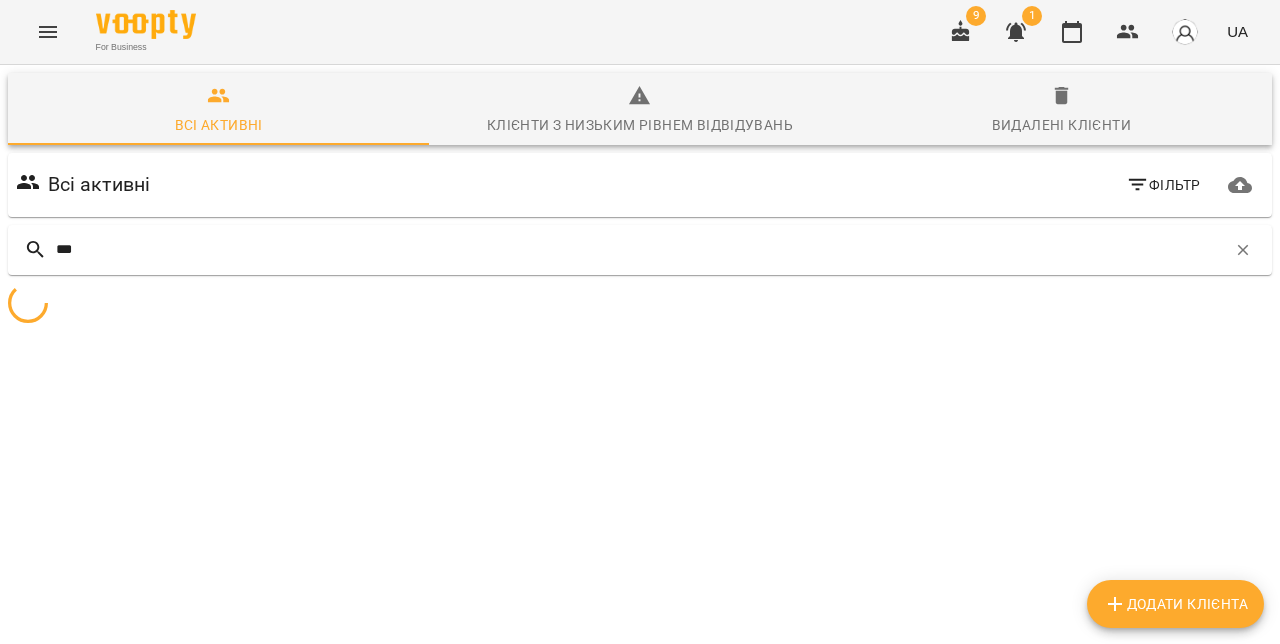 scroll, scrollTop: 0, scrollLeft: 0, axis: both 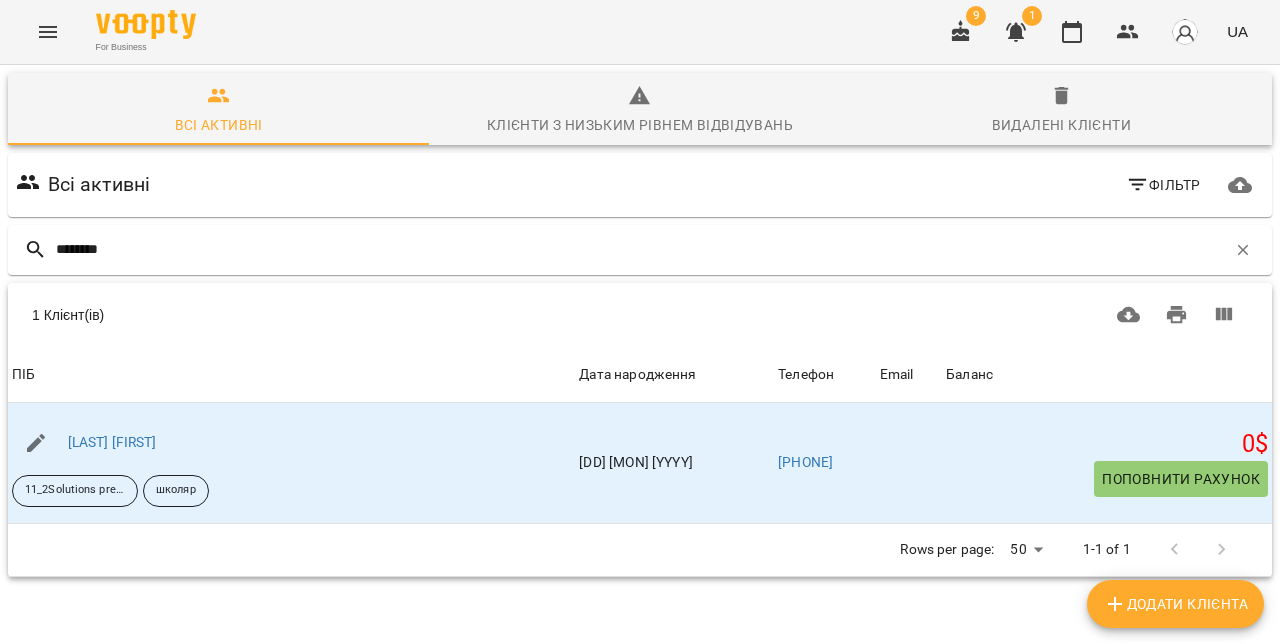 type on "********" 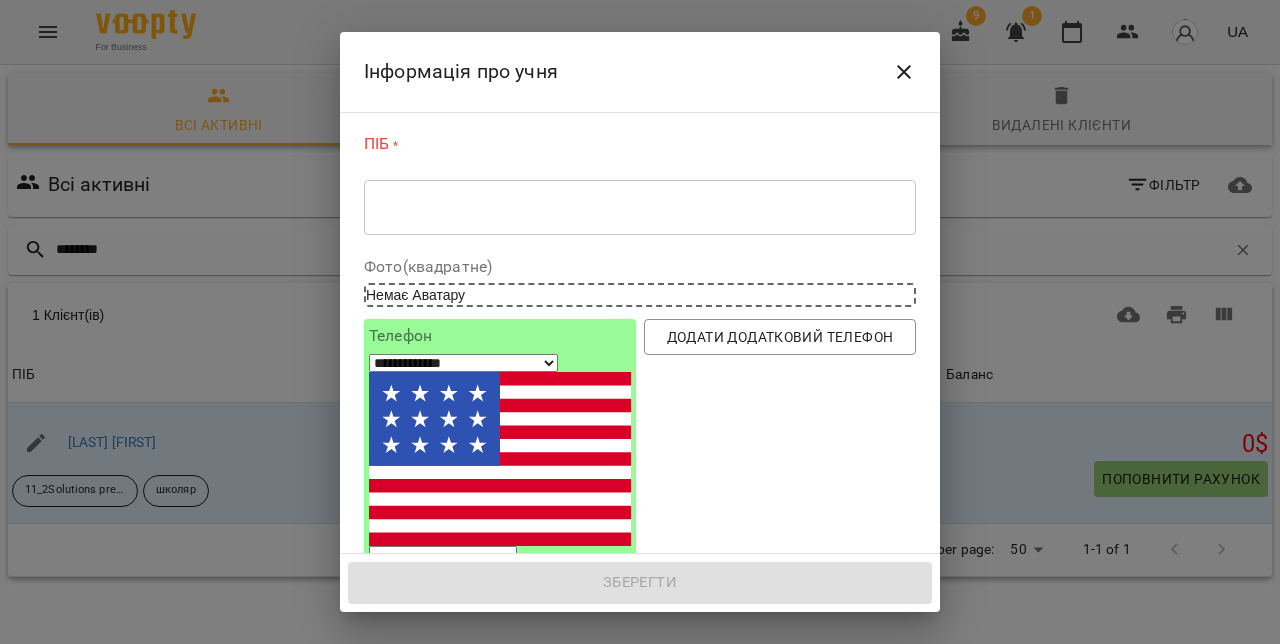 click at bounding box center (640, 207) 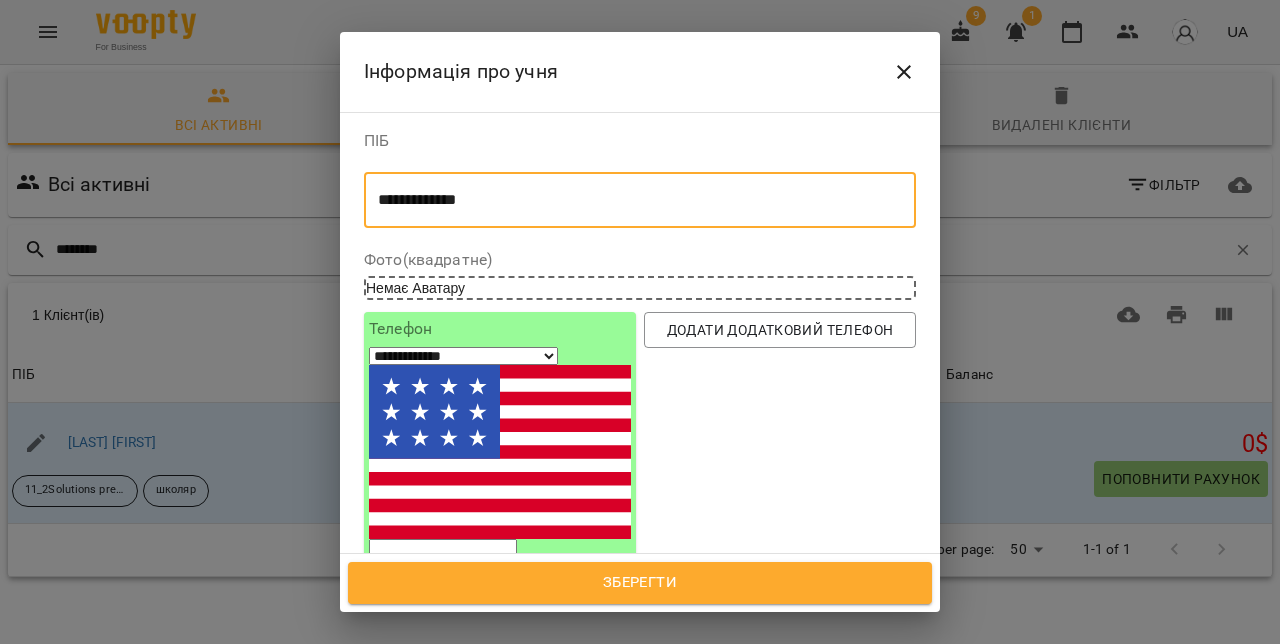 type on "**********" 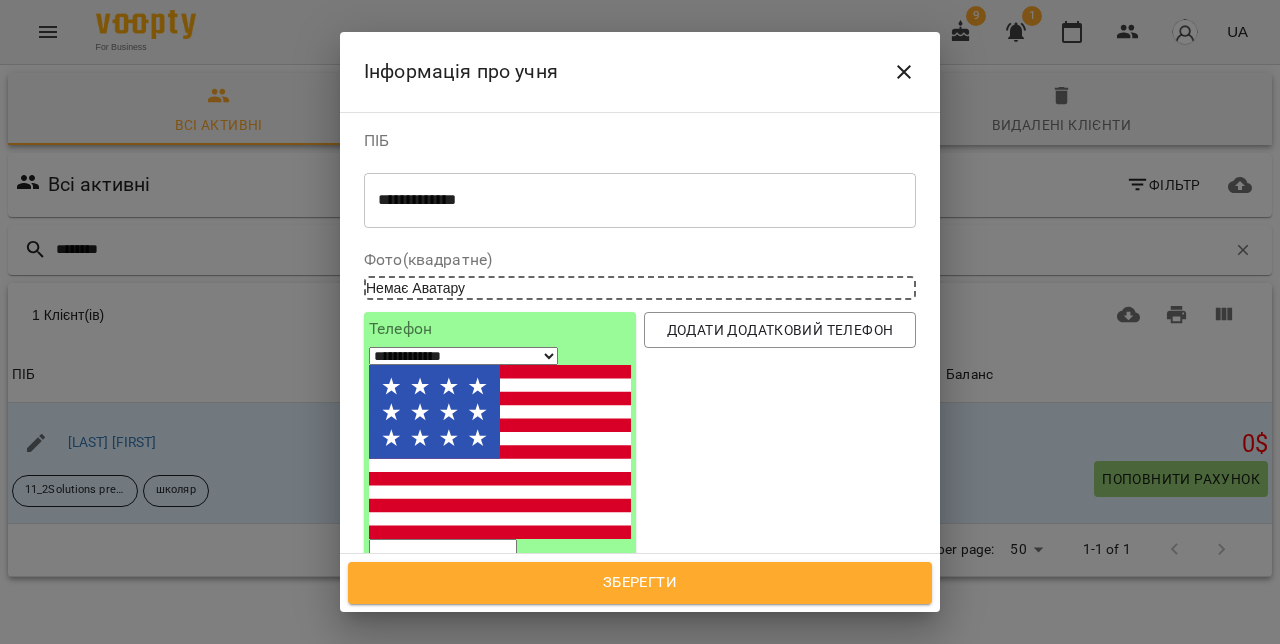 select on "**" 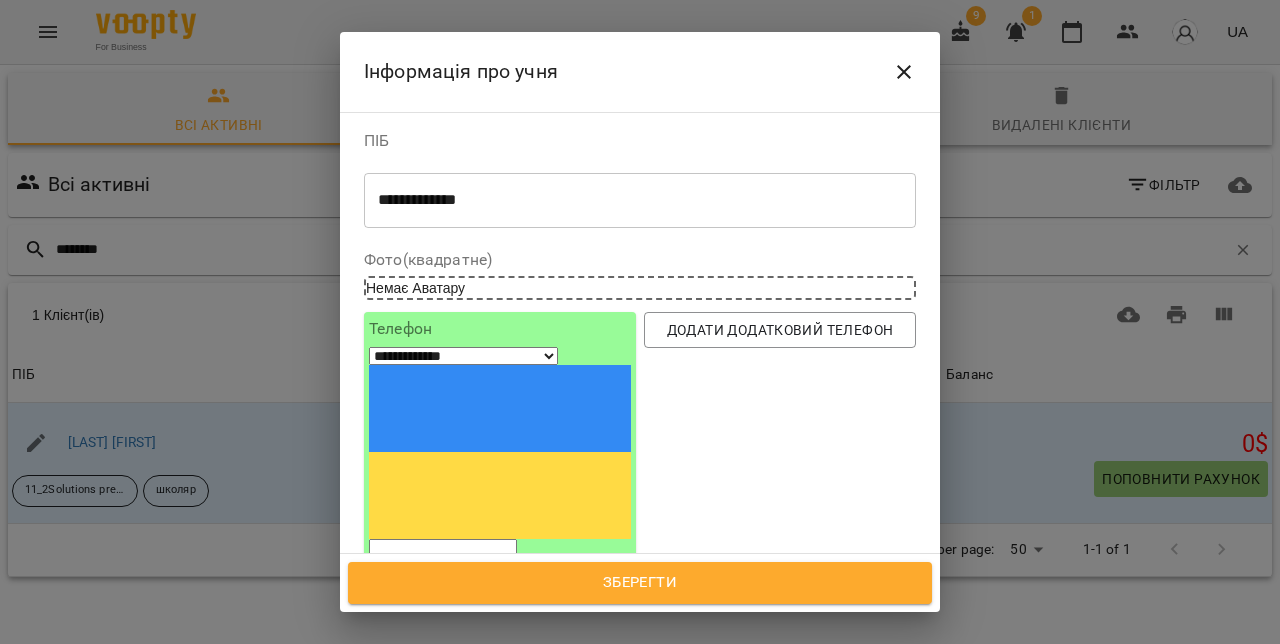 paste on "*********" 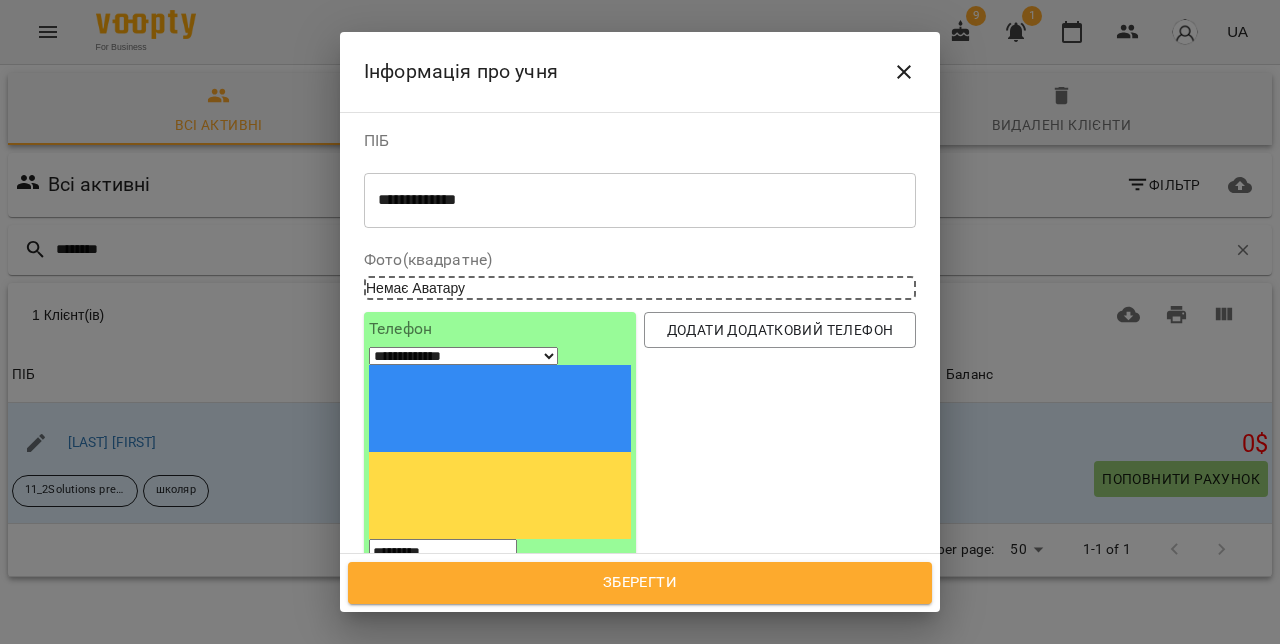 type on "*********" 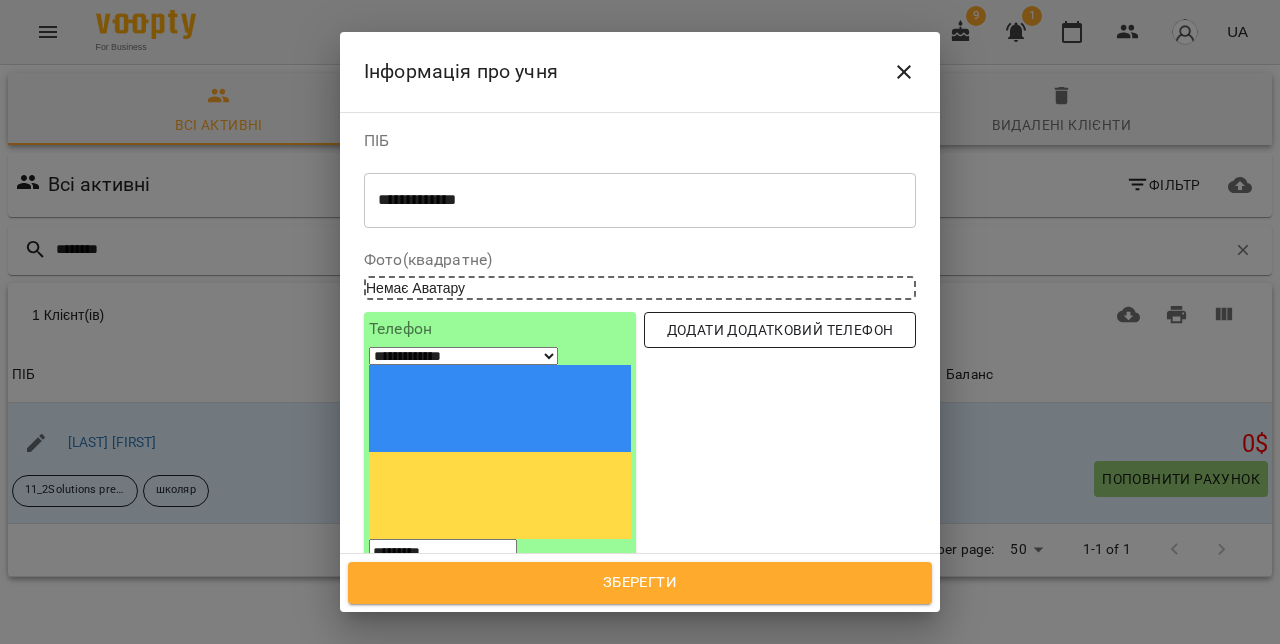 click on "Додати додатковий телефон" at bounding box center [780, 330] 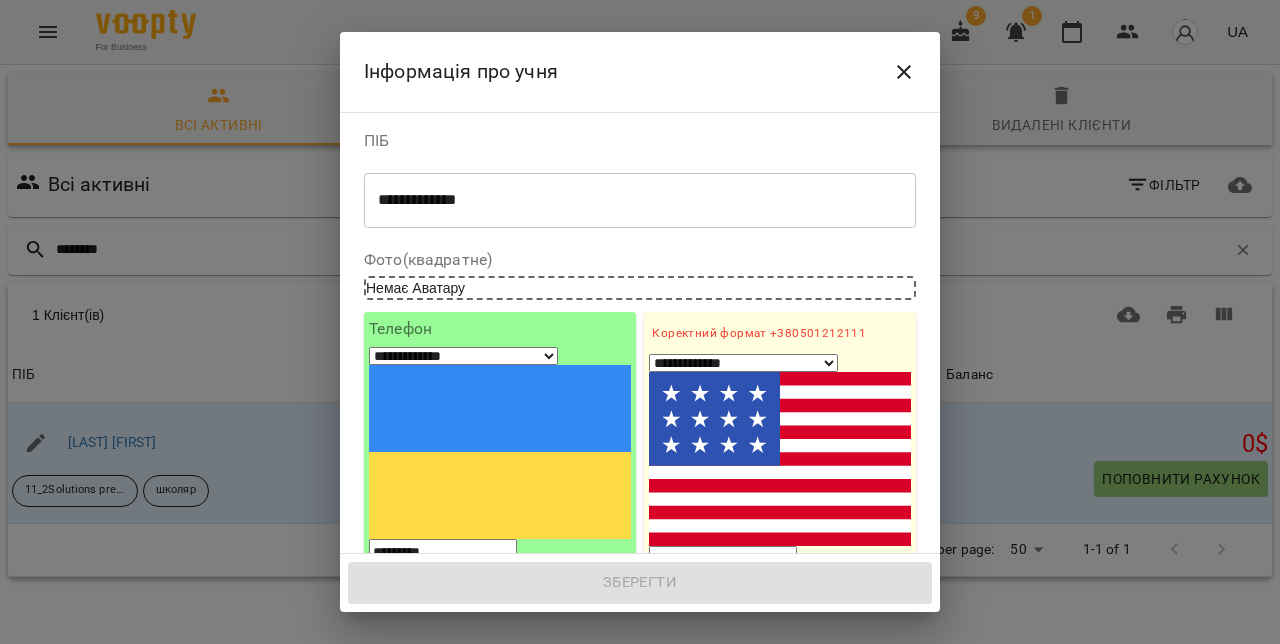 click on "1. Ім'я" at bounding box center [780, 636] 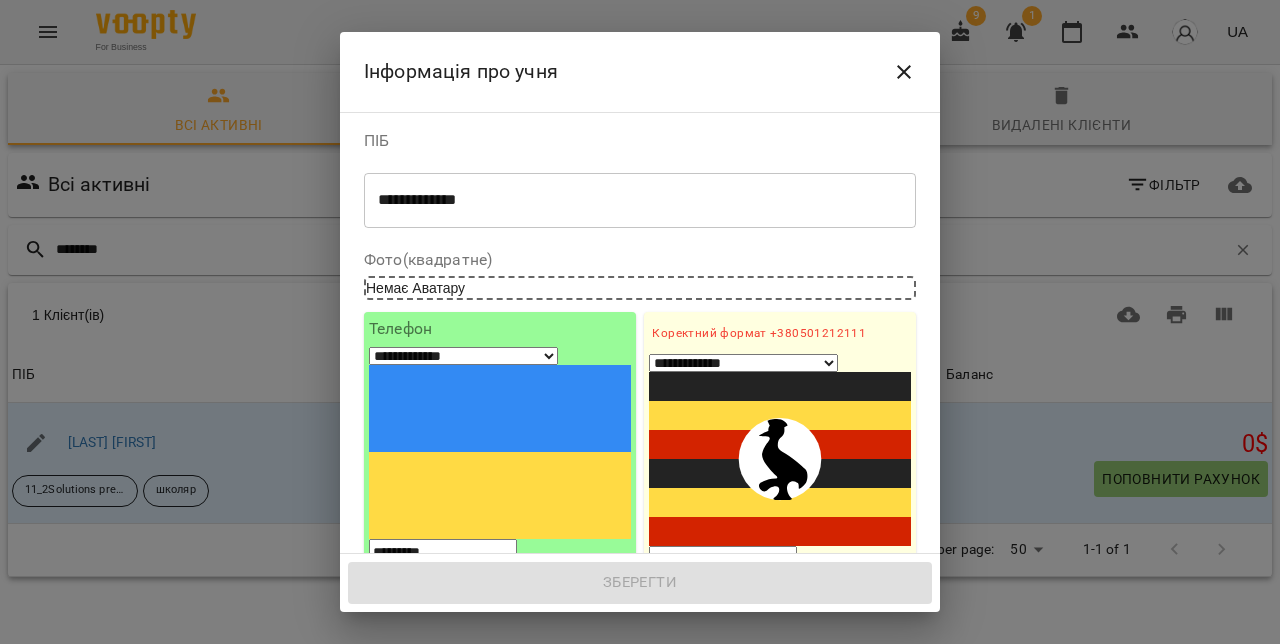 click on "**********" at bounding box center [743, 363] 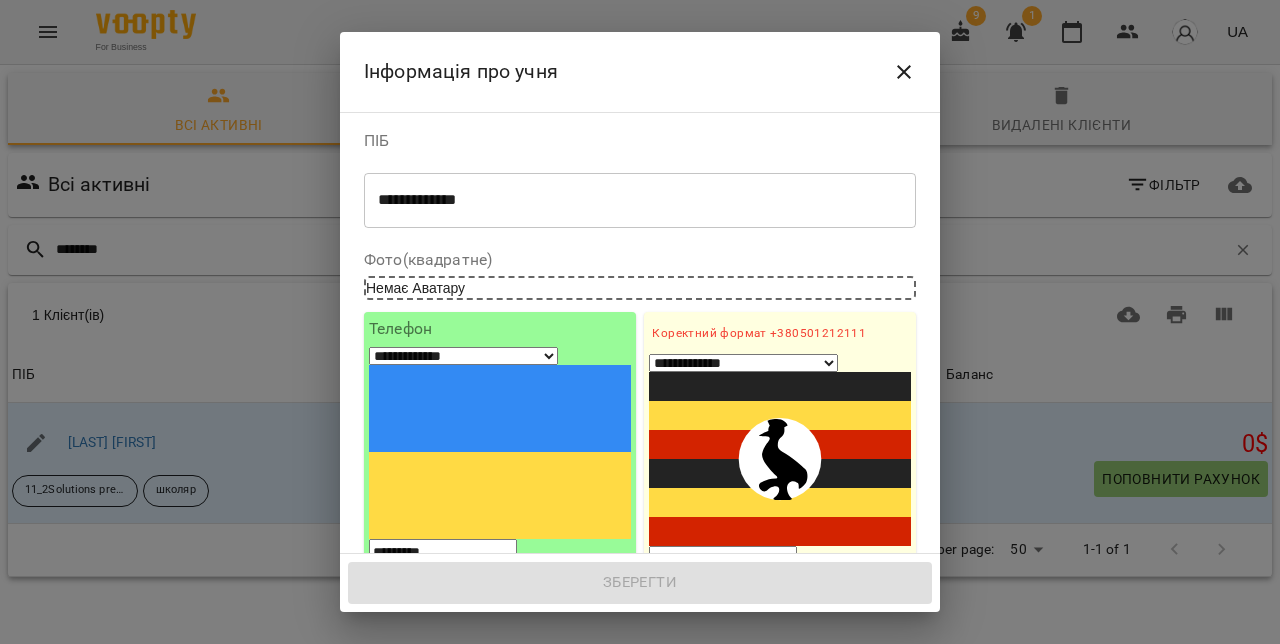 select on "**" 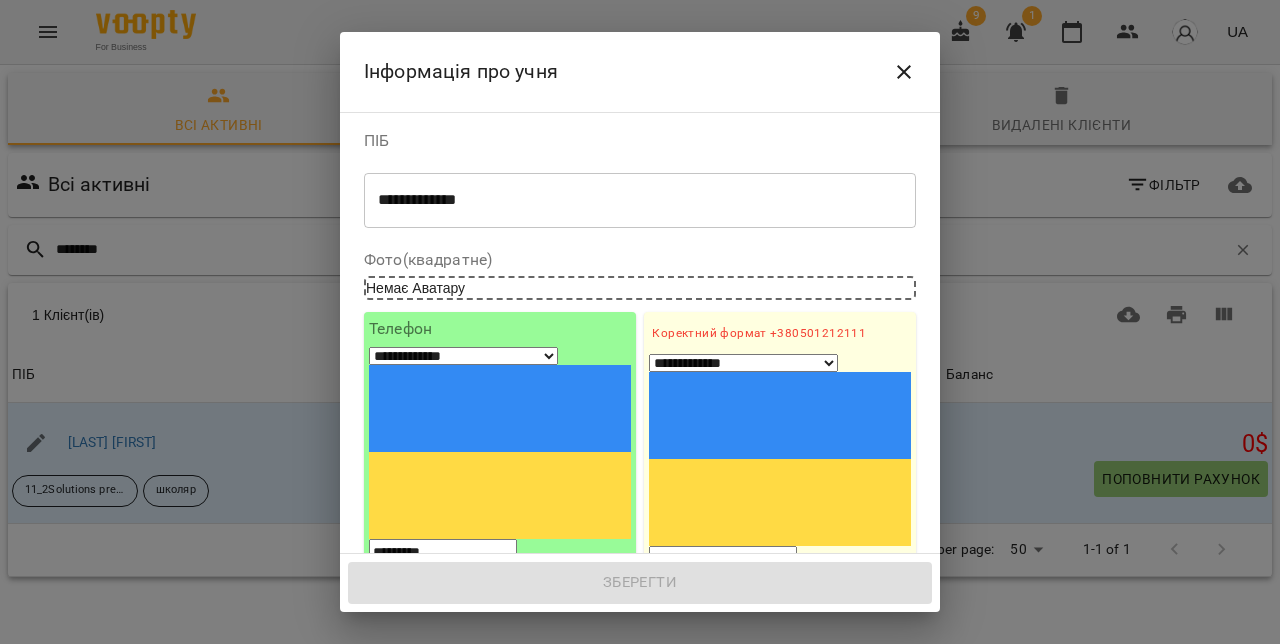 paste on "**********" 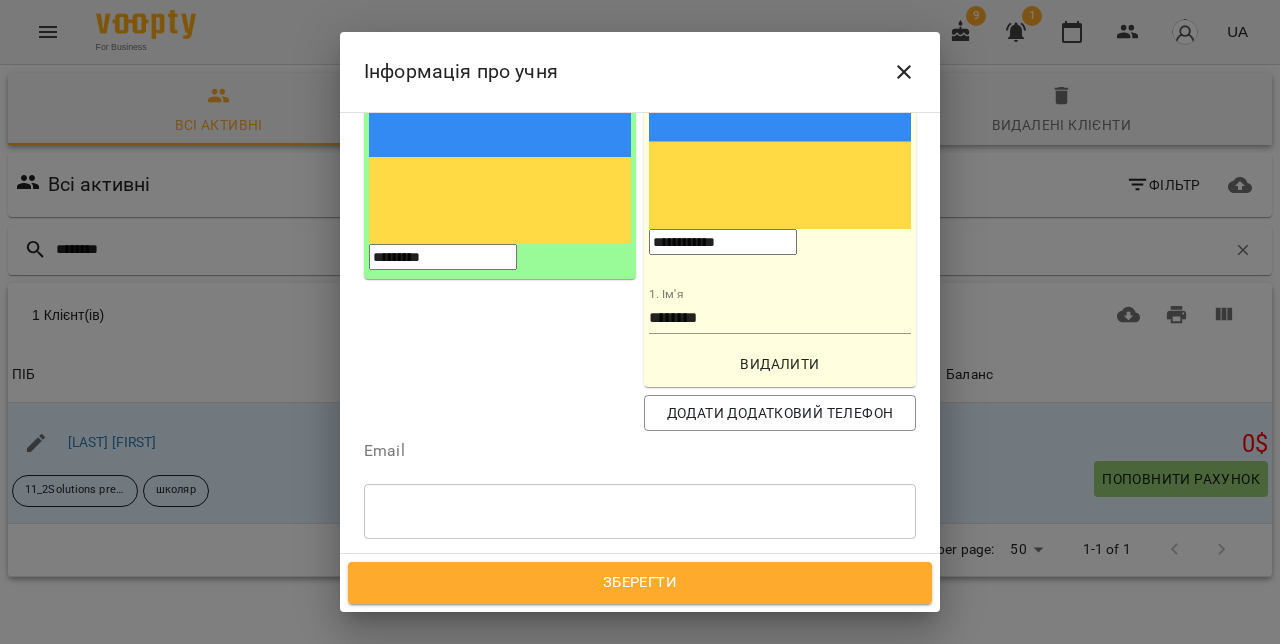 scroll, scrollTop: 308, scrollLeft: 0, axis: vertical 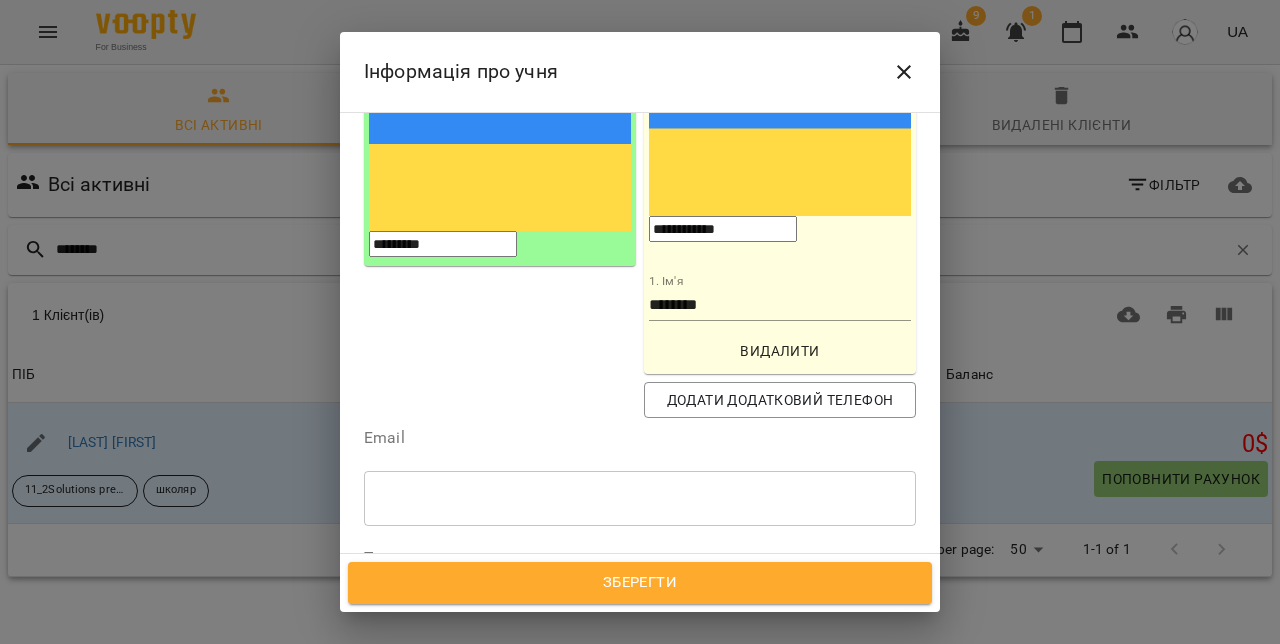 type on "**********" 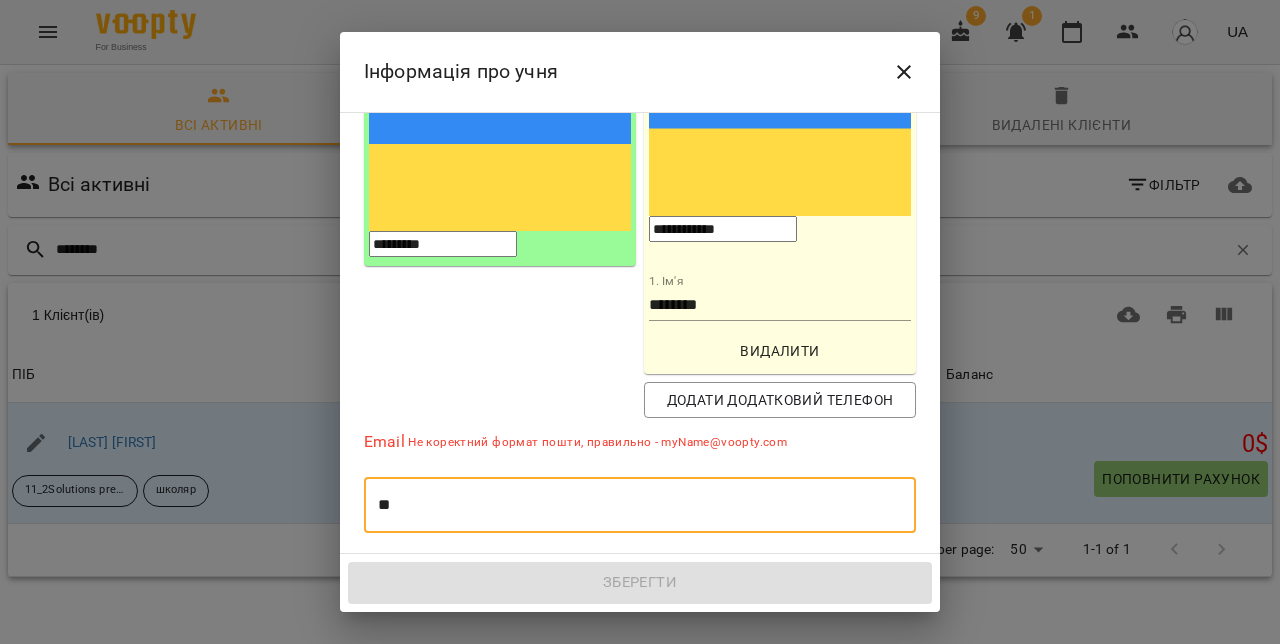 type on "*" 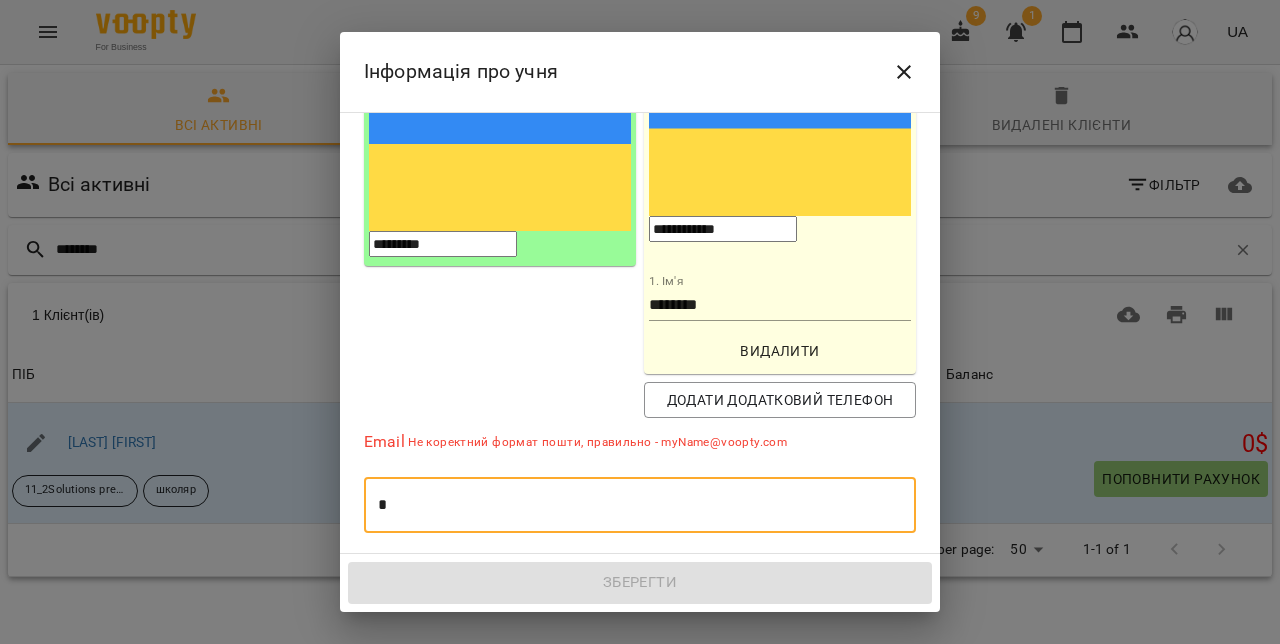 type 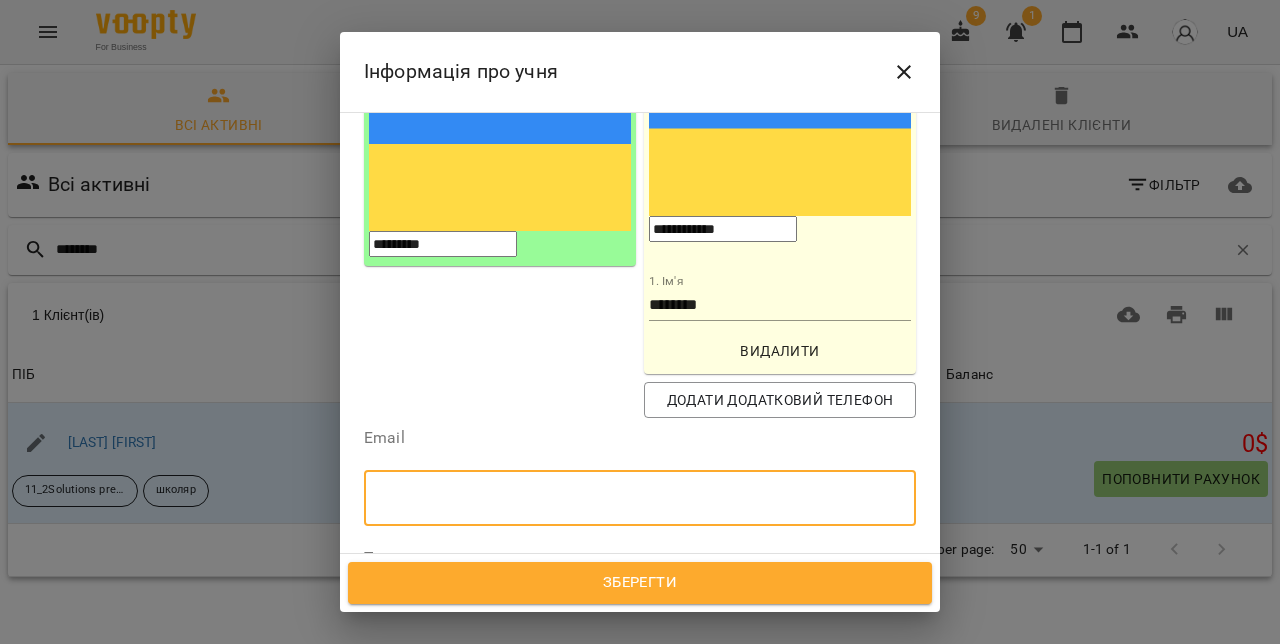 scroll, scrollTop: 309, scrollLeft: 0, axis: vertical 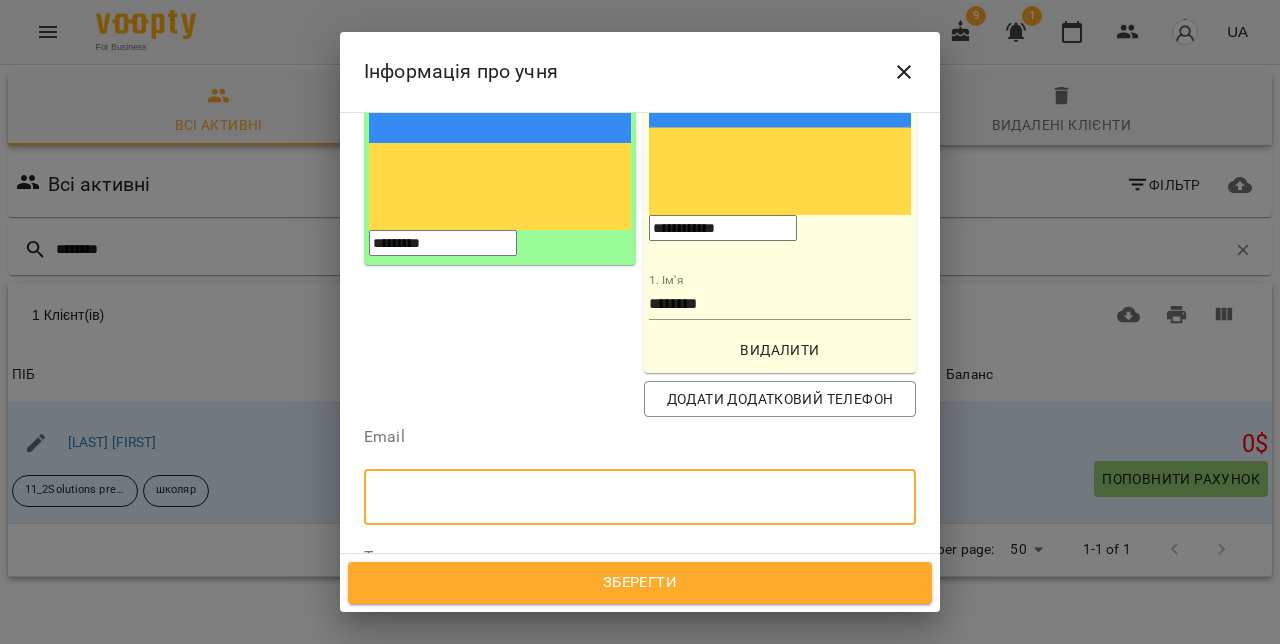 click on "Надрукуйте або оберіть..." at bounding box center (458, 592) 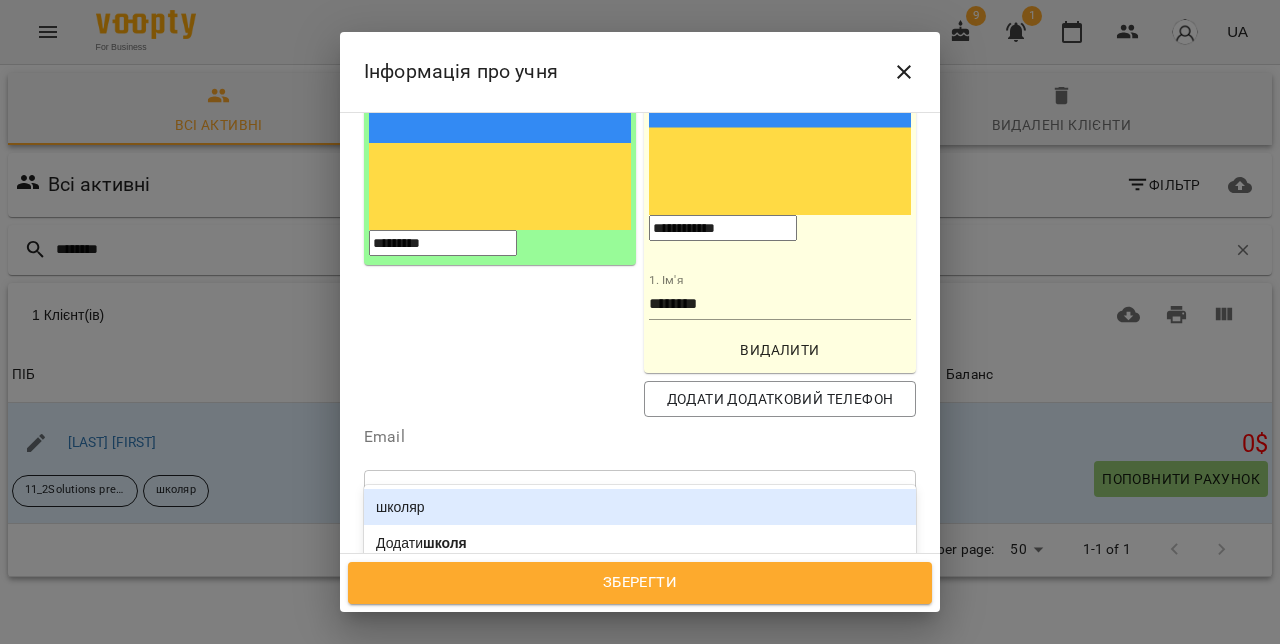 type on "******" 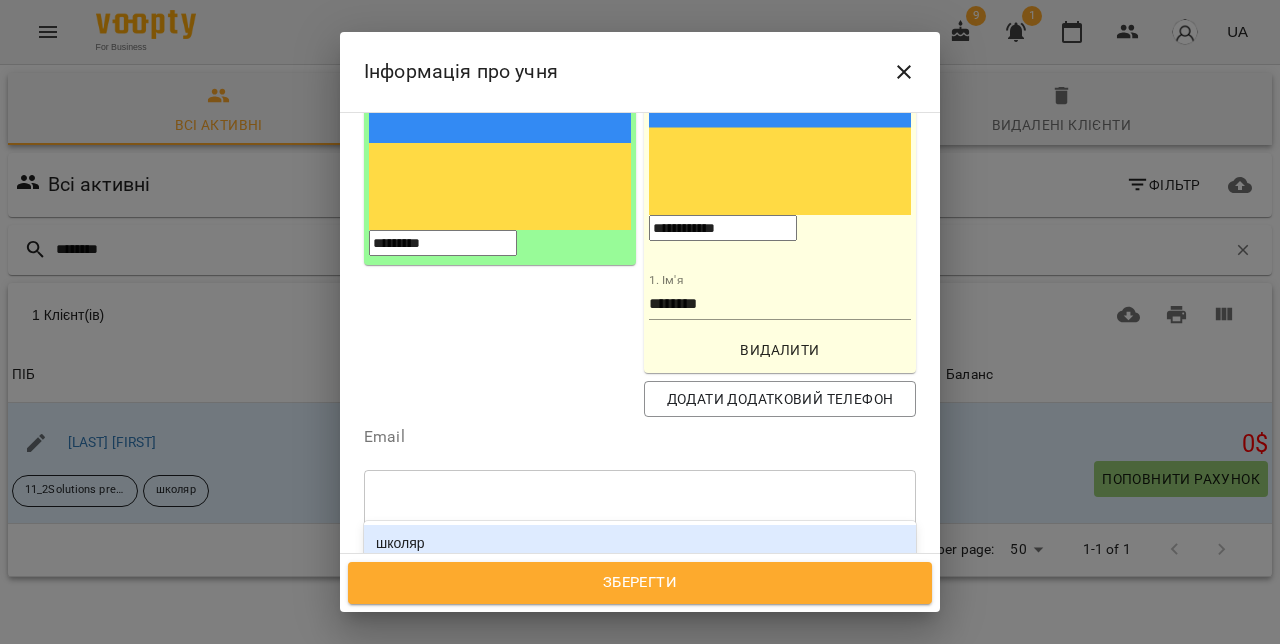 type 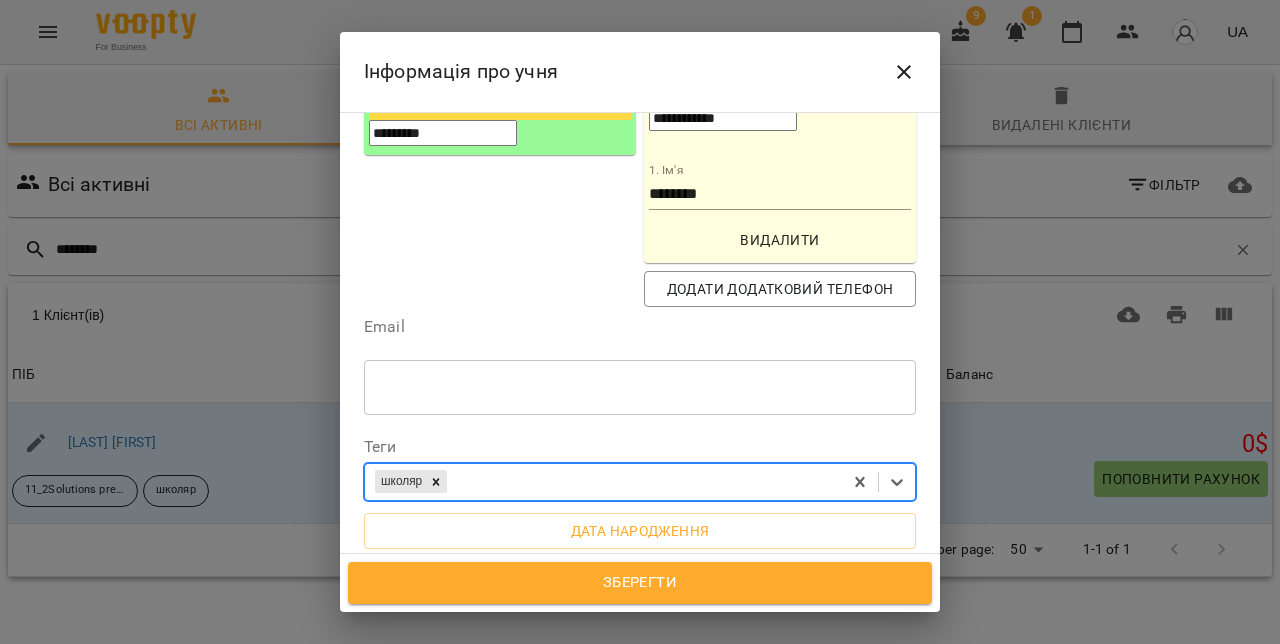 scroll, scrollTop: 447, scrollLeft: 0, axis: vertical 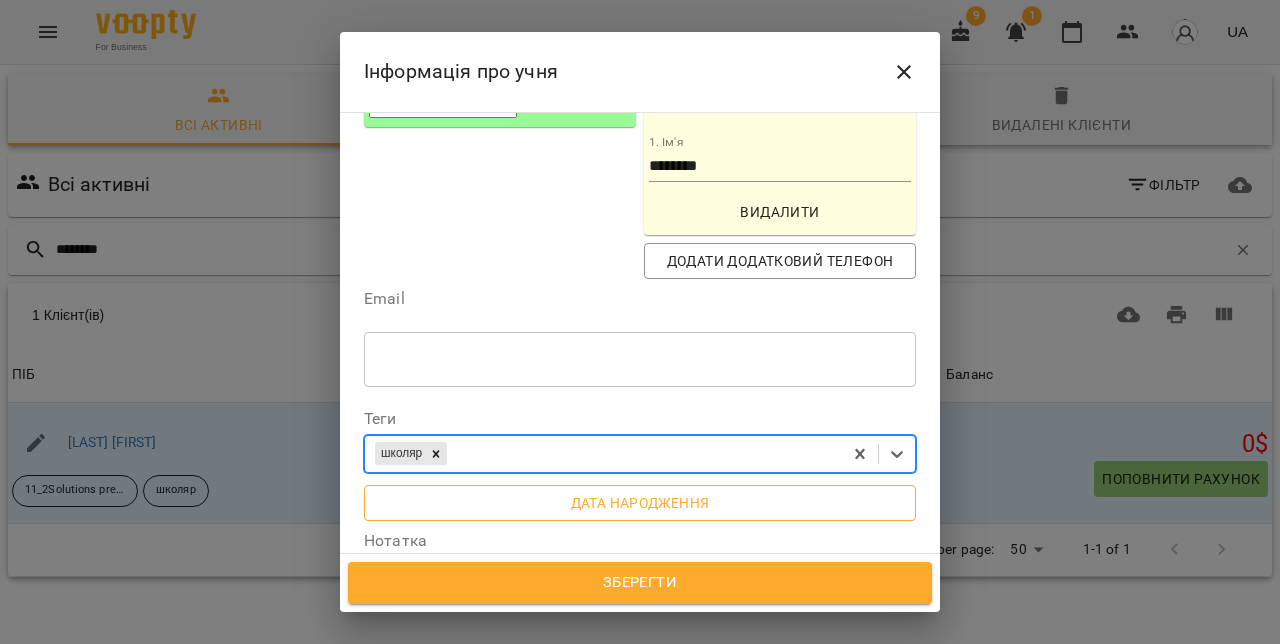 click on "Дата народження" at bounding box center [640, 503] 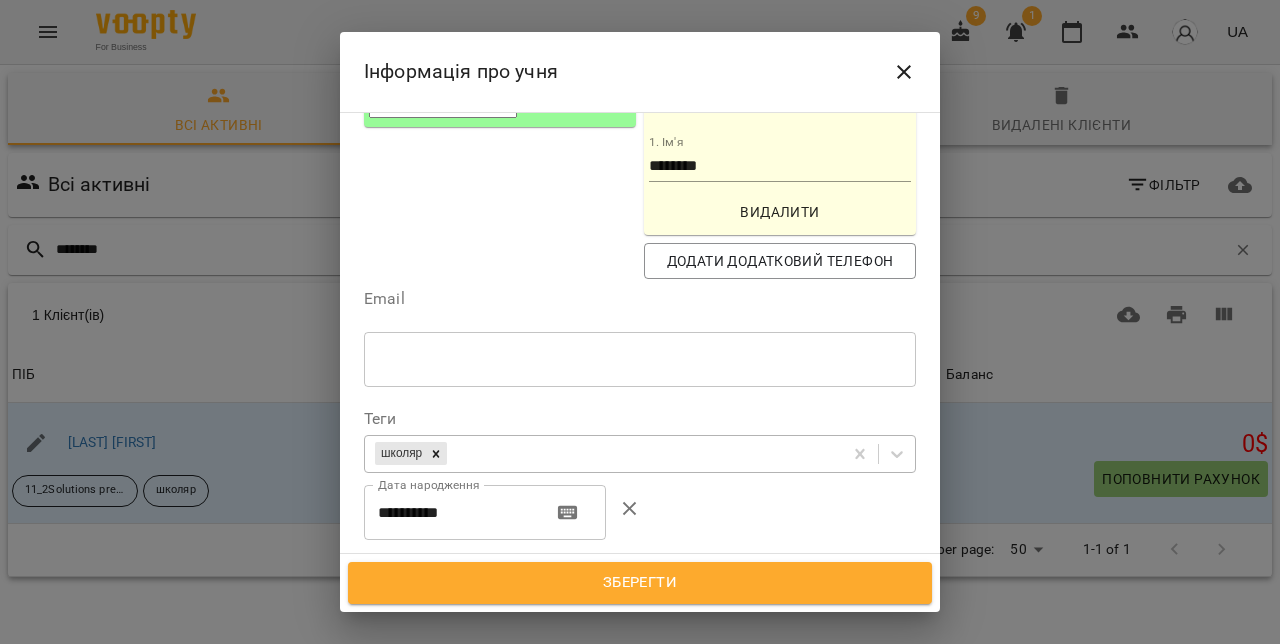click on "**********" at bounding box center [450, 513] 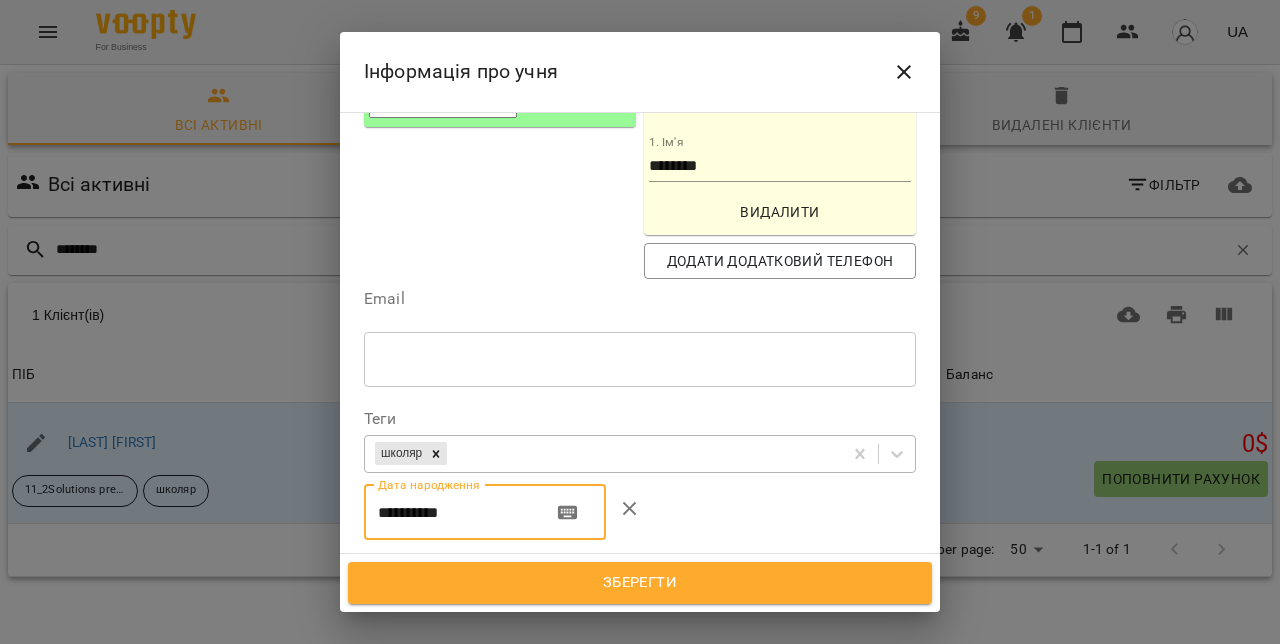 paste 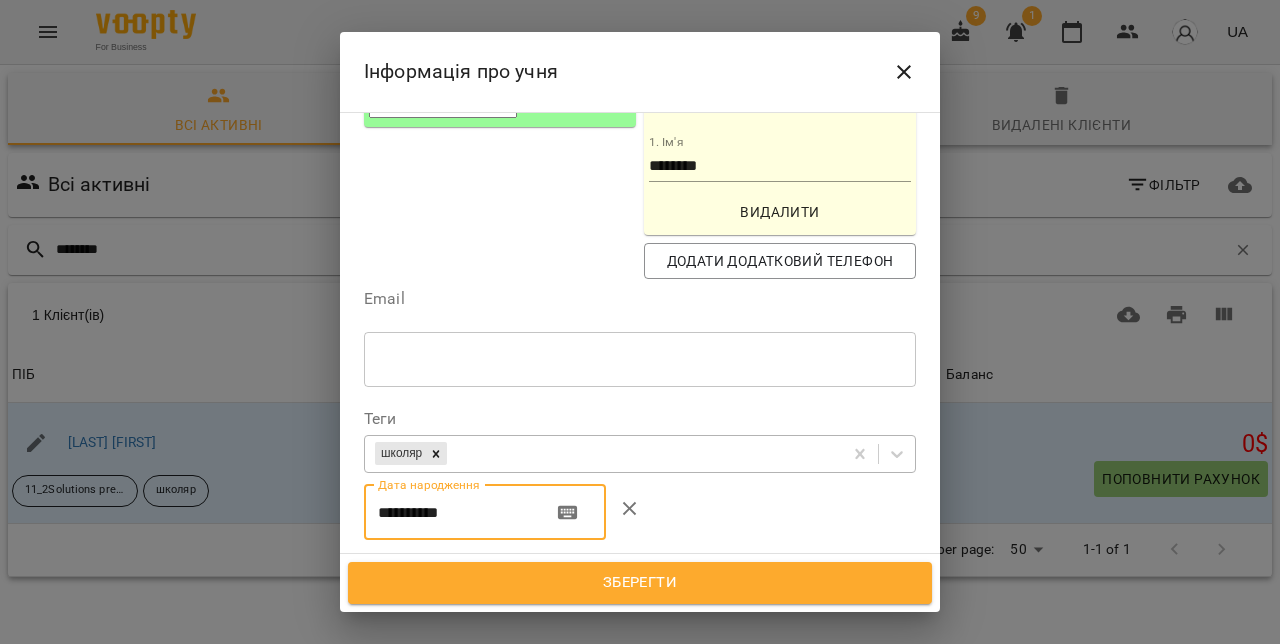 type on "**********" 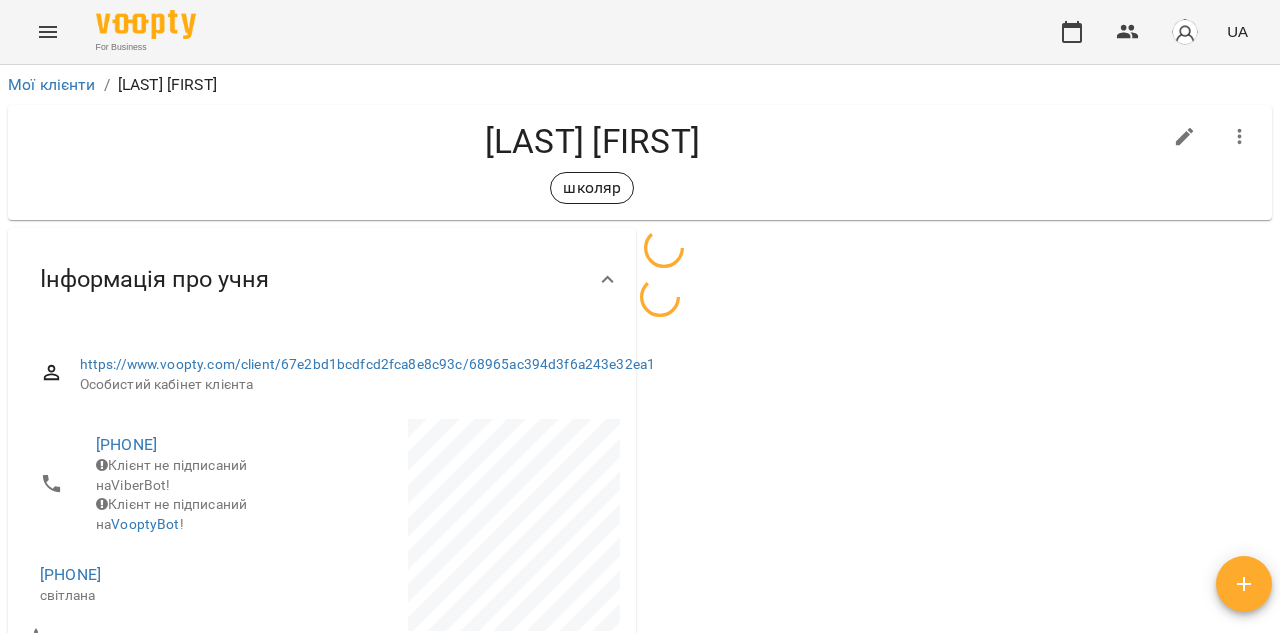 scroll, scrollTop: 0, scrollLeft: 0, axis: both 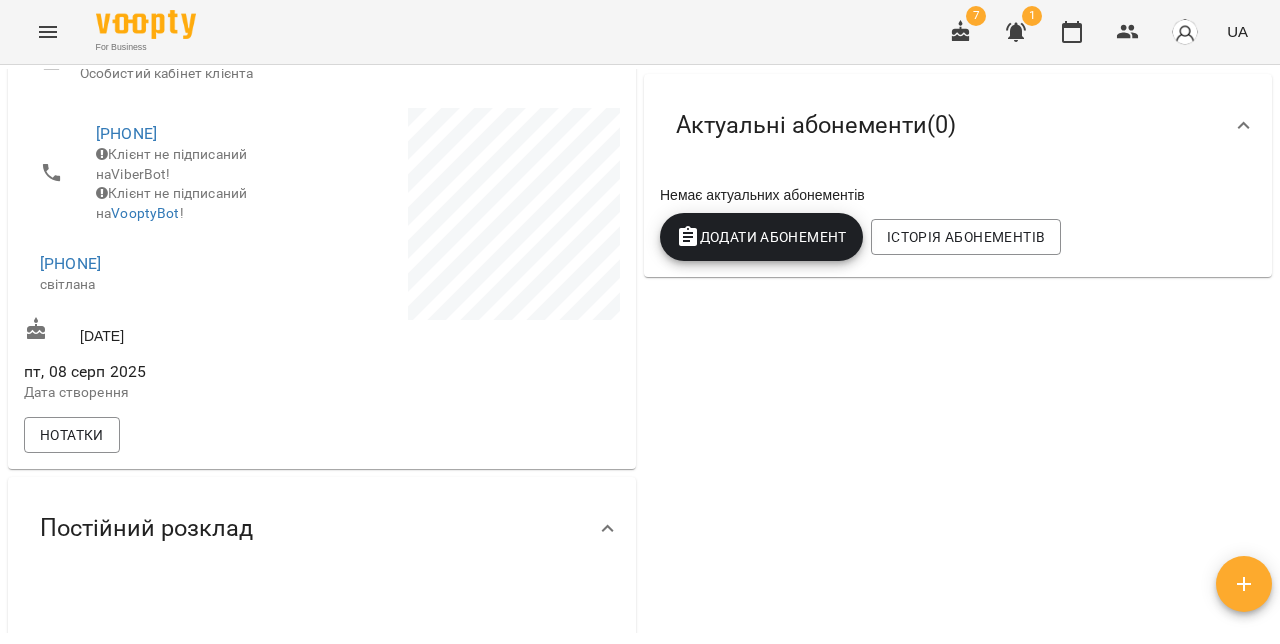 click on "https://www.voopty.com/client/67e2bd1bcdfcd2fca8e8c93c/68965ac394d3f6a243e32ea1 Особистий кабінет клієнта [PHONE] Клієнт не підписаний на  ViberBot! Клієнт не підписаний на  VooptyBot ! [PHONE] світлана [DATE] пт, 08 серп 2025 Дата створення Нотатки" at bounding box center [322, 244] 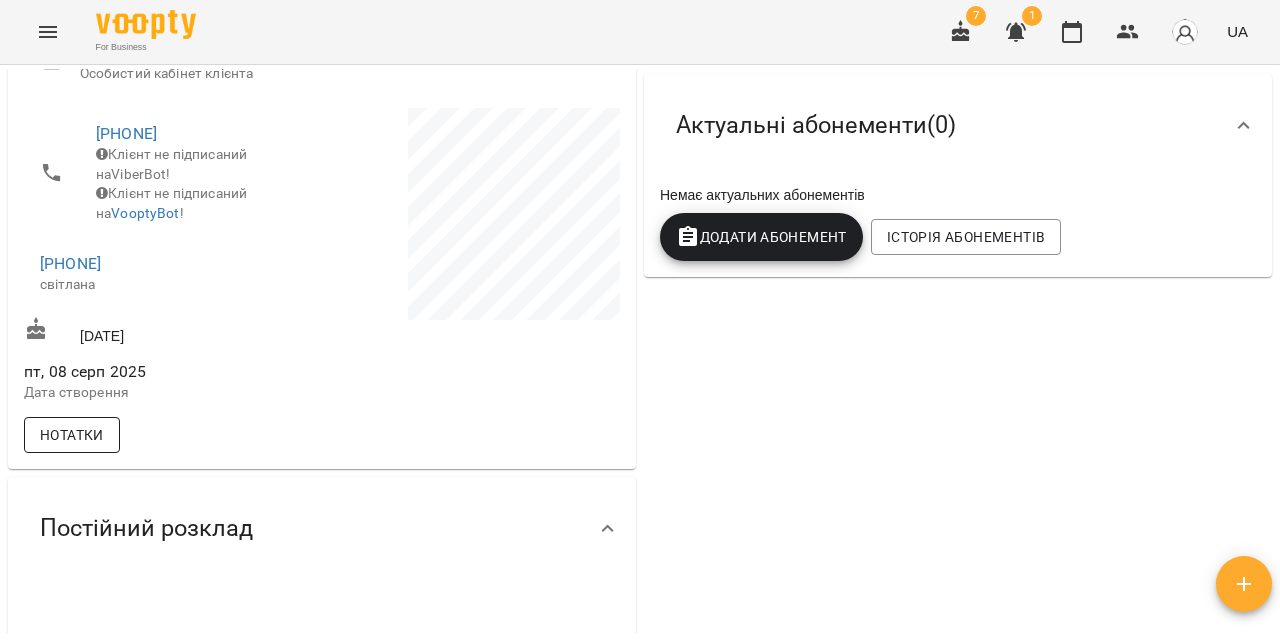 click on "Нотатки" at bounding box center (72, 435) 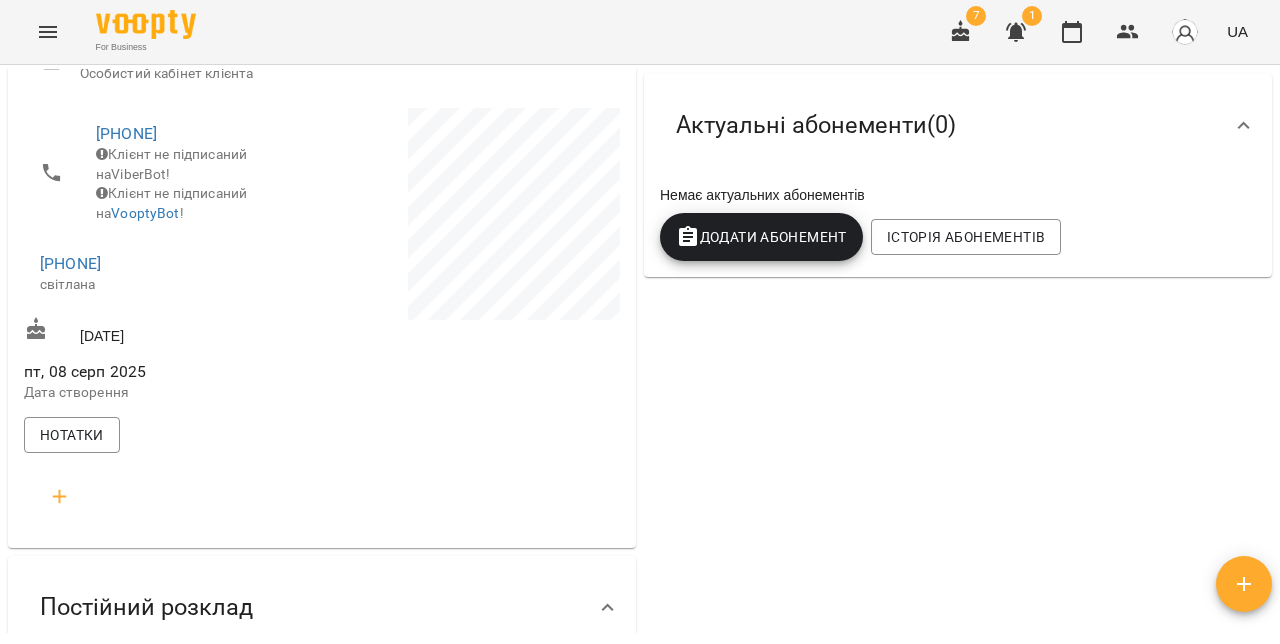 click 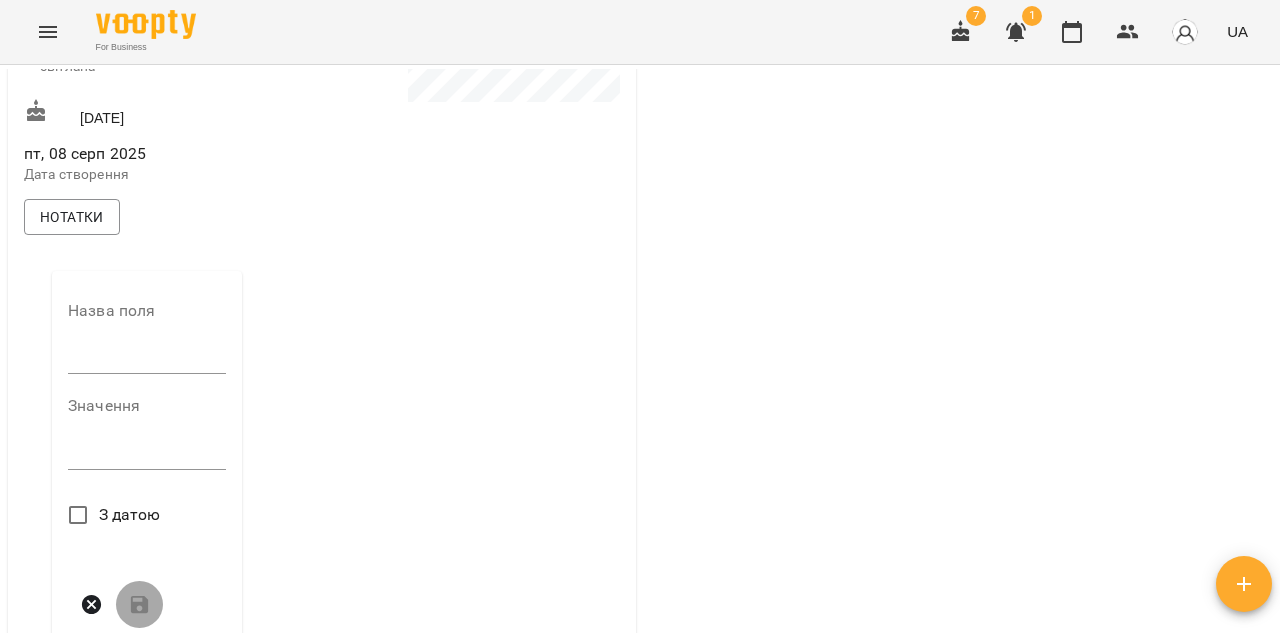 scroll, scrollTop: 546, scrollLeft: 0, axis: vertical 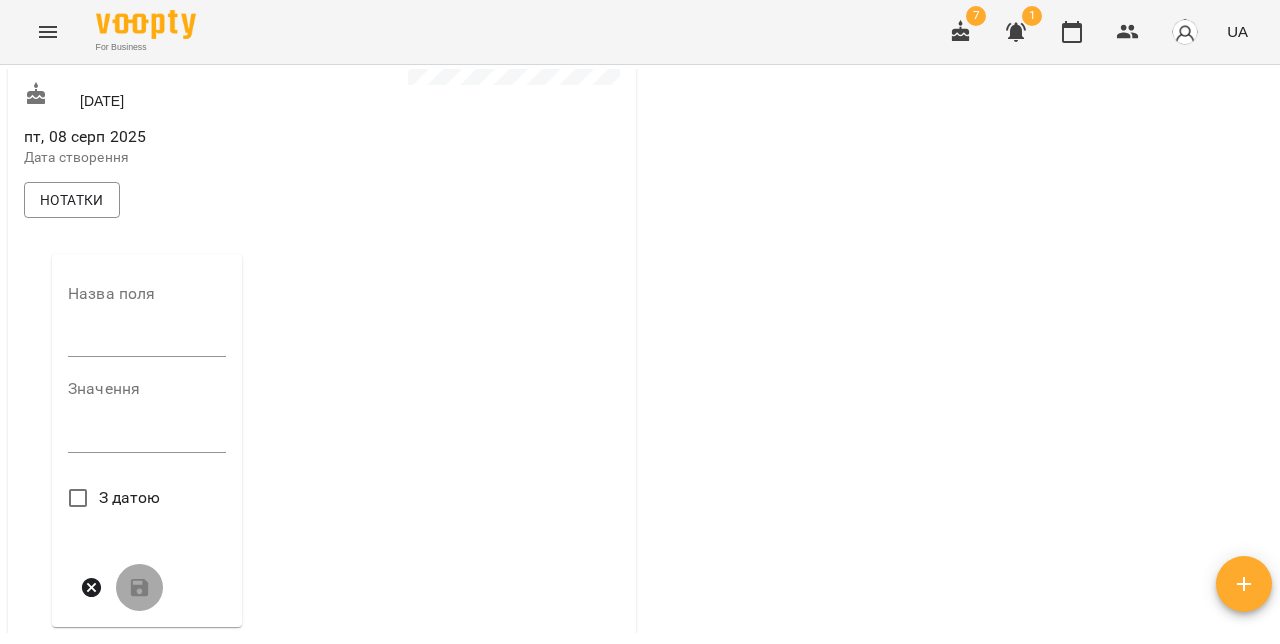 click at bounding box center [147, 342] 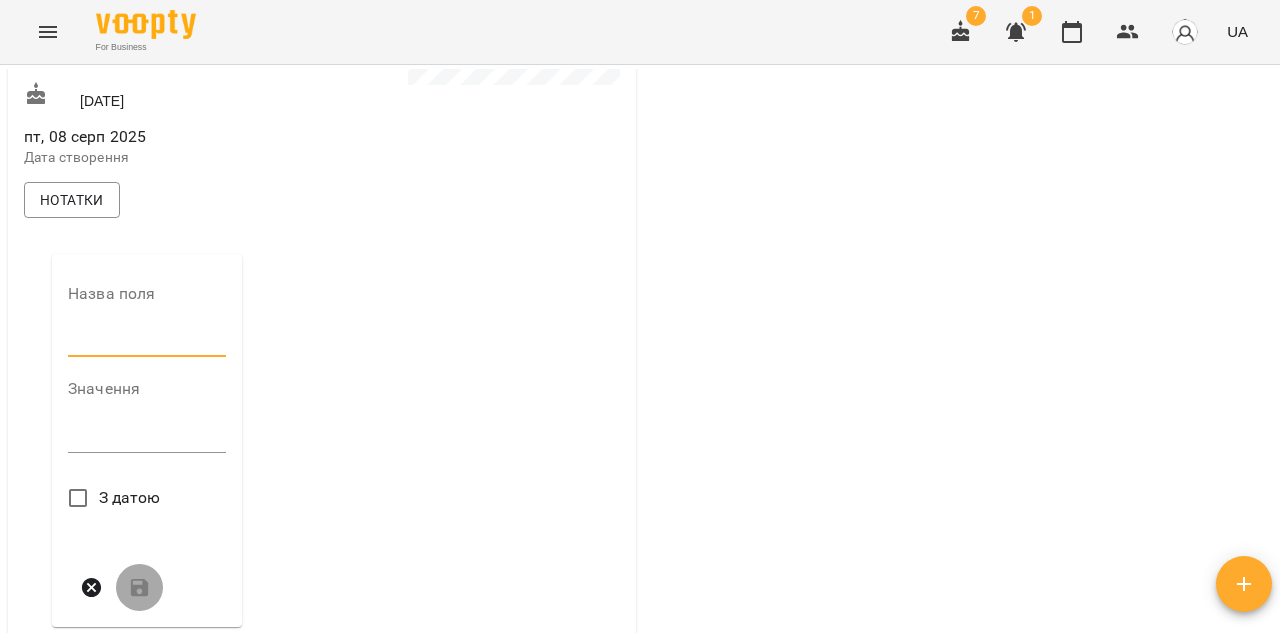 type on "**********" 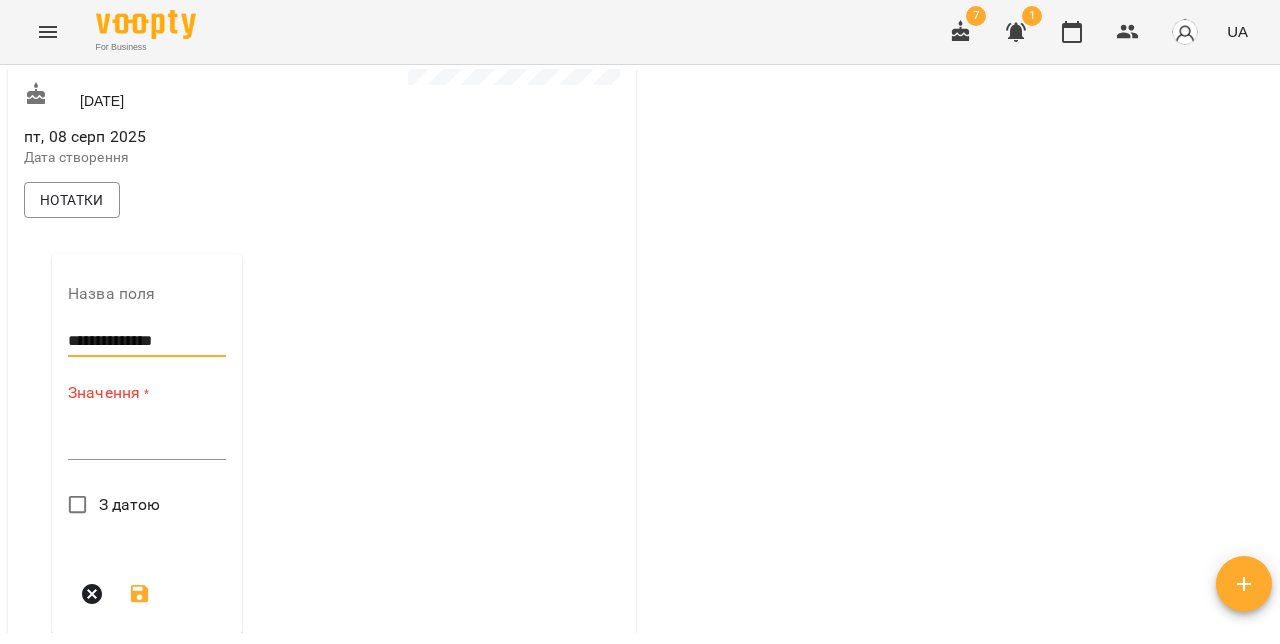 click at bounding box center [147, 443] 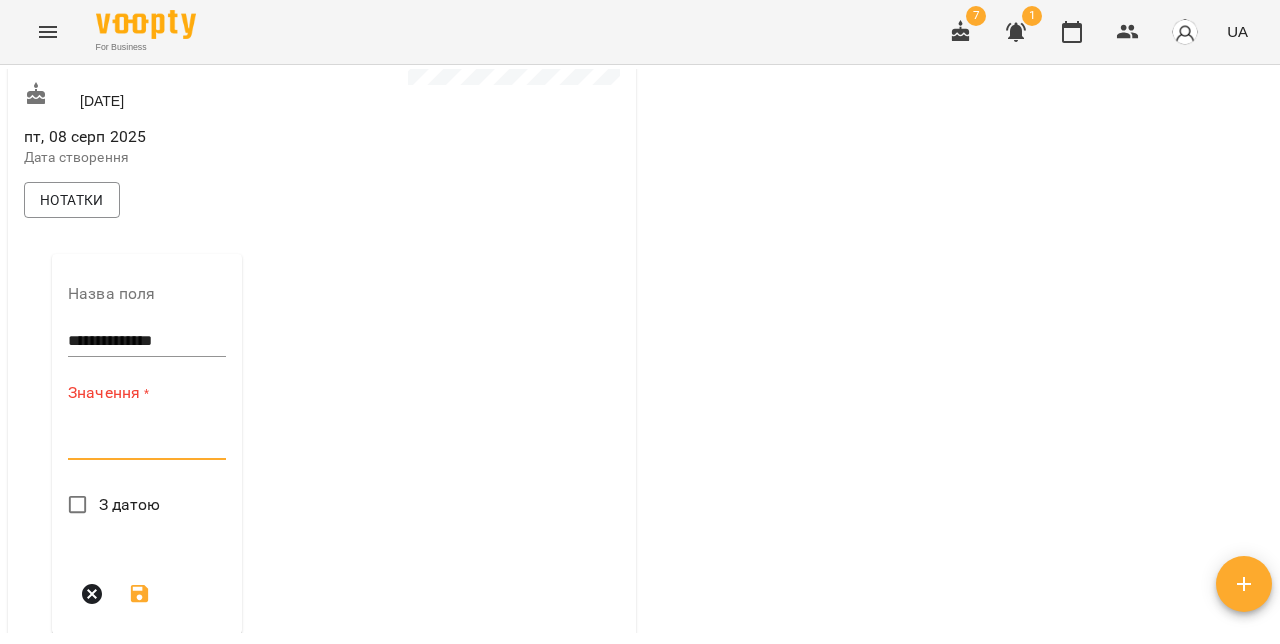 paste on "**********" 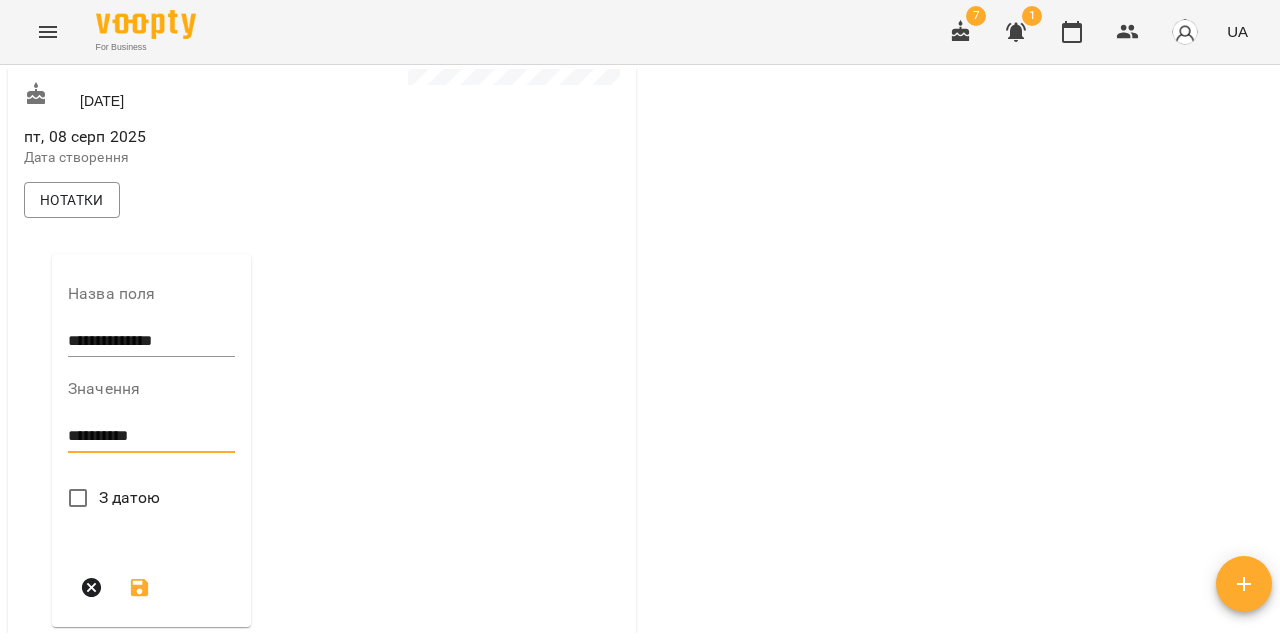 scroll, scrollTop: 573, scrollLeft: 0, axis: vertical 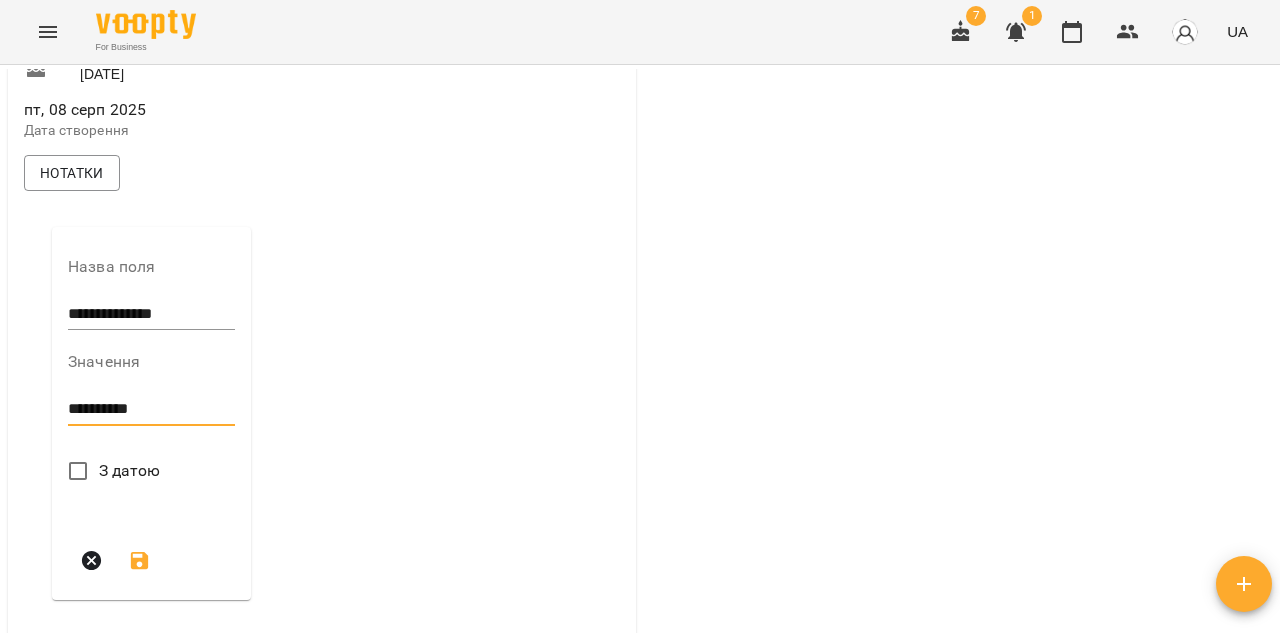 type on "**********" 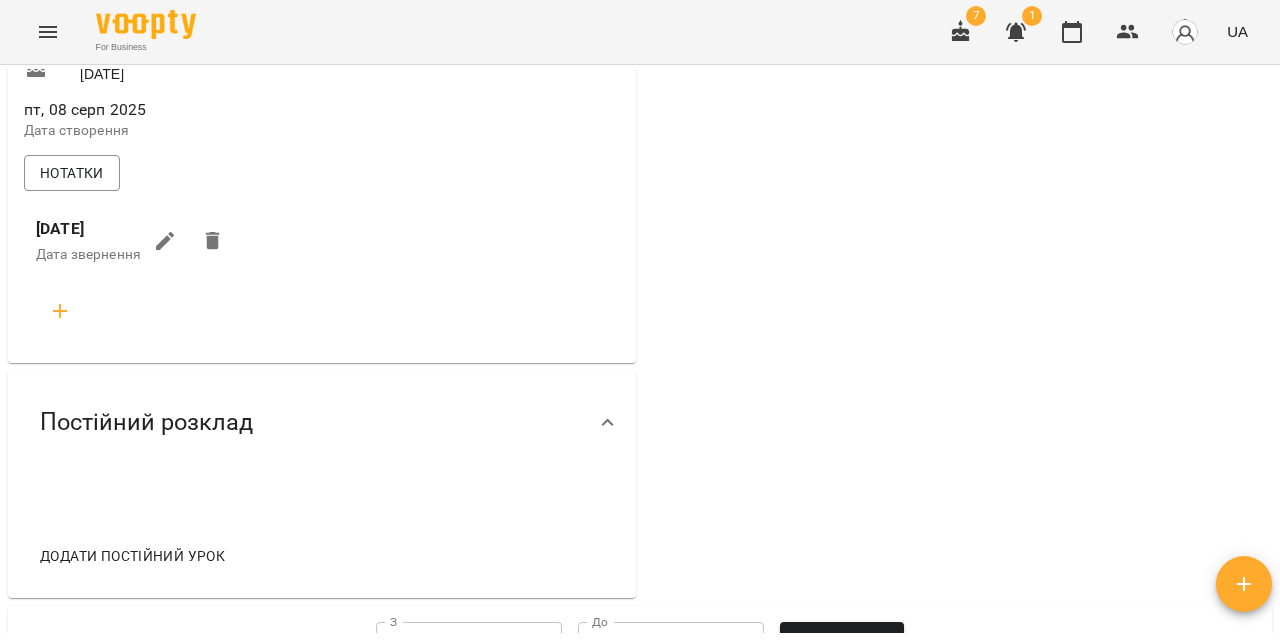 scroll, scrollTop: 0, scrollLeft: 0, axis: both 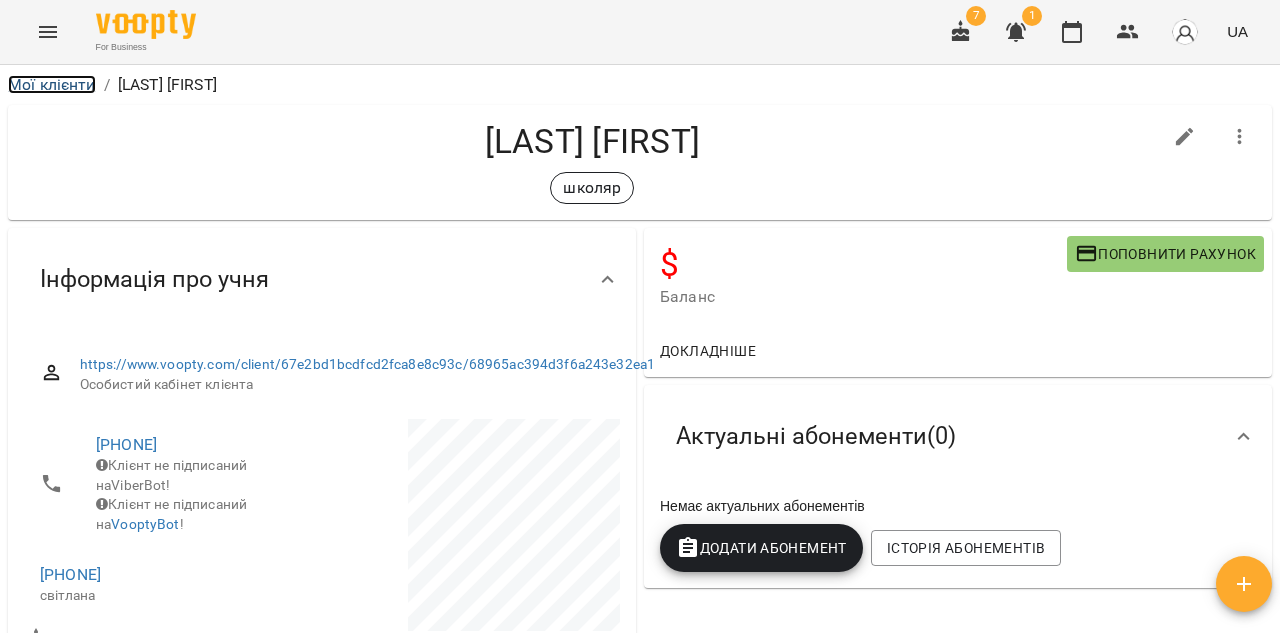 click on "Мої клієнти" at bounding box center [52, 84] 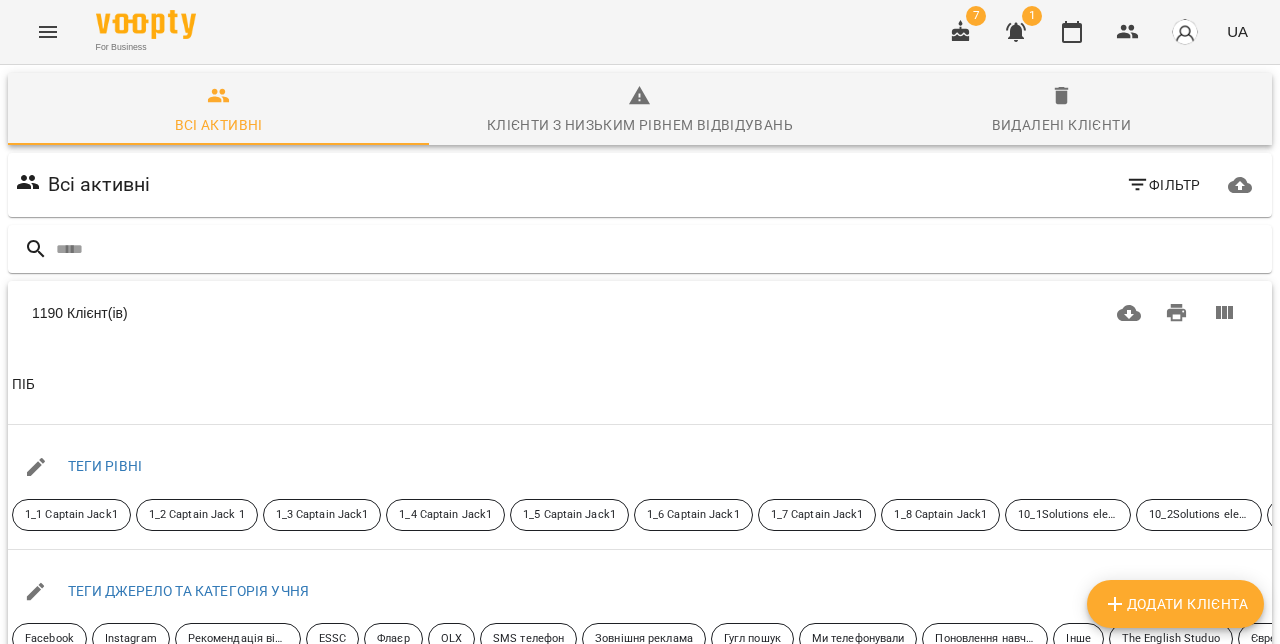 click on "Додати клієнта" at bounding box center (1175, 604) 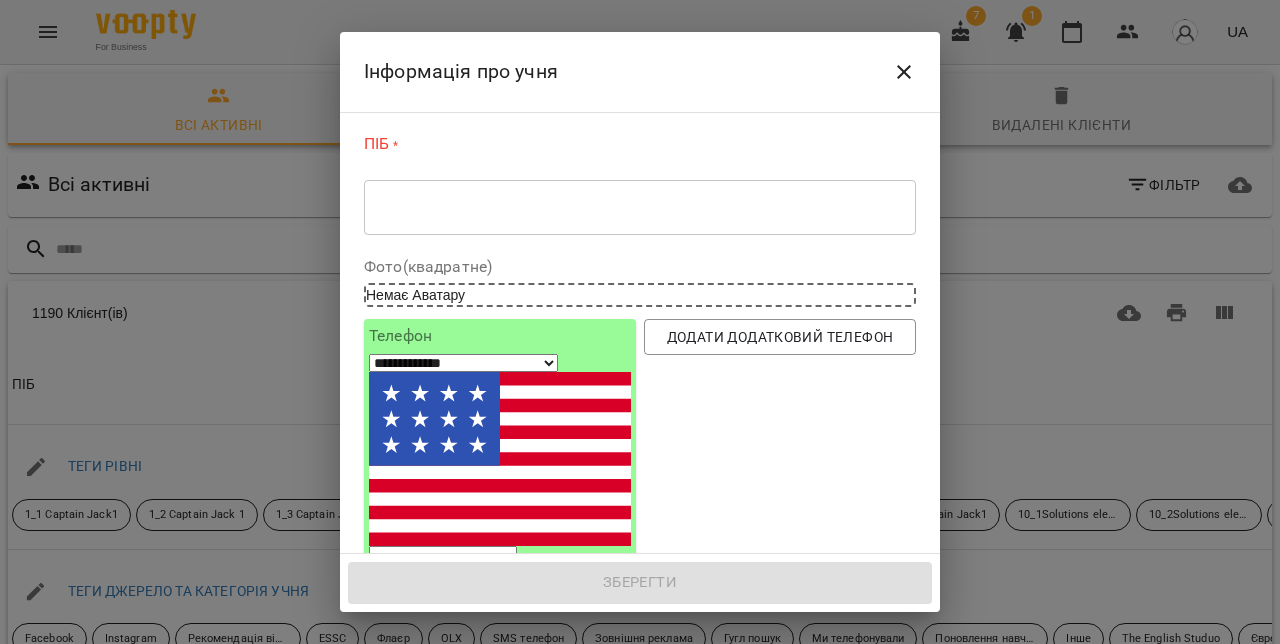 click at bounding box center [640, 207] 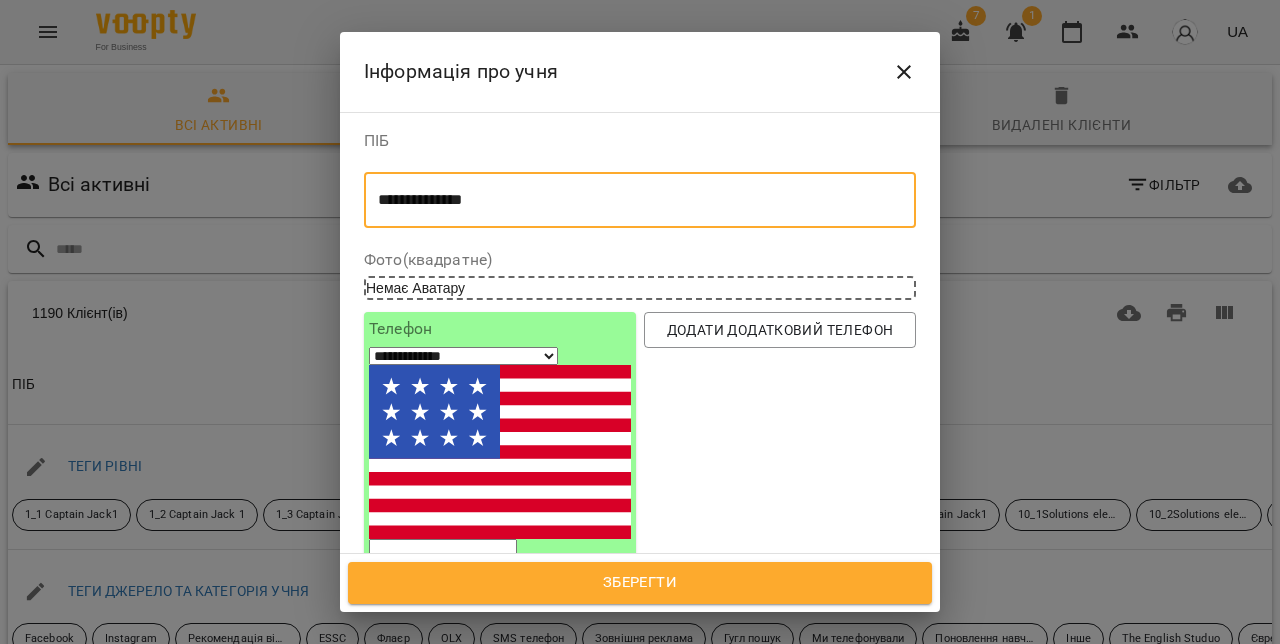 type on "**********" 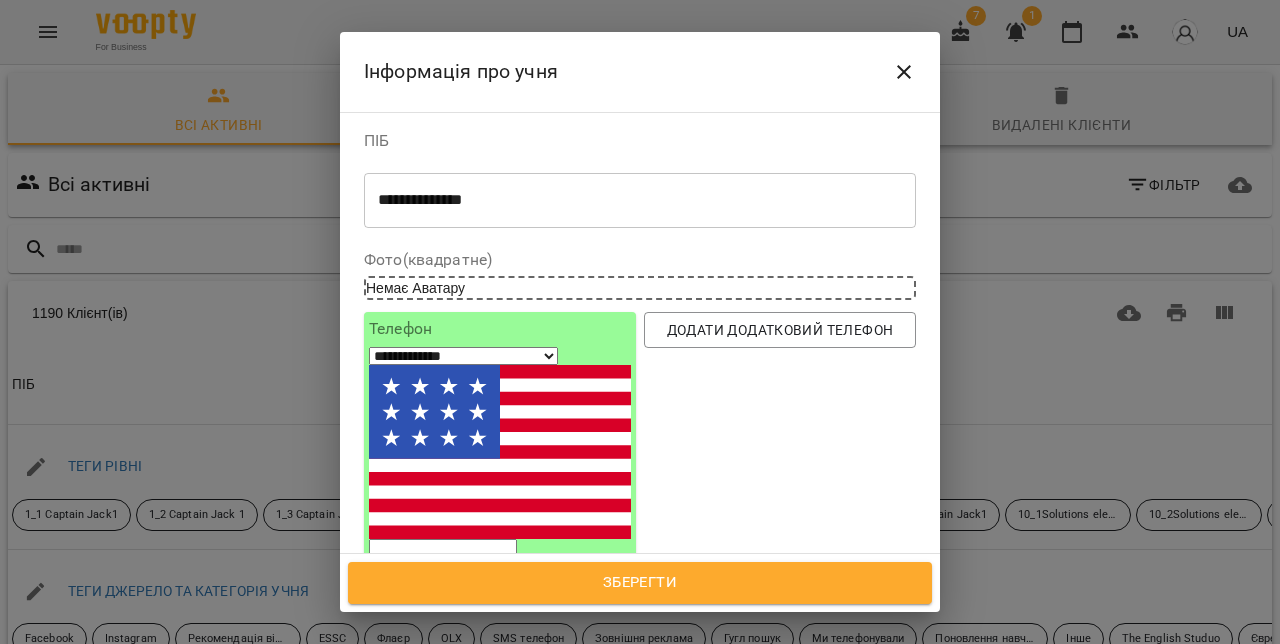 click on "**********" at bounding box center (463, 356) 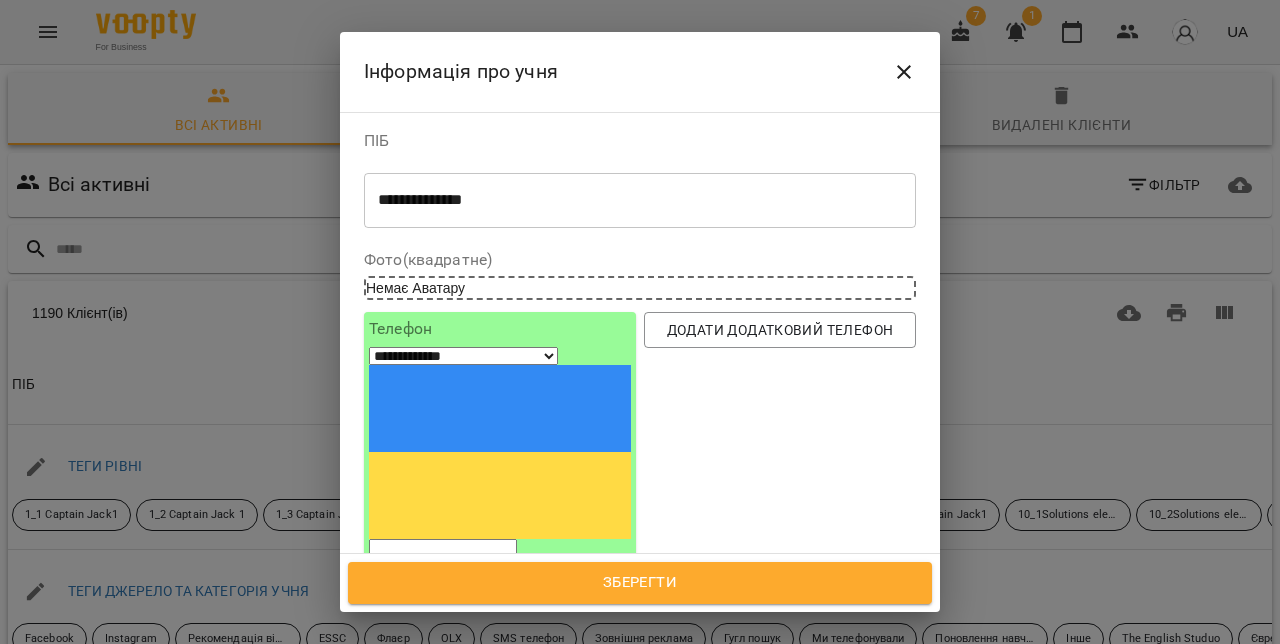 paste on "*********" 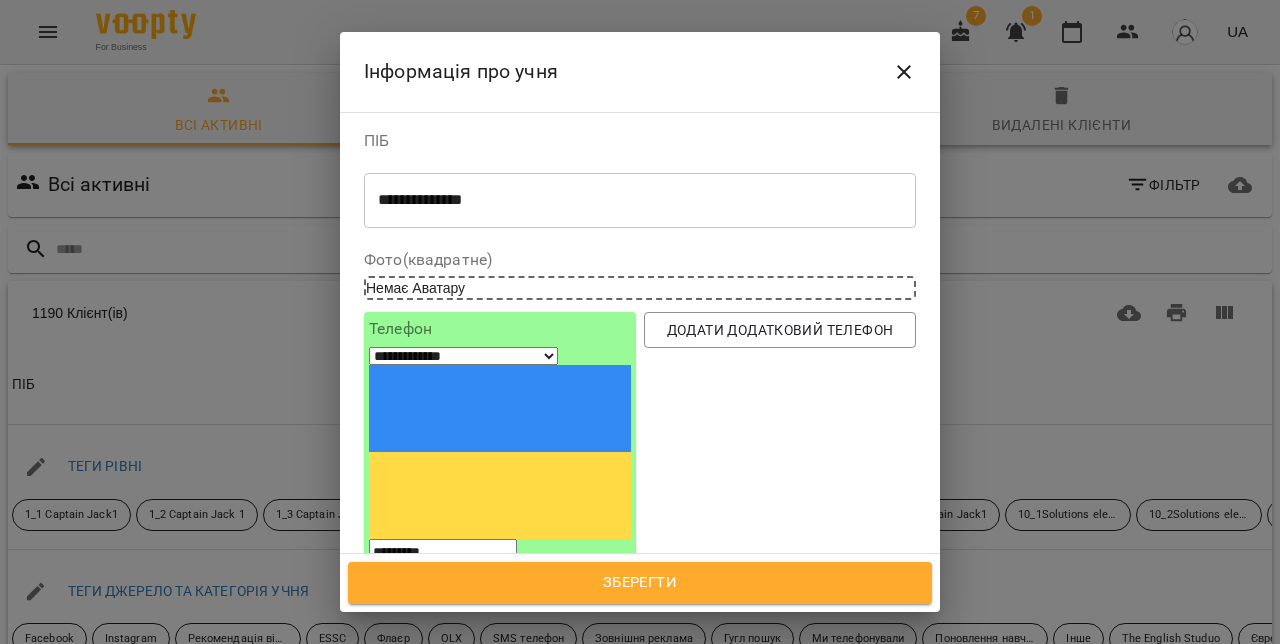 type on "*********" 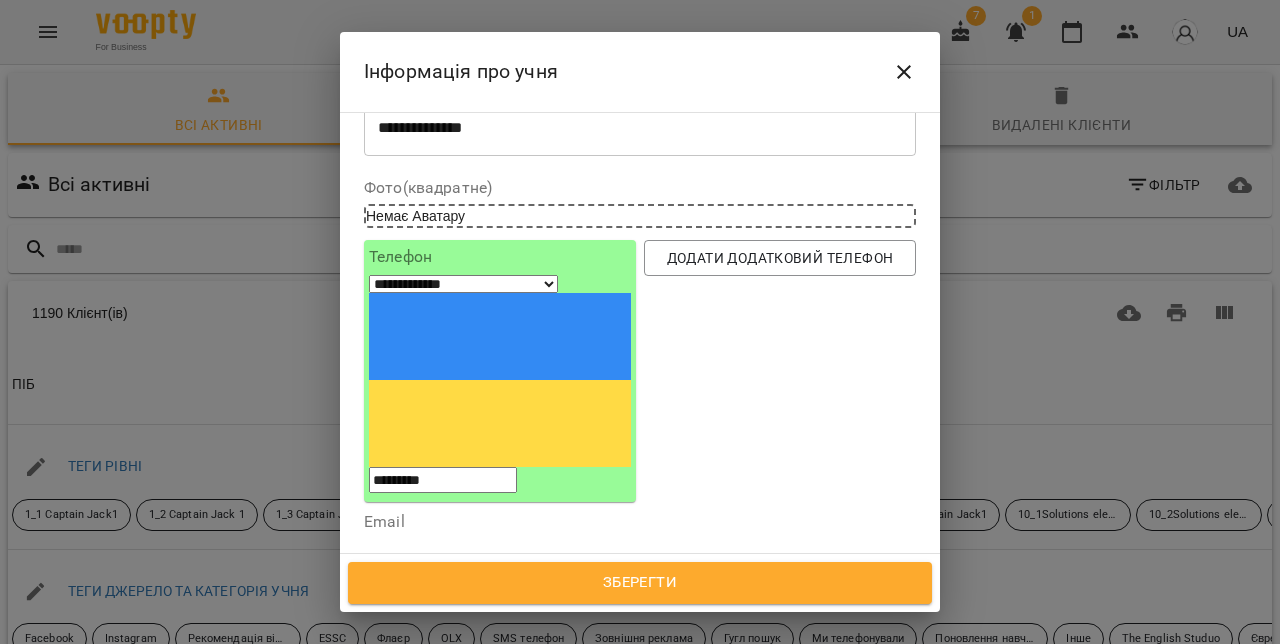 scroll, scrollTop: 73, scrollLeft: 0, axis: vertical 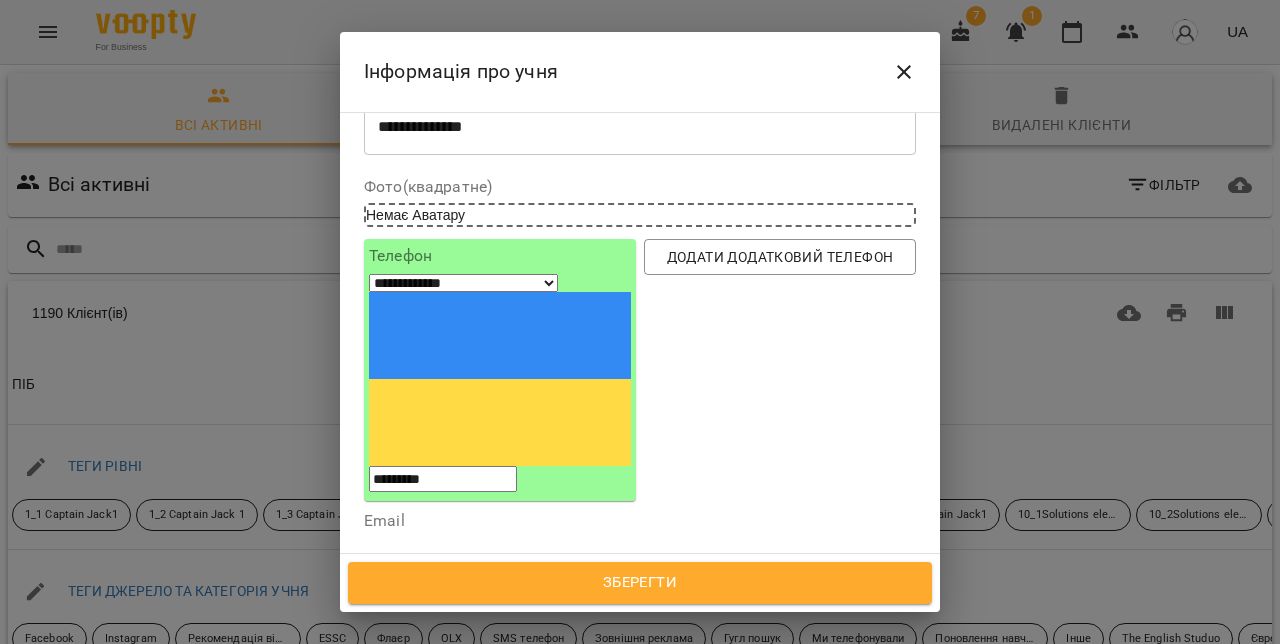 click at bounding box center (640, 581) 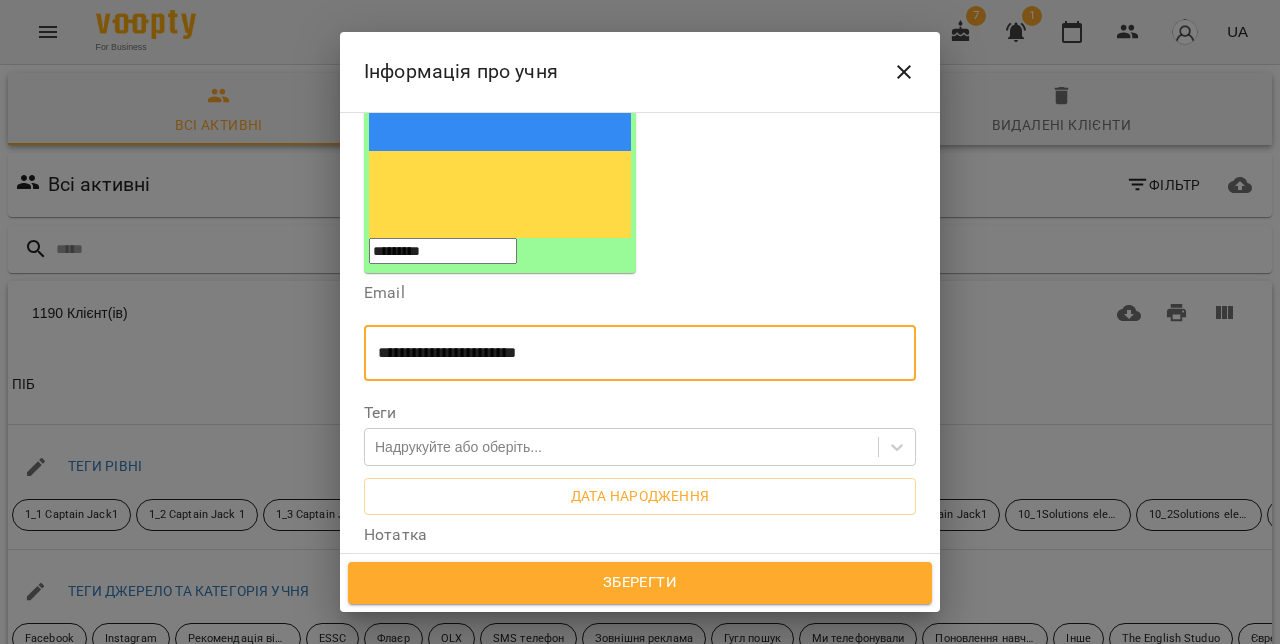 type on "**********" 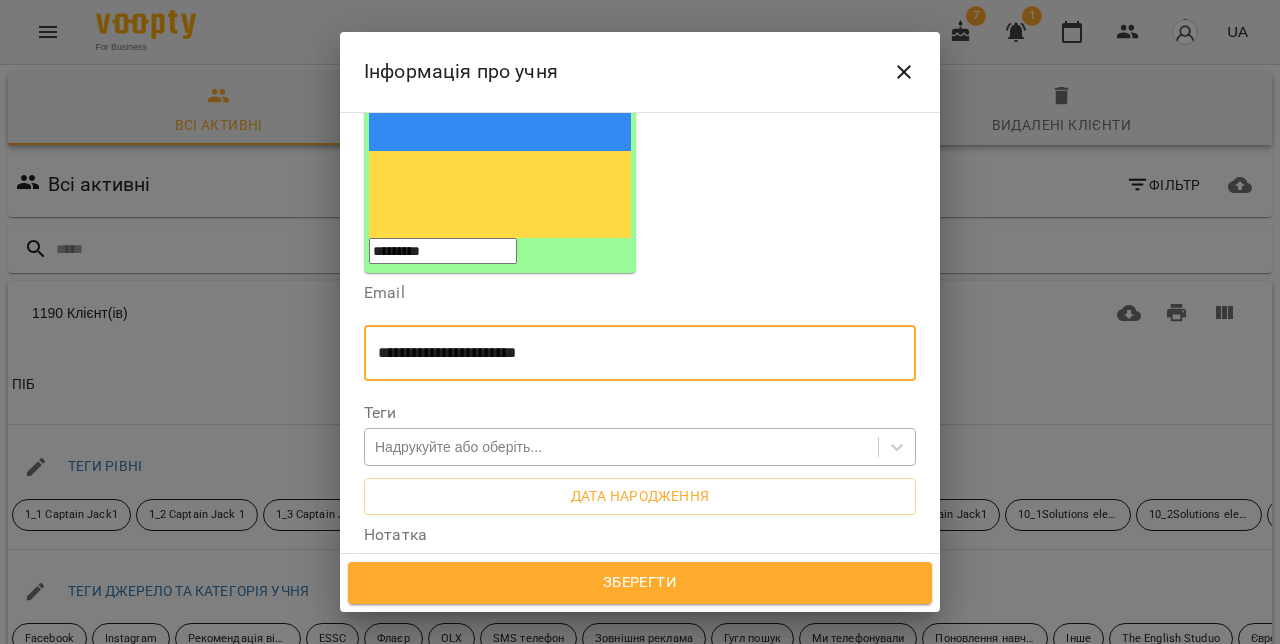 click on "Надрукуйте або оберіть..." at bounding box center (458, 447) 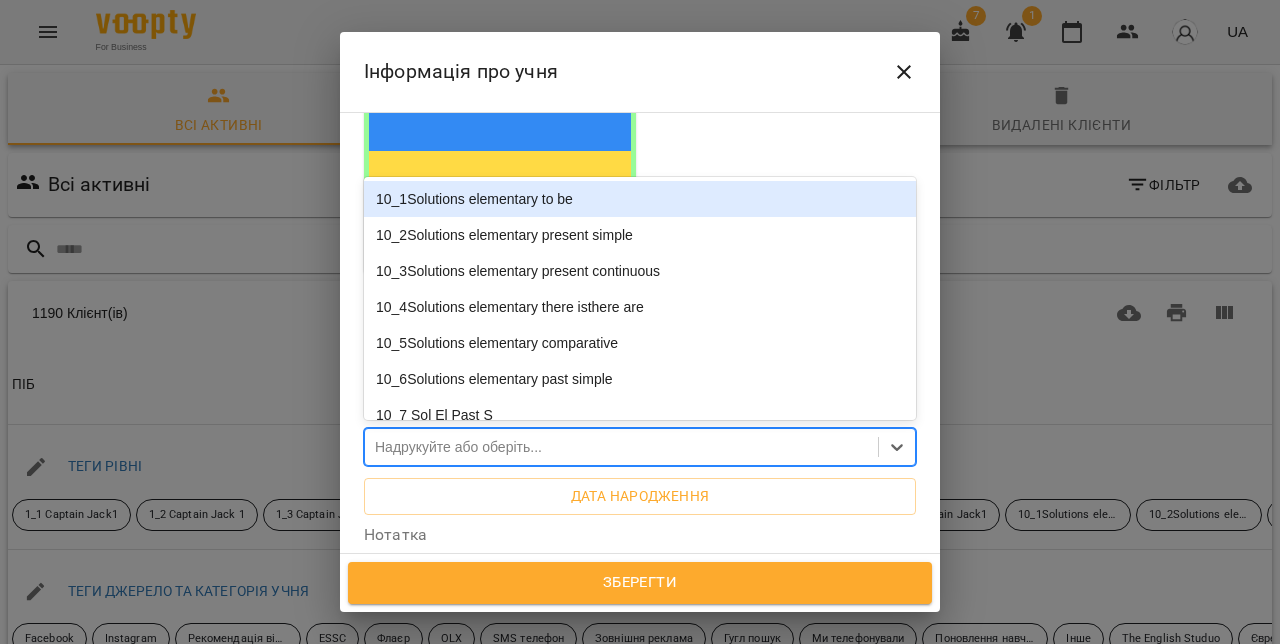 paste on "**********" 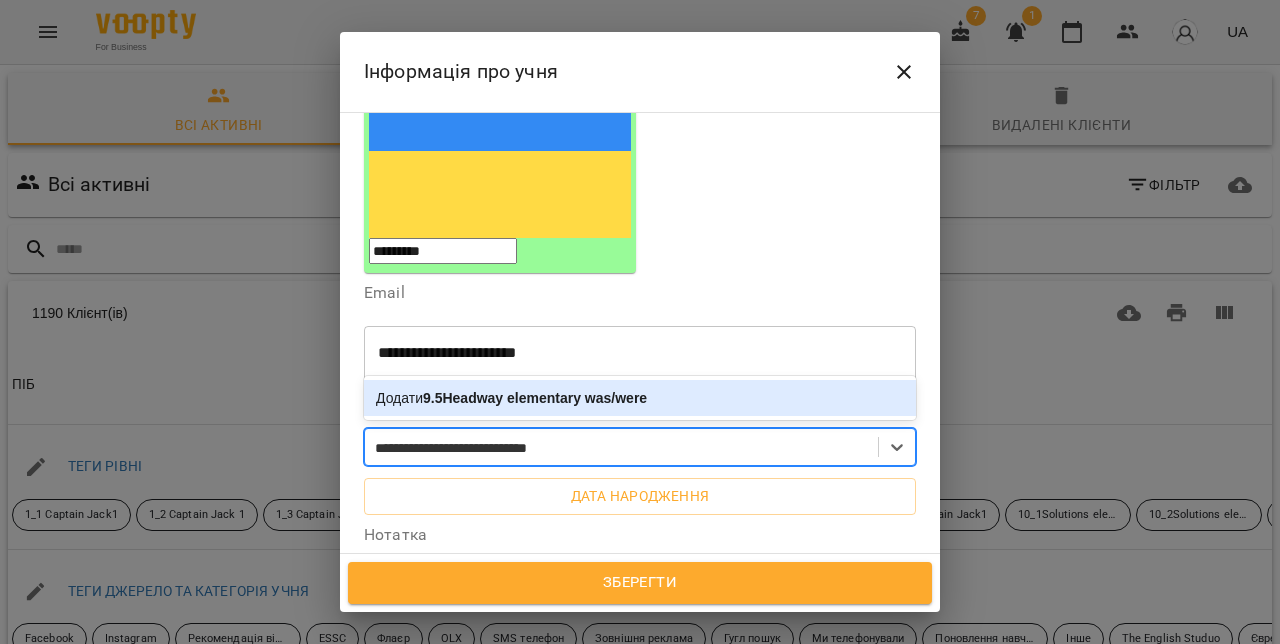 type on "**********" 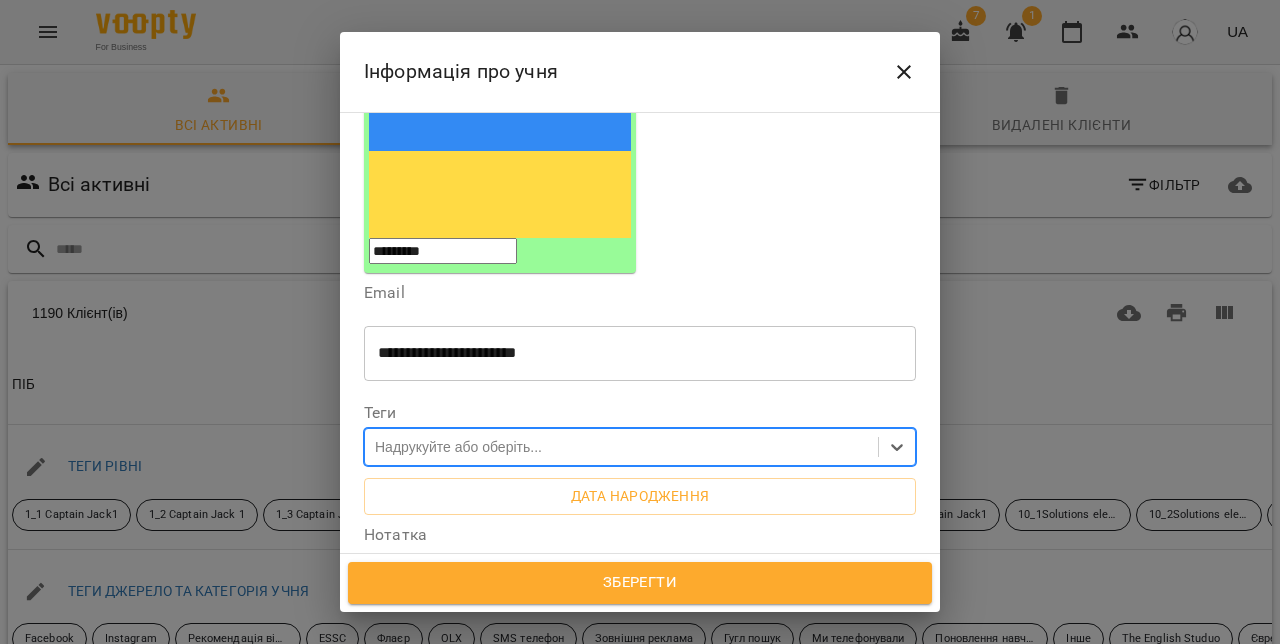 paste on "**********" 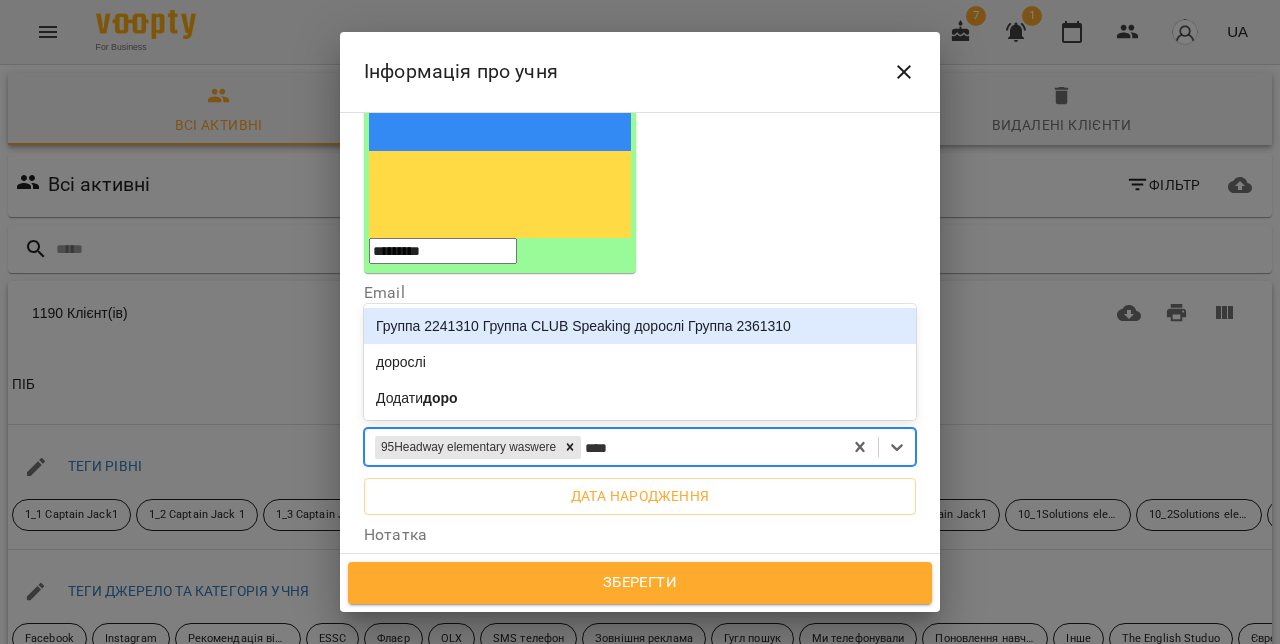 type on "*****" 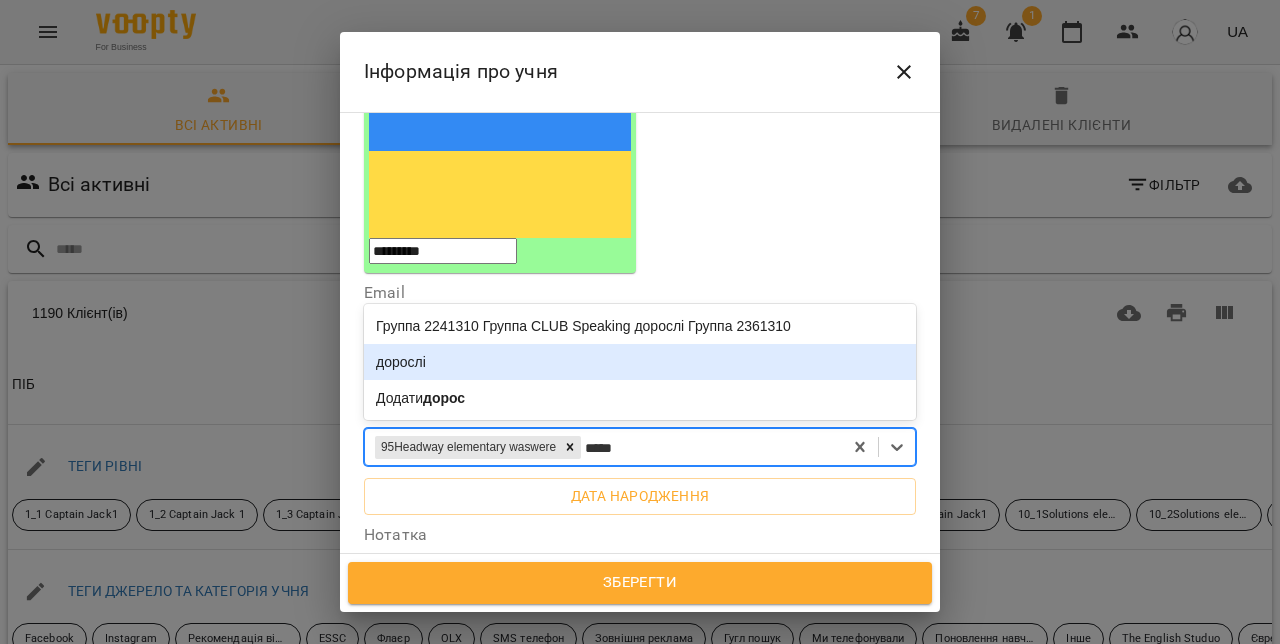click on "дорослі" at bounding box center (640, 362) 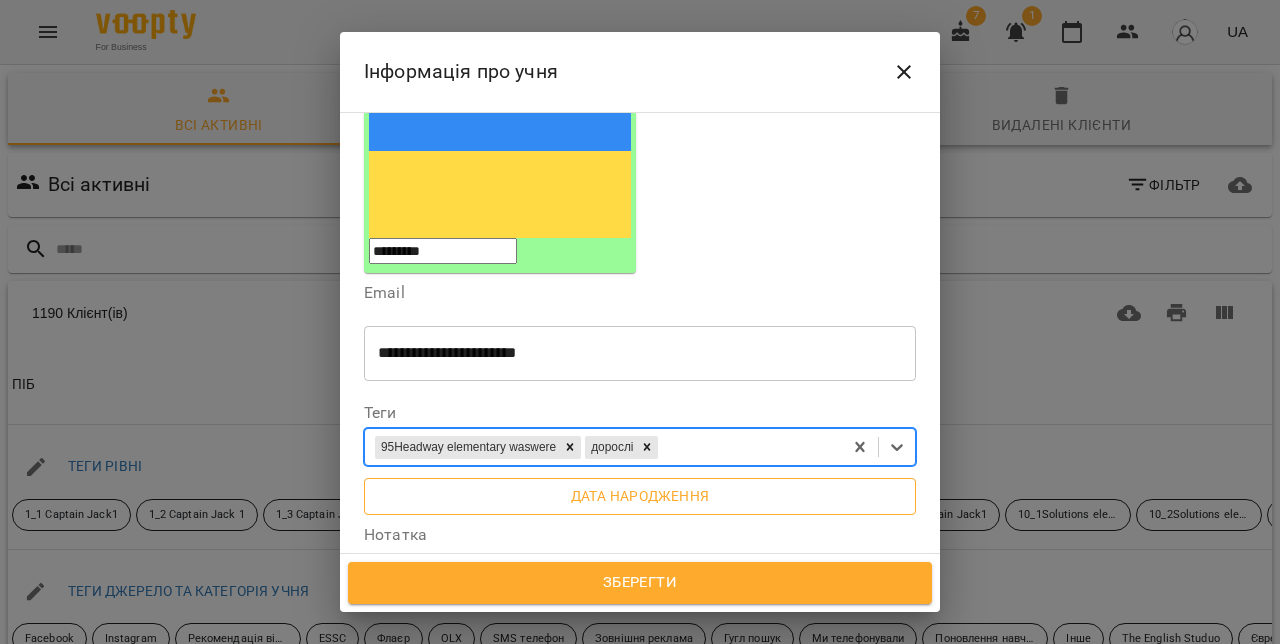 click on "Дата народження" at bounding box center [640, 496] 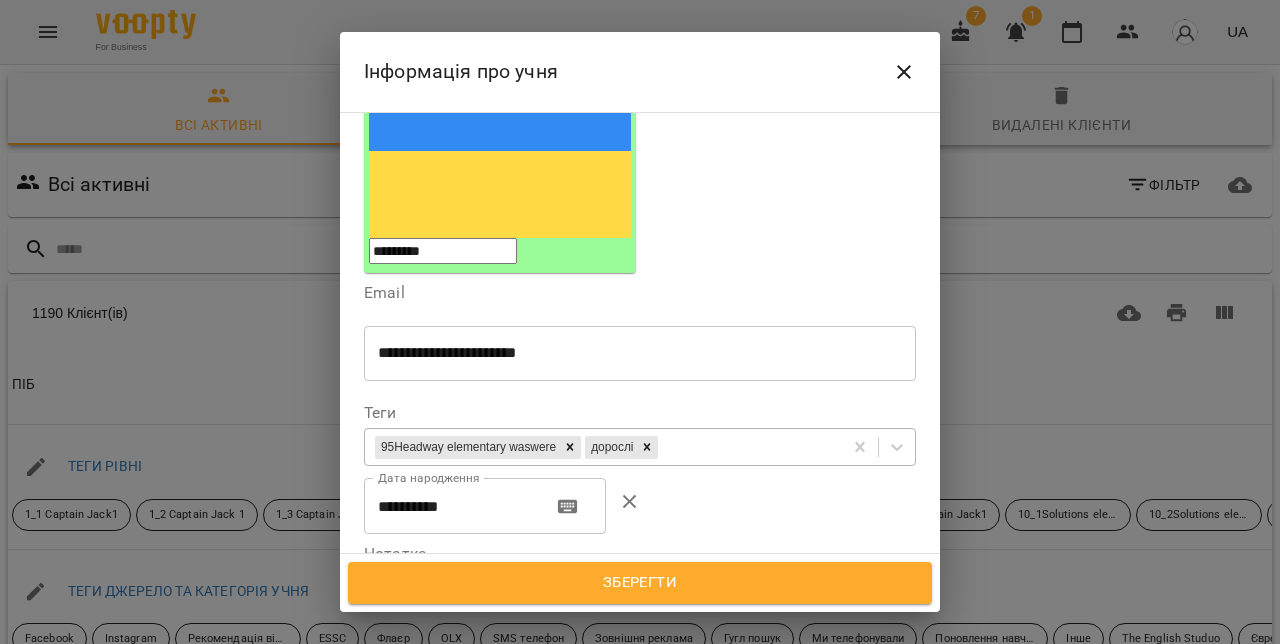 click on "**********" at bounding box center (450, 506) 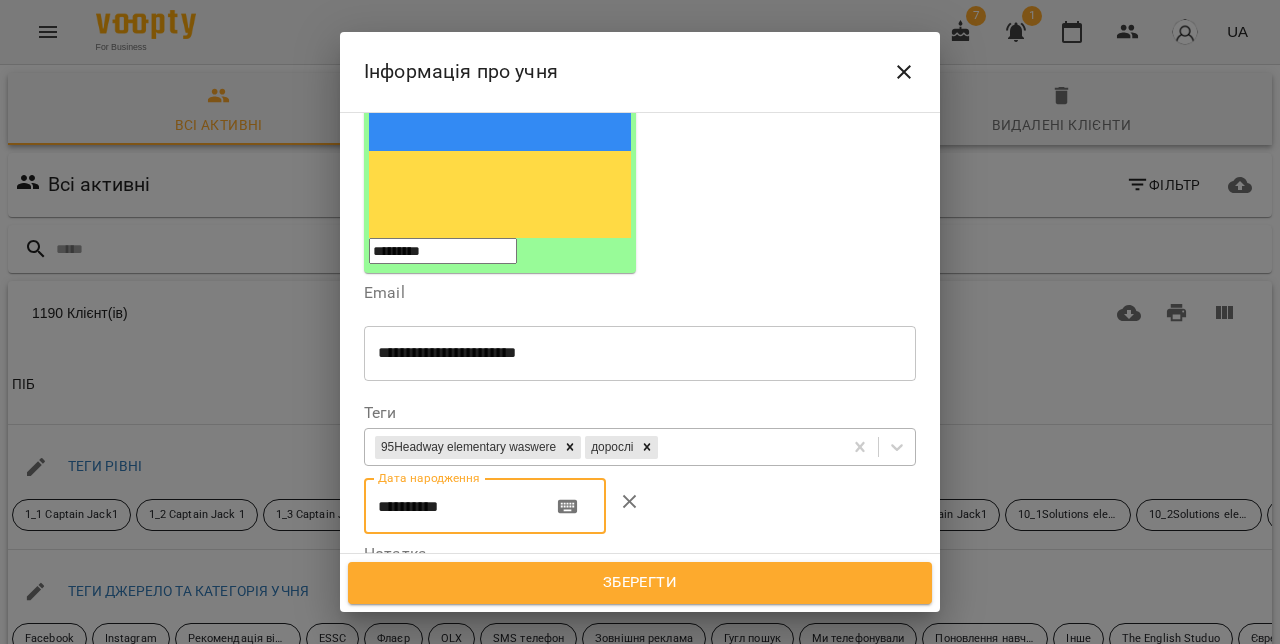 paste 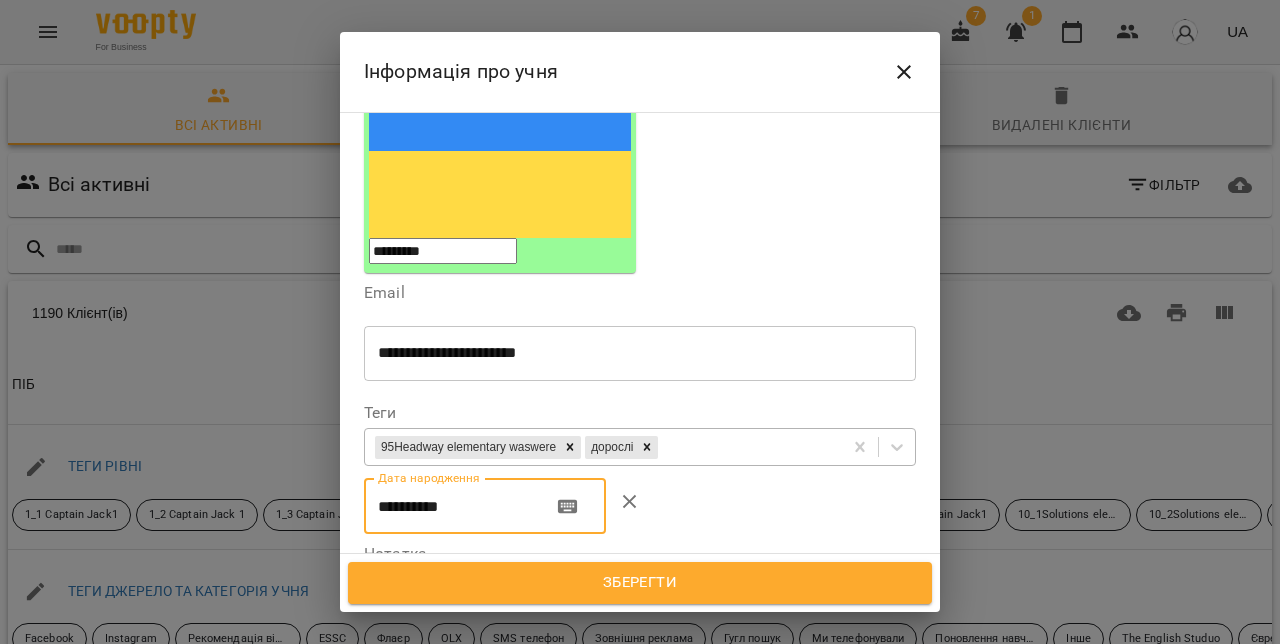 type on "**********" 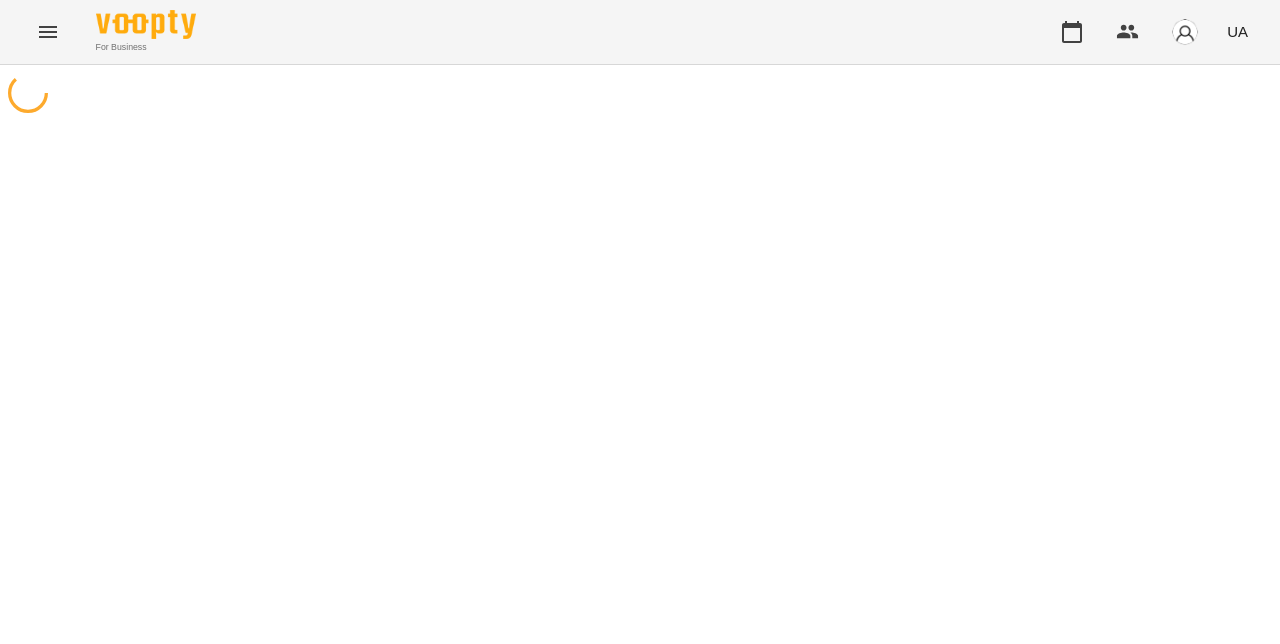 scroll, scrollTop: 0, scrollLeft: 0, axis: both 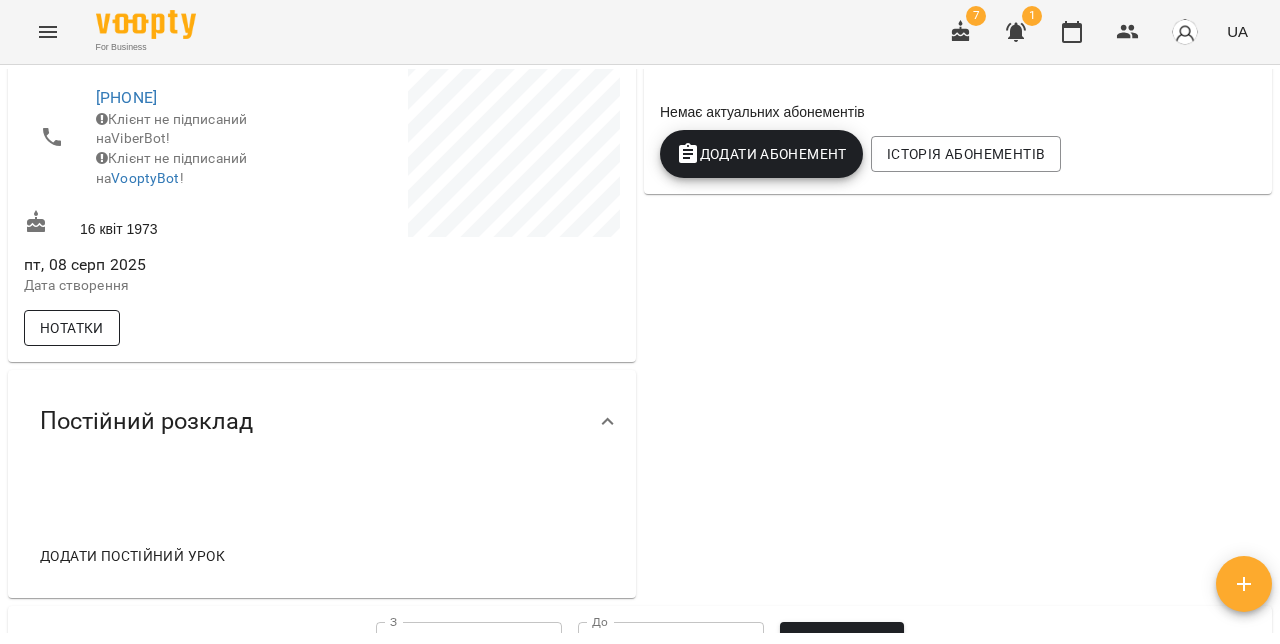 click on "Нотатки" at bounding box center [72, 328] 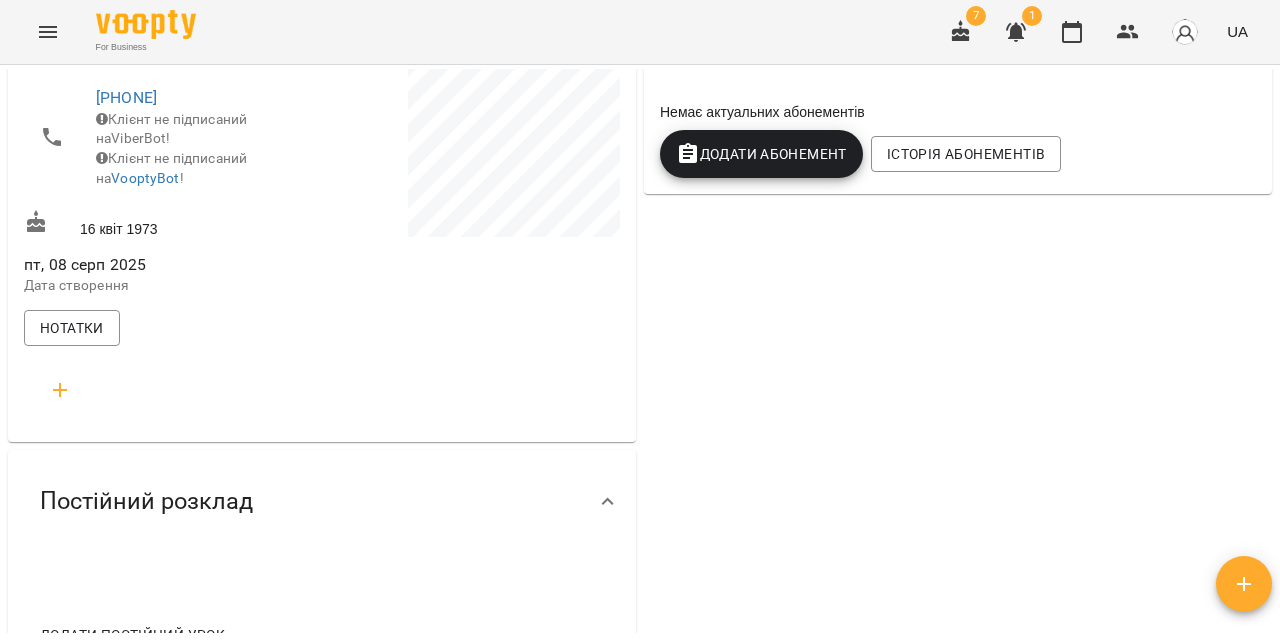 click 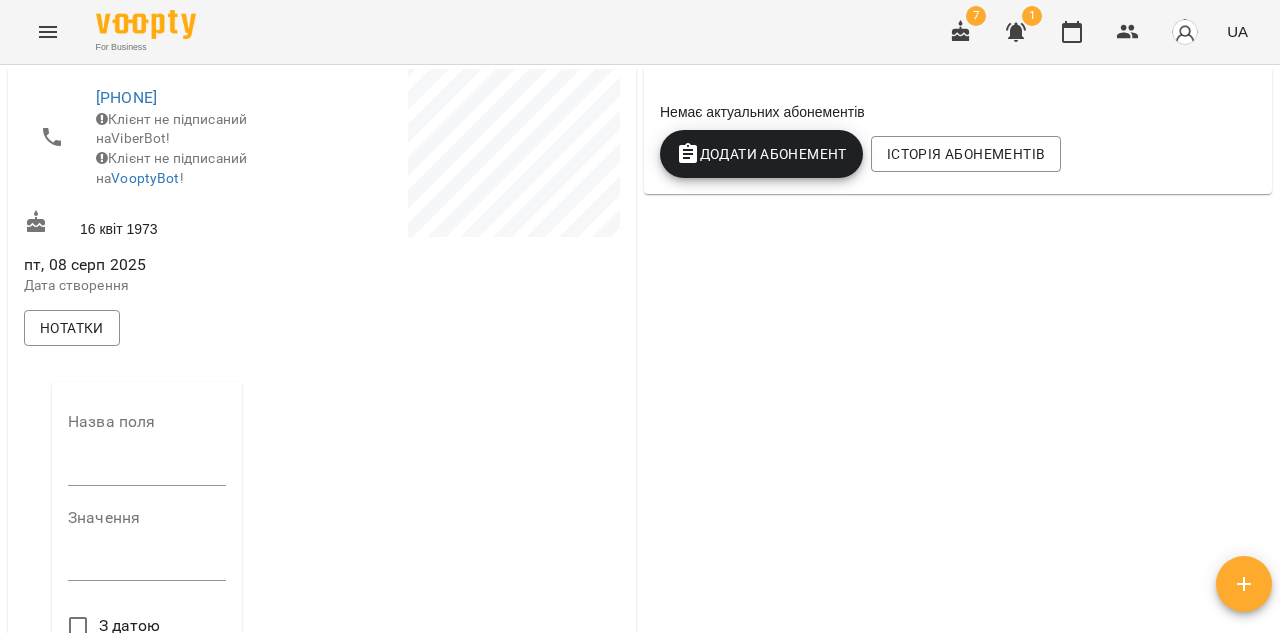 click at bounding box center [147, 470] 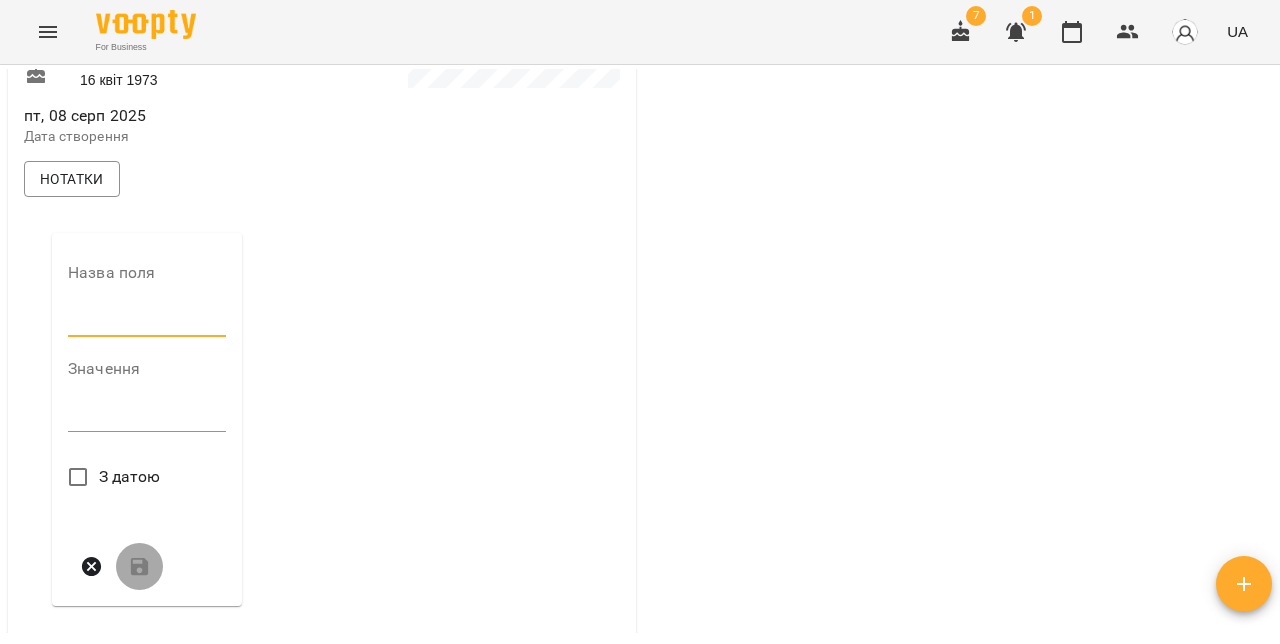 scroll, scrollTop: 589, scrollLeft: 0, axis: vertical 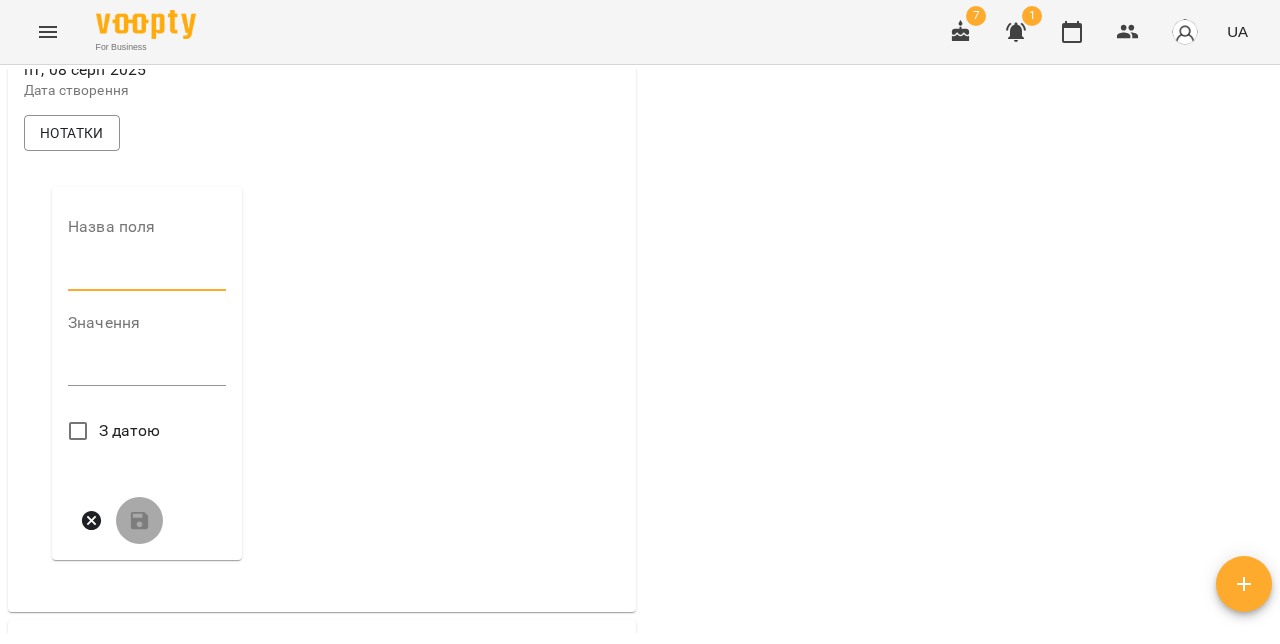 type on "*****" 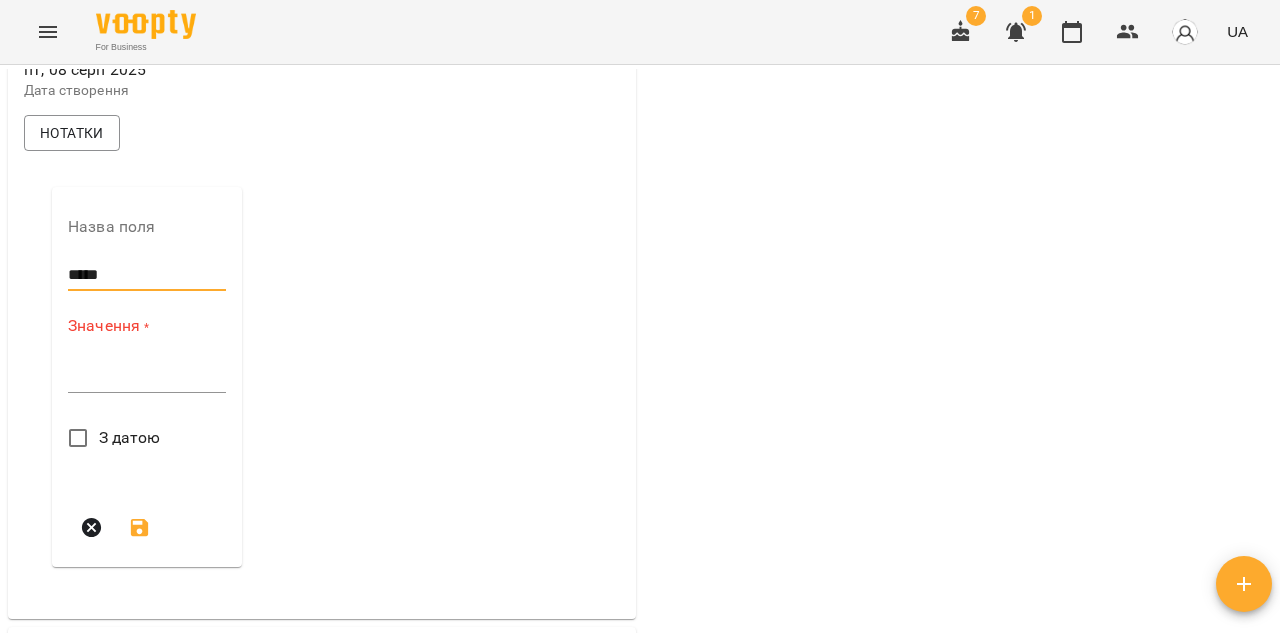 click on "*" at bounding box center [147, 377] 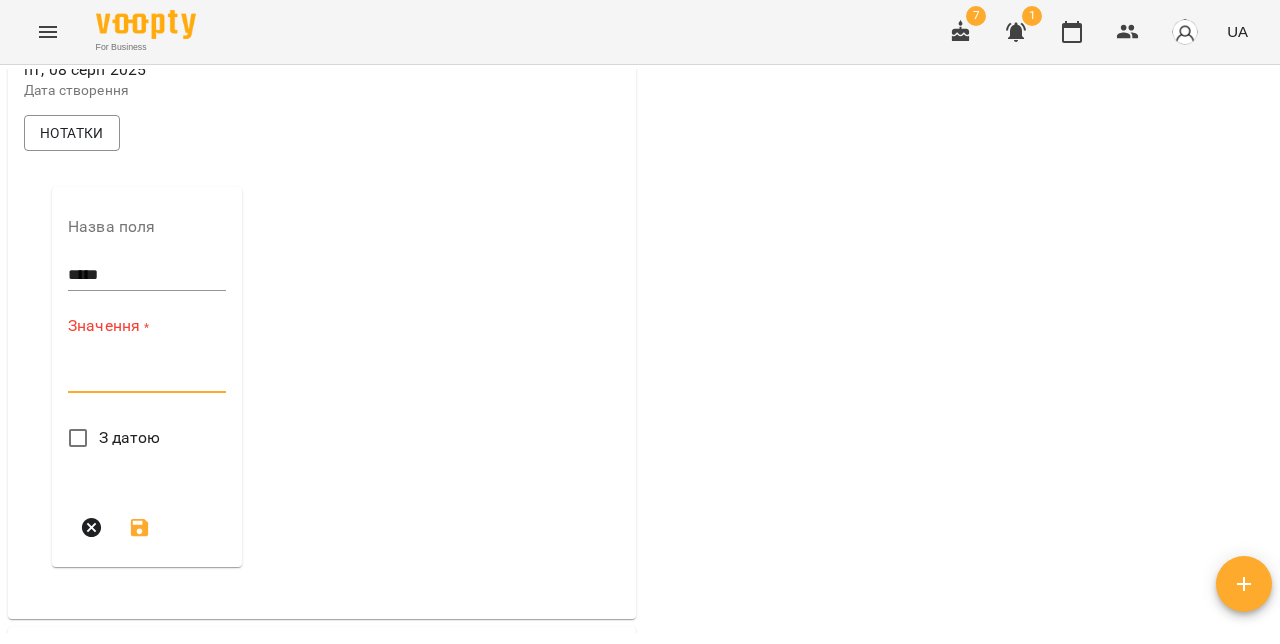 paste on "**********" 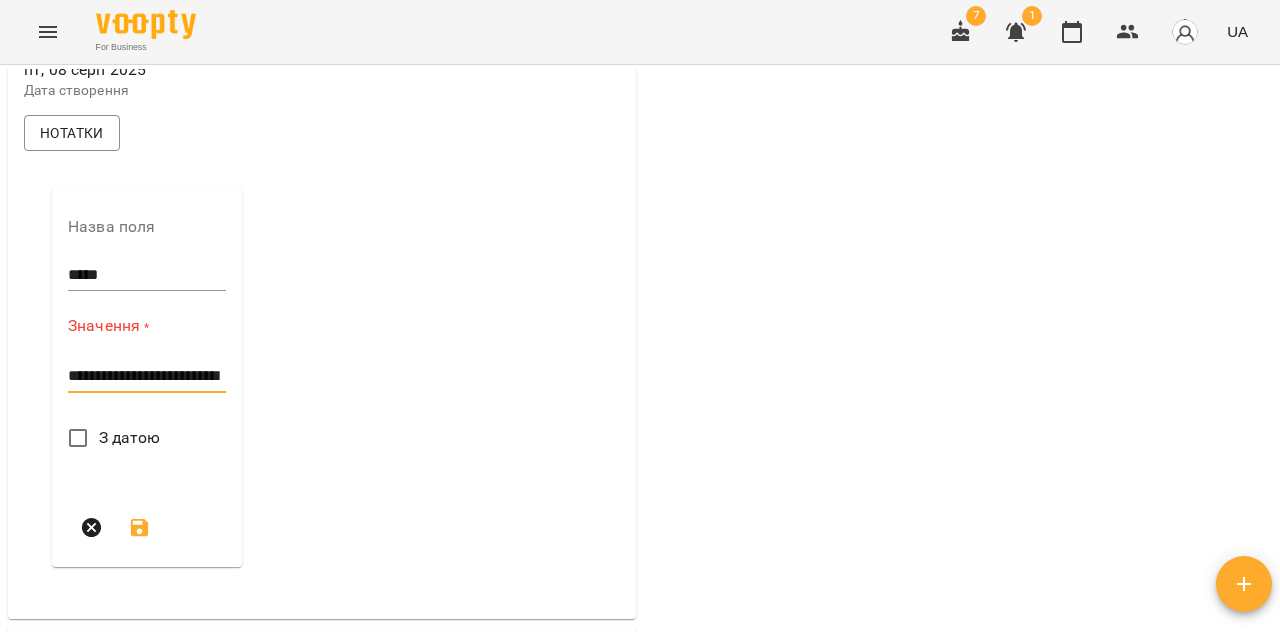 scroll, scrollTop: 0, scrollLeft: 0, axis: both 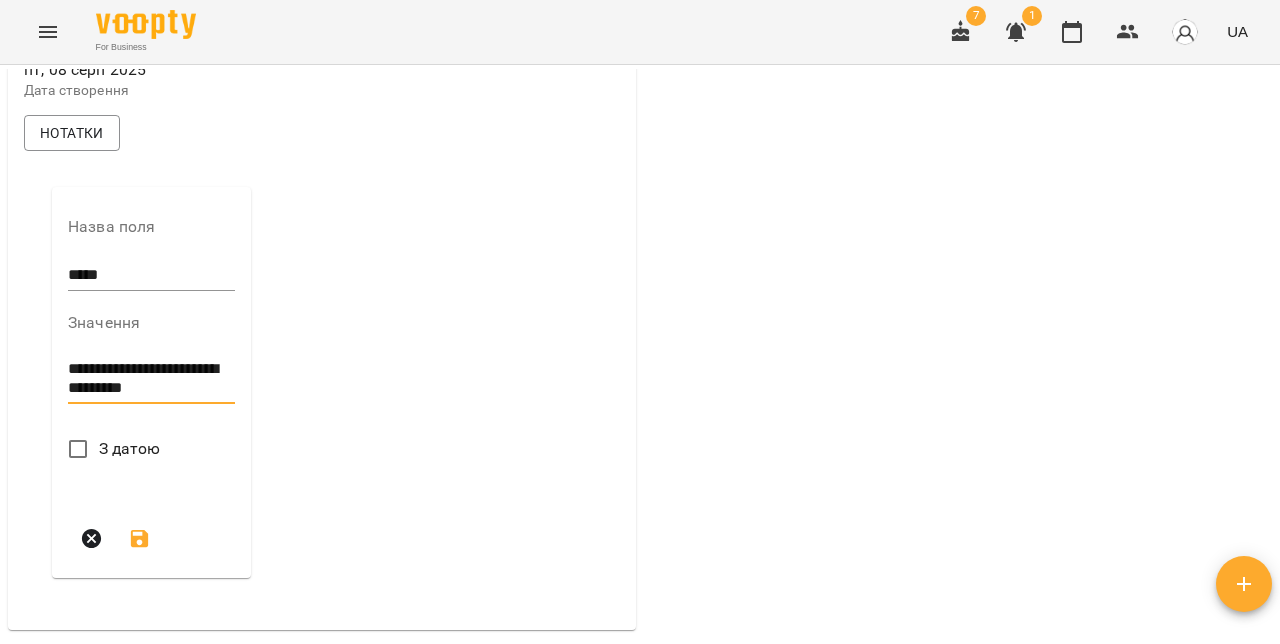type on "**********" 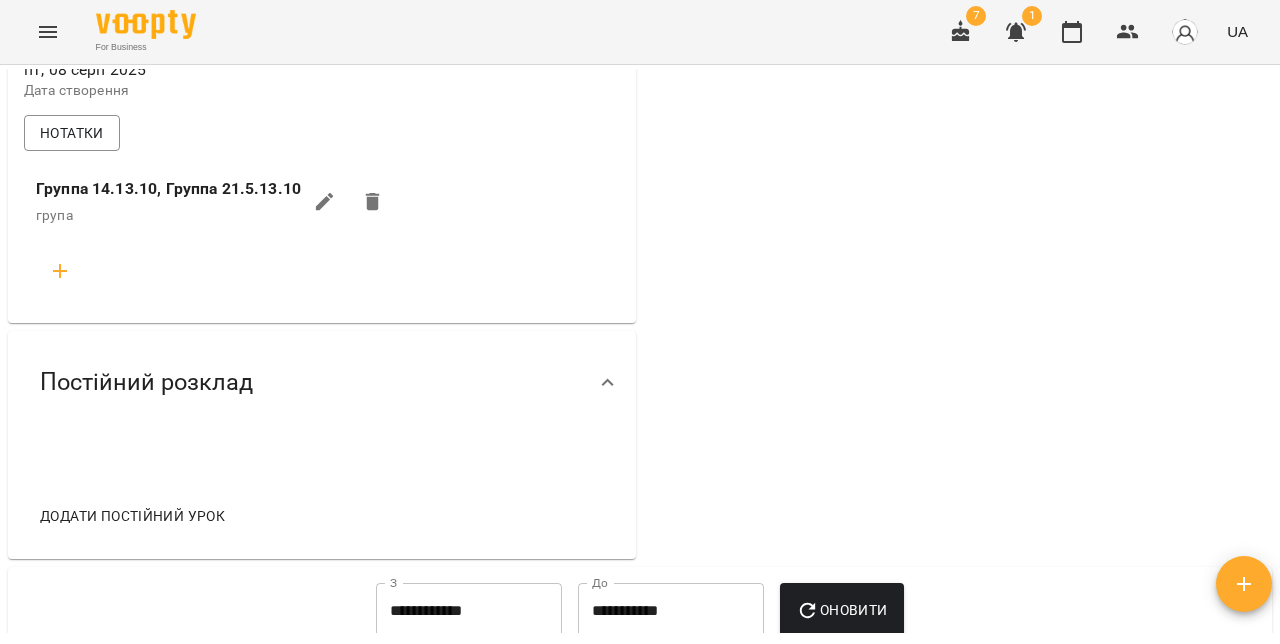 click at bounding box center [60, 271] 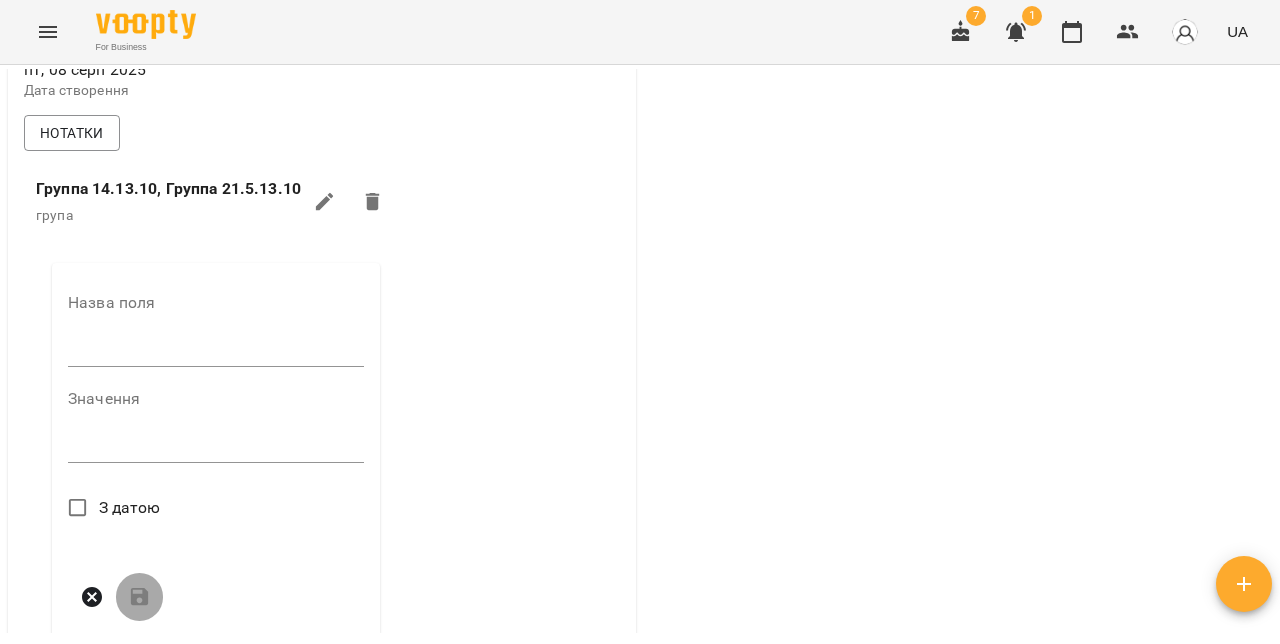 click at bounding box center [216, 351] 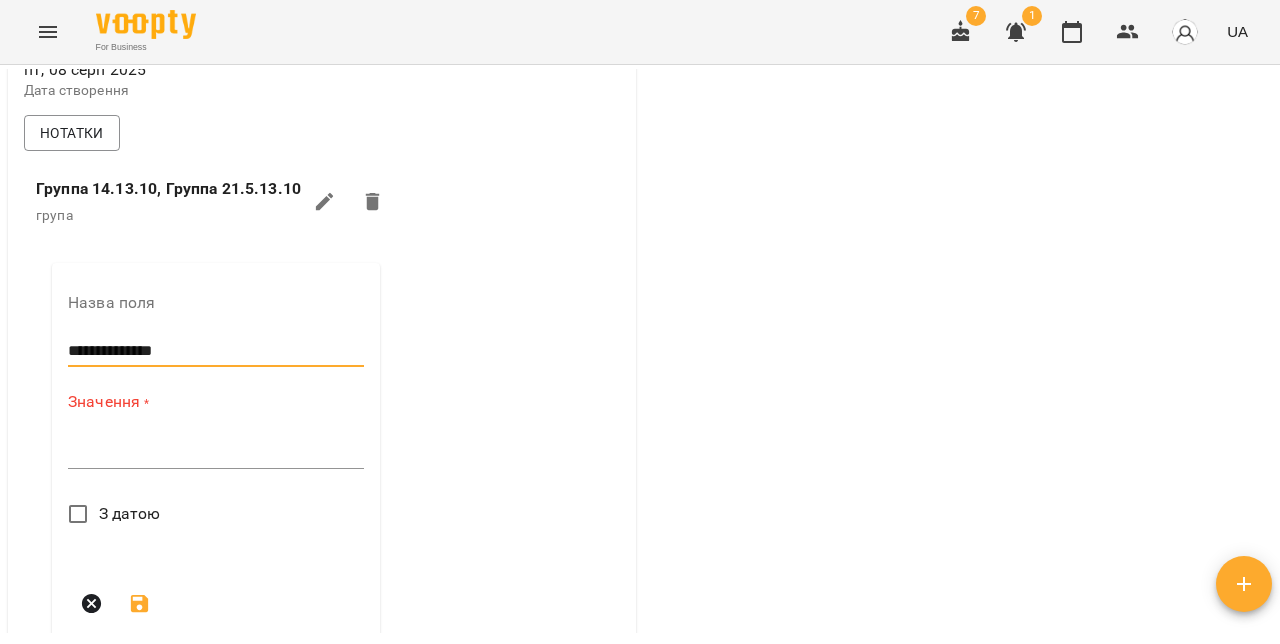 paste on "**********" 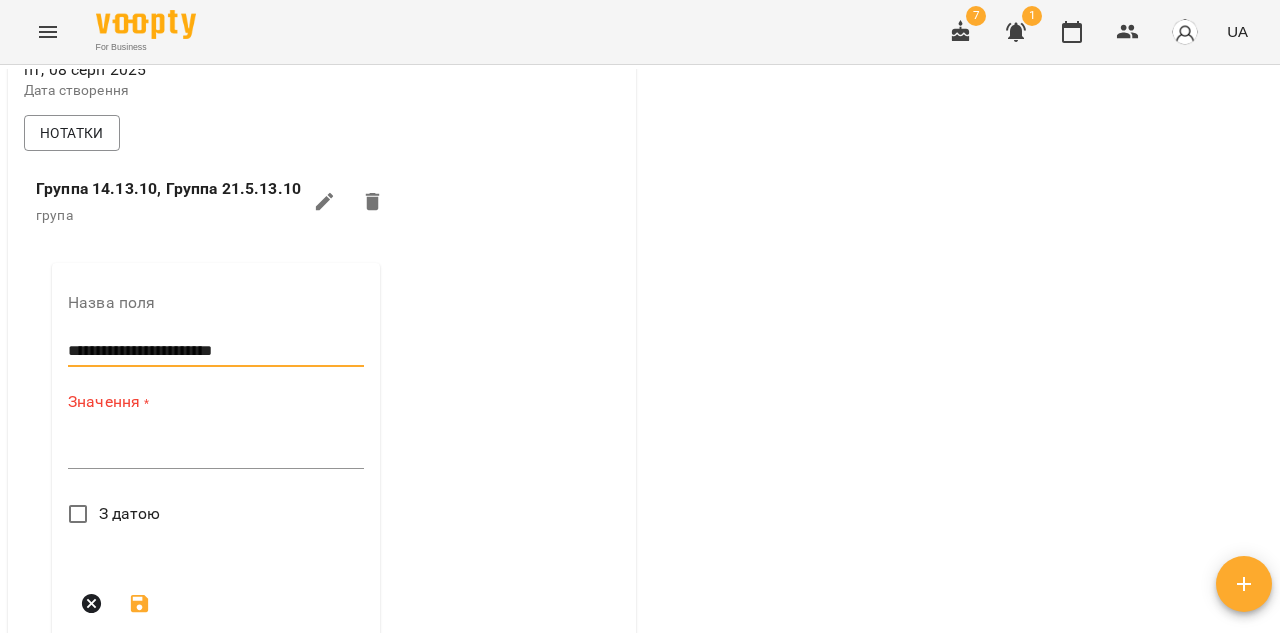 paste on "**********" 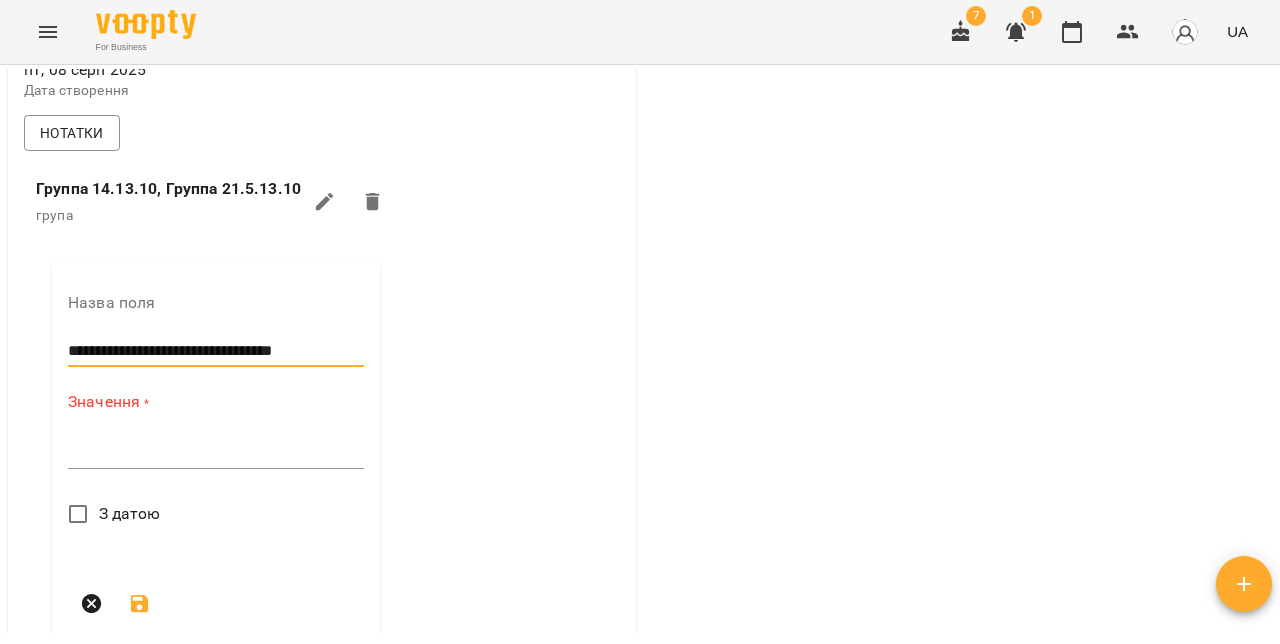 paste on "**********" 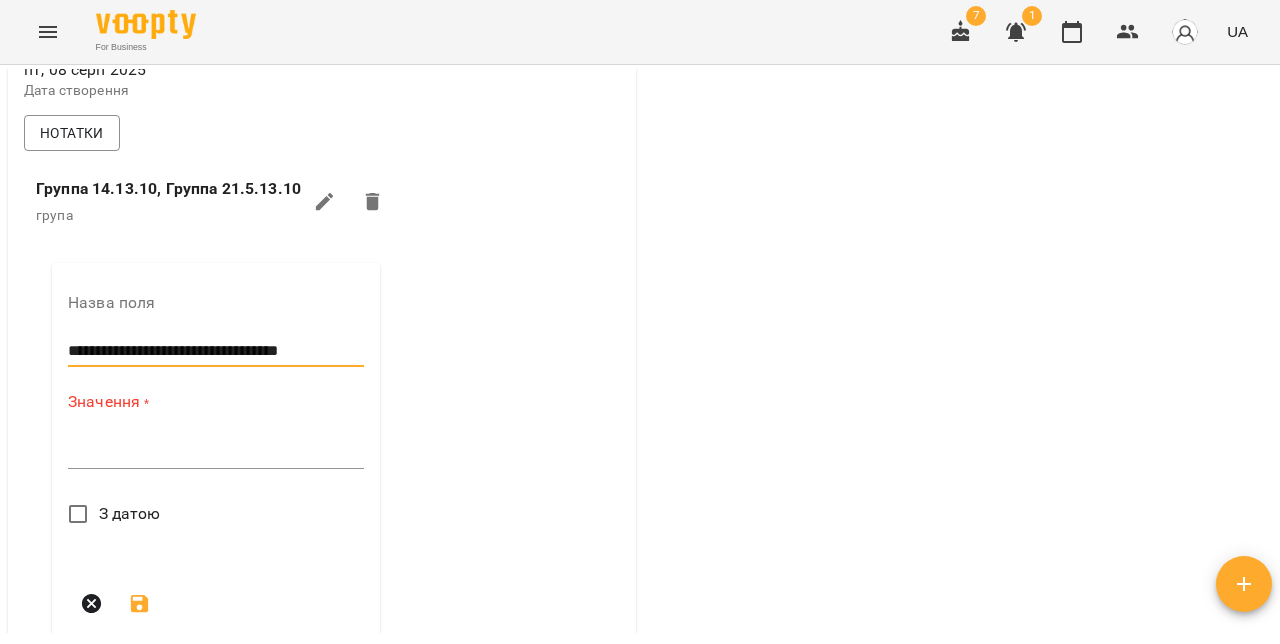scroll, scrollTop: 0, scrollLeft: 0, axis: both 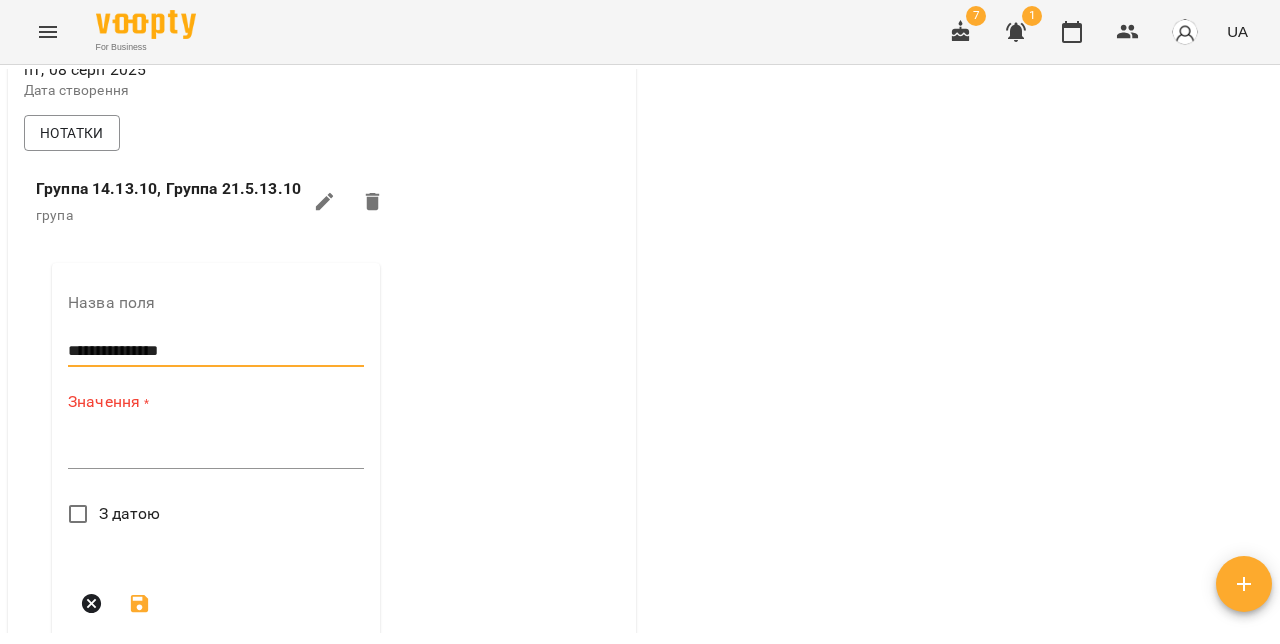type on "**********" 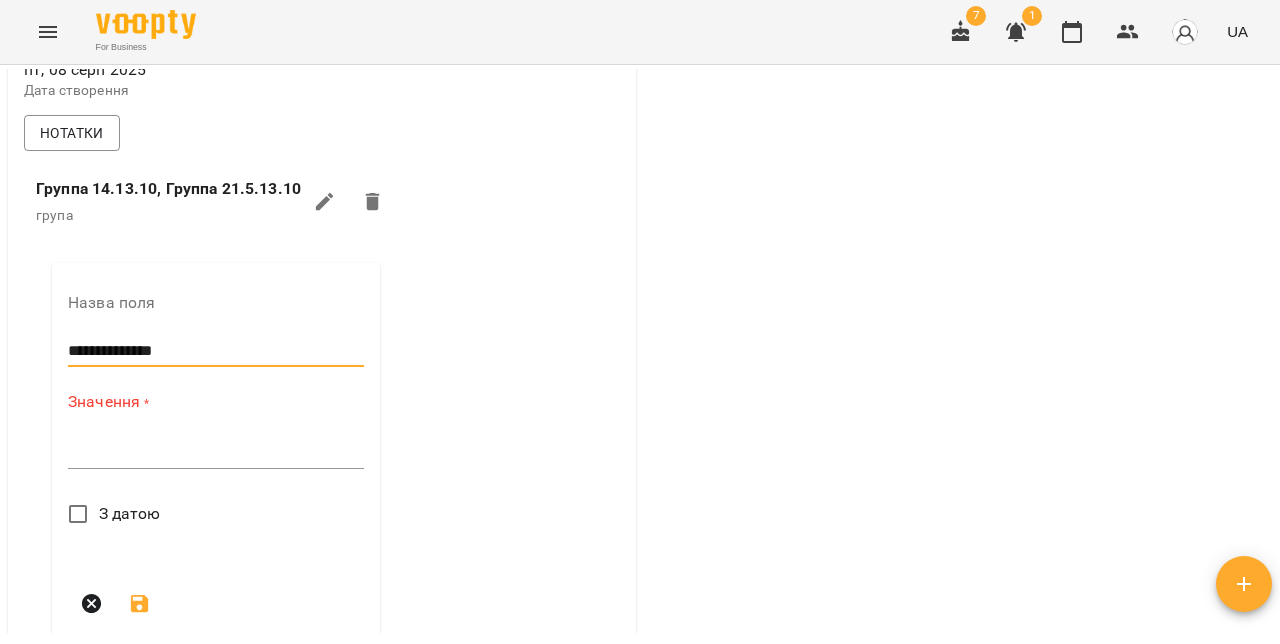 click at bounding box center [216, 452] 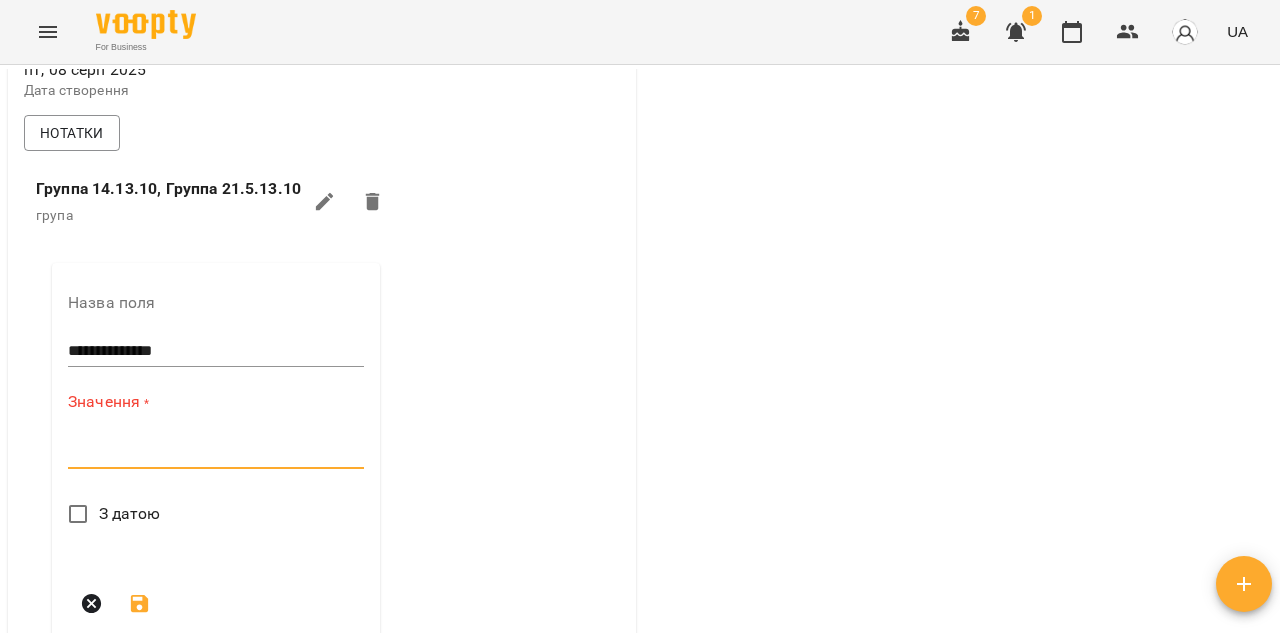 paste on "**********" 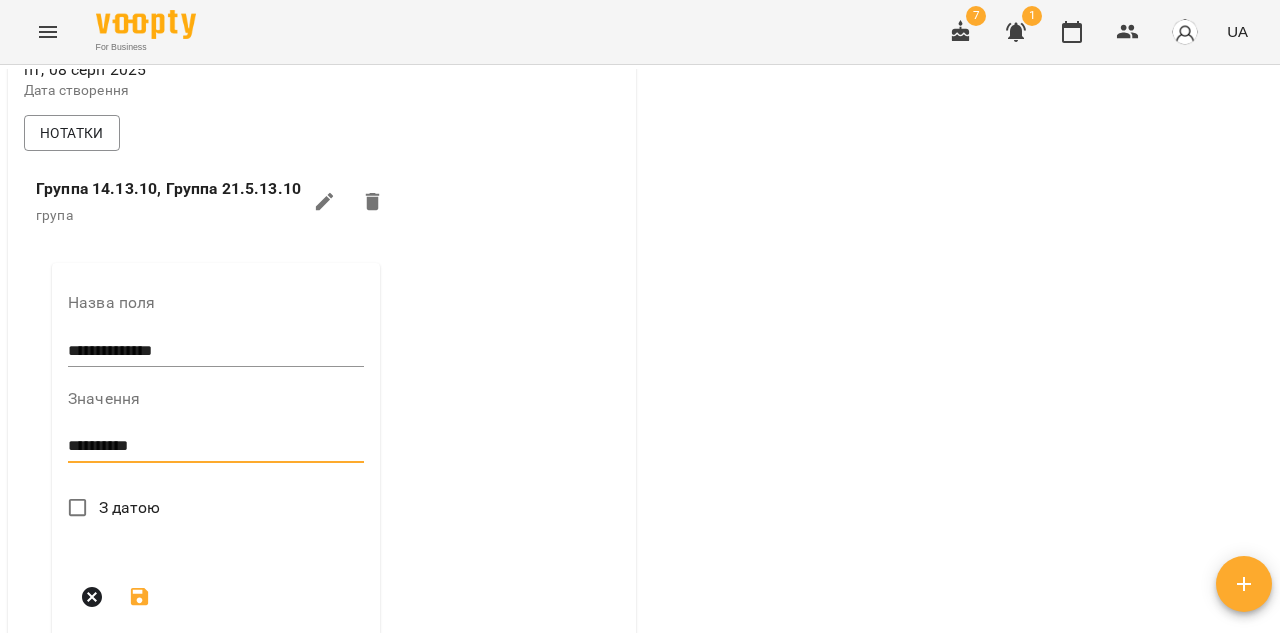 scroll, scrollTop: 641, scrollLeft: 0, axis: vertical 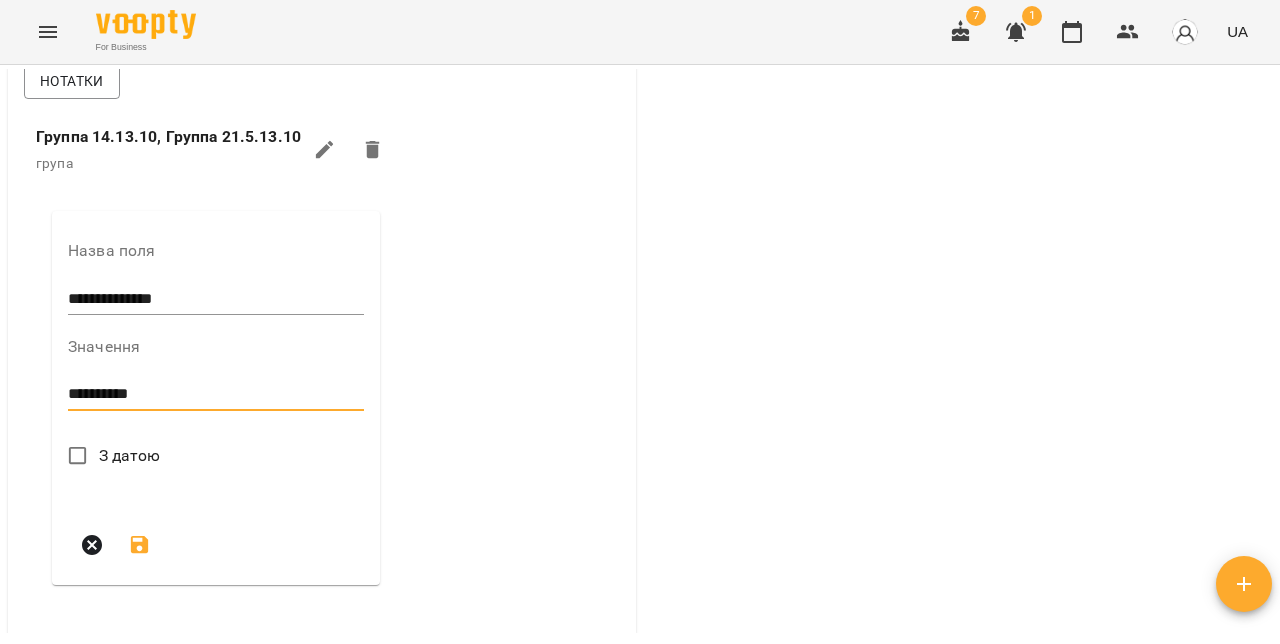 type on "**********" 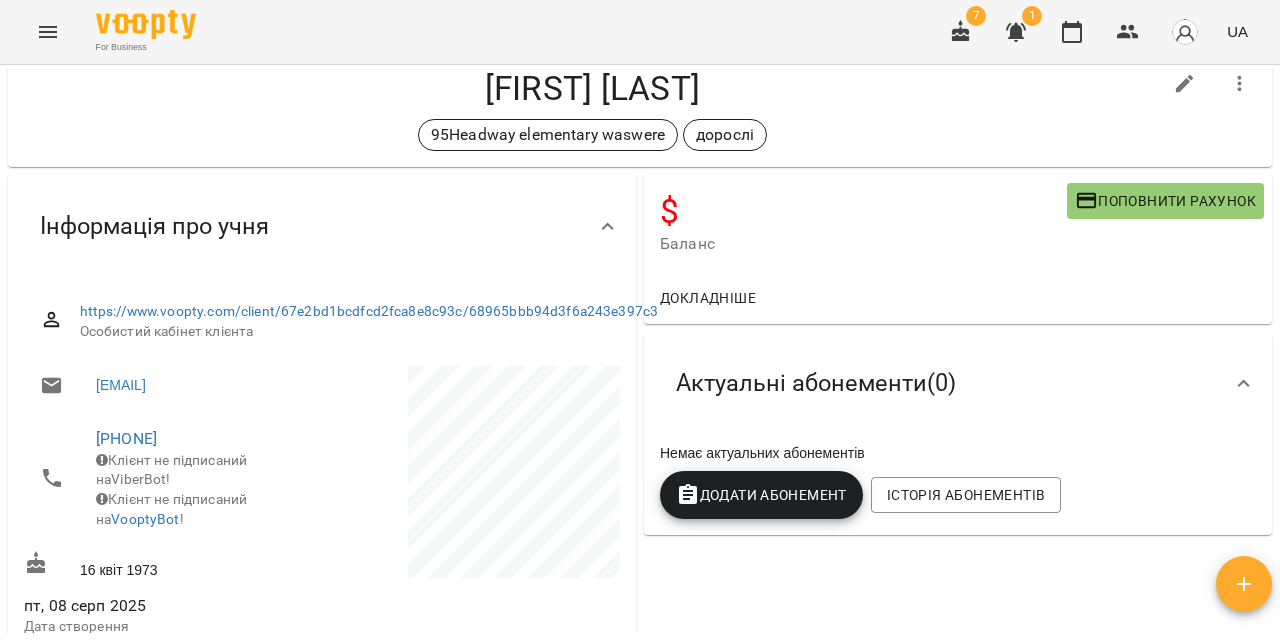 scroll, scrollTop: 0, scrollLeft: 0, axis: both 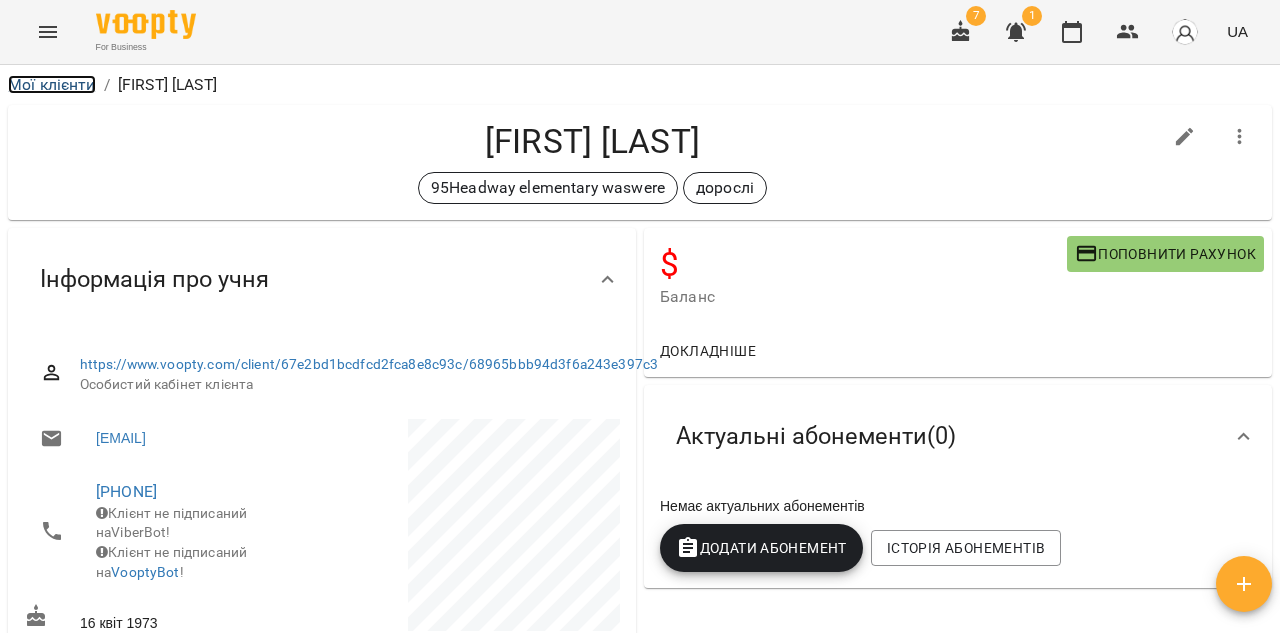 click on "Мої клієнти" at bounding box center [52, 84] 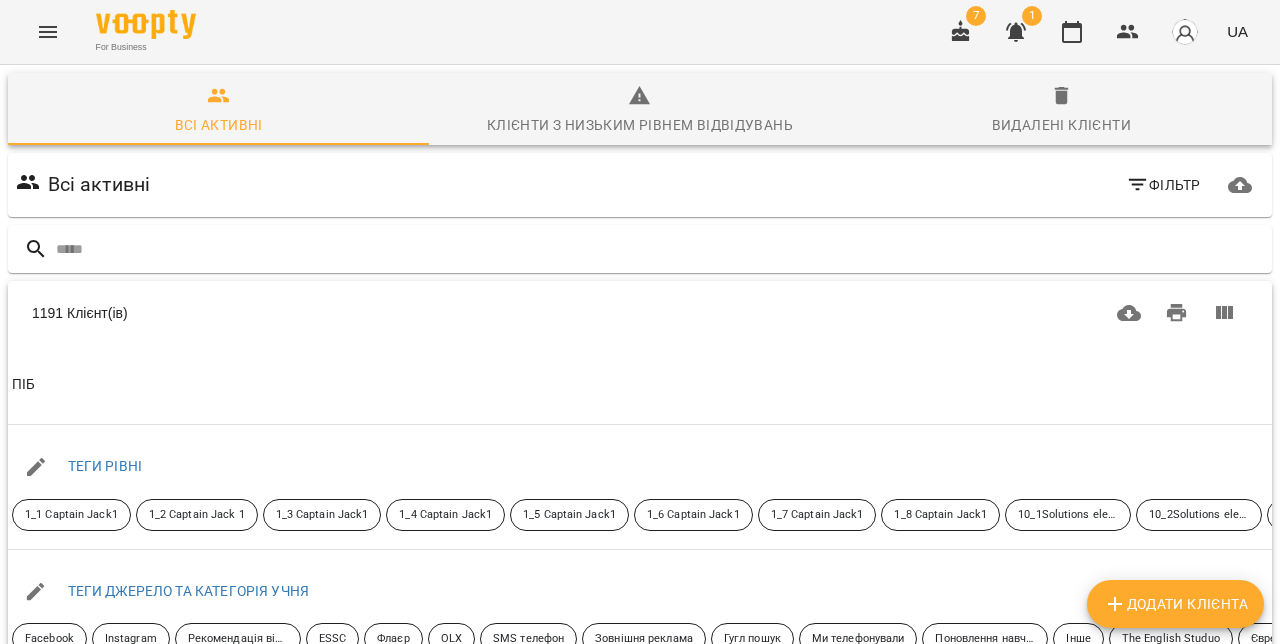 click on "Додати клієнта" at bounding box center (1175, 604) 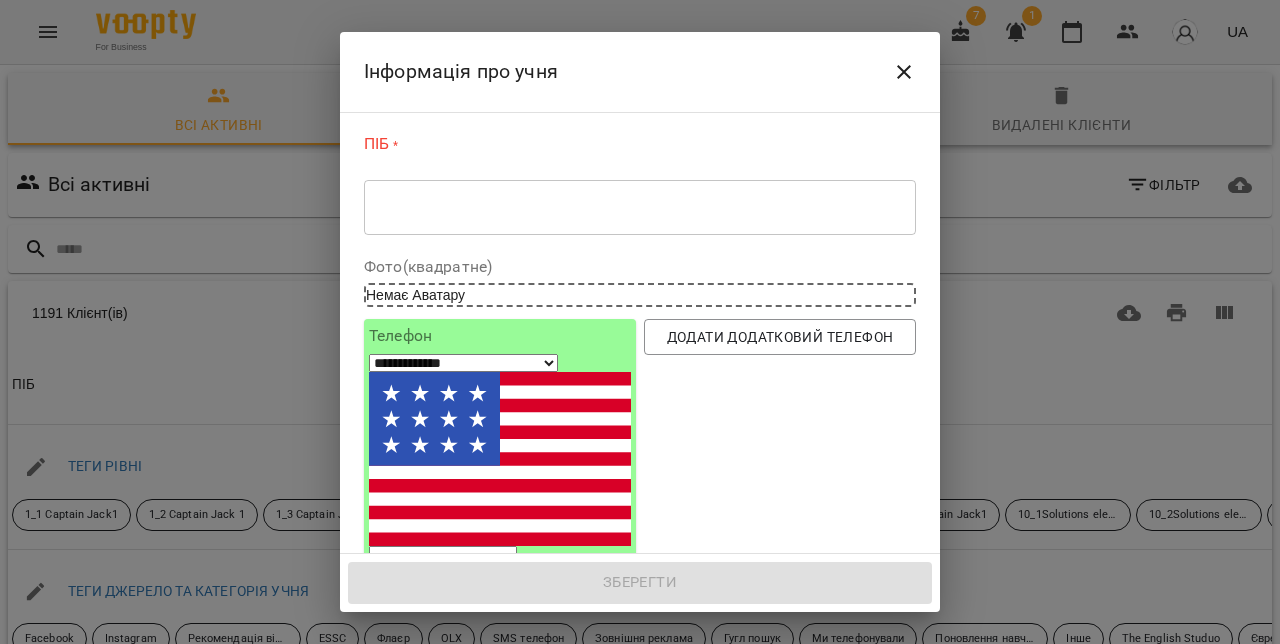 click at bounding box center (640, 207) 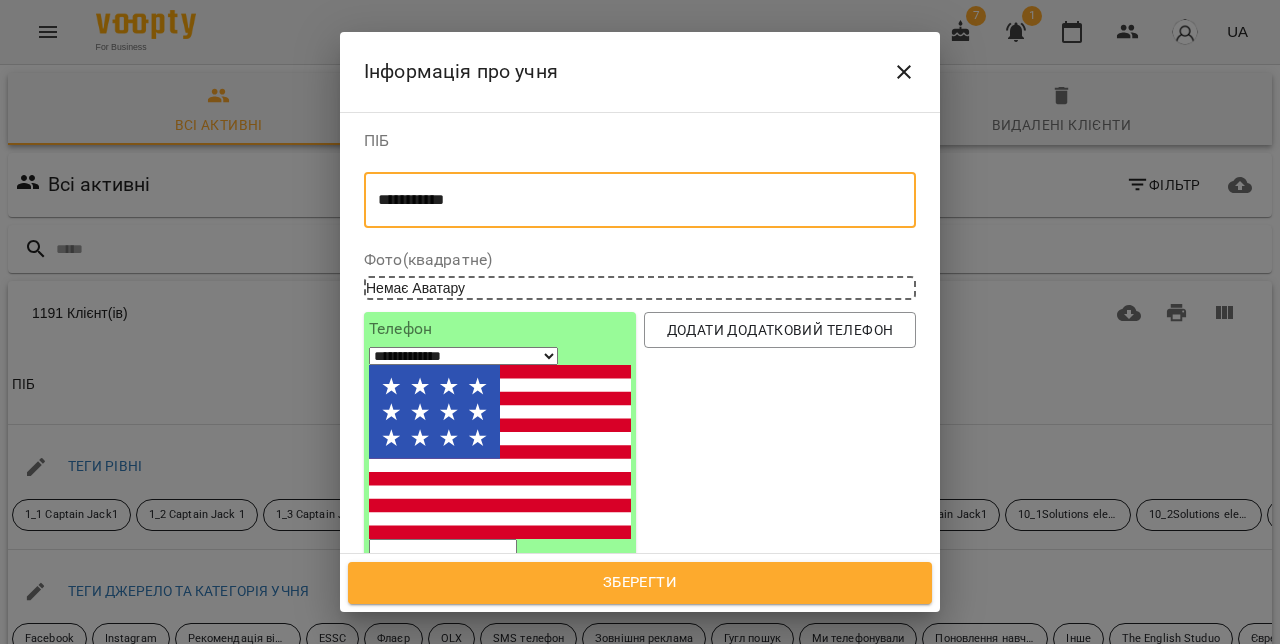 type on "**********" 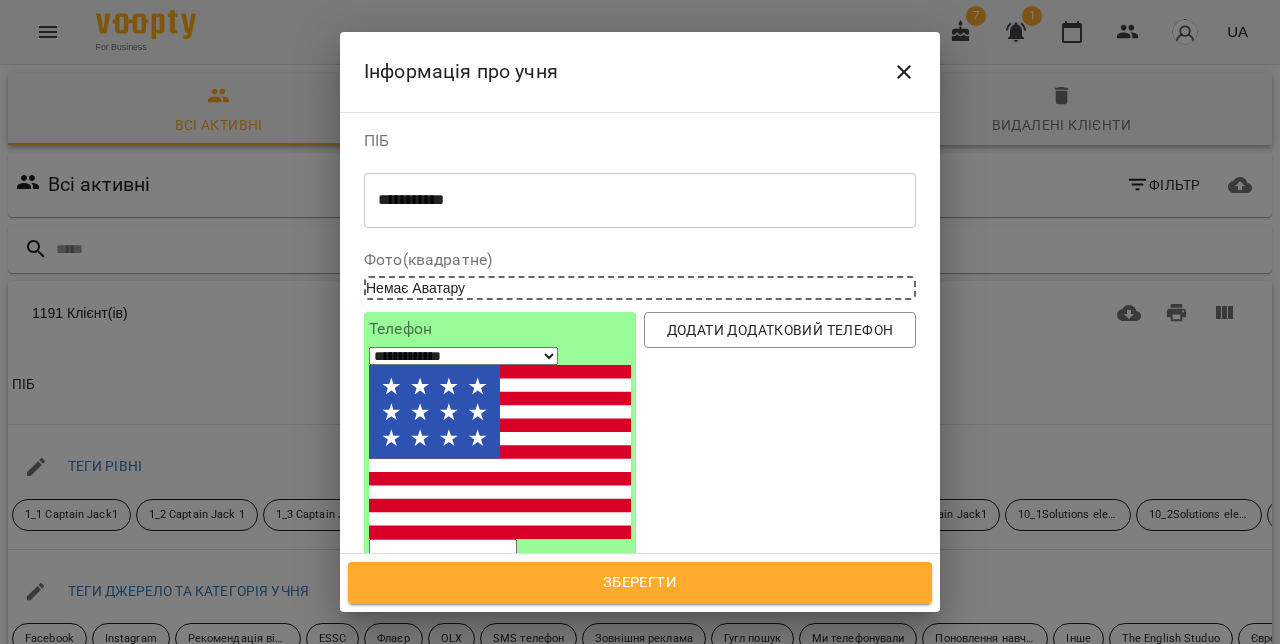 select on "**" 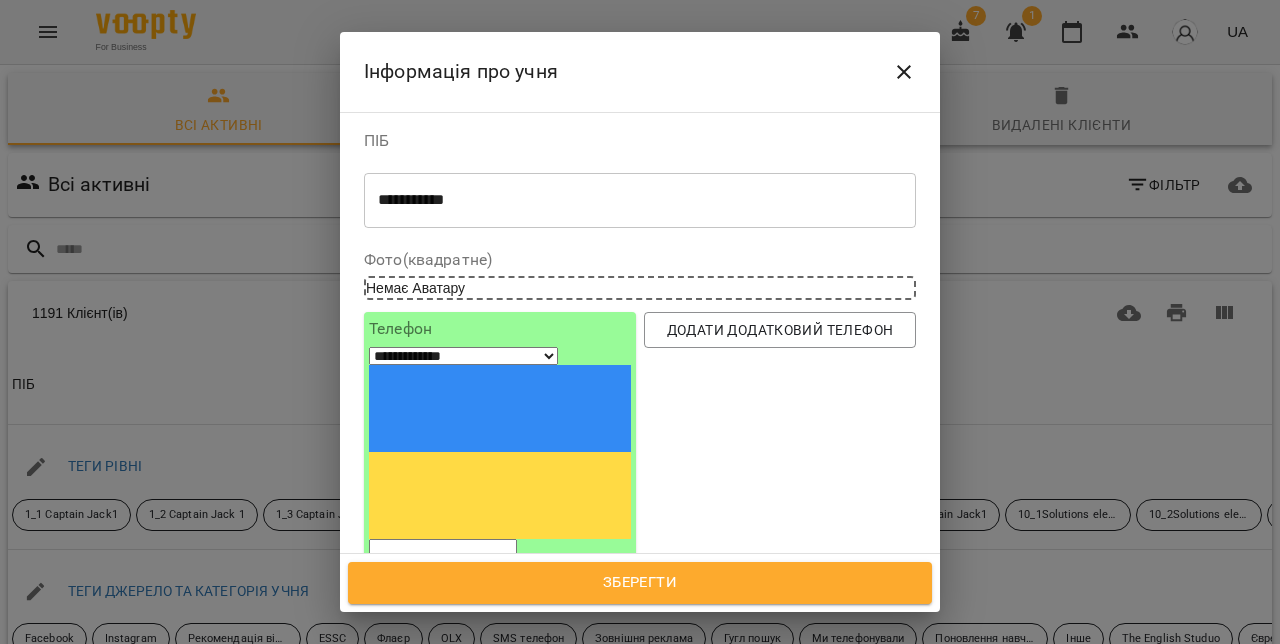 paste on "*********" 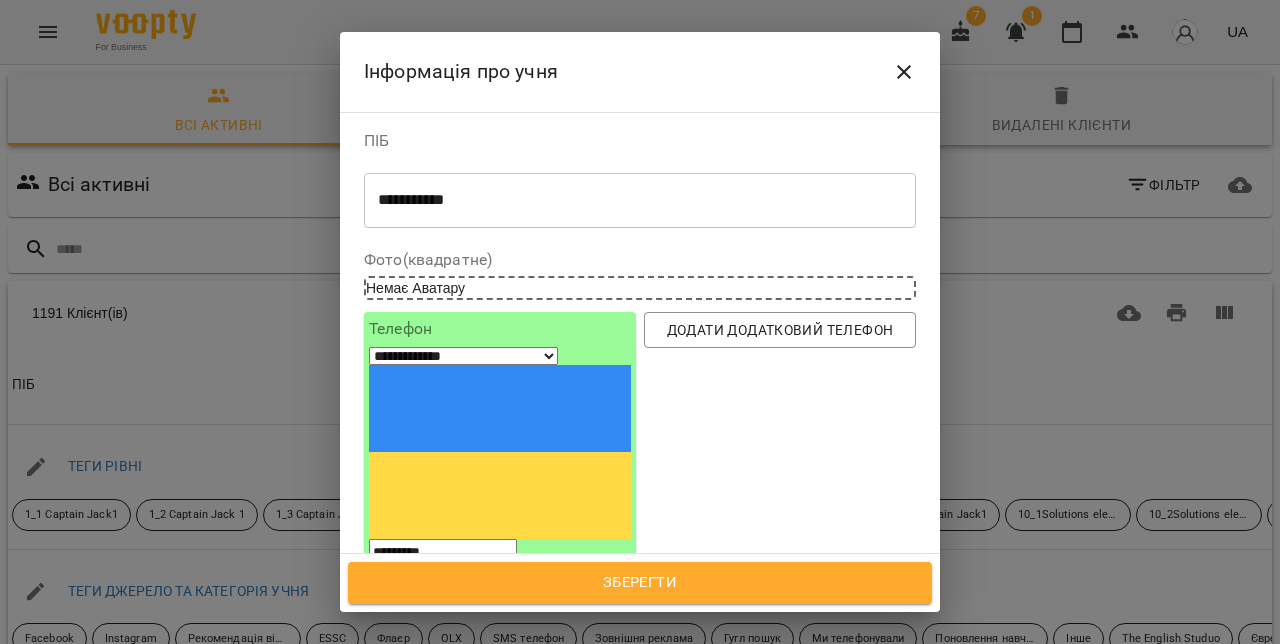 type on "*********" 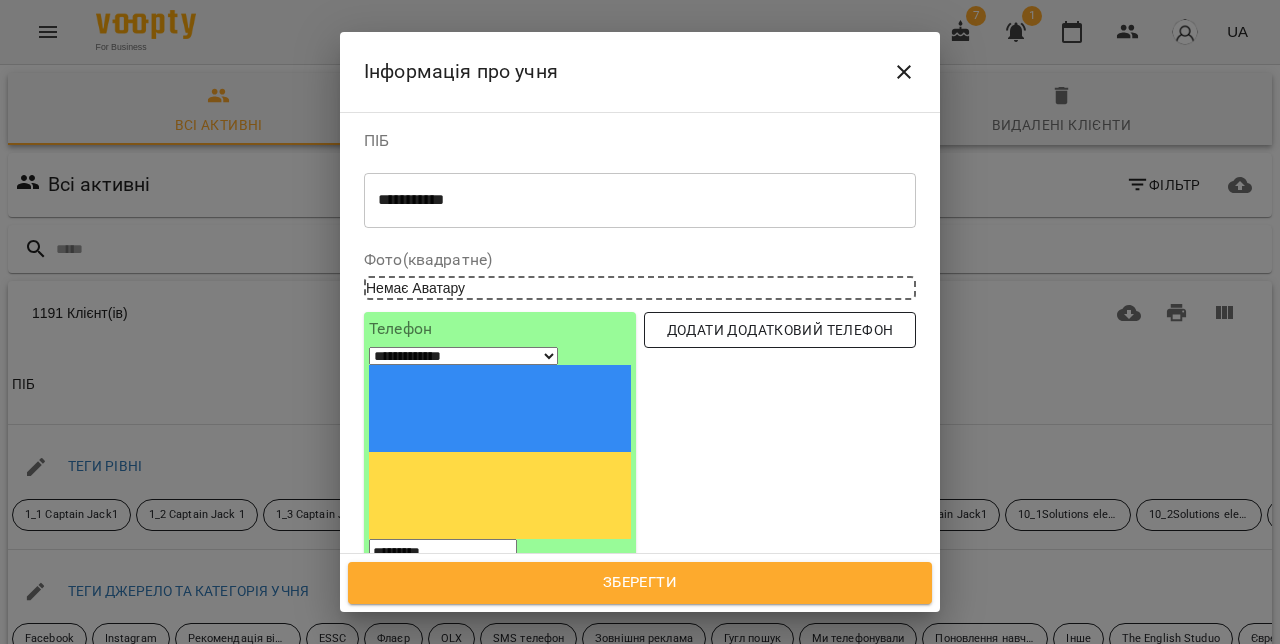 click on "Додати додатковий телефон" at bounding box center [780, 330] 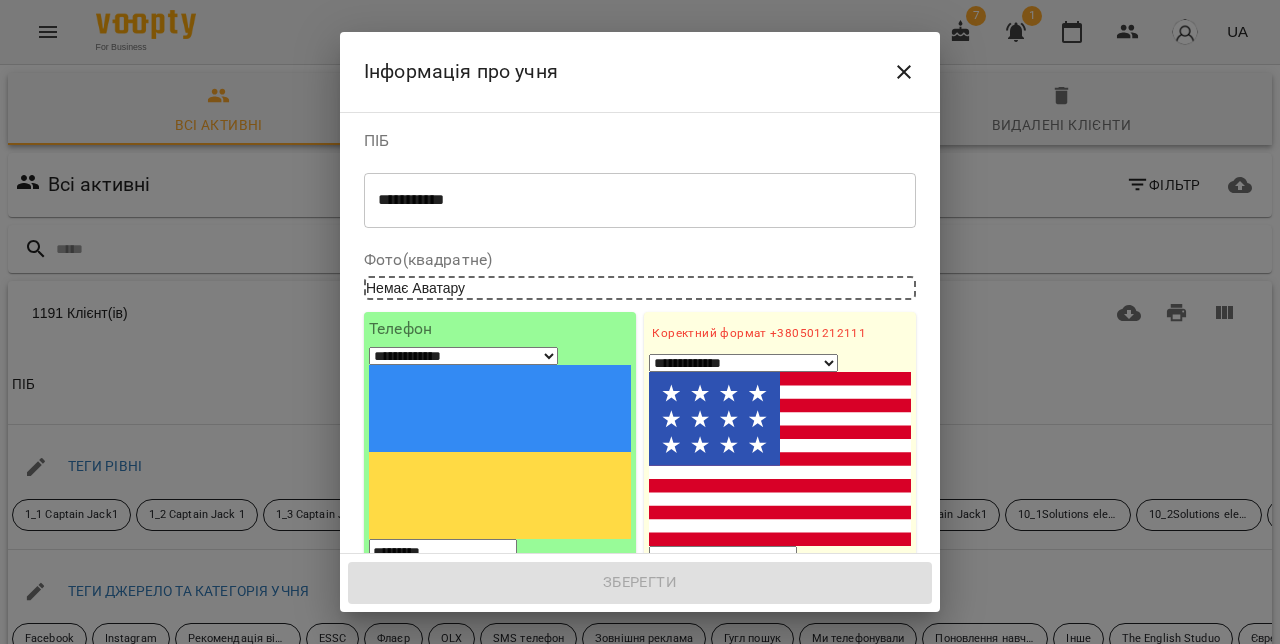 click on "1. Ім'я" at bounding box center (780, 636) 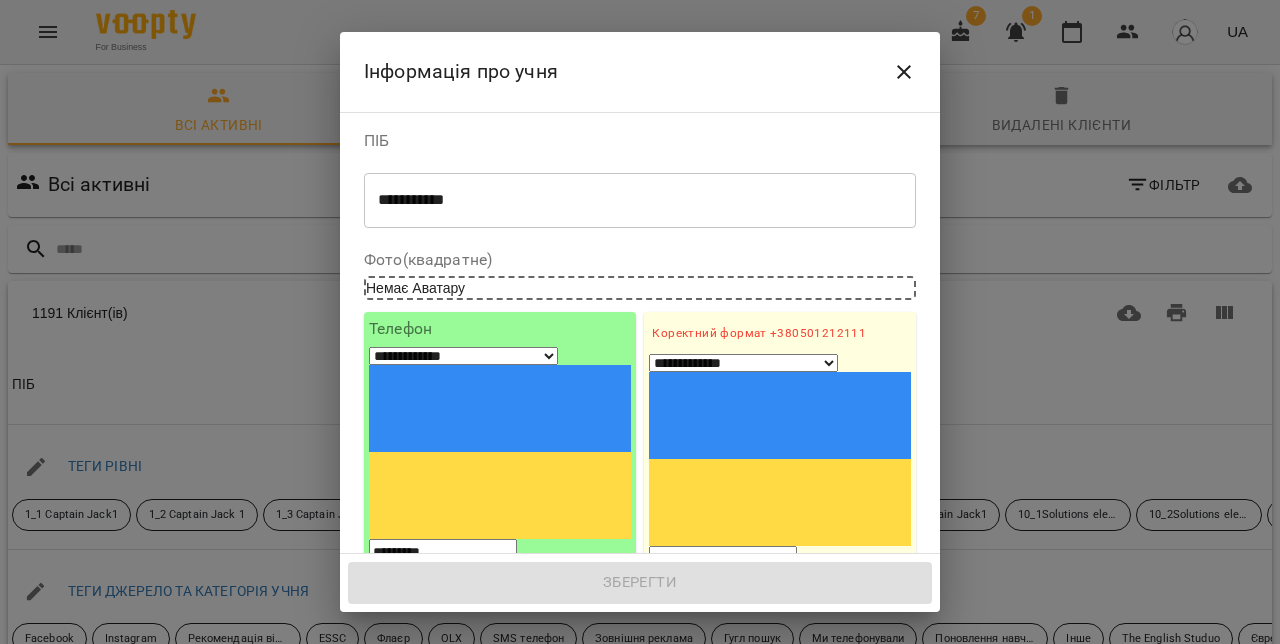 paste on "**********" 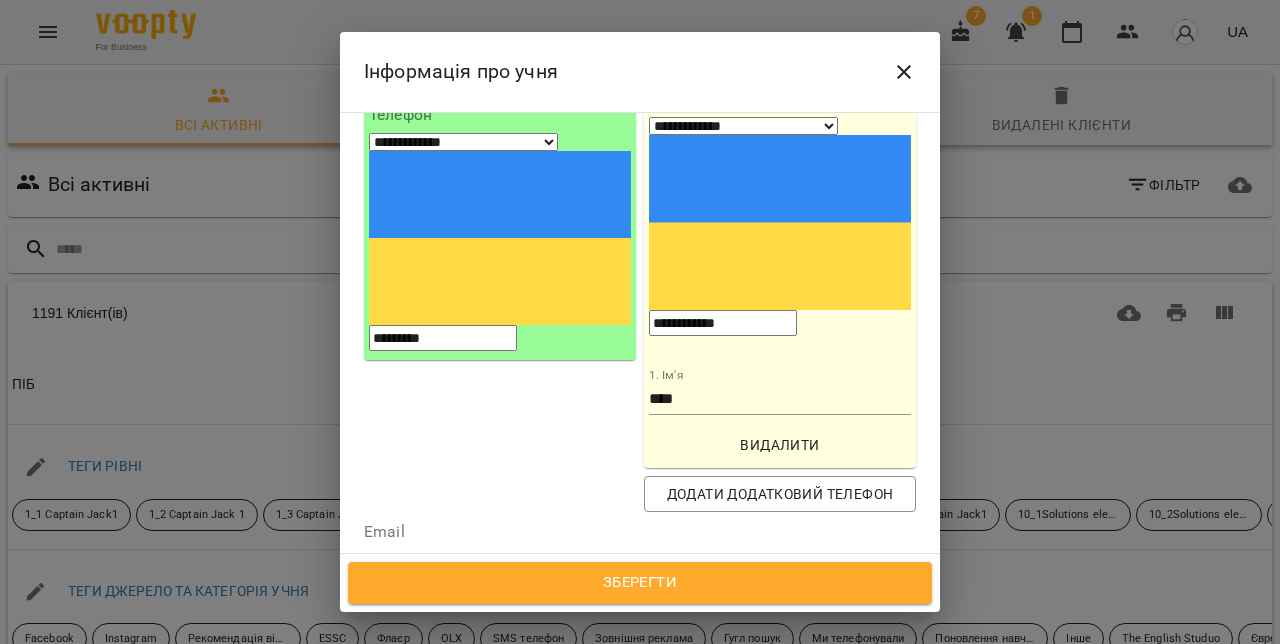 scroll, scrollTop: 249, scrollLeft: 0, axis: vertical 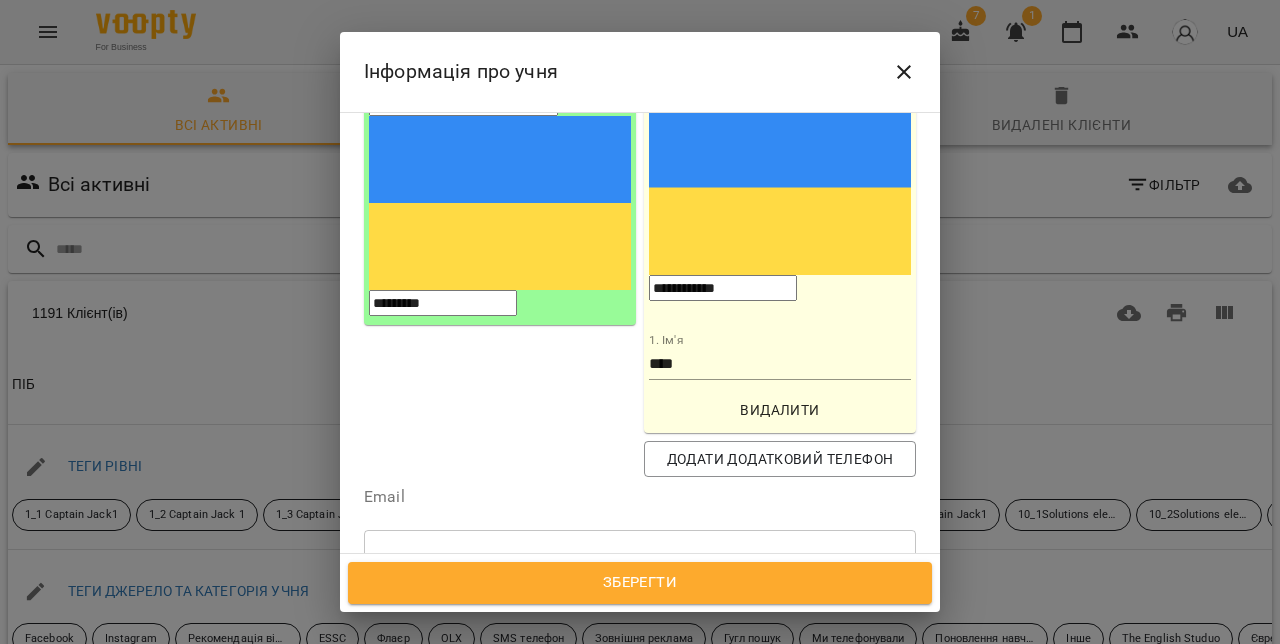 type on "**********" 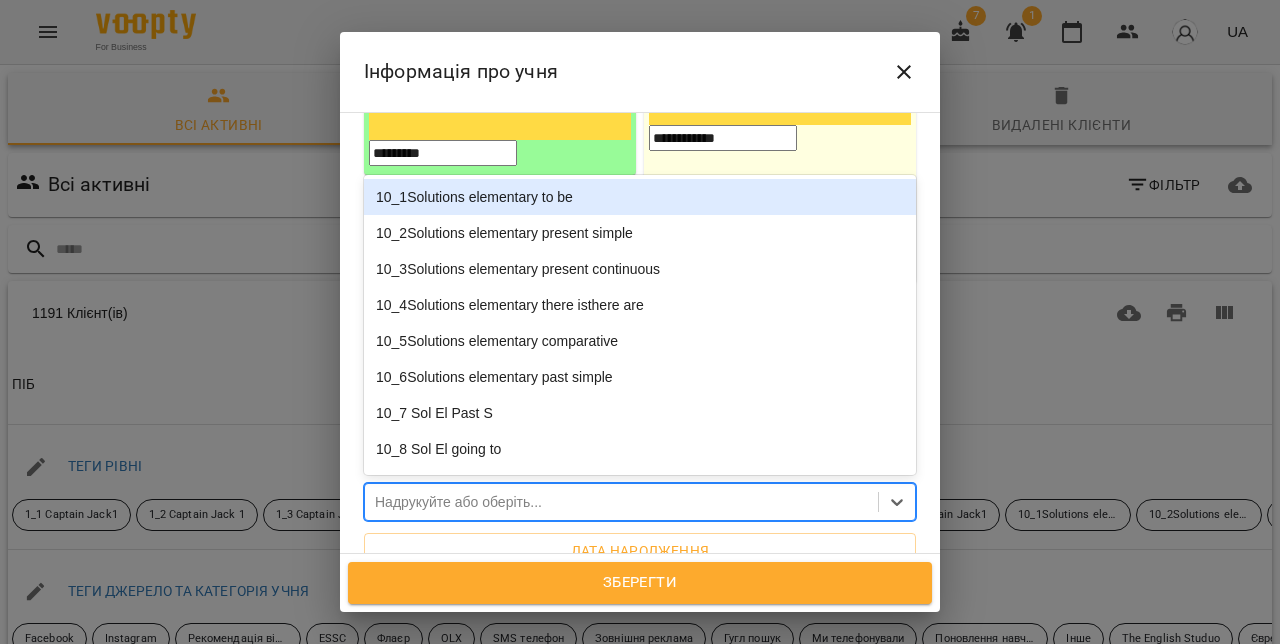 scroll, scrollTop: 418, scrollLeft: 0, axis: vertical 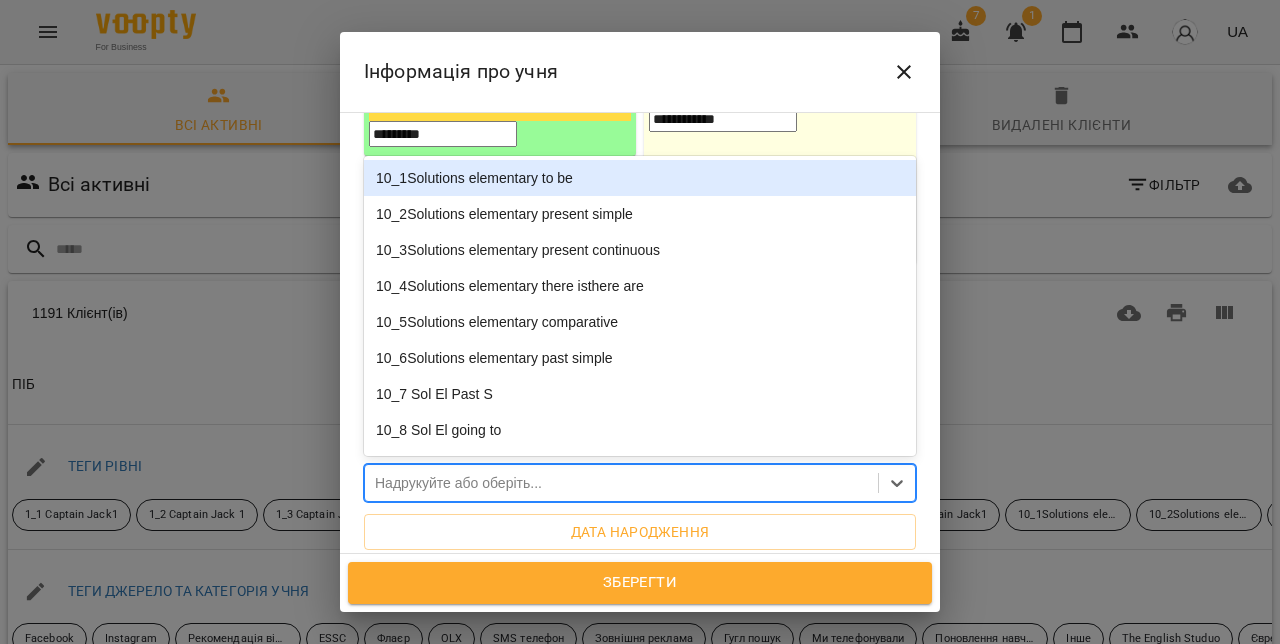 paste on "**********" 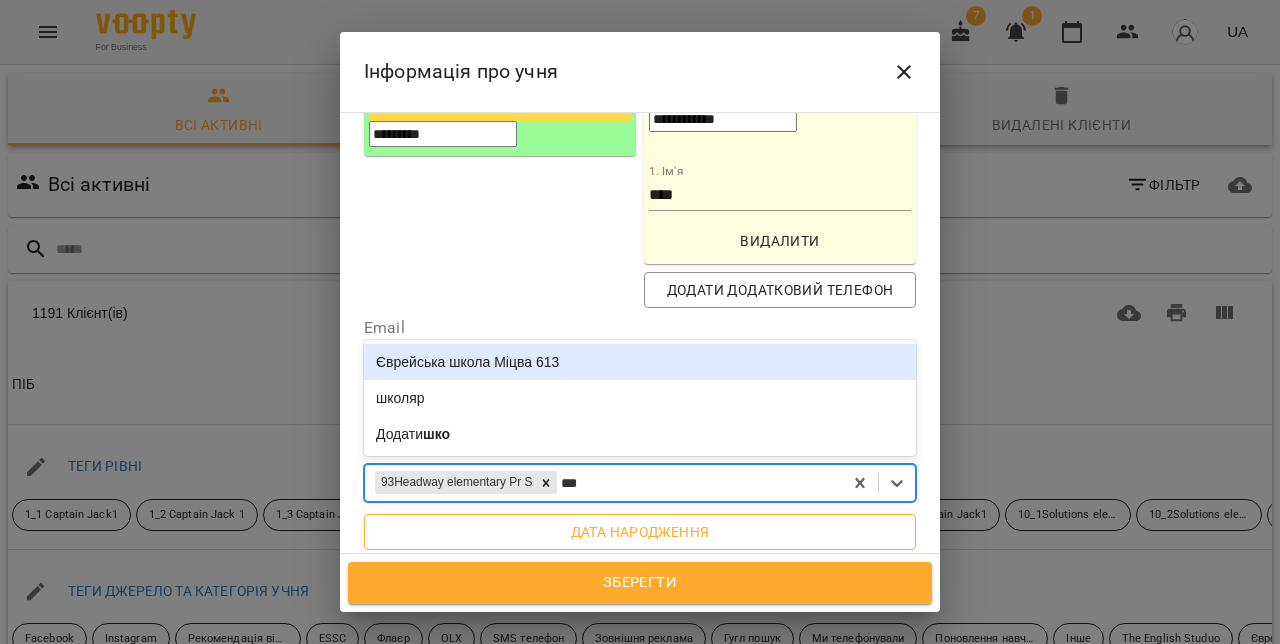 type on "***" 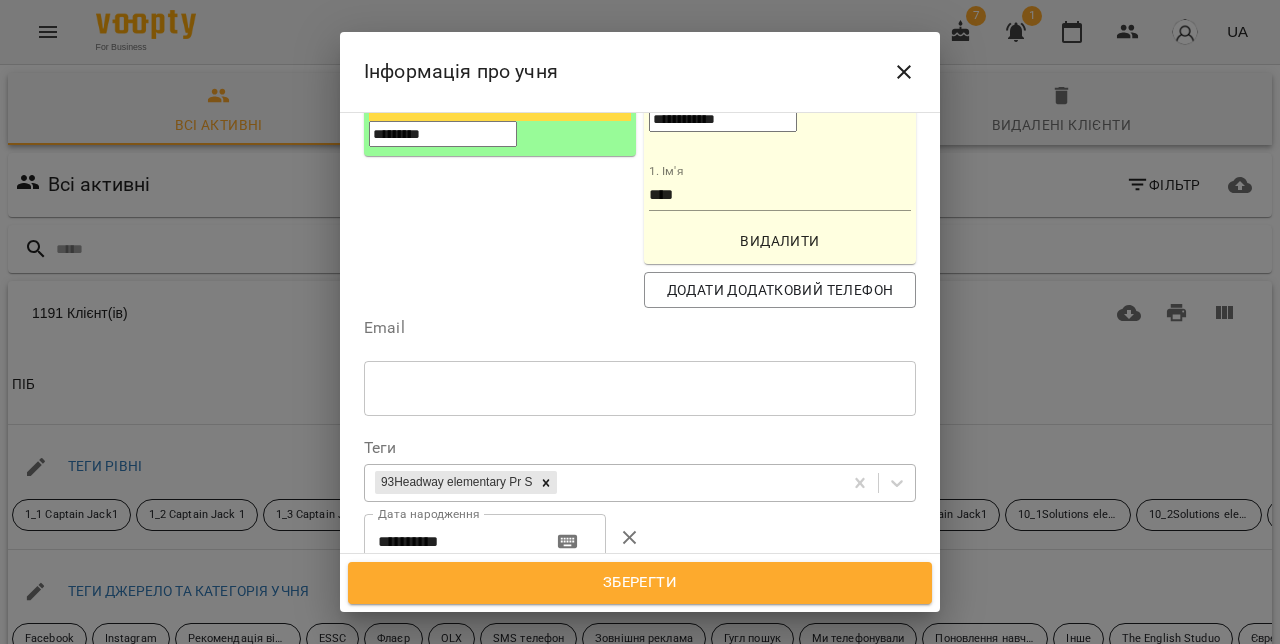 click on "93Headway elementary Pr S" at bounding box center (603, 482) 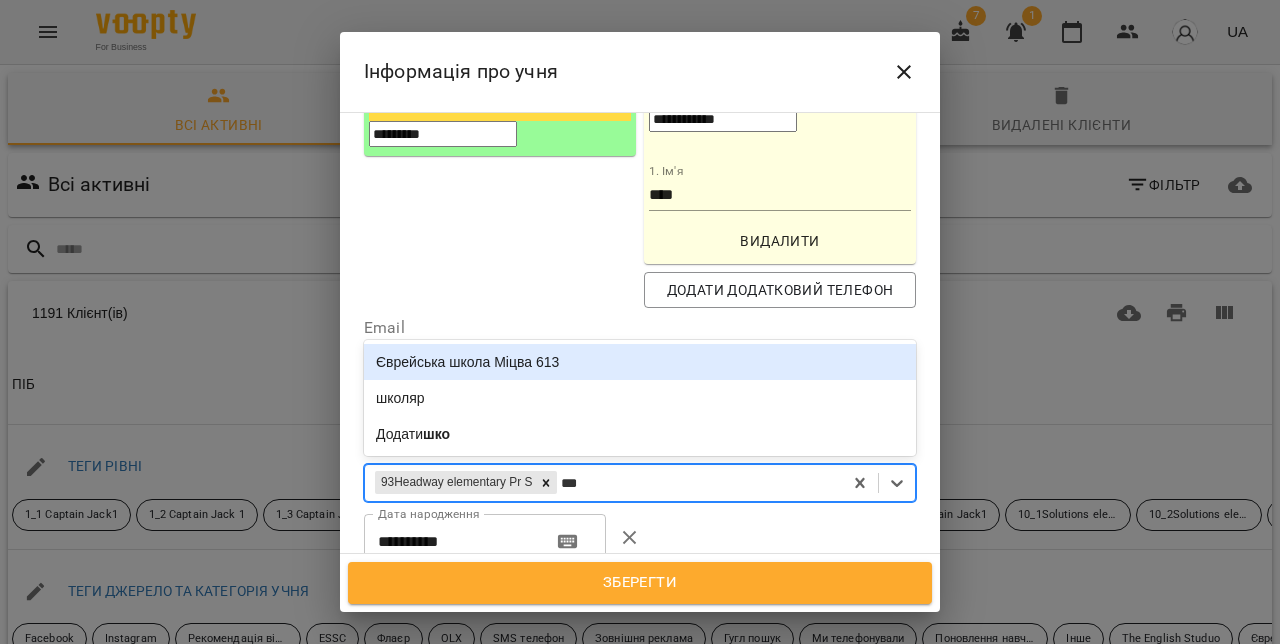 type on "****" 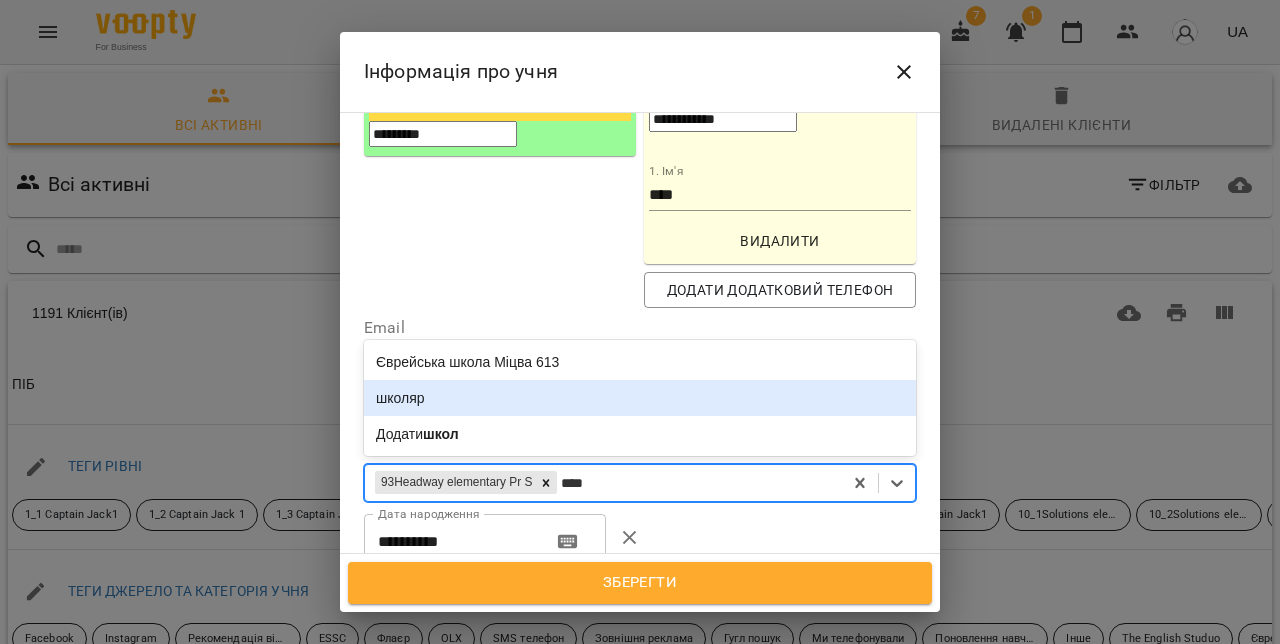 click on "школяр" at bounding box center [640, 398] 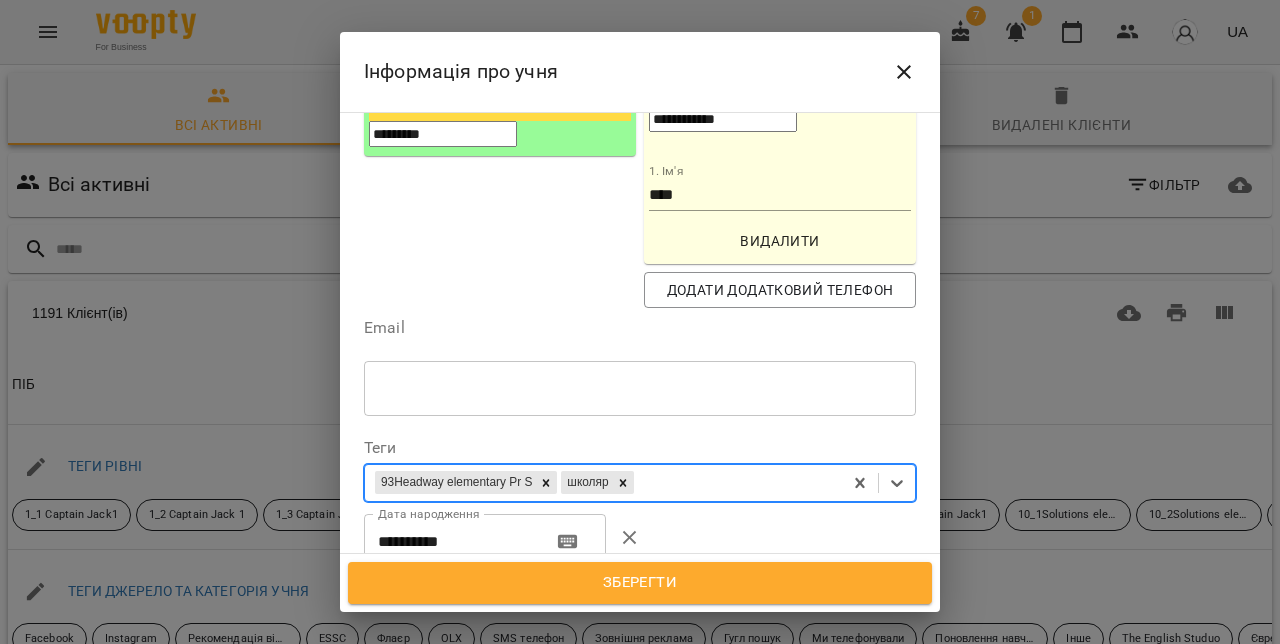 click on "**********" at bounding box center (450, 542) 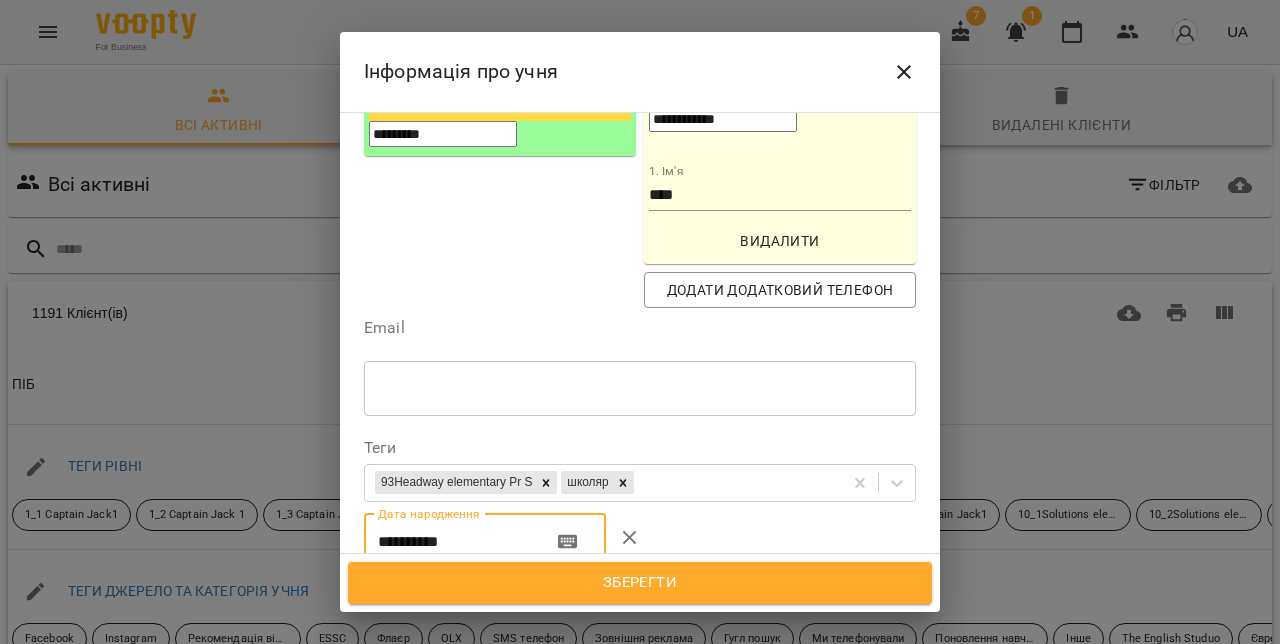 paste 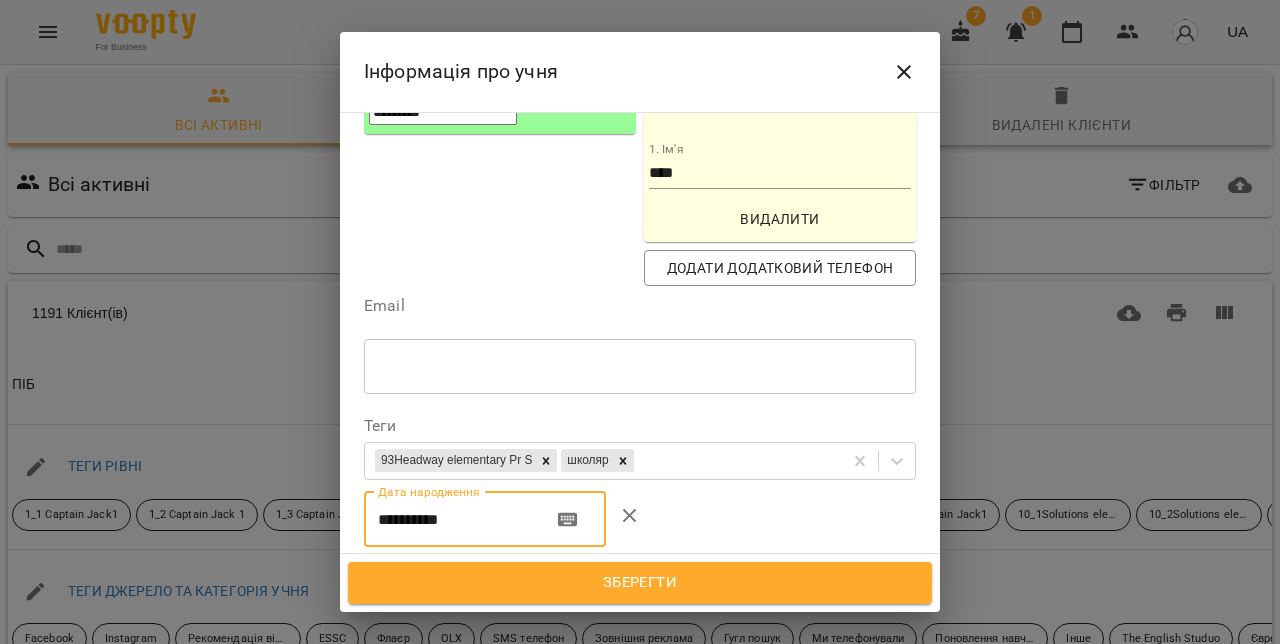 type on "**********" 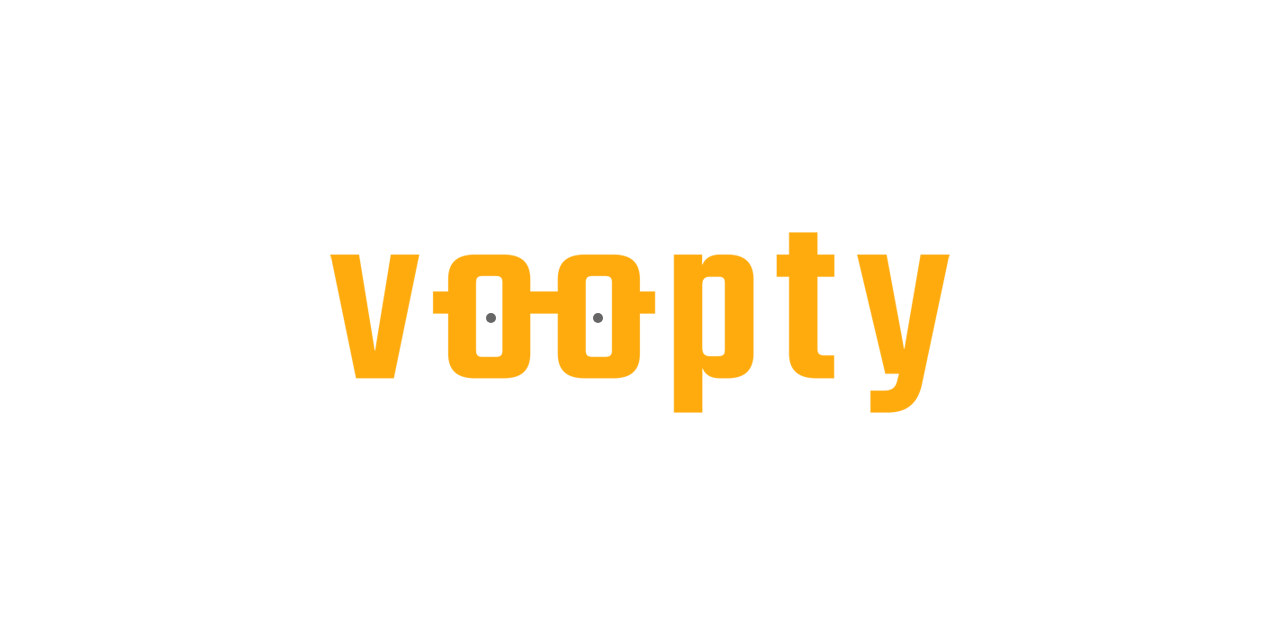 scroll, scrollTop: 0, scrollLeft: 0, axis: both 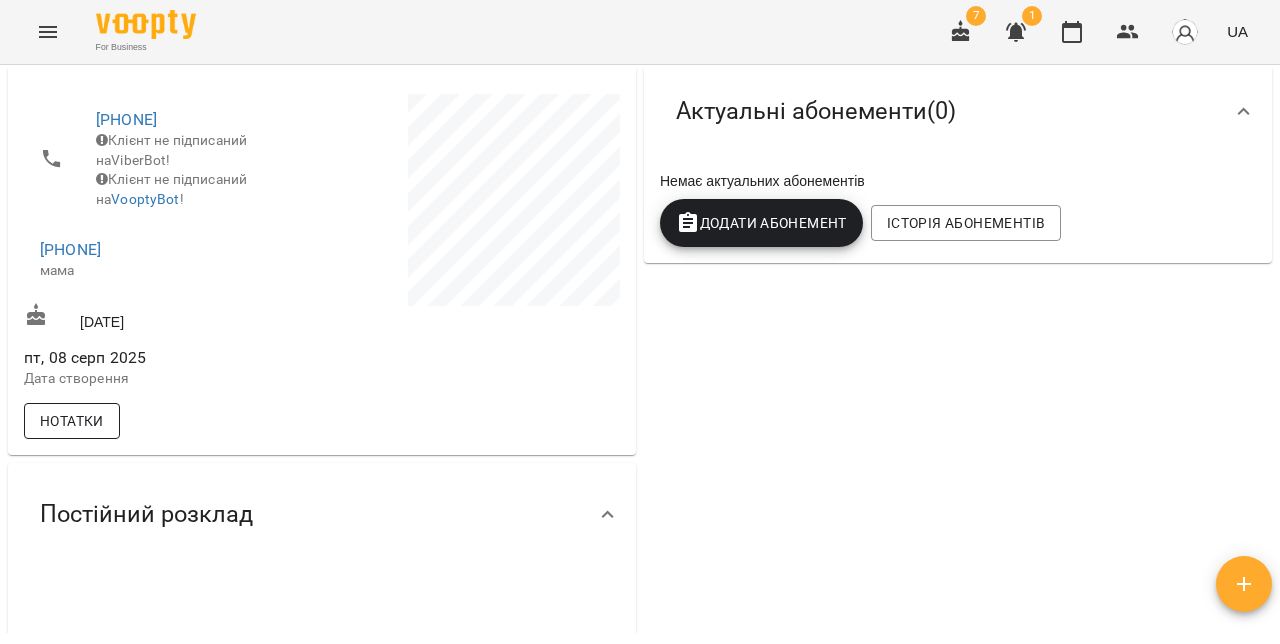 click on "Нотатки" at bounding box center [72, 421] 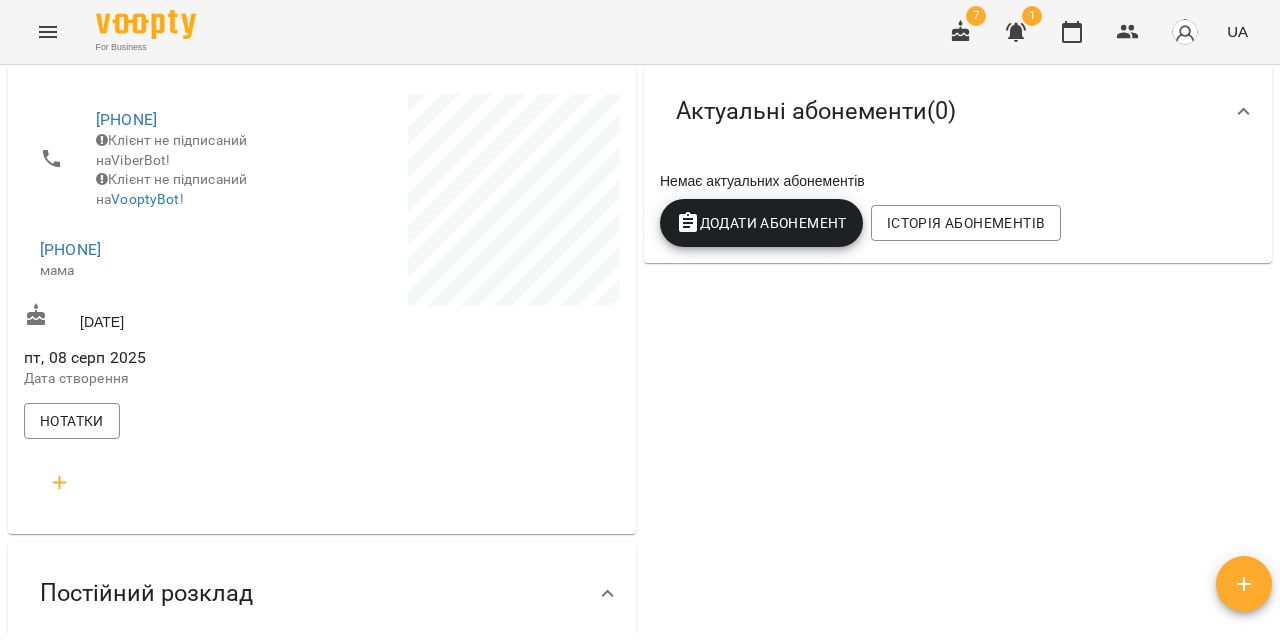 click at bounding box center (60, 483) 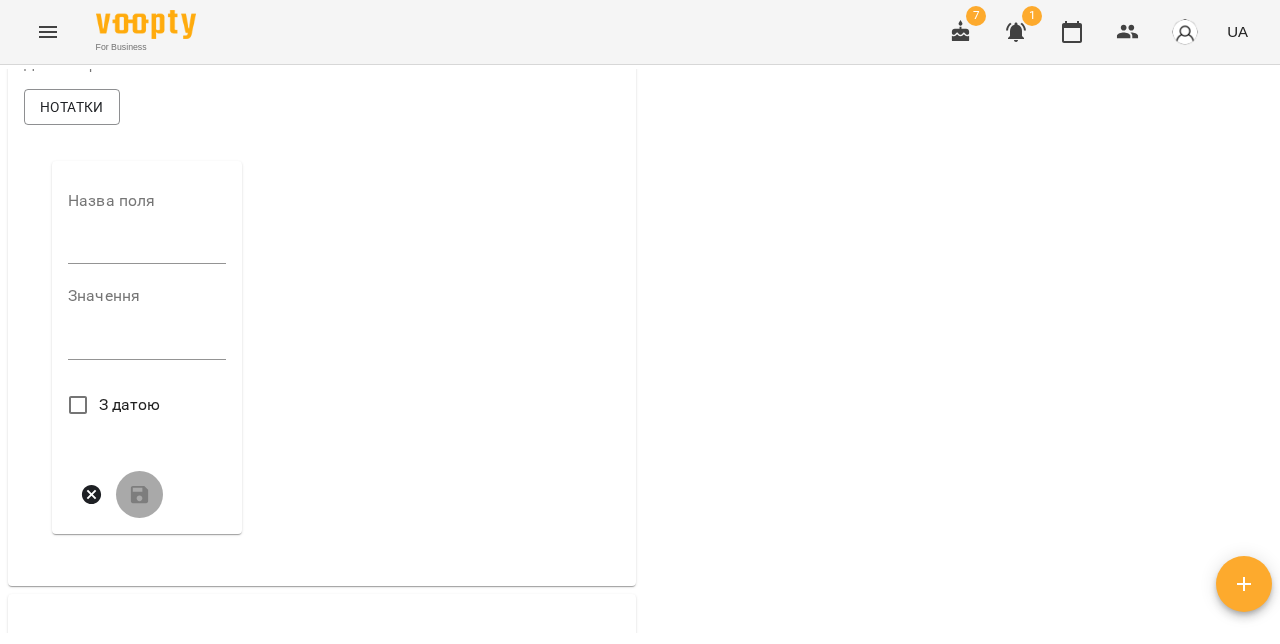 scroll, scrollTop: 642, scrollLeft: 0, axis: vertical 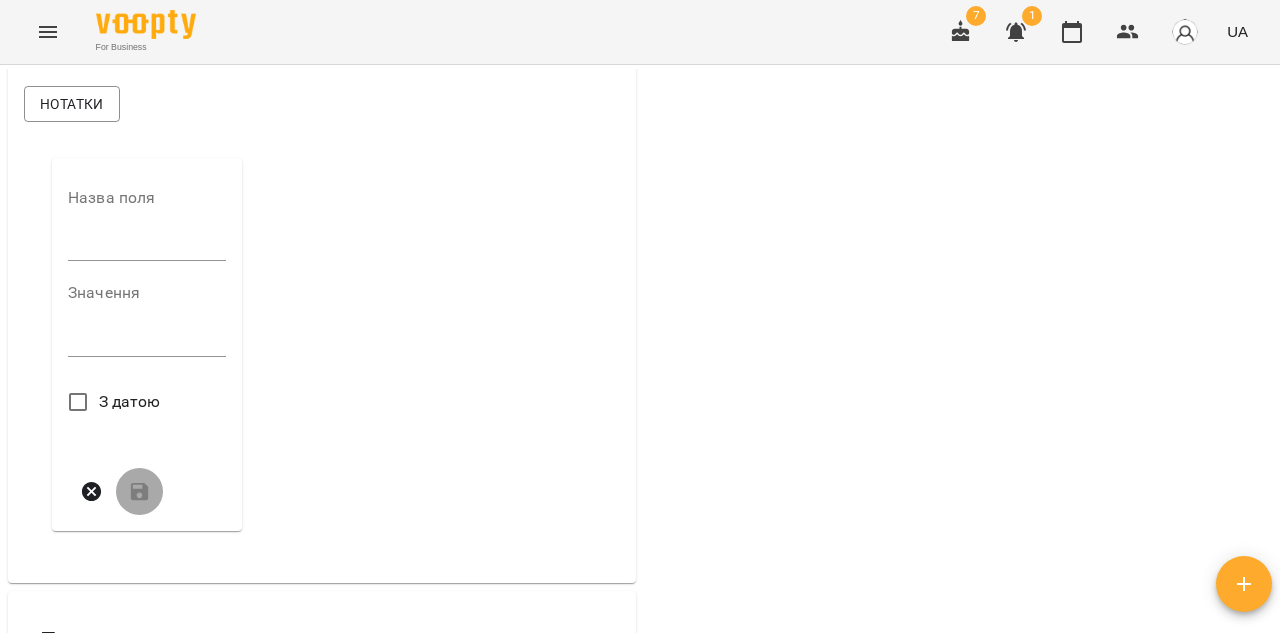 click at bounding box center (147, 246) 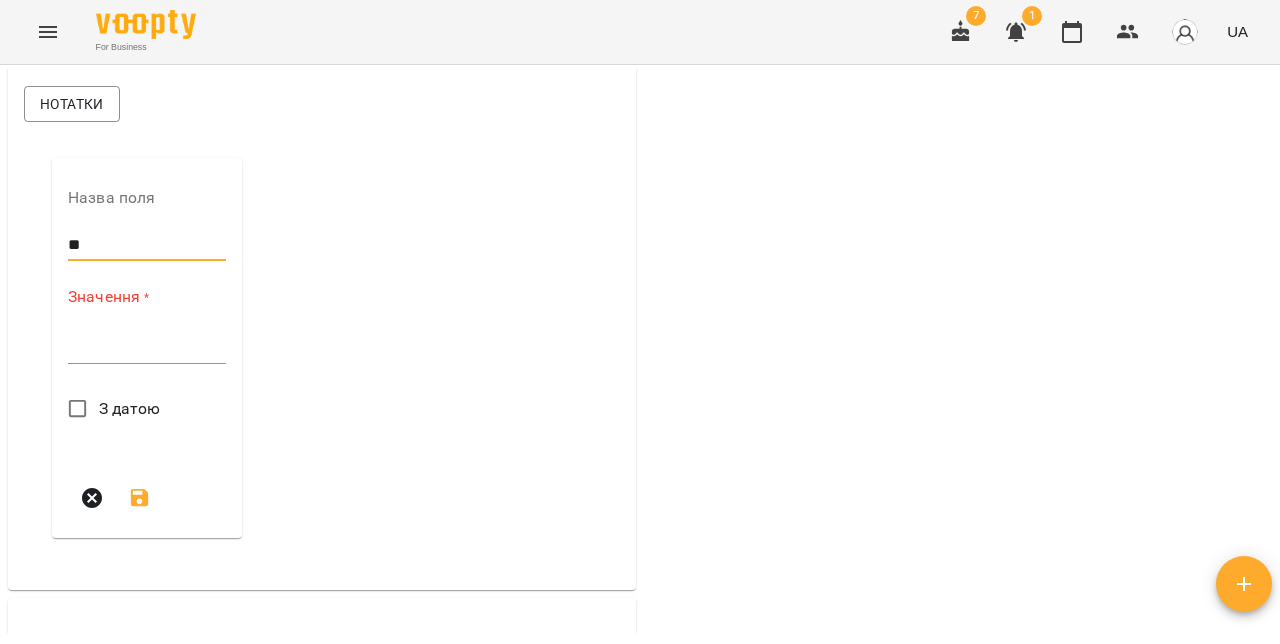type on "**********" 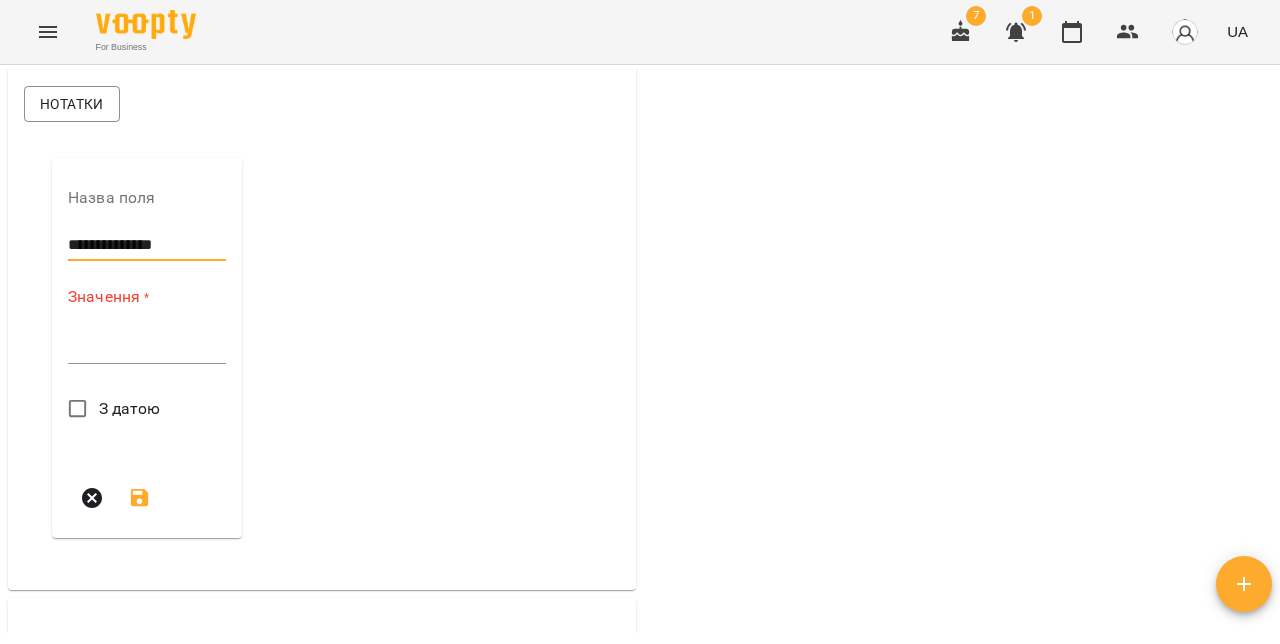 click on "*" at bounding box center [147, 348] 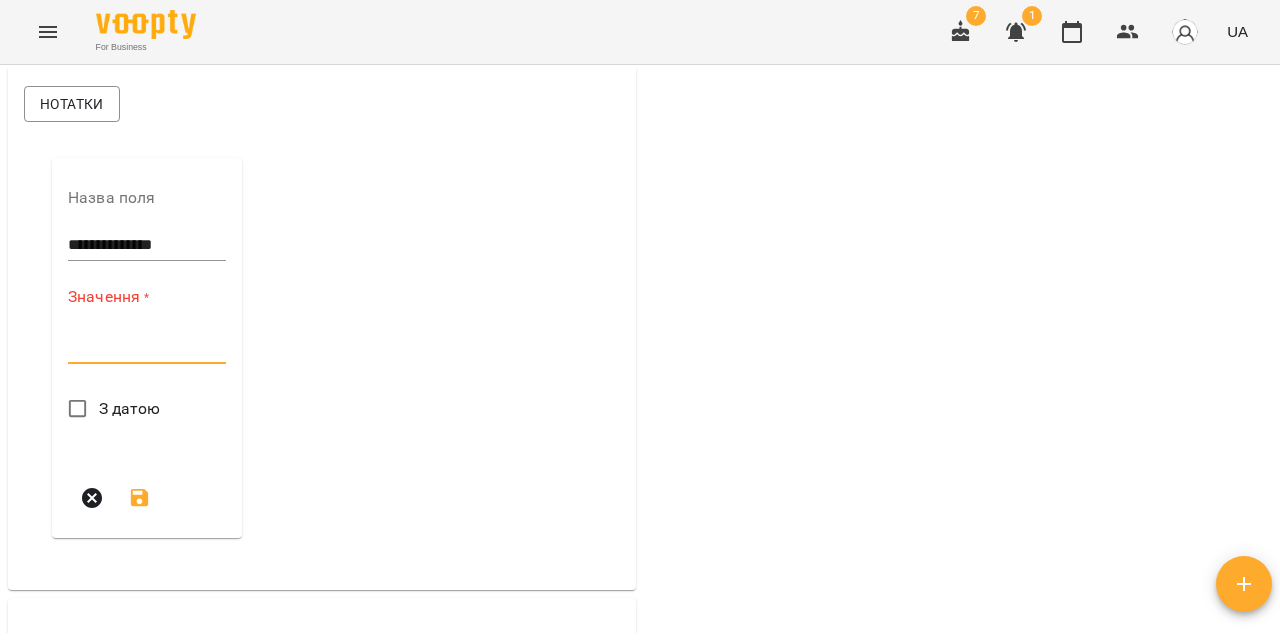 paste on "**********" 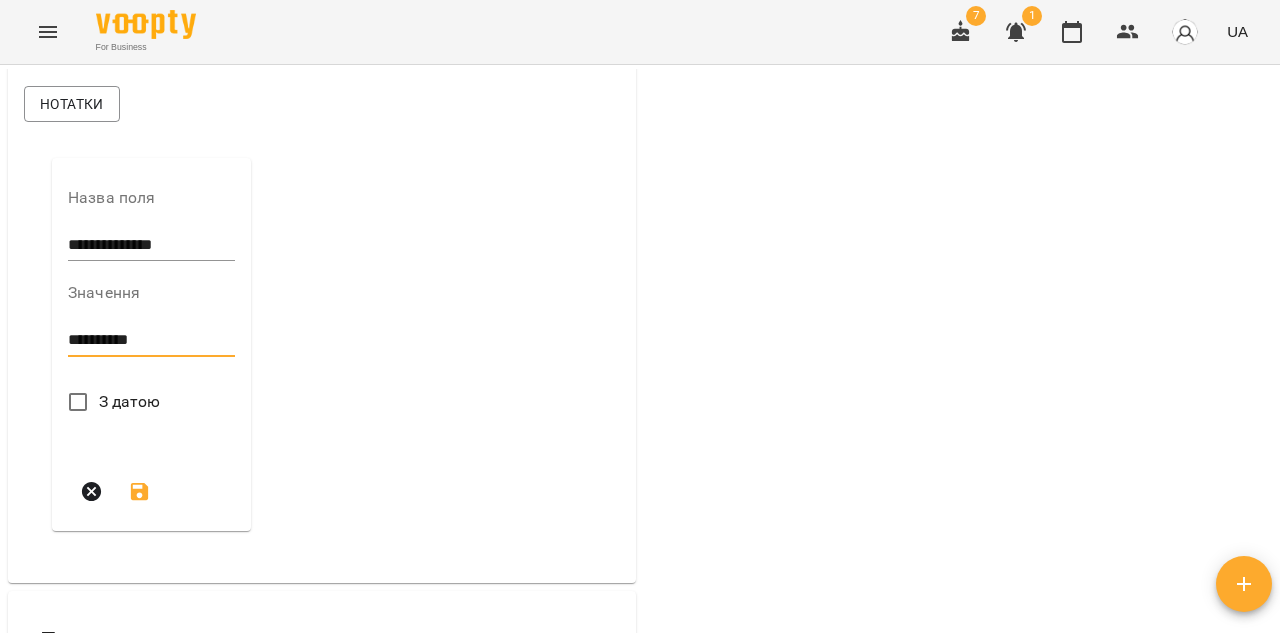 type on "**********" 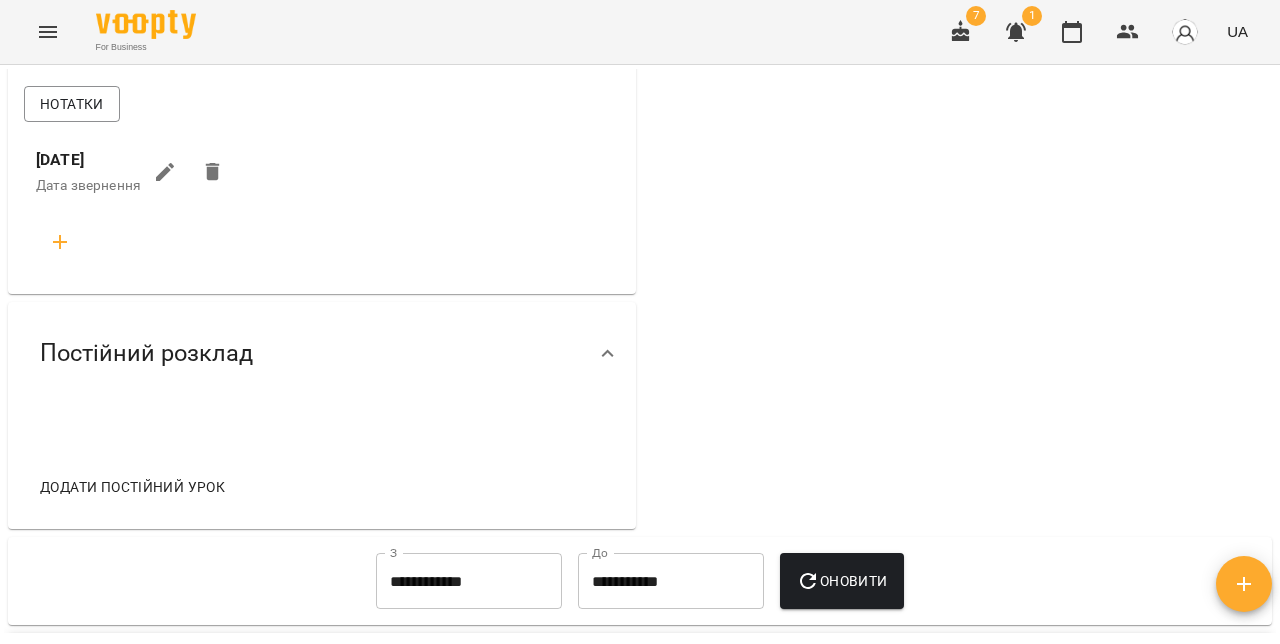 scroll, scrollTop: 0, scrollLeft: 0, axis: both 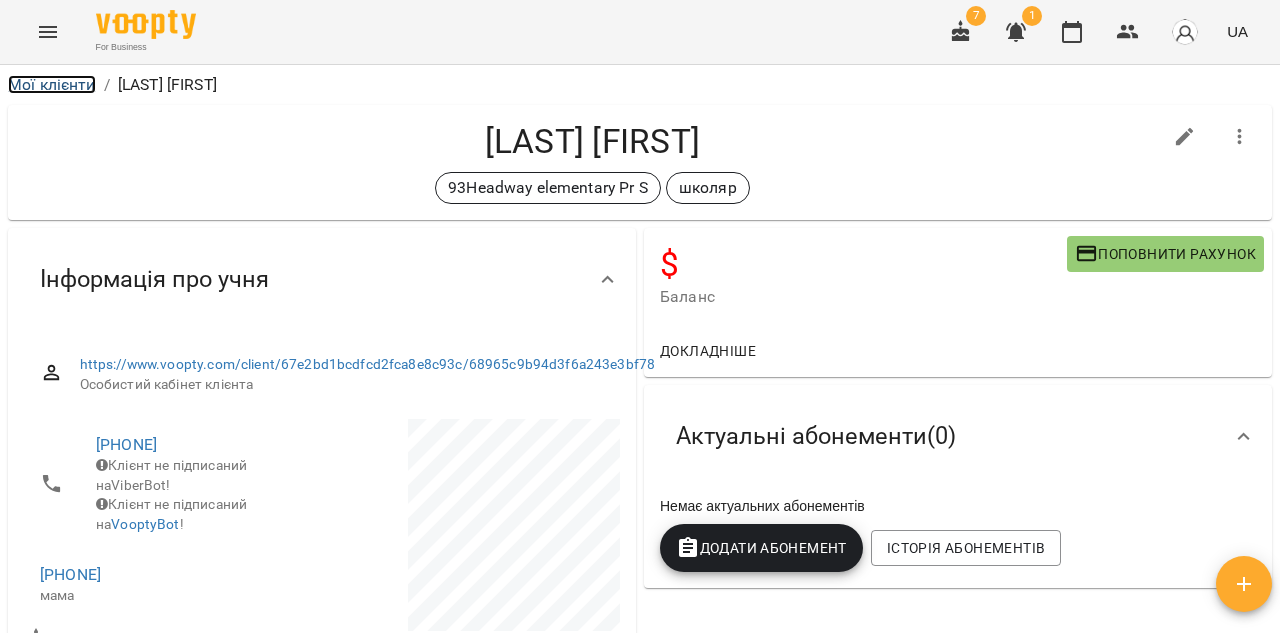click on "Мої клієнти" at bounding box center (52, 84) 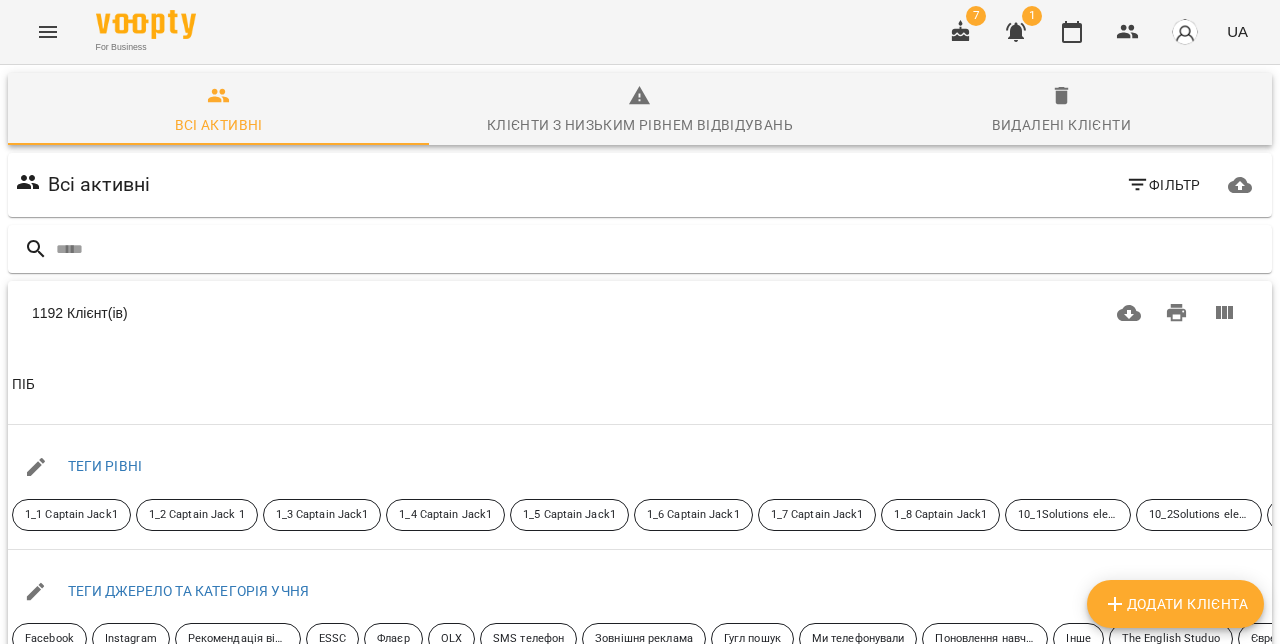 click on "Додати клієнта" at bounding box center (1175, 604) 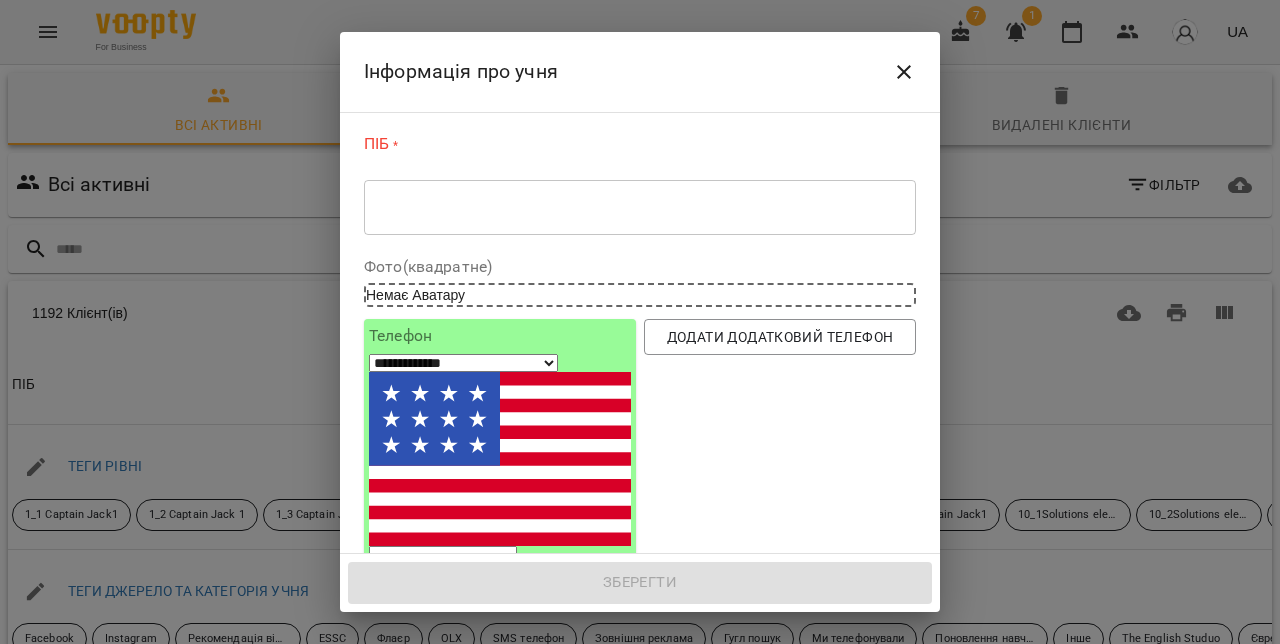 click at bounding box center [640, 207] 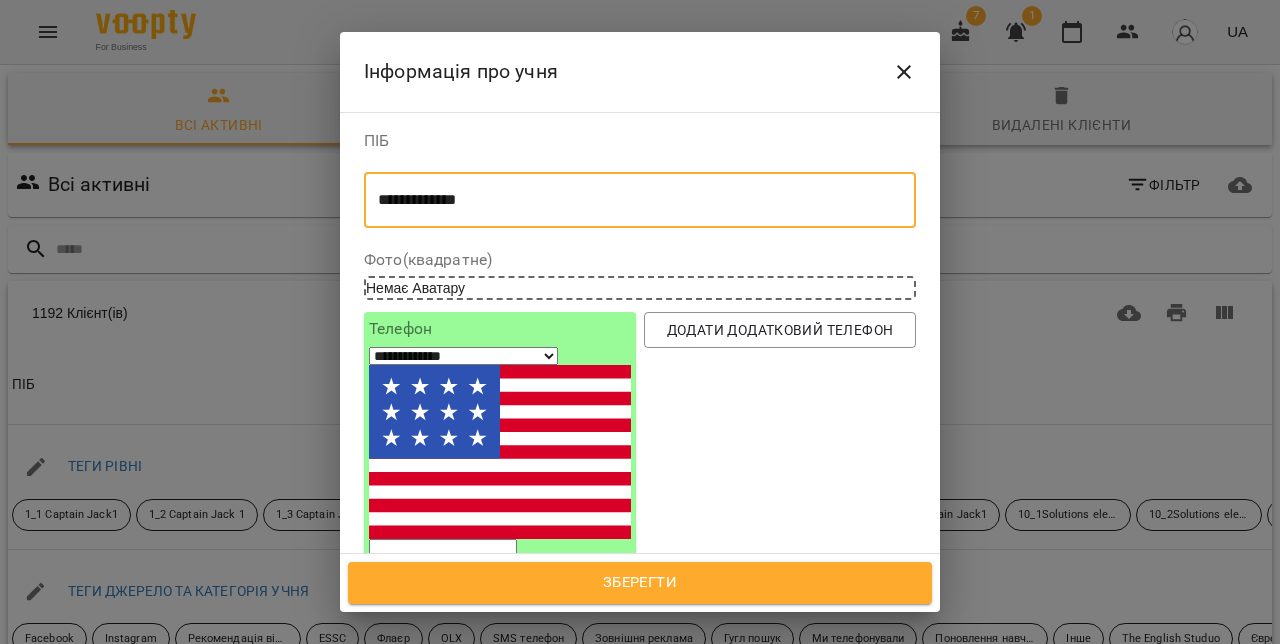 type on "**********" 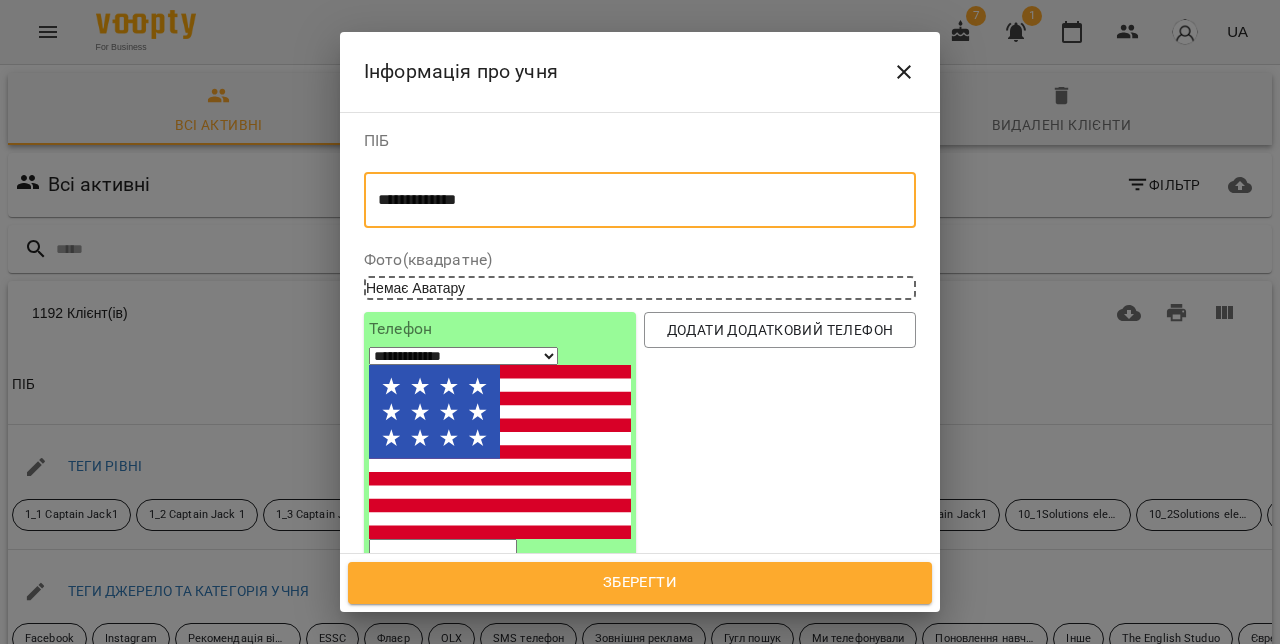 click on "**********" at bounding box center [463, 356] 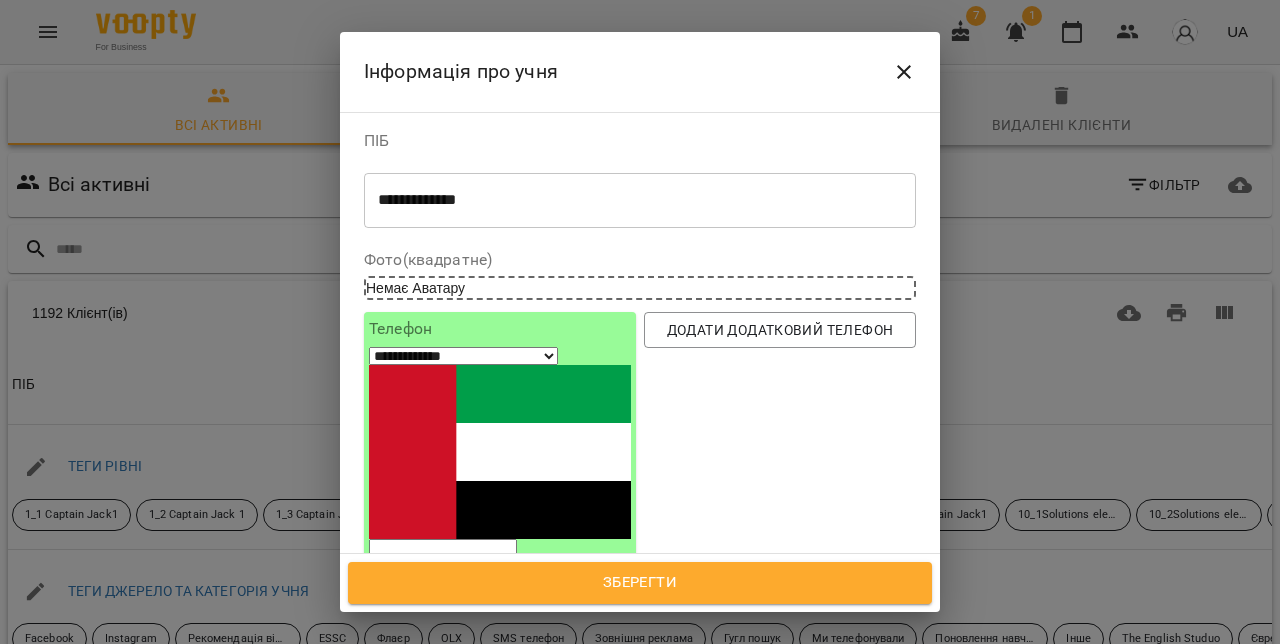 click on "**********" at bounding box center [463, 356] 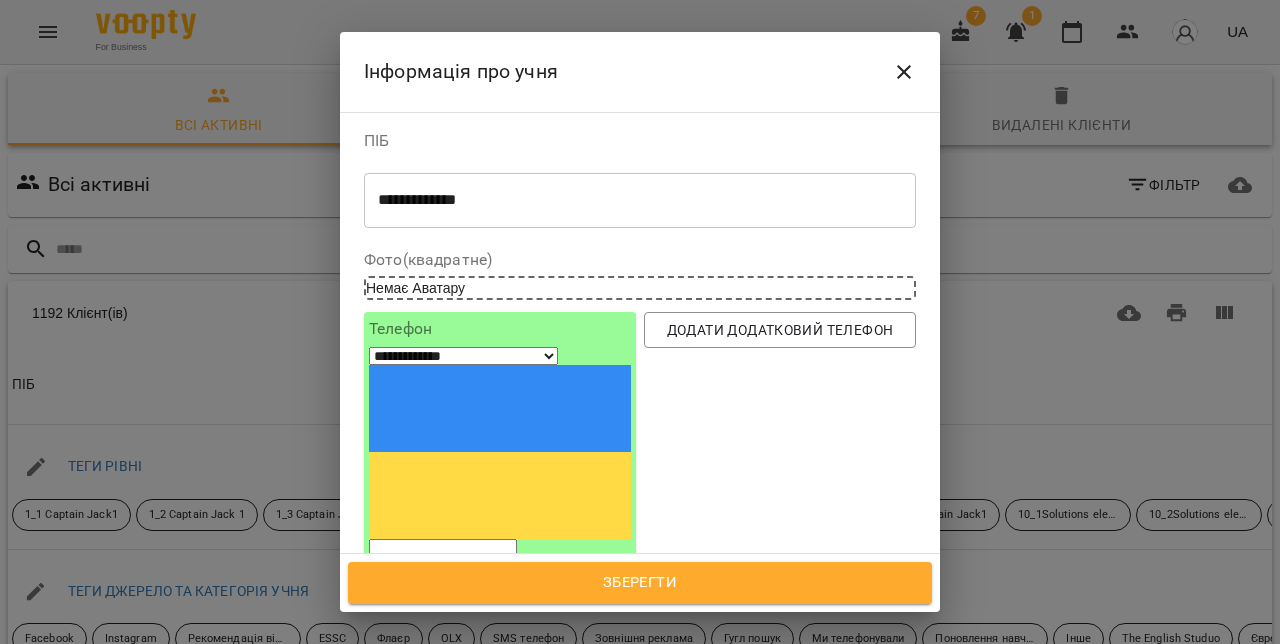 paste on "*********" 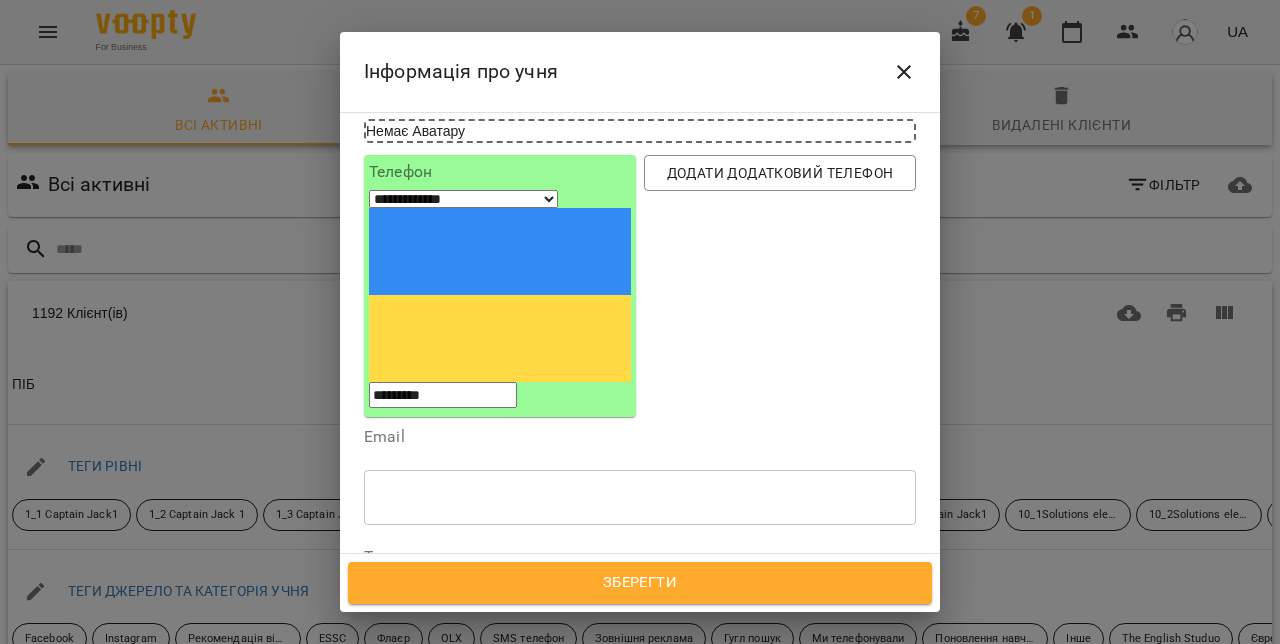 scroll, scrollTop: 182, scrollLeft: 0, axis: vertical 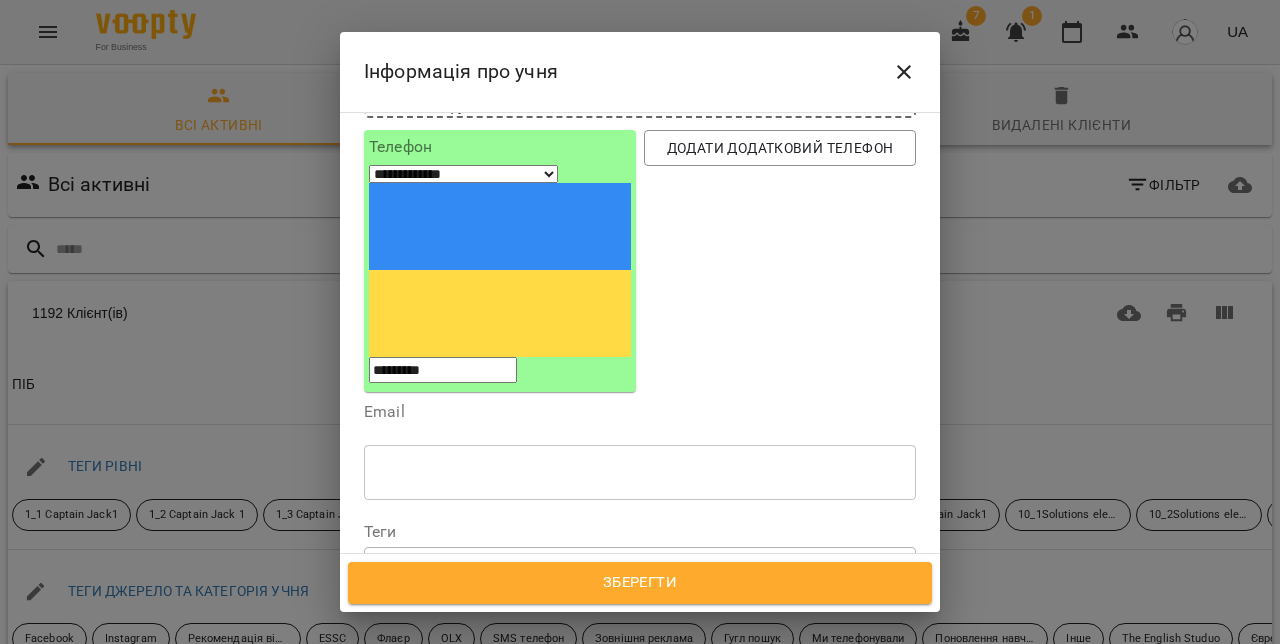 type on "*********" 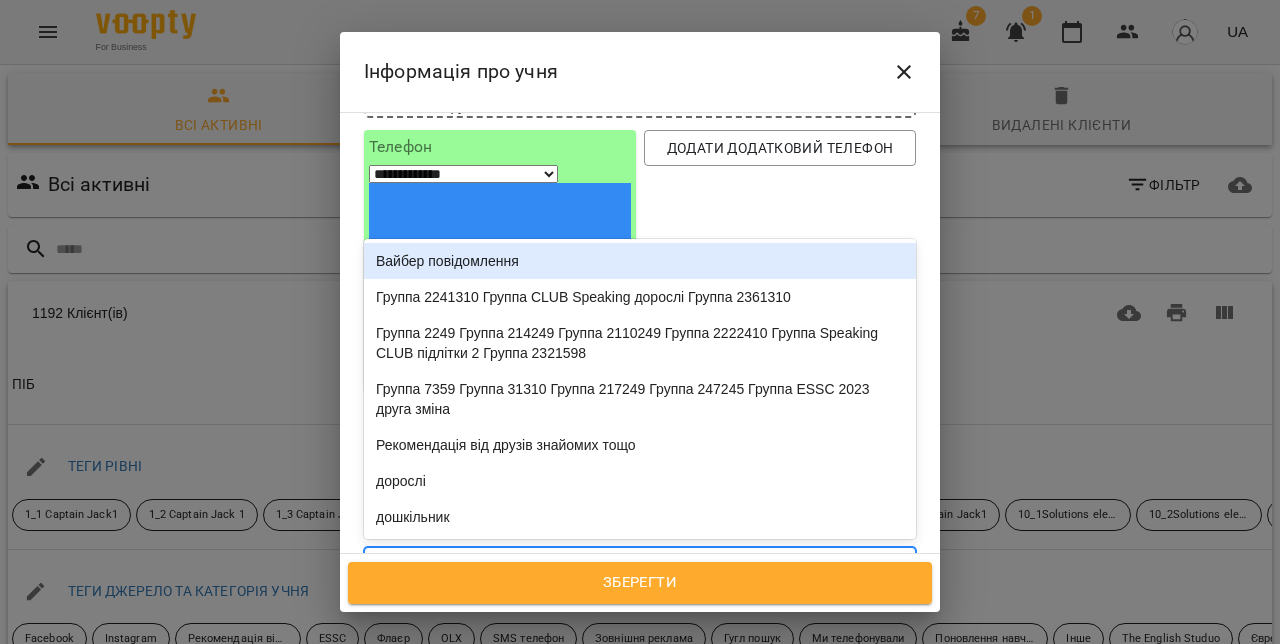 type on "***" 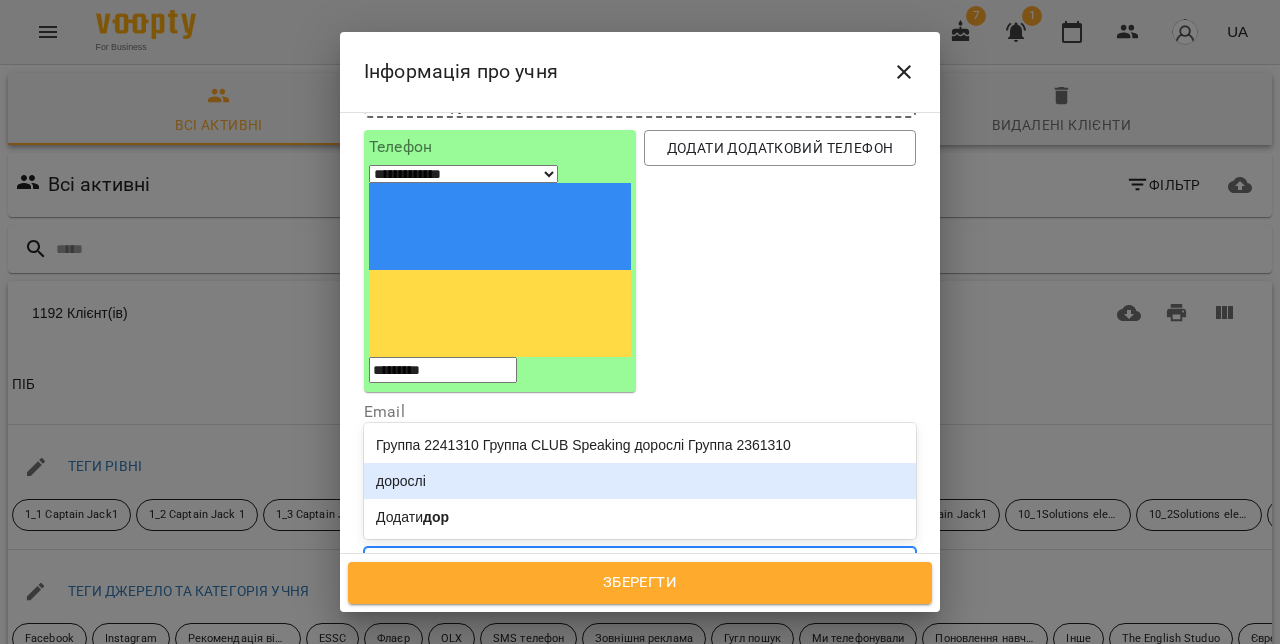 click on "дорослі" at bounding box center (640, 481) 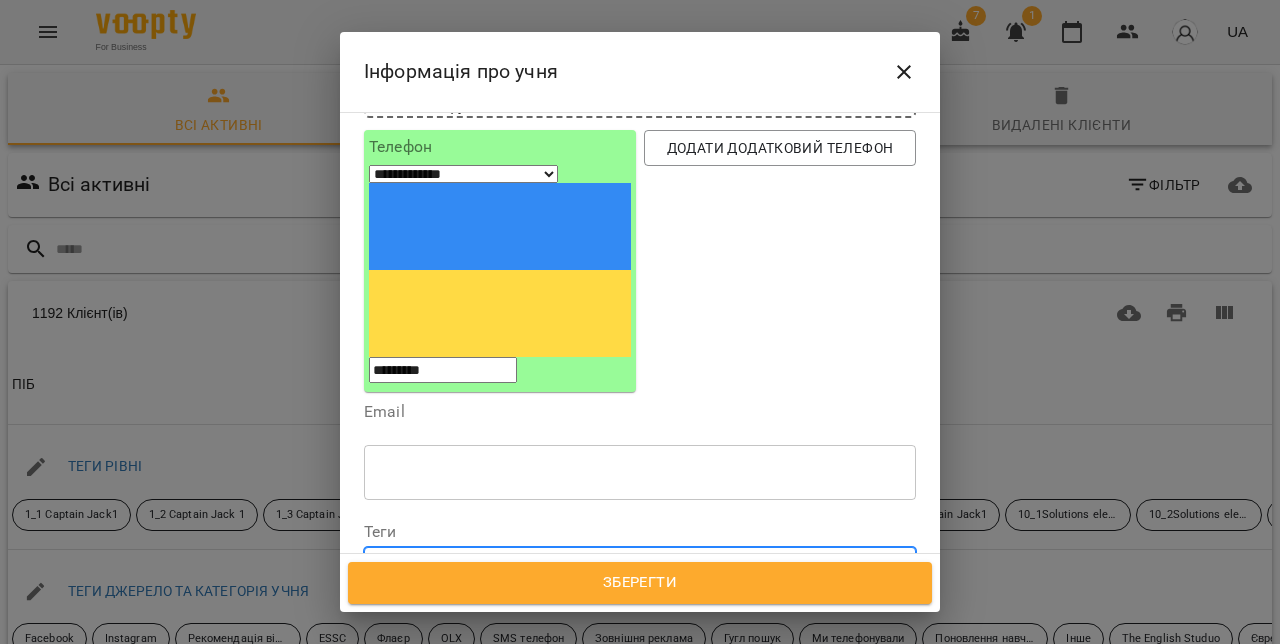 paste on "**********" 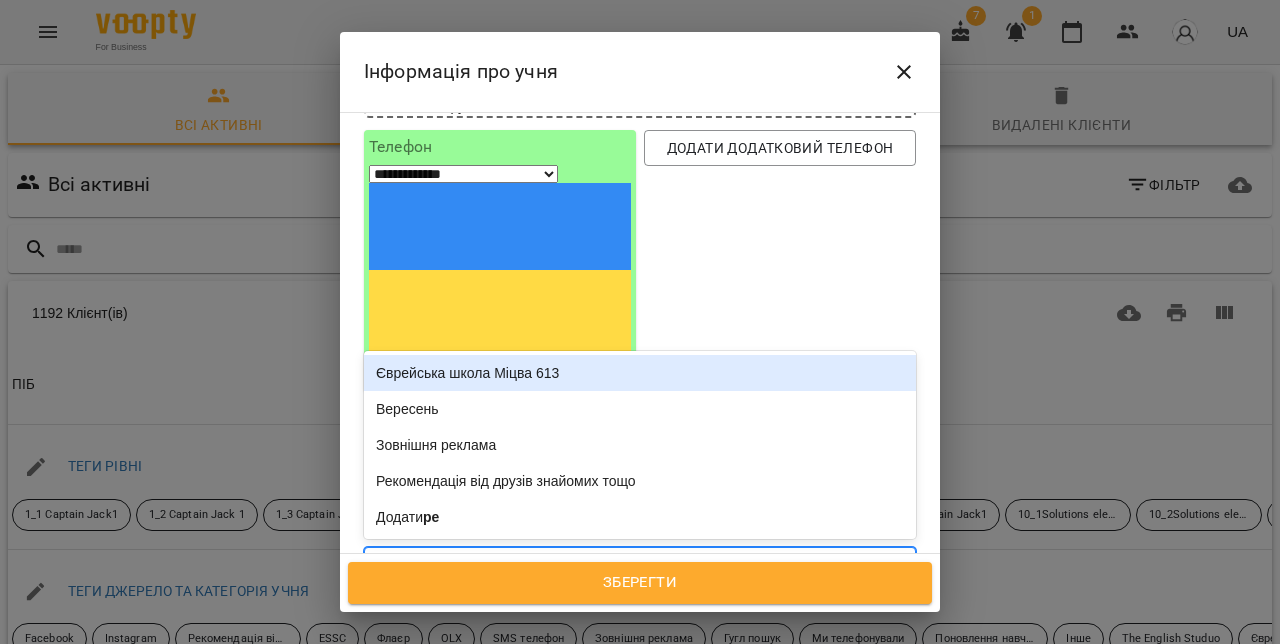 type on "***" 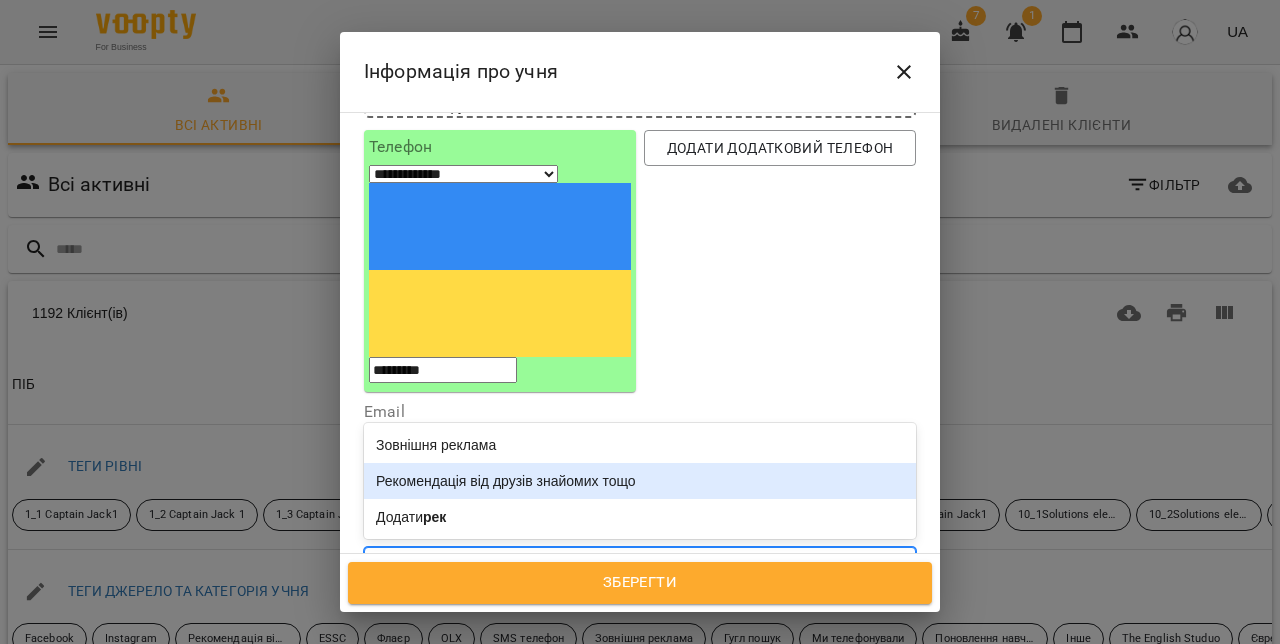 click on "Рекомендація від друзів знайомих тощо" at bounding box center [640, 481] 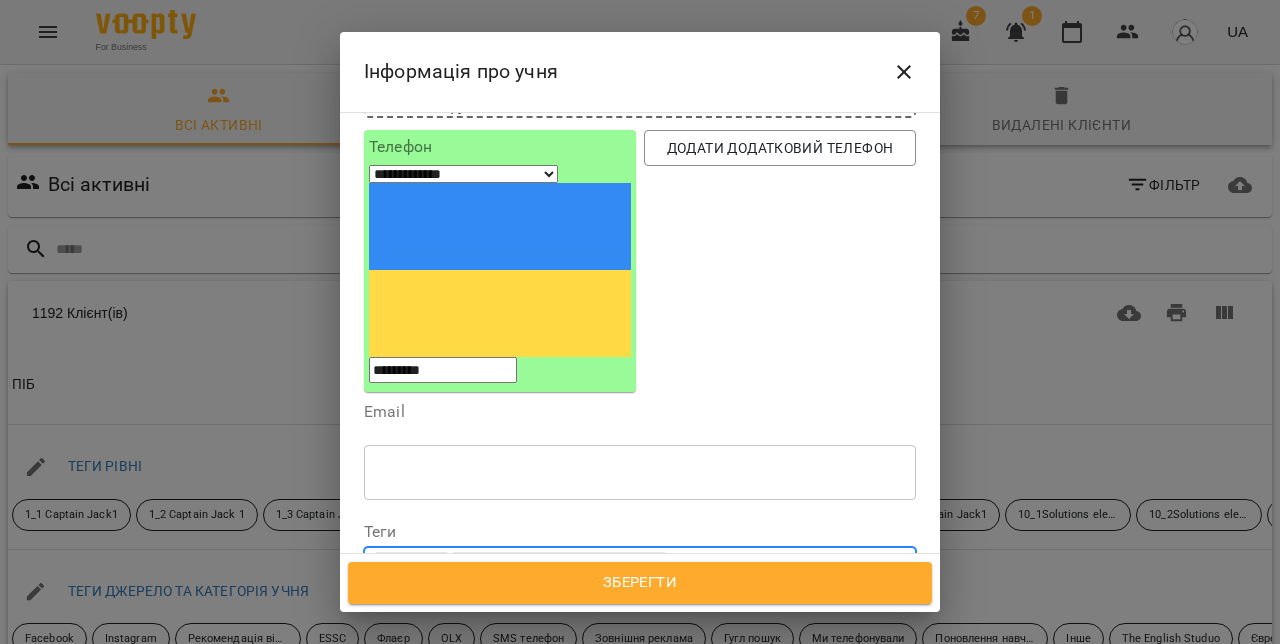 click on "Дата народження" at bounding box center (640, 639) 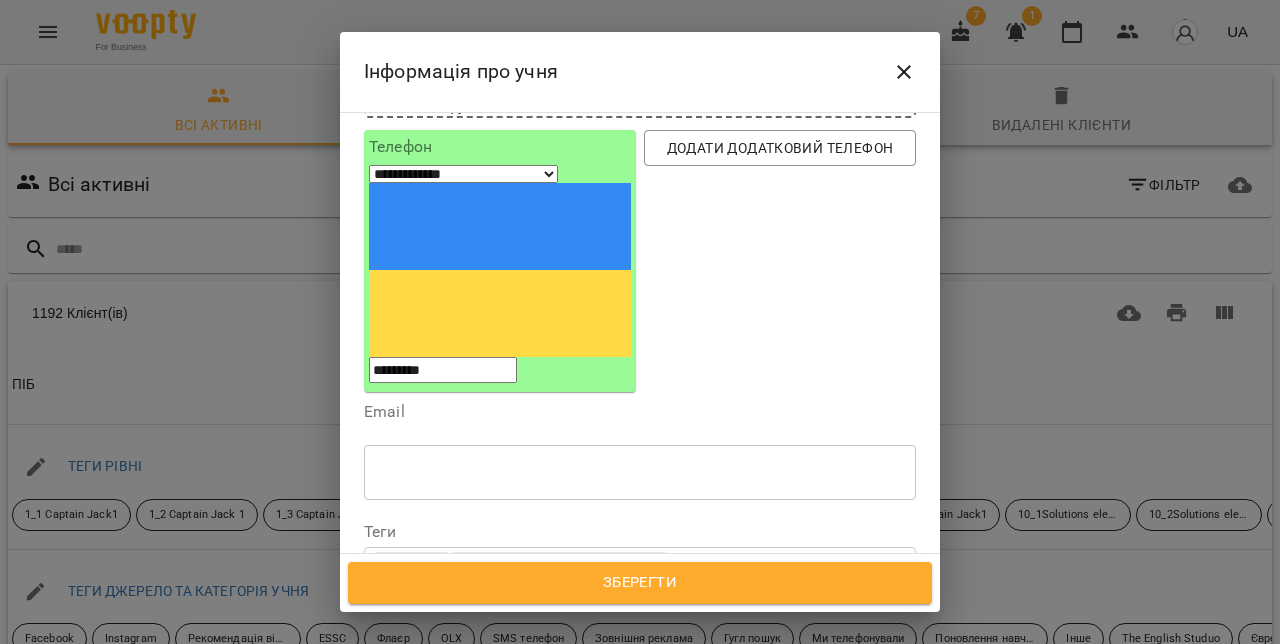 click on "**********" at bounding box center (450, 649) 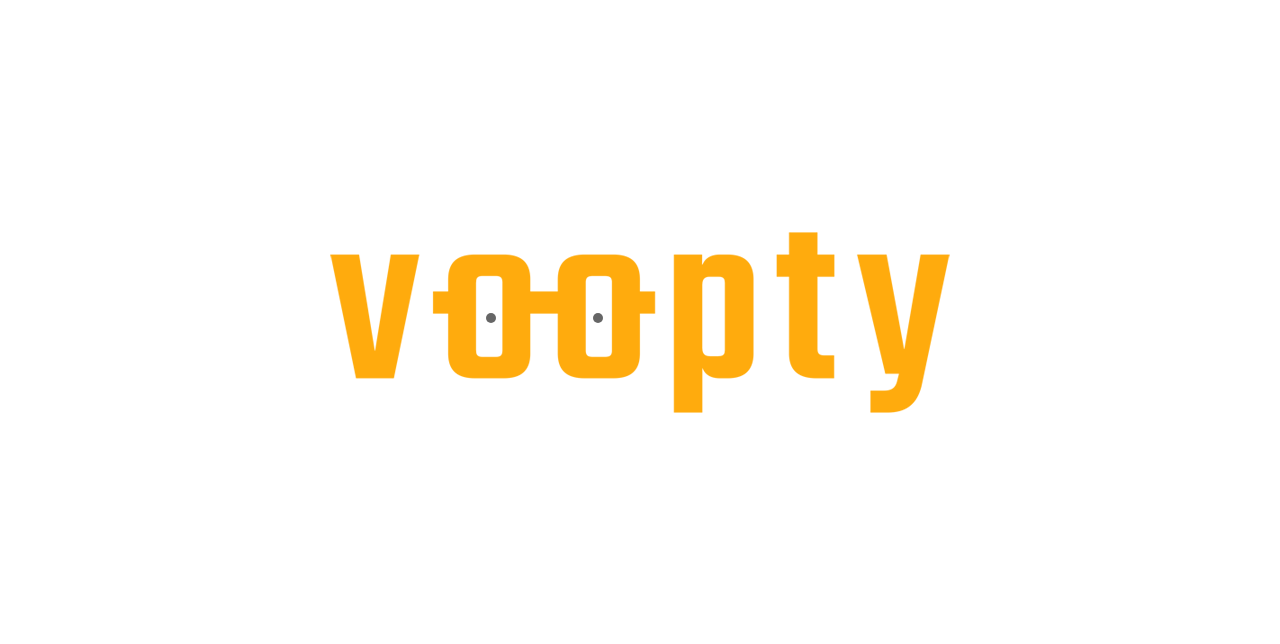scroll, scrollTop: 0, scrollLeft: 0, axis: both 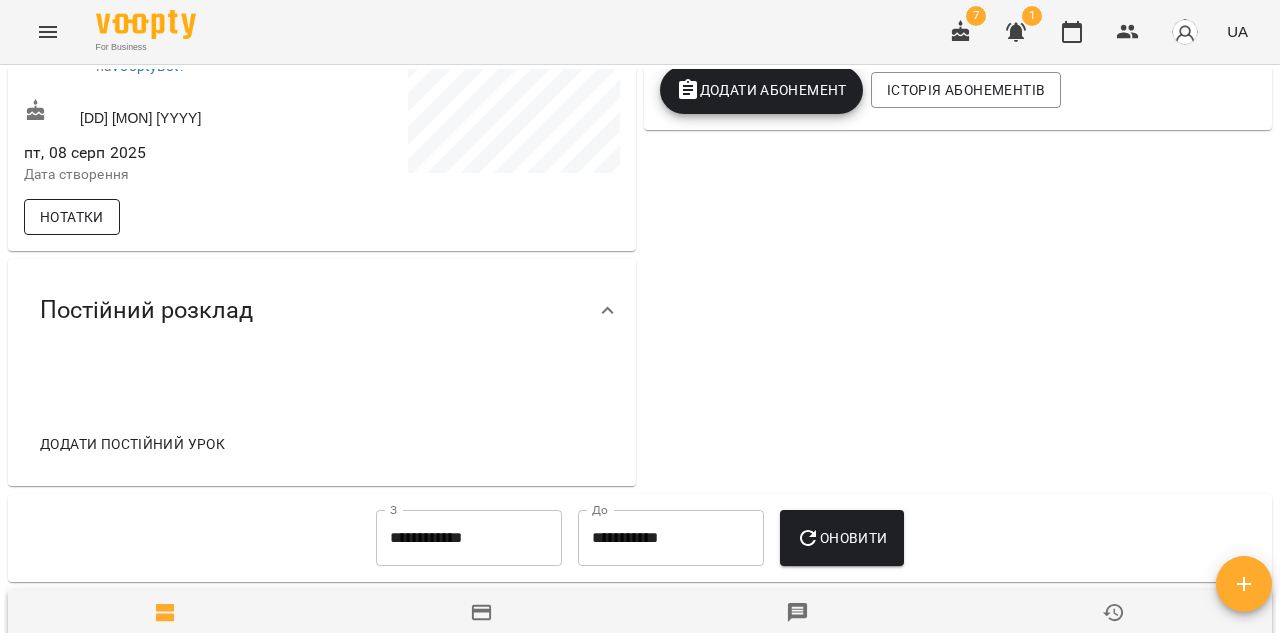 click on "Нотатки" at bounding box center (72, 217) 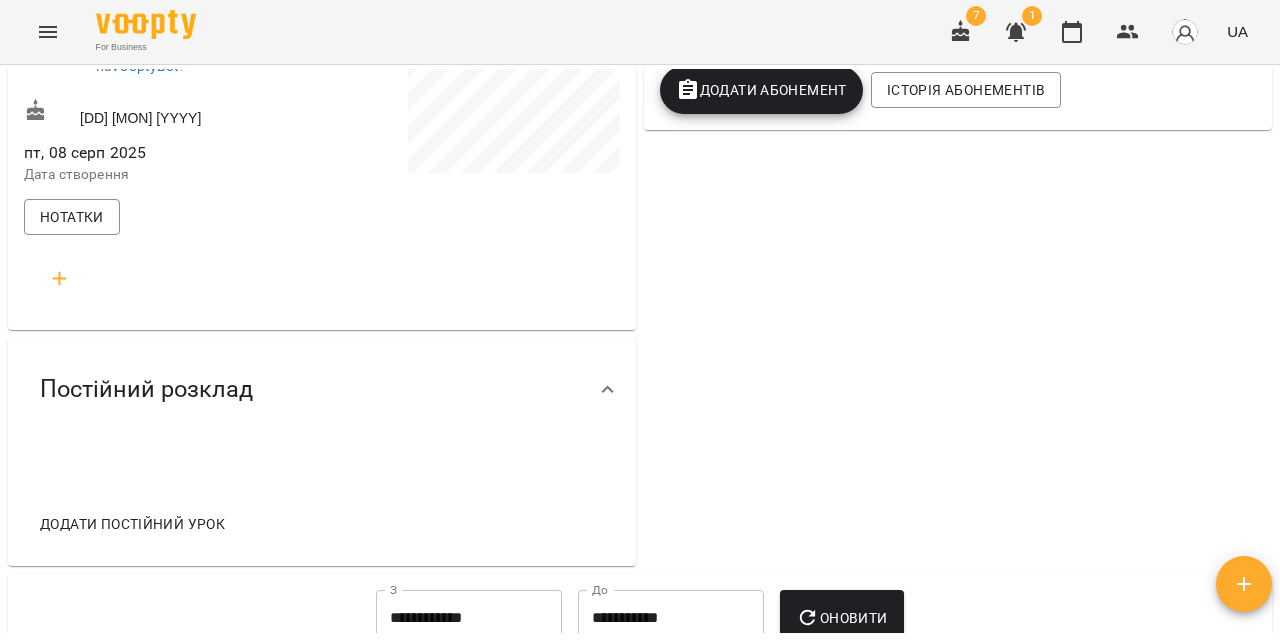click 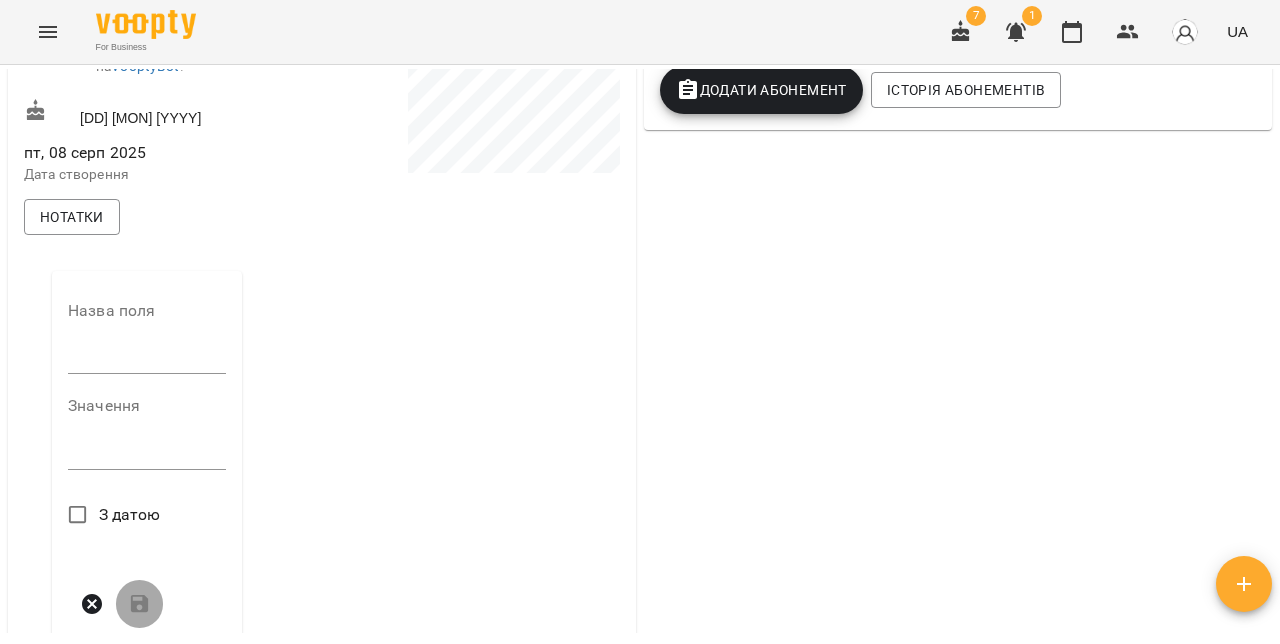 click at bounding box center [147, 358] 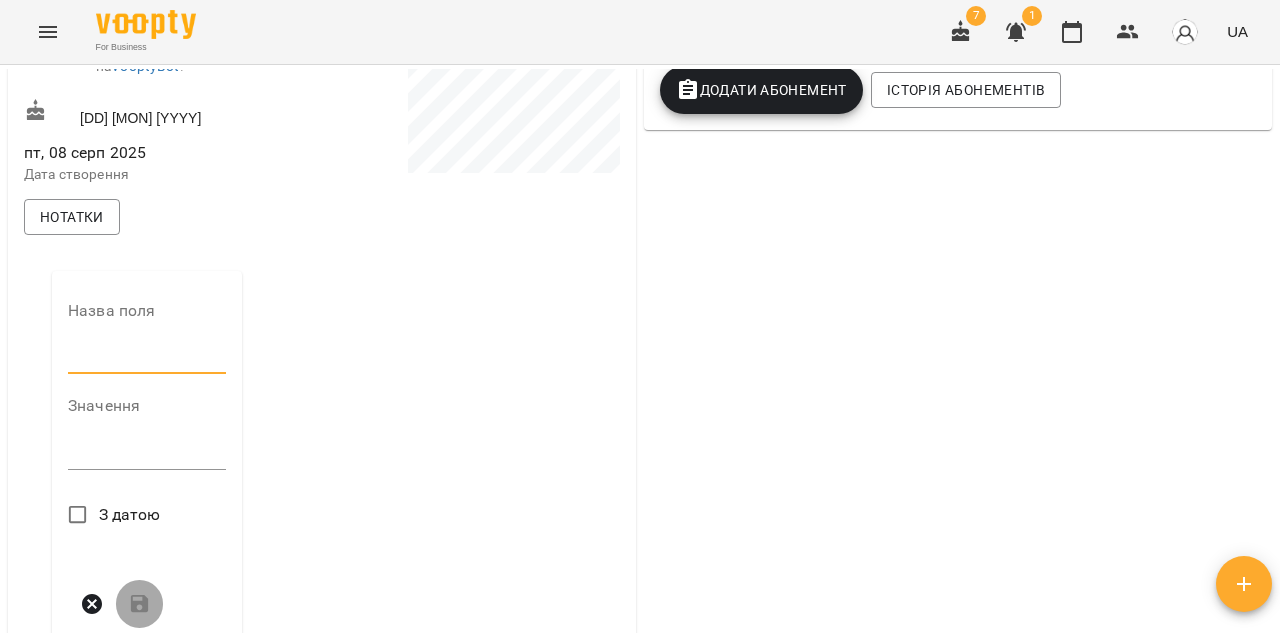 type on "**********" 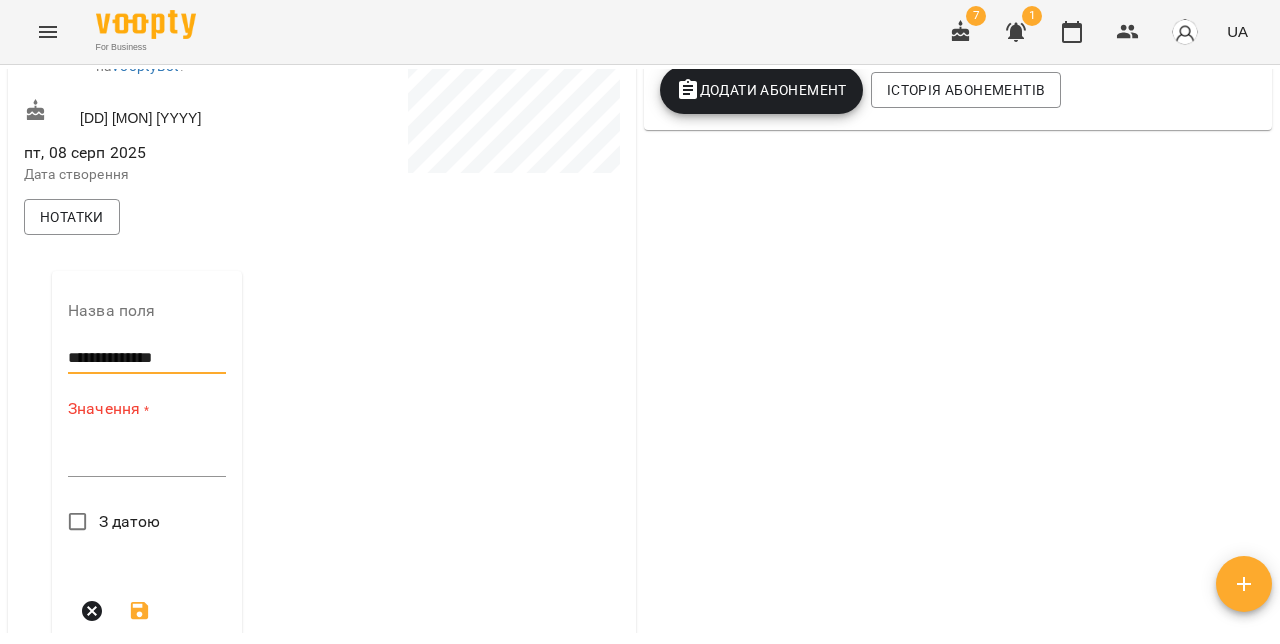 click on "*" at bounding box center [147, 461] 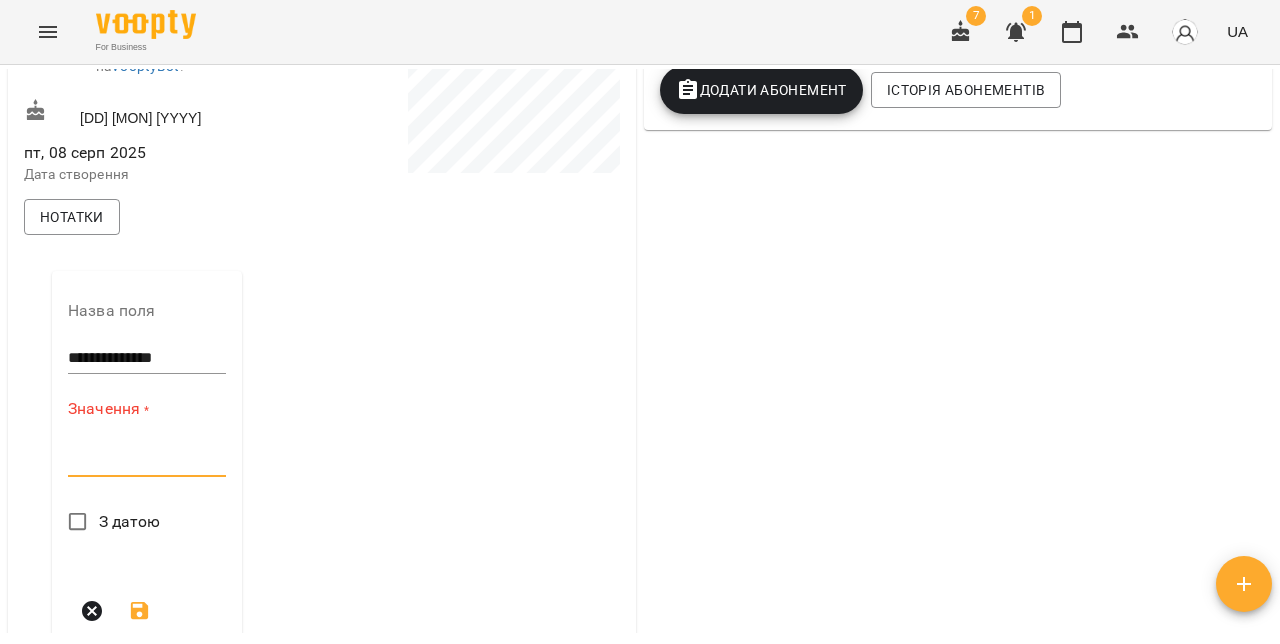 paste on "**********" 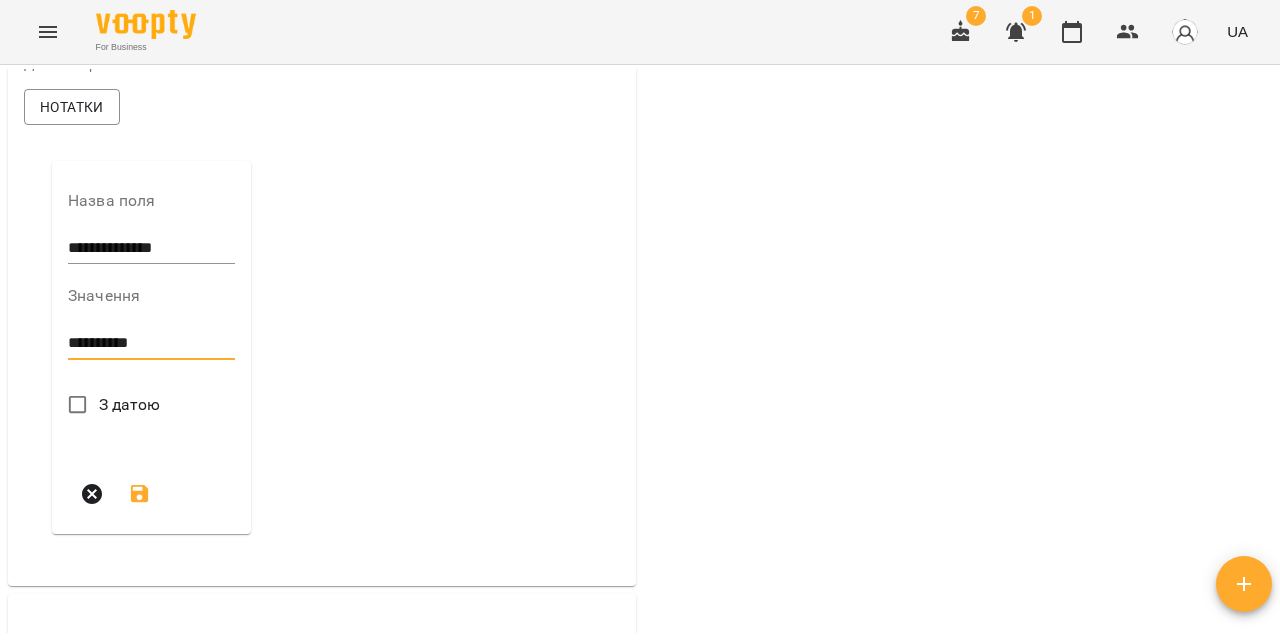scroll, scrollTop: 583, scrollLeft: 0, axis: vertical 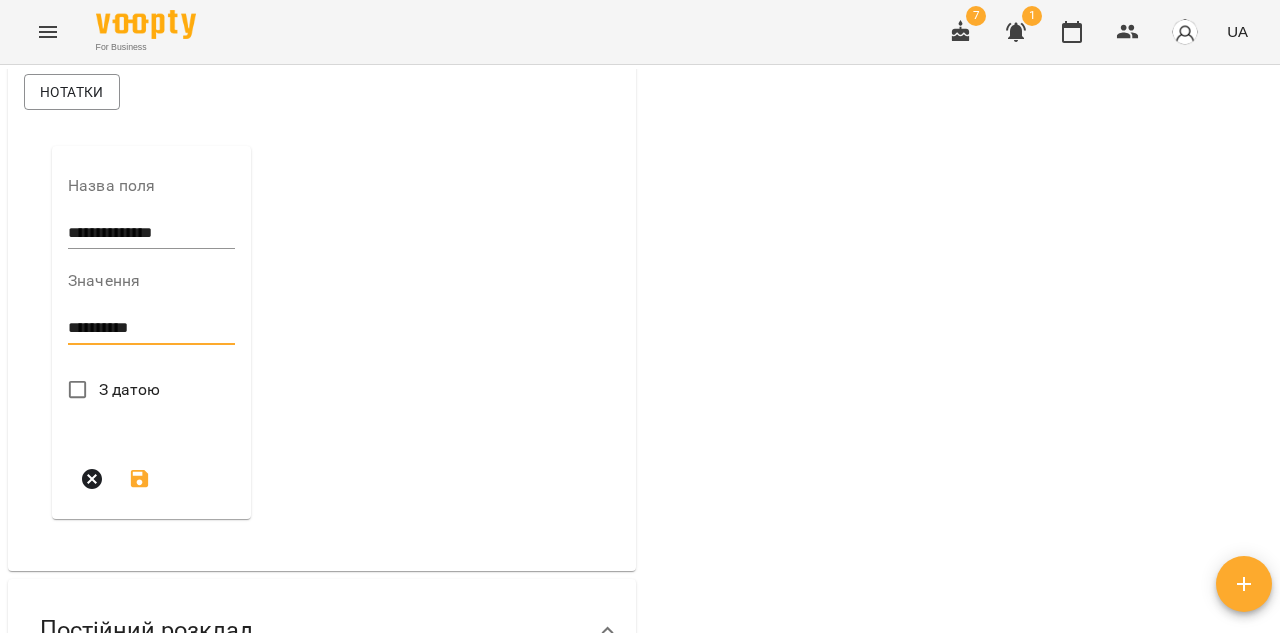 type on "**********" 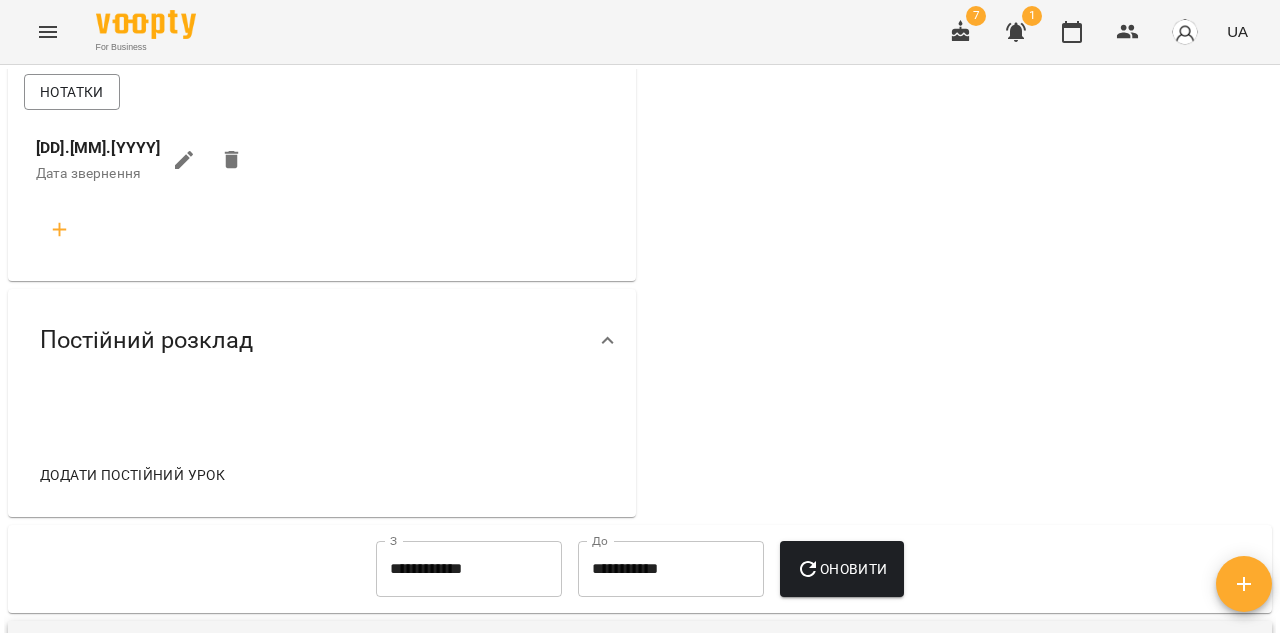 click at bounding box center [60, 230] 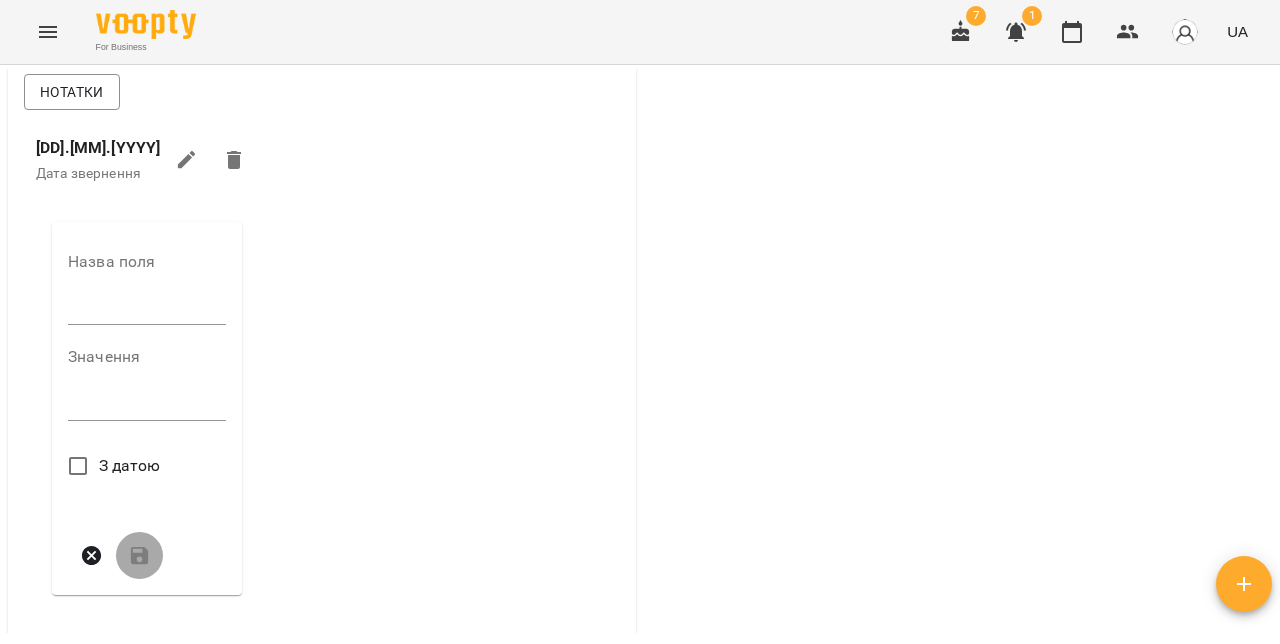 click at bounding box center (147, 310) 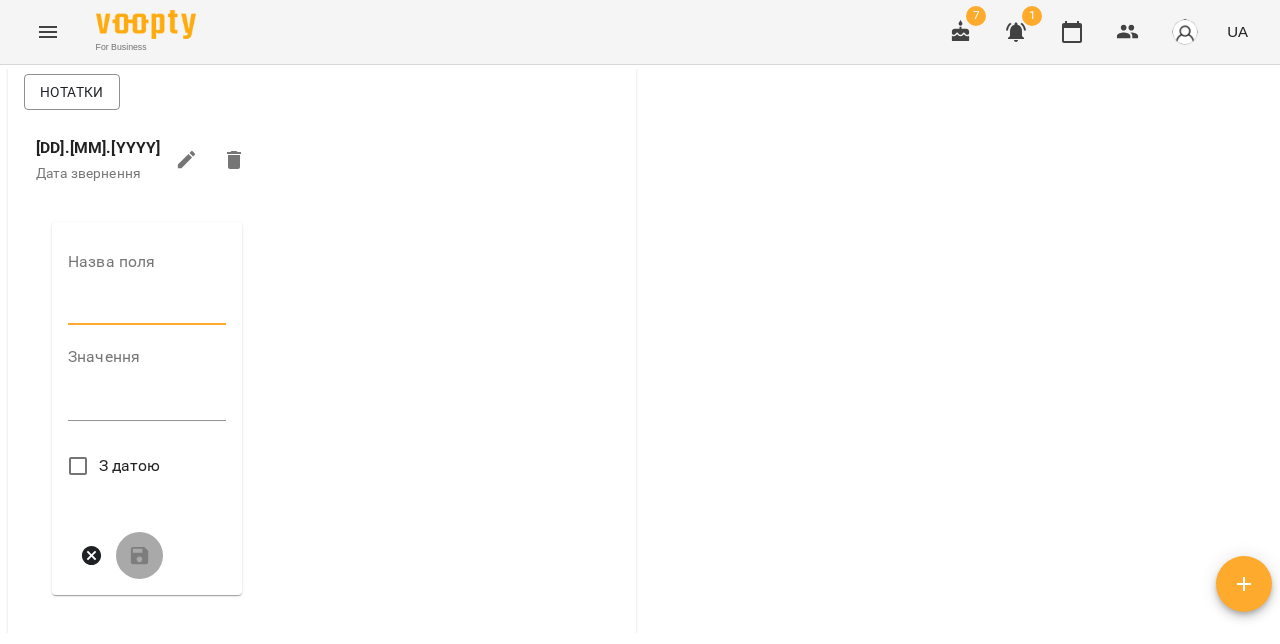 type on "**********" 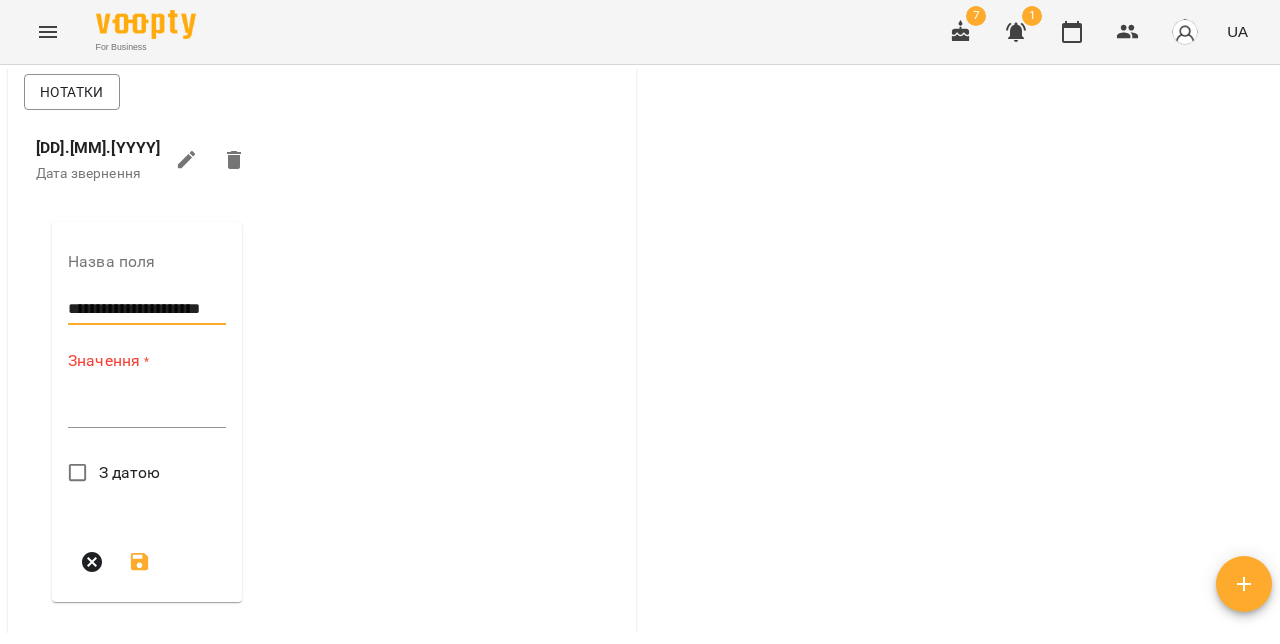 click at bounding box center (147, 411) 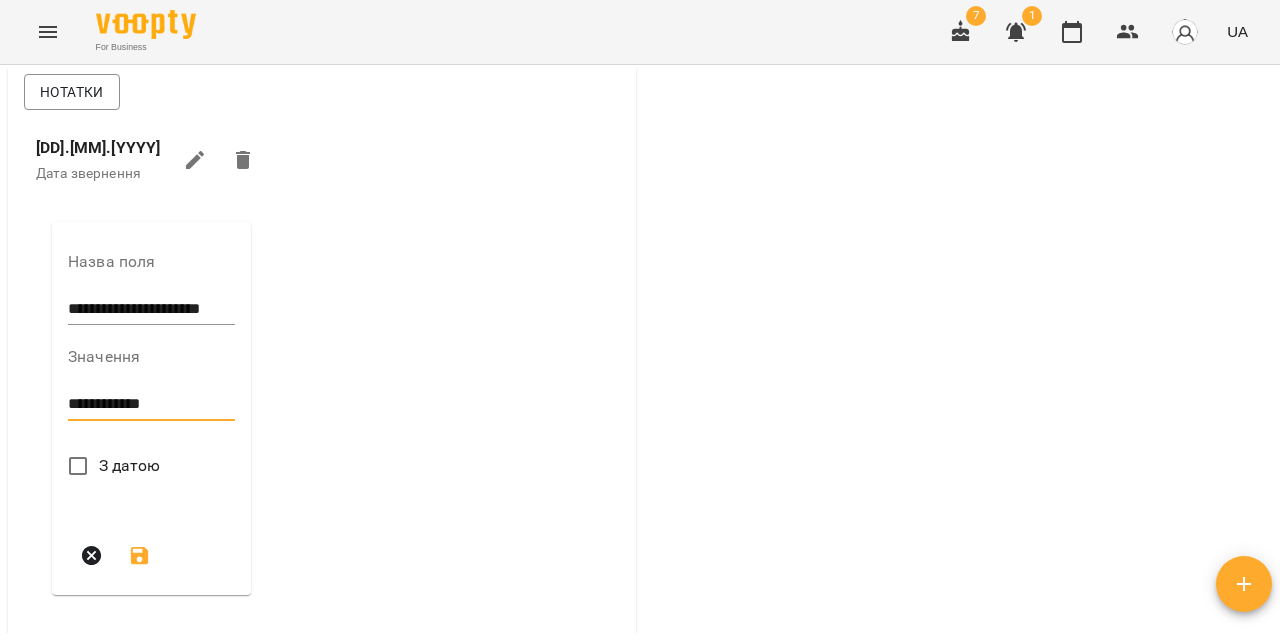 type on "**********" 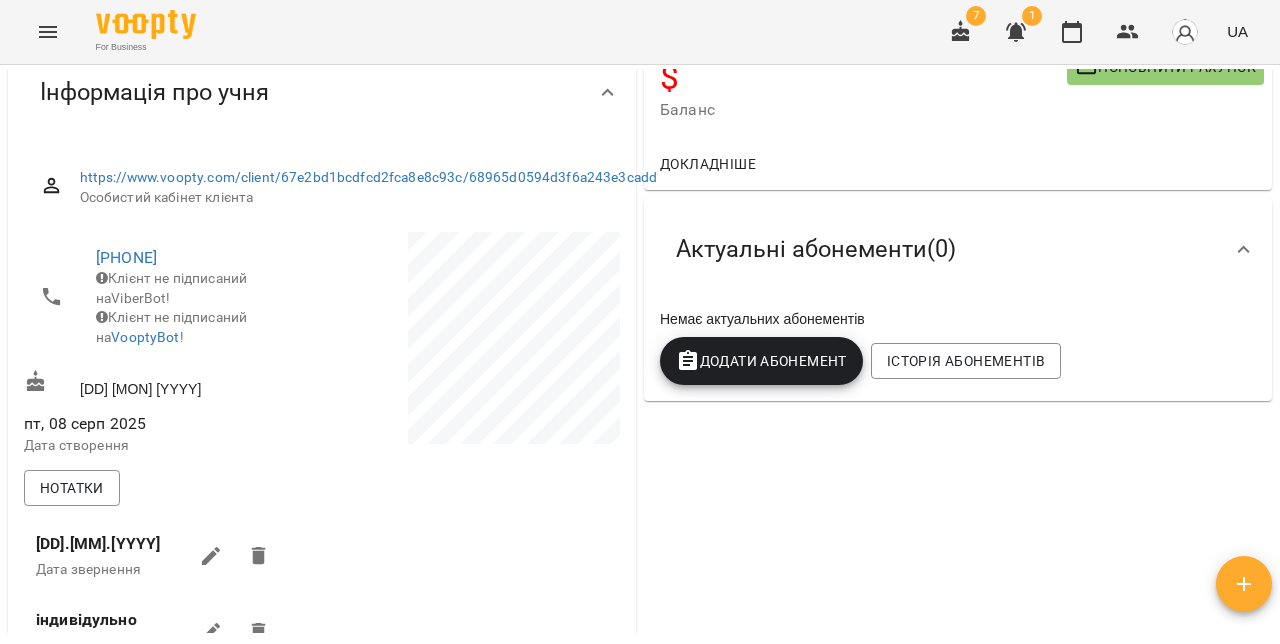 scroll, scrollTop: 0, scrollLeft: 0, axis: both 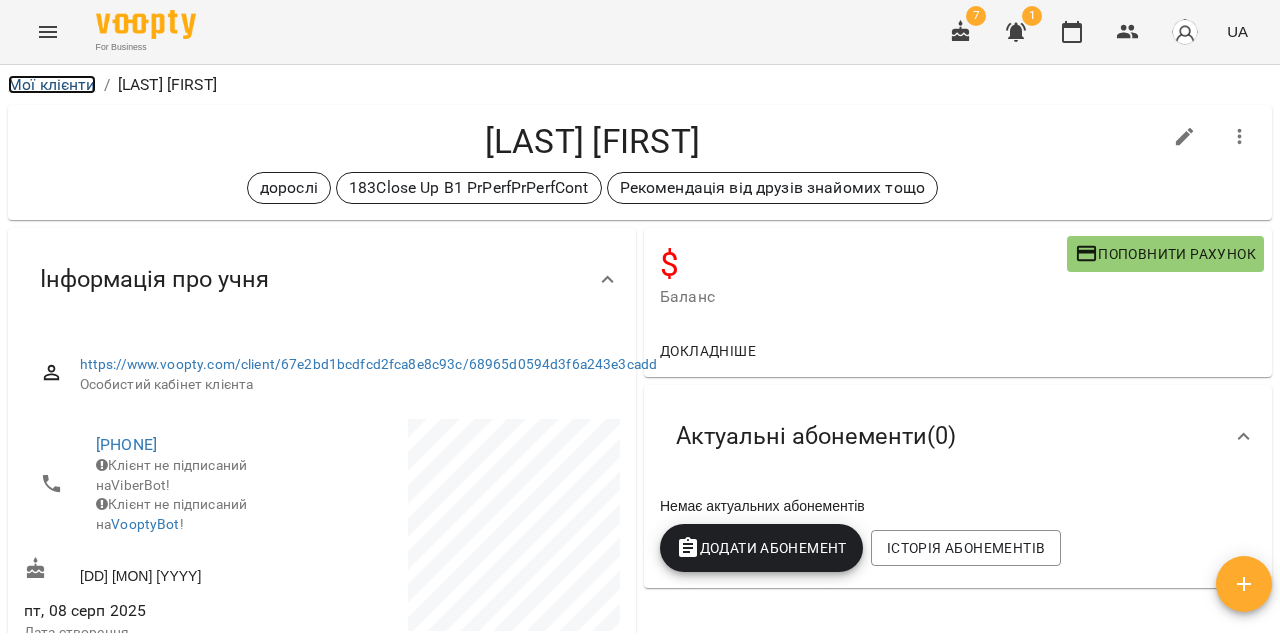 click on "Мої клієнти" at bounding box center [52, 84] 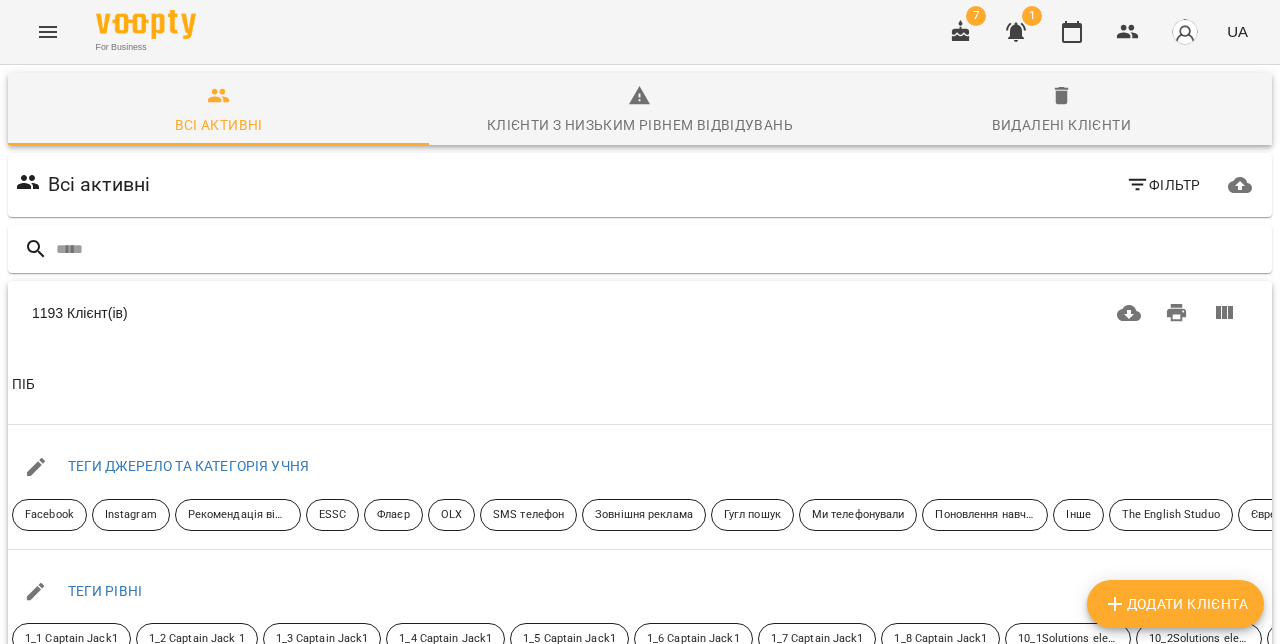 click on "Додати клієнта" at bounding box center [1175, 604] 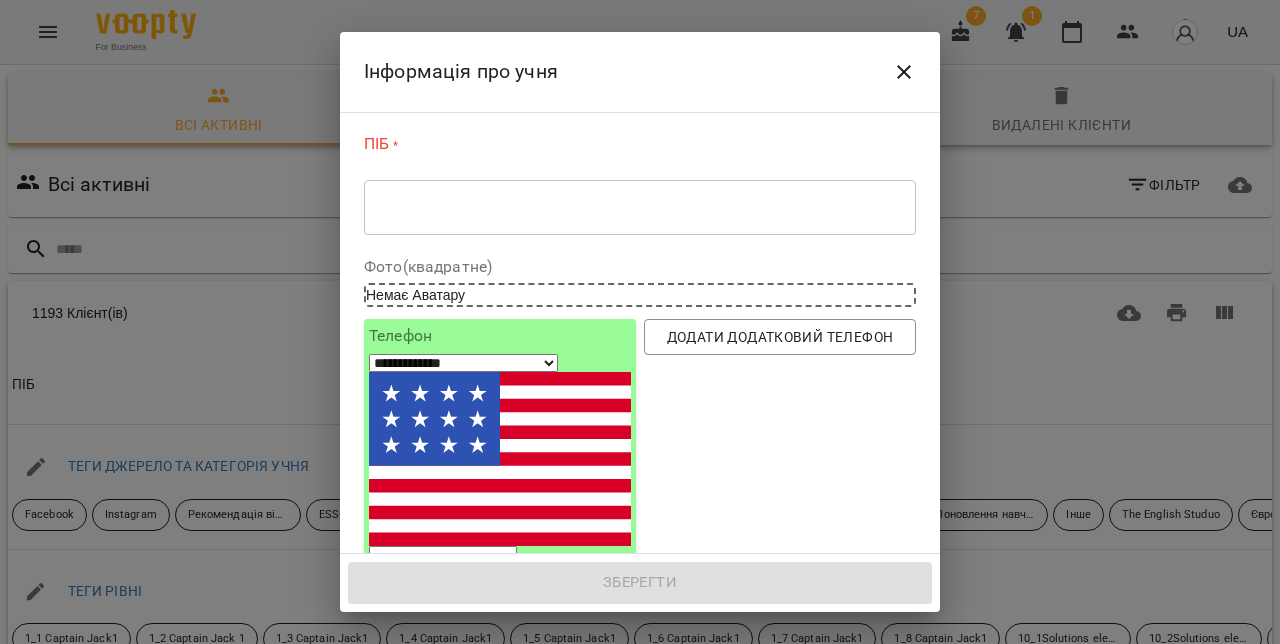 click at bounding box center (640, 207) 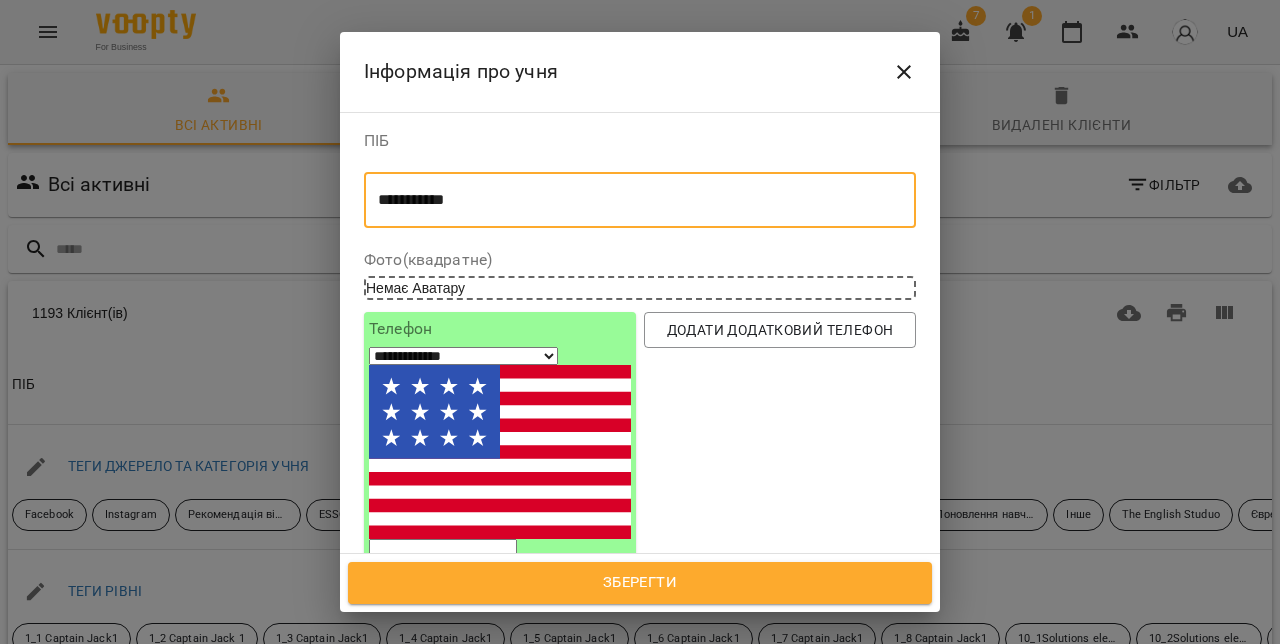 type on "**********" 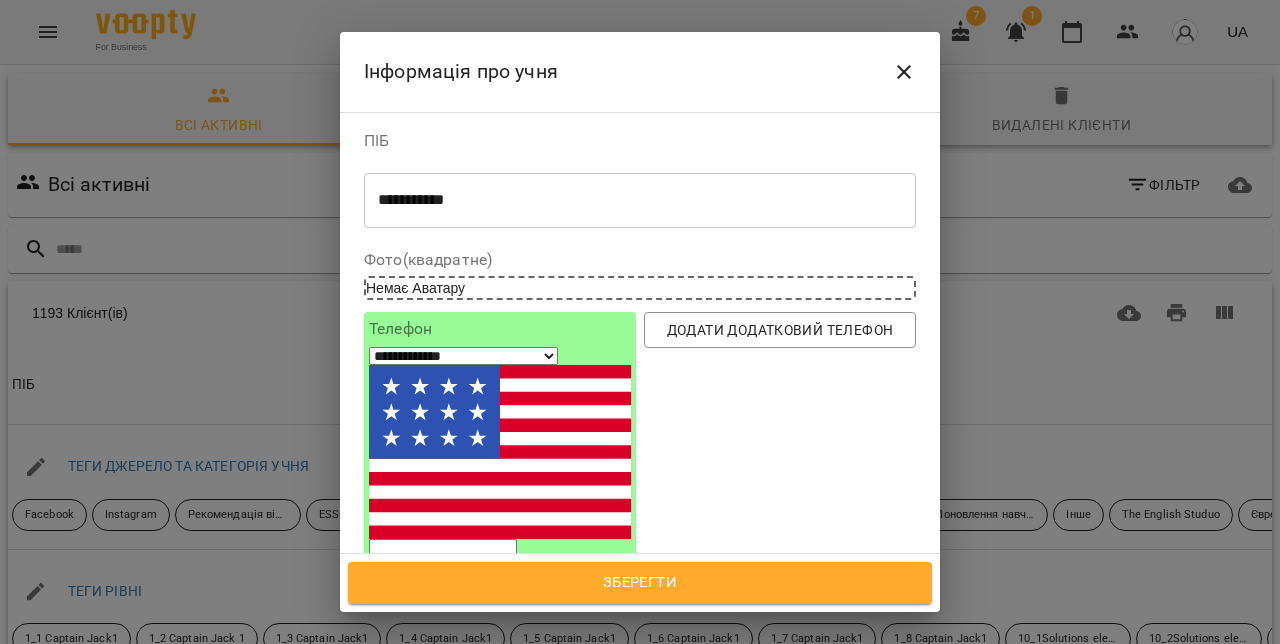 select on "**" 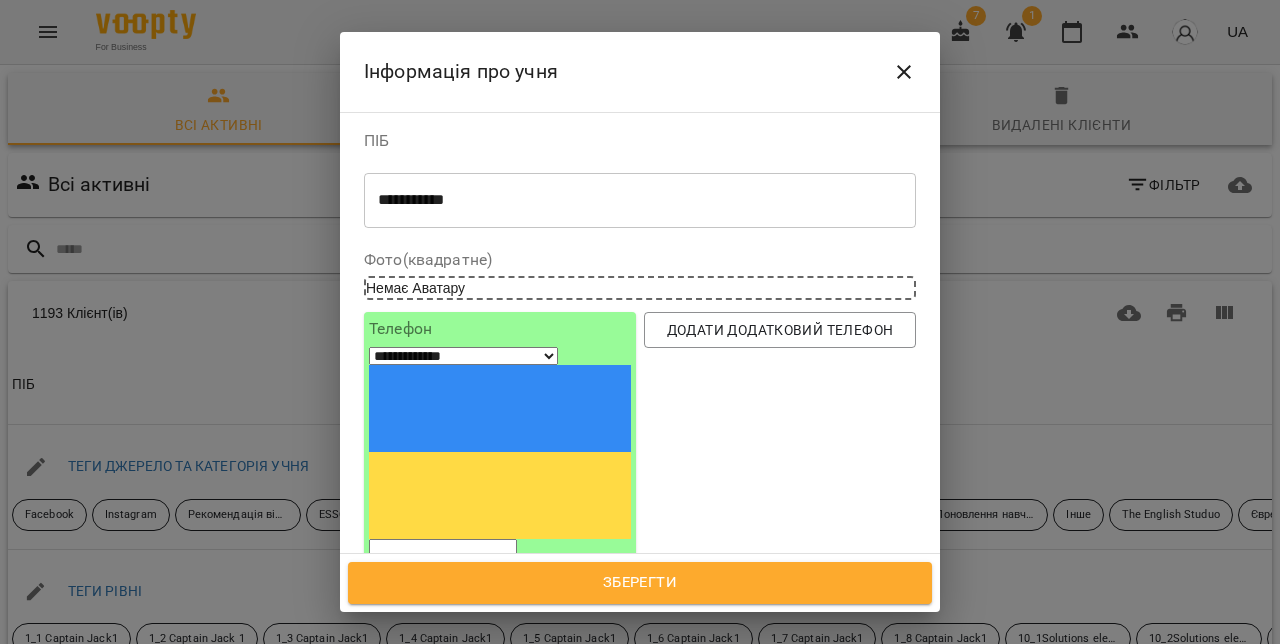 paste on "*********" 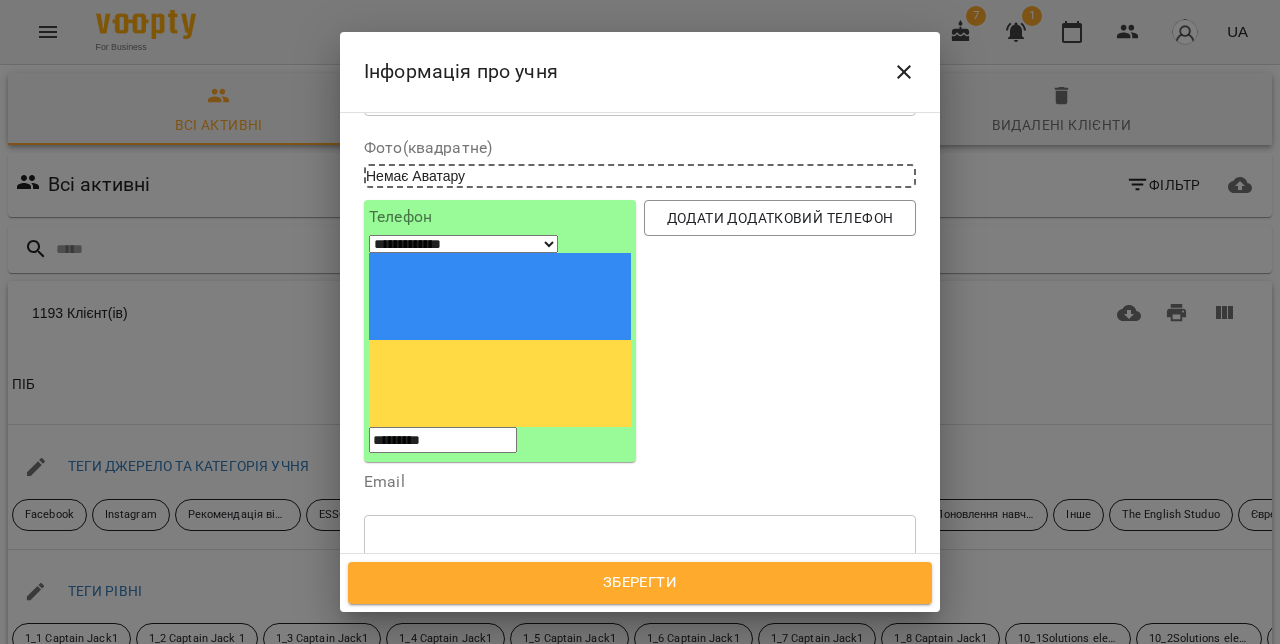scroll, scrollTop: 124, scrollLeft: 0, axis: vertical 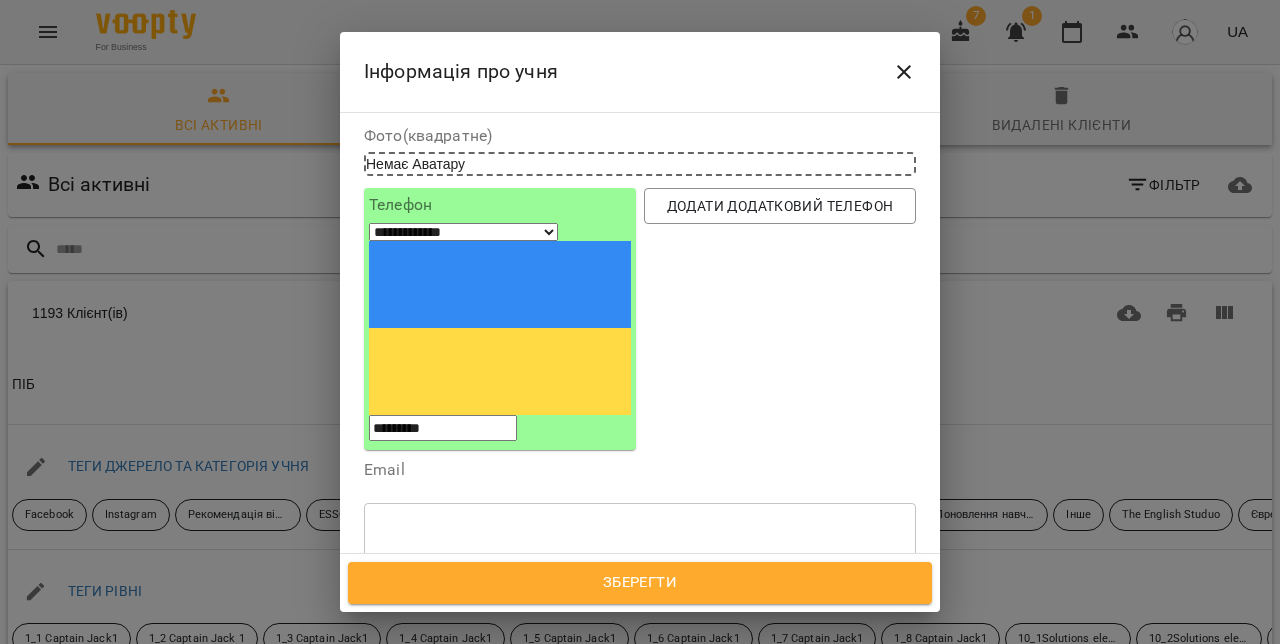 type on "*********" 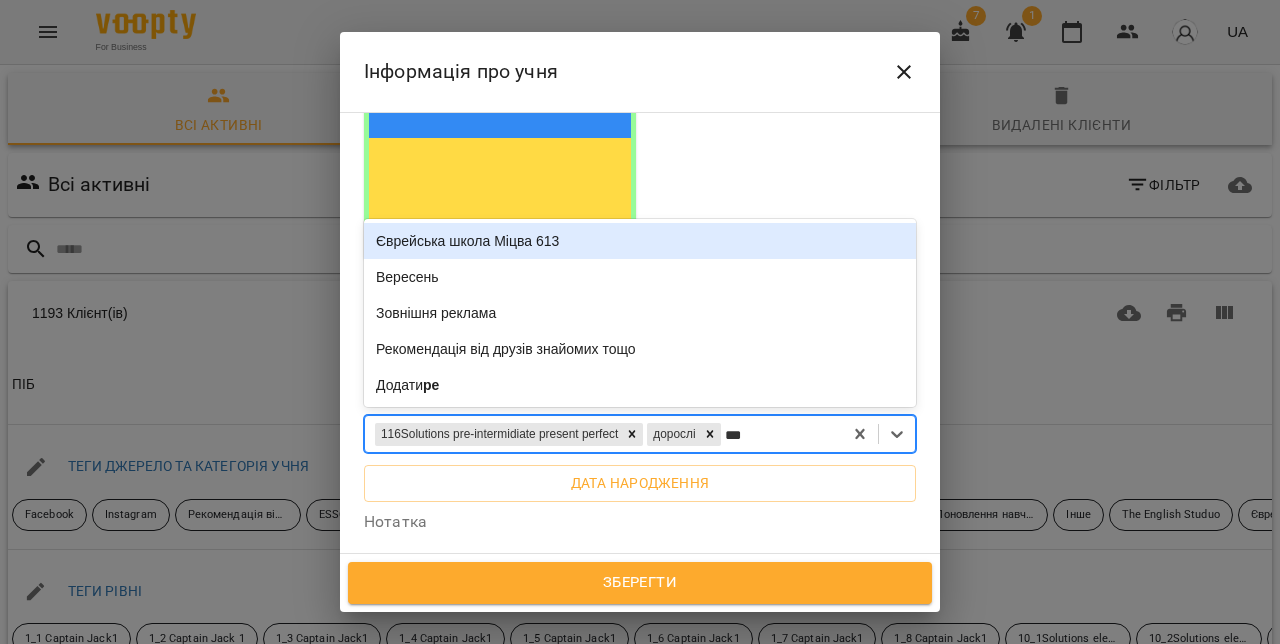type on "****" 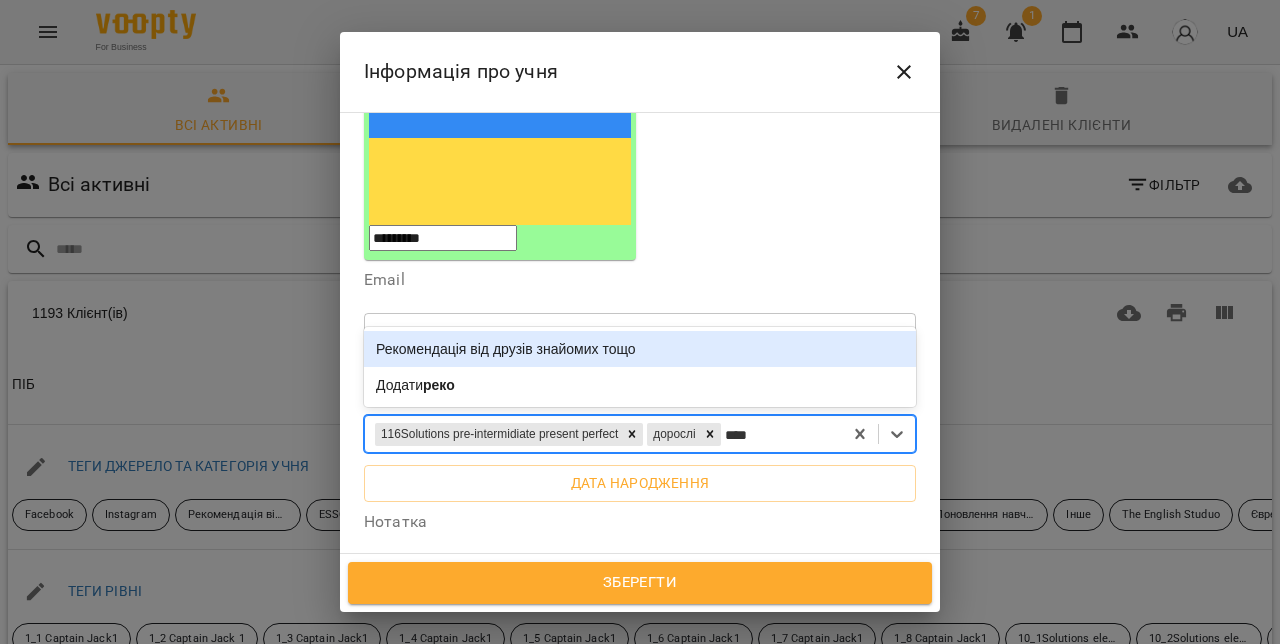 click on "Рекомендація від друзів знайомих тощо" at bounding box center (640, 349) 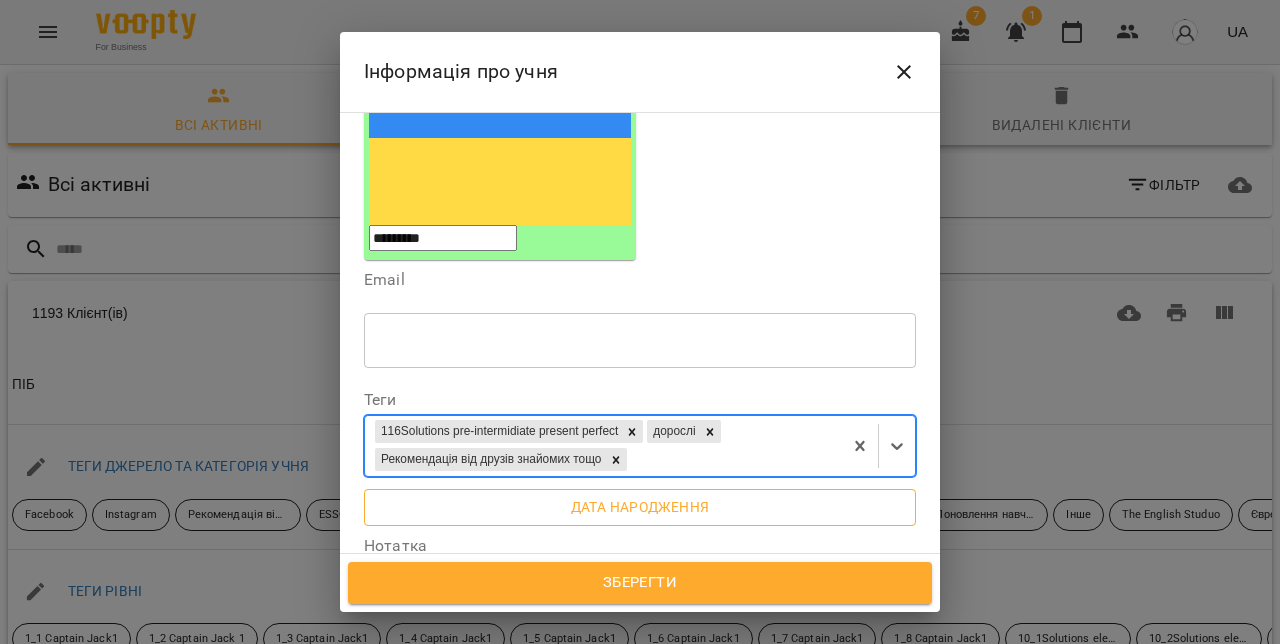 click on "Дата народження" at bounding box center [640, 507] 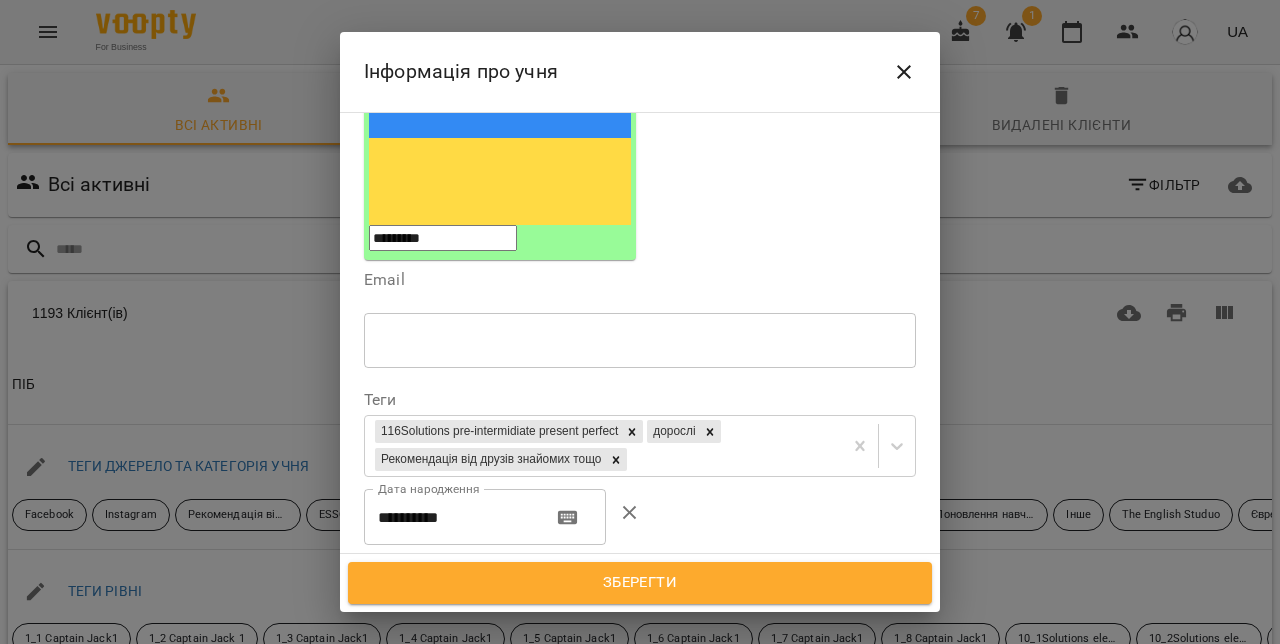 click on "**********" at bounding box center (450, 517) 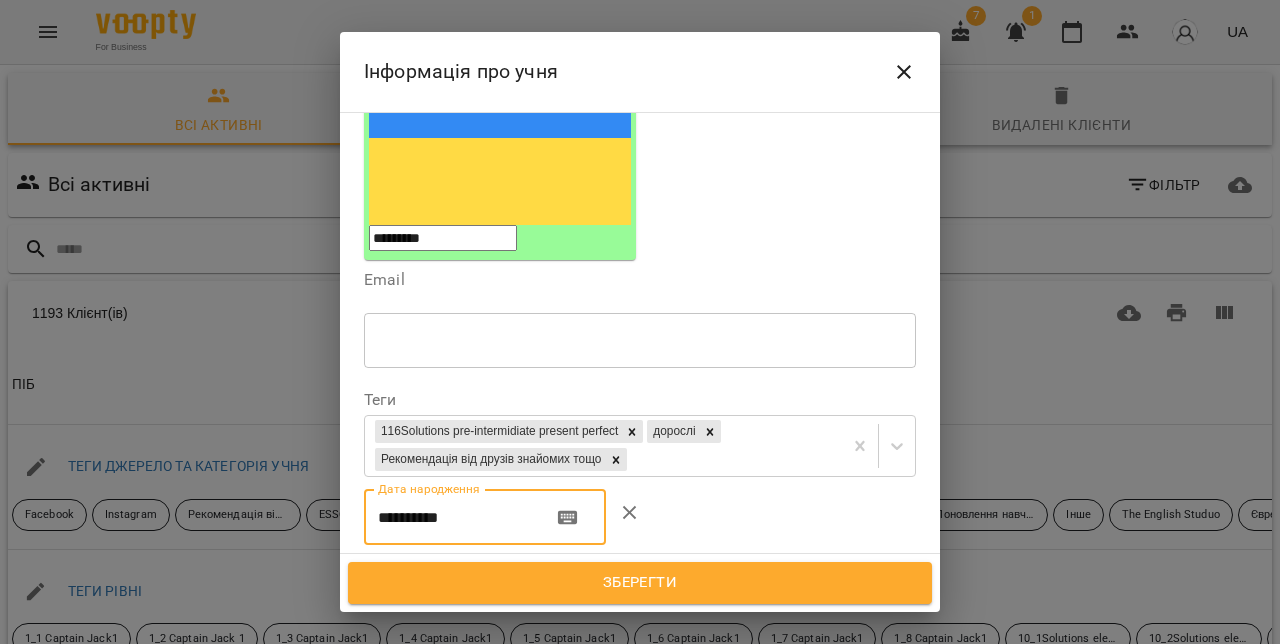 paste 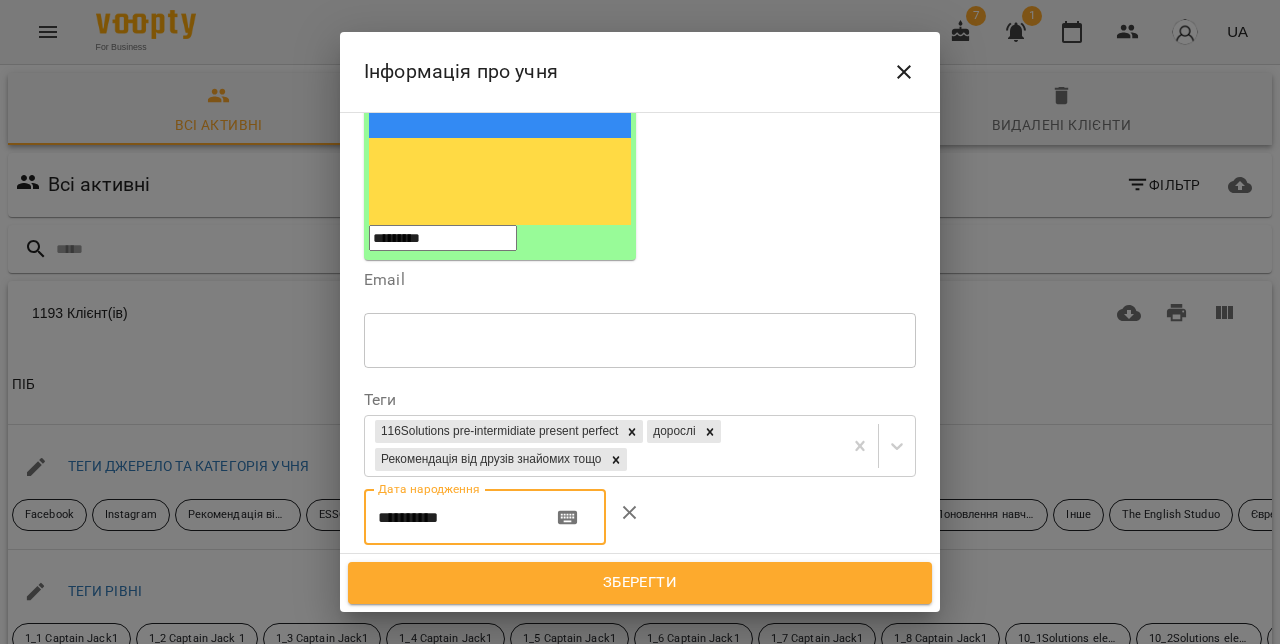 type on "**********" 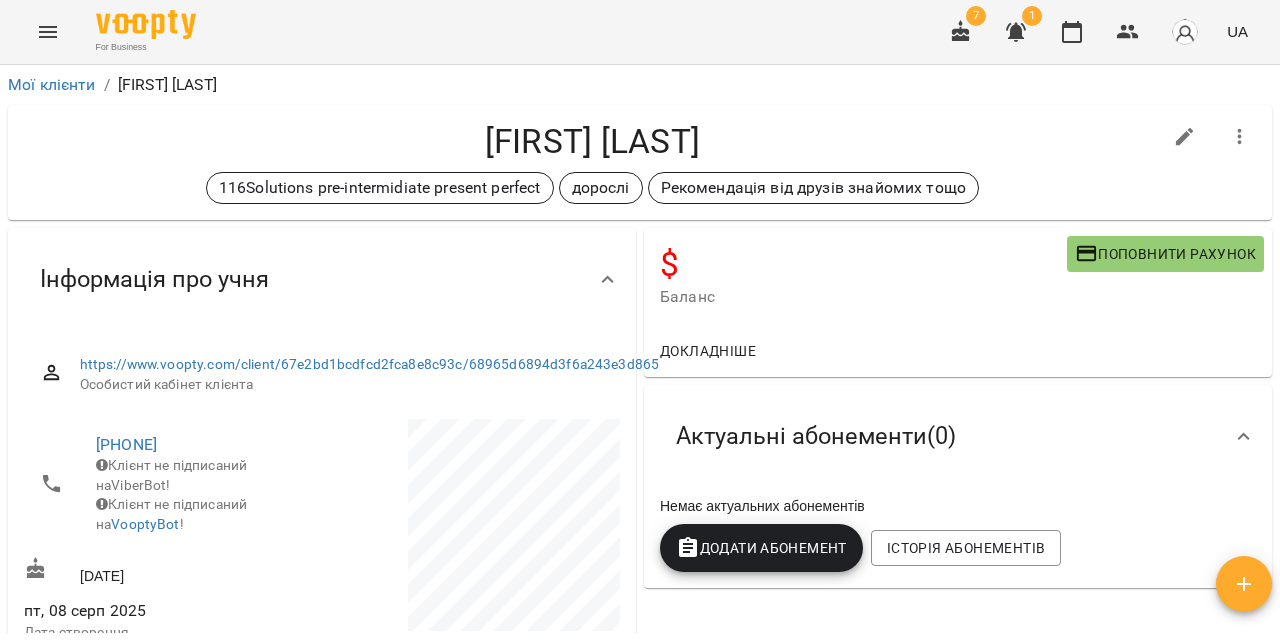 scroll, scrollTop: 0, scrollLeft: 0, axis: both 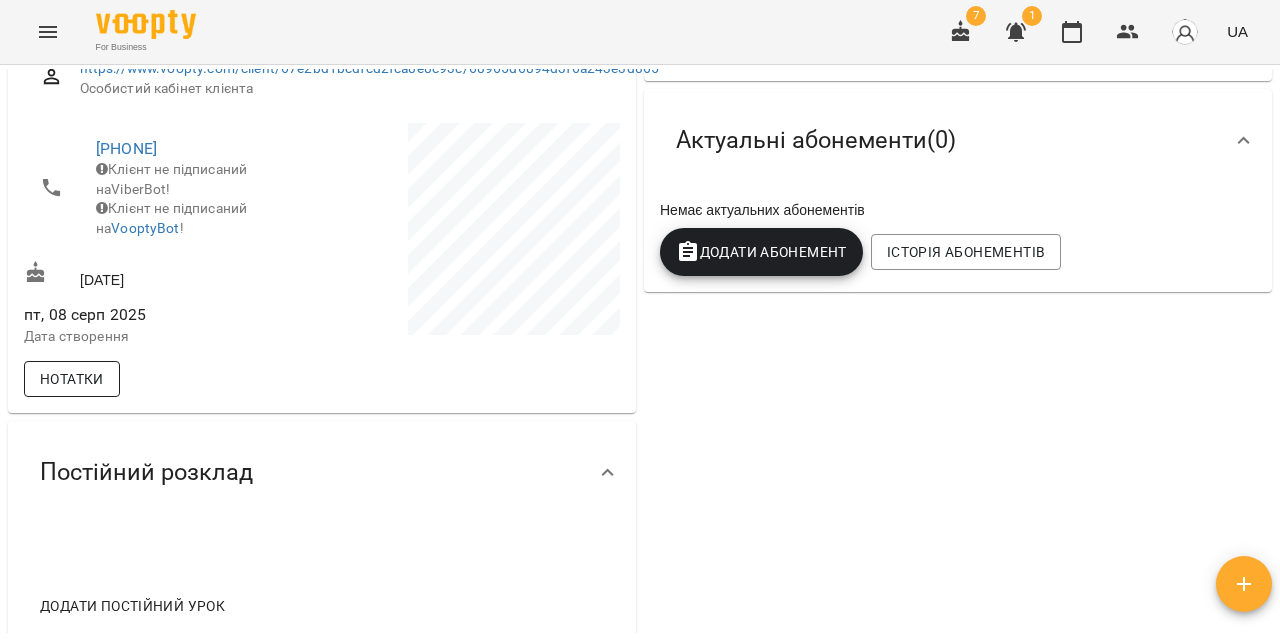 click on "Нотатки" at bounding box center (72, 379) 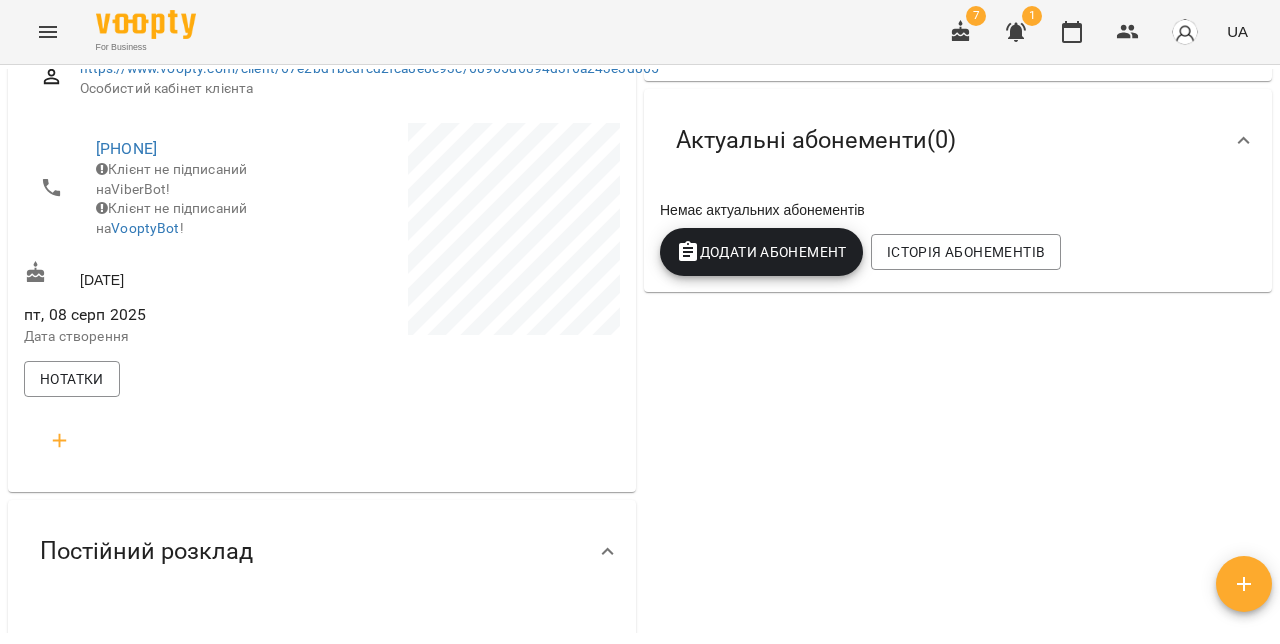click at bounding box center [60, 441] 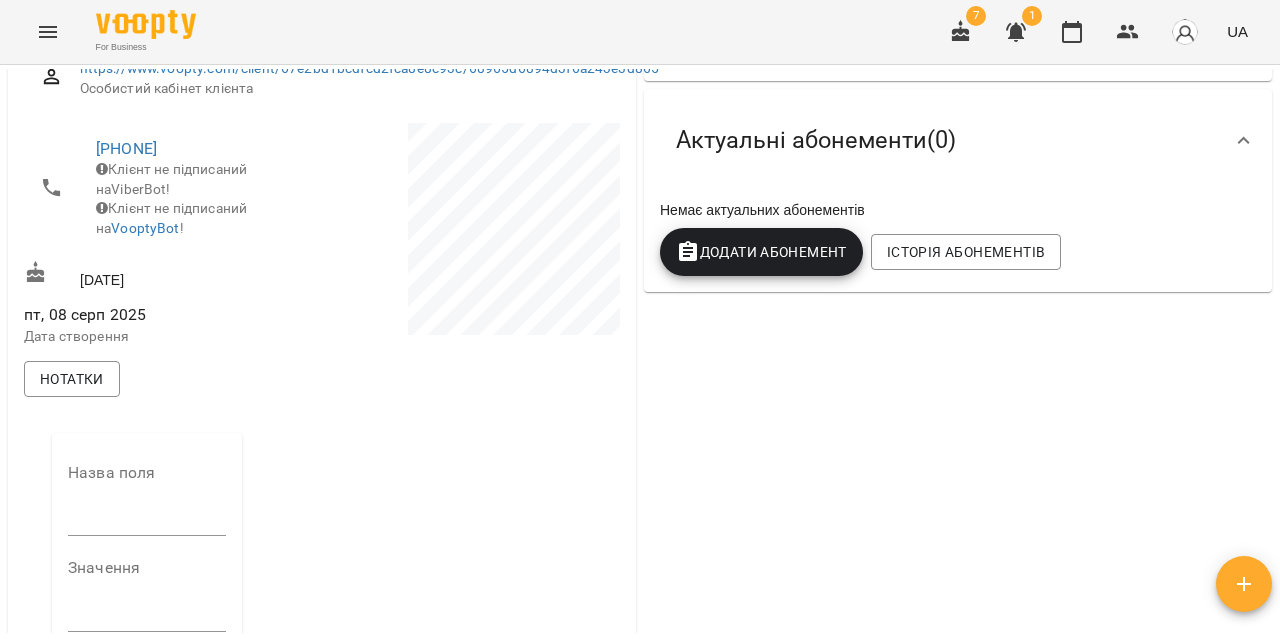 click at bounding box center [147, 520] 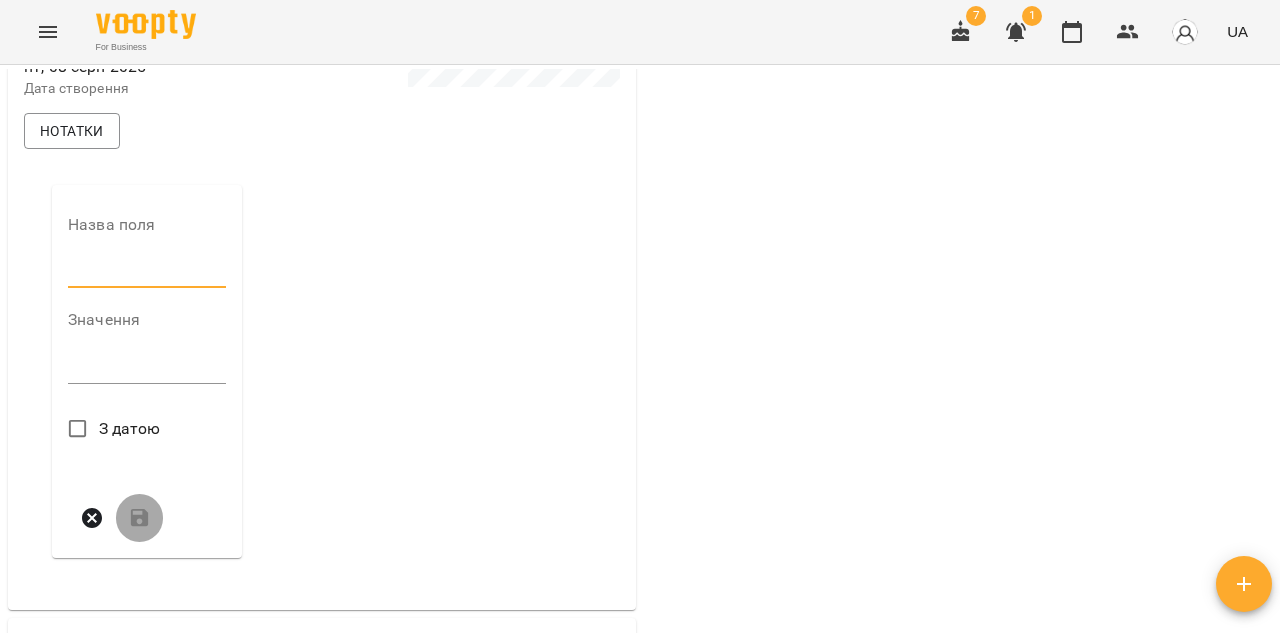 scroll, scrollTop: 556, scrollLeft: 0, axis: vertical 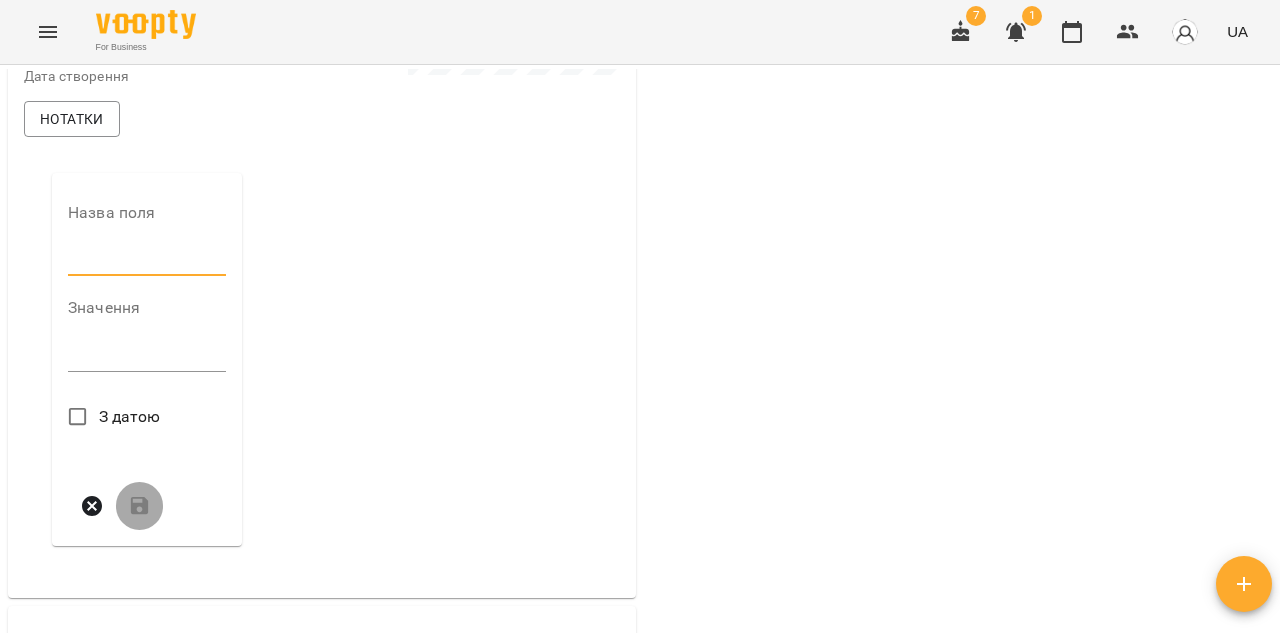 type on "**********" 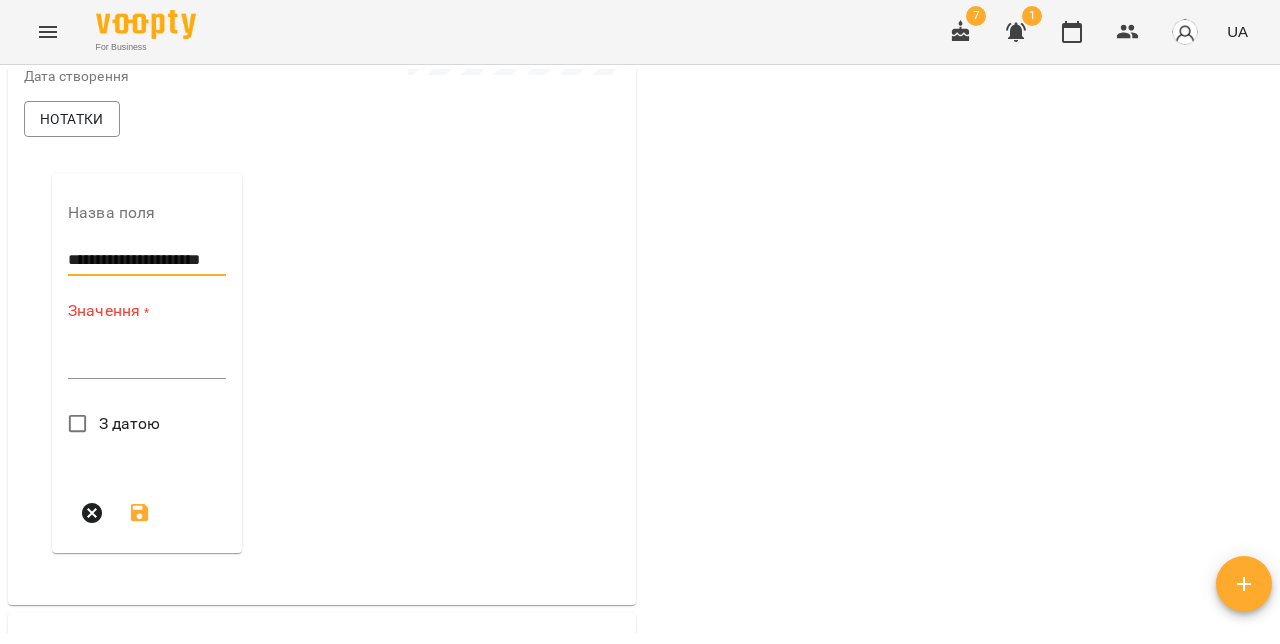 click at bounding box center (147, 362) 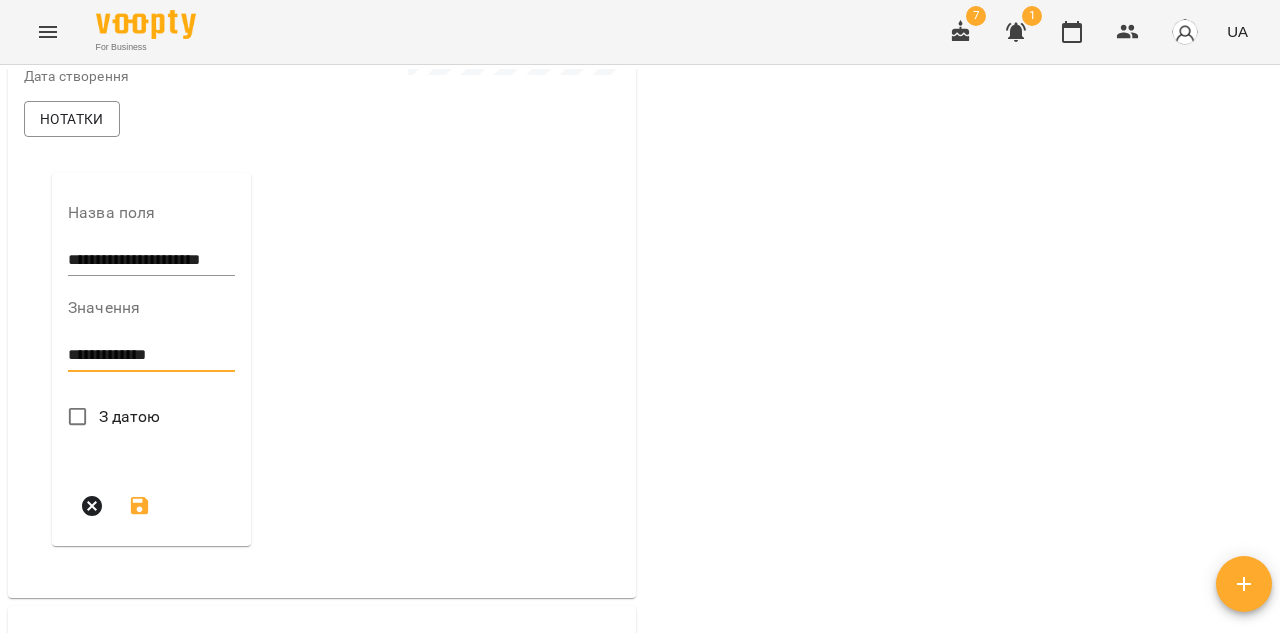 type on "**********" 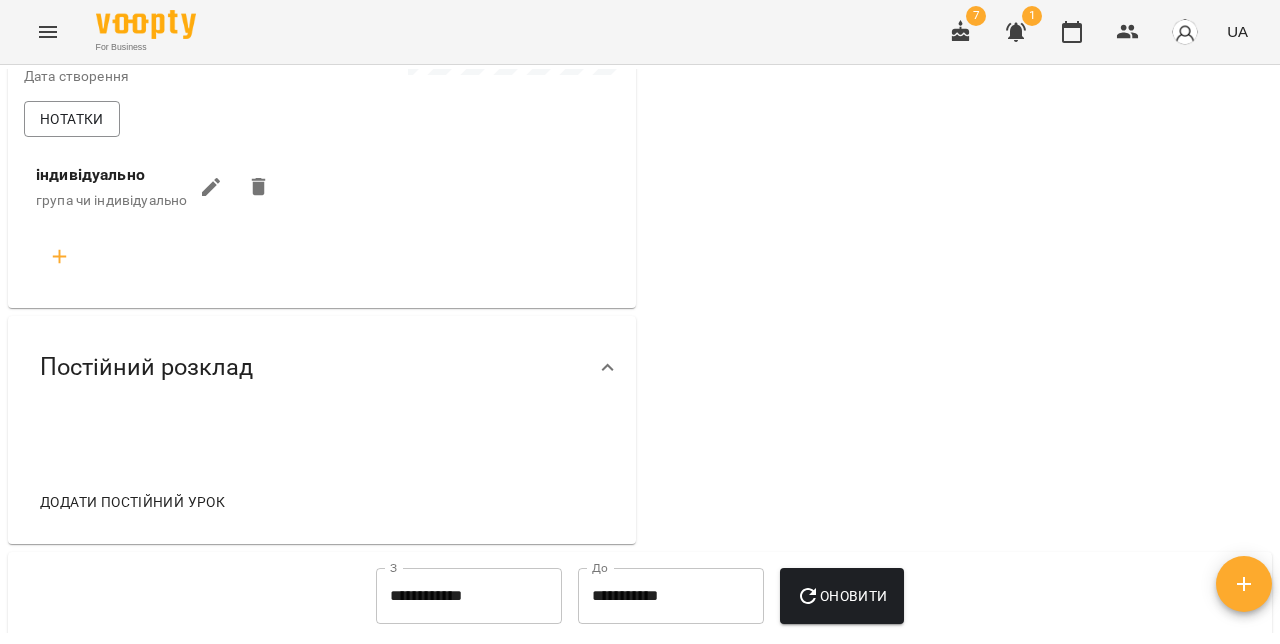 click 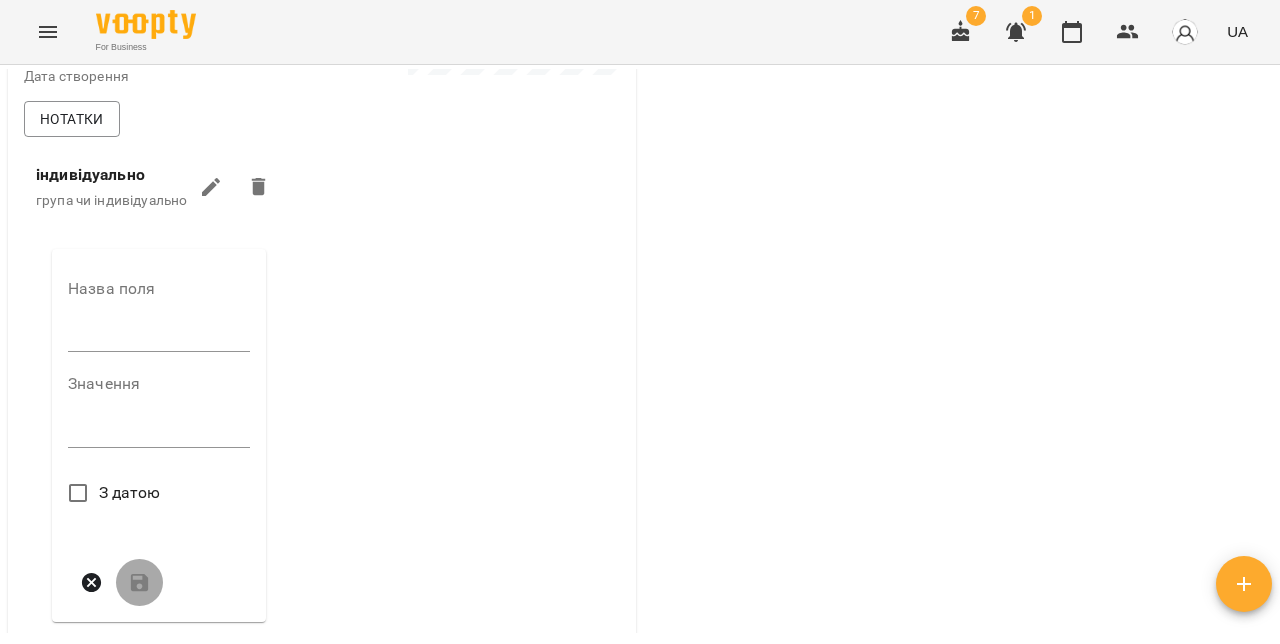 click at bounding box center (159, 337) 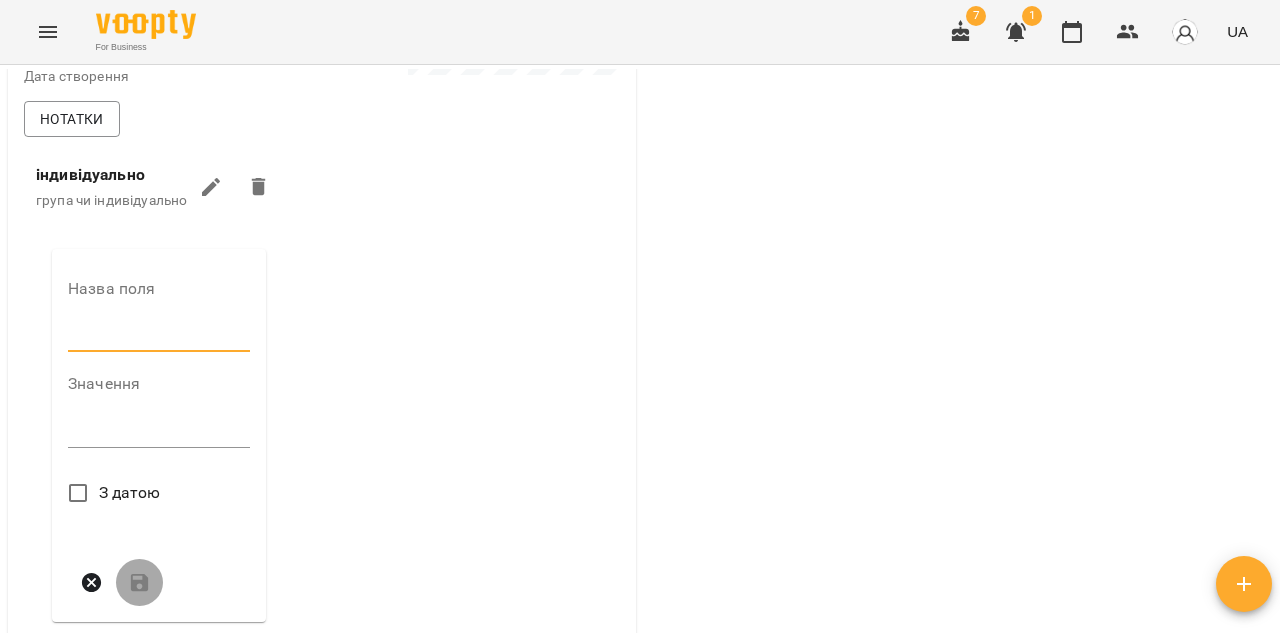 type on "**********" 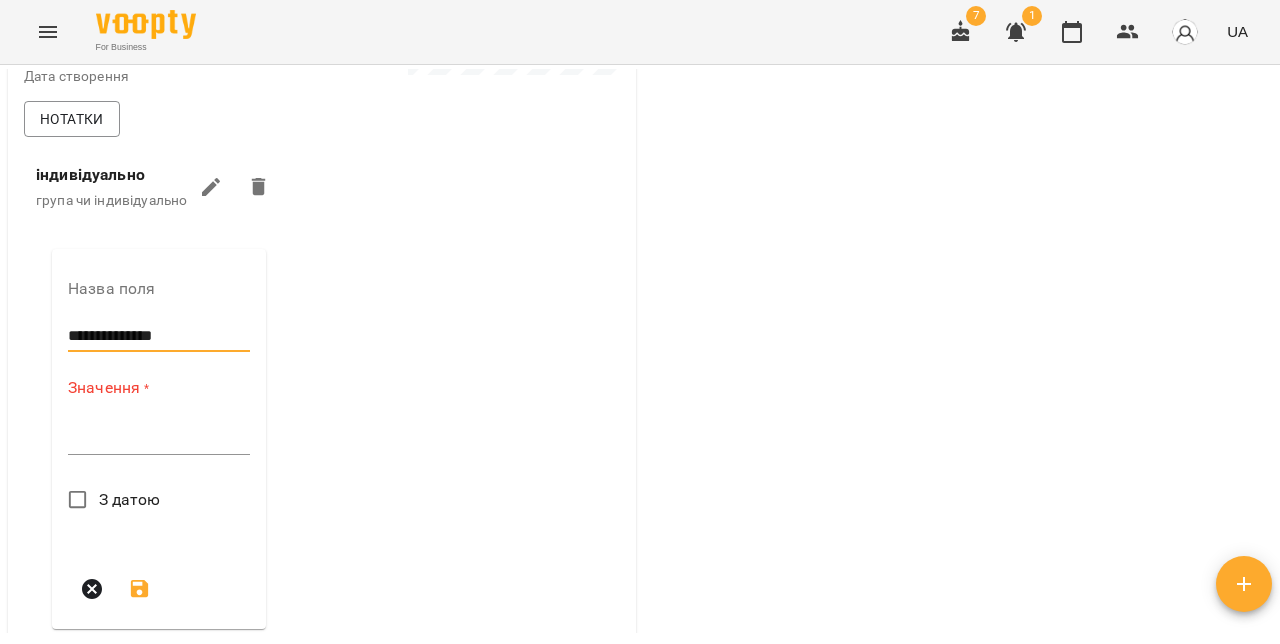 click on "*" at bounding box center (159, 439) 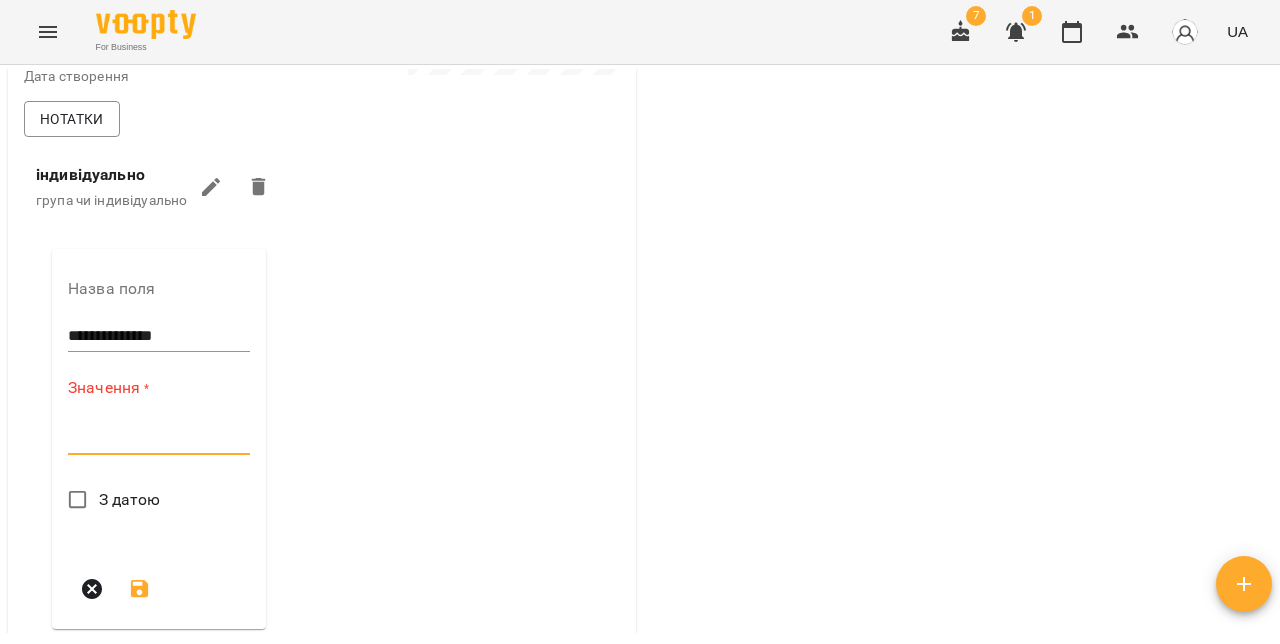 paste on "**********" 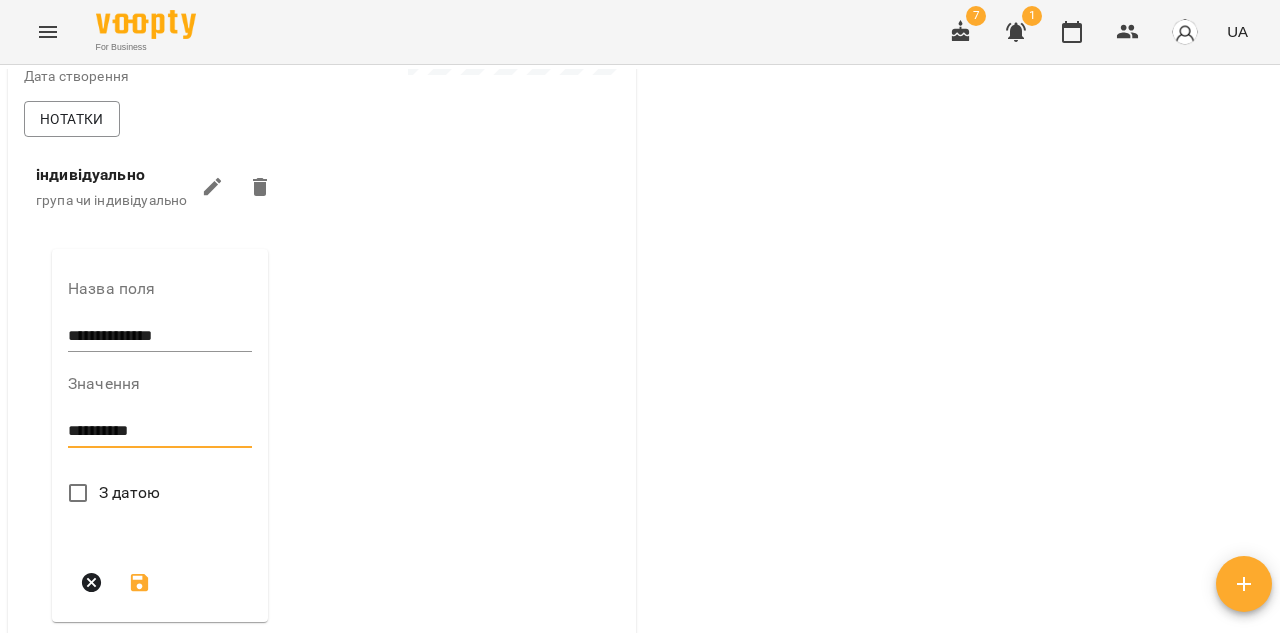type on "**********" 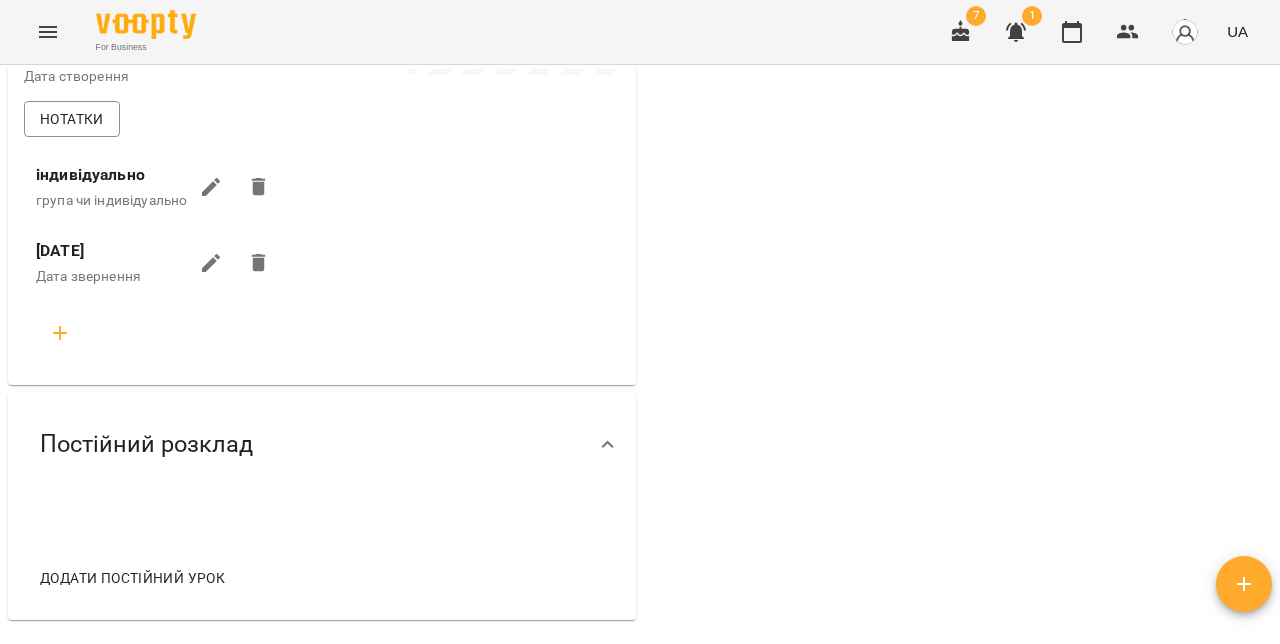 click at bounding box center [60, 333] 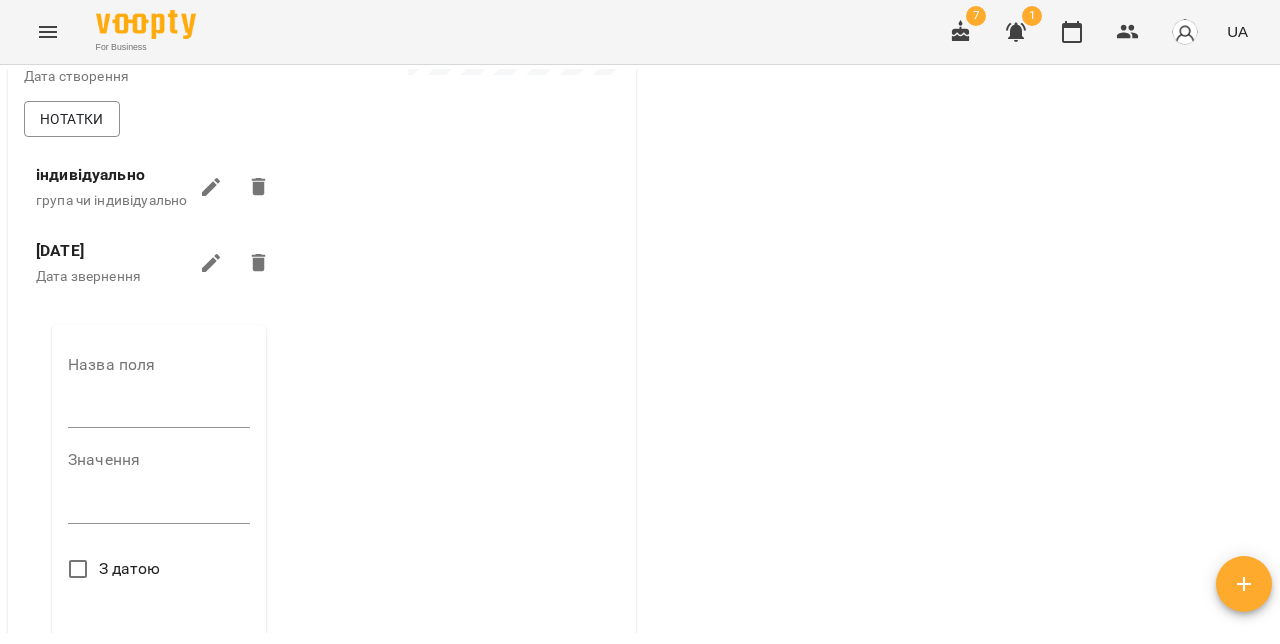 click at bounding box center (159, 413) 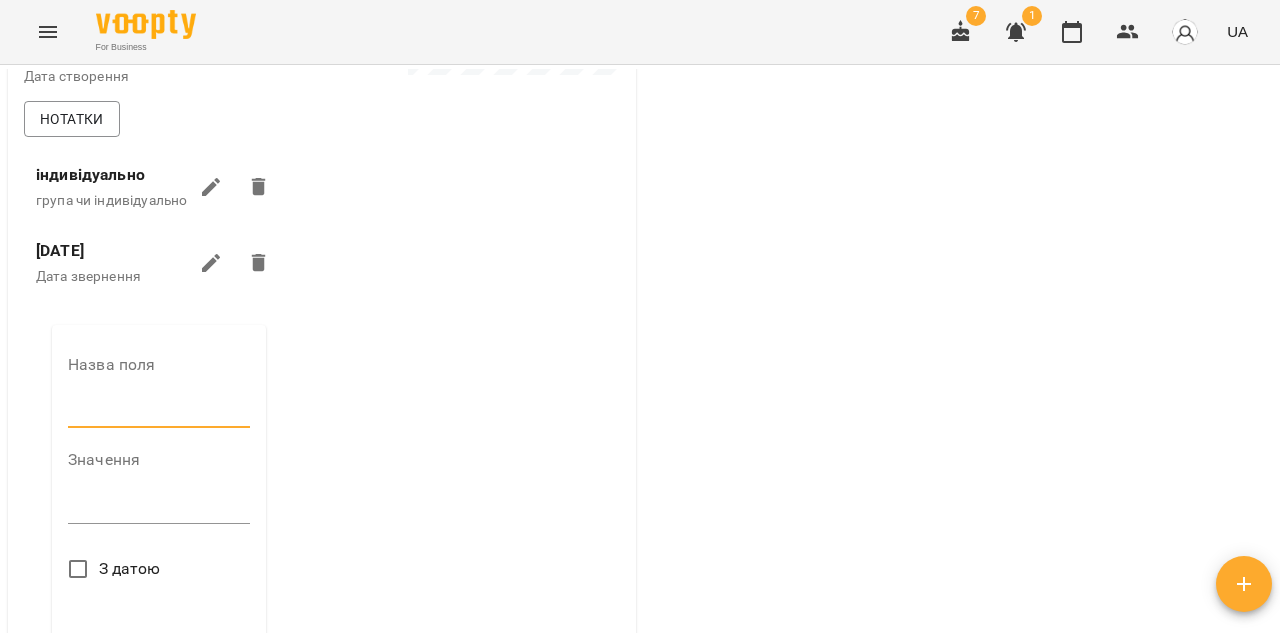 type on "*****" 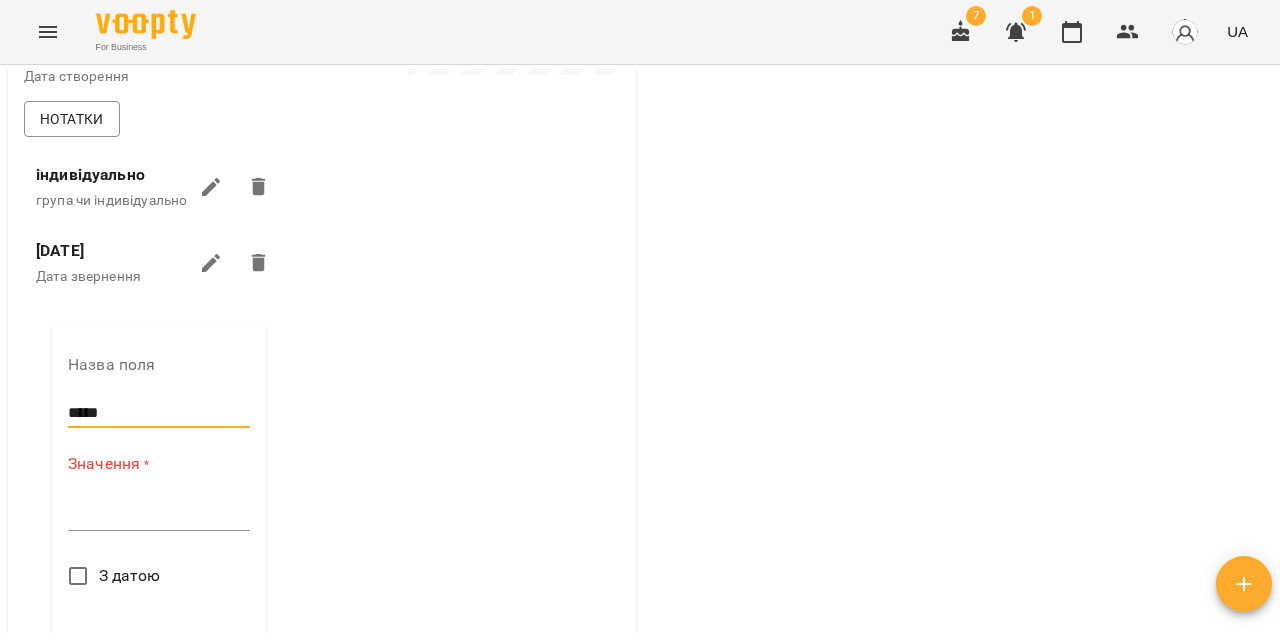 click at bounding box center (159, 514) 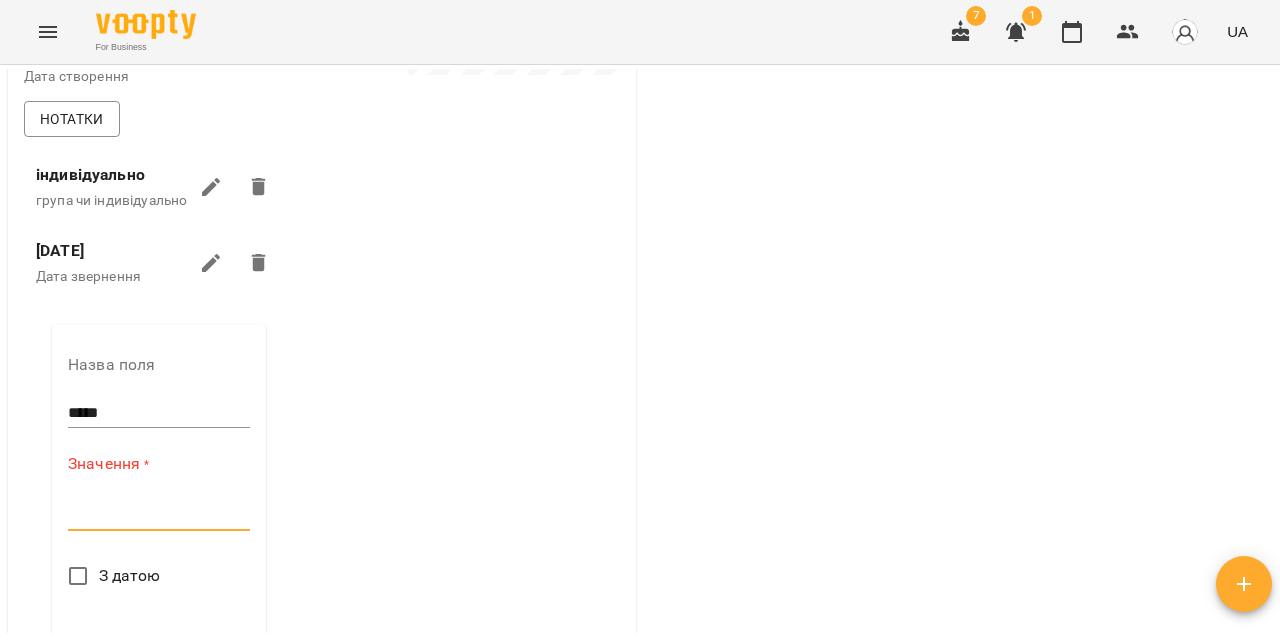 paste on "**********" 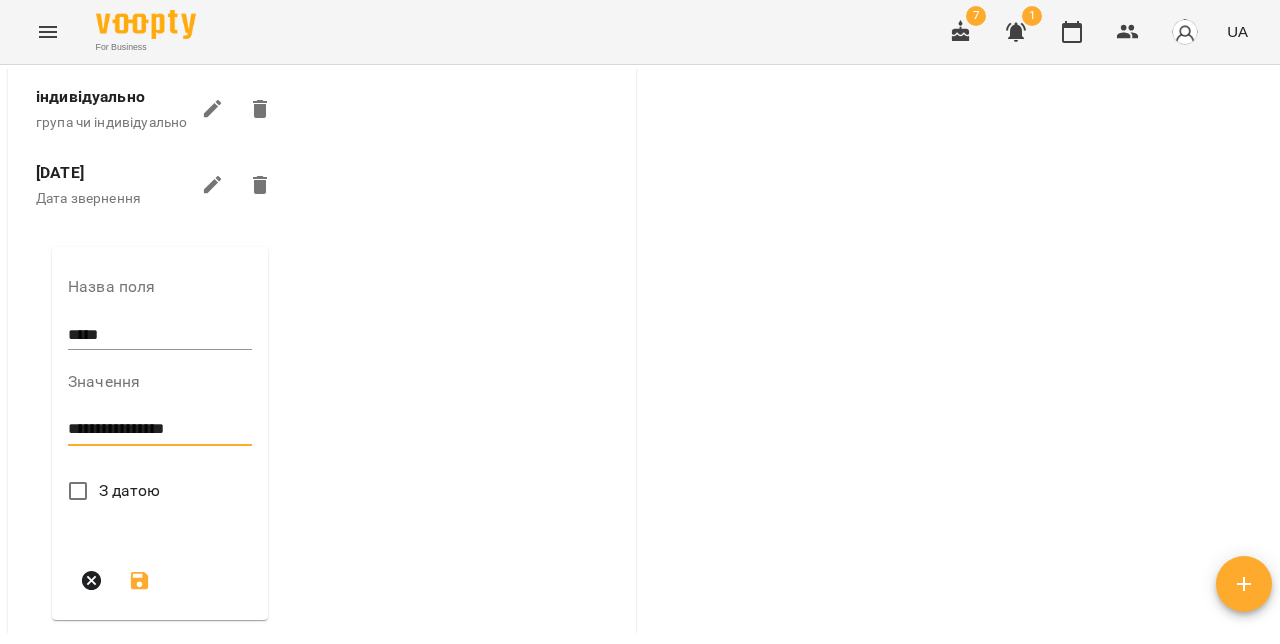 scroll, scrollTop: 636, scrollLeft: 0, axis: vertical 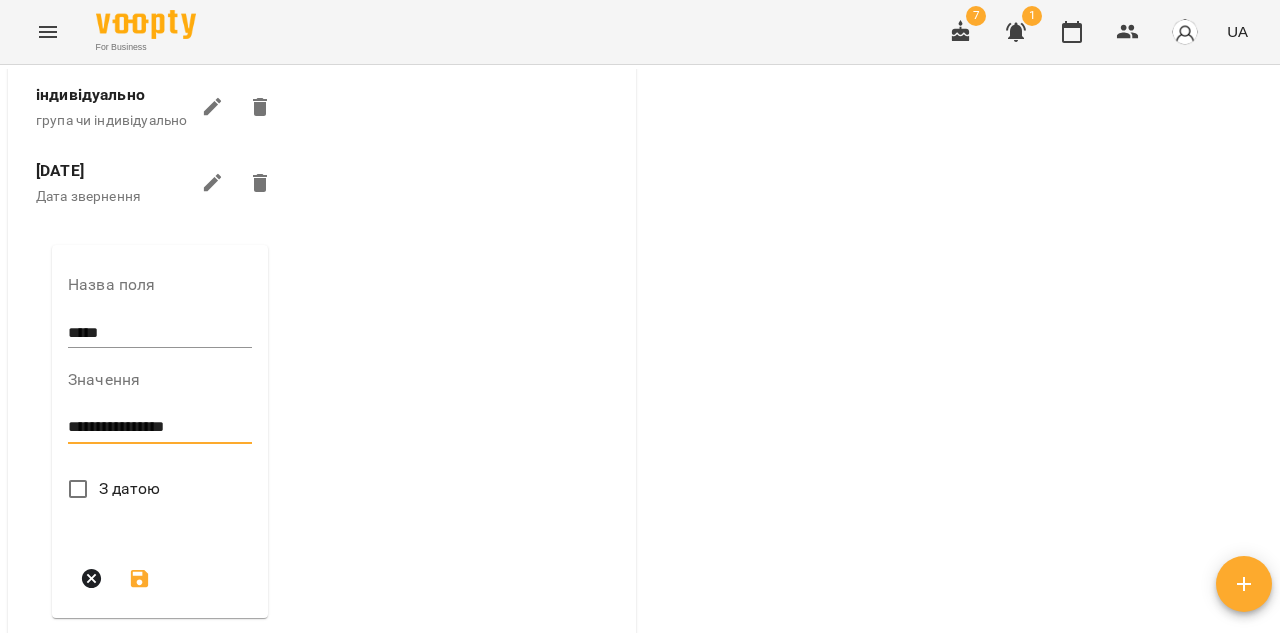 type on "**********" 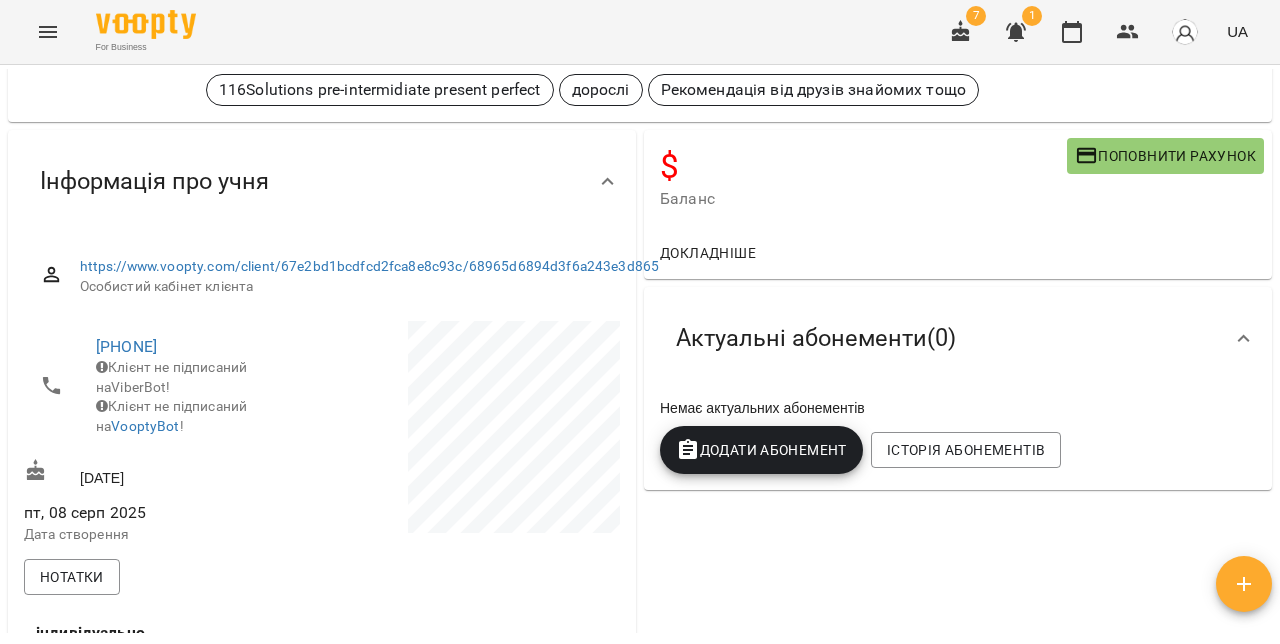 scroll, scrollTop: 0, scrollLeft: 0, axis: both 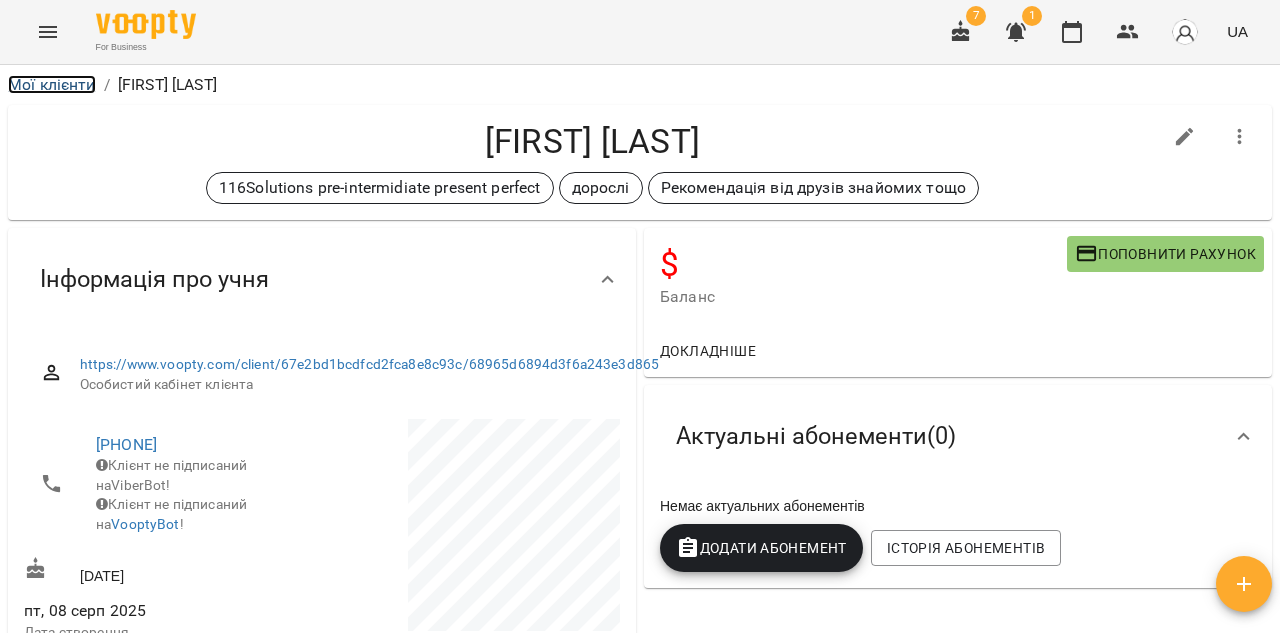 click on "Мої клієнти" at bounding box center [52, 84] 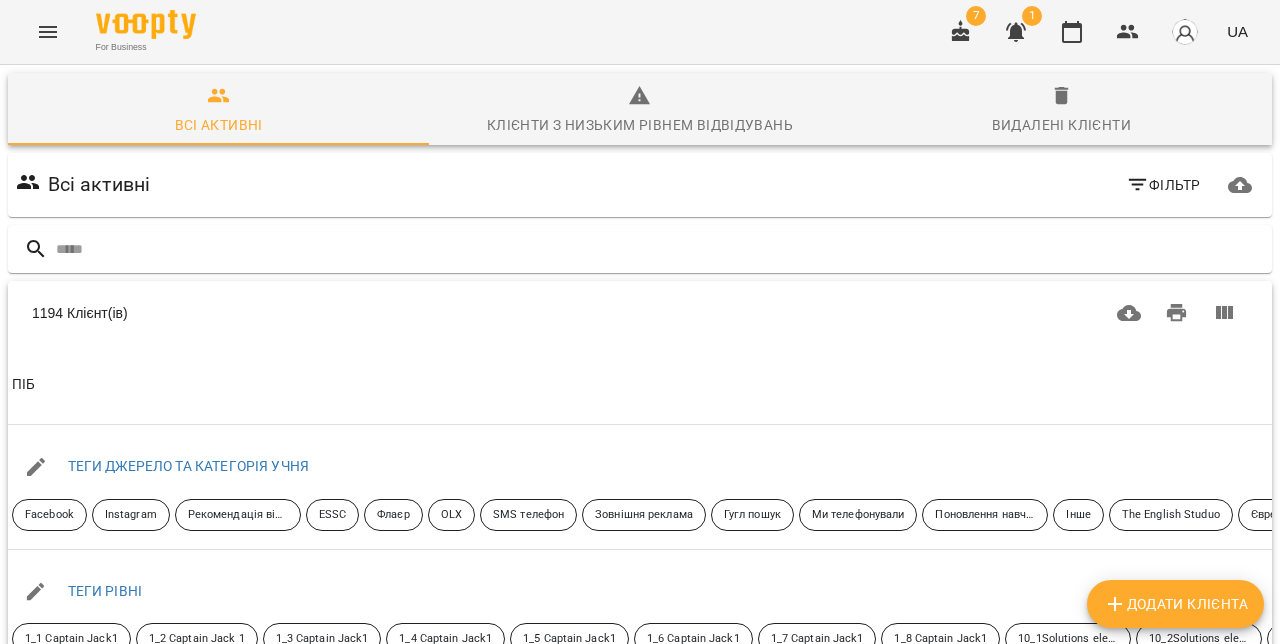 click on "Додати клієнта" at bounding box center (1175, 604) 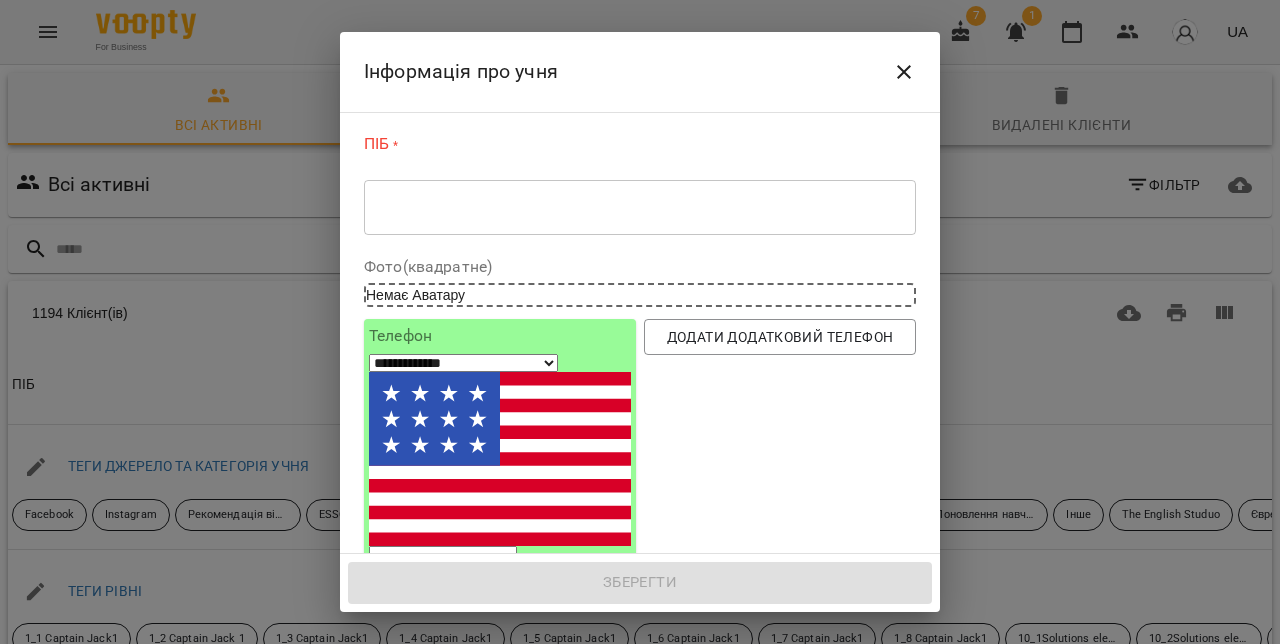 click at bounding box center (640, 207) 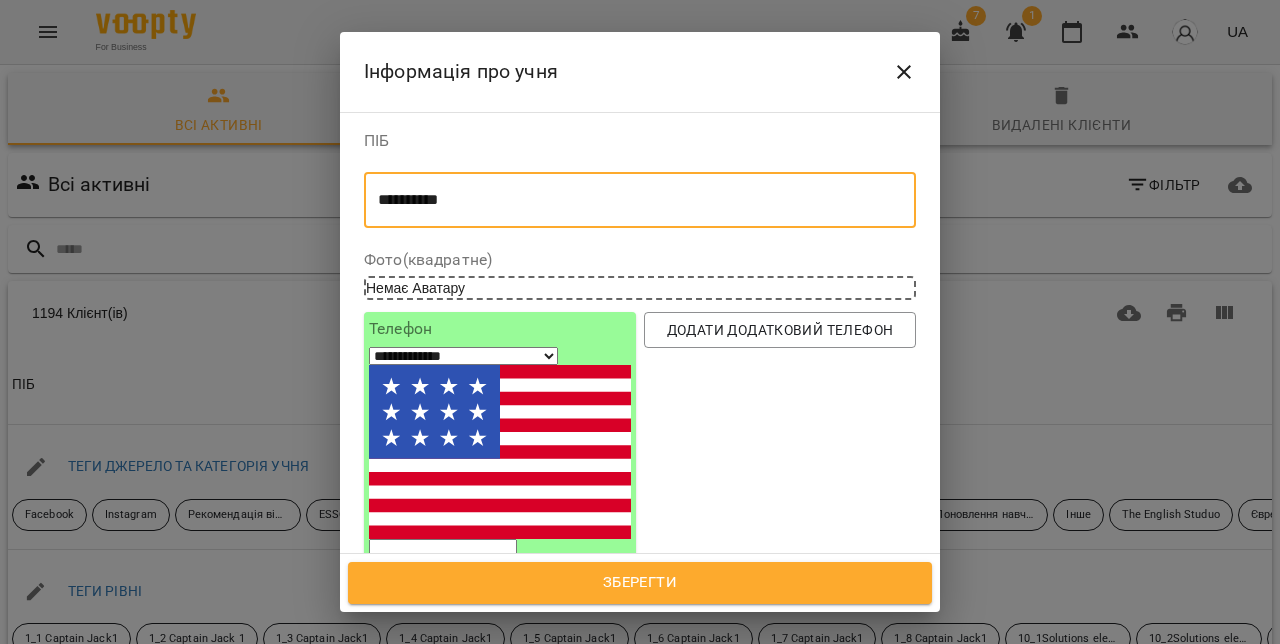 click on "**********" at bounding box center [640, 200] 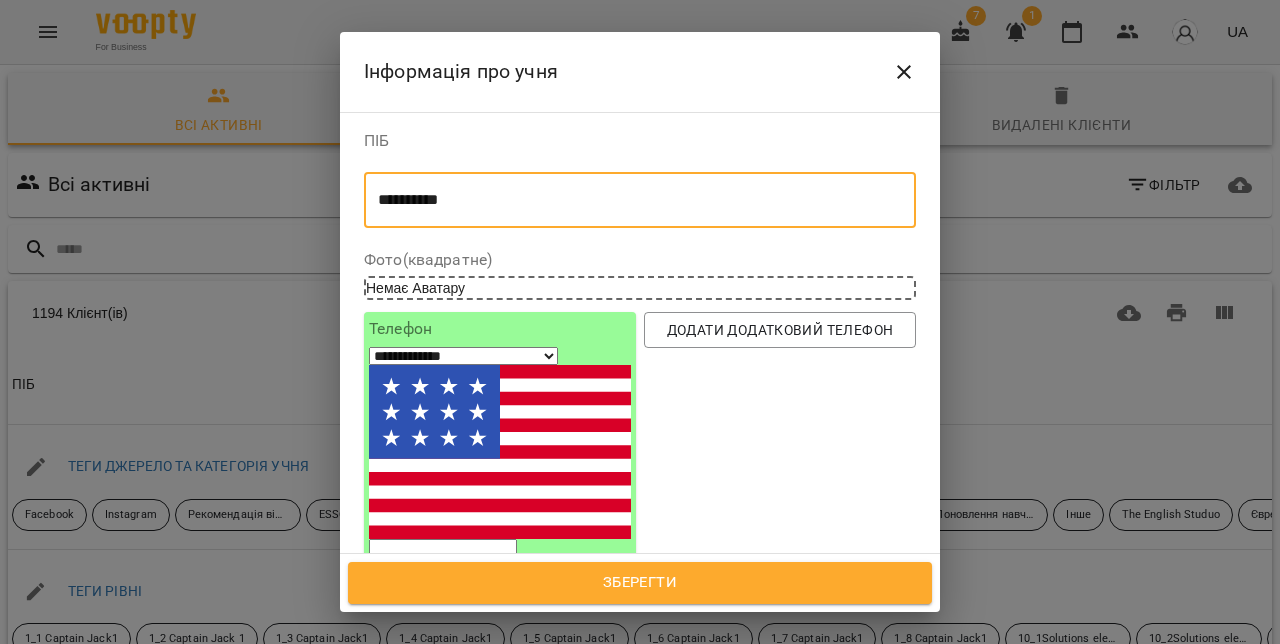 click on "**********" at bounding box center [640, 200] 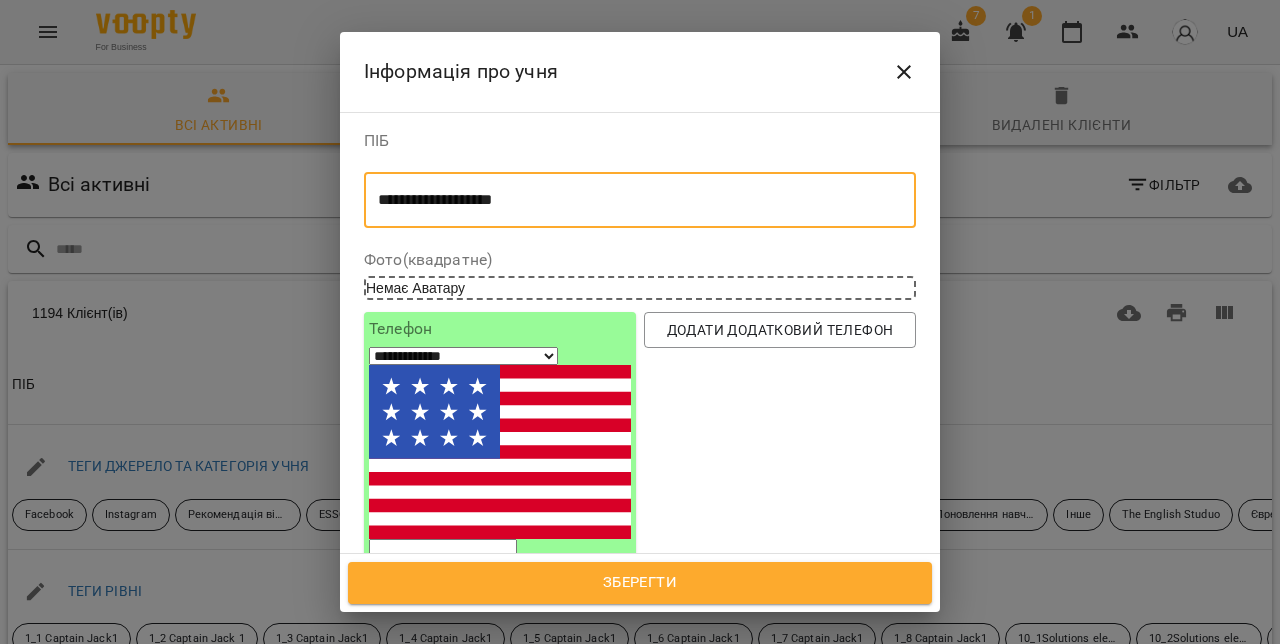 type on "**********" 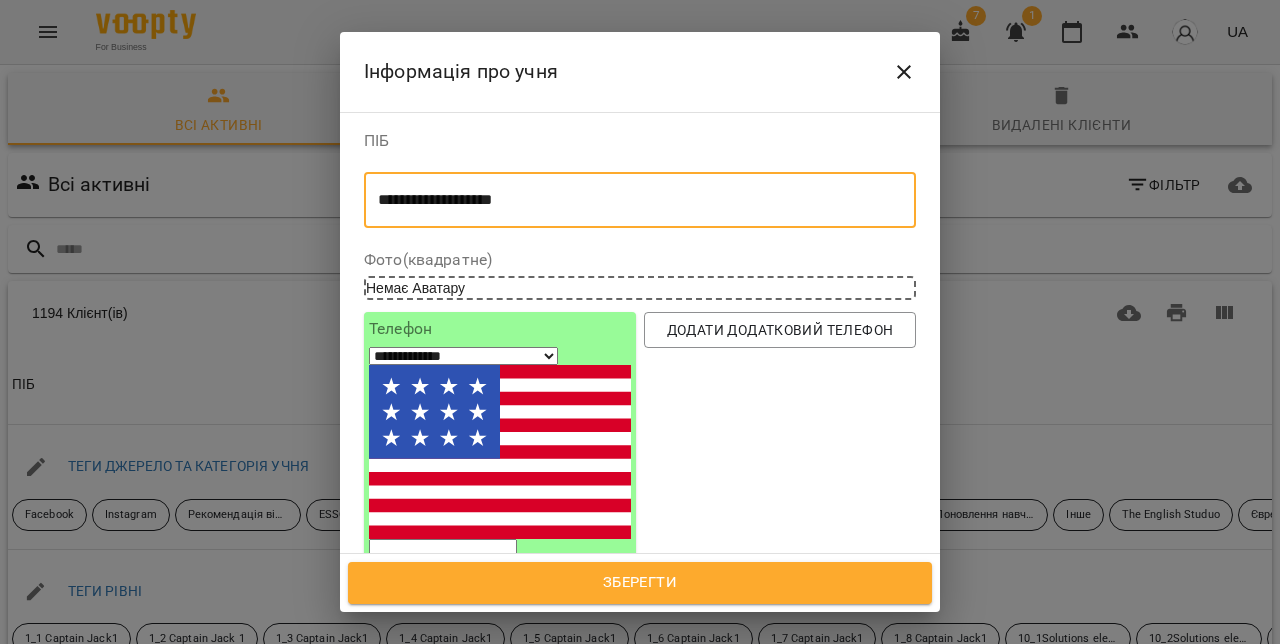 click on "**********" at bounding box center [463, 356] 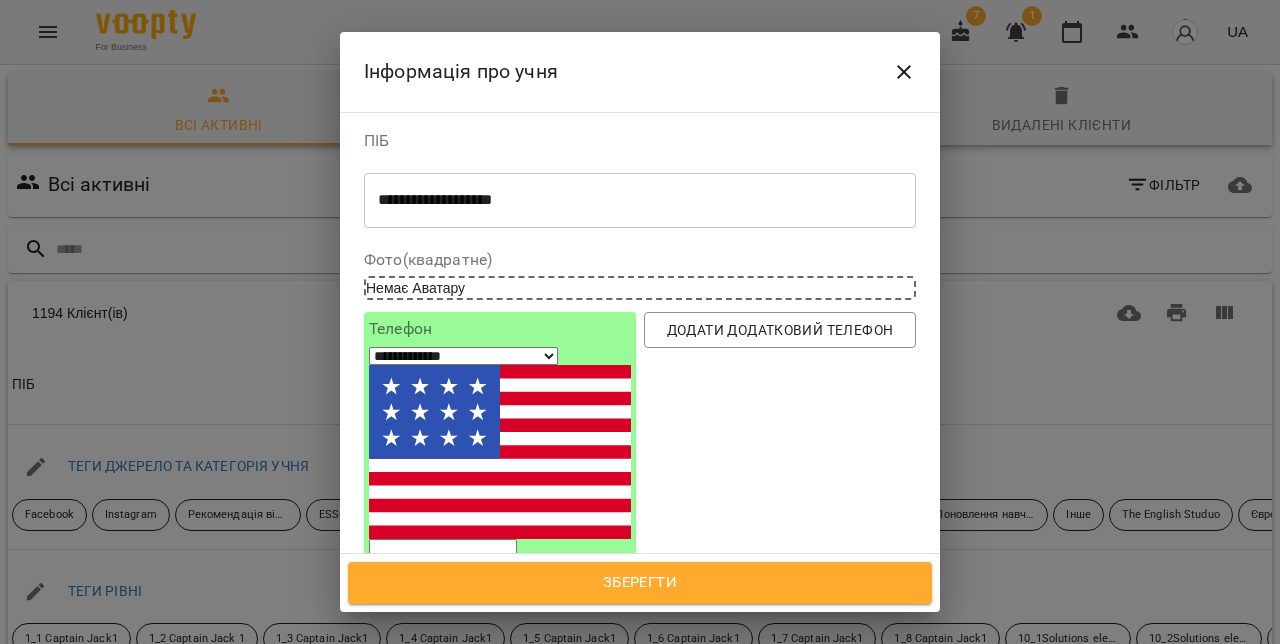 select on "**" 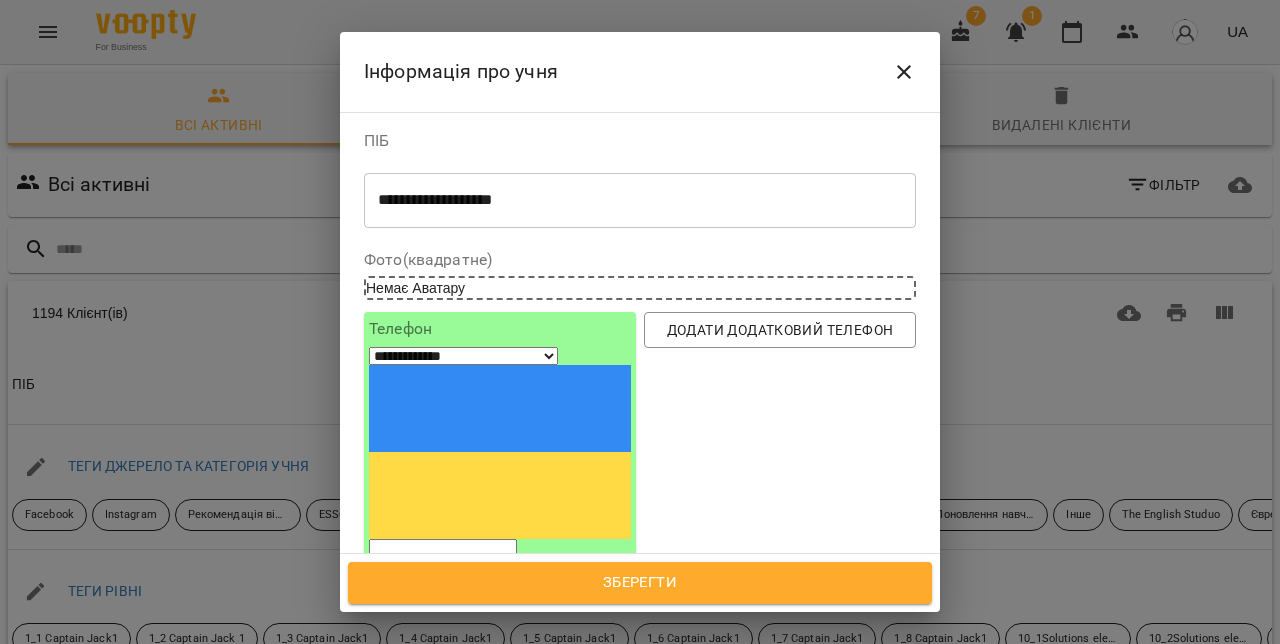paste on "*********" 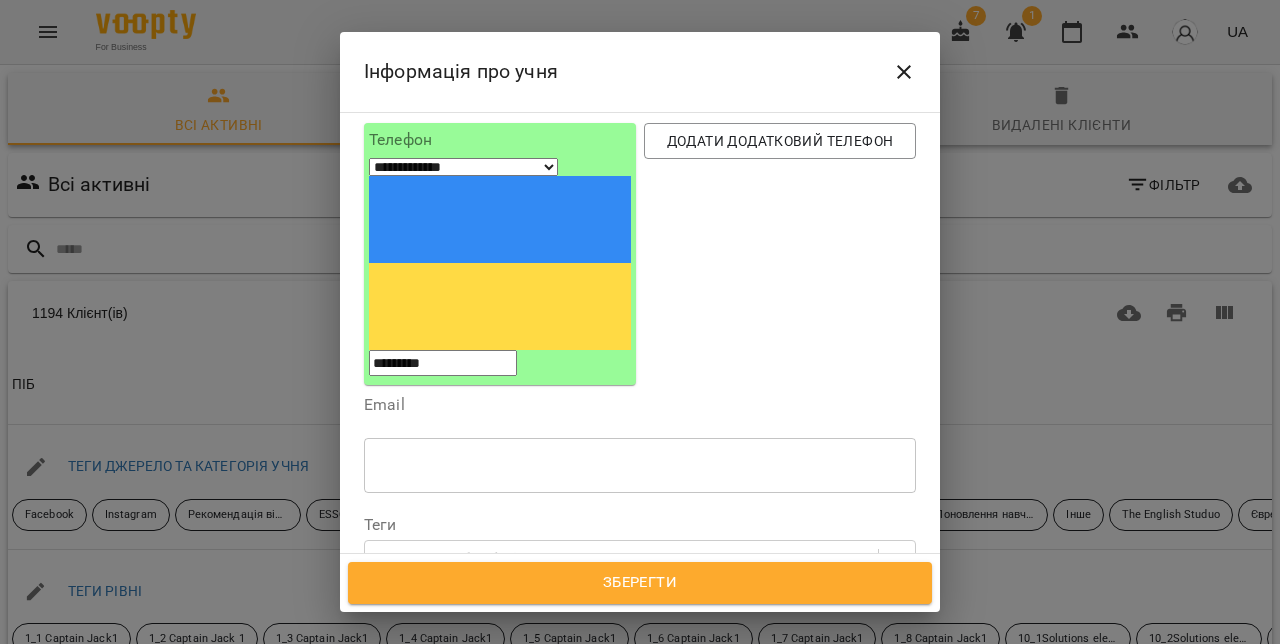 scroll, scrollTop: 213, scrollLeft: 0, axis: vertical 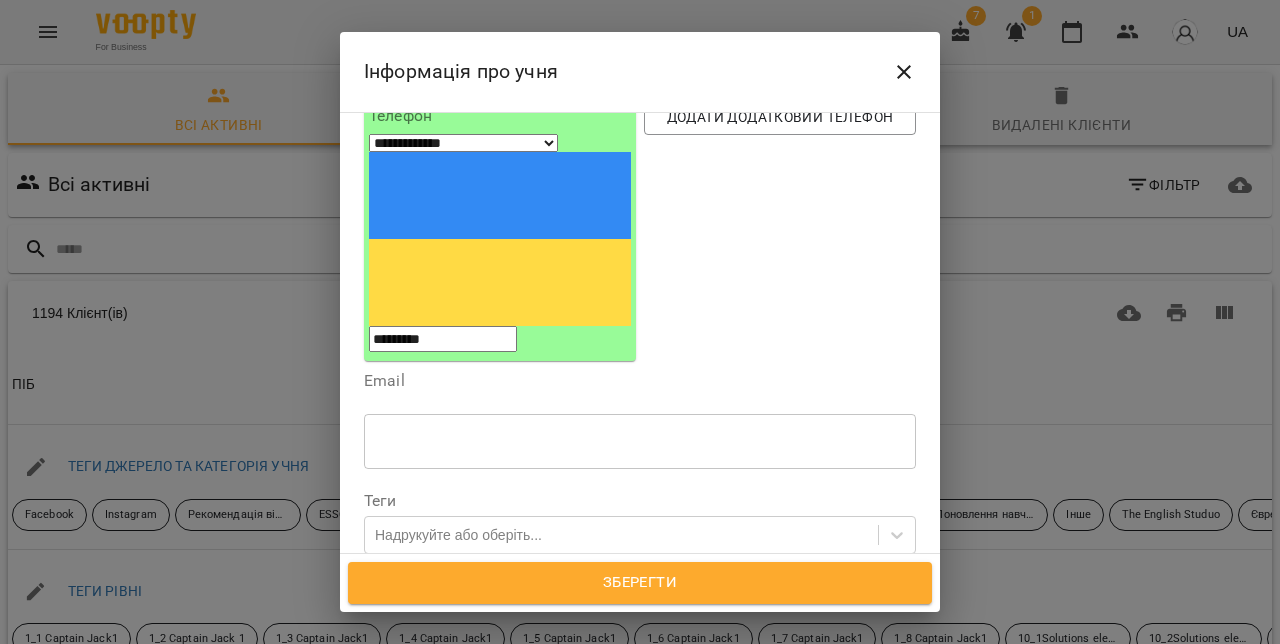 type on "*********" 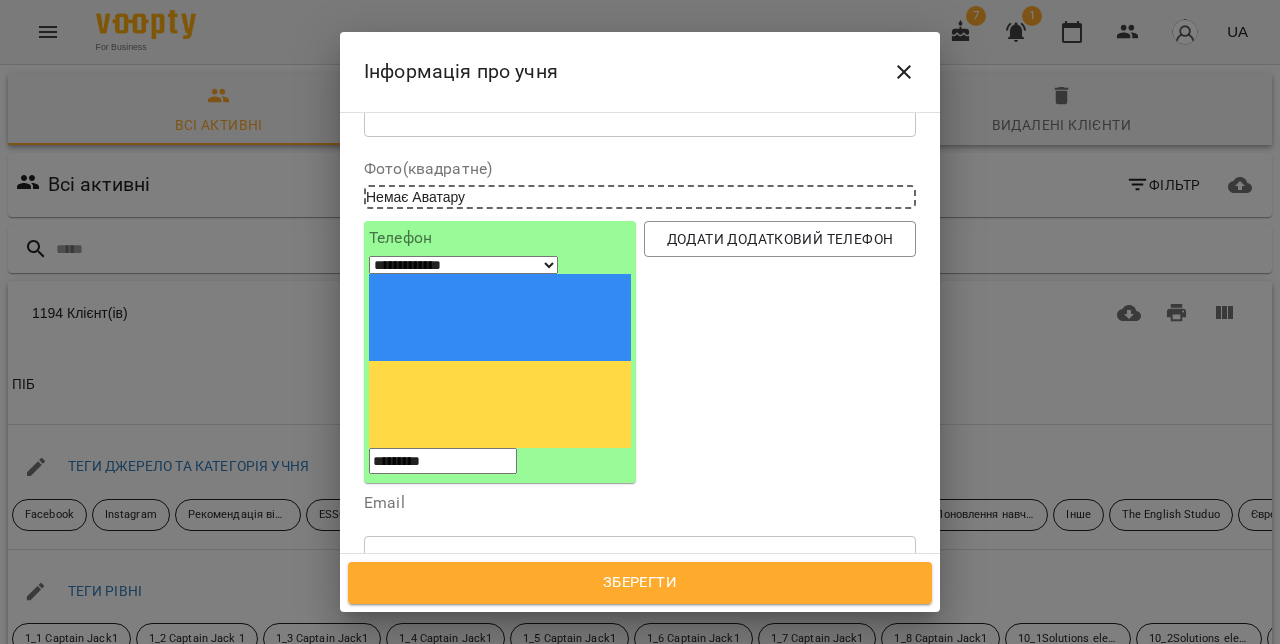scroll, scrollTop: 85, scrollLeft: 0, axis: vertical 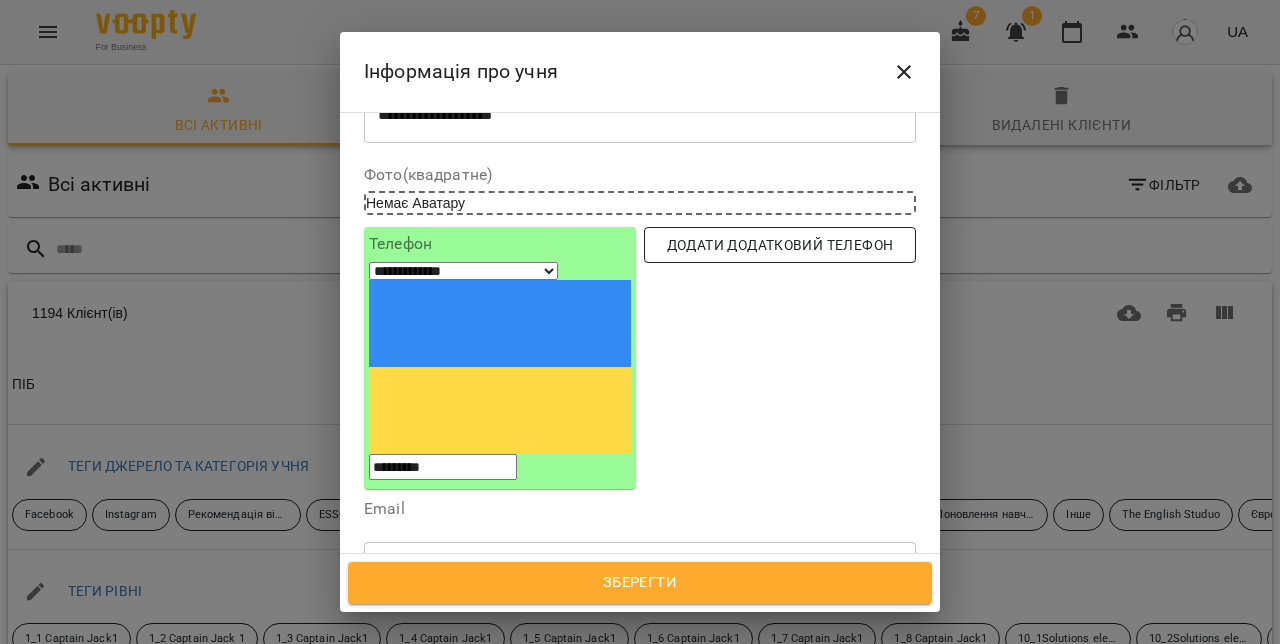 click on "Додати додатковий телефон" at bounding box center [780, 245] 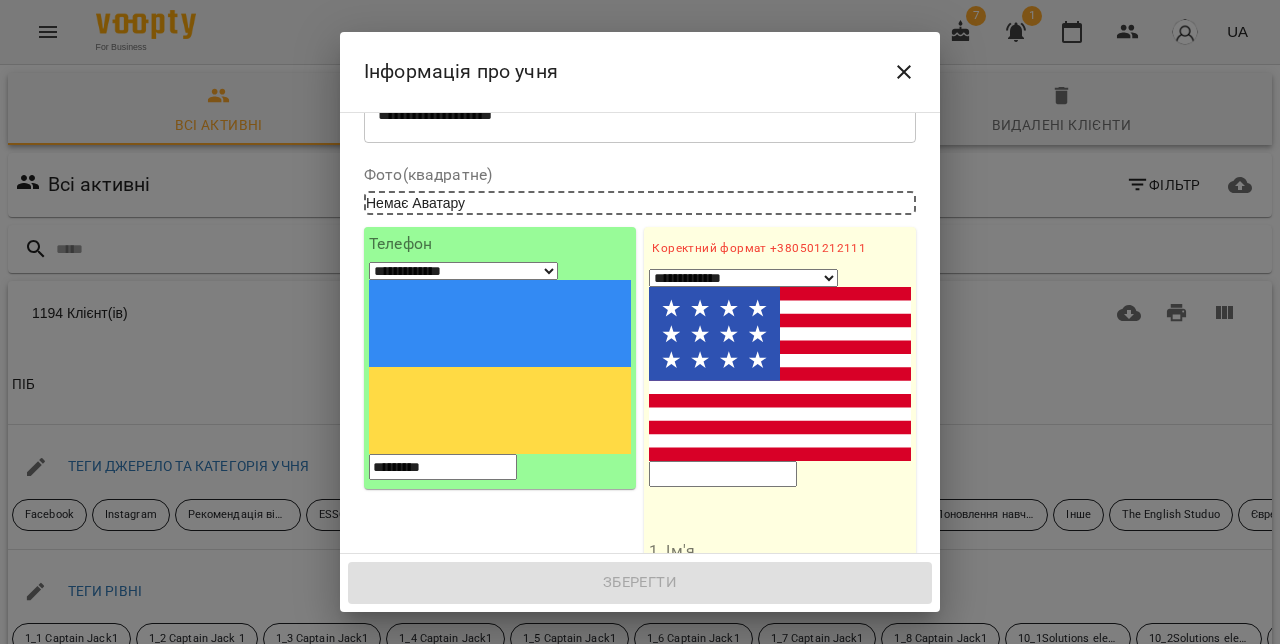 click on "1. Ім'я" at bounding box center (780, 551) 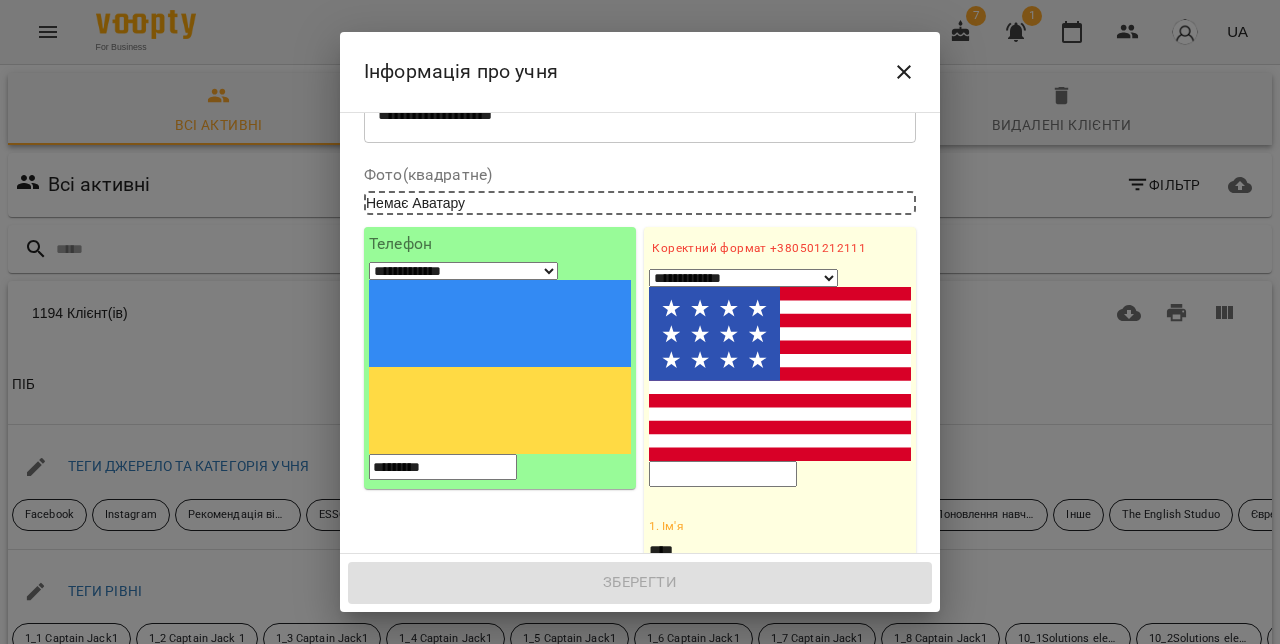 type on "****" 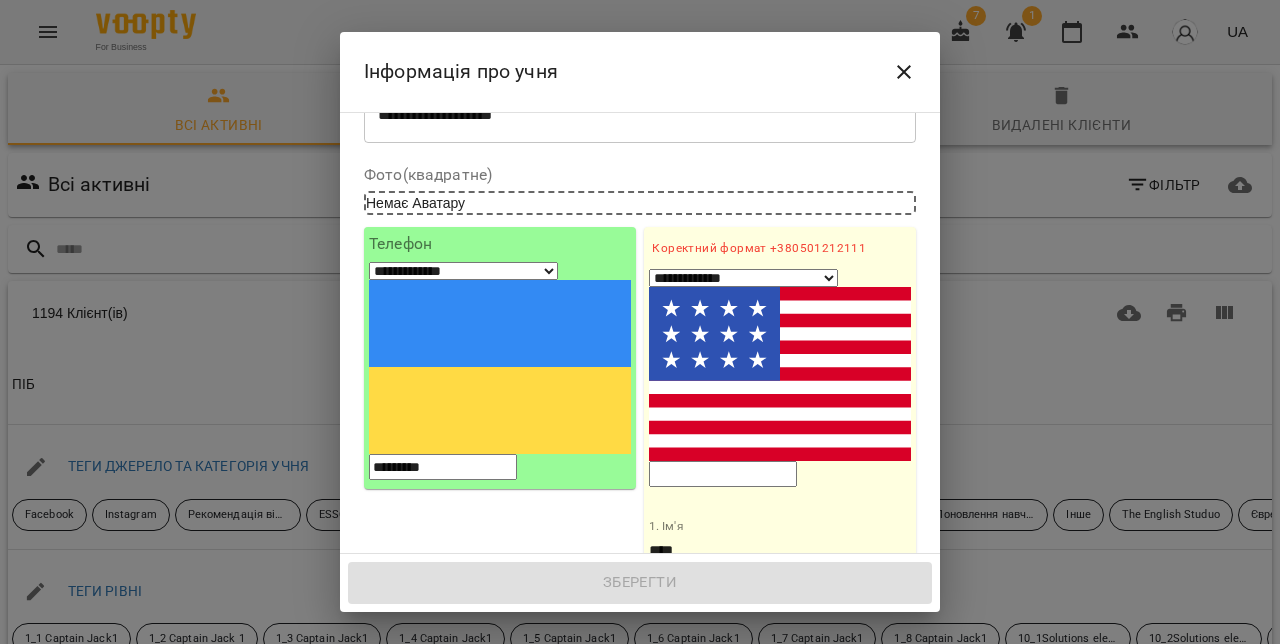 select on "**" 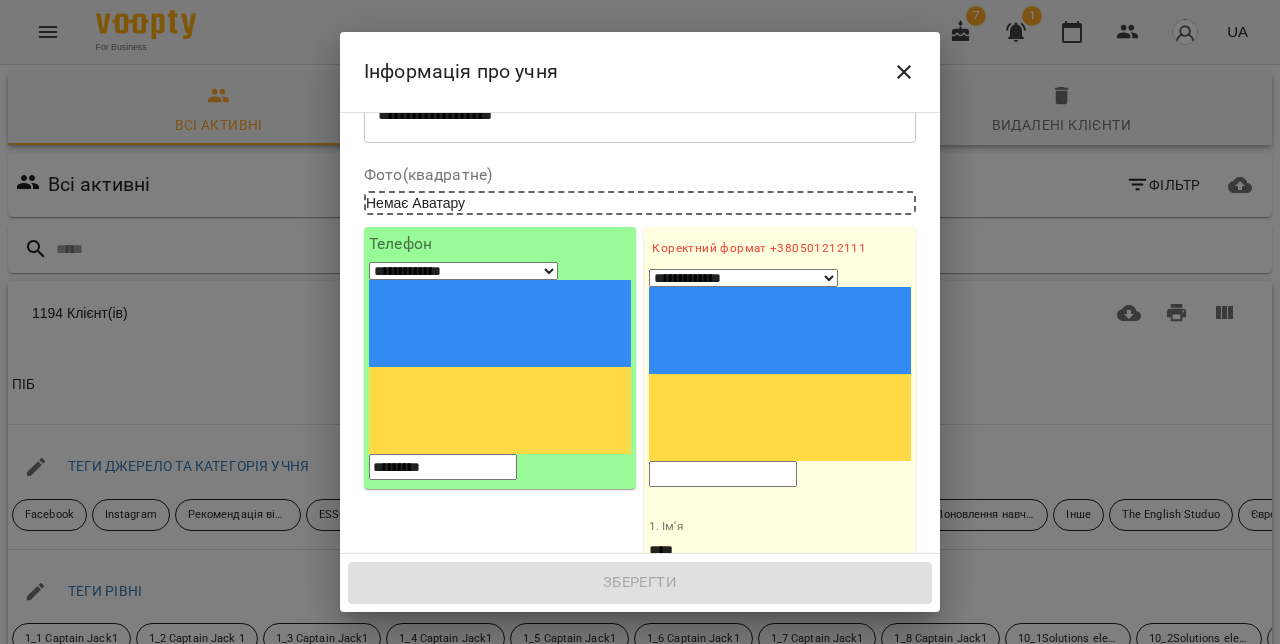 paste on "**********" 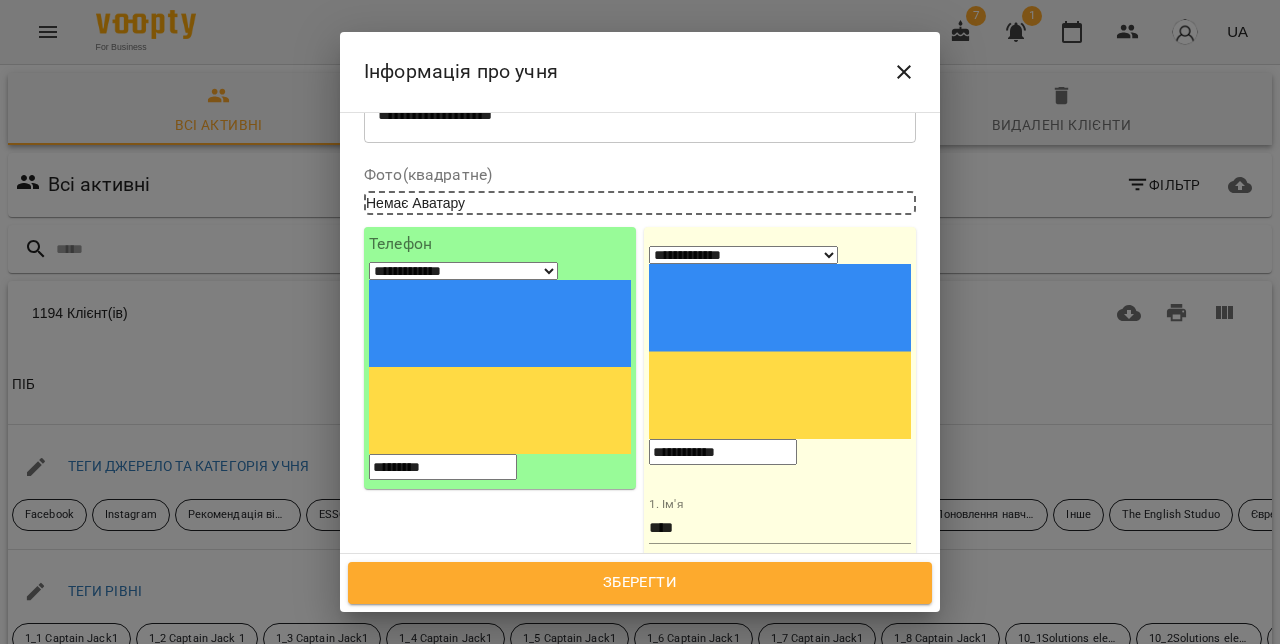 type on "**********" 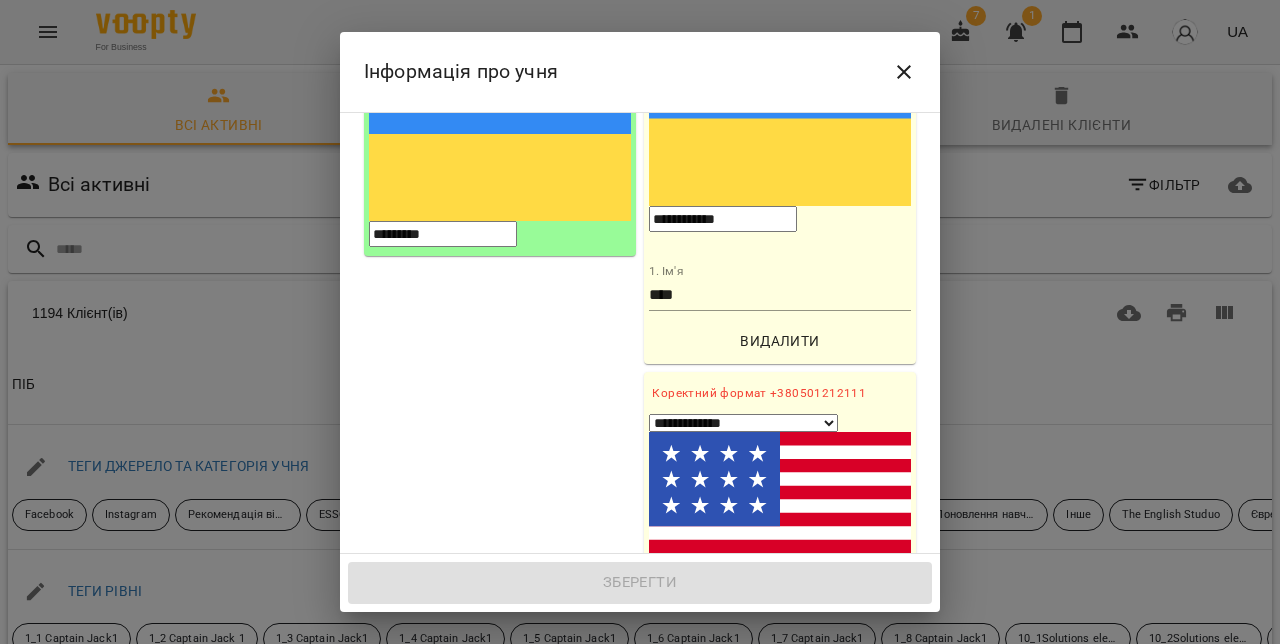 scroll, scrollTop: 327, scrollLeft: 0, axis: vertical 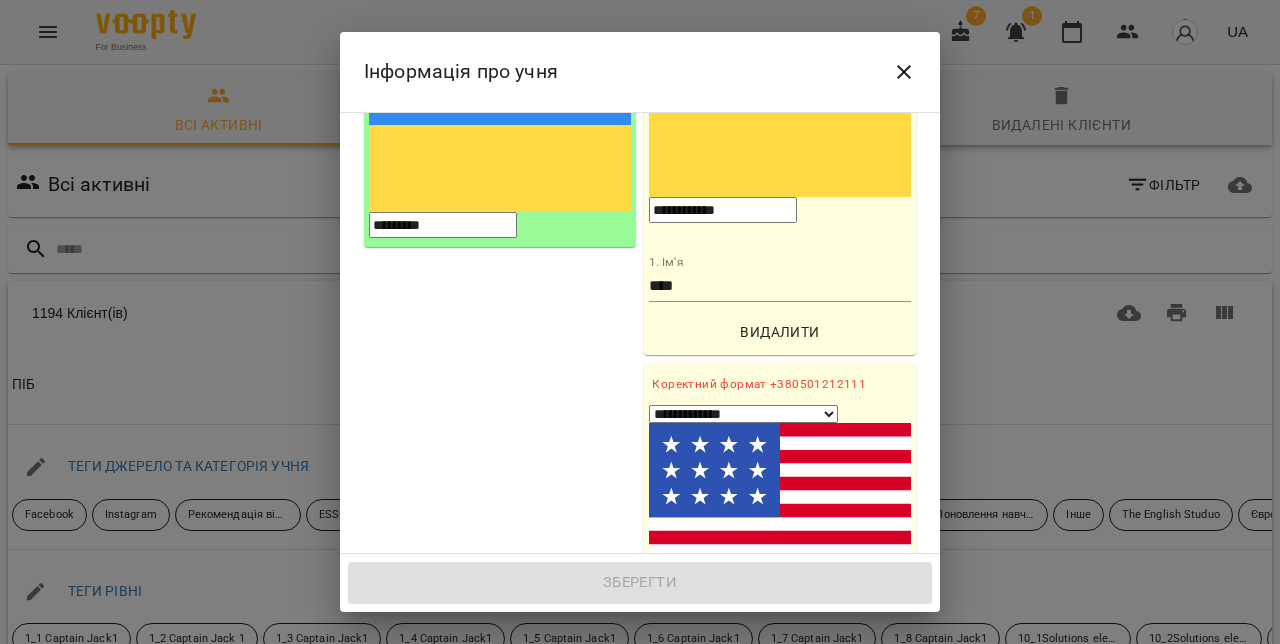 click on "2. Ім'я" at bounding box center (780, 688) 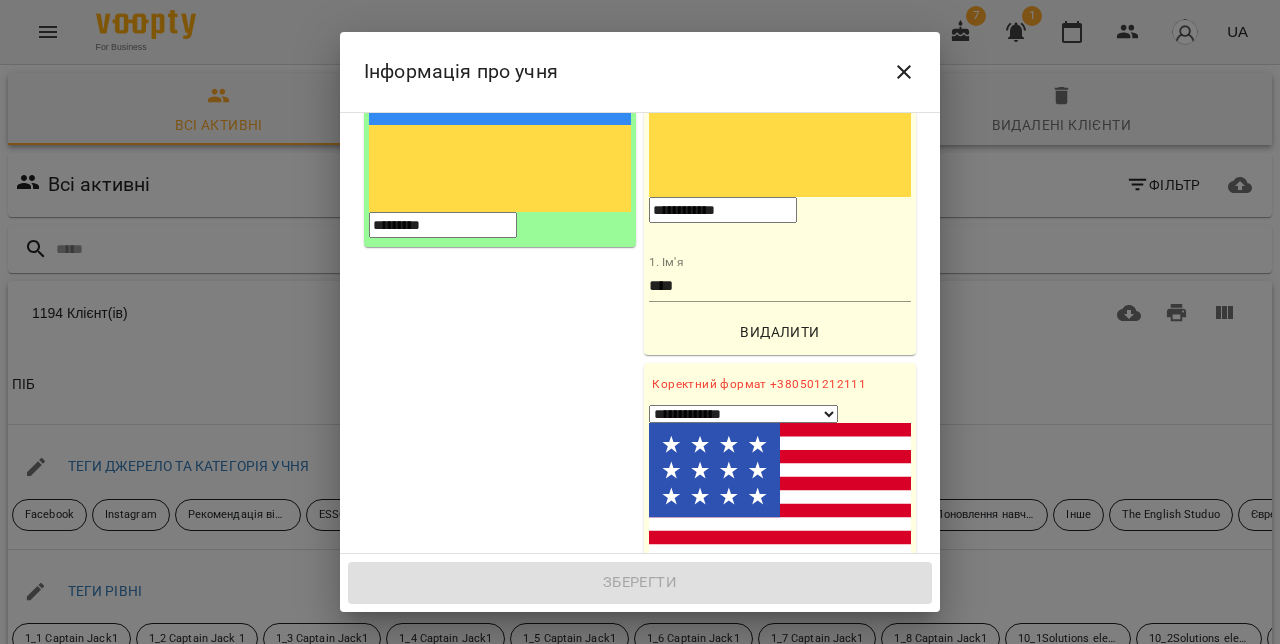 click on "**********" at bounding box center (743, 414) 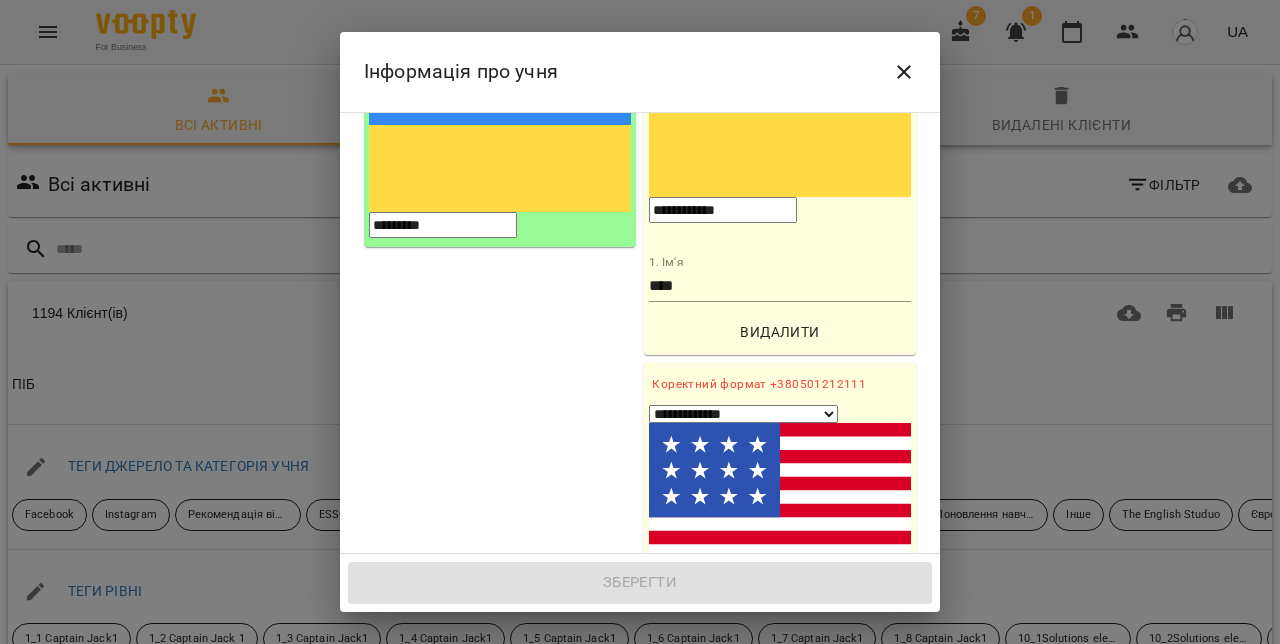 select on "**" 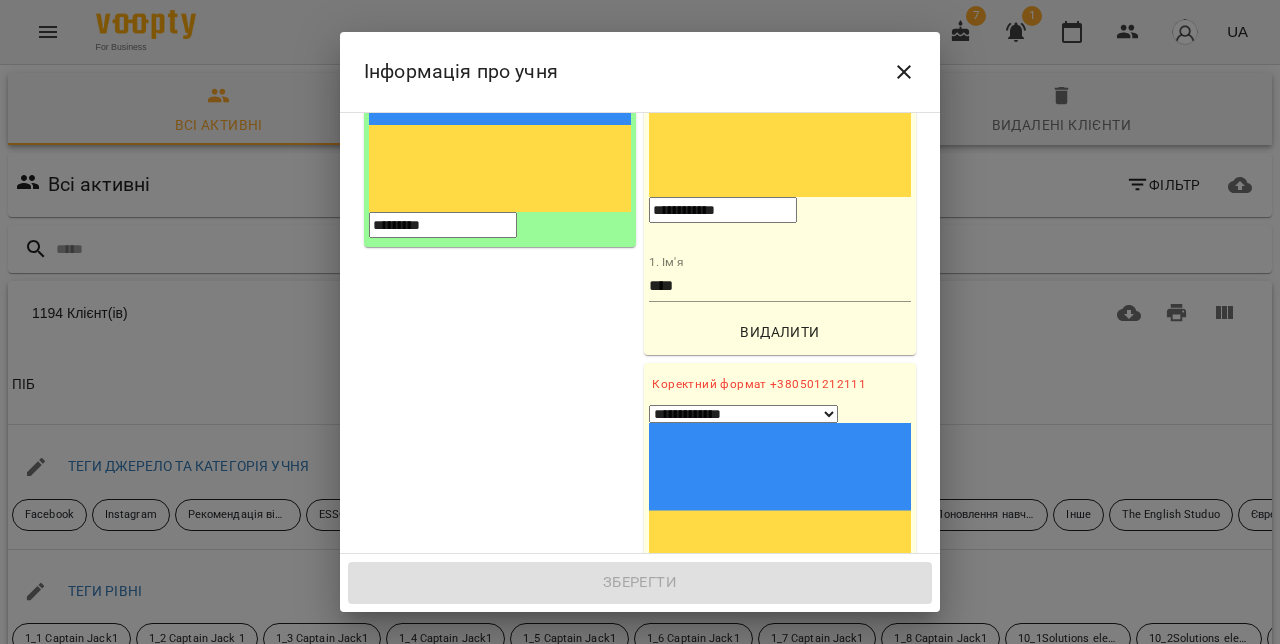 paste on "**********" 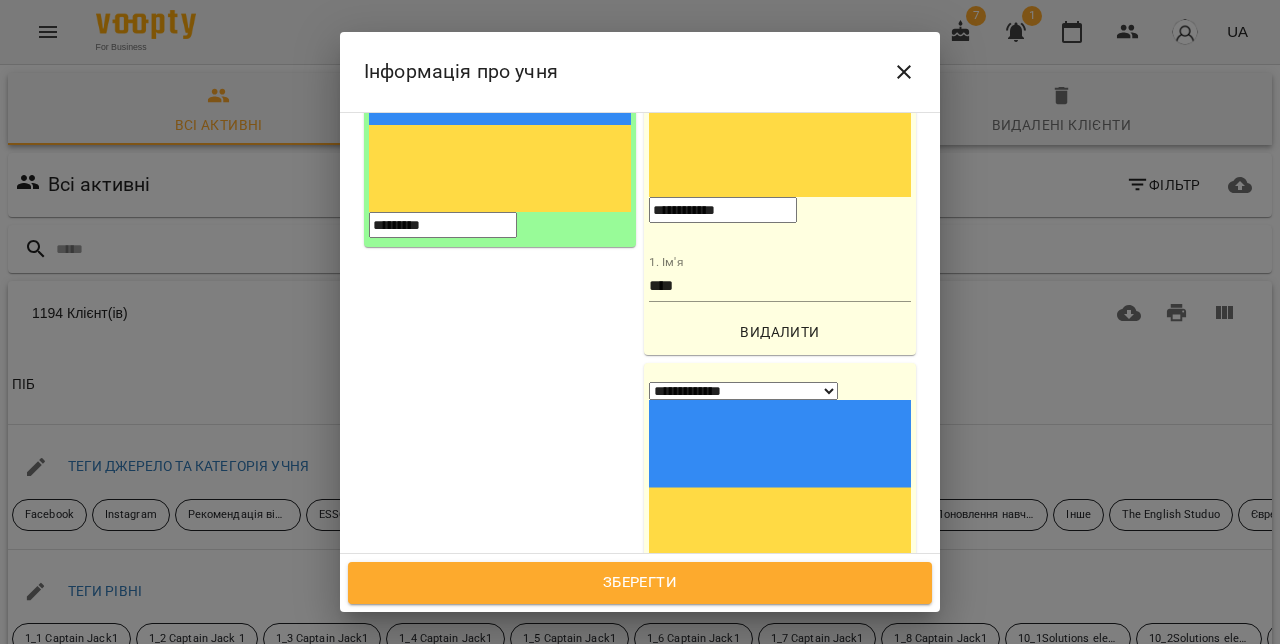 scroll, scrollTop: 571, scrollLeft: 0, axis: vertical 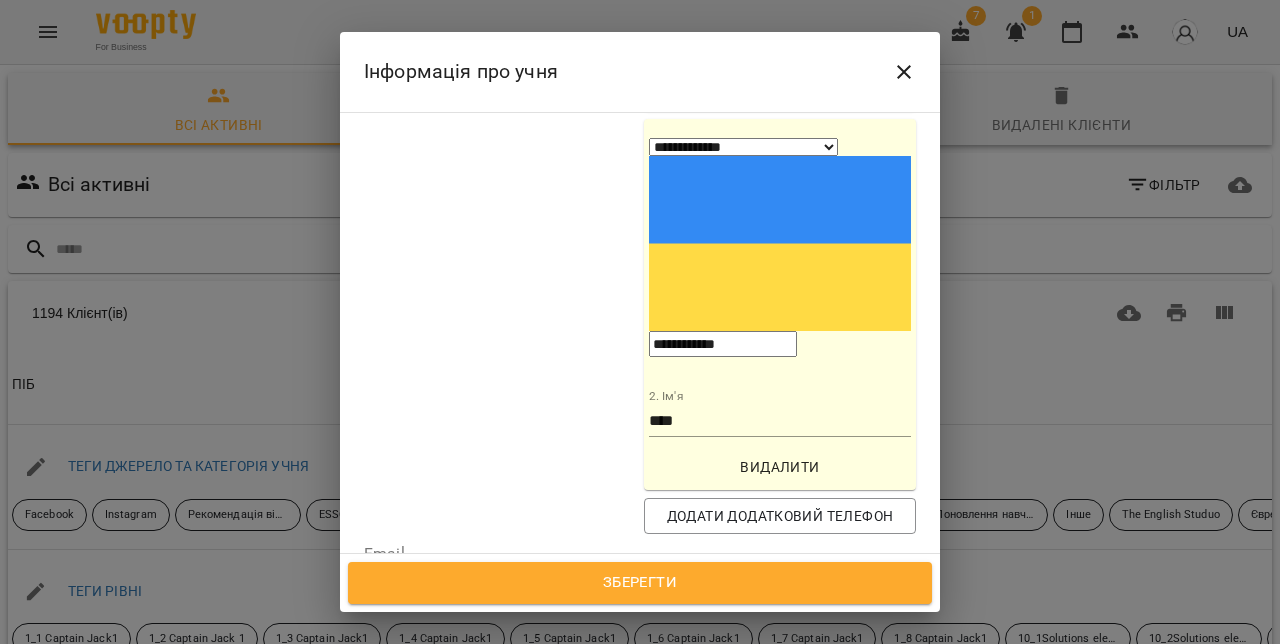 type on "**********" 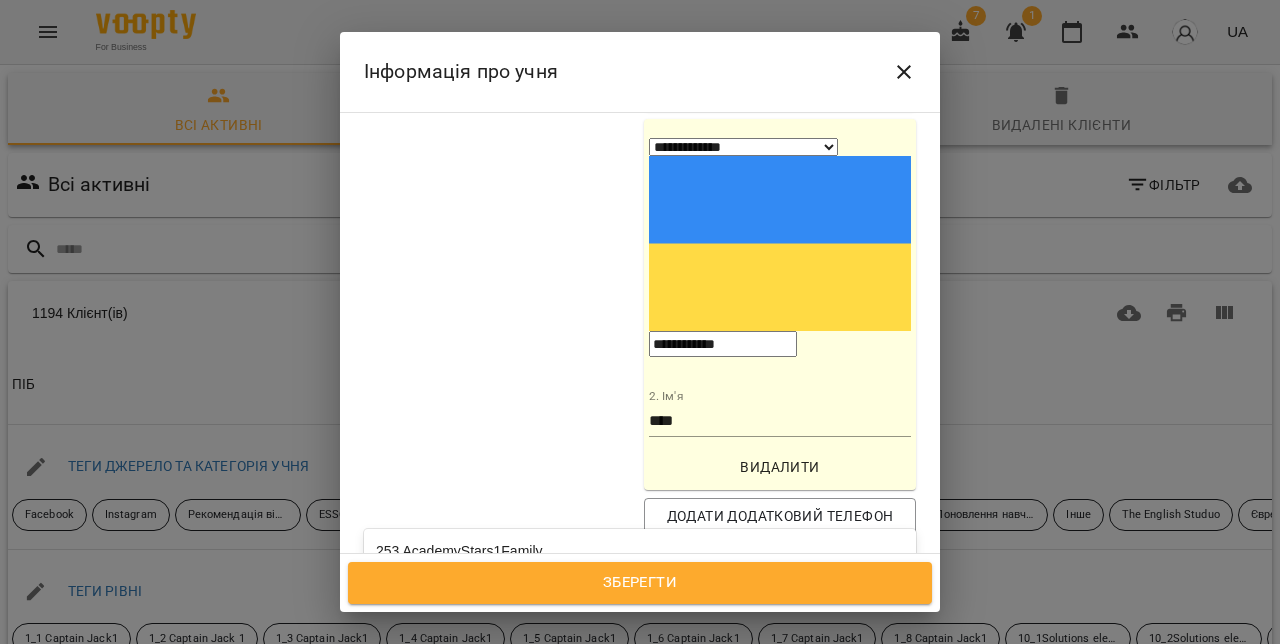 click on "Facebook" at bounding box center (640, 623) 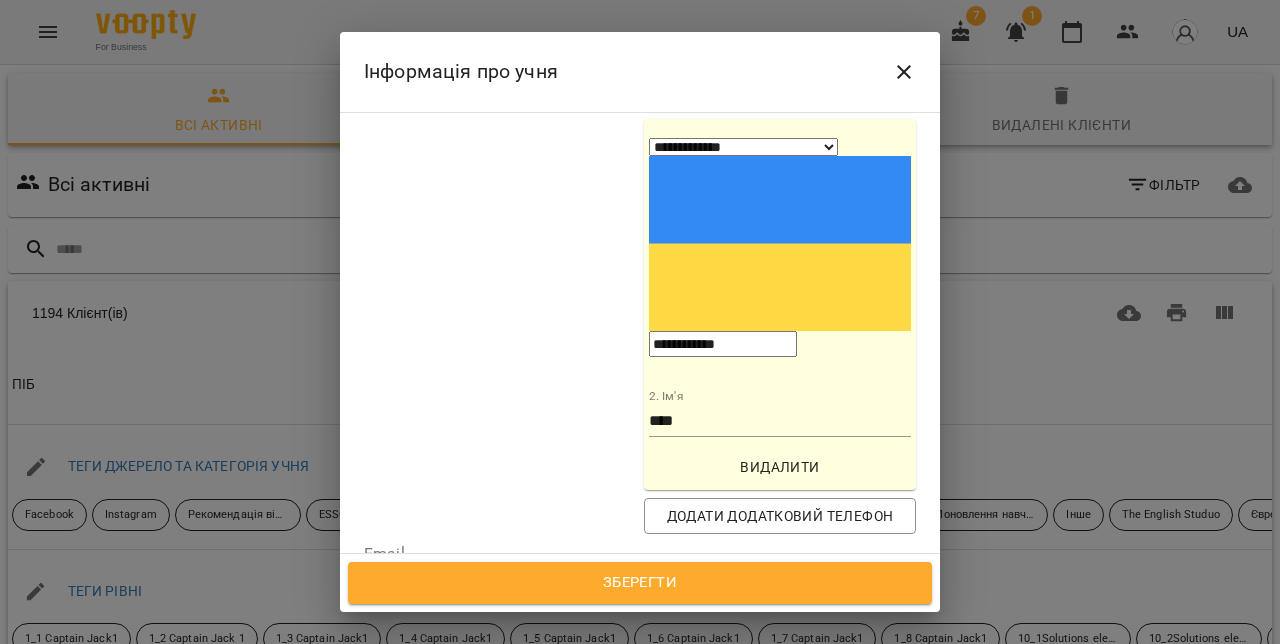 click on "Дата народження" at bounding box center [640, 757] 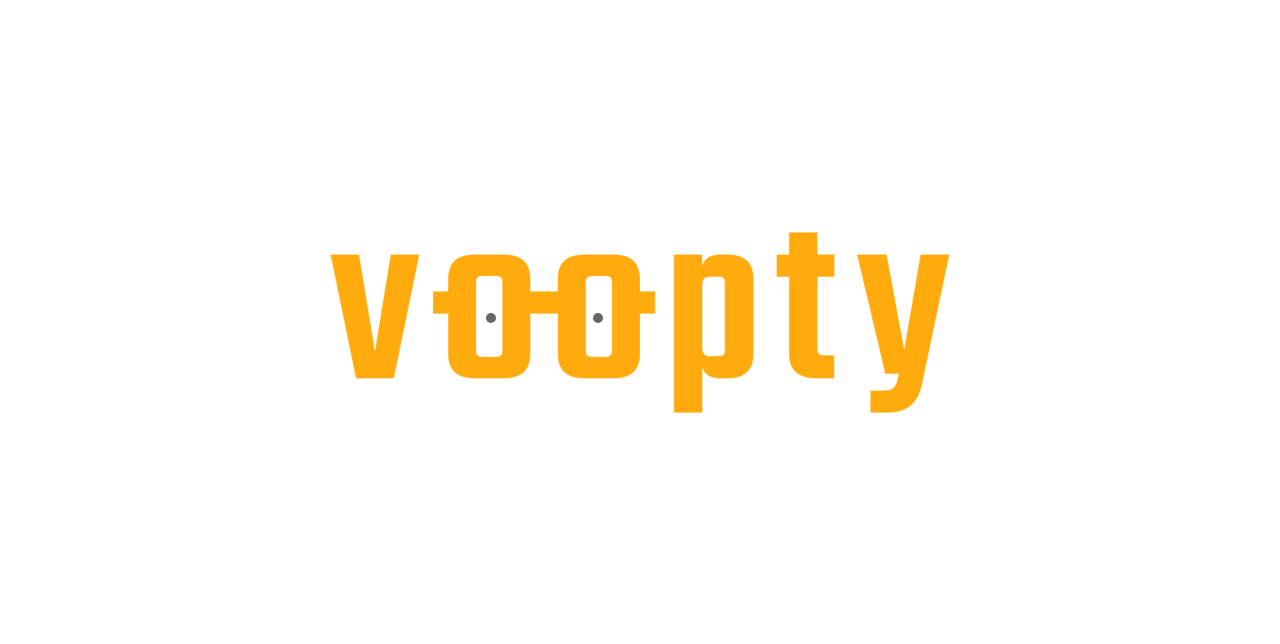 scroll, scrollTop: 0, scrollLeft: 0, axis: both 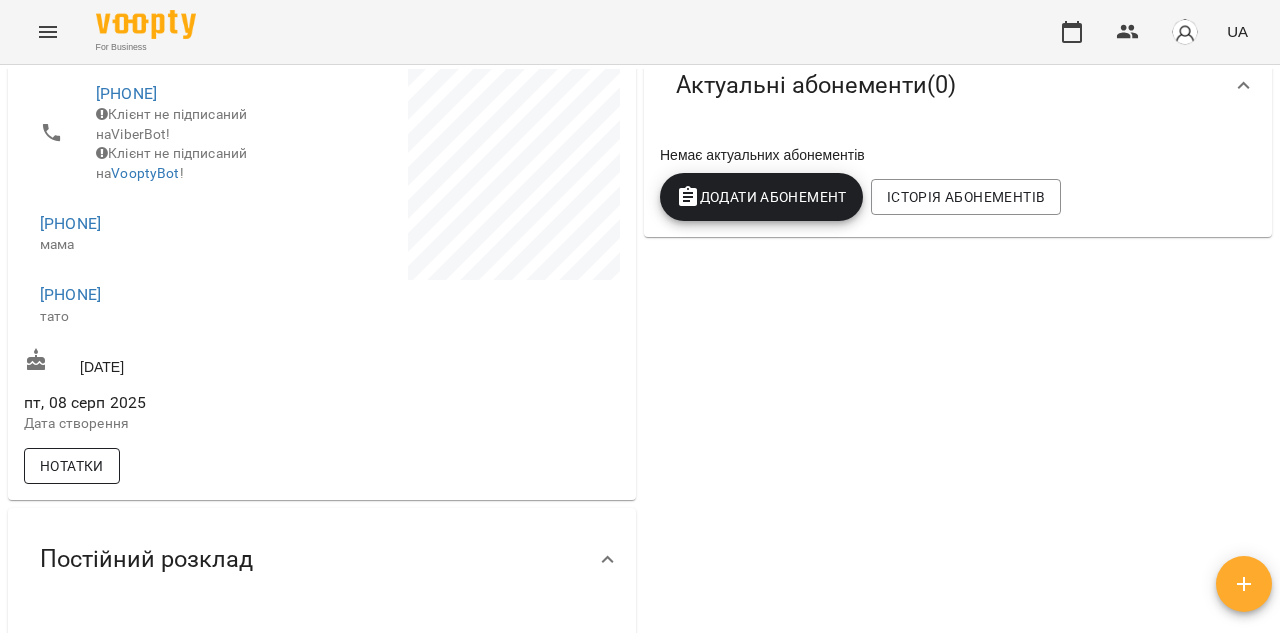 click on "Нотатки" at bounding box center (72, 466) 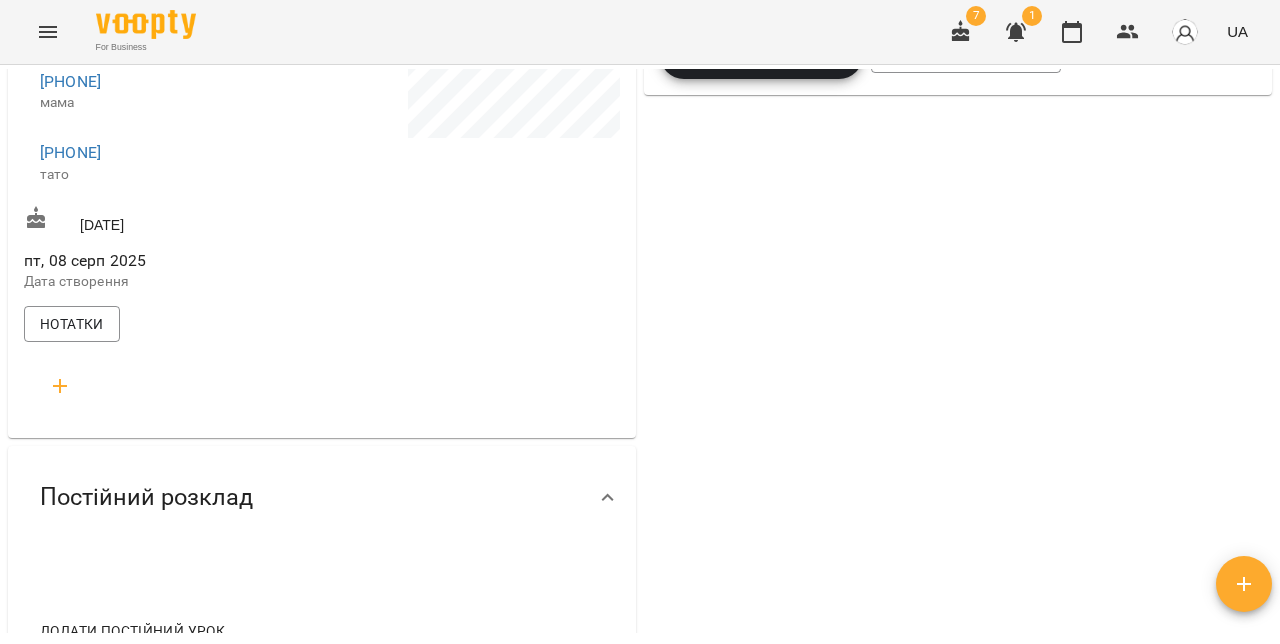scroll, scrollTop: 514, scrollLeft: 0, axis: vertical 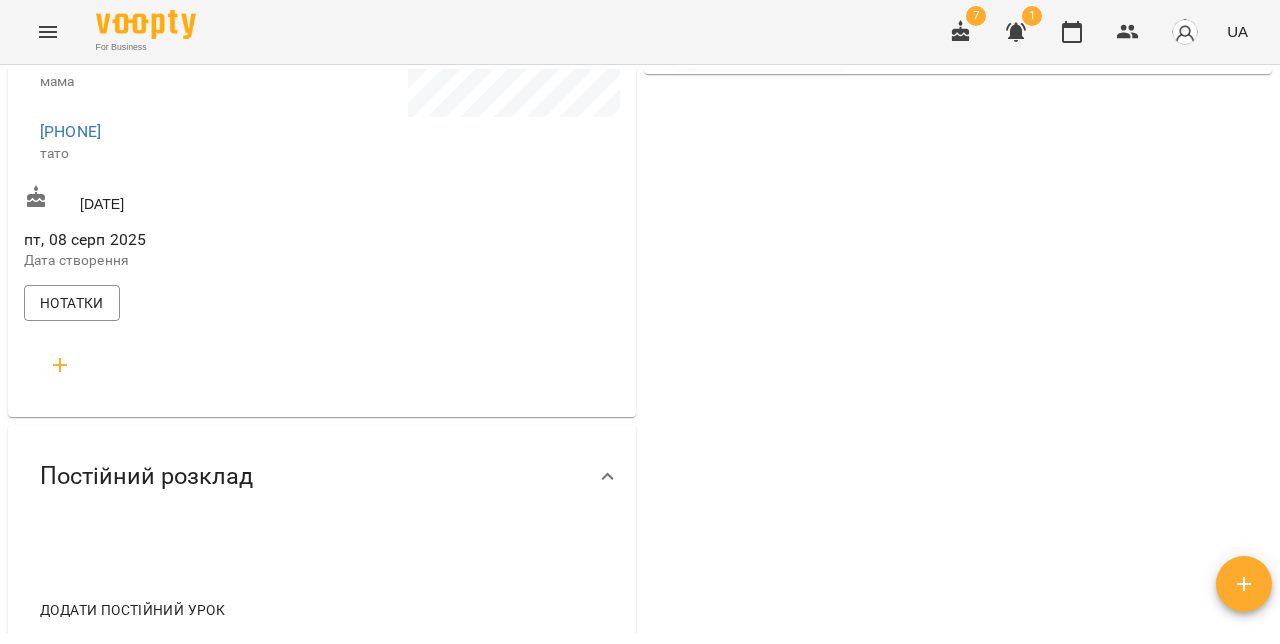 click 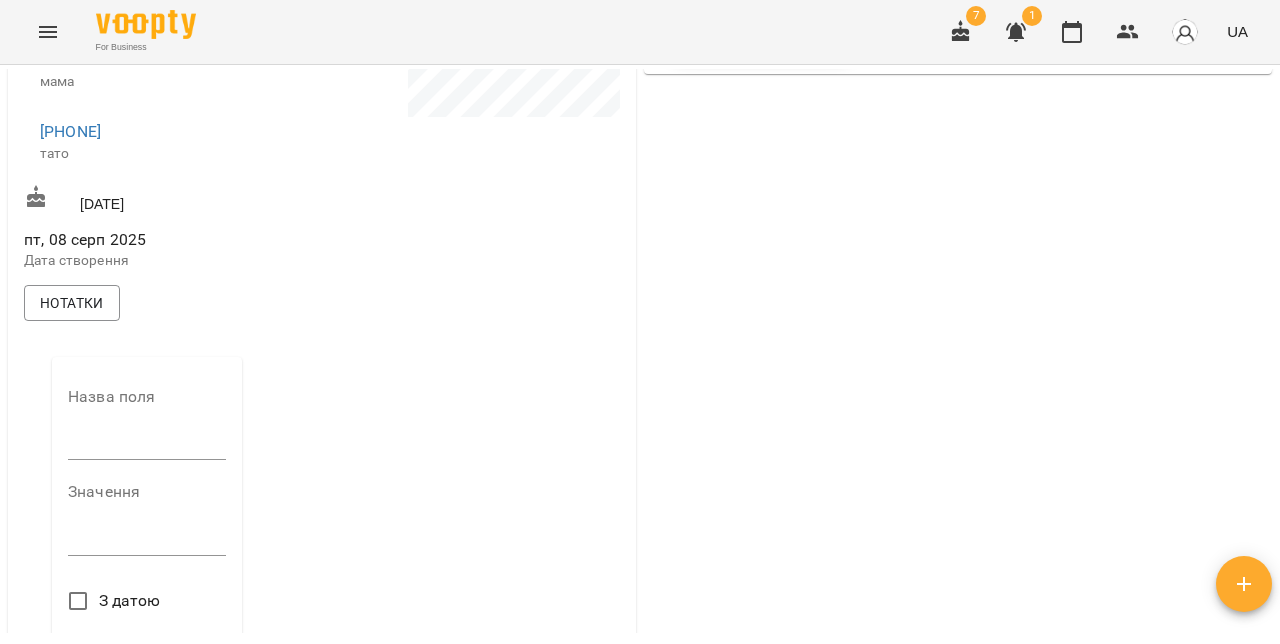 click at bounding box center [147, 445] 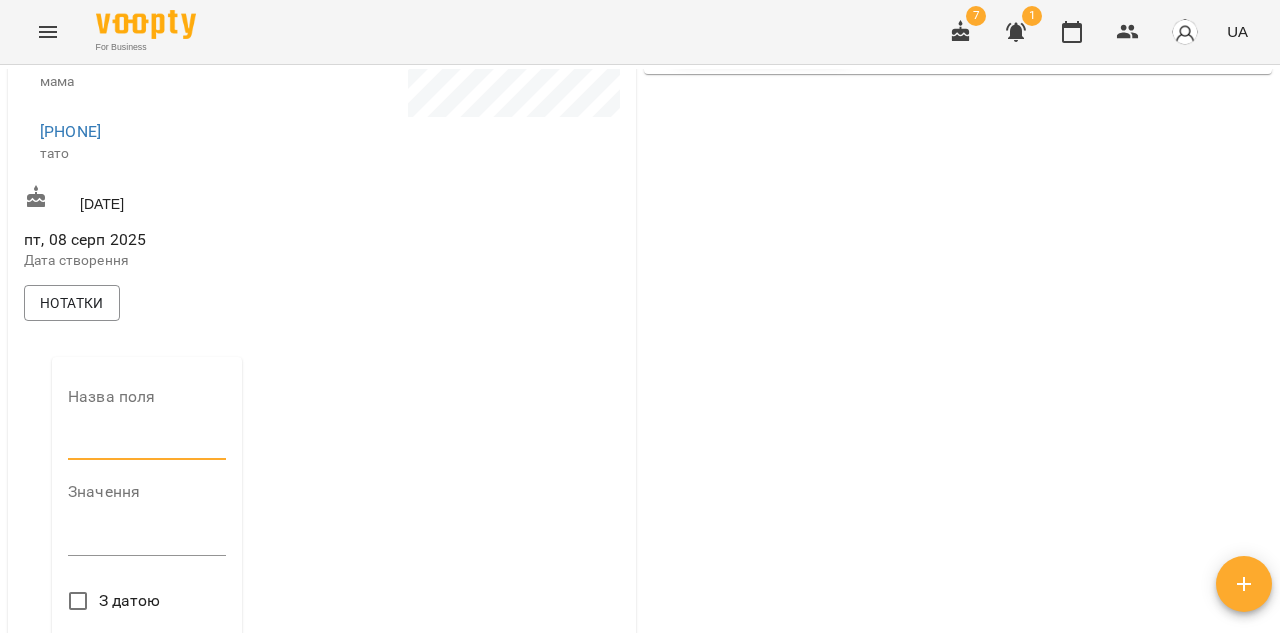 type on "**********" 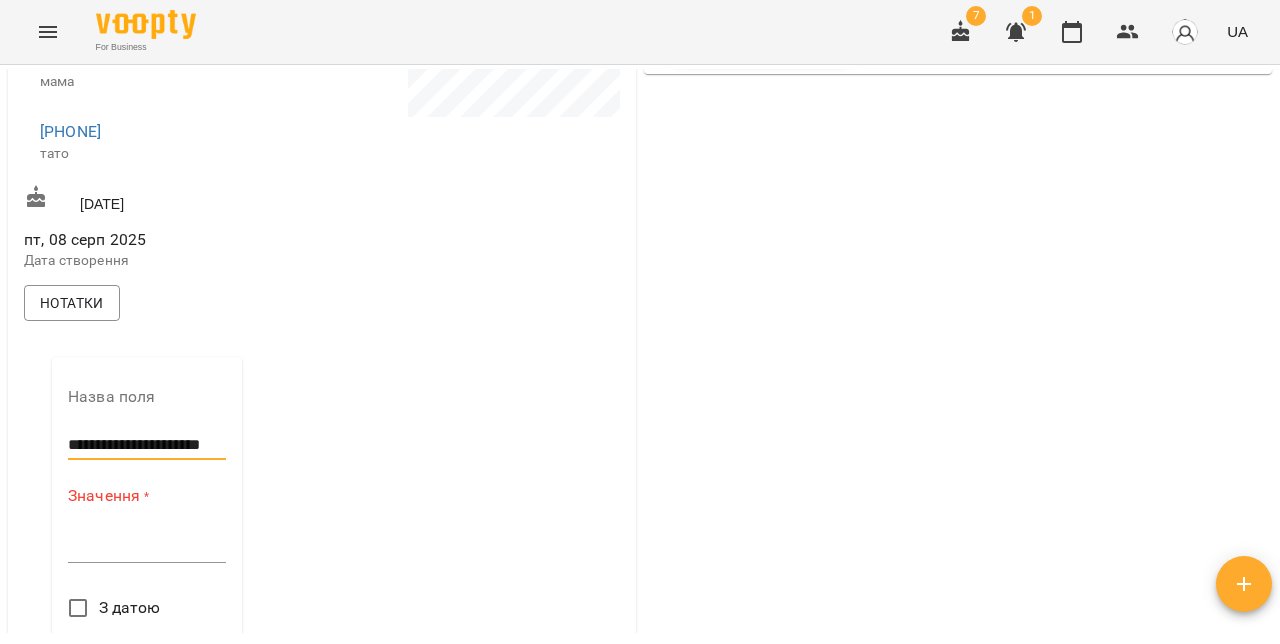 click at bounding box center (147, 546) 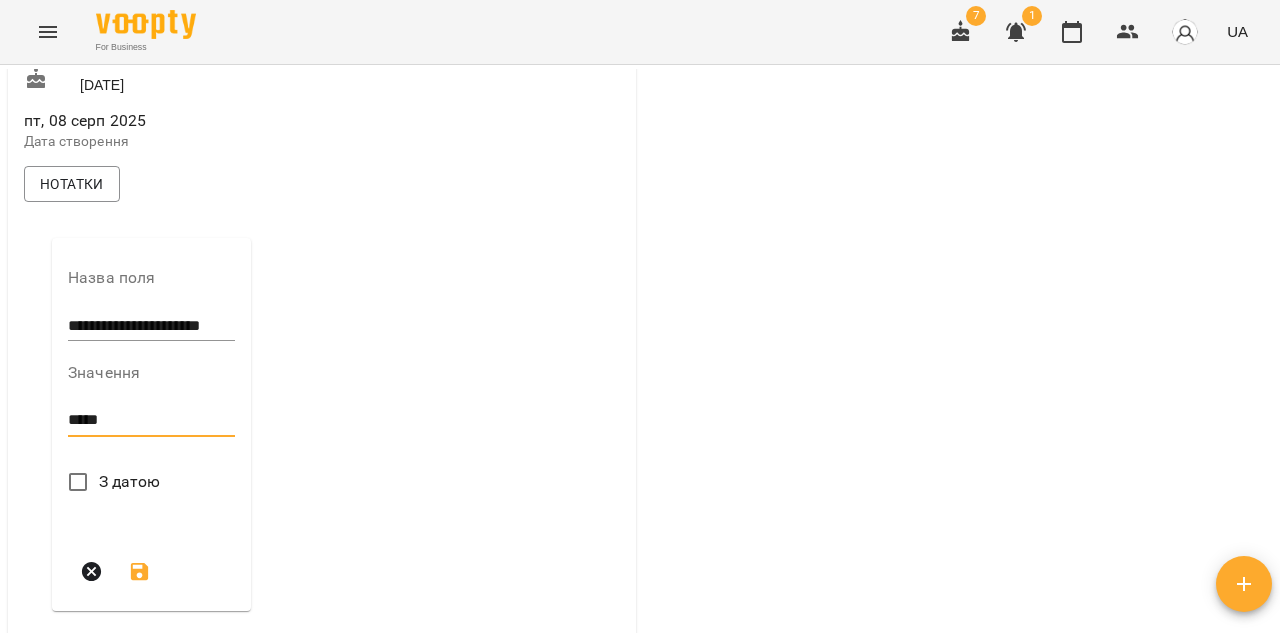 scroll, scrollTop: 648, scrollLeft: 0, axis: vertical 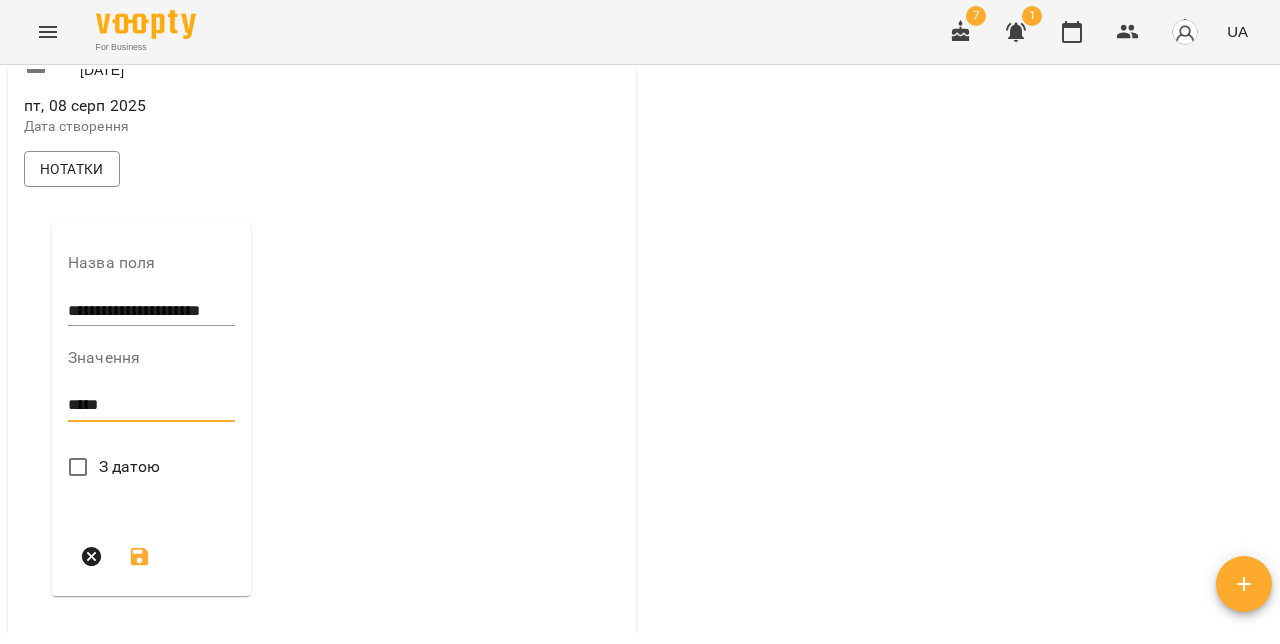 type on "*****" 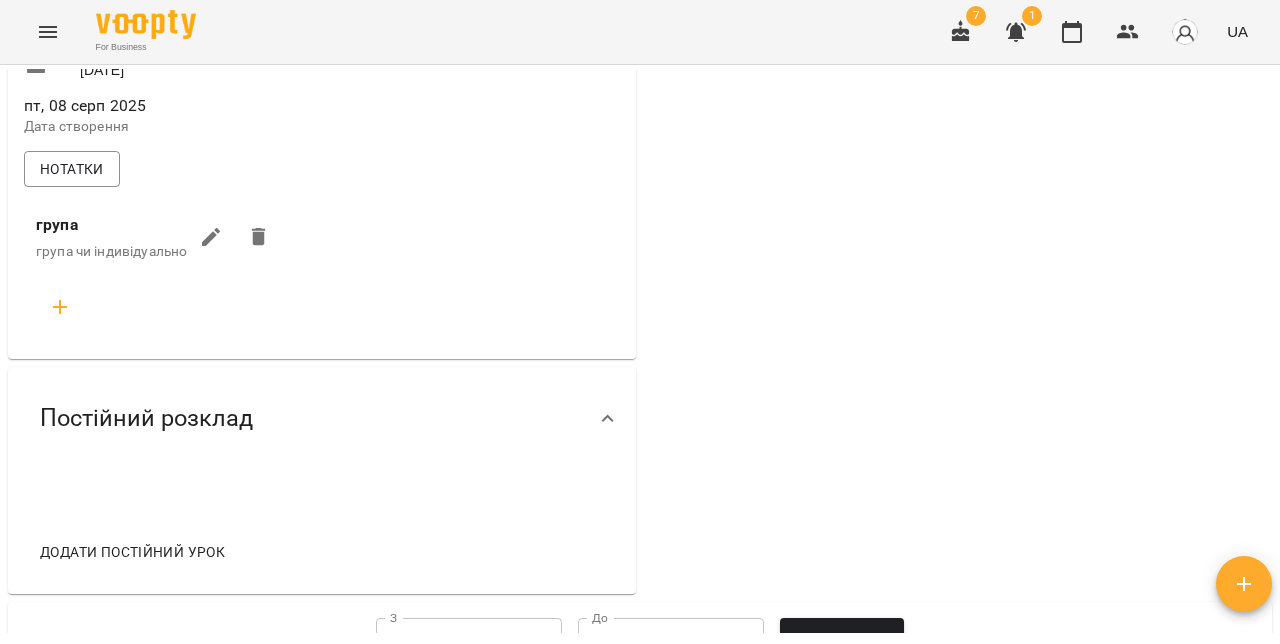 click 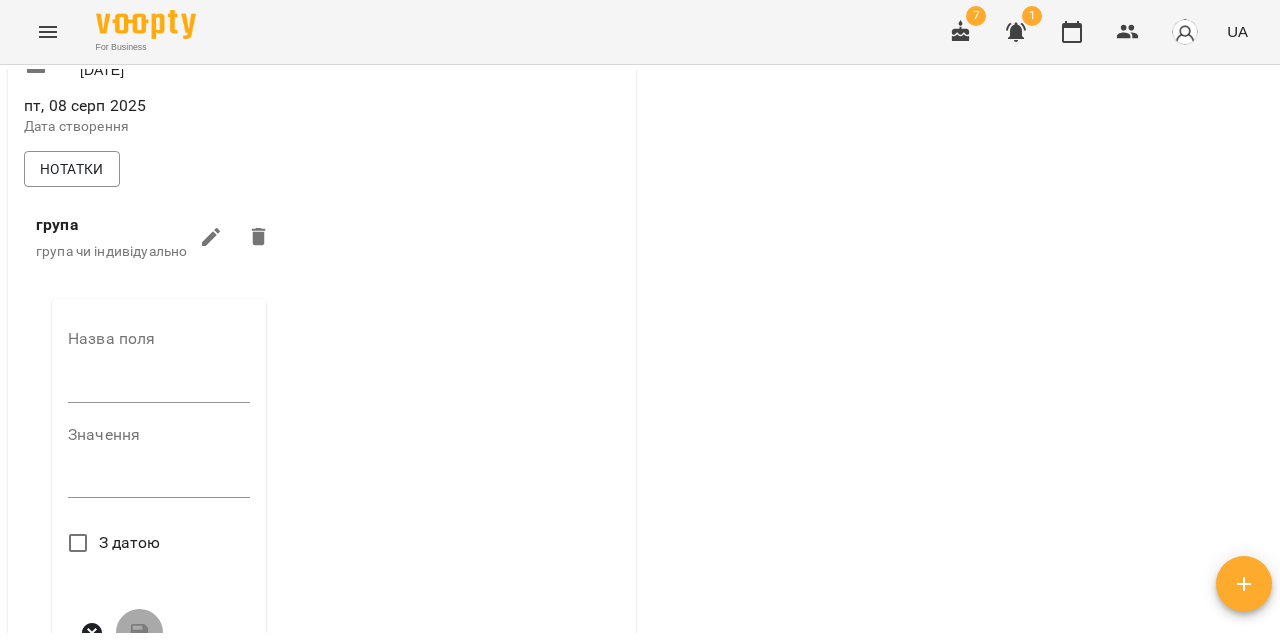 click at bounding box center [159, 387] 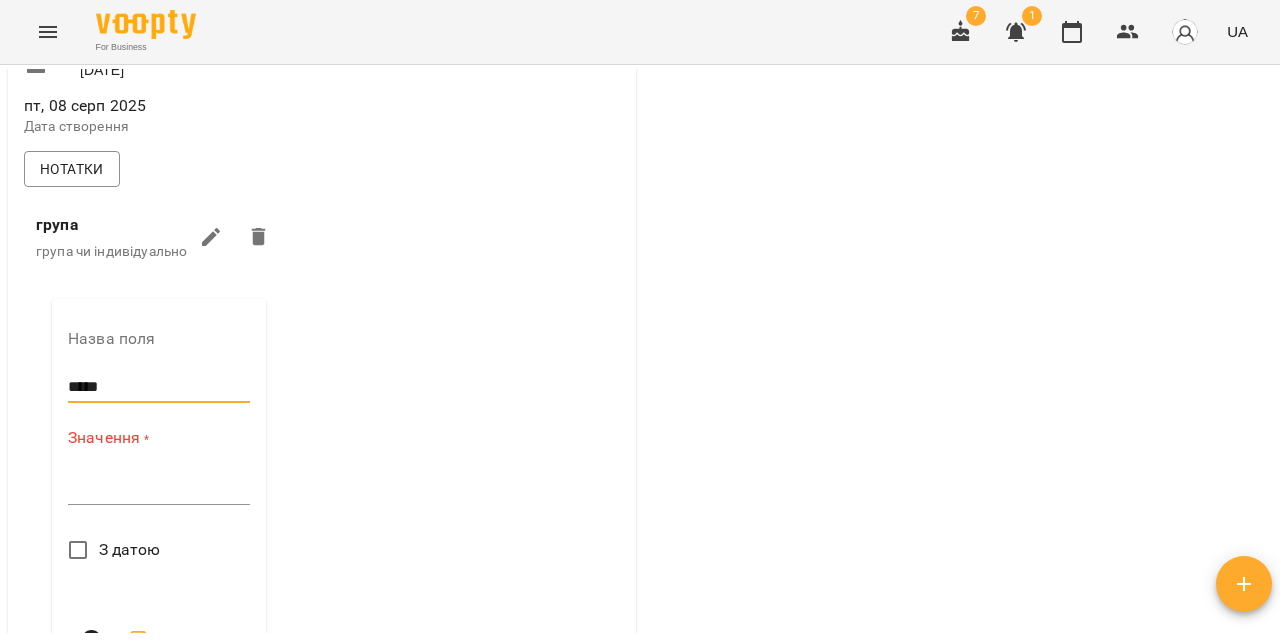 type on "*****" 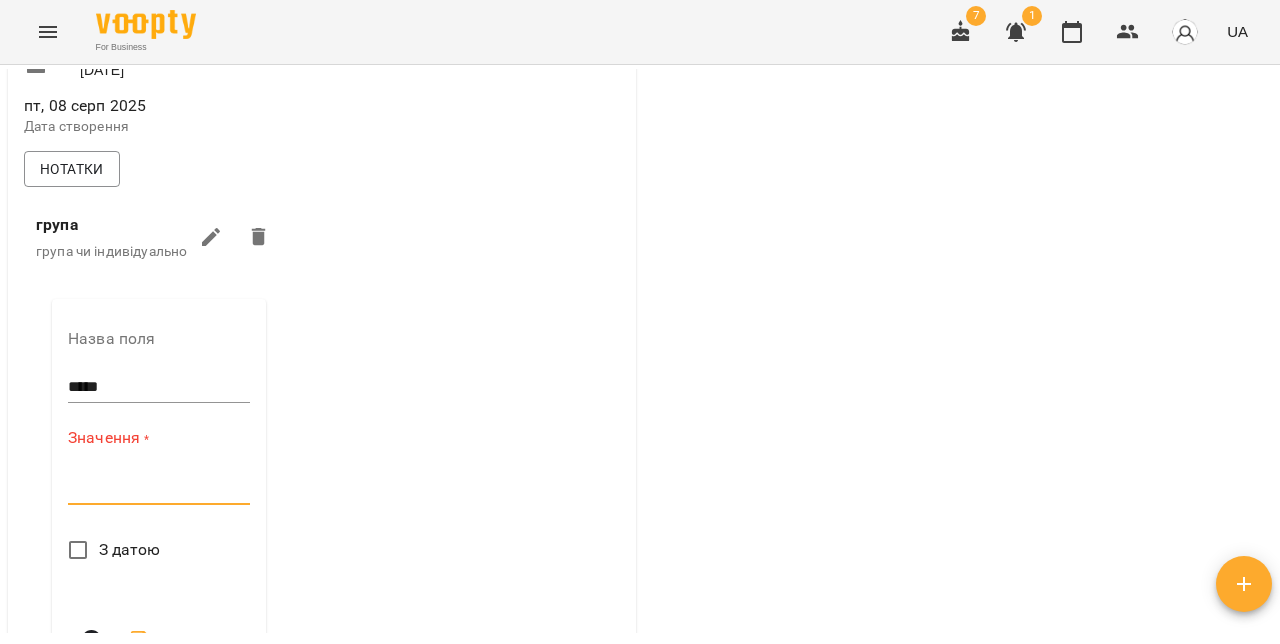 paste on "**********" 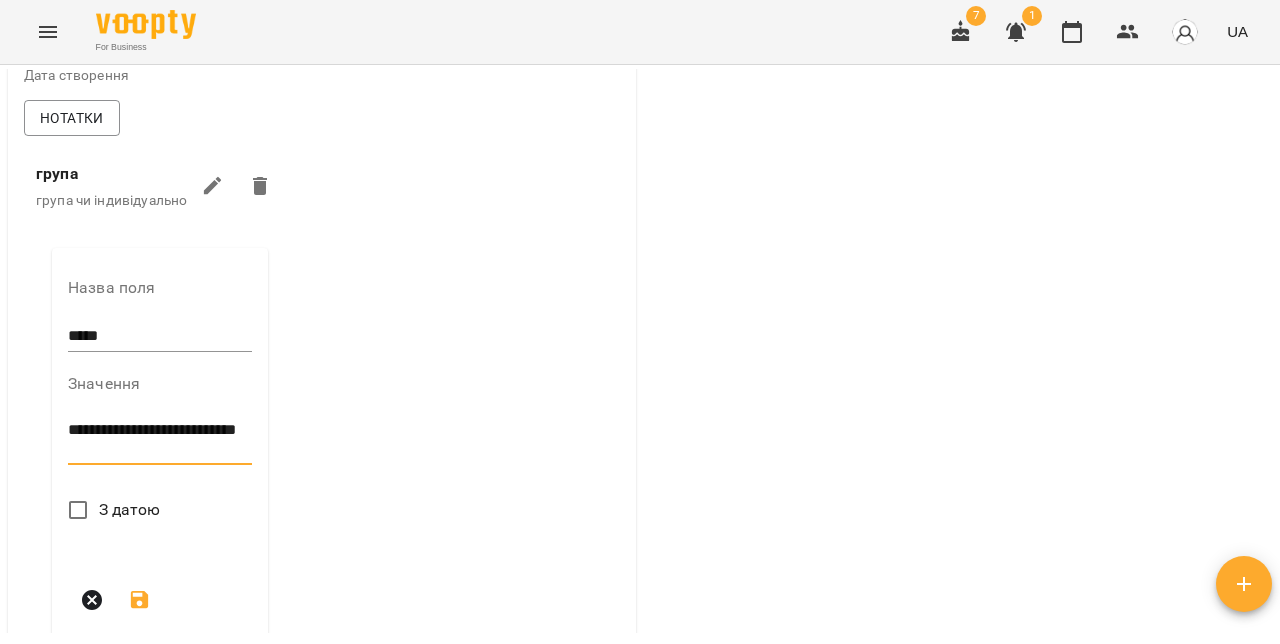scroll, scrollTop: 729, scrollLeft: 0, axis: vertical 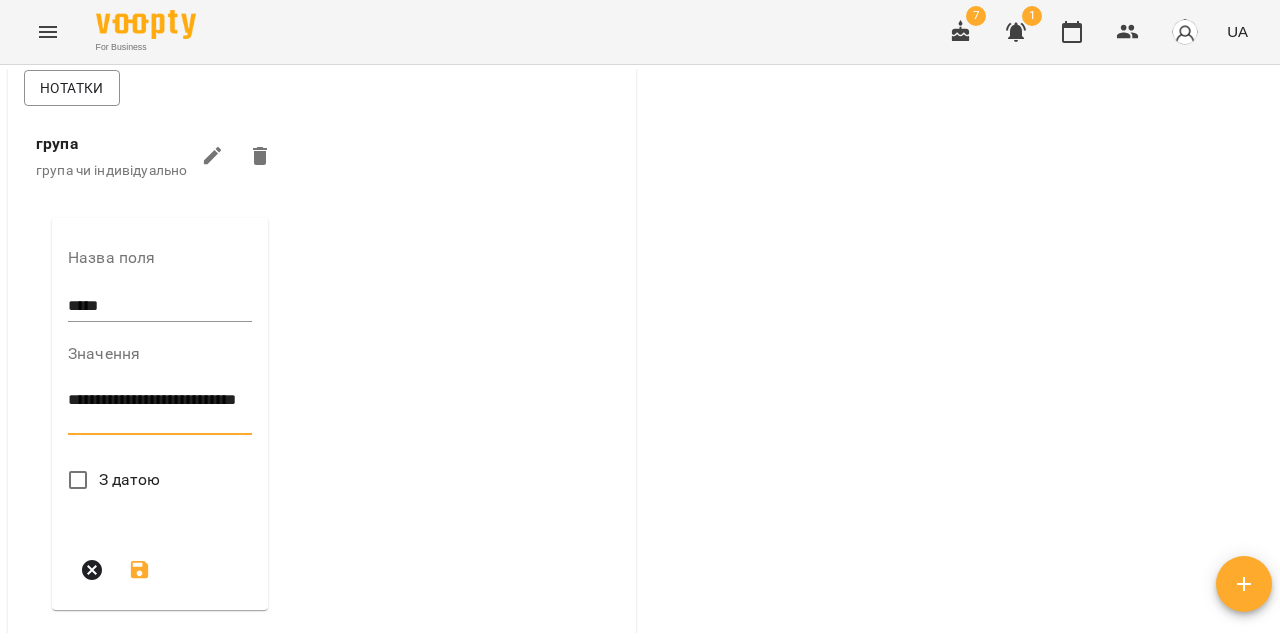 type on "**********" 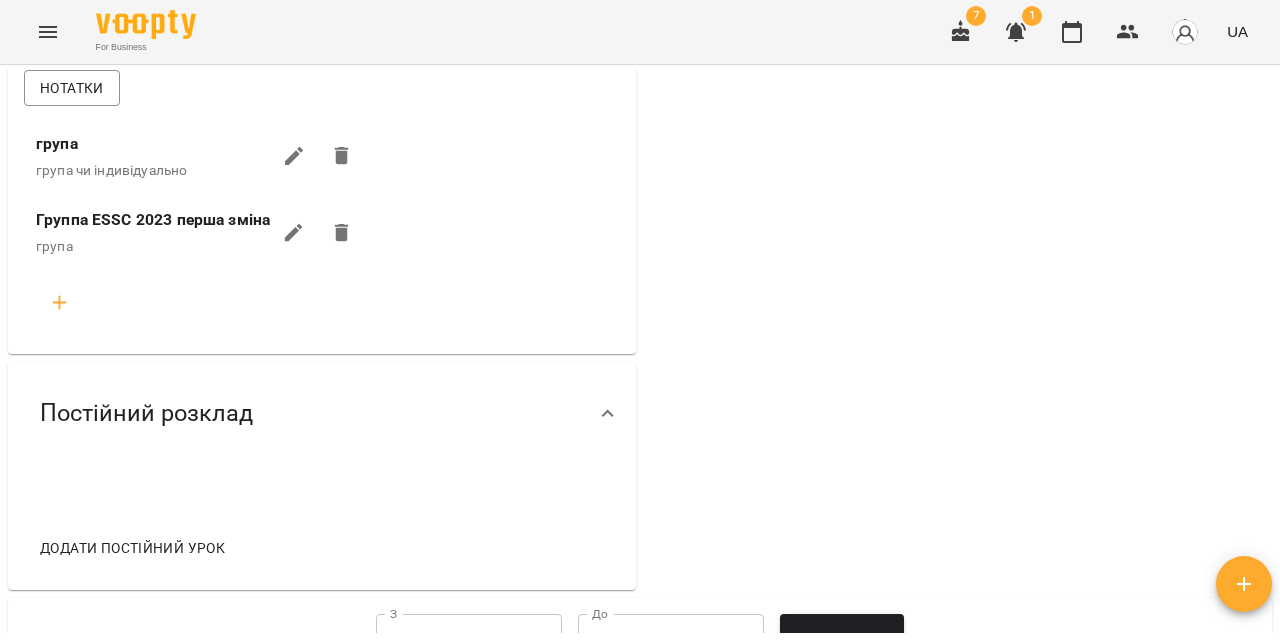 click 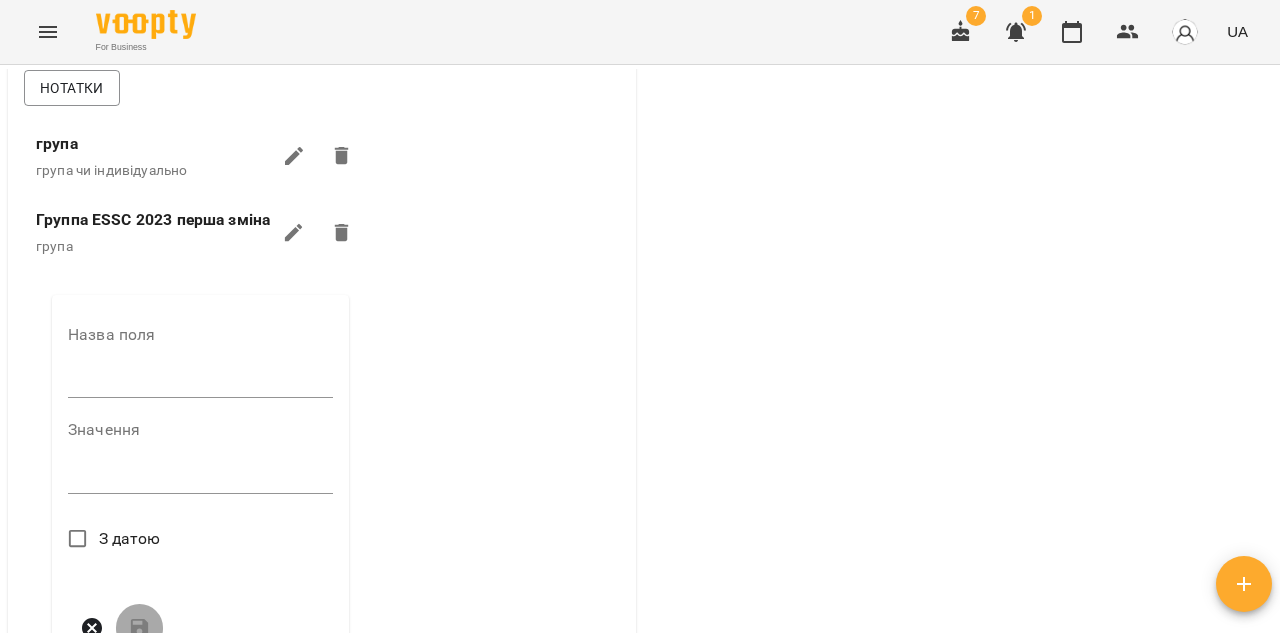 click at bounding box center [200, 382] 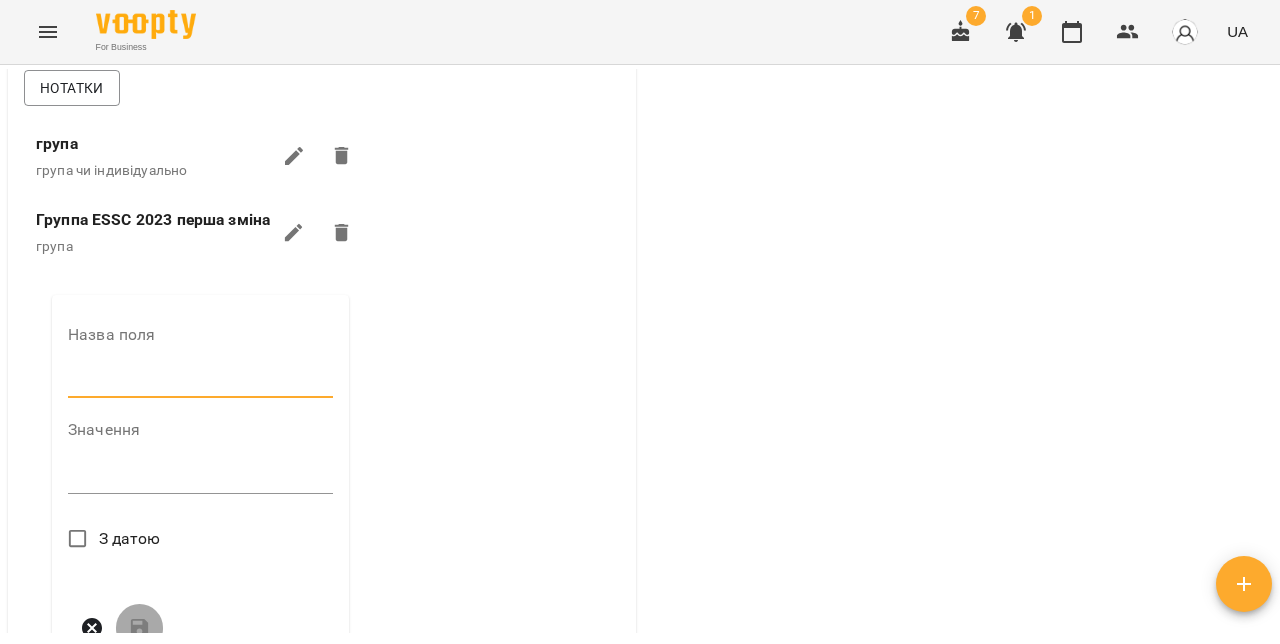 type on "**********" 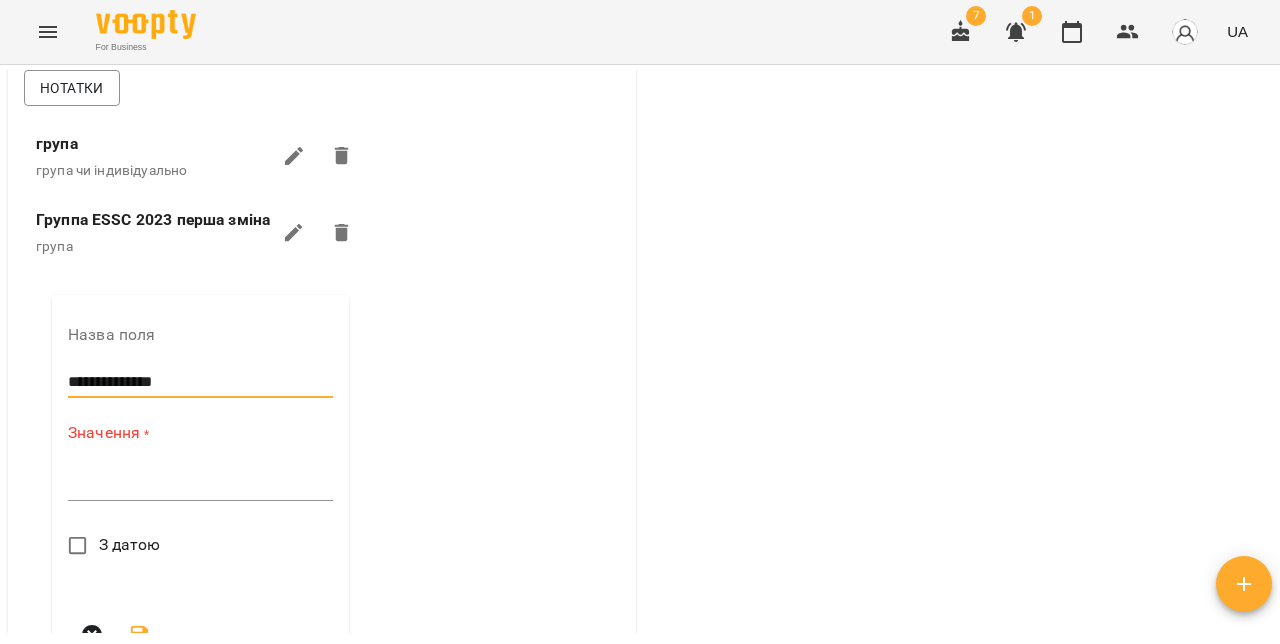 click on "*" at bounding box center [200, 485] 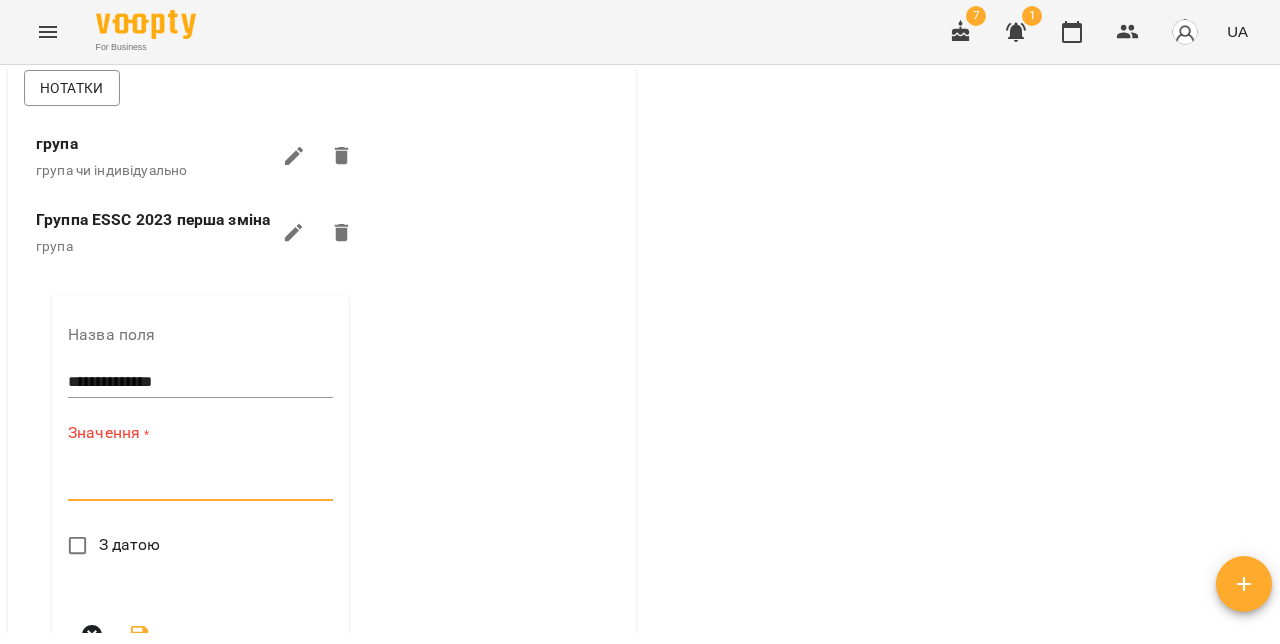 paste on "**********" 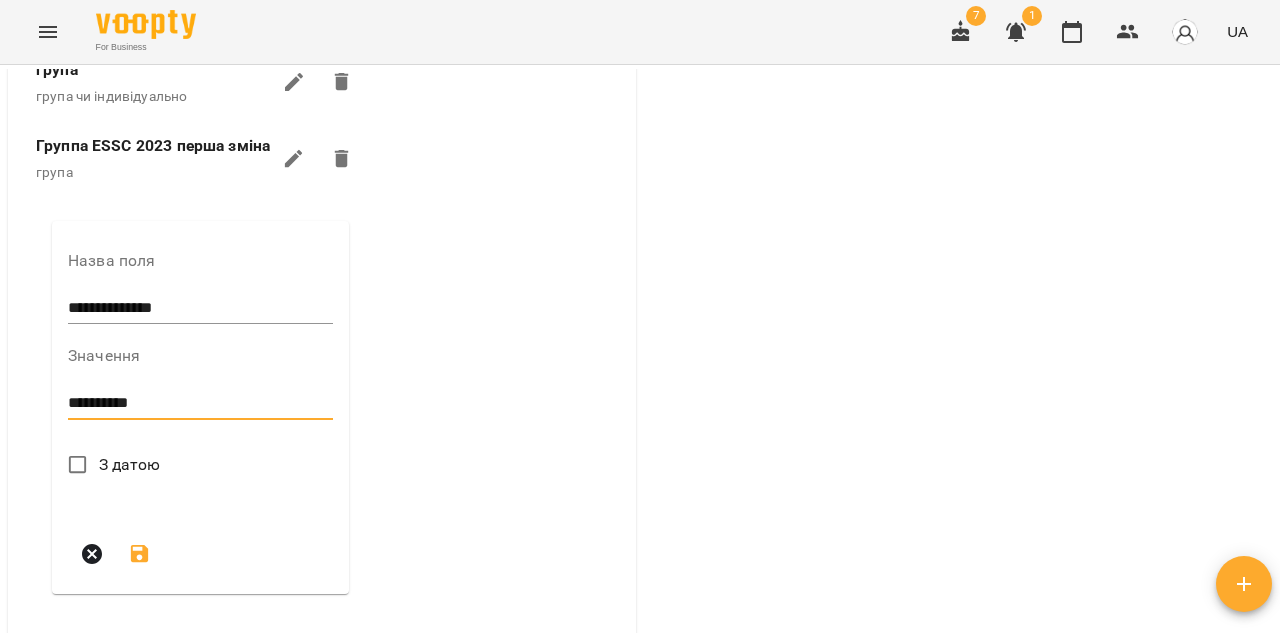 scroll, scrollTop: 846, scrollLeft: 0, axis: vertical 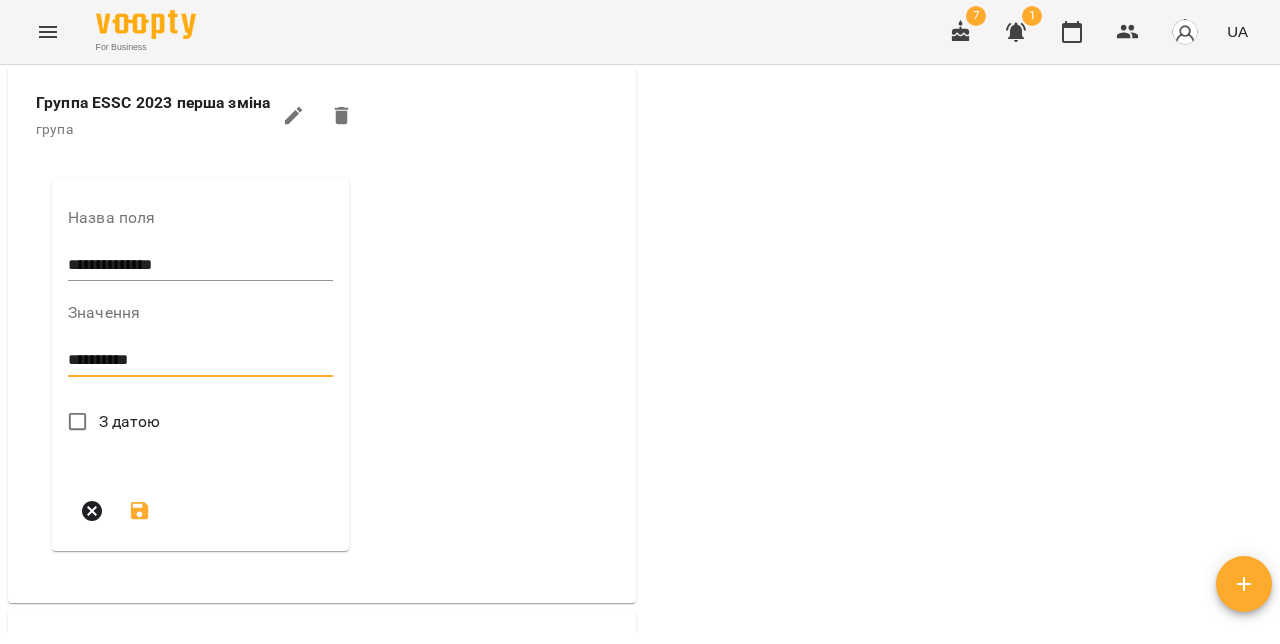 type on "**********" 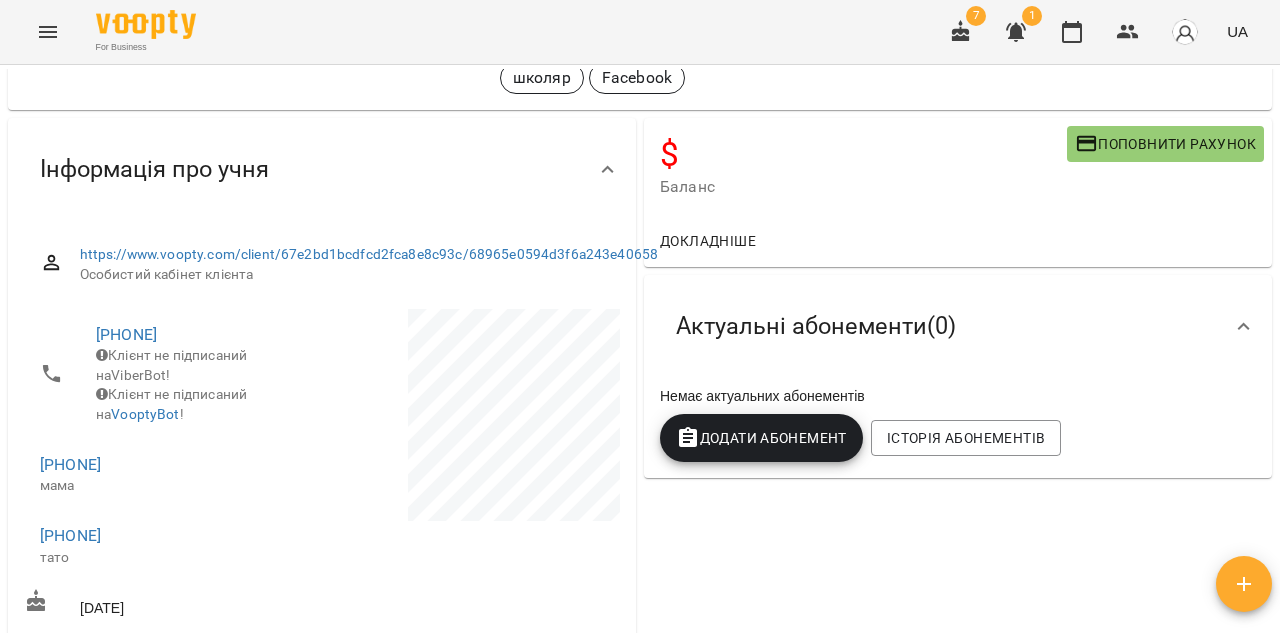 scroll, scrollTop: 0, scrollLeft: 0, axis: both 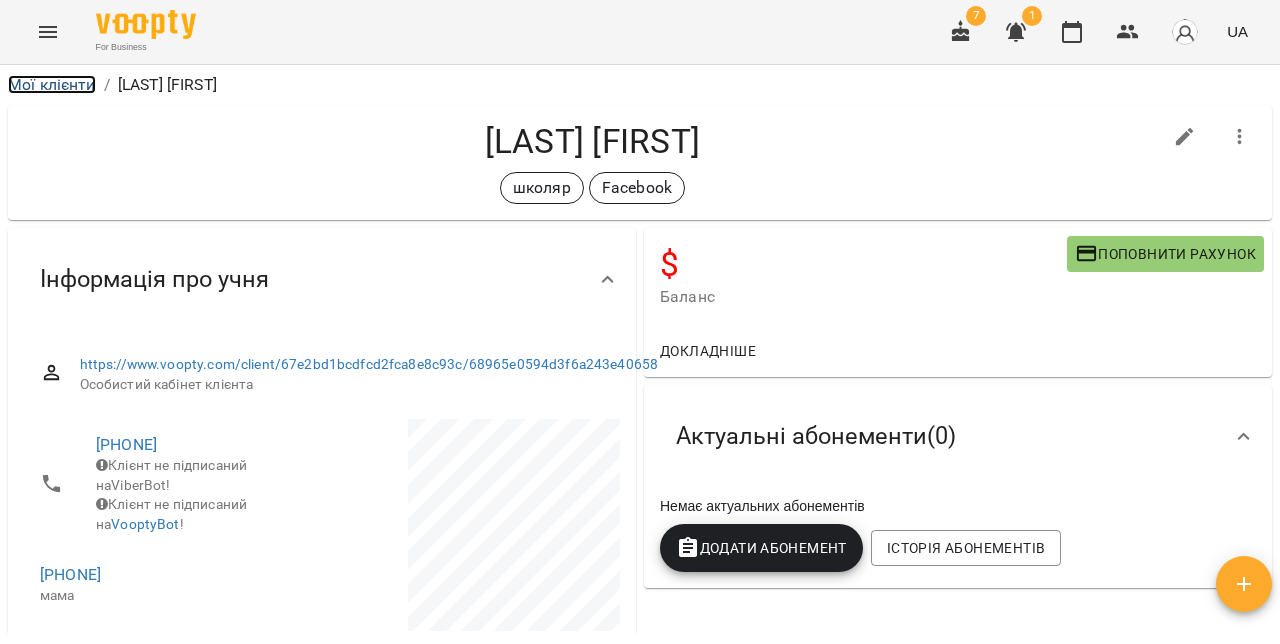 click on "Мої клієнти" at bounding box center (52, 84) 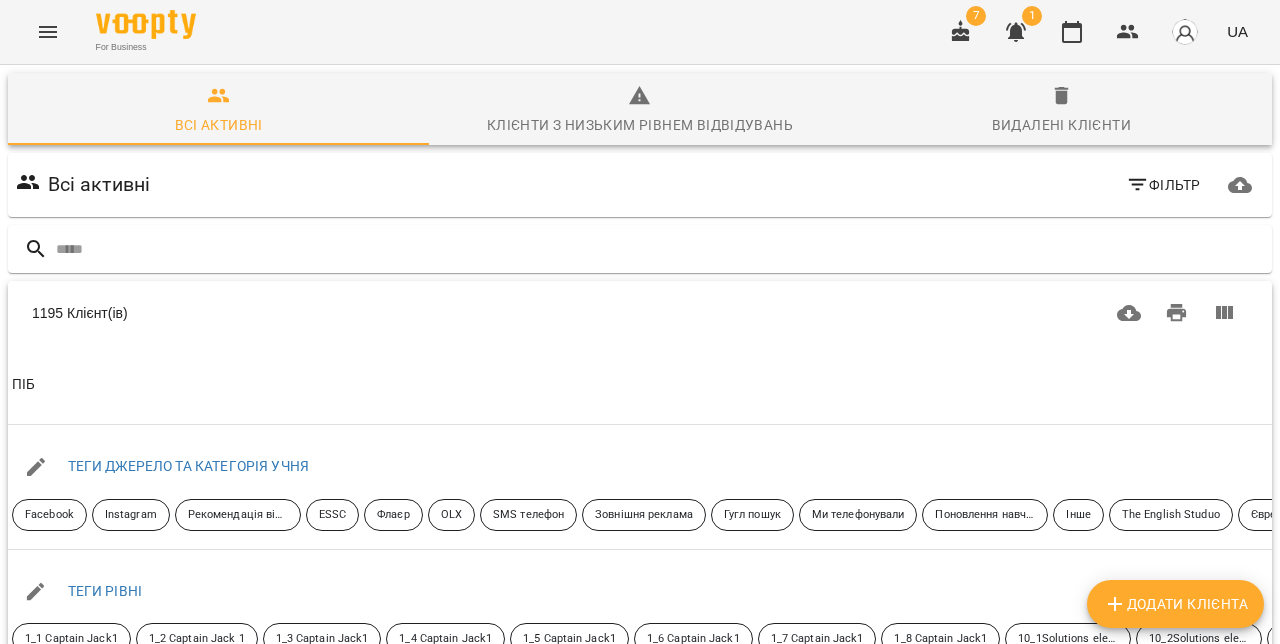 click on "Додати клієнта" at bounding box center [1175, 604] 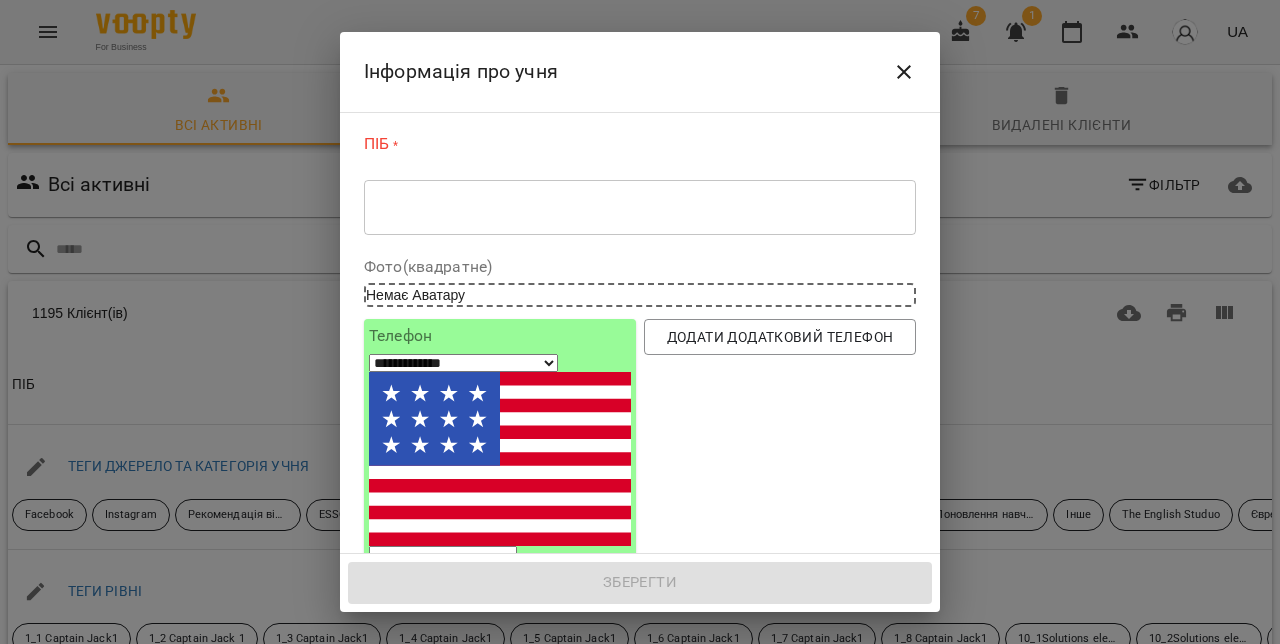 click on "* ​" at bounding box center (640, 207) 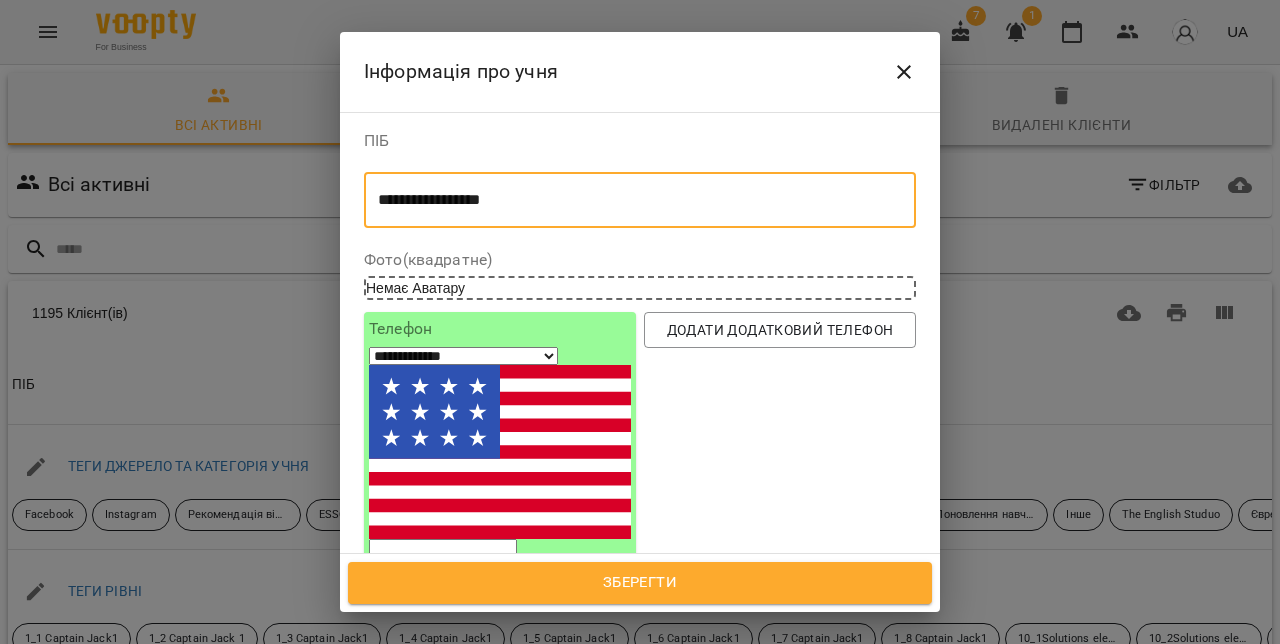 click on "**********" at bounding box center [463, 356] 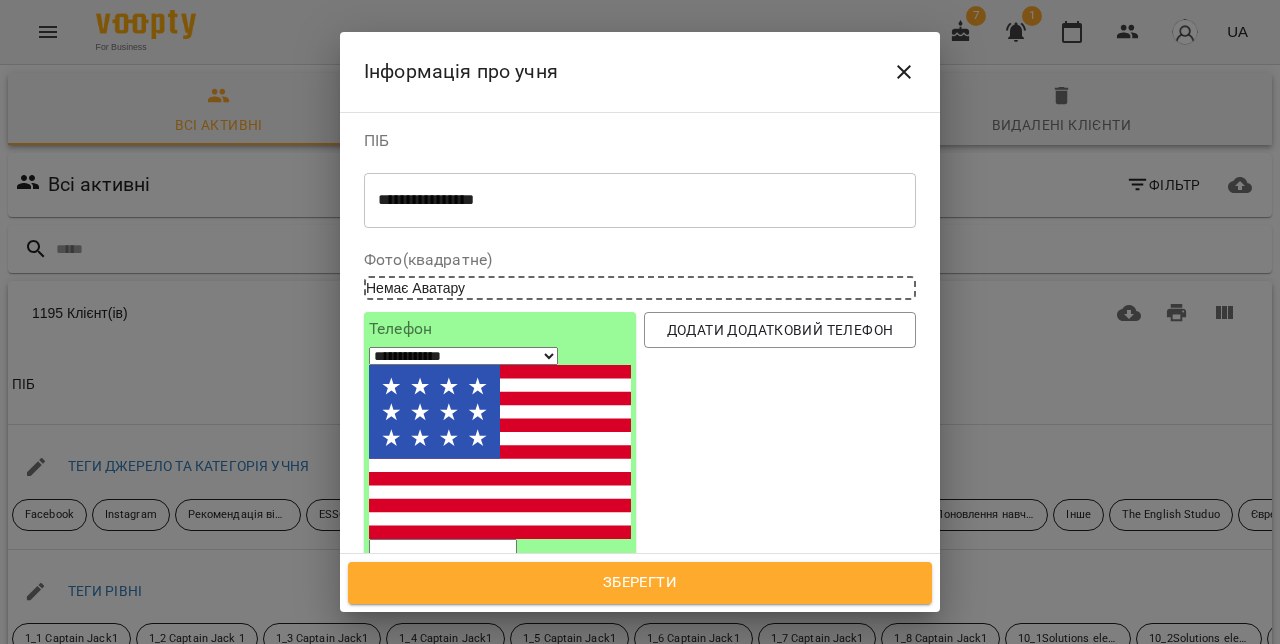 select on "**" 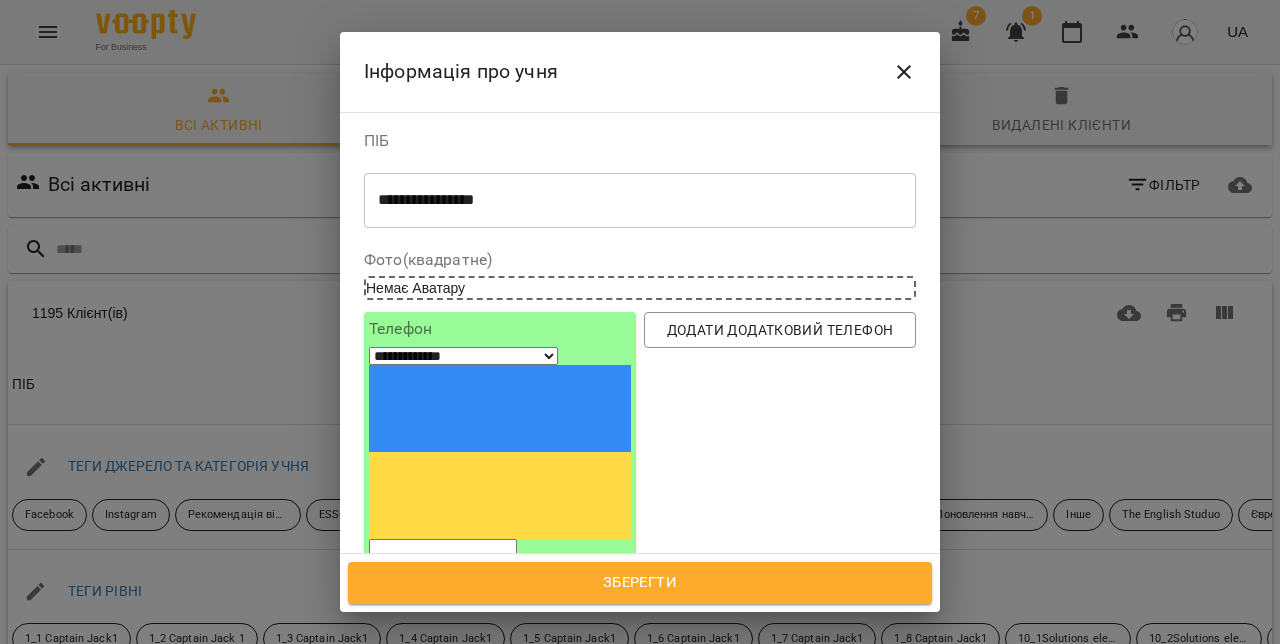 paste on "*********" 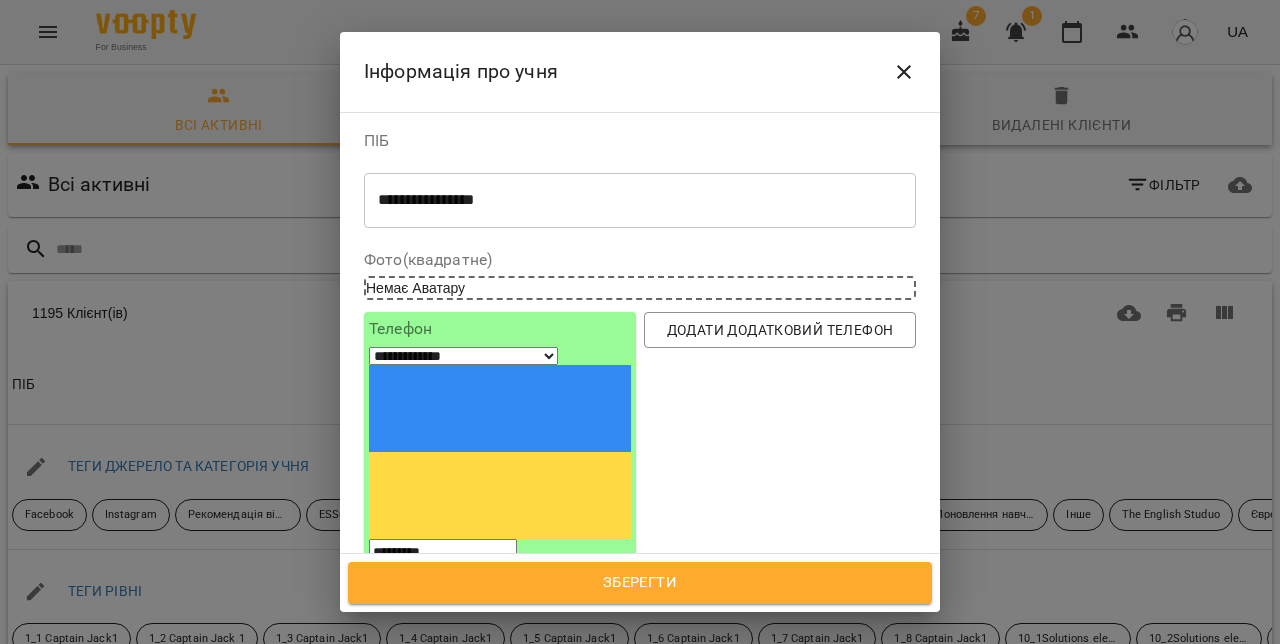 type on "*********" 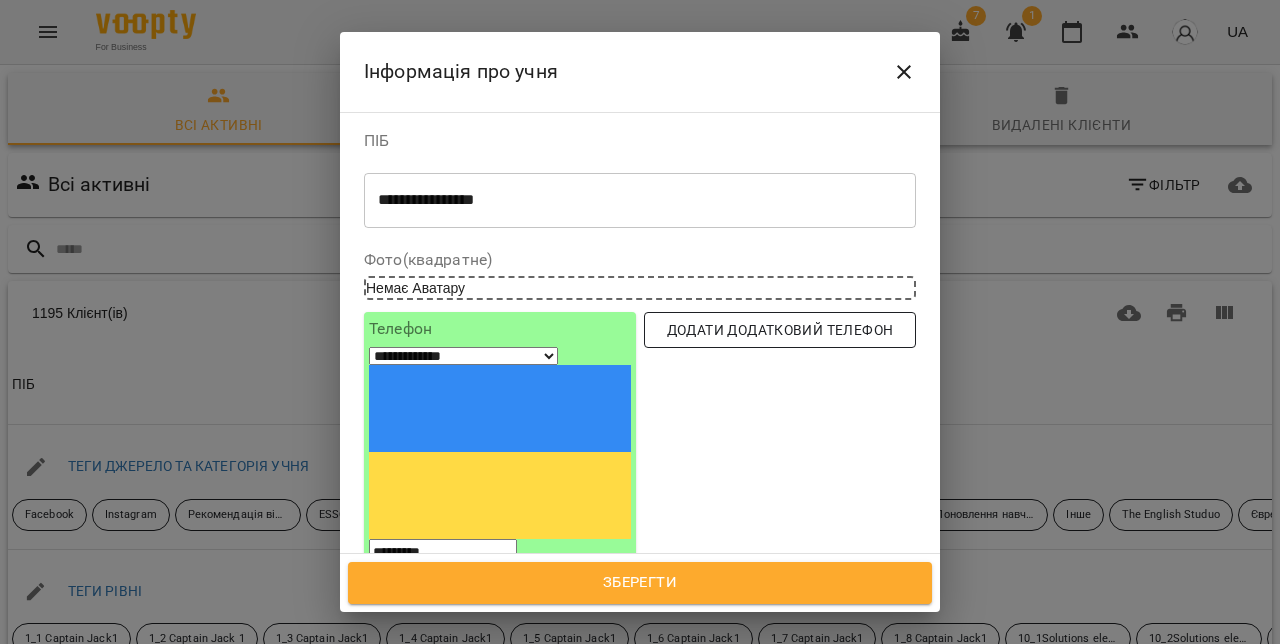 click on "Додати додатковий телефон" at bounding box center (780, 330) 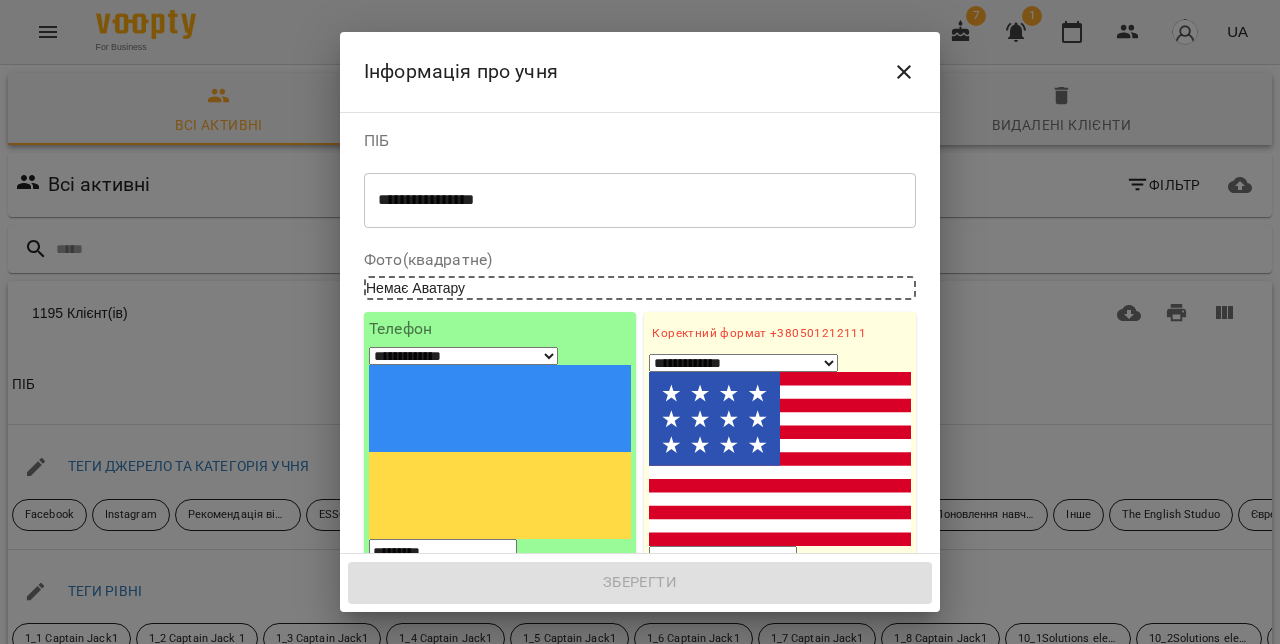 click on "**********" at bounding box center (780, 508) 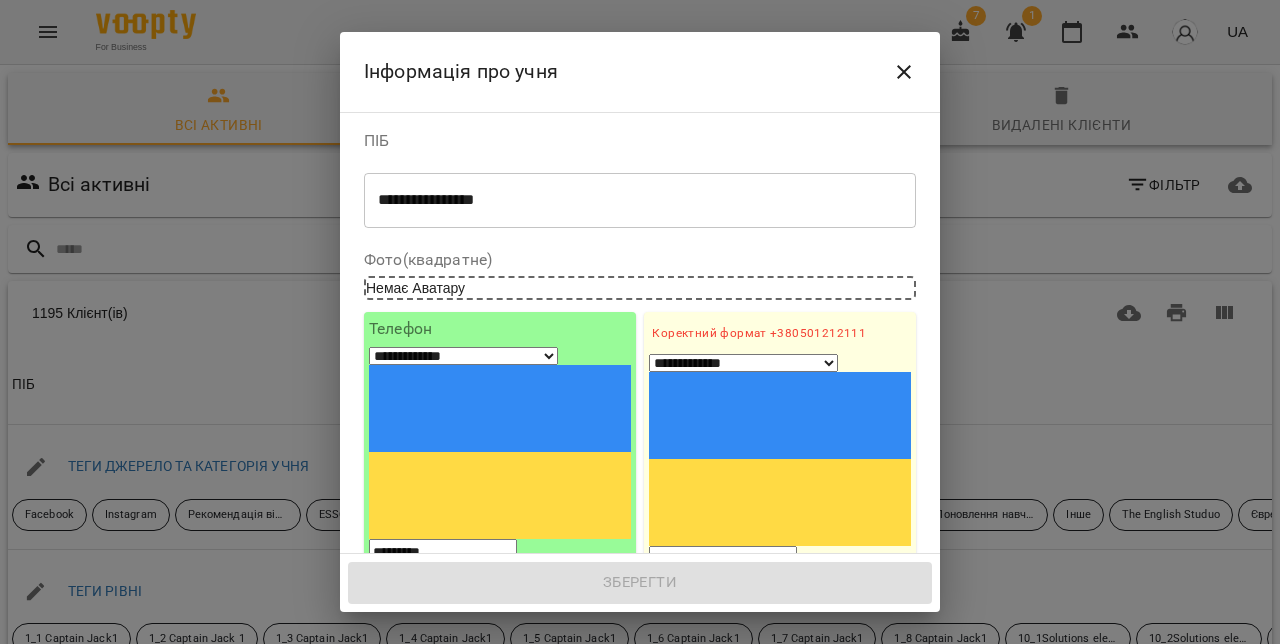 paste on "**********" 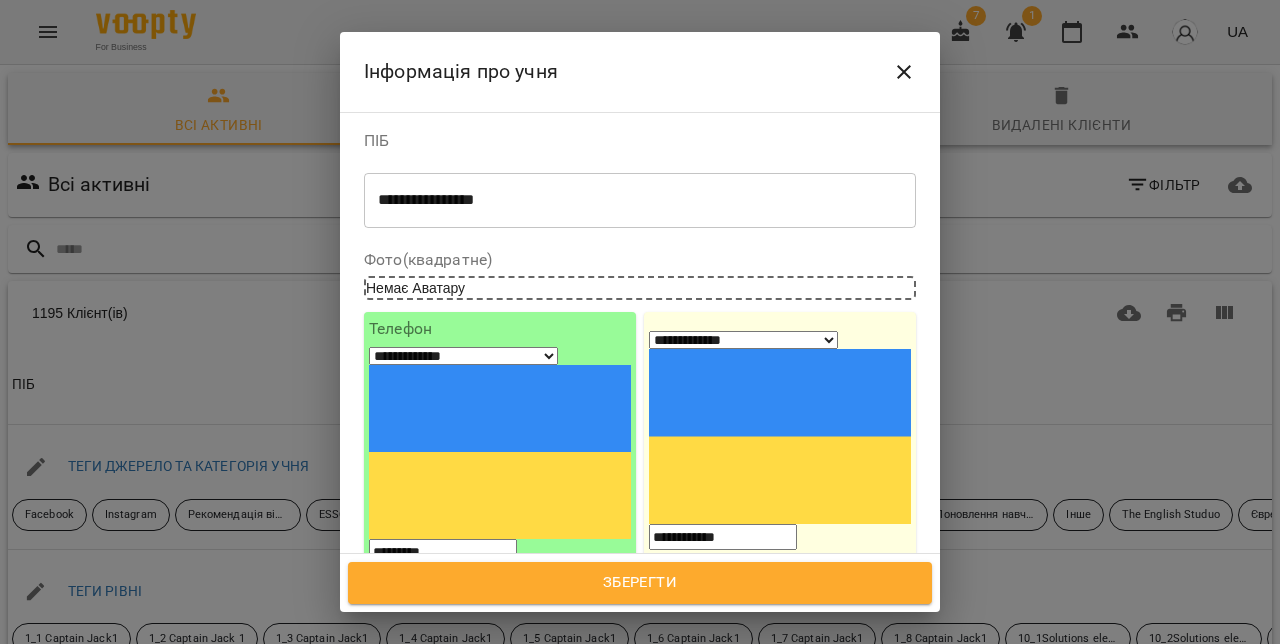 scroll, scrollTop: 143, scrollLeft: 0, axis: vertical 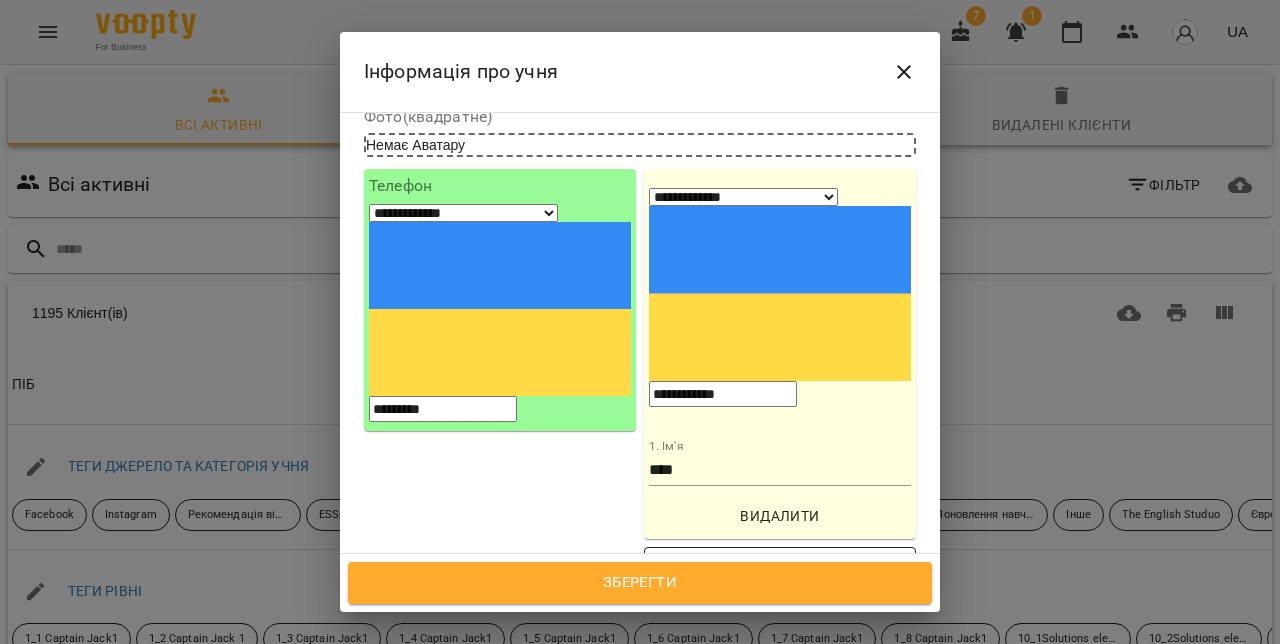 type on "**********" 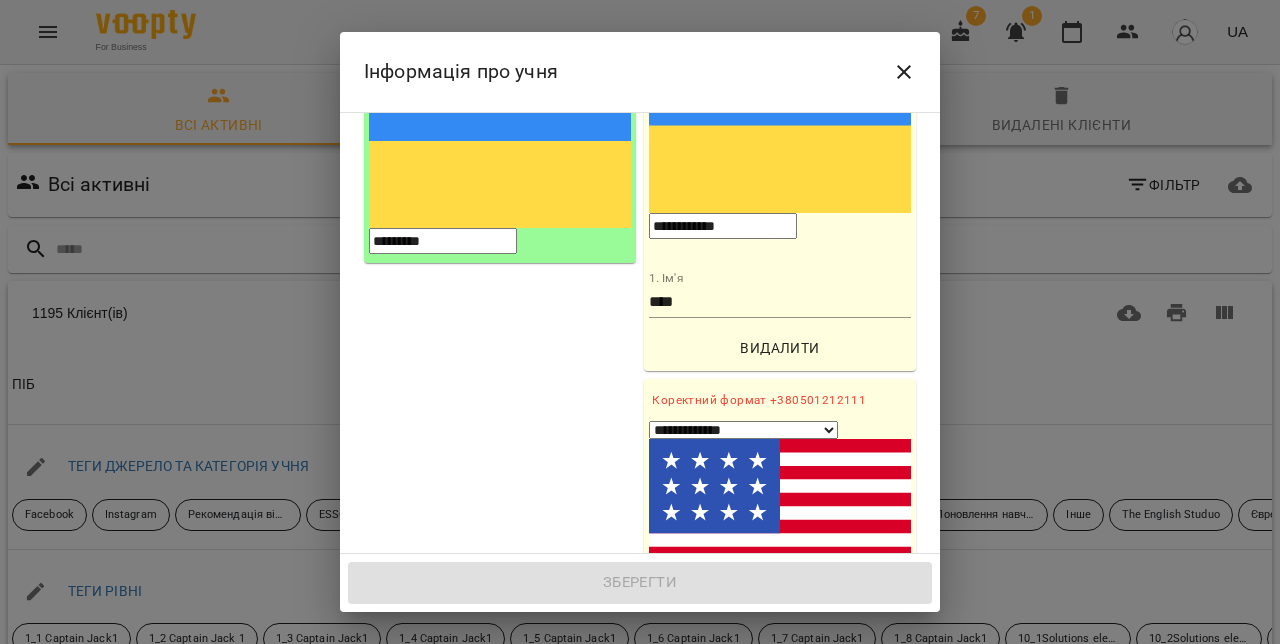 scroll, scrollTop: 330, scrollLeft: 0, axis: vertical 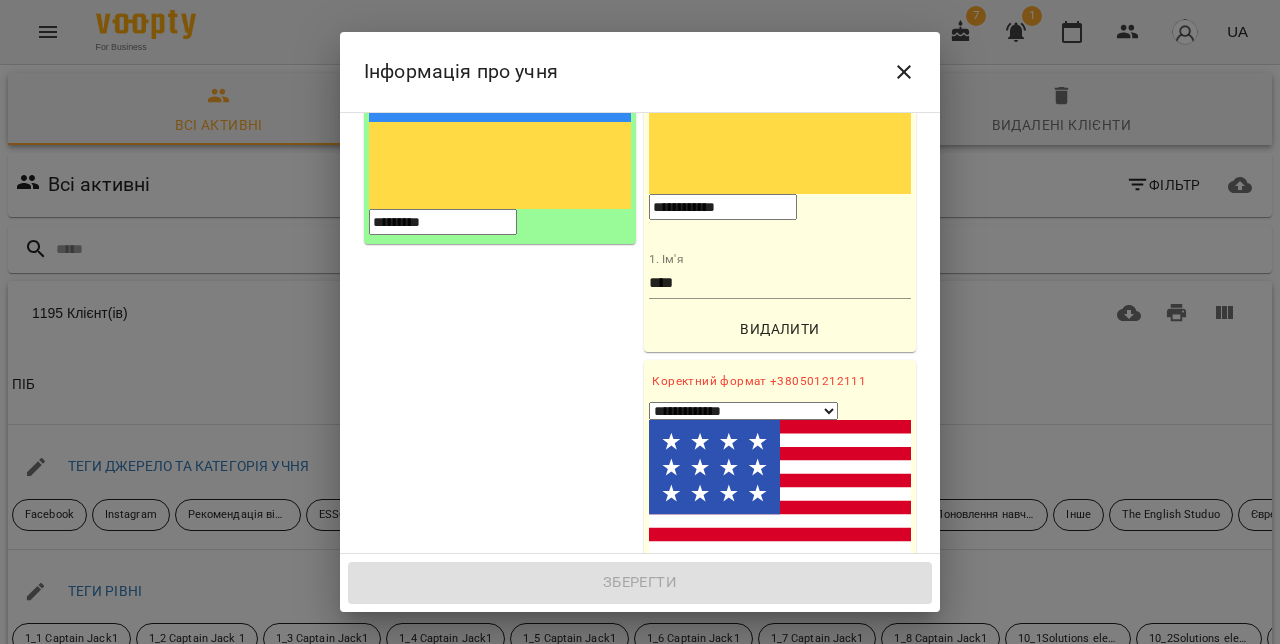 click on "2. Ім'я" at bounding box center [780, 685] 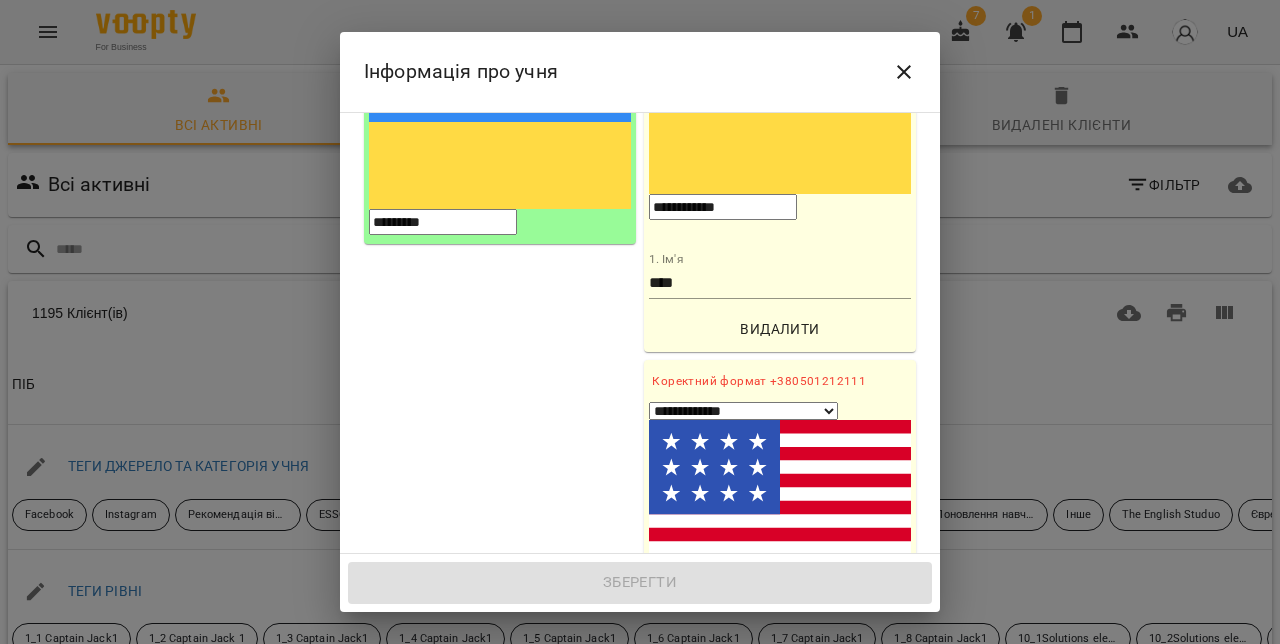 click on "**********" at bounding box center (743, 411) 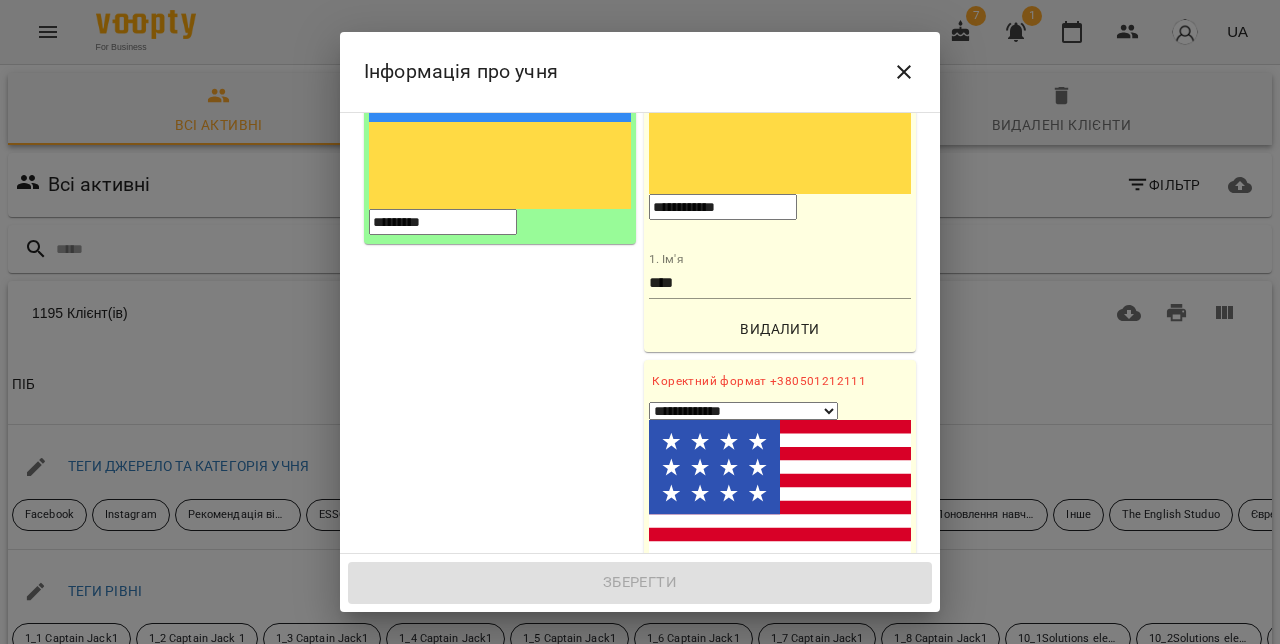 select on "**" 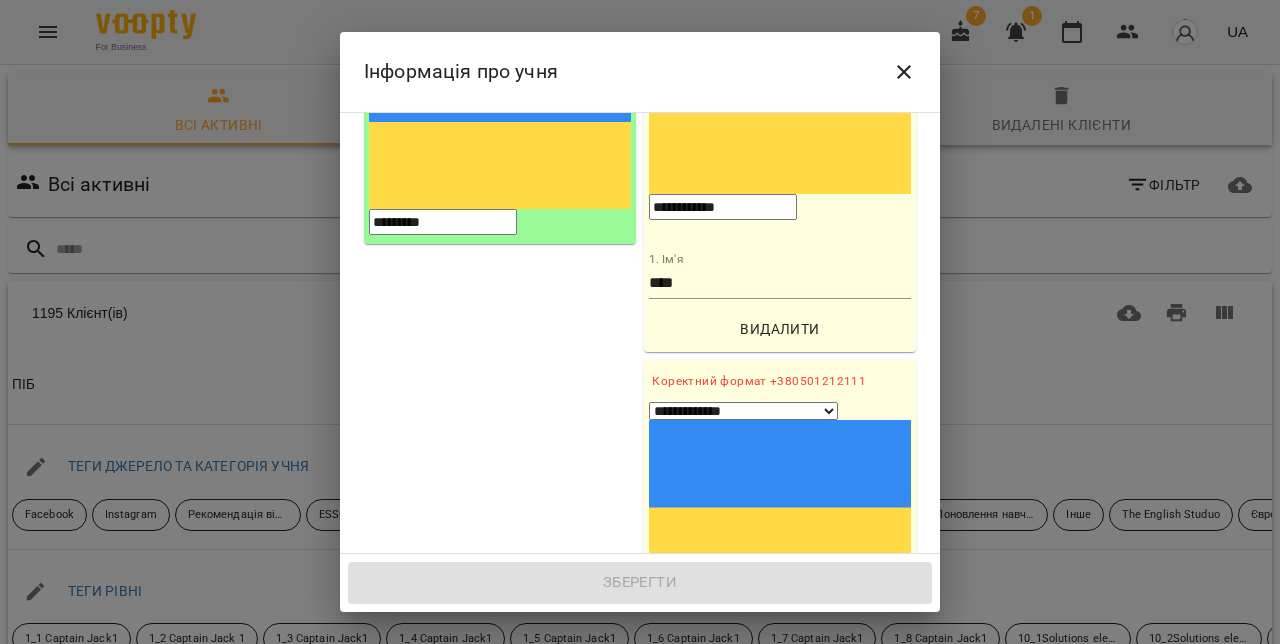 paste on "**********" 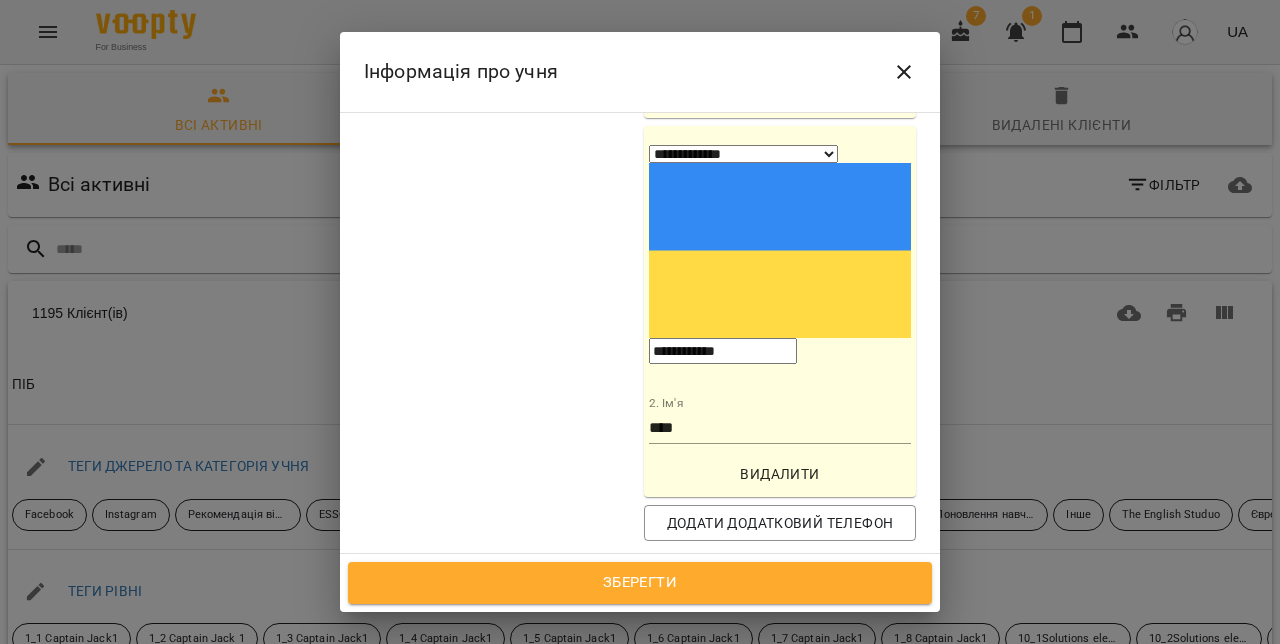 scroll, scrollTop: 581, scrollLeft: 0, axis: vertical 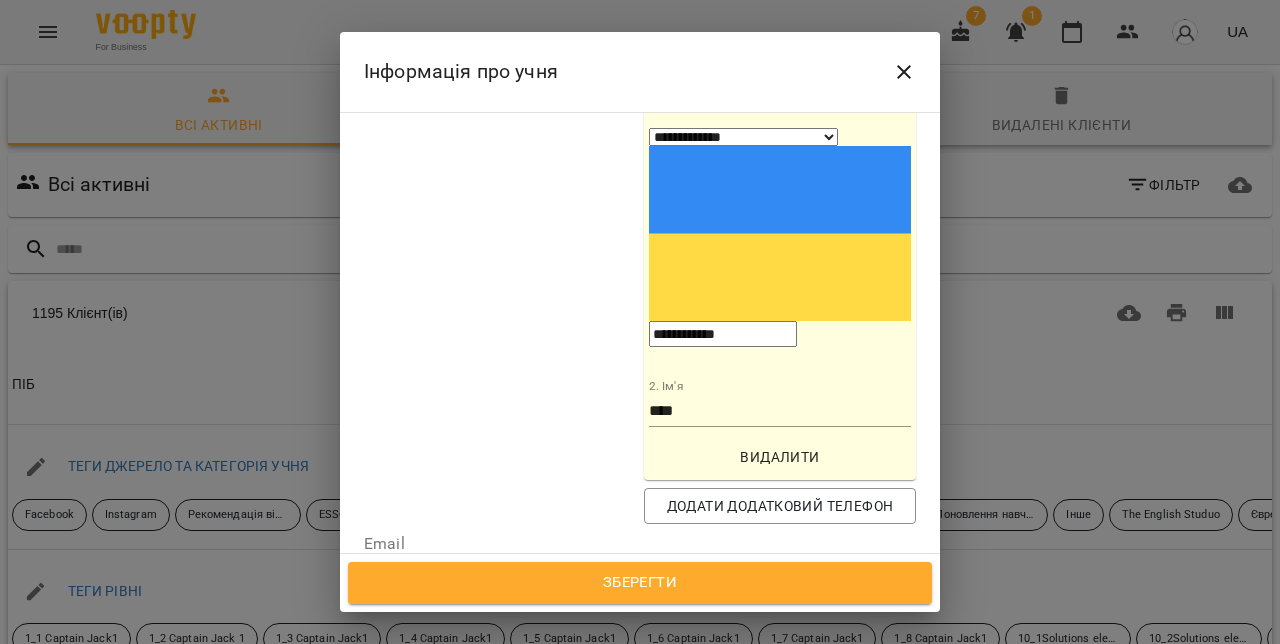 type on "**********" 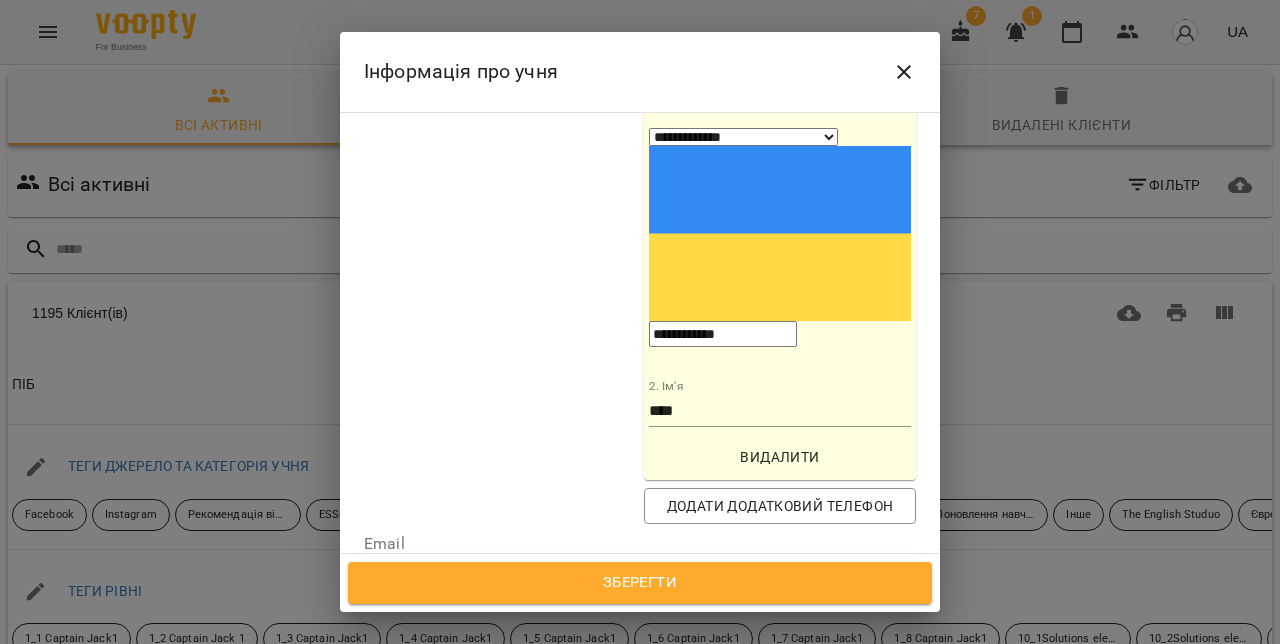 type on "****" 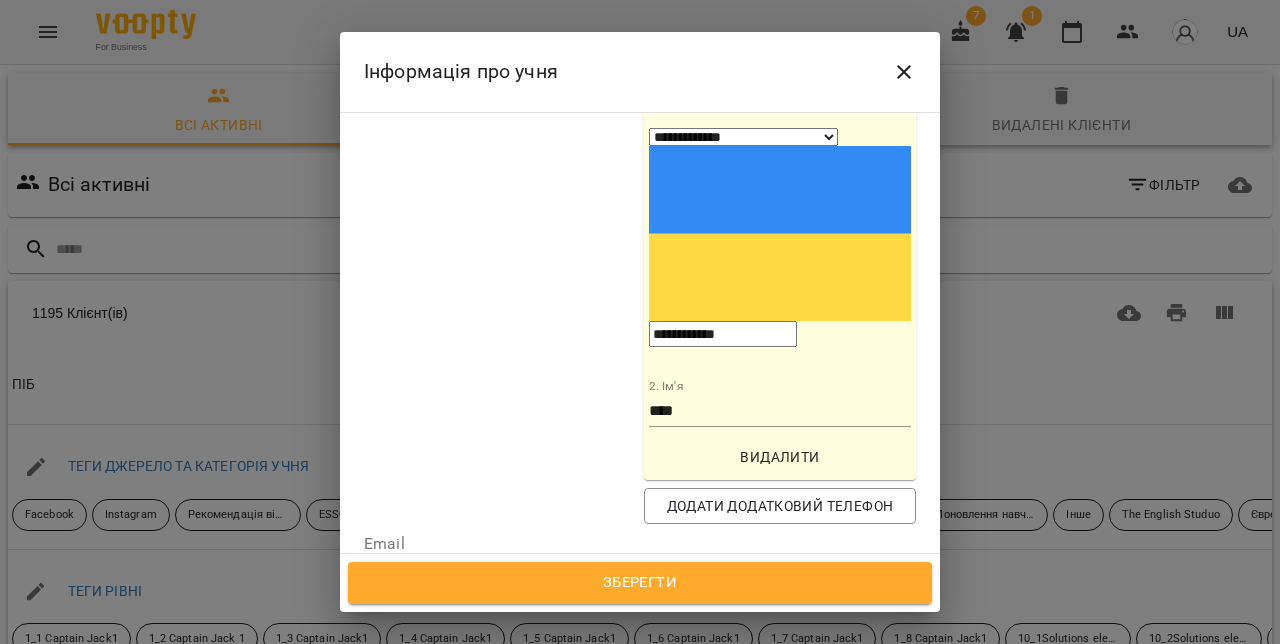 type on "**" 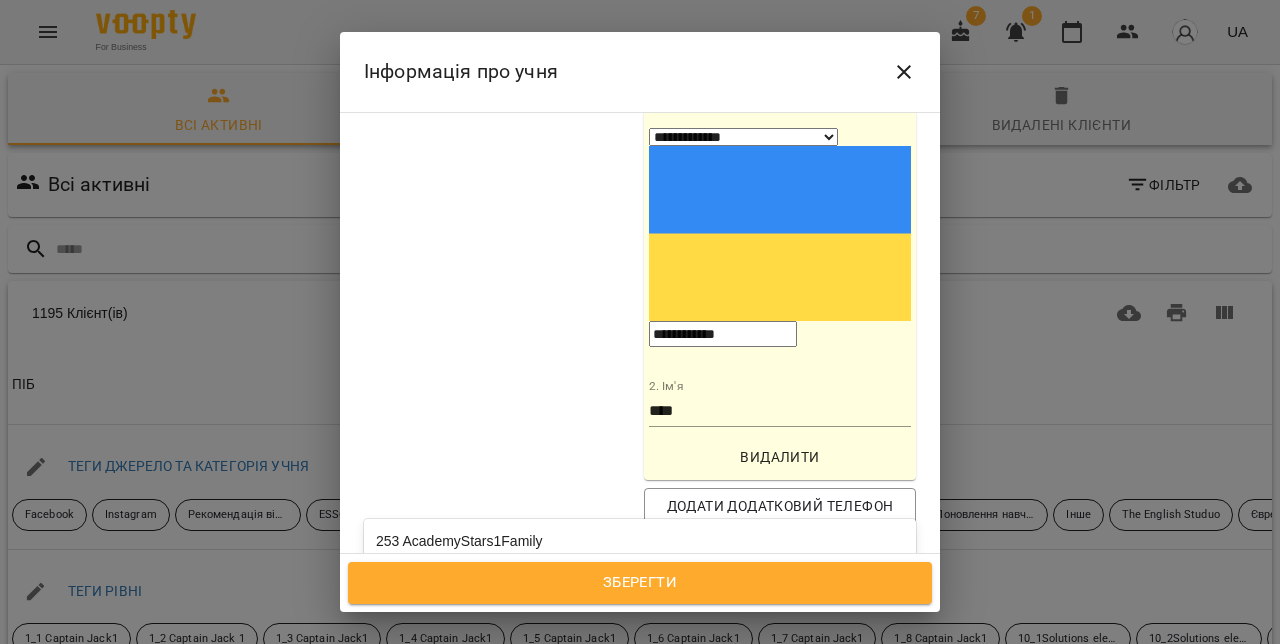 click on "Facebook" at bounding box center (640, 613) 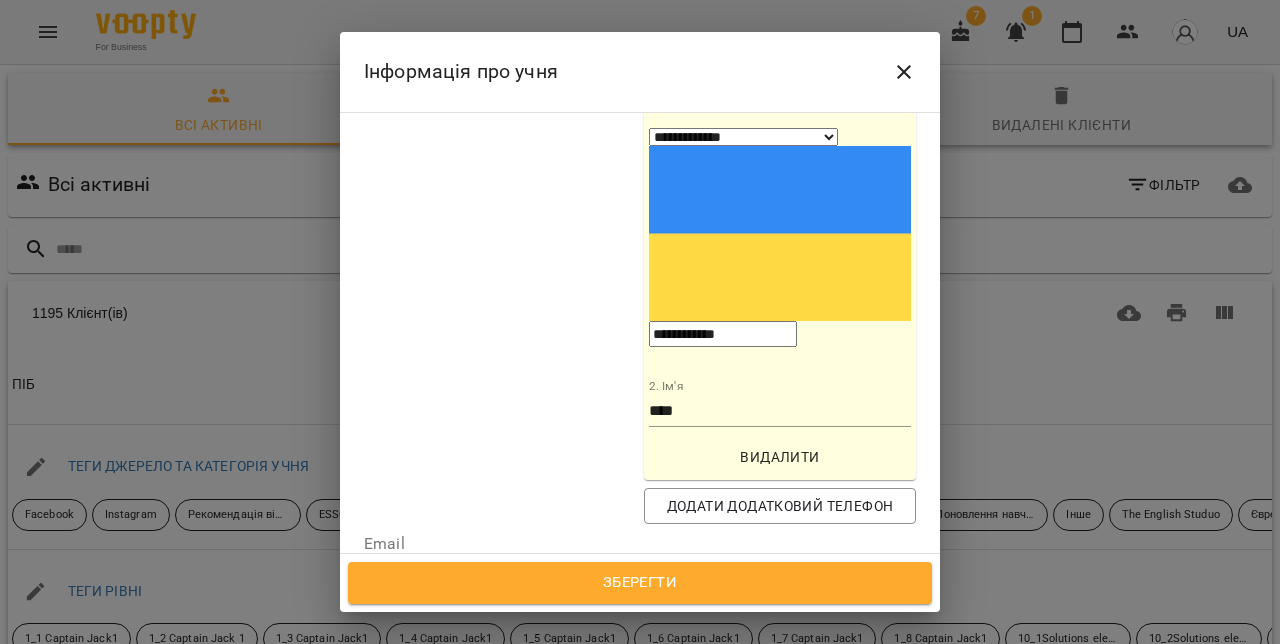 click on "Дата народження" at bounding box center (640, 747) 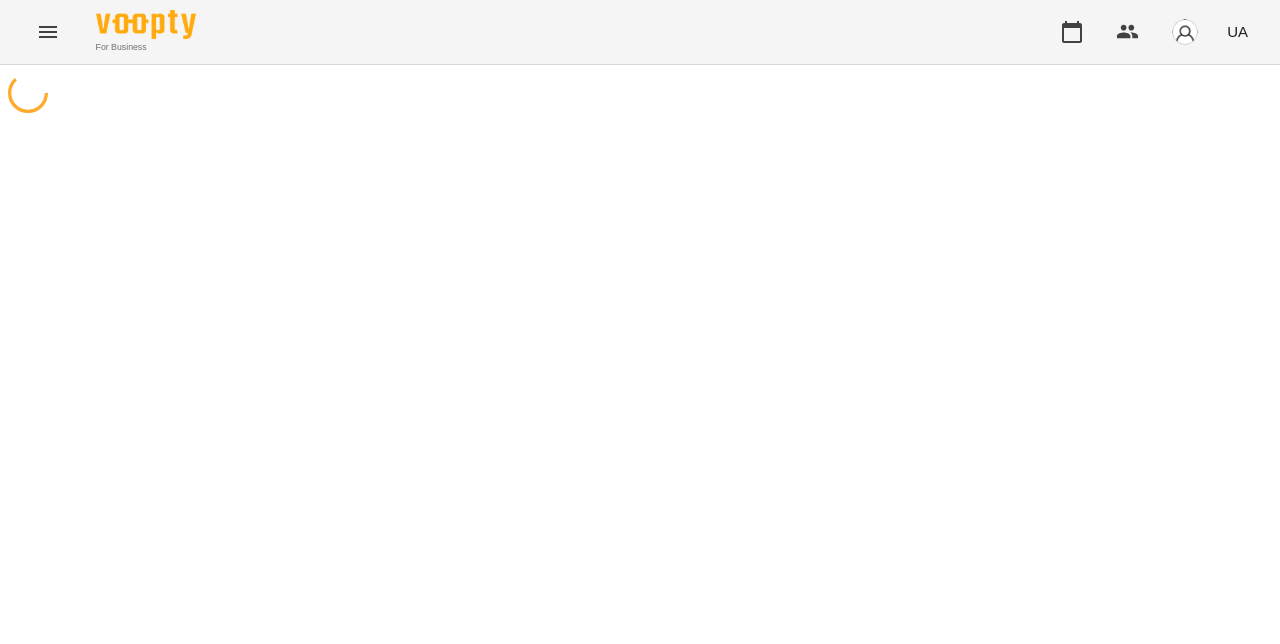 scroll, scrollTop: 0, scrollLeft: 0, axis: both 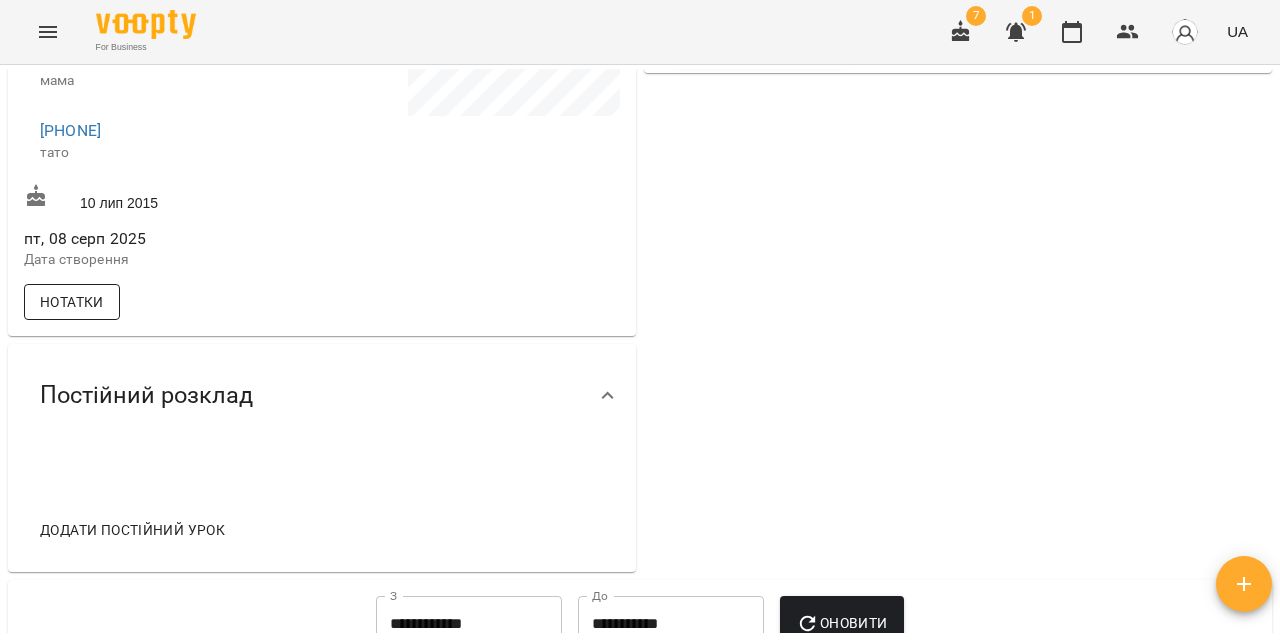 click on "Нотатки" at bounding box center (72, 302) 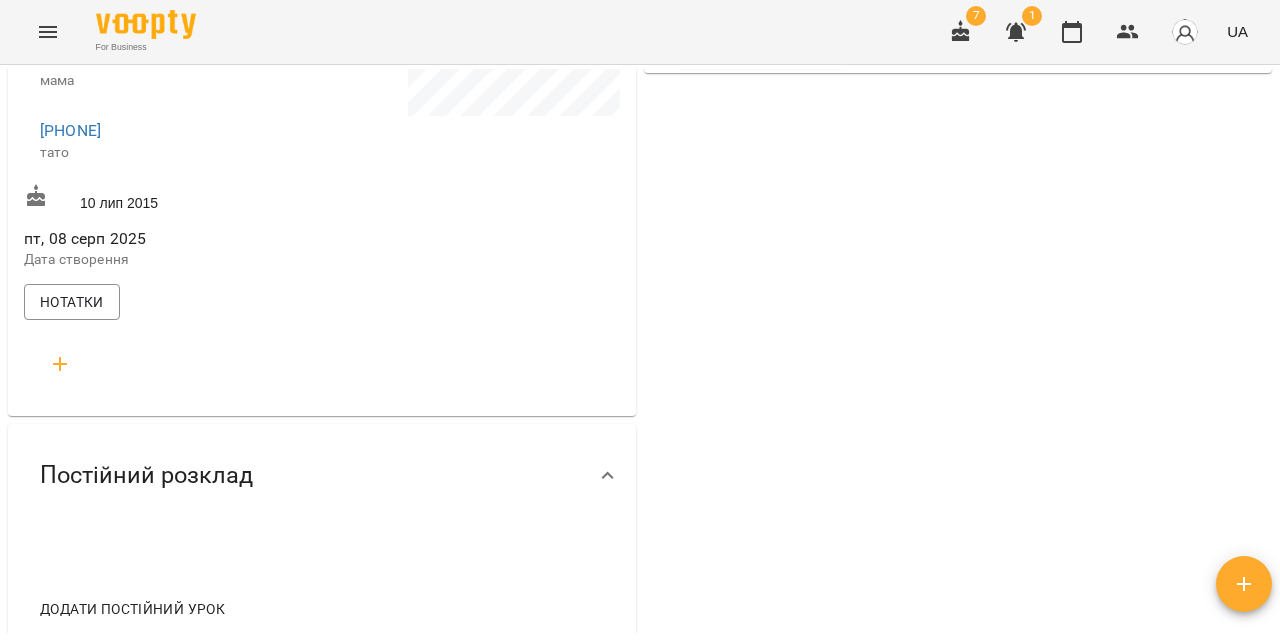 click 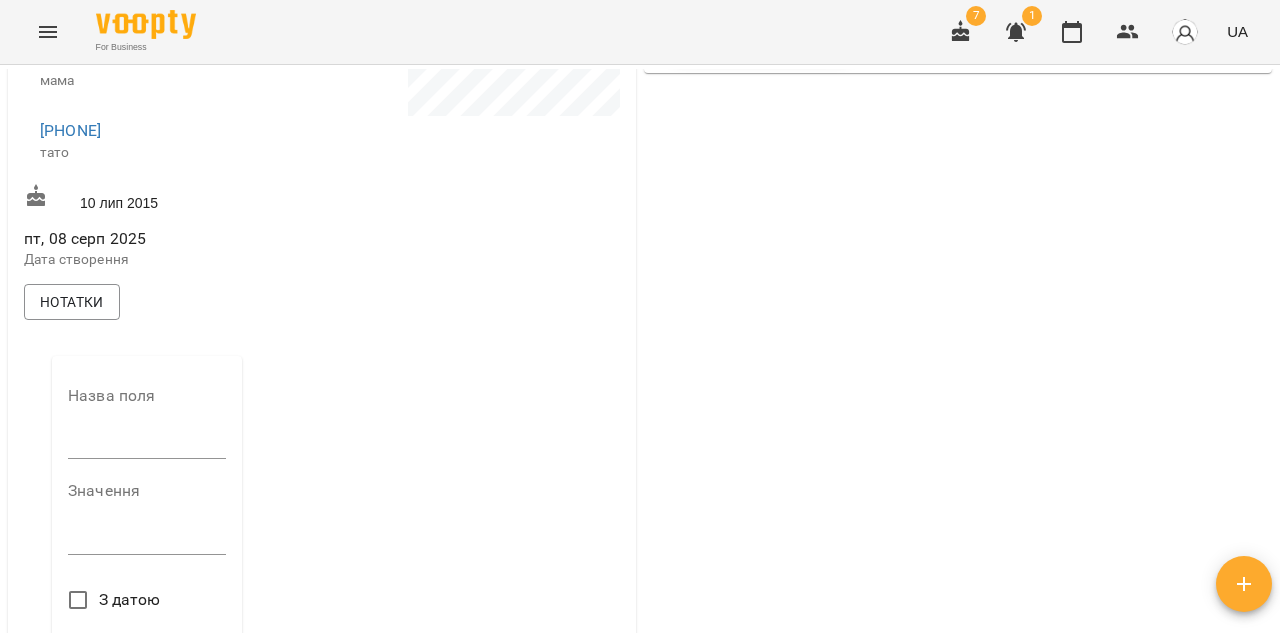 click at bounding box center (147, 444) 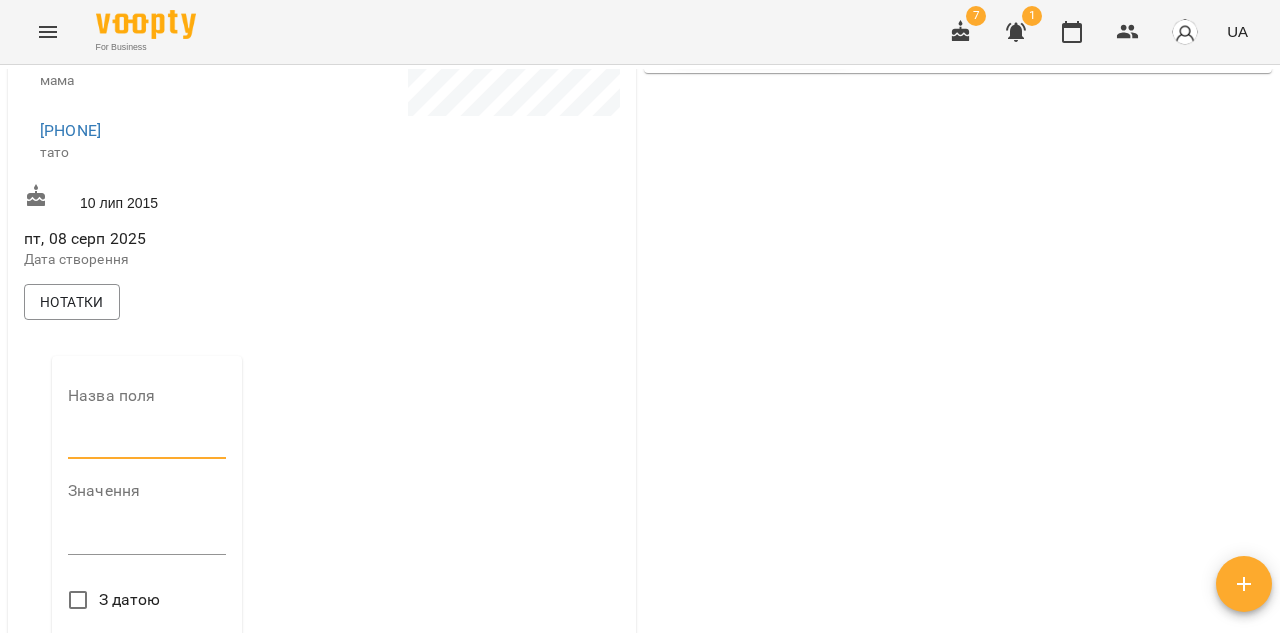 type on "**********" 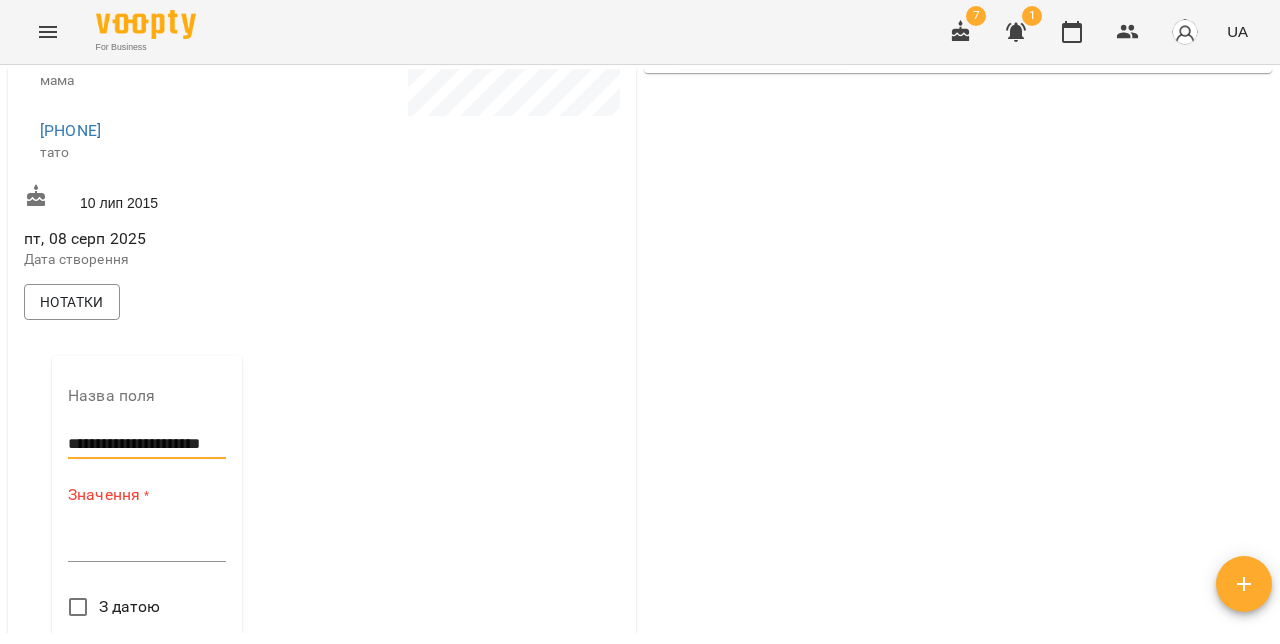 click at bounding box center [147, 545] 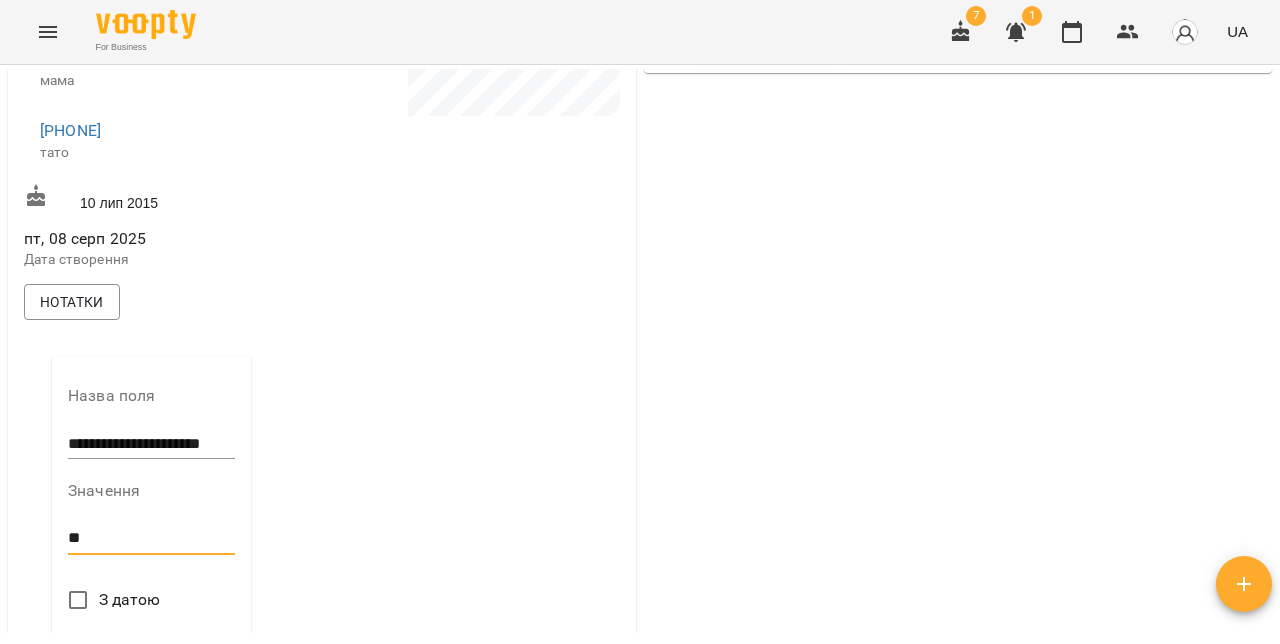 type on "*" 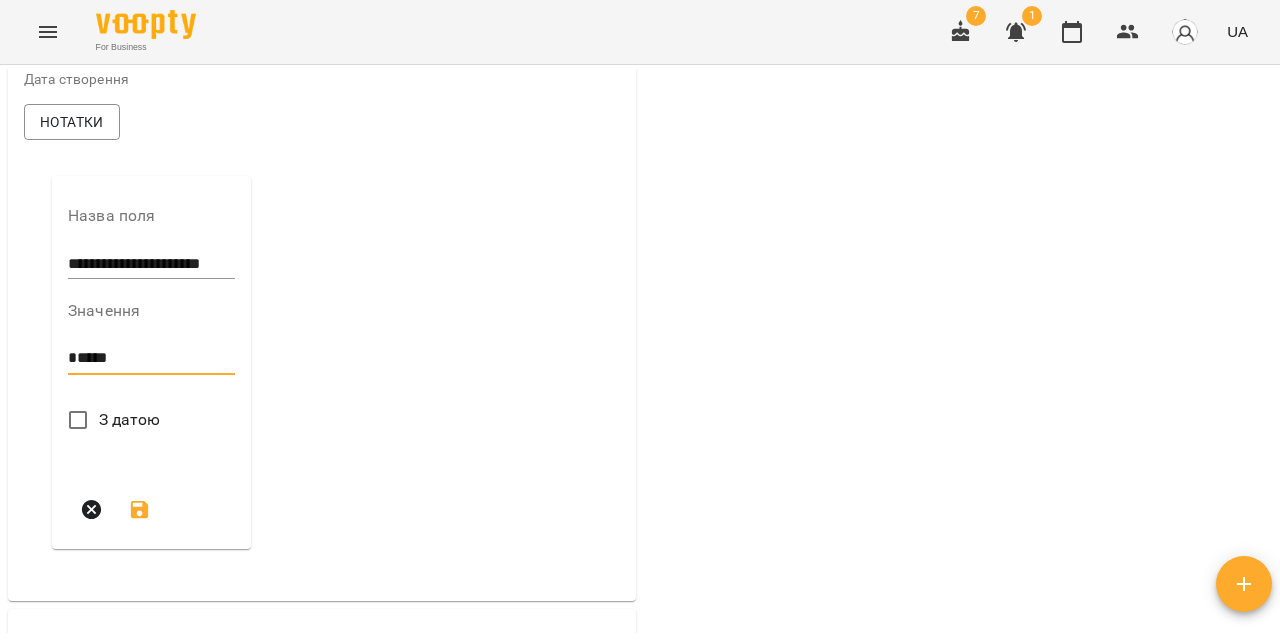 scroll, scrollTop: 727, scrollLeft: 0, axis: vertical 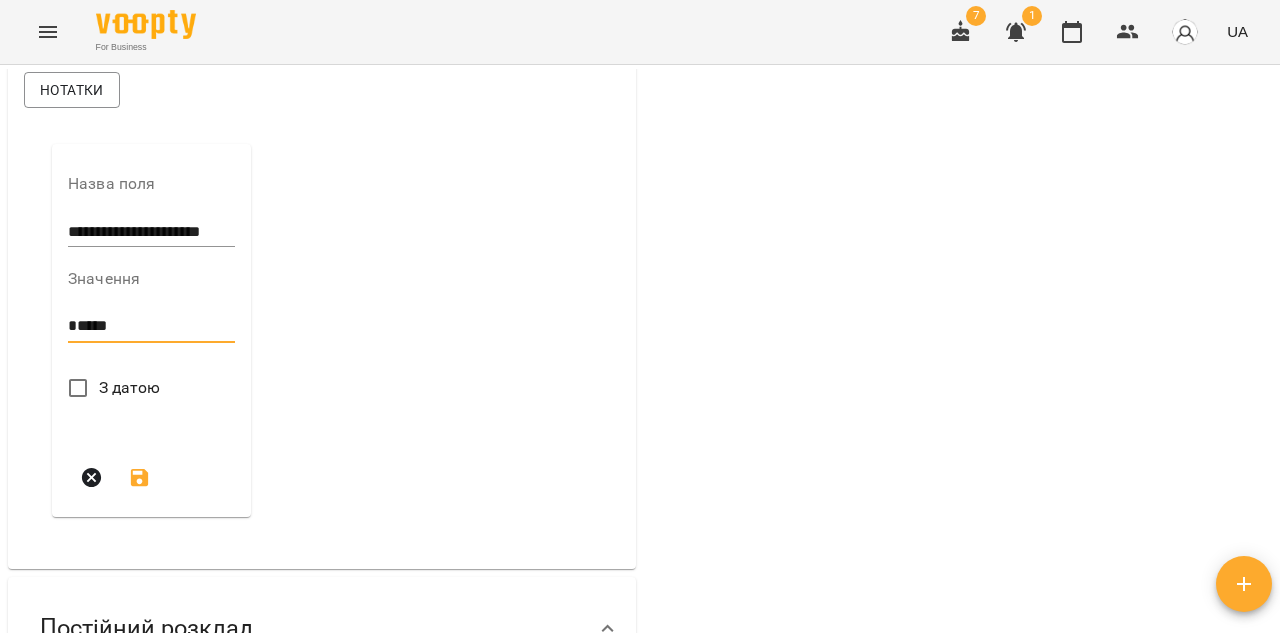 type on "*****" 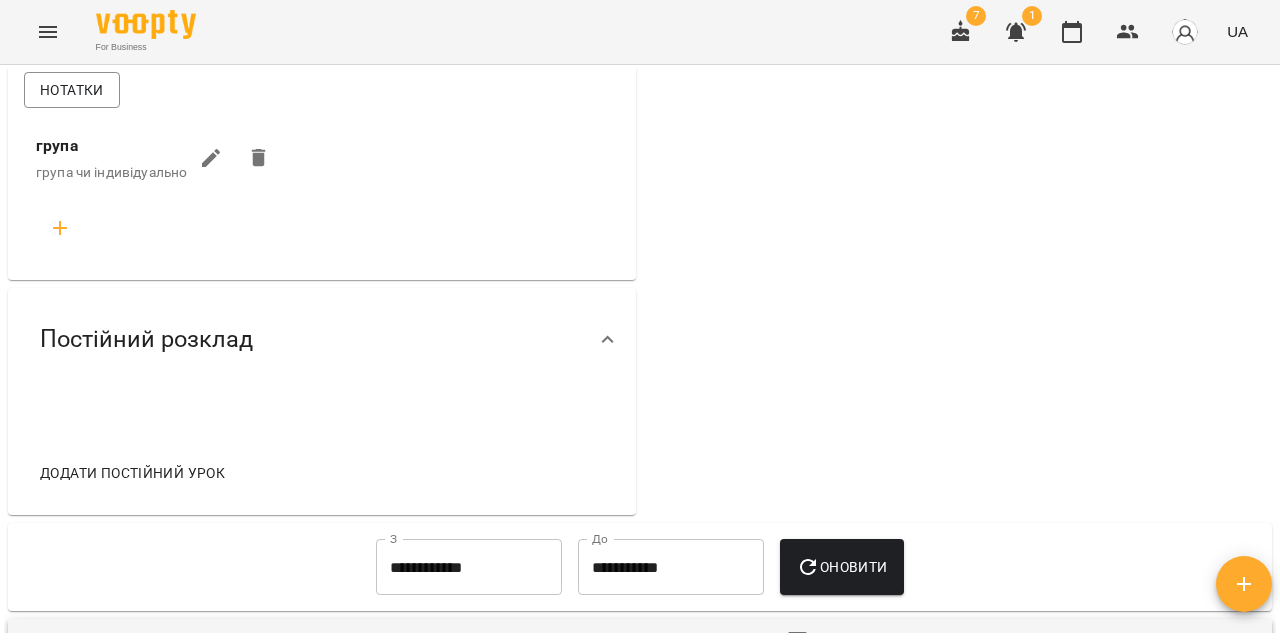 click 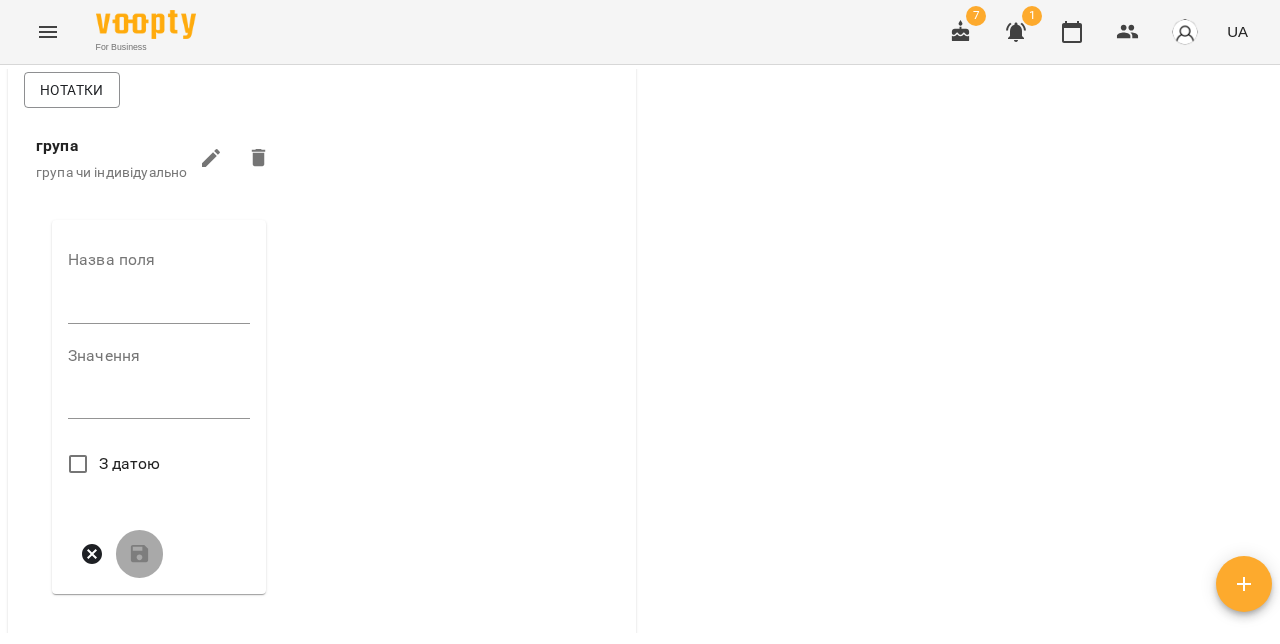 click at bounding box center [159, 308] 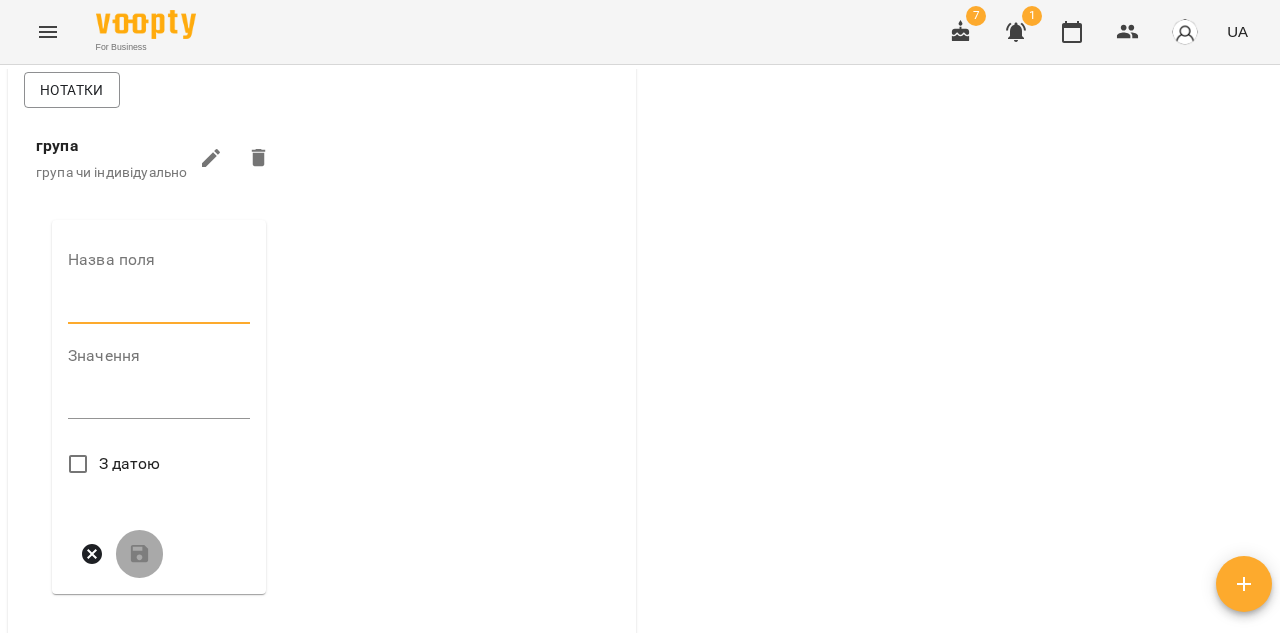 type on "**********" 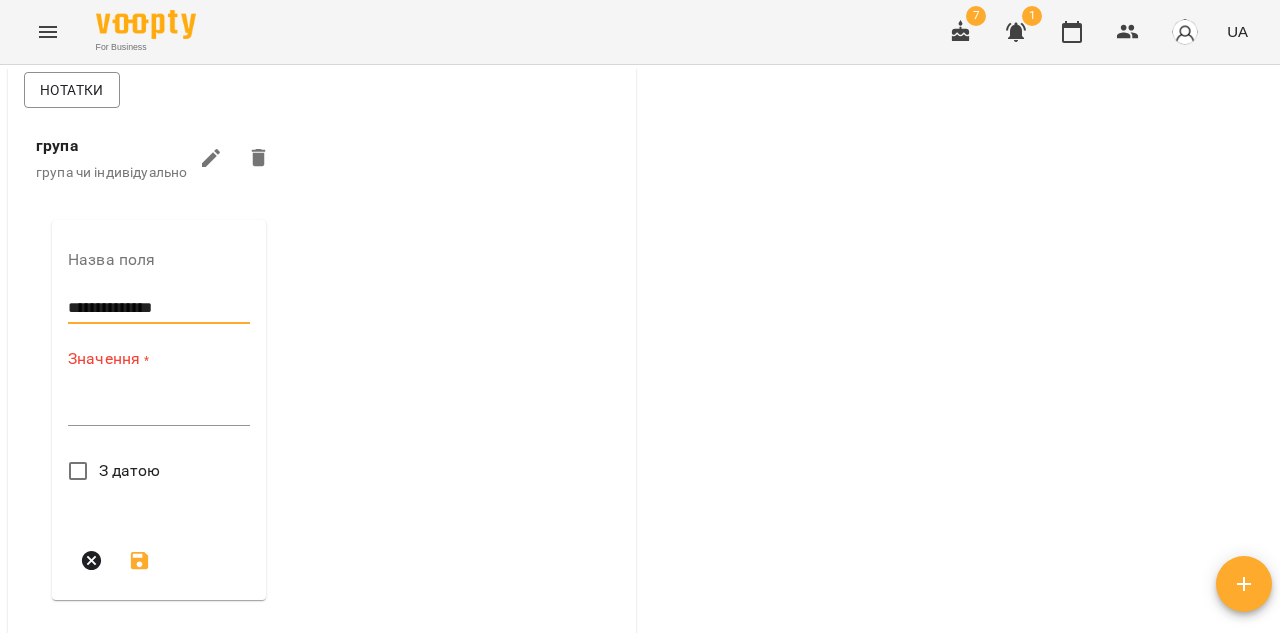 click on "Значення   * *" at bounding box center [159, 391] 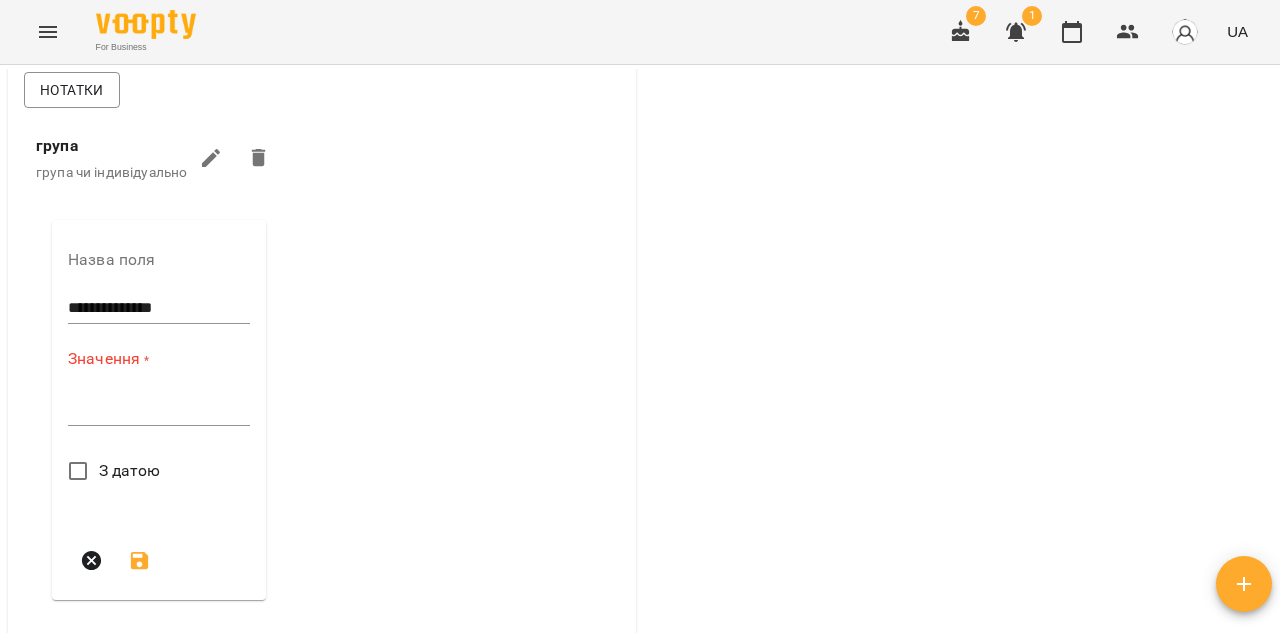 click on "*" at bounding box center [159, 410] 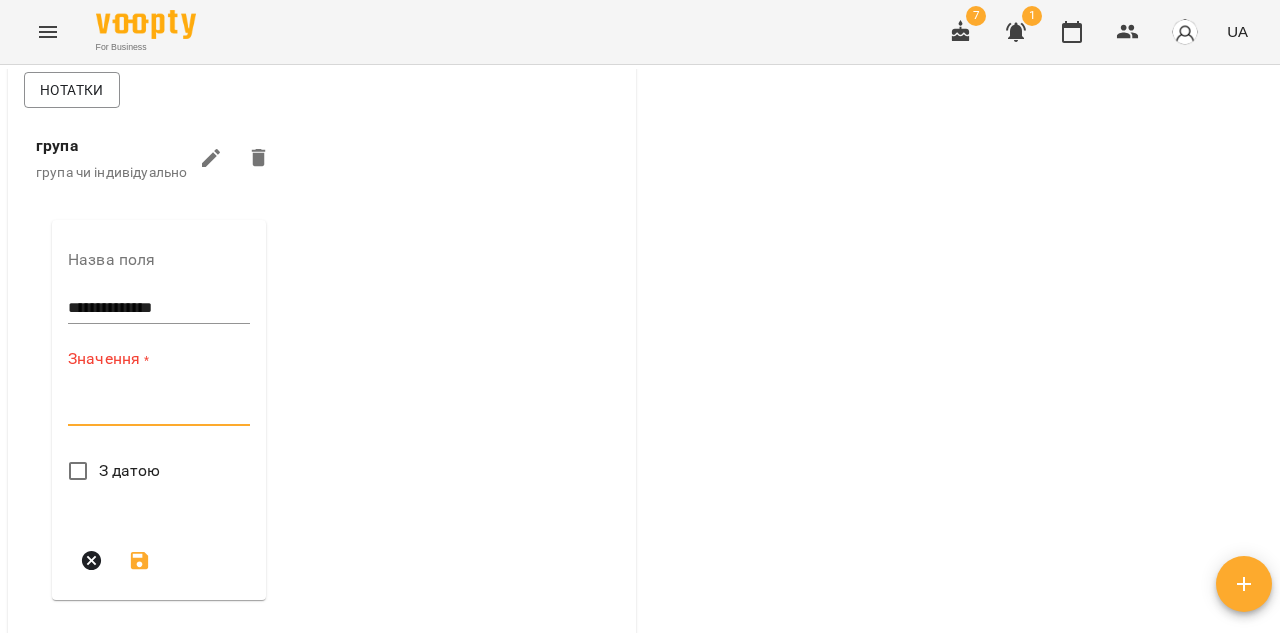 paste on "**********" 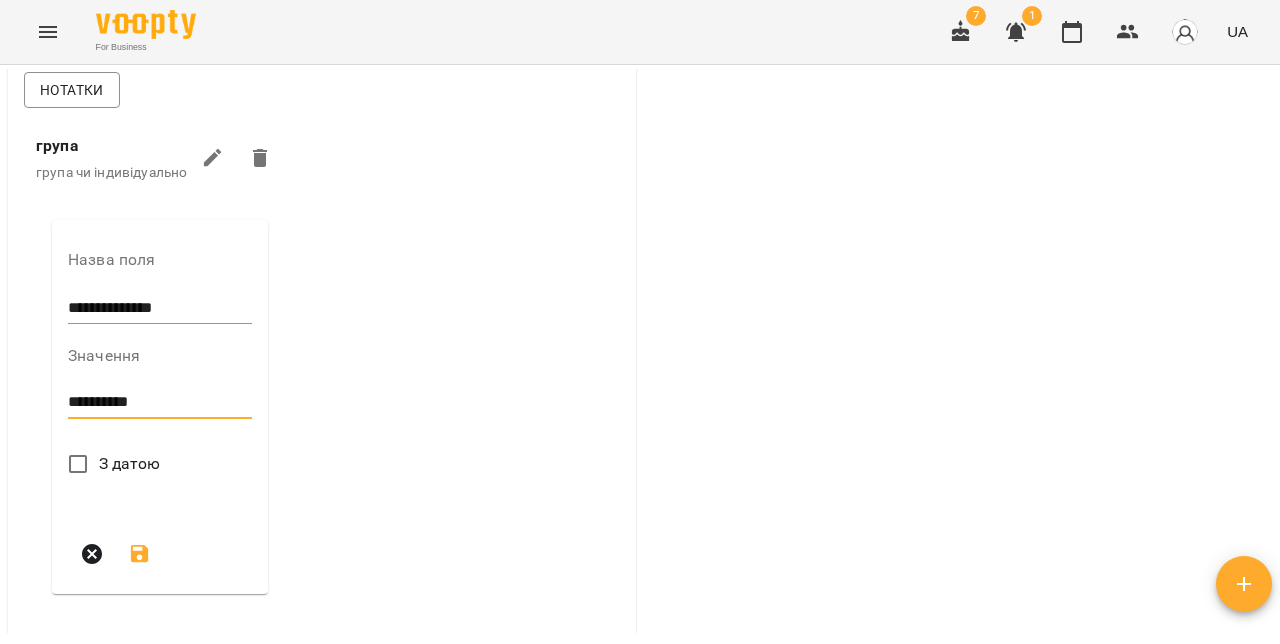 type on "**********" 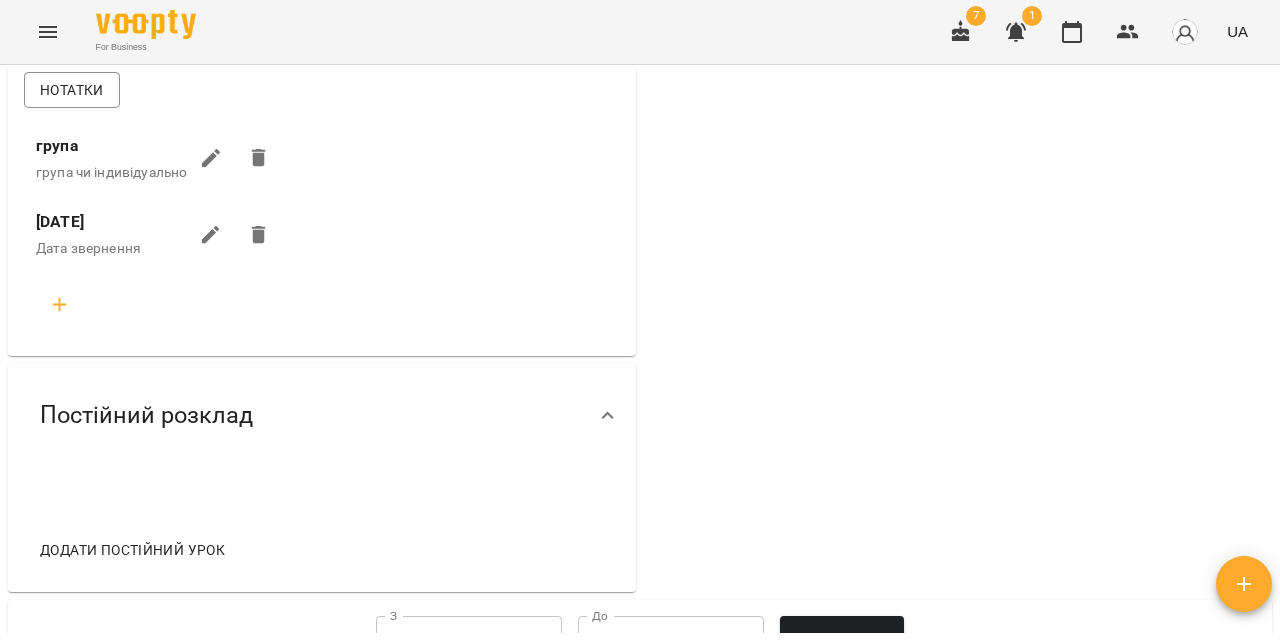click at bounding box center [159, 305] 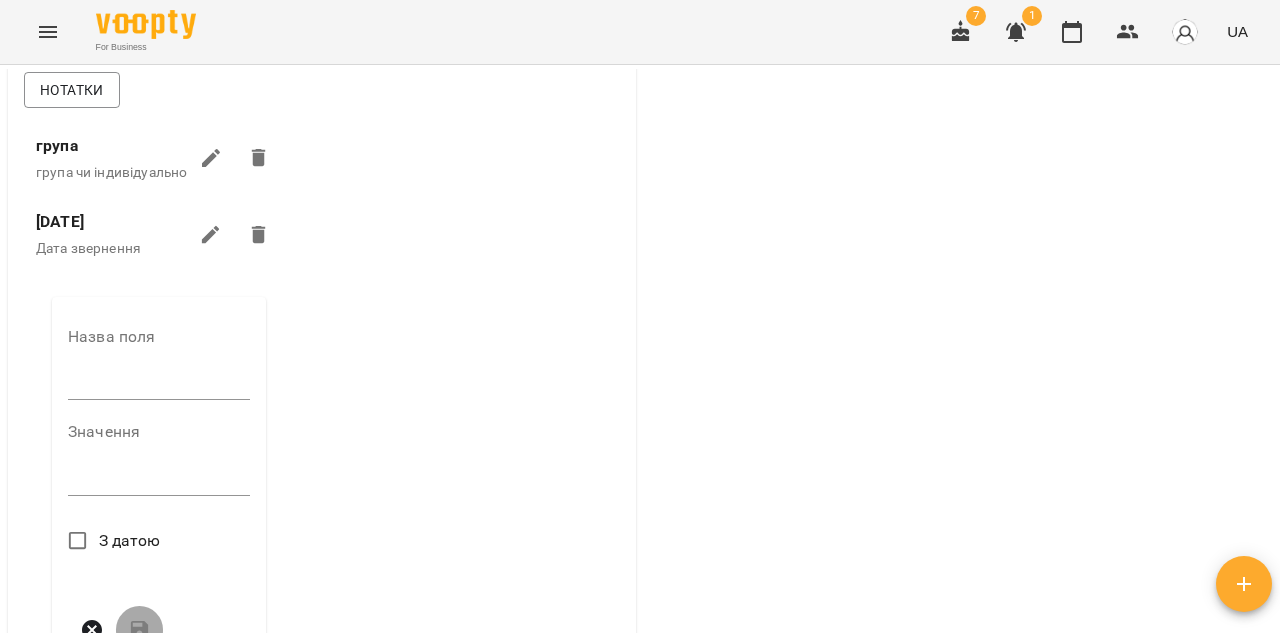 click at bounding box center (159, 384) 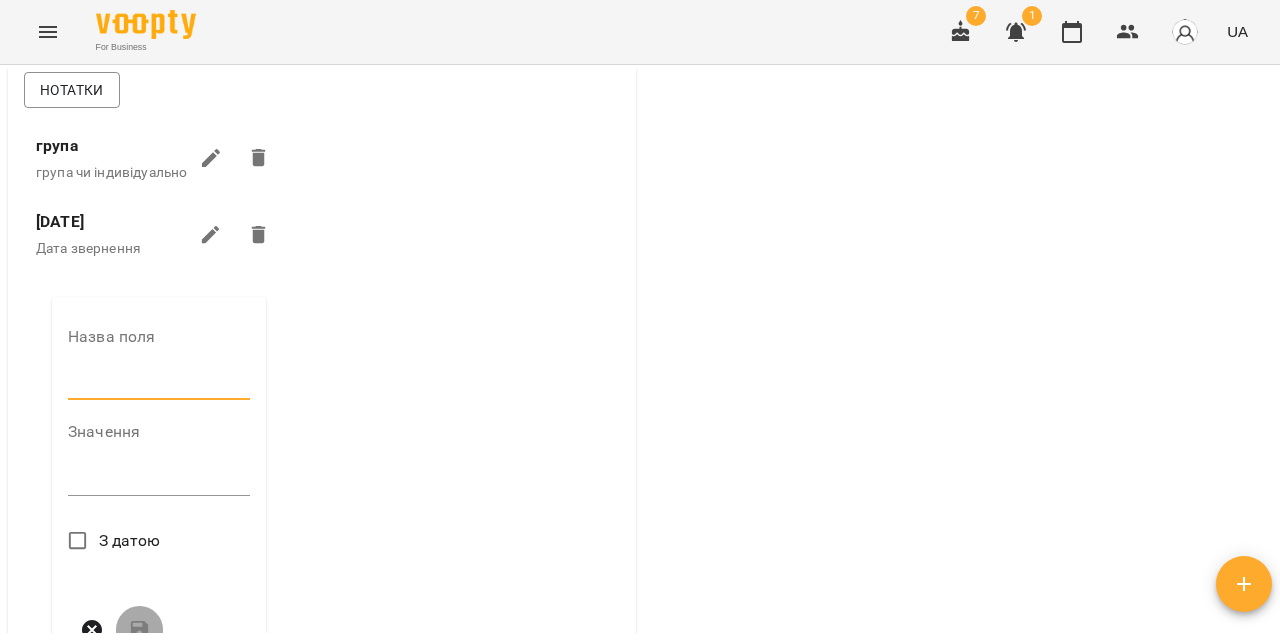 type on "*****" 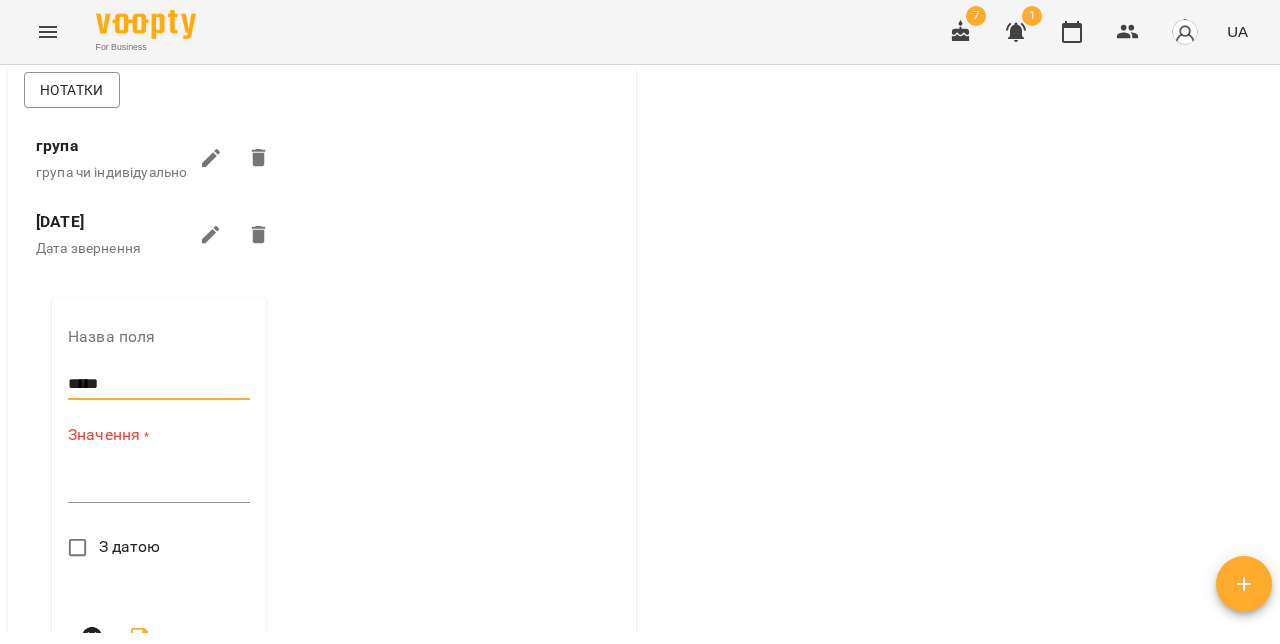 click on "*" at bounding box center [159, 487] 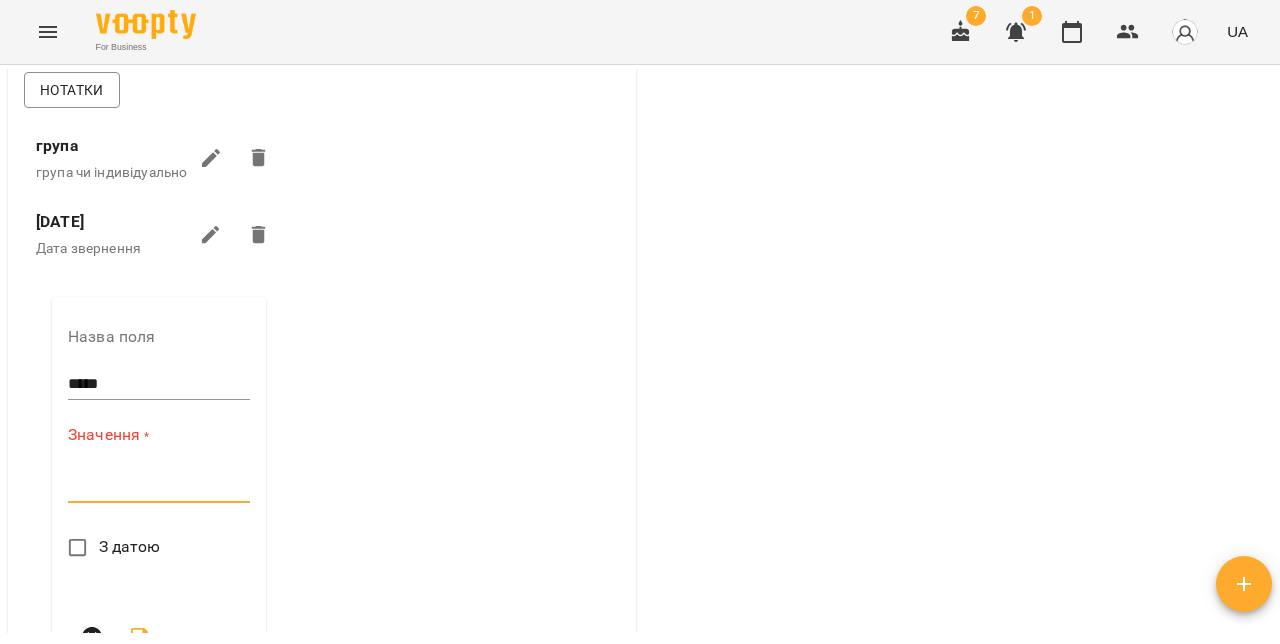 paste on "**********" 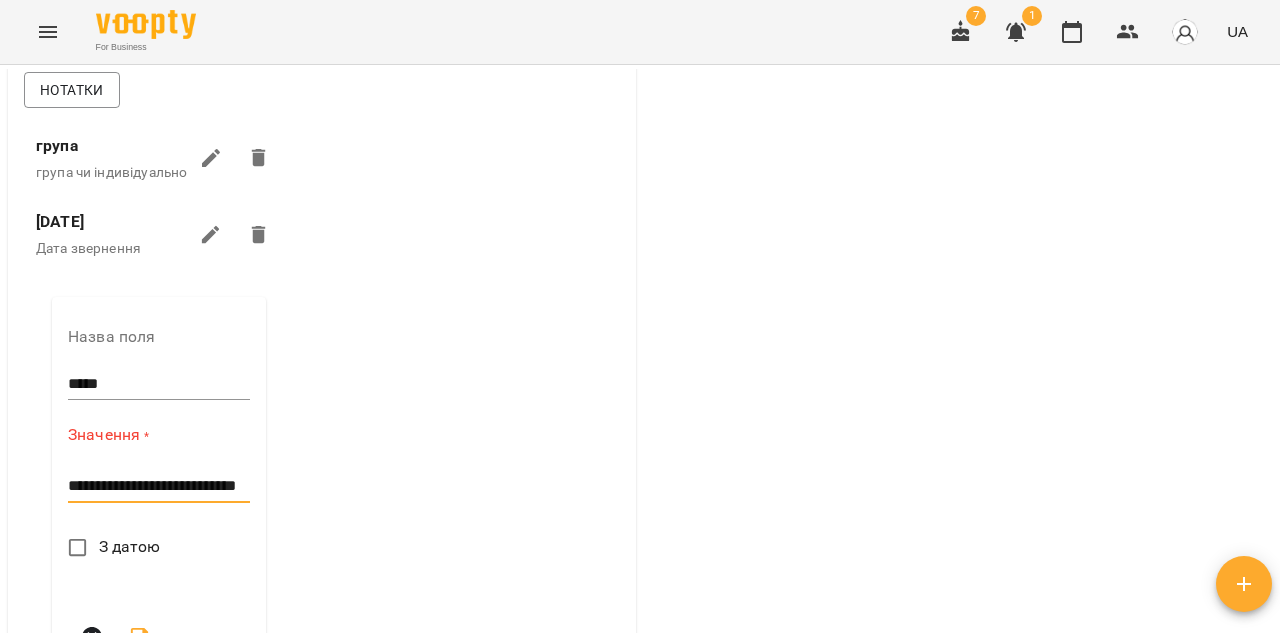 scroll, scrollTop: 0, scrollLeft: 0, axis: both 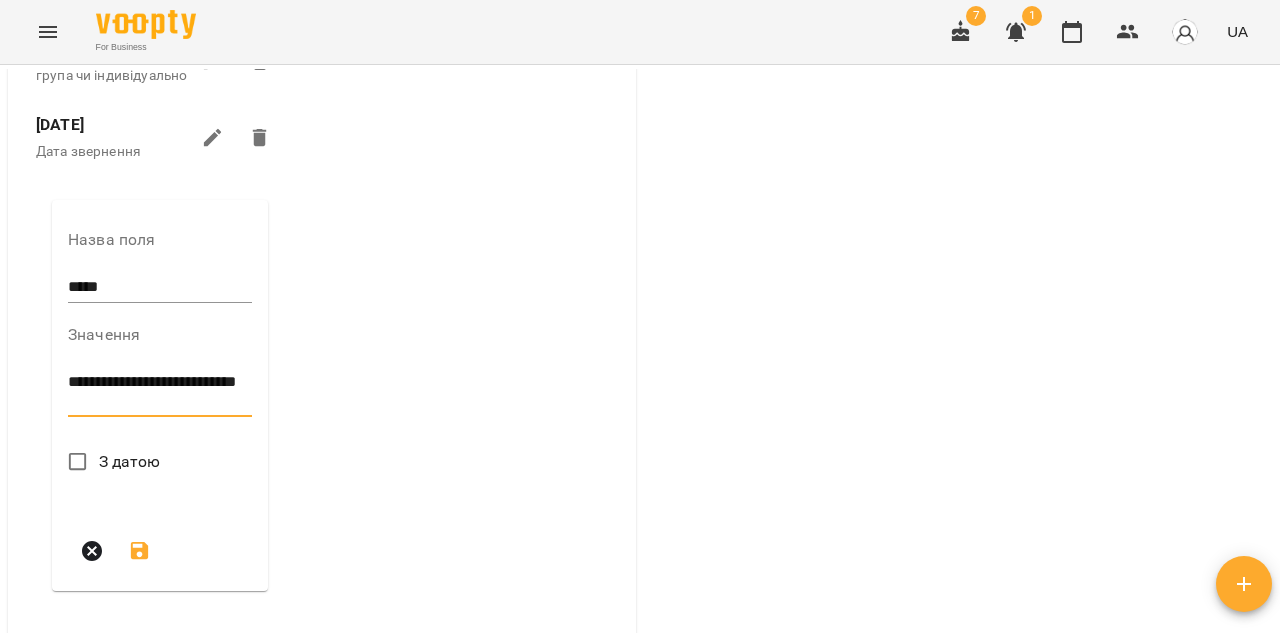 type on "**********" 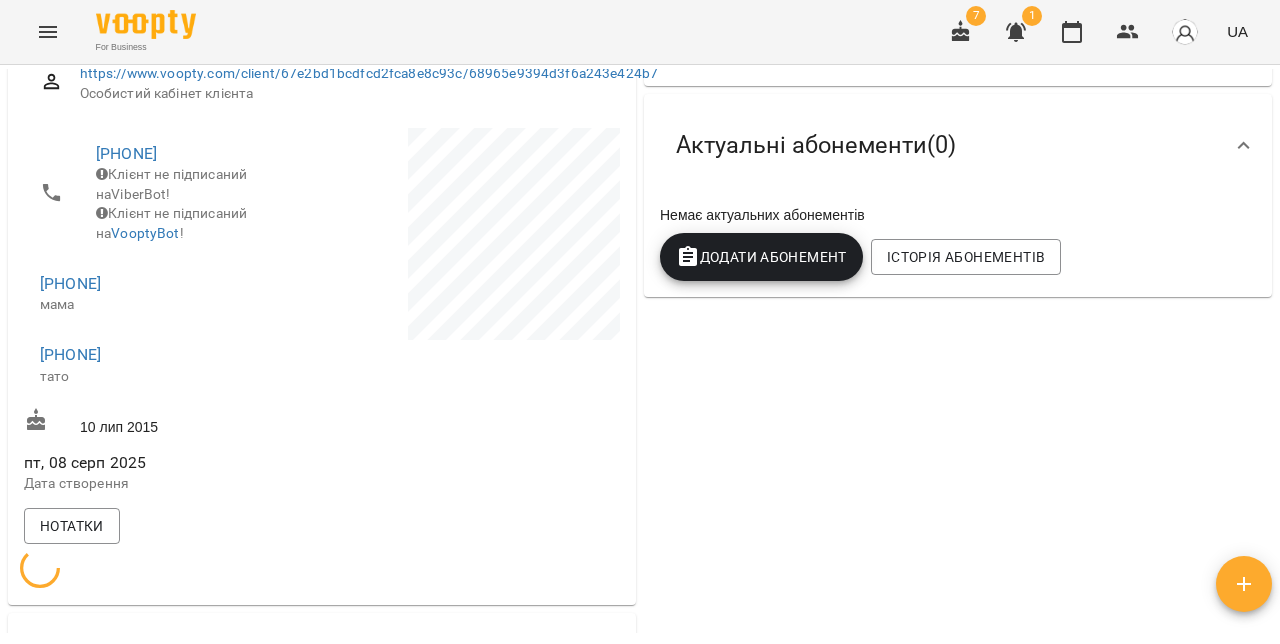 scroll, scrollTop: 0, scrollLeft: 0, axis: both 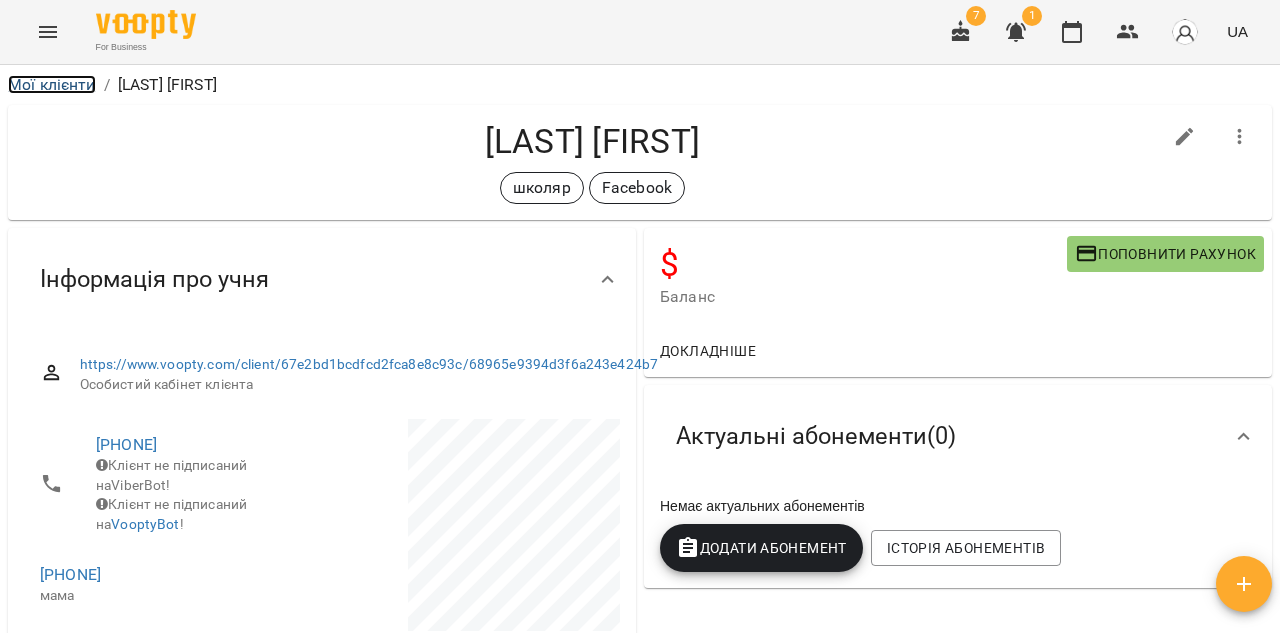 click on "Мої клієнти" at bounding box center [52, 84] 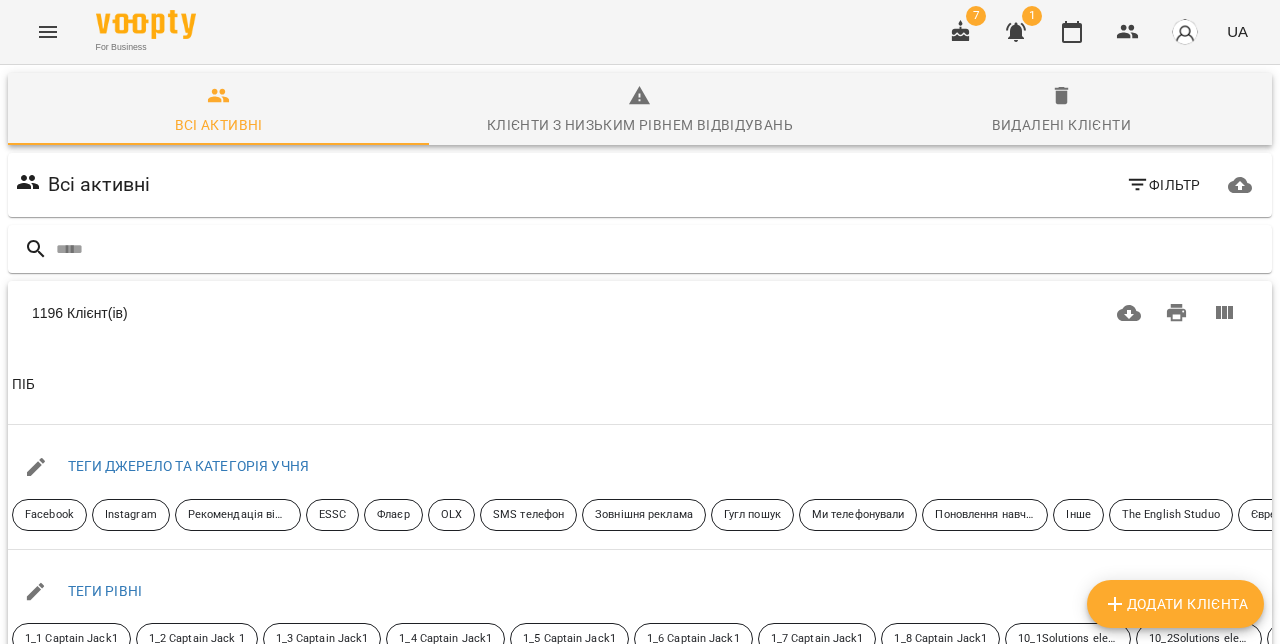 click 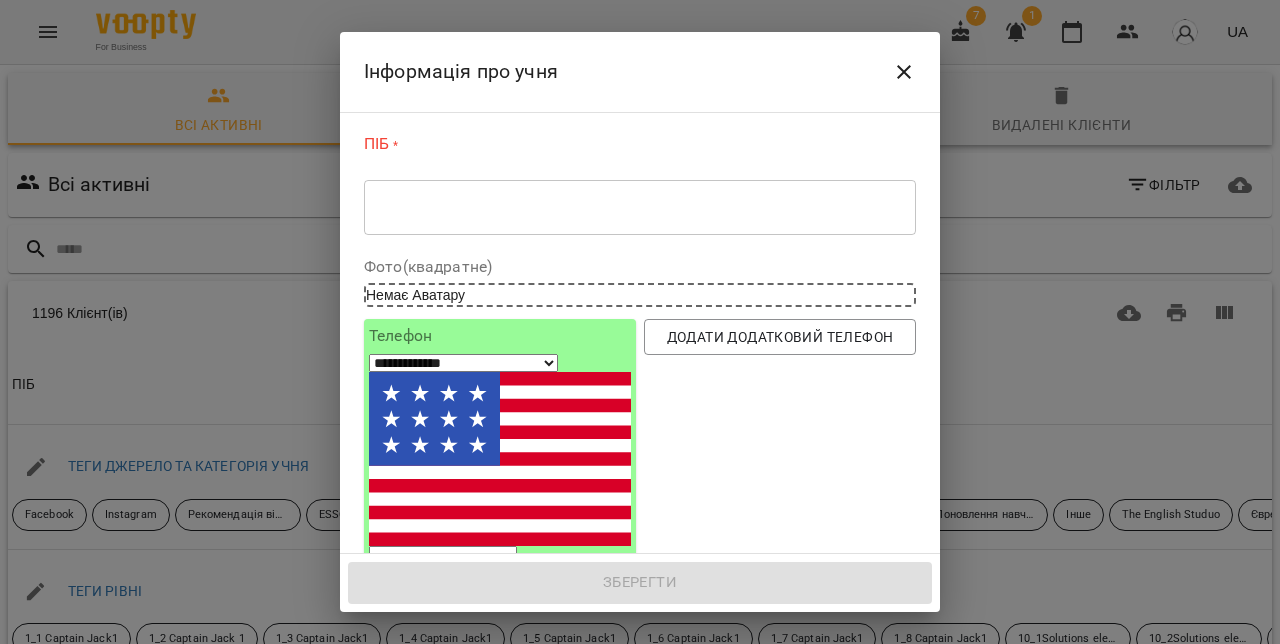 click on "* ​" at bounding box center (640, 207) 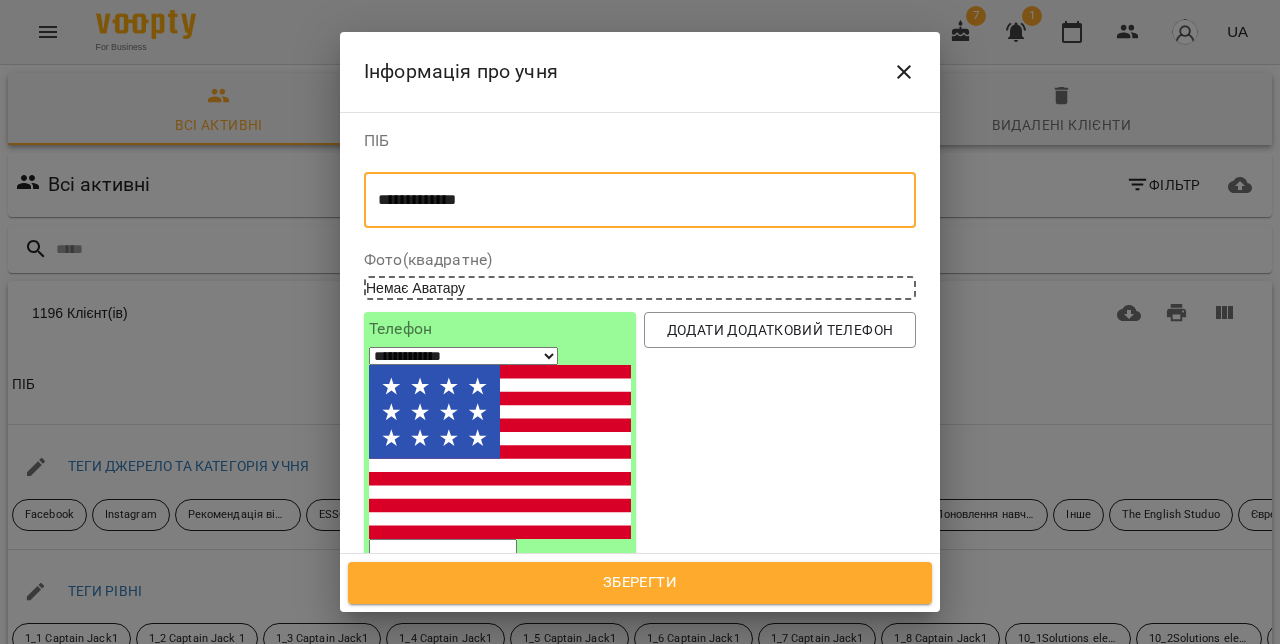 type on "**********" 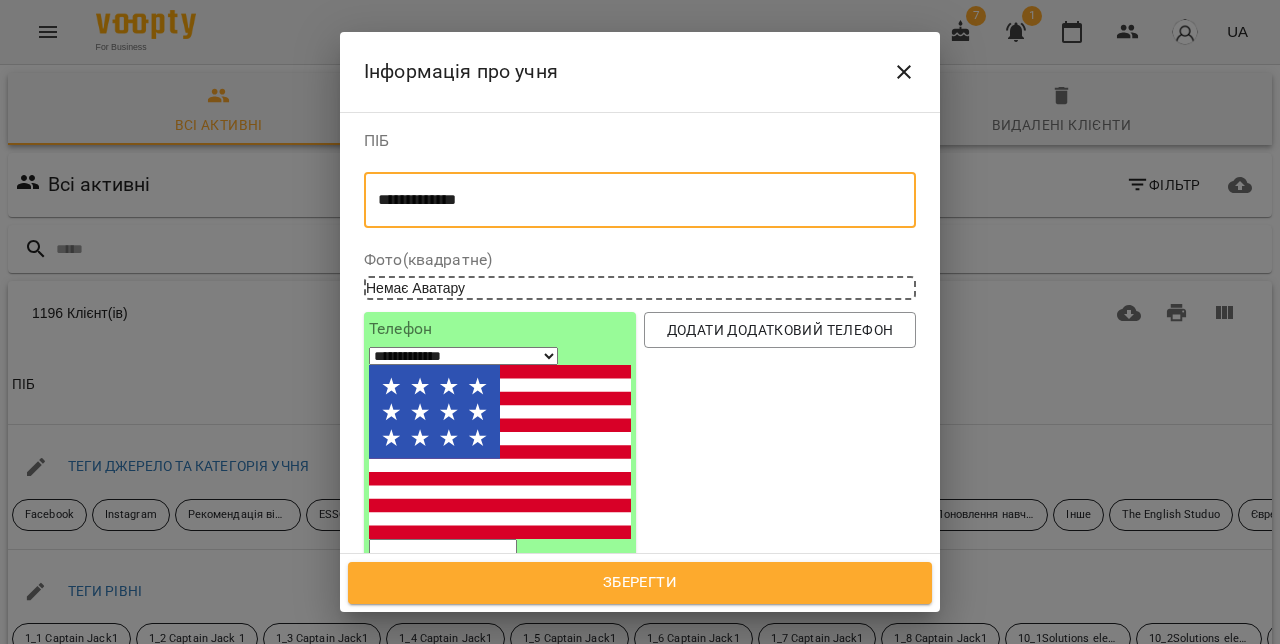 click on "**********" at bounding box center [463, 356] 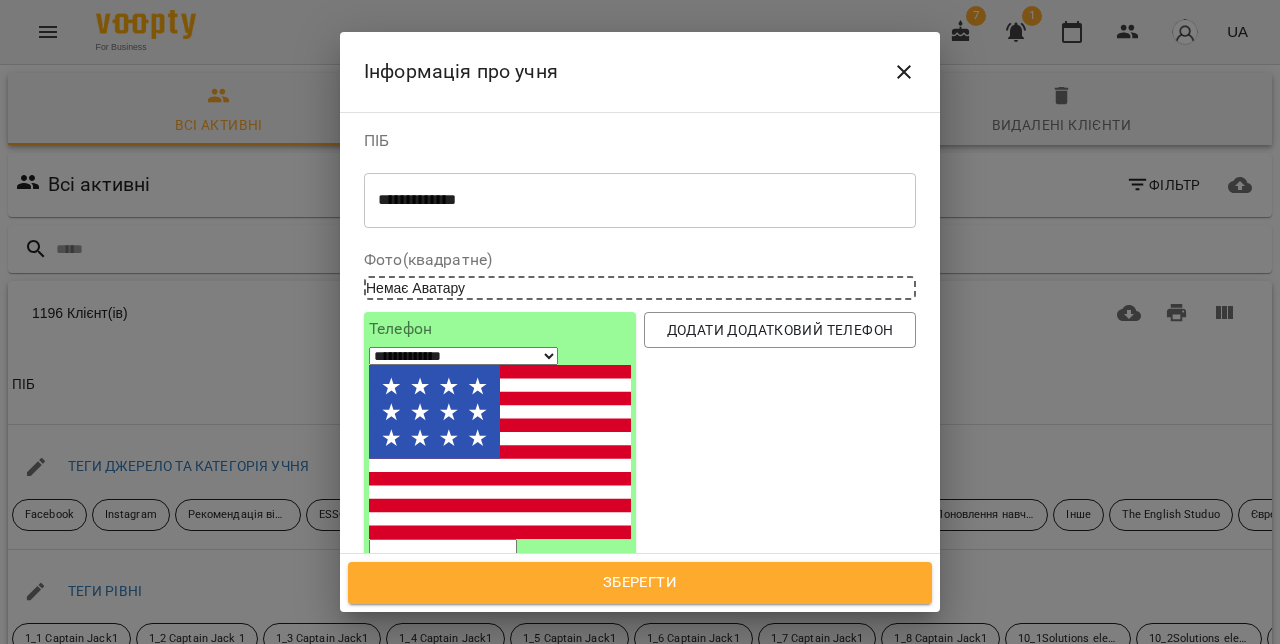 select on "**" 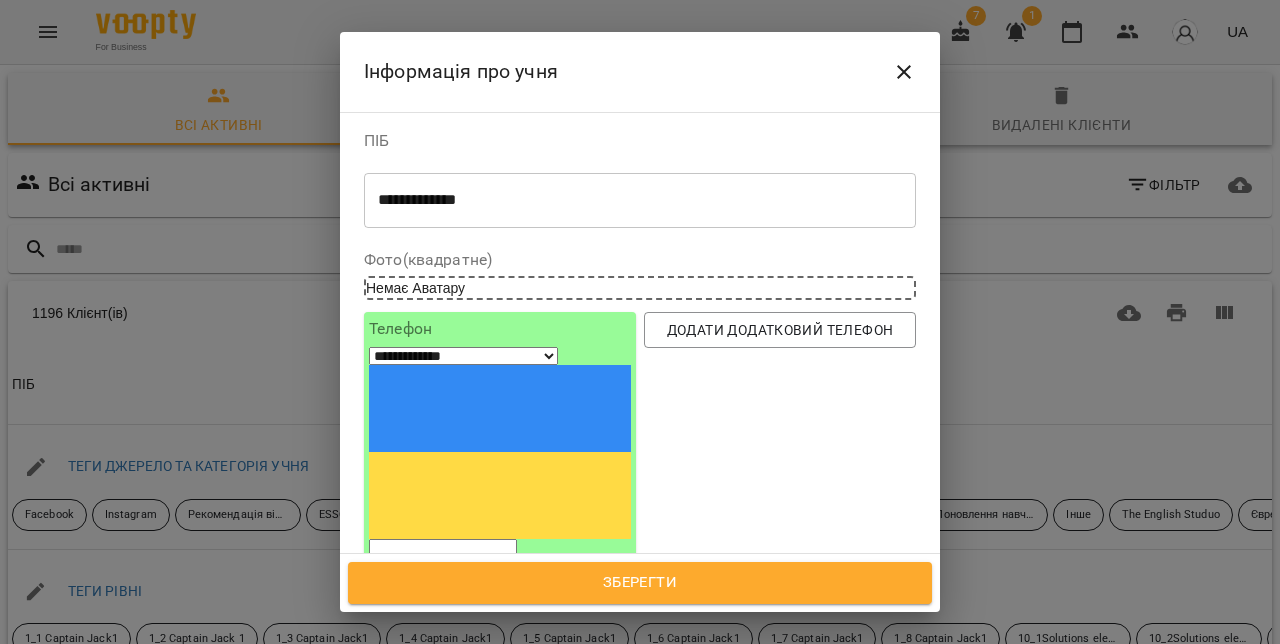 paste on "*********" 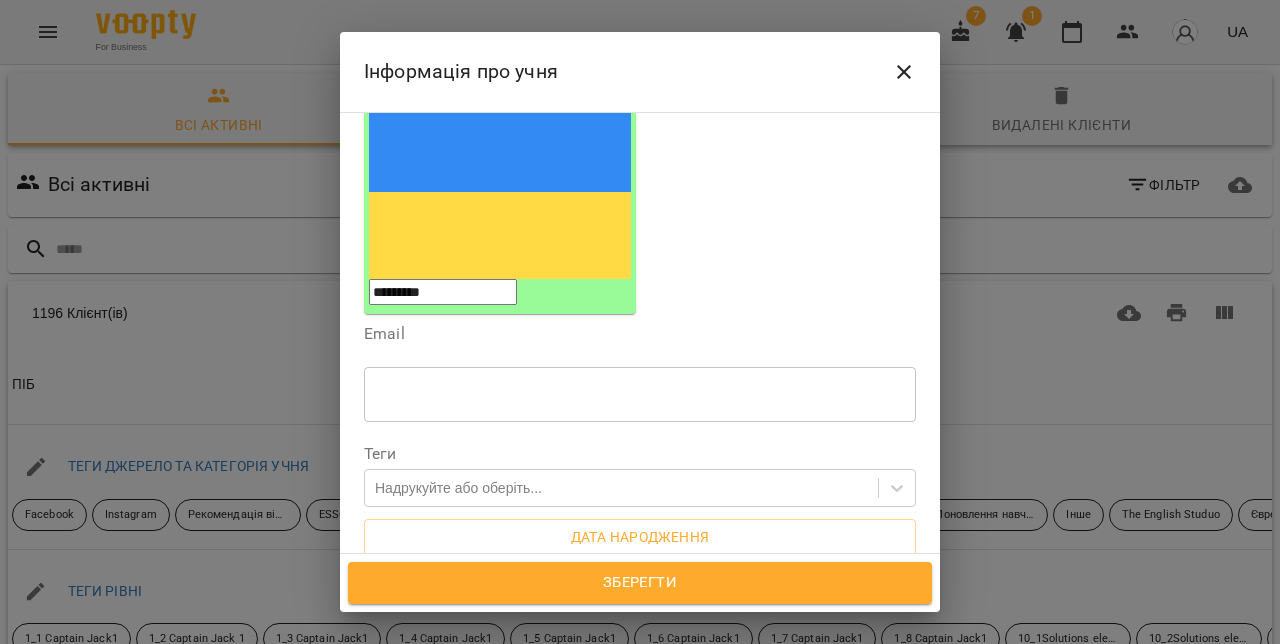 scroll, scrollTop: 275, scrollLeft: 0, axis: vertical 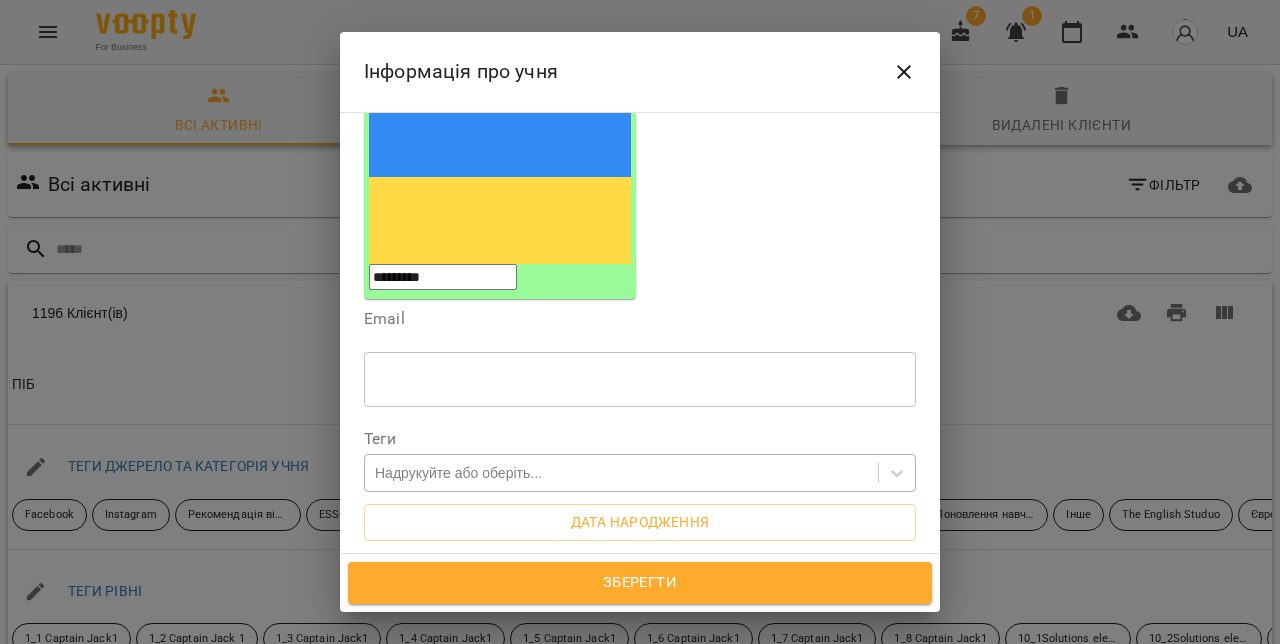 type on "*********" 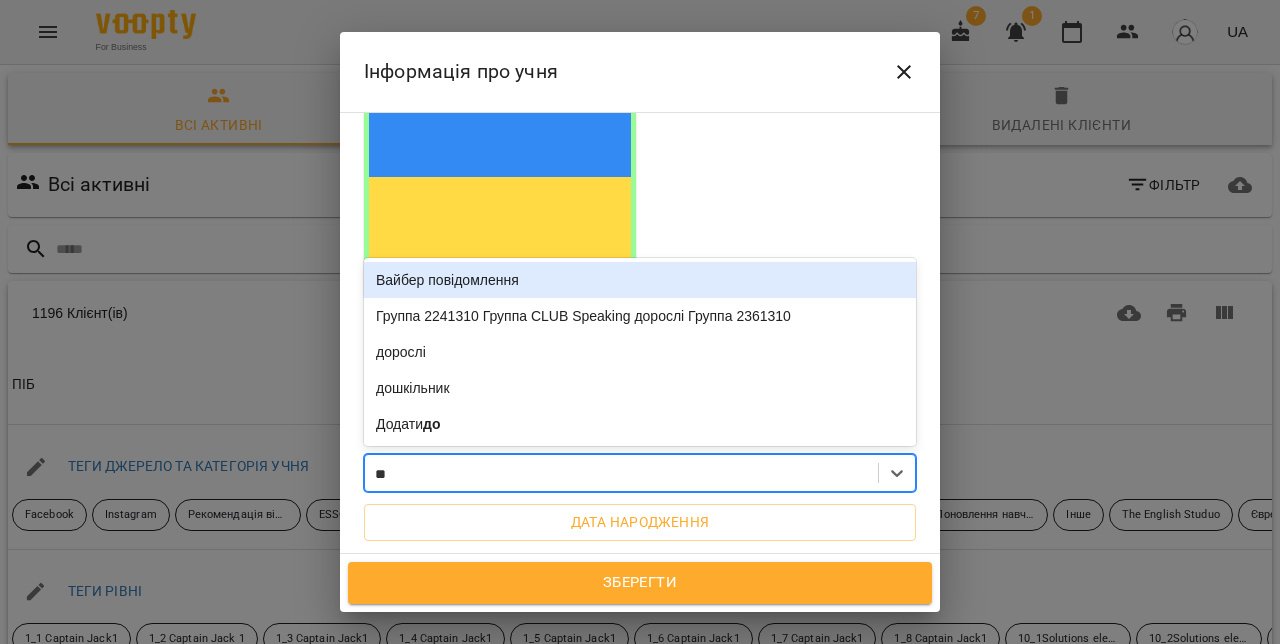 type on "***" 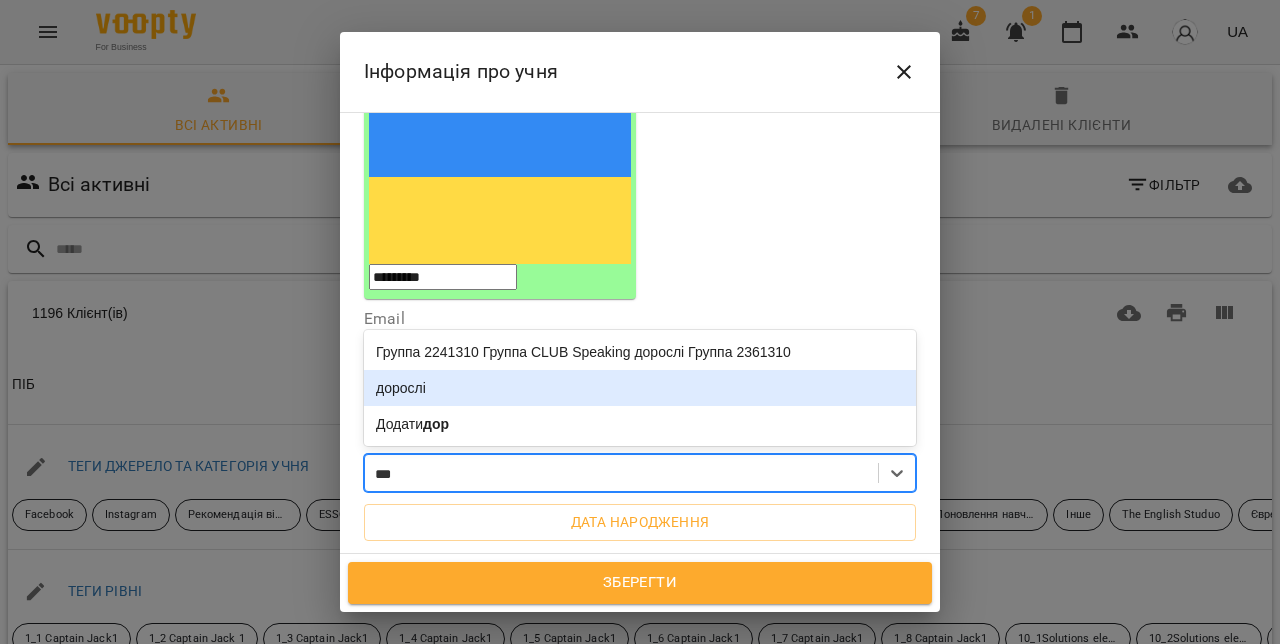 click on "дорослі" at bounding box center (640, 388) 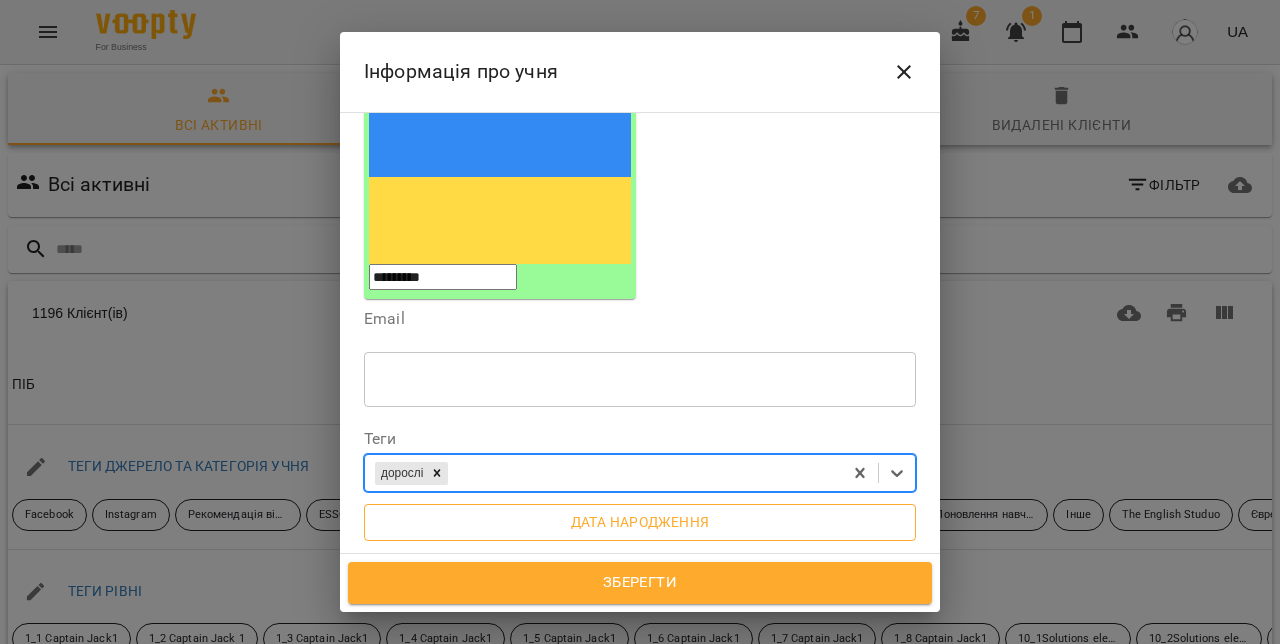 click on "Дата народження" at bounding box center [640, 522] 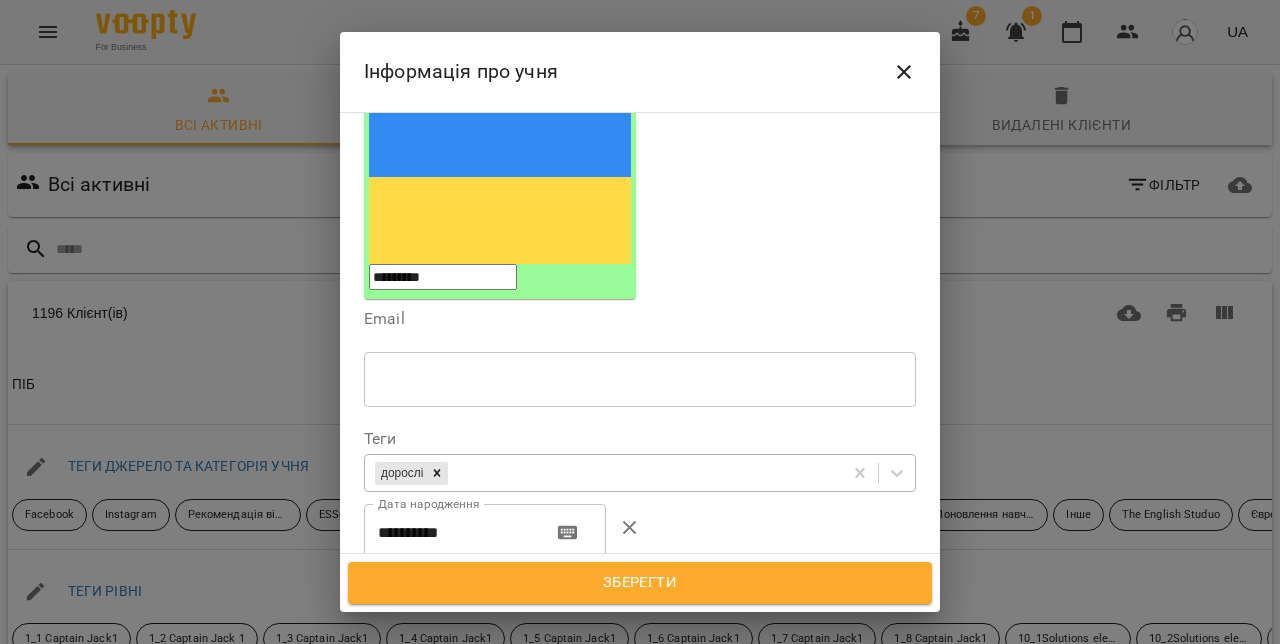 click on "**********" at bounding box center (450, 532) 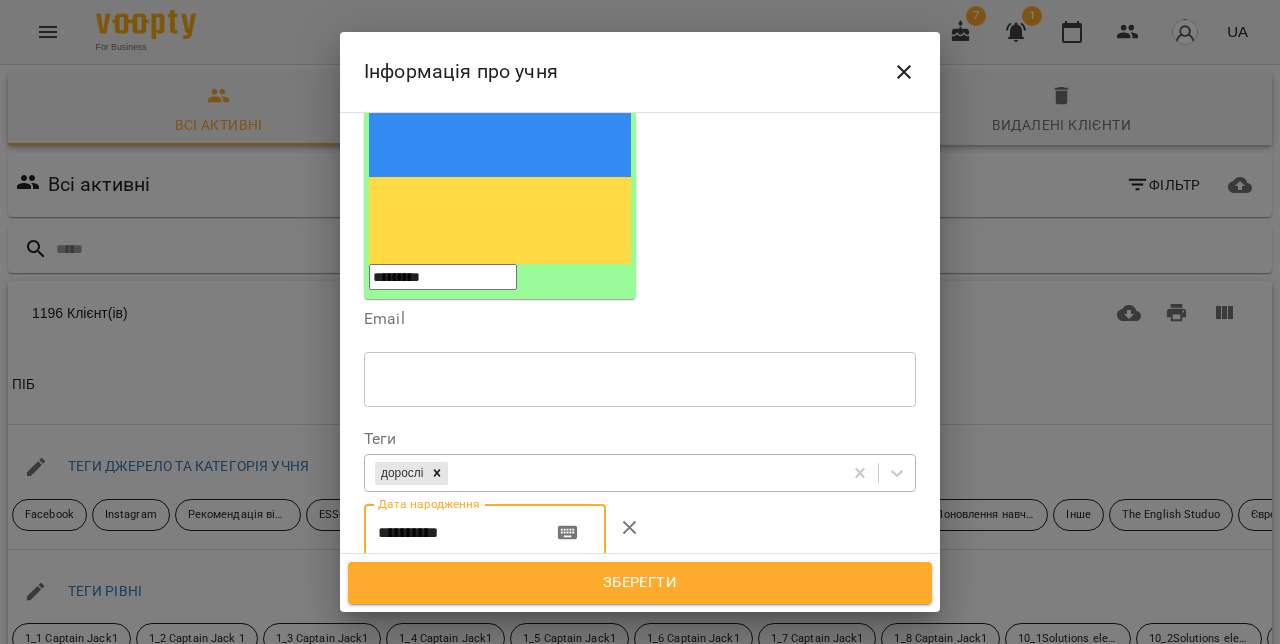 paste 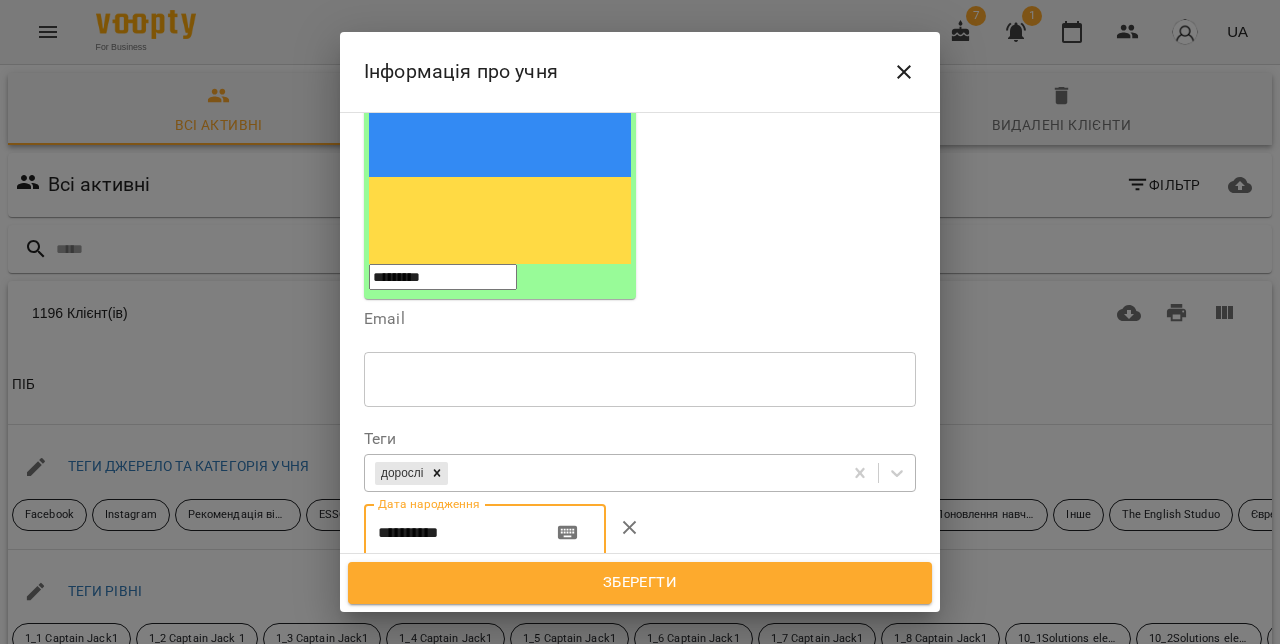 type on "**********" 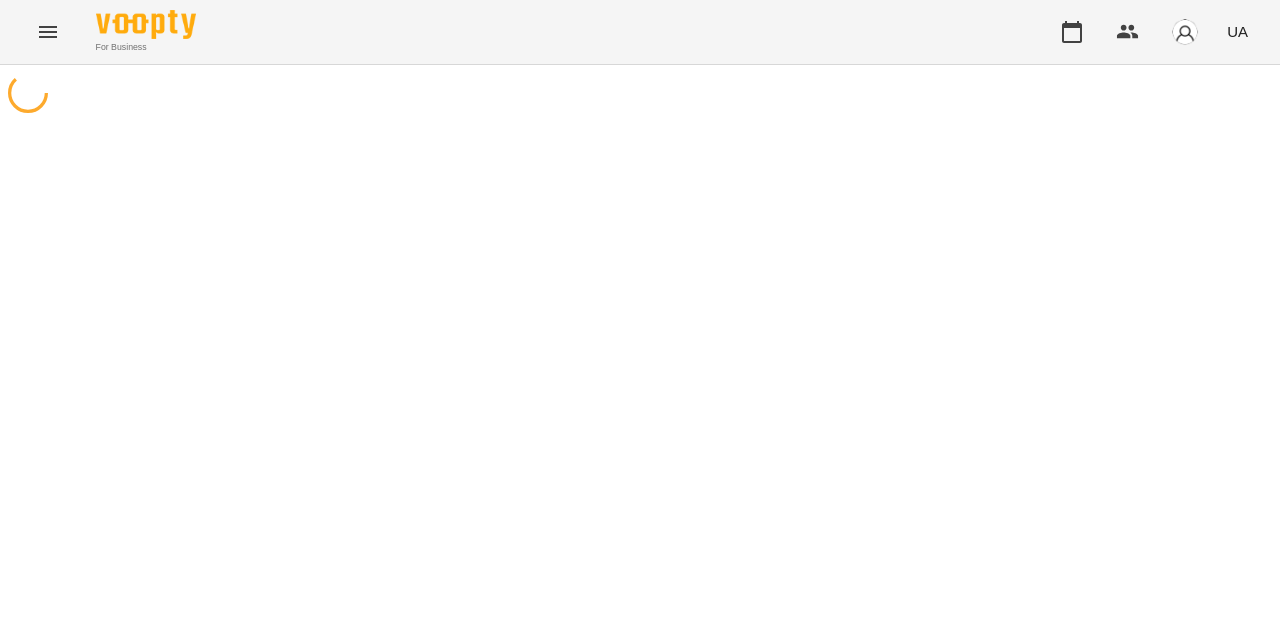 scroll, scrollTop: 0, scrollLeft: 0, axis: both 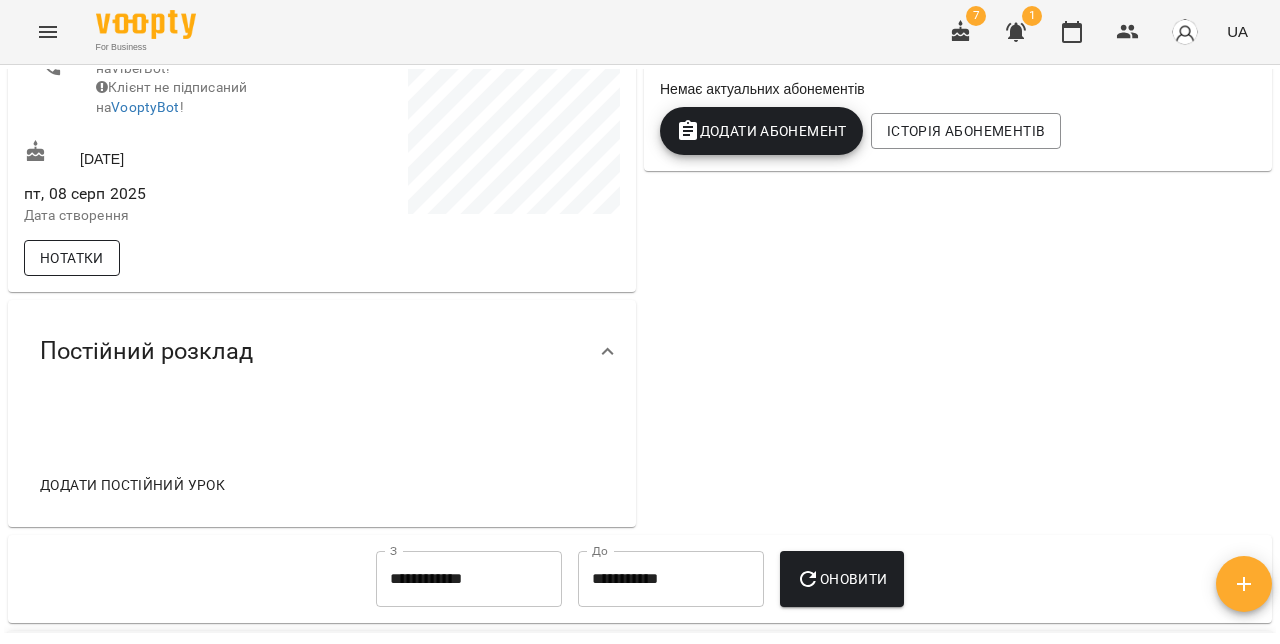 click on "Нотатки" at bounding box center (72, 258) 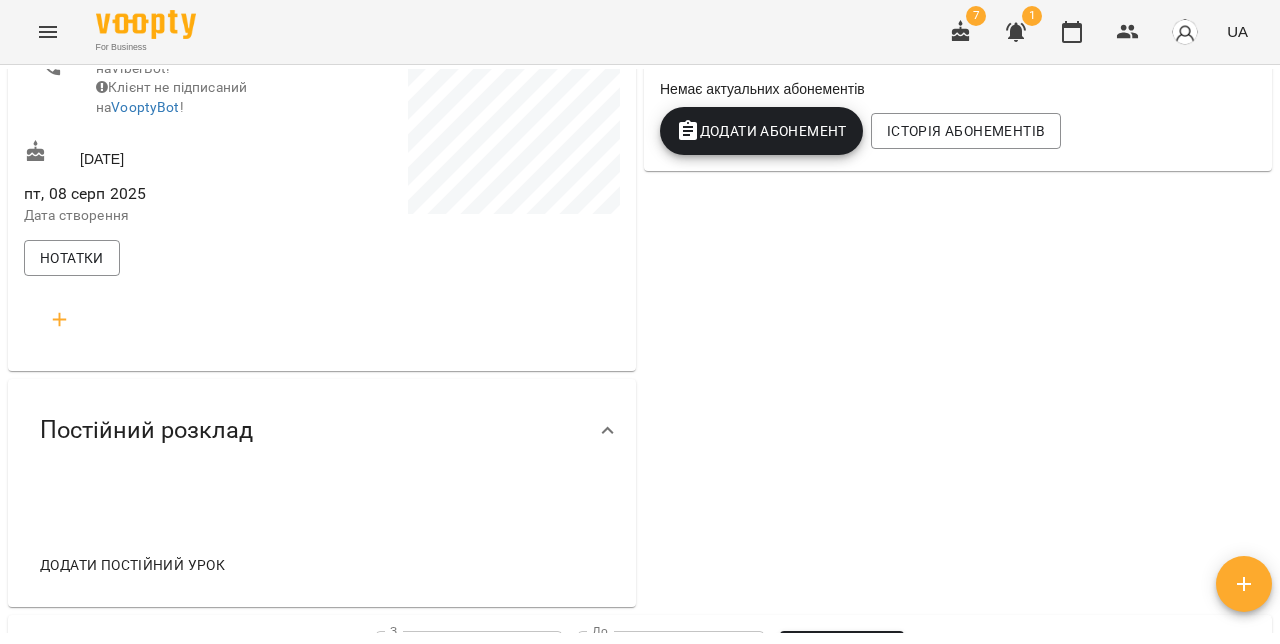 click at bounding box center [60, 320] 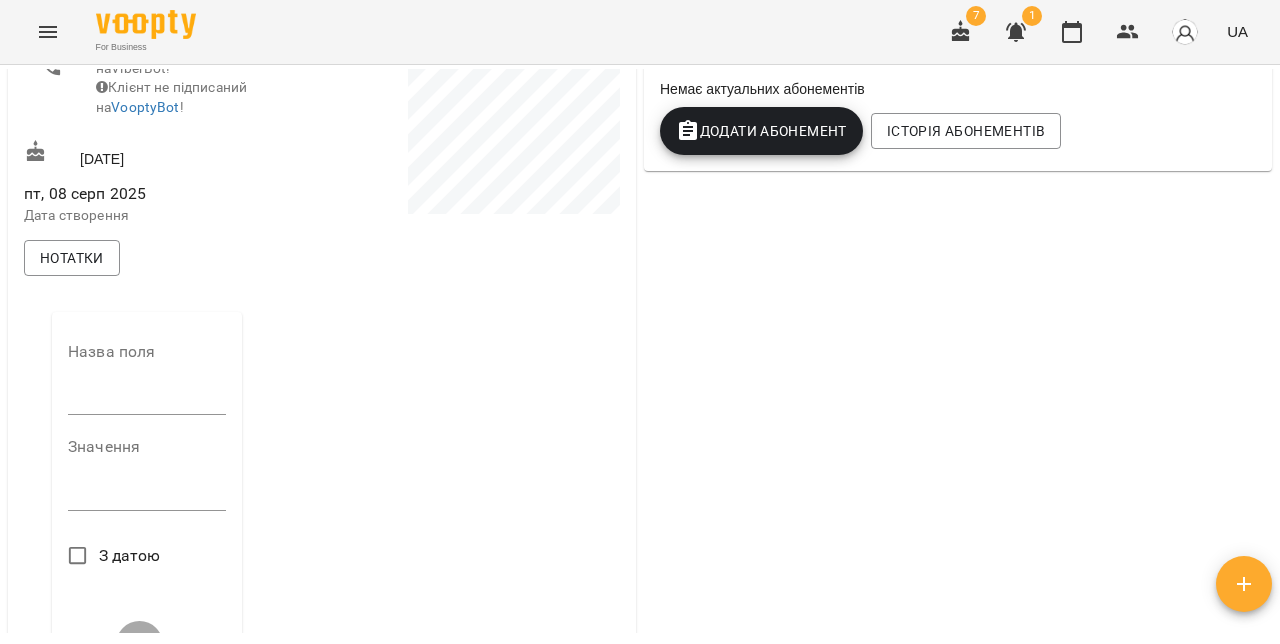 click on "Назва поля" at bounding box center (147, 383) 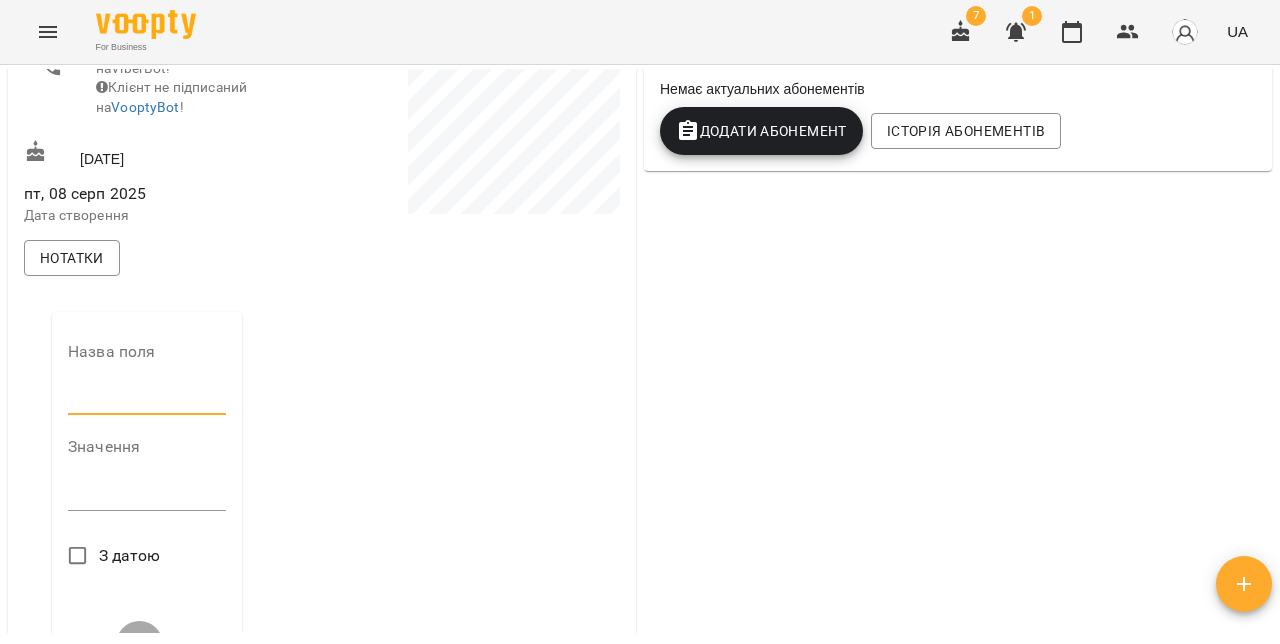 type on "**********" 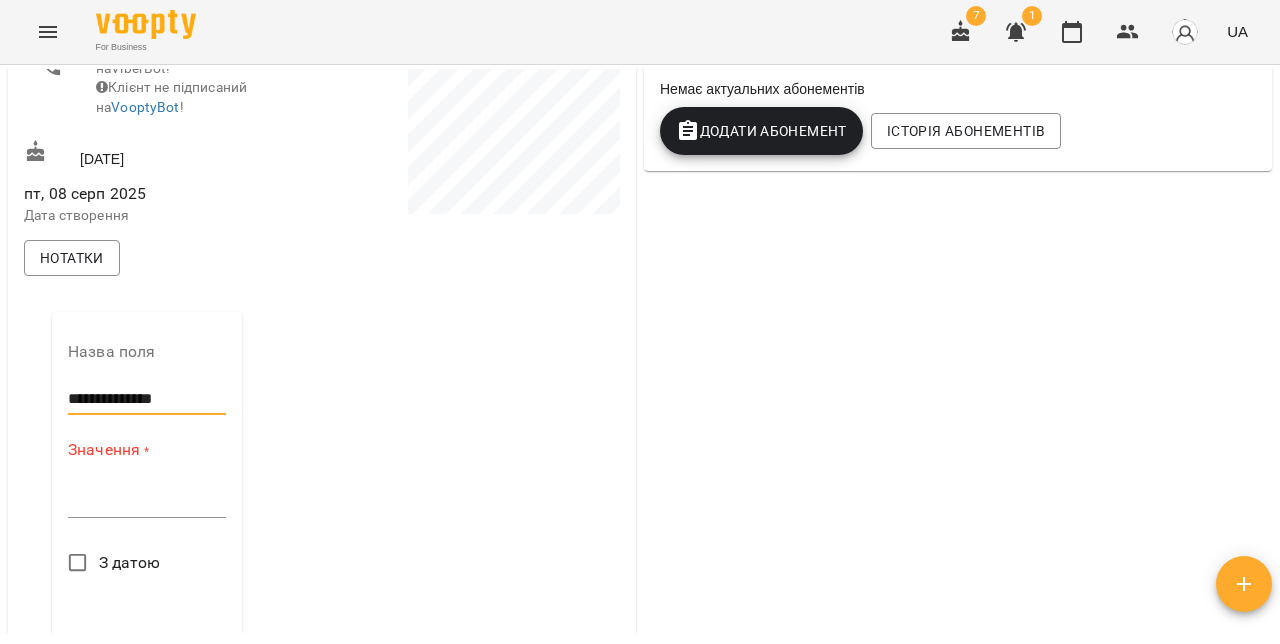 click at bounding box center (147, 501) 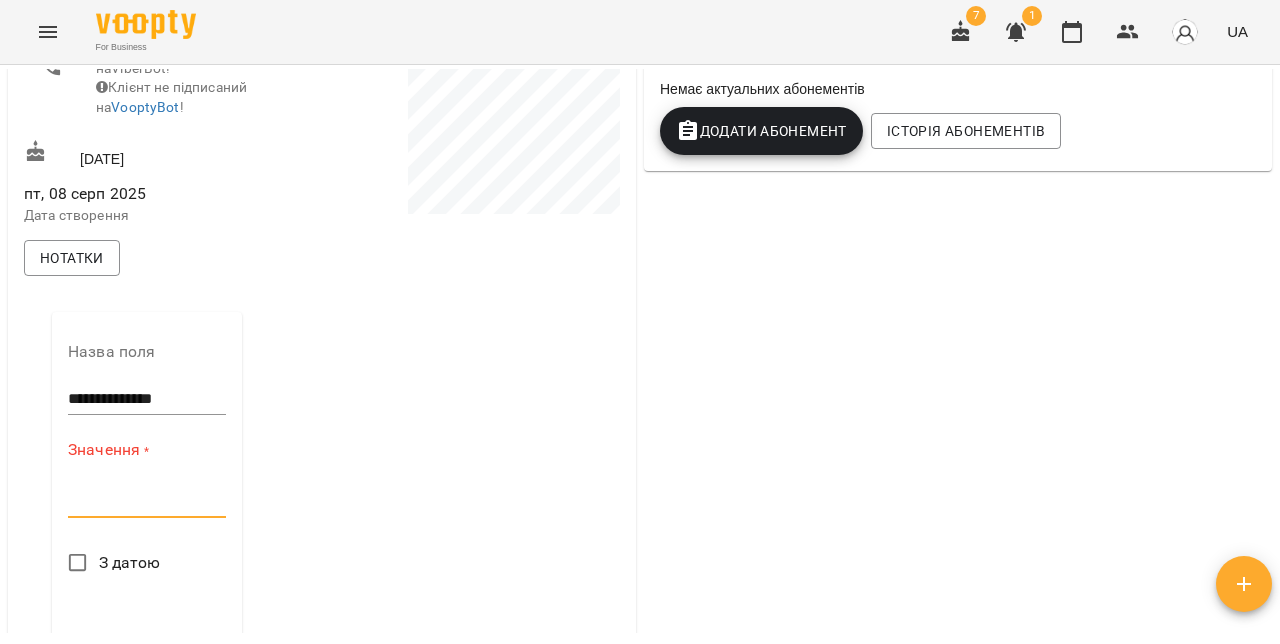 paste on "**********" 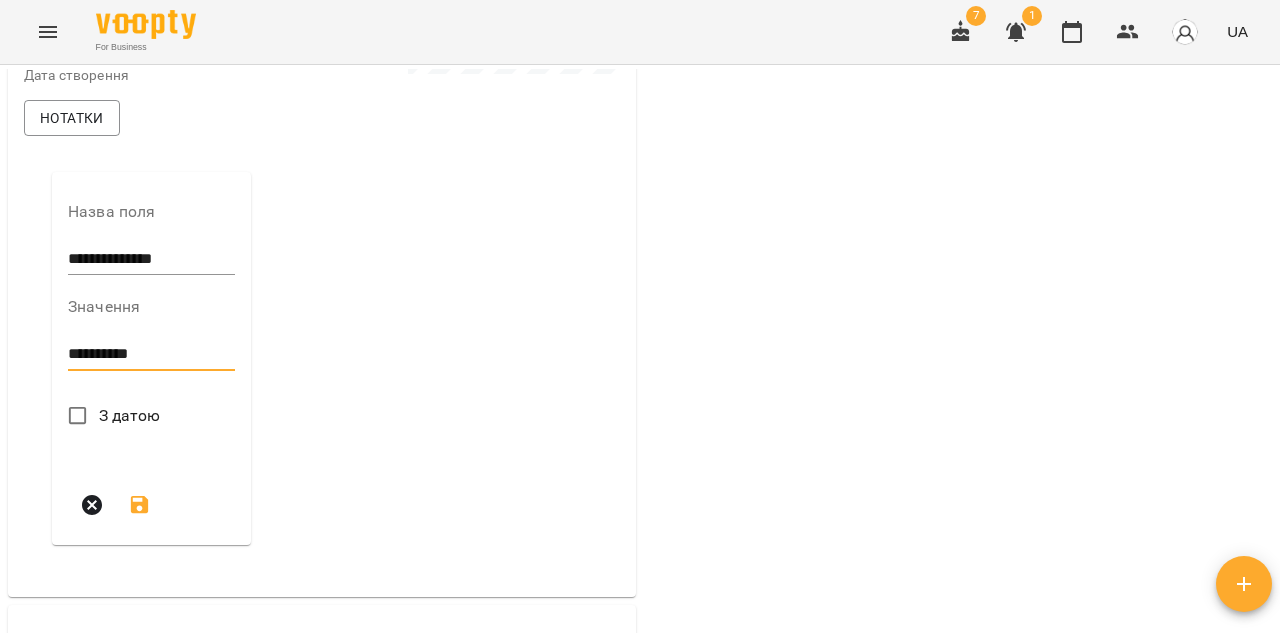 scroll, scrollTop: 590, scrollLeft: 0, axis: vertical 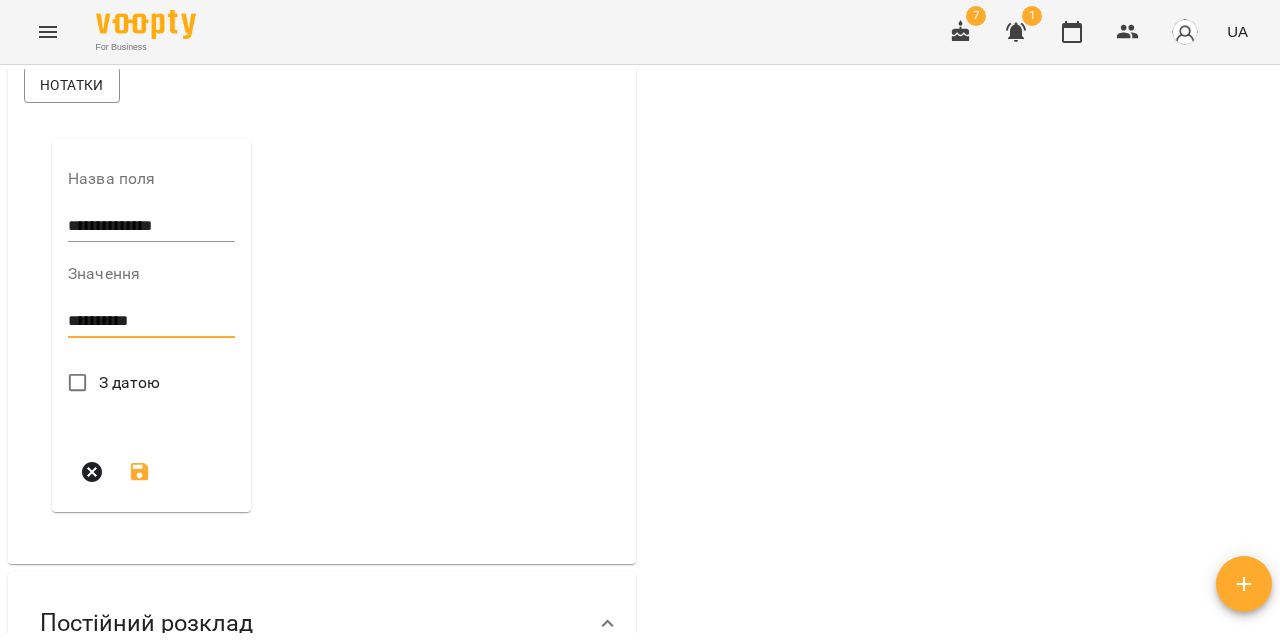 type on "**********" 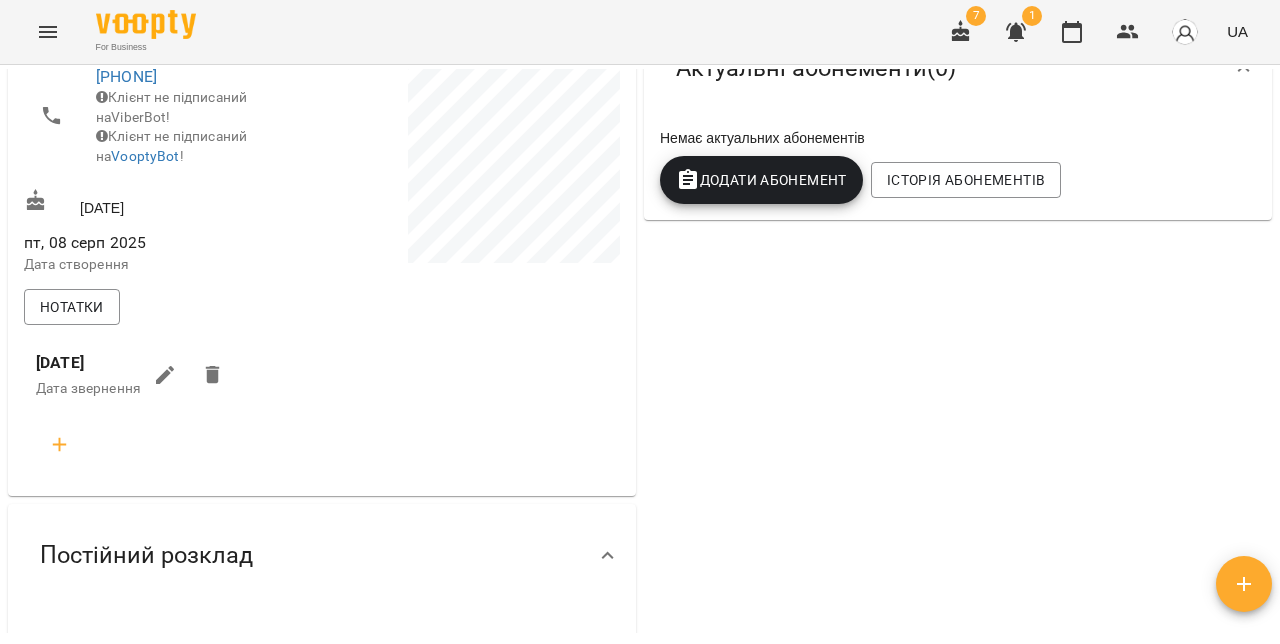 scroll, scrollTop: 0, scrollLeft: 0, axis: both 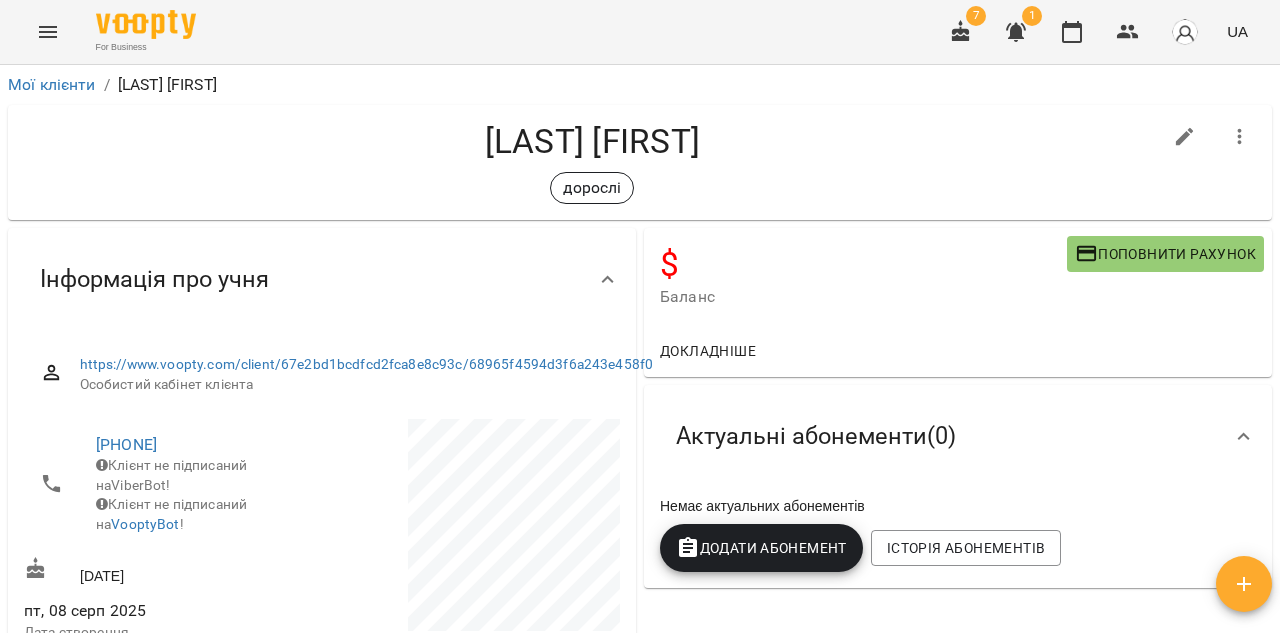 click on "Мої клієнти" at bounding box center (52, 85) 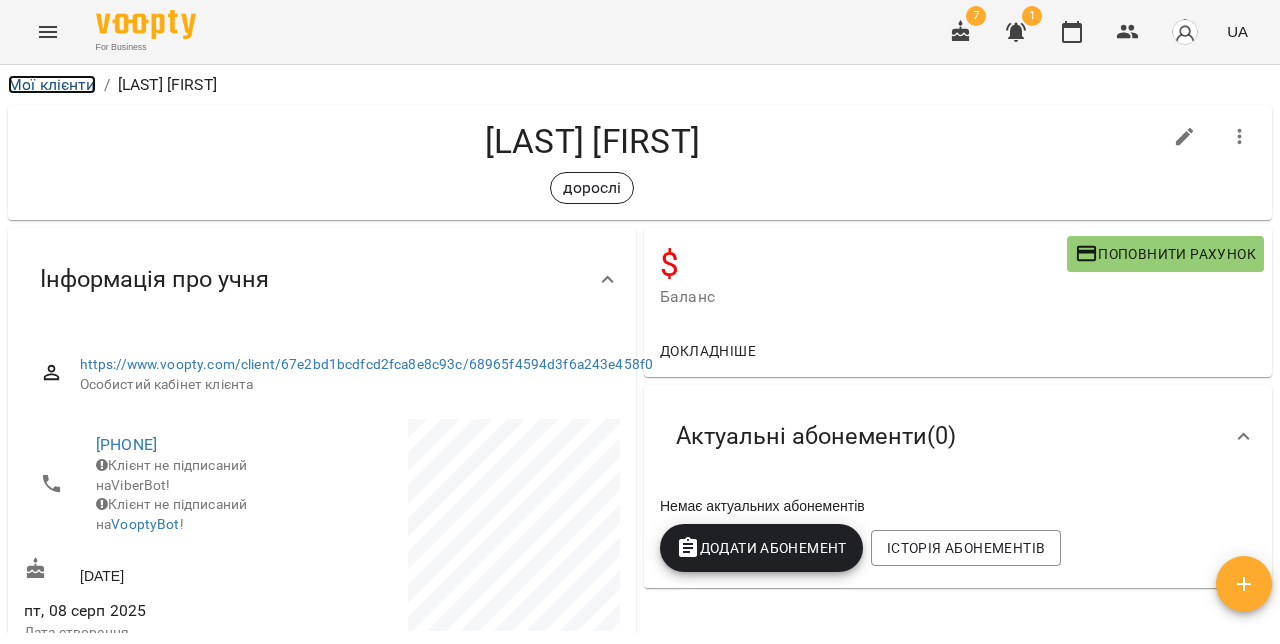 click on "Мої клієнти" at bounding box center [52, 84] 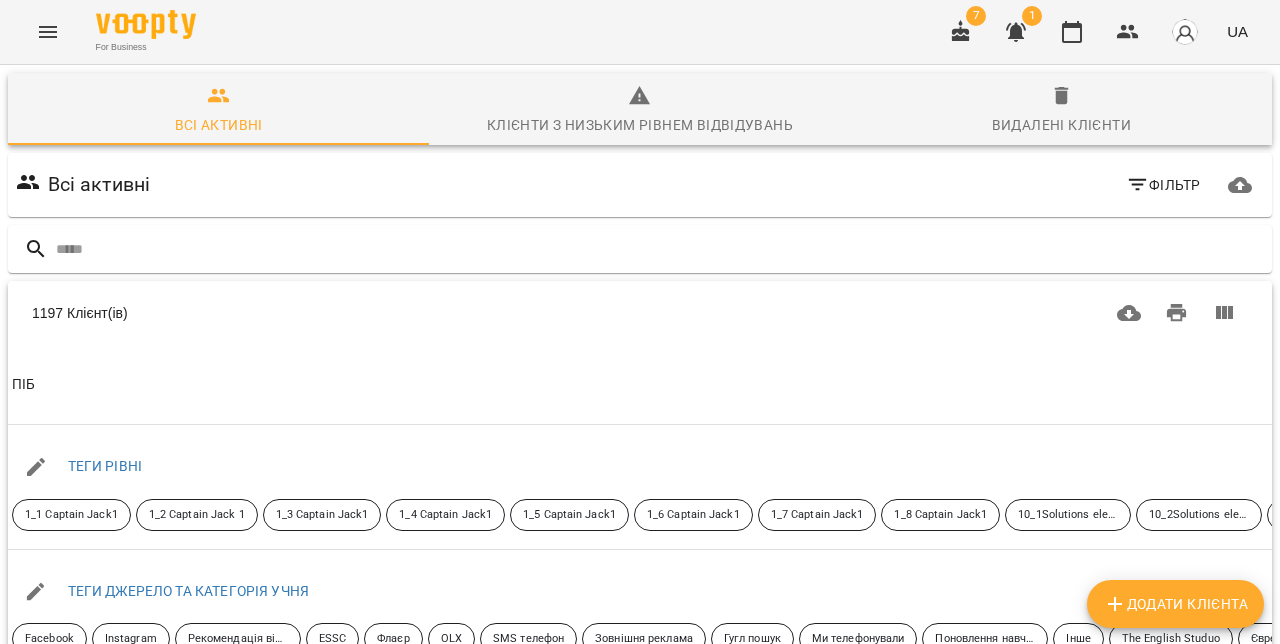 click on "Додати клієнта" at bounding box center (1175, 604) 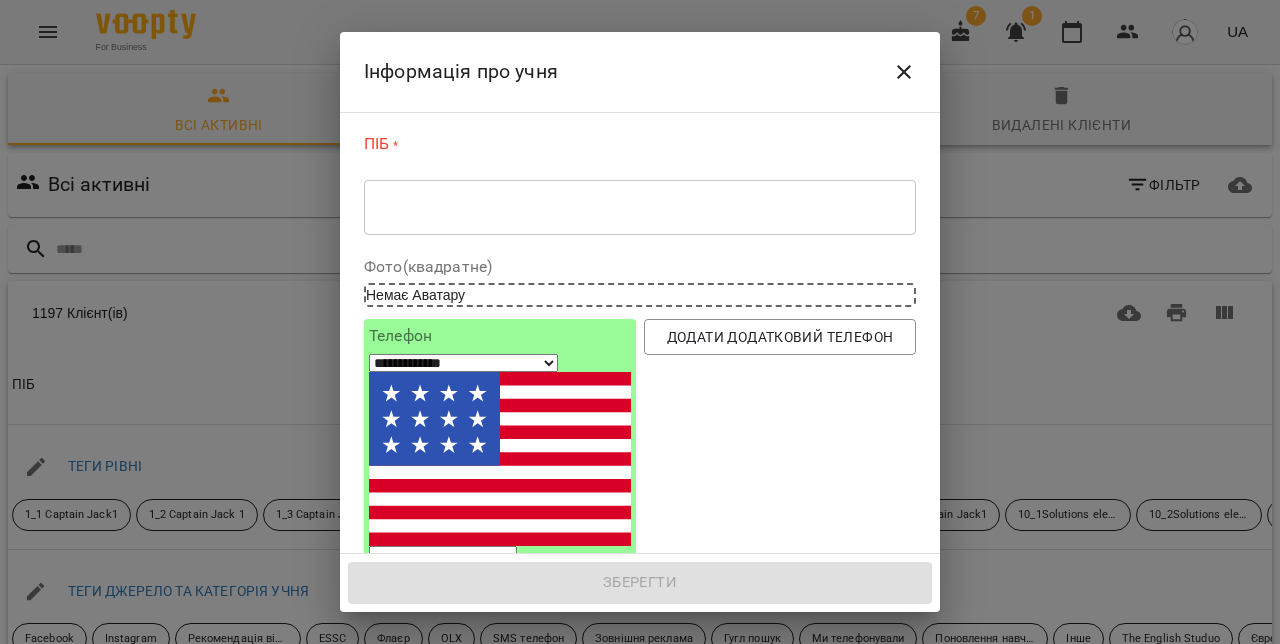 click on "* ​" at bounding box center (640, 207) 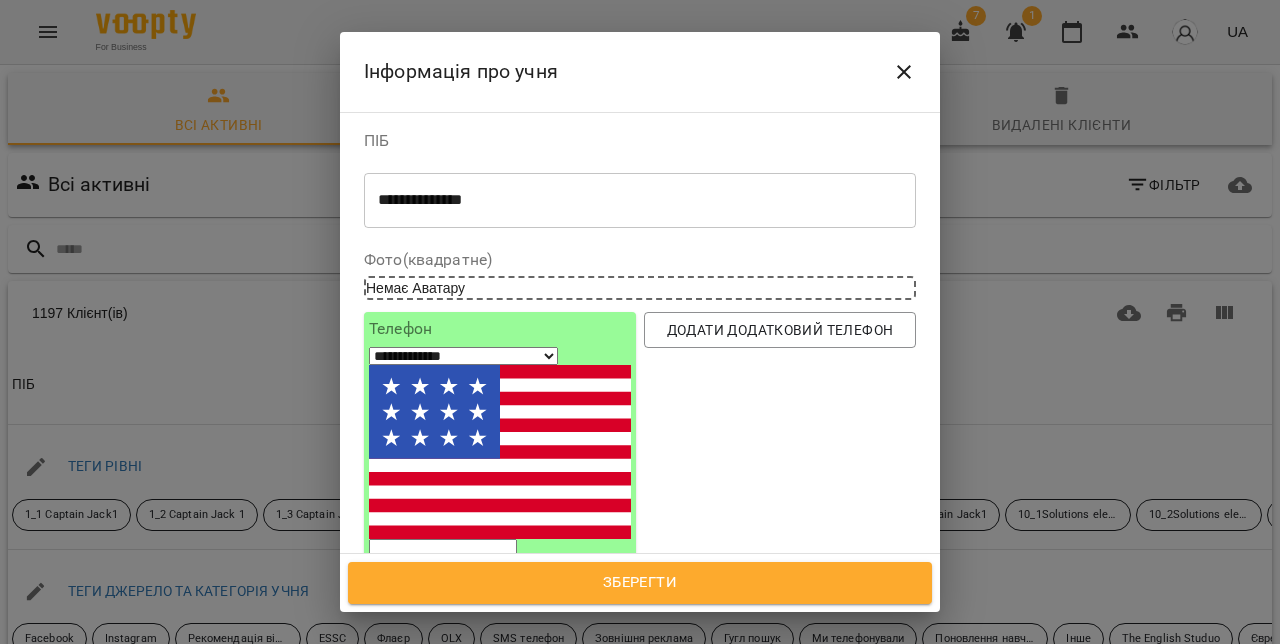 type on "**********" 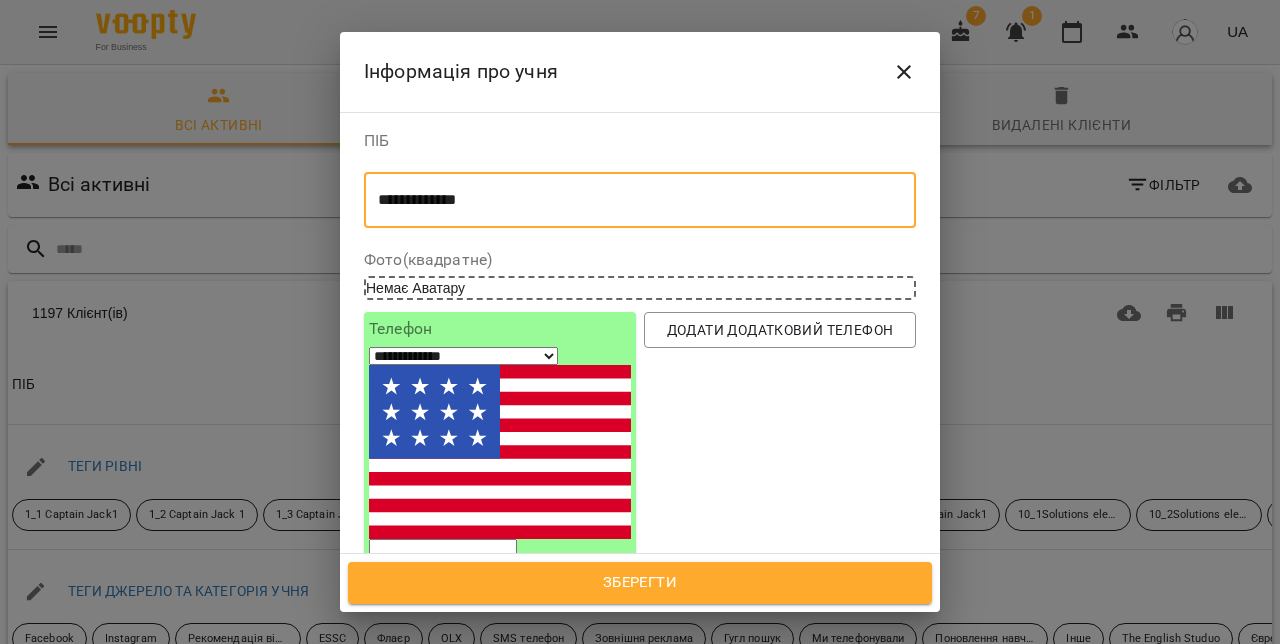 click on "**********" at bounding box center (463, 356) 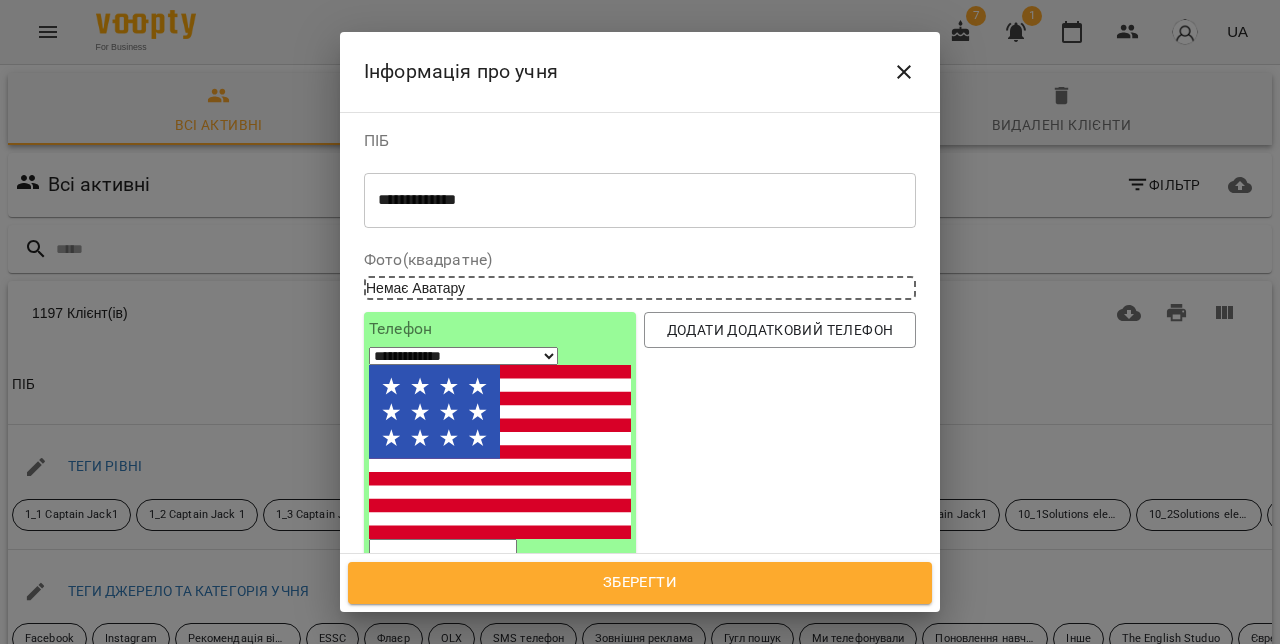 select on "**" 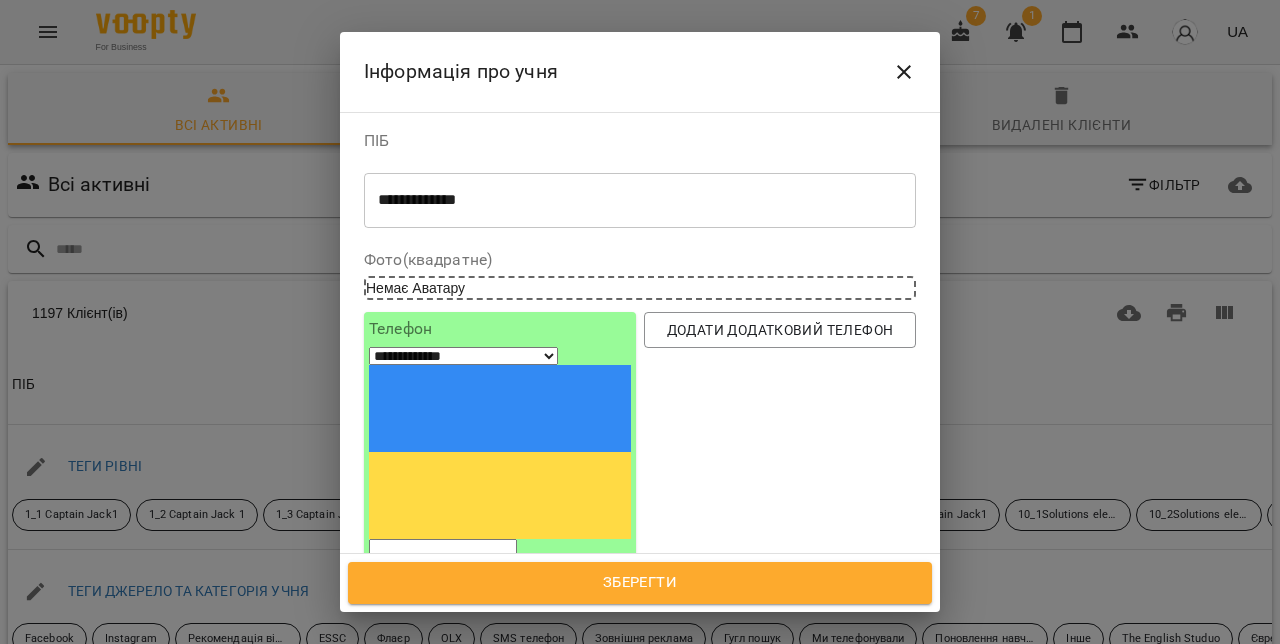 paste on "*********" 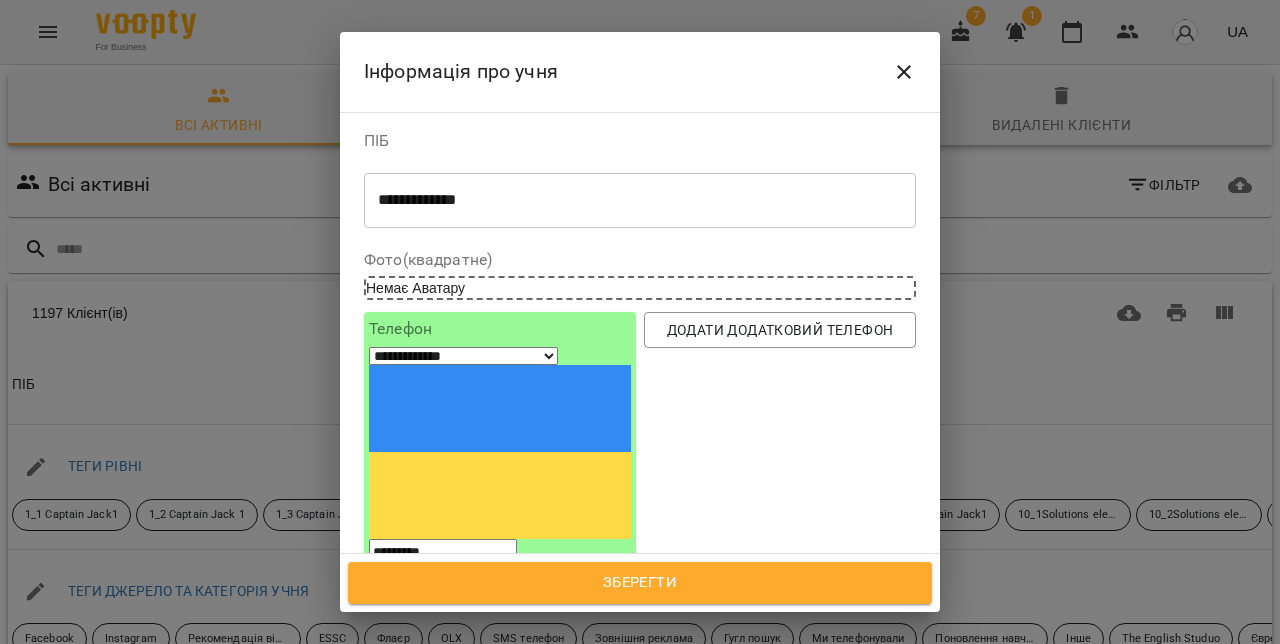 type on "*********" 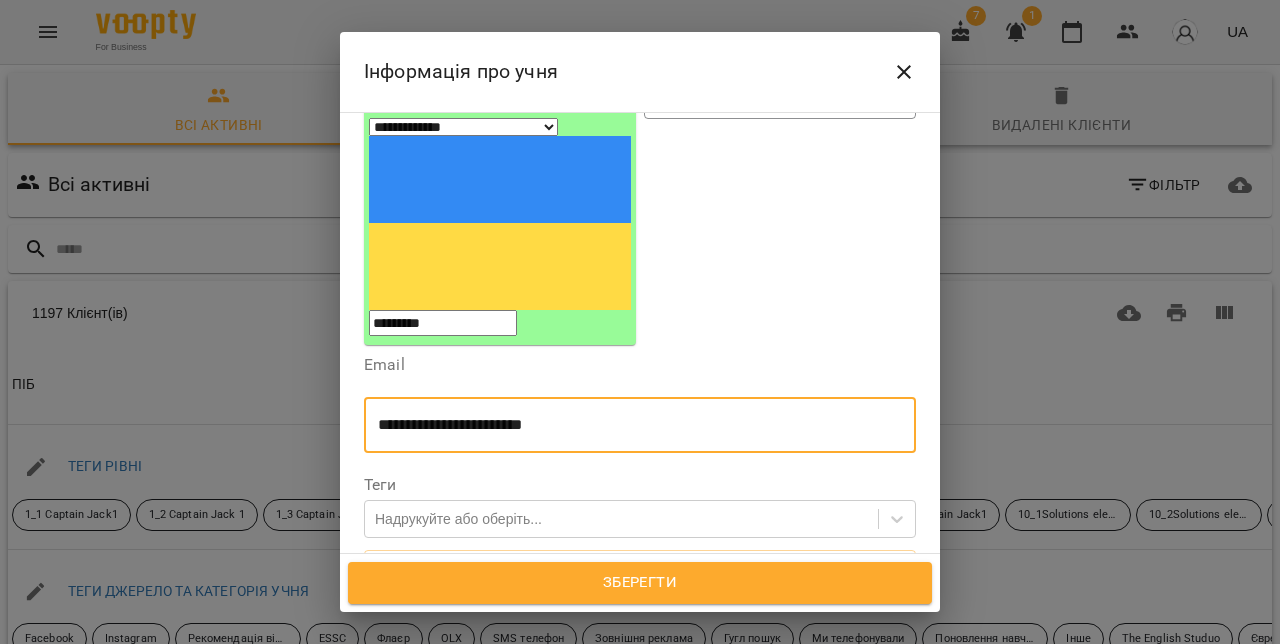 scroll, scrollTop: 254, scrollLeft: 0, axis: vertical 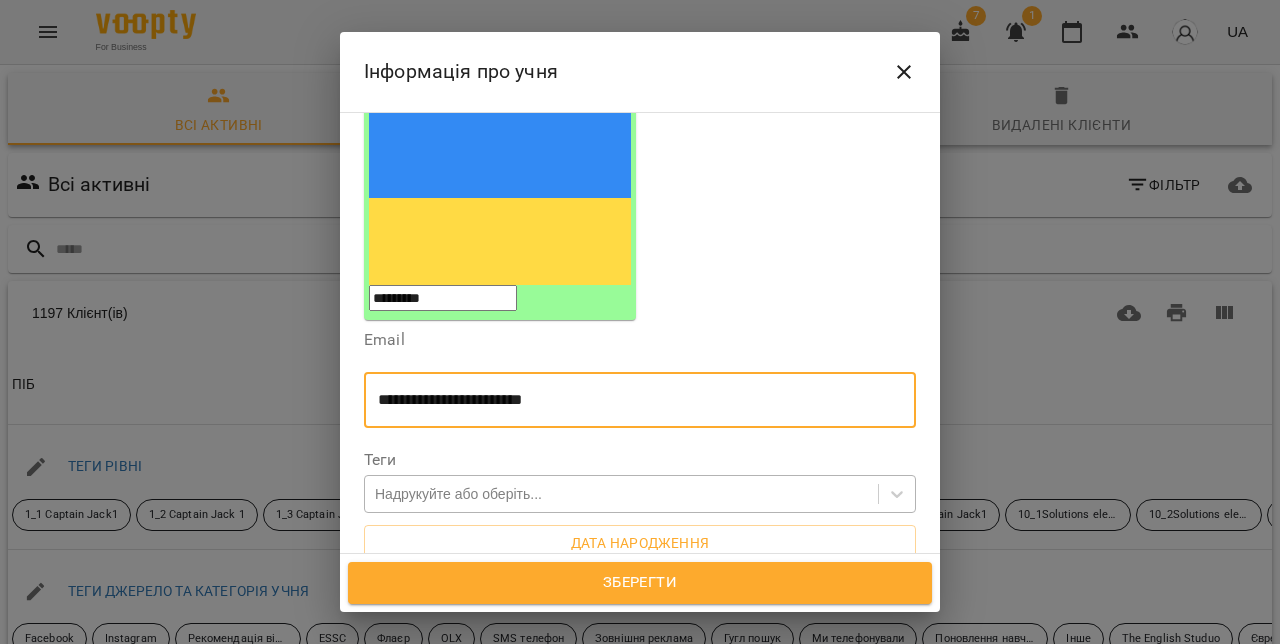 type on "**********" 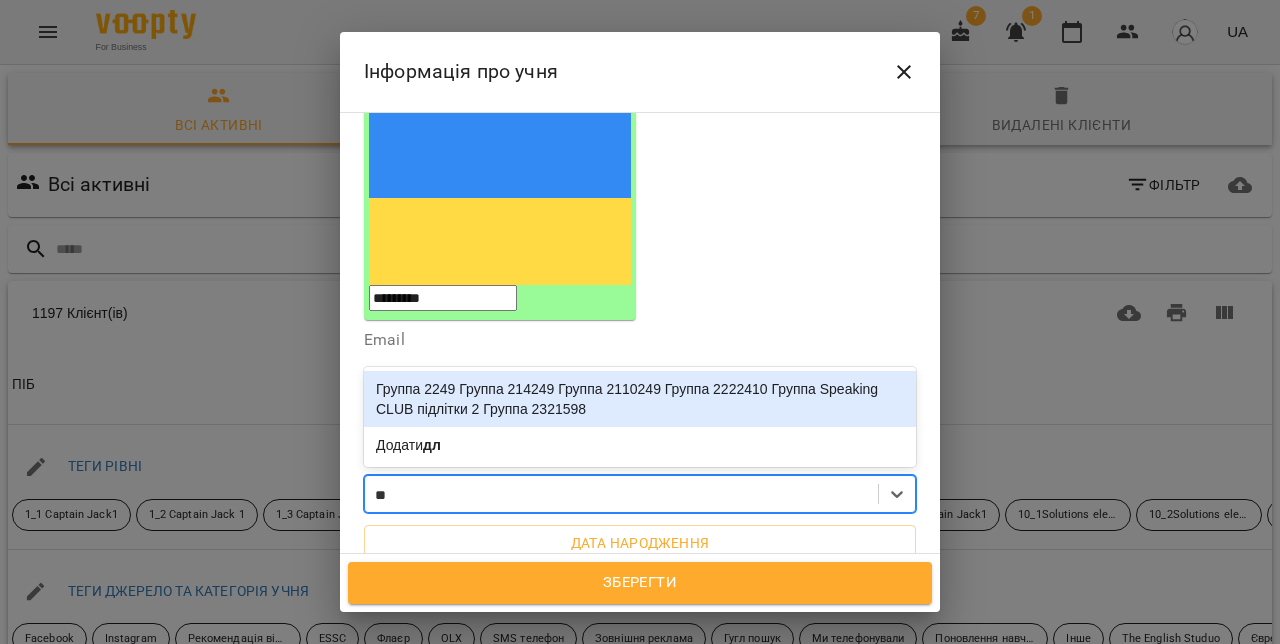 type on "*" 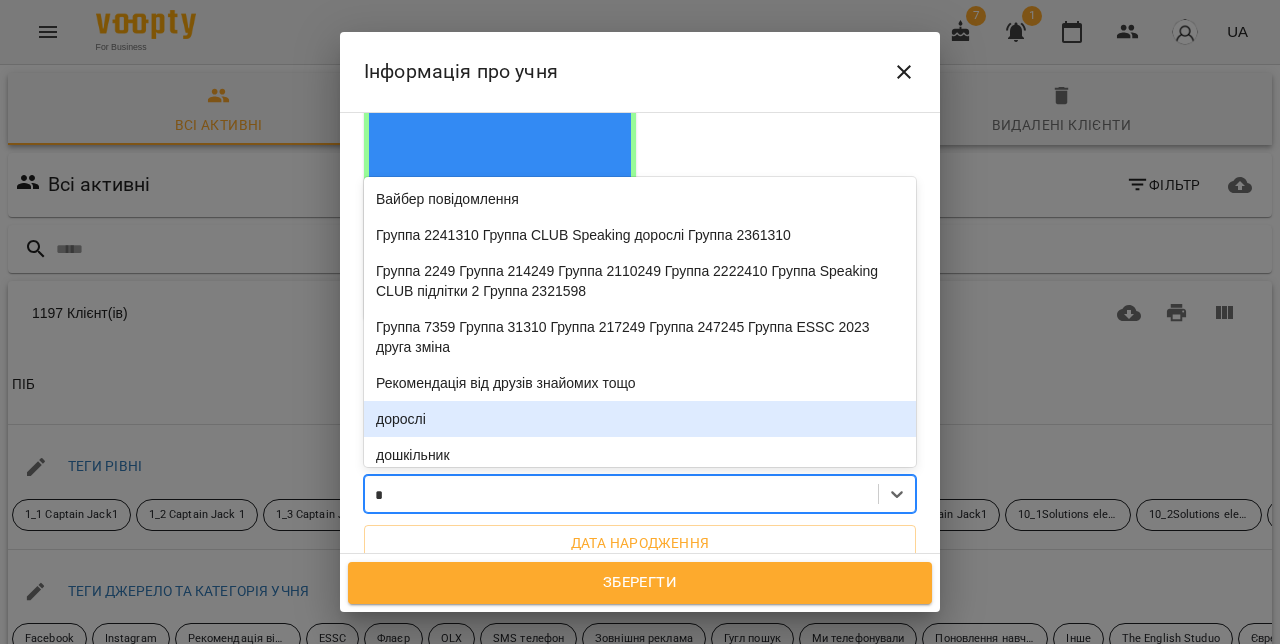 click on "дорослі" at bounding box center (640, 419) 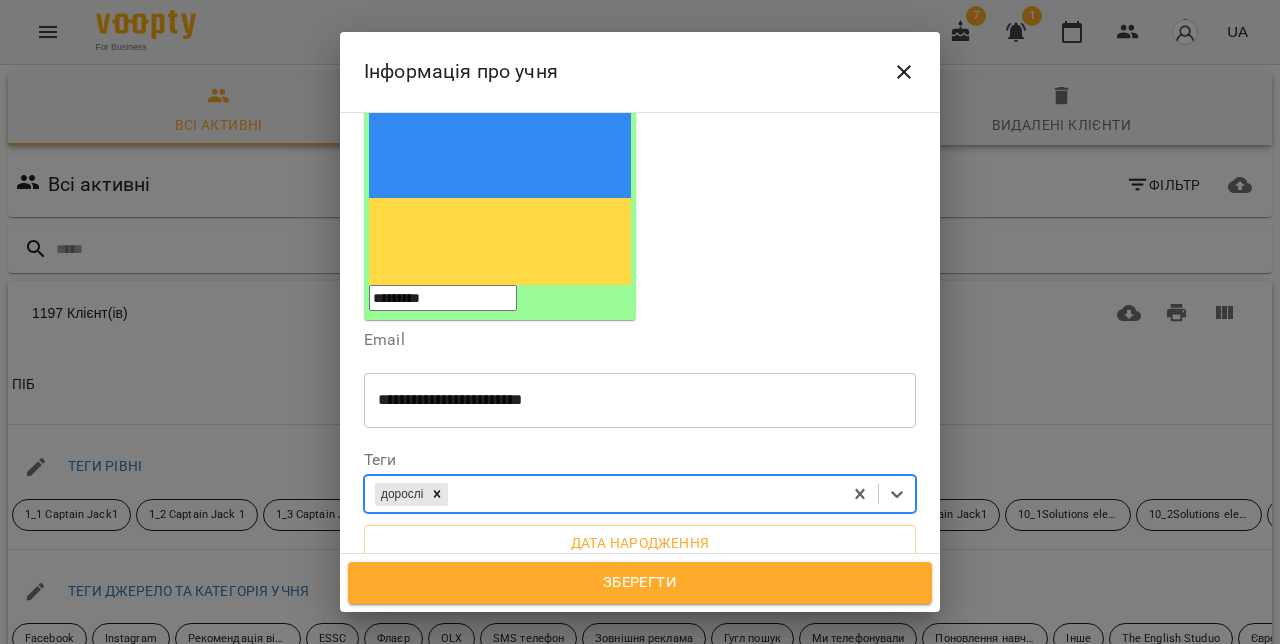 paste on "**********" 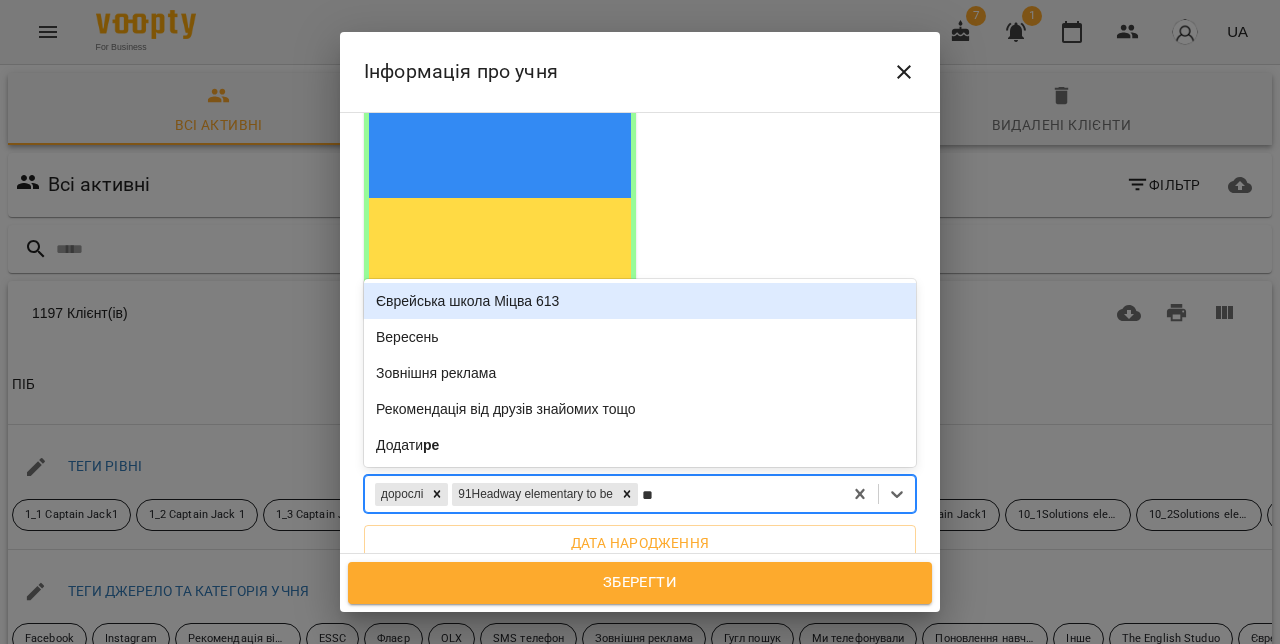 type on "***" 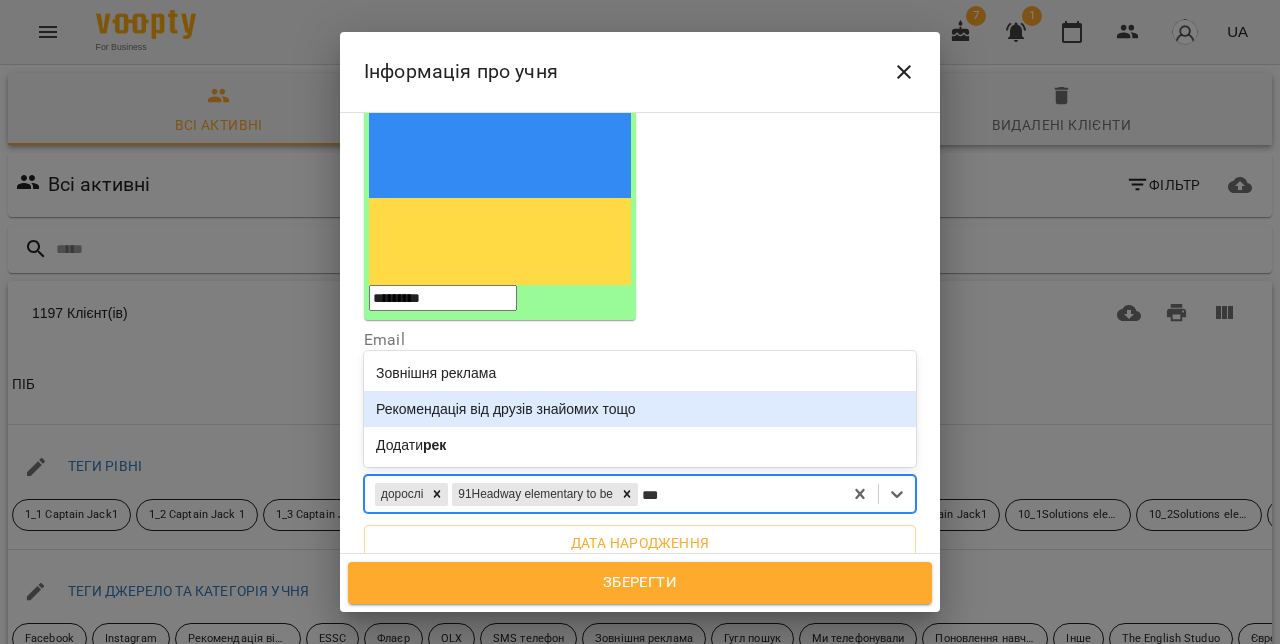 click on "Рекомендація від друзів знайомих тощо" at bounding box center (640, 409) 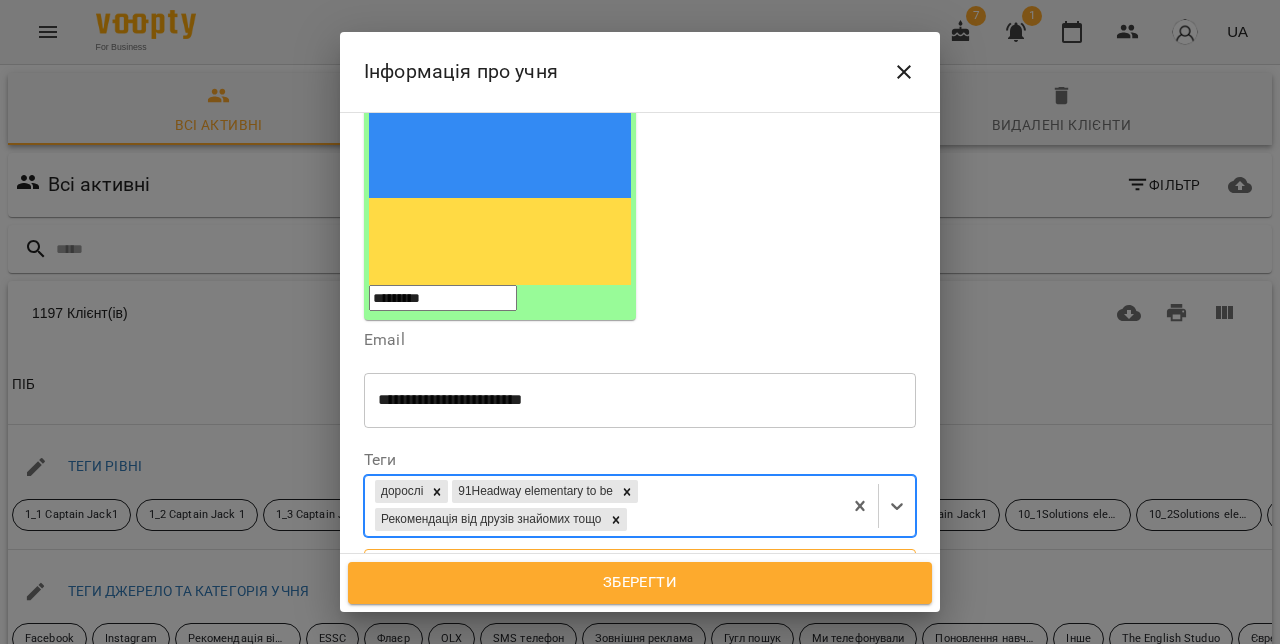 click on "Дата народження" at bounding box center (640, 567) 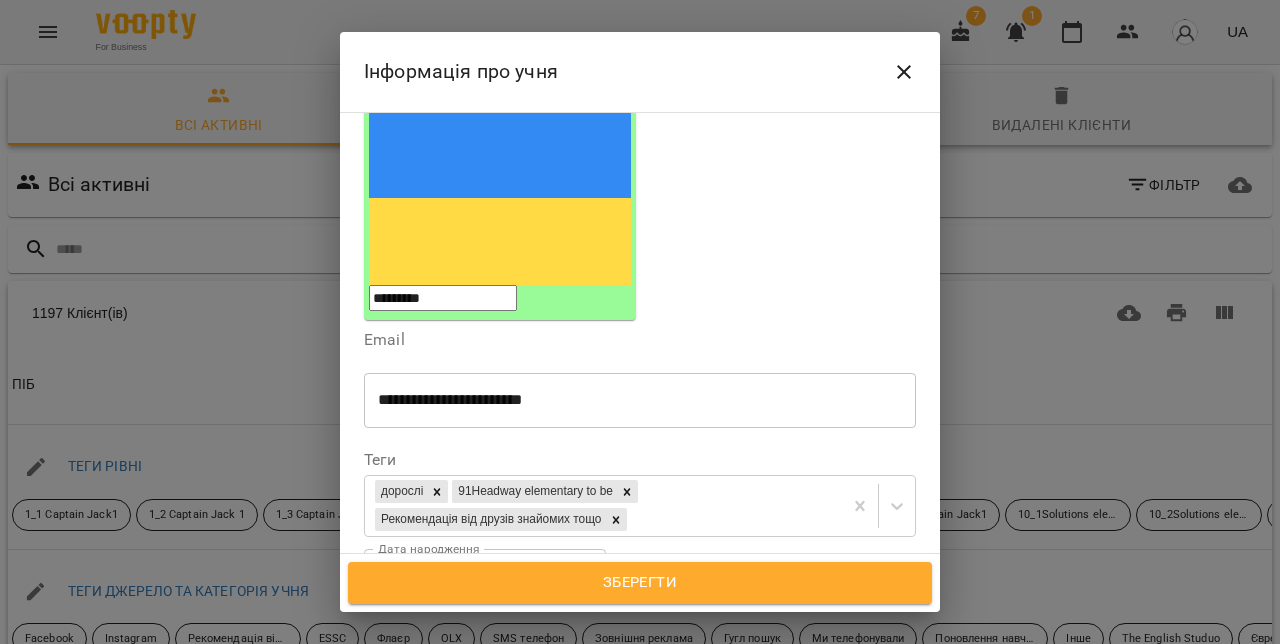 click on "**********" at bounding box center [450, 577] 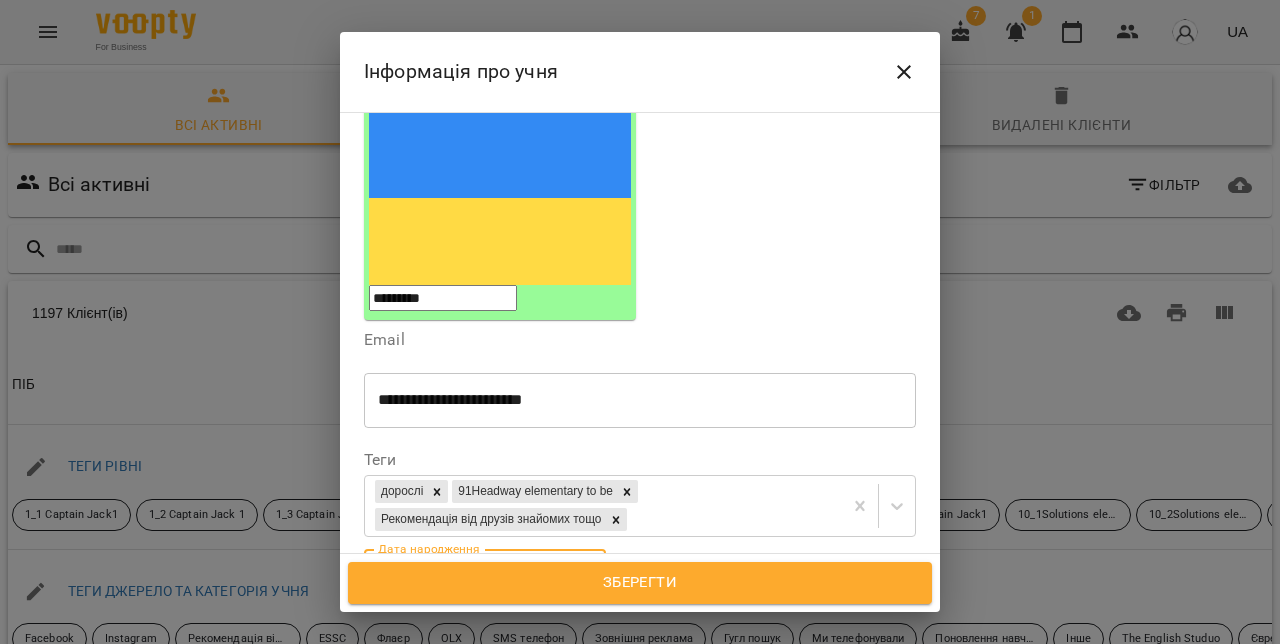 paste 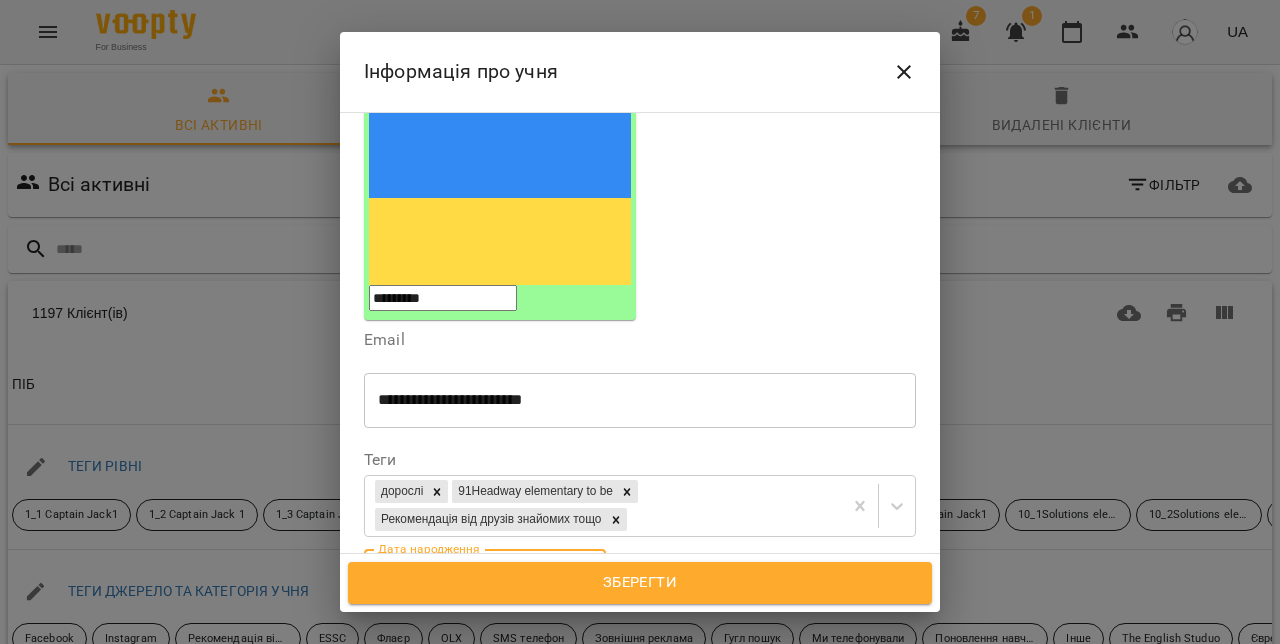 type on "**********" 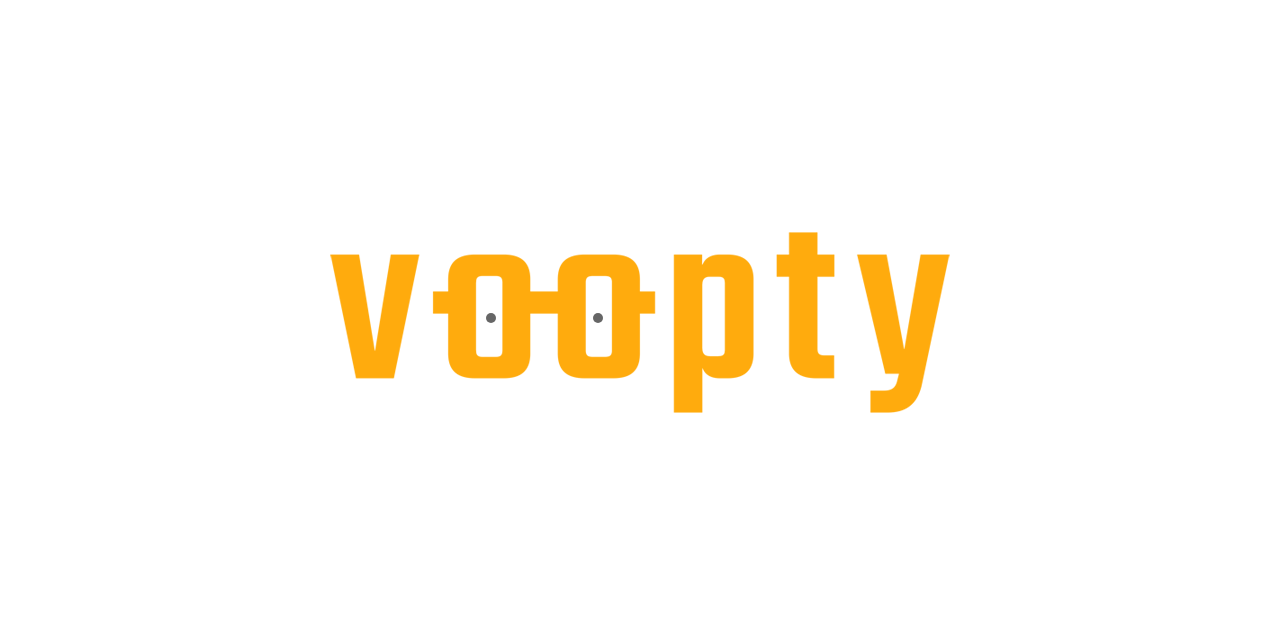 scroll, scrollTop: 0, scrollLeft: 0, axis: both 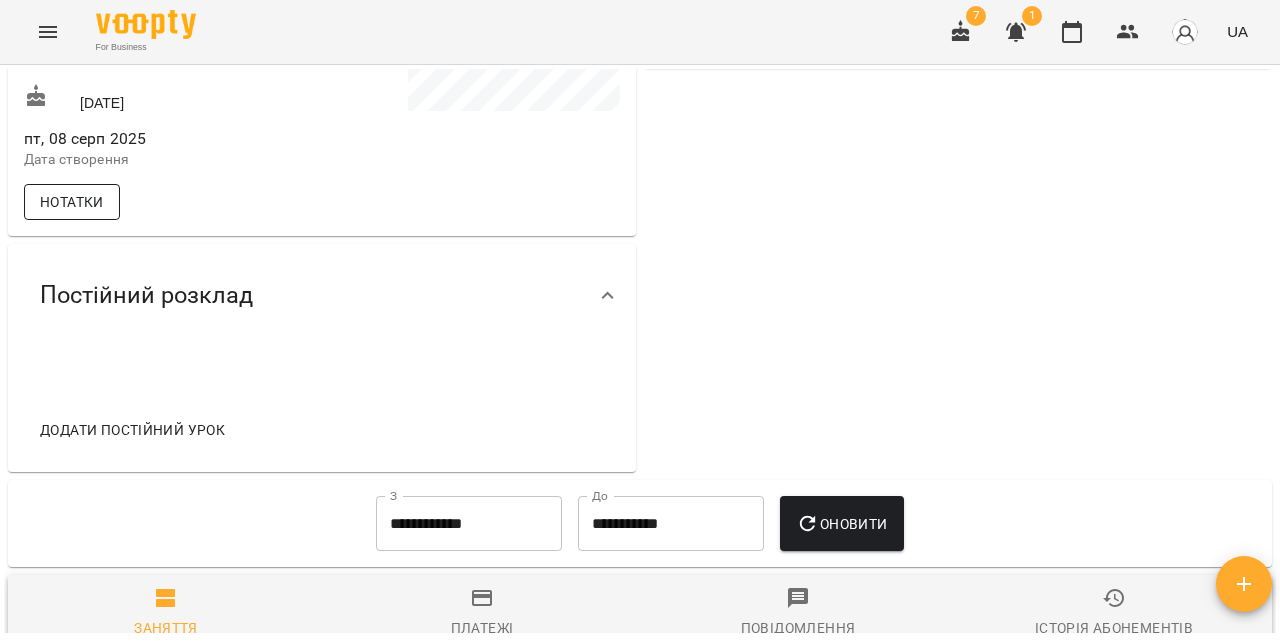 click on "Нотатки" at bounding box center [72, 202] 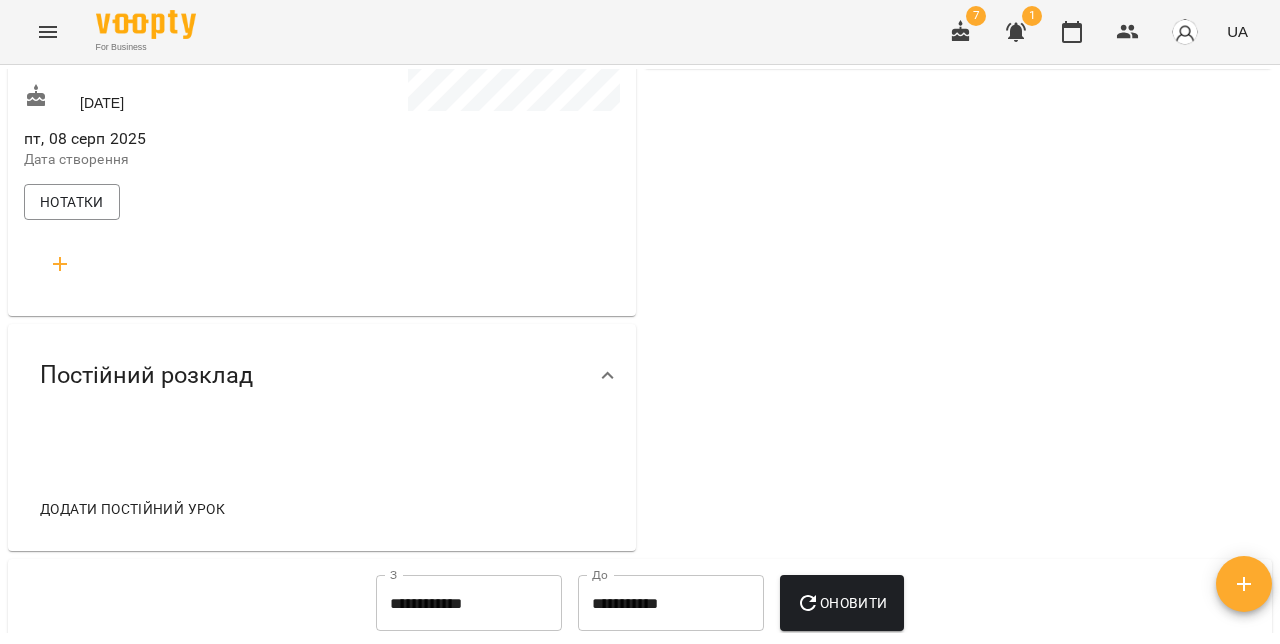 click at bounding box center (60, 264) 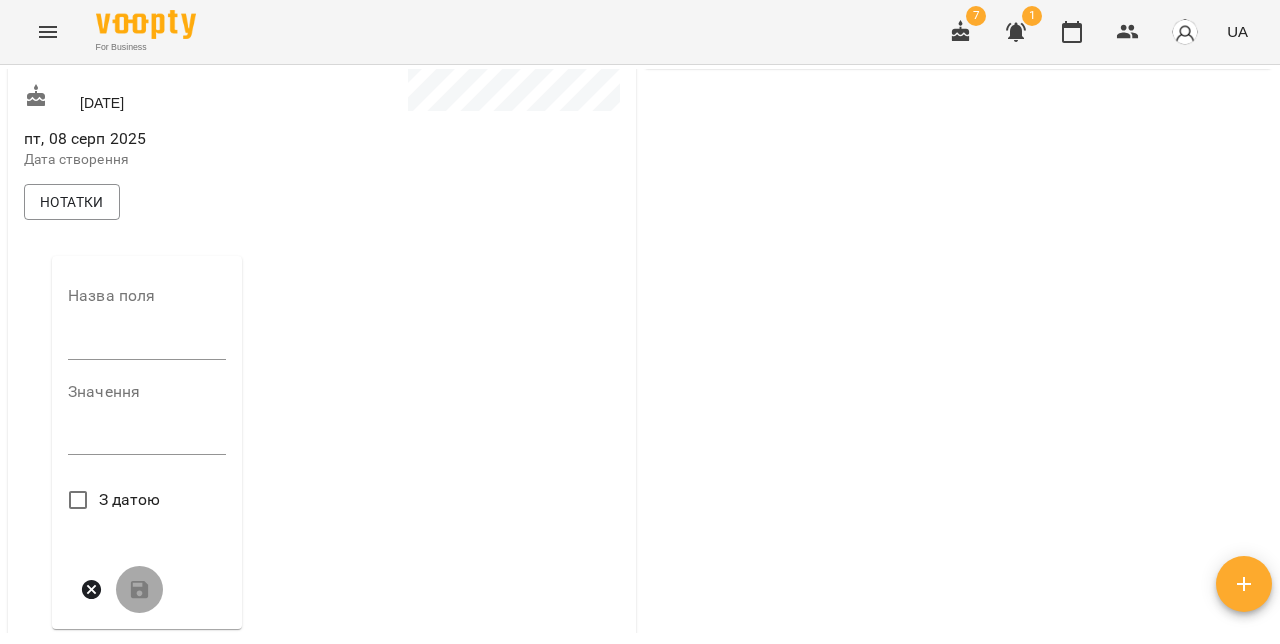 click on "Назва поля" at bounding box center [147, 327] 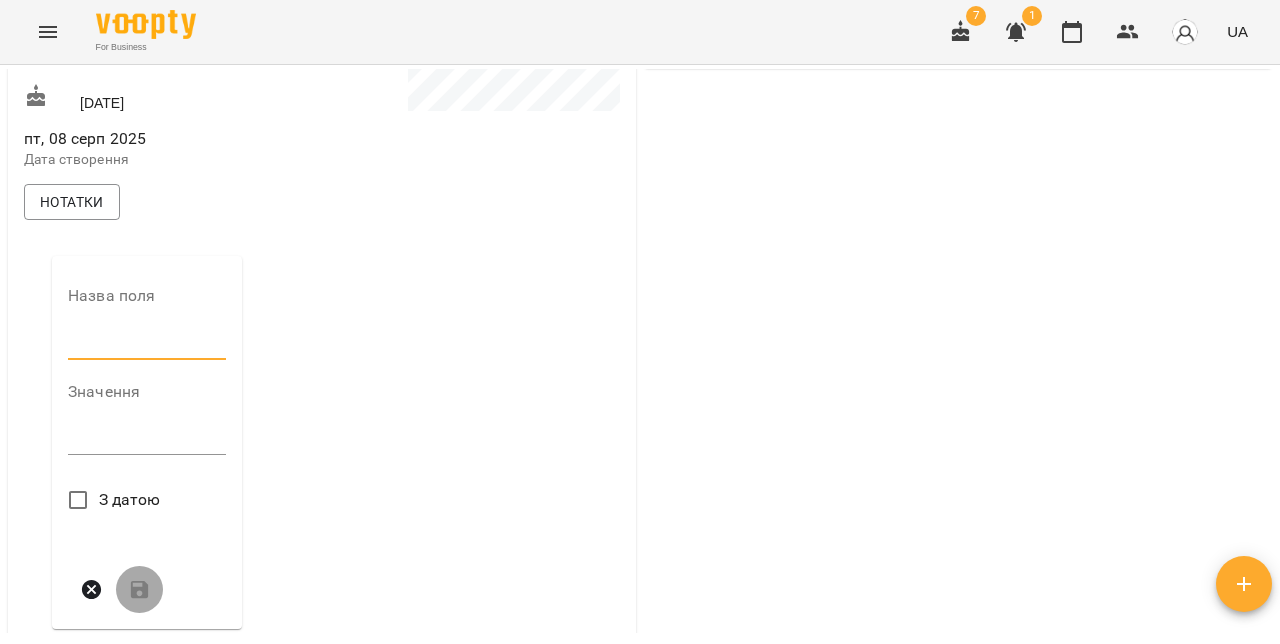 type on "**********" 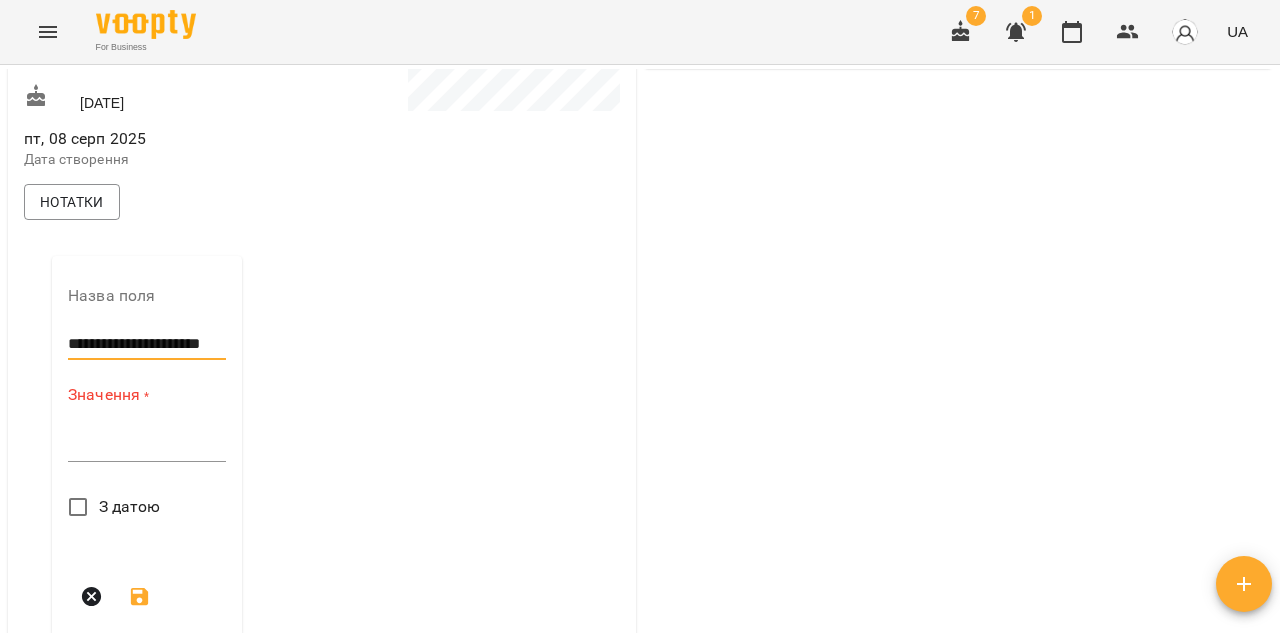 click on "**********" at bounding box center [147, 344] 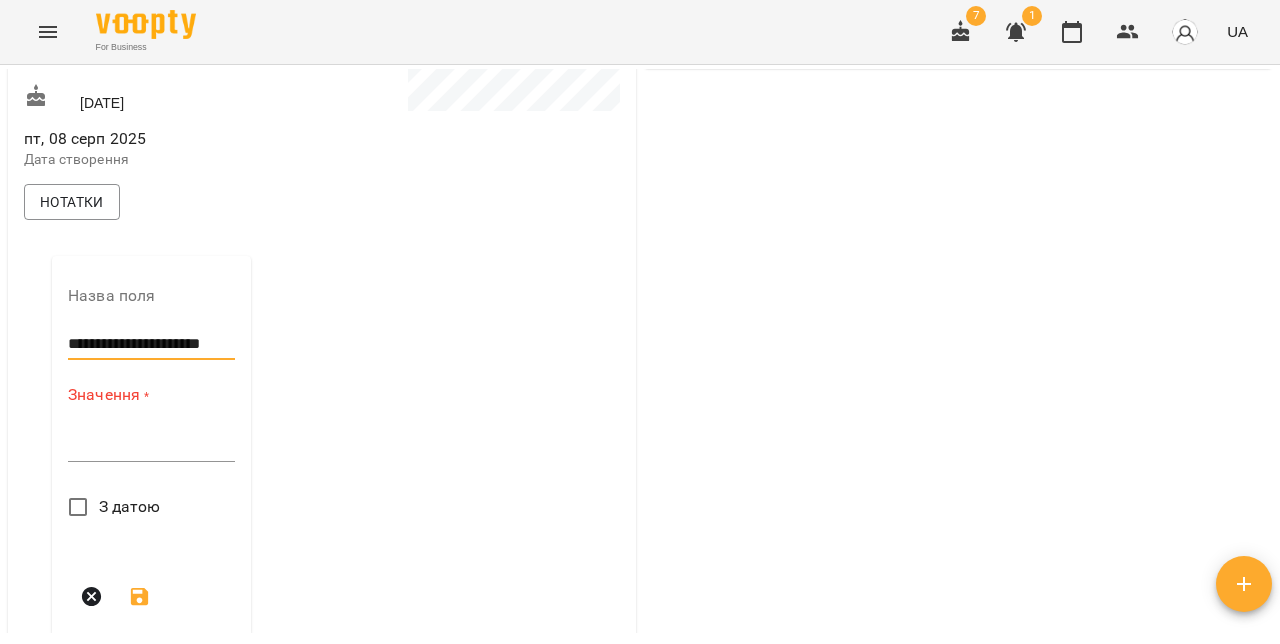 drag, startPoint x: 137, startPoint y: 381, endPoint x: 307, endPoint y: 388, distance: 170.14406 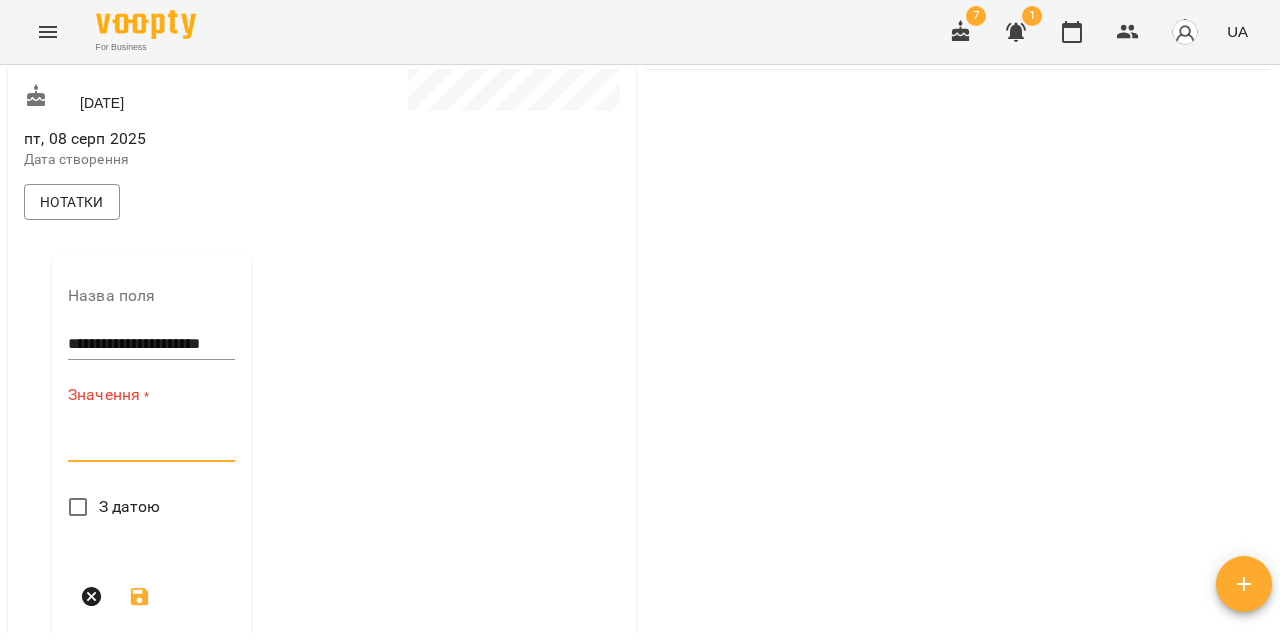 scroll, scrollTop: 0, scrollLeft: 0, axis: both 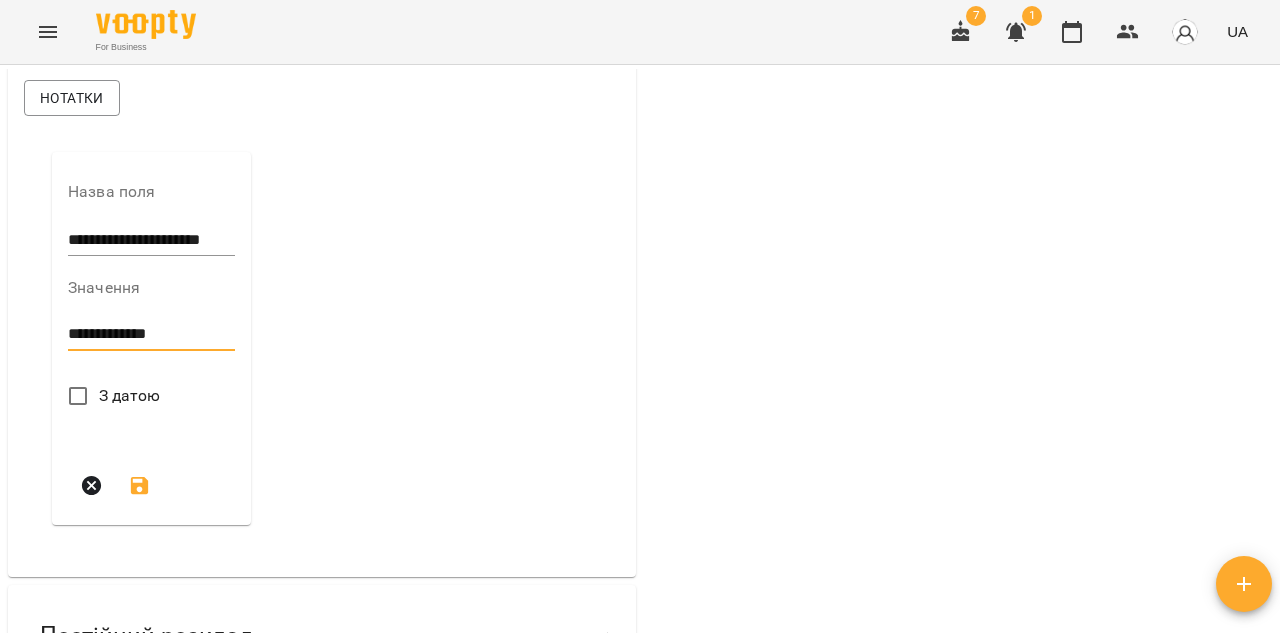 type on "**********" 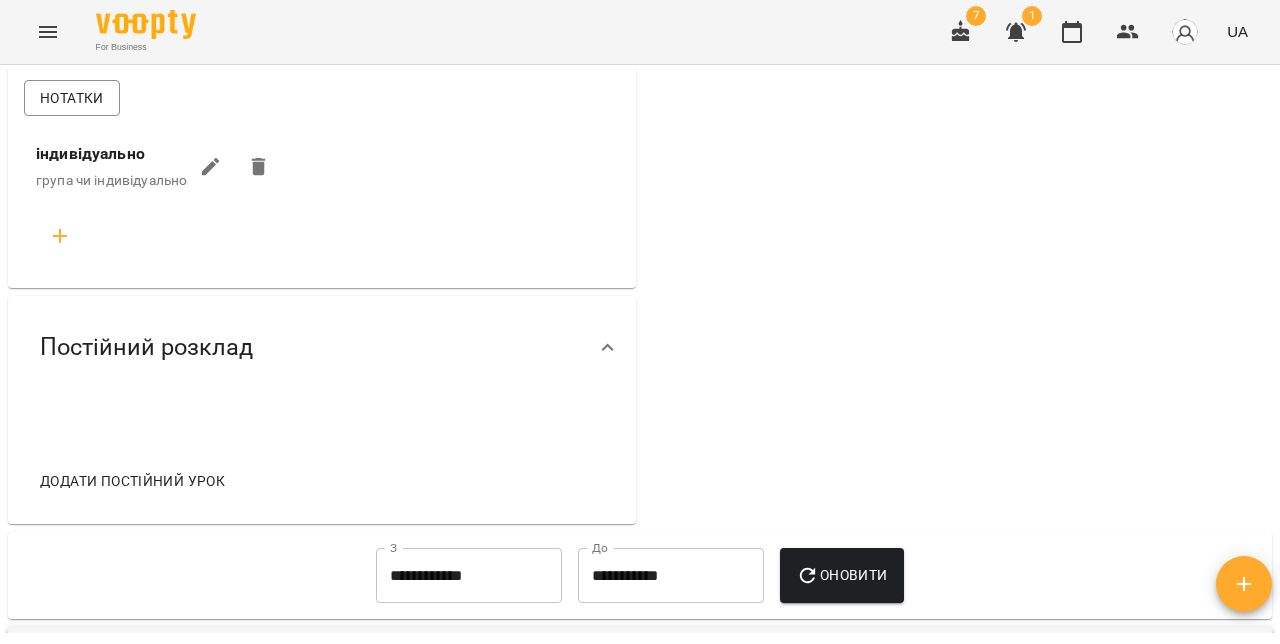 click at bounding box center [60, 236] 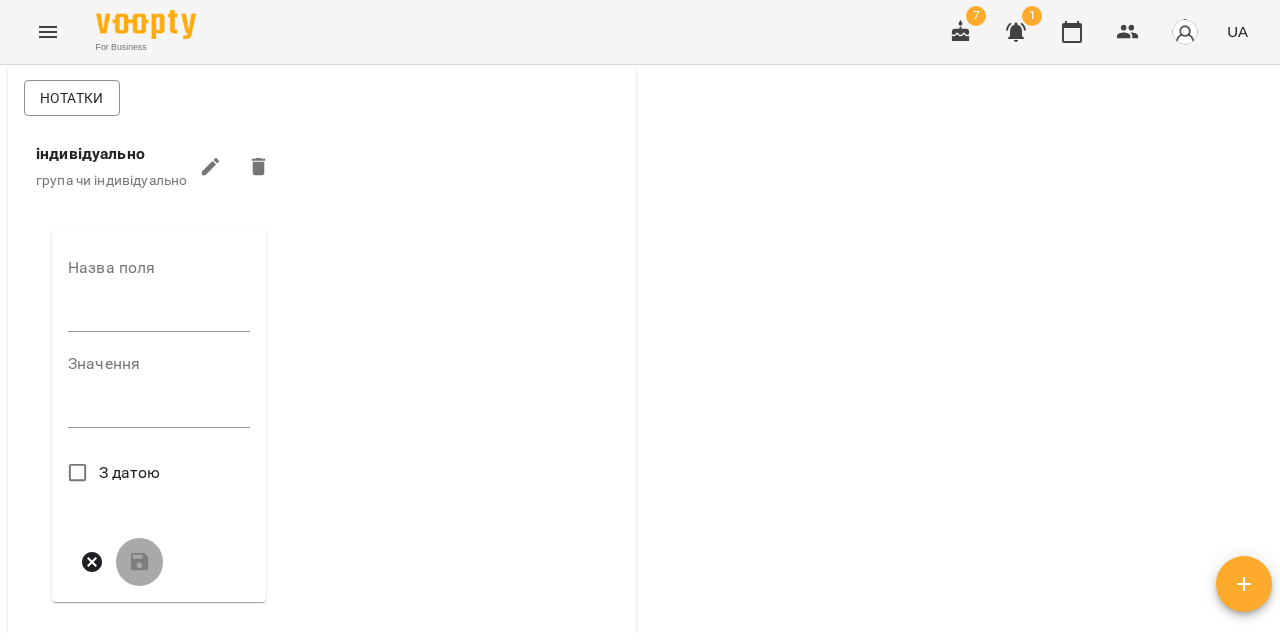 click at bounding box center [159, 316] 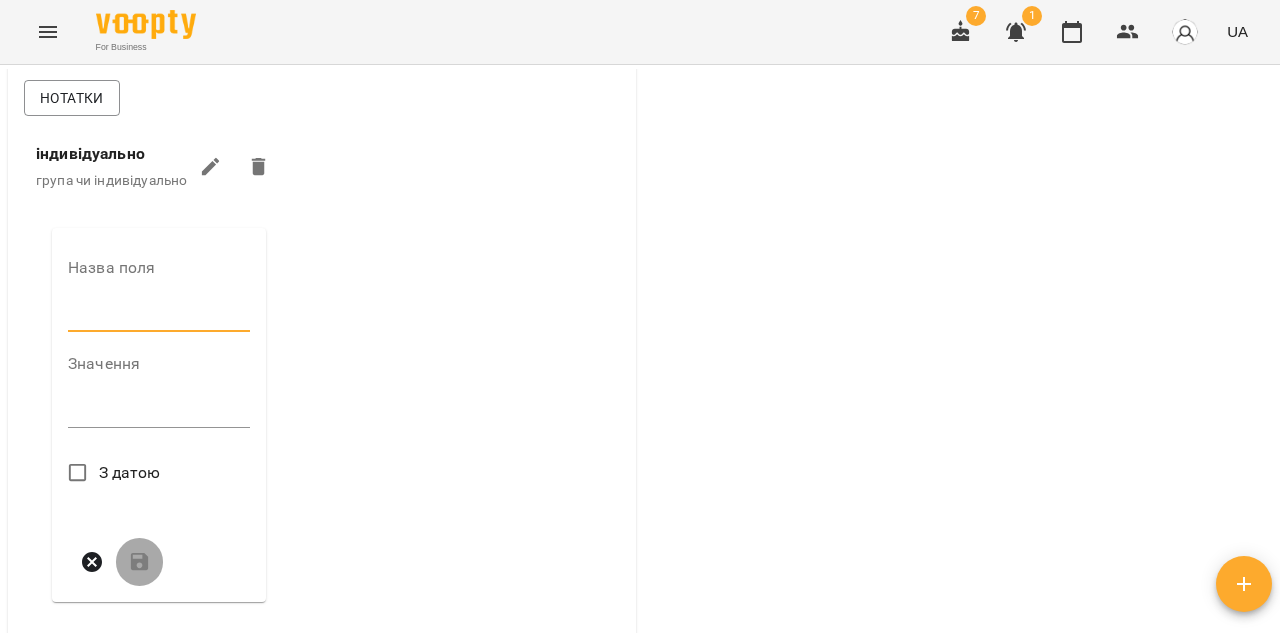 type on "*****" 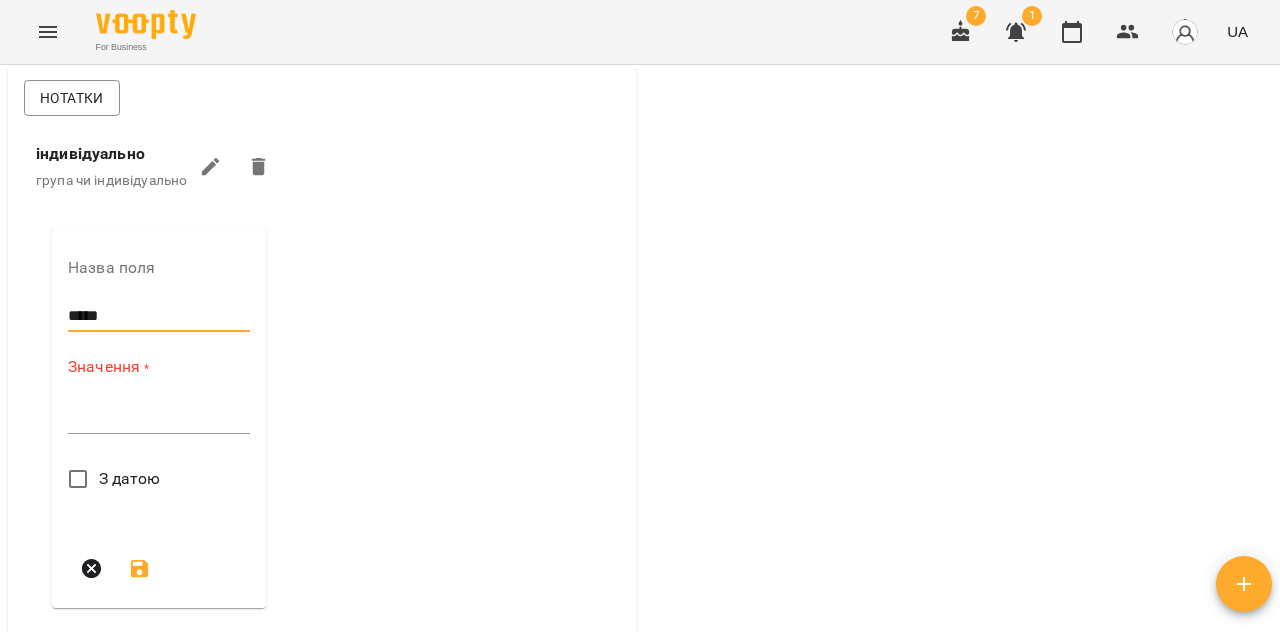 click at bounding box center [159, 417] 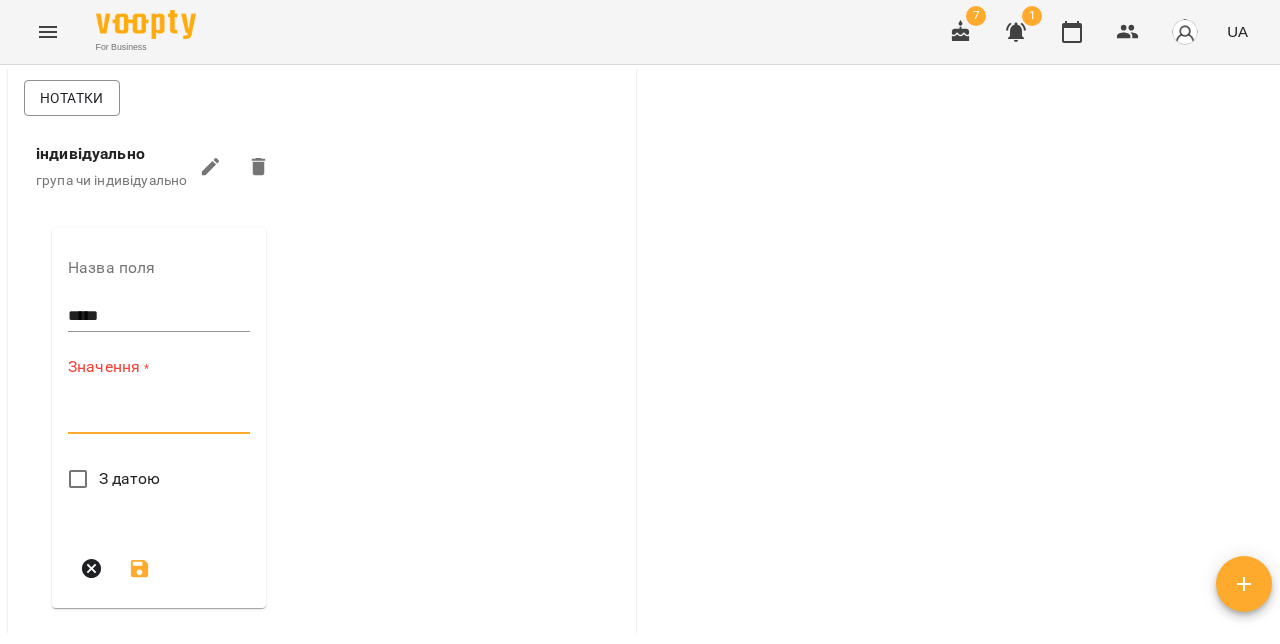 paste on "**********" 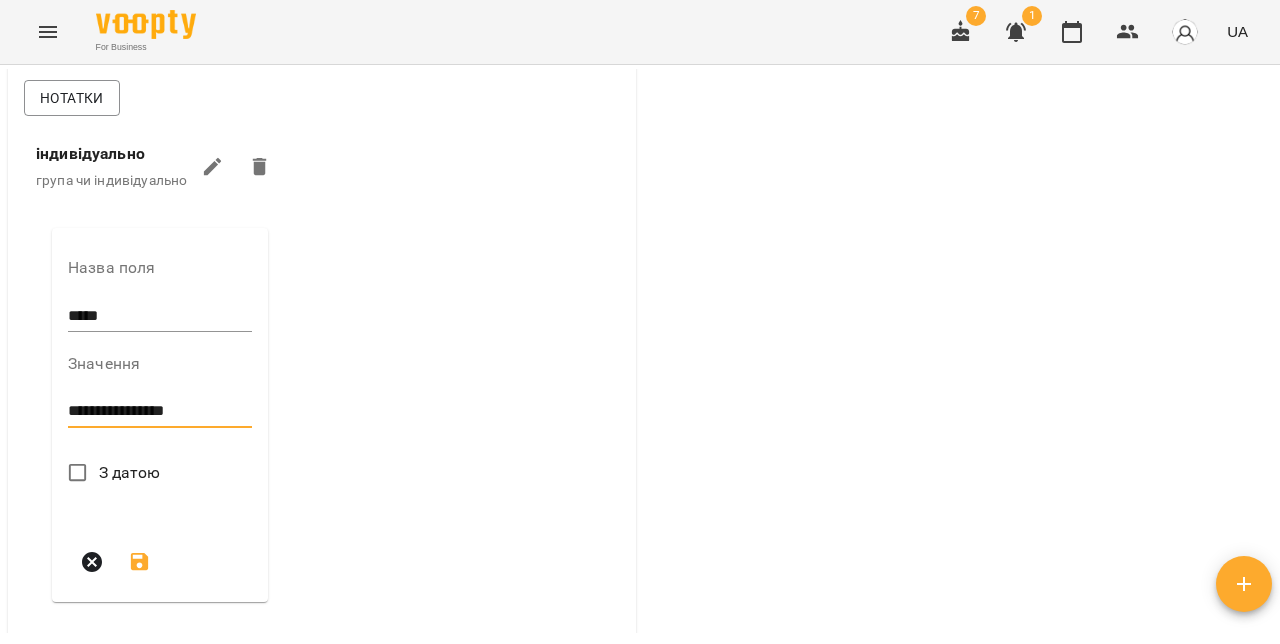 type on "**********" 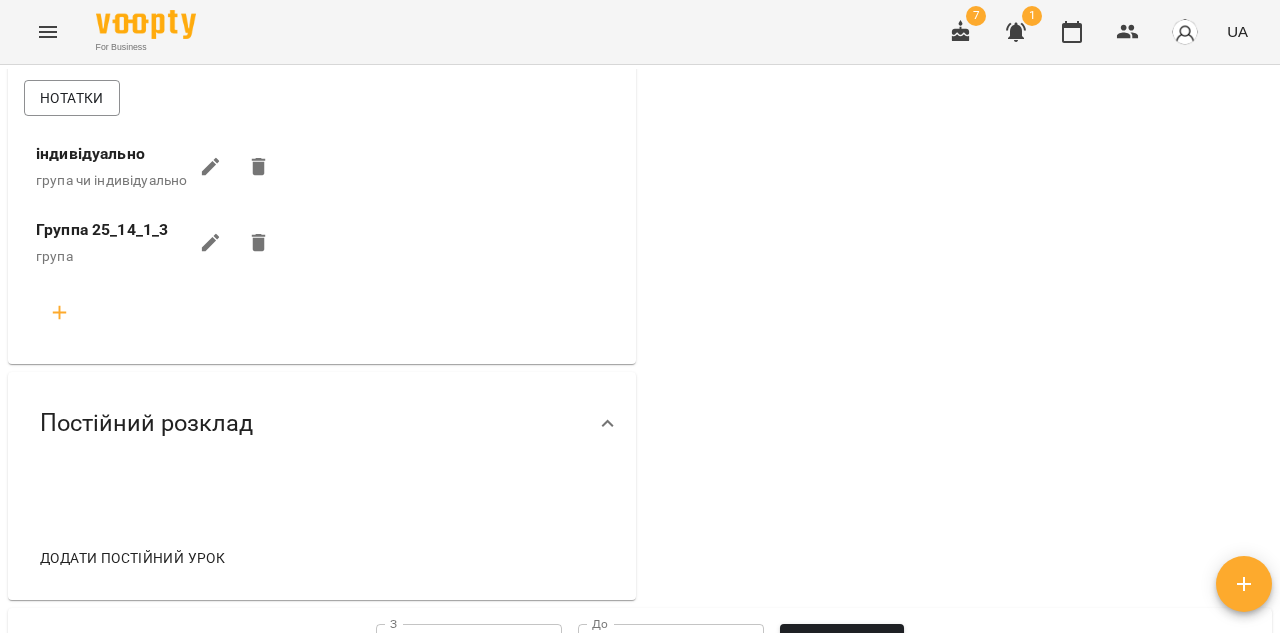 click at bounding box center [60, 313] 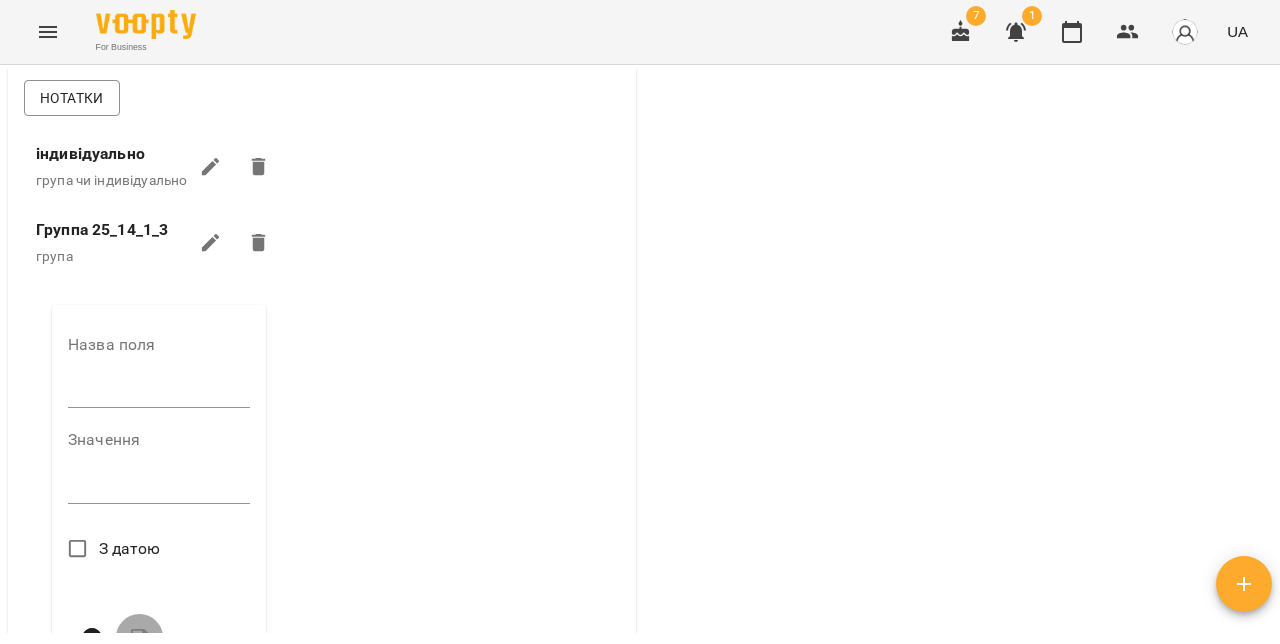 click at bounding box center (159, 392) 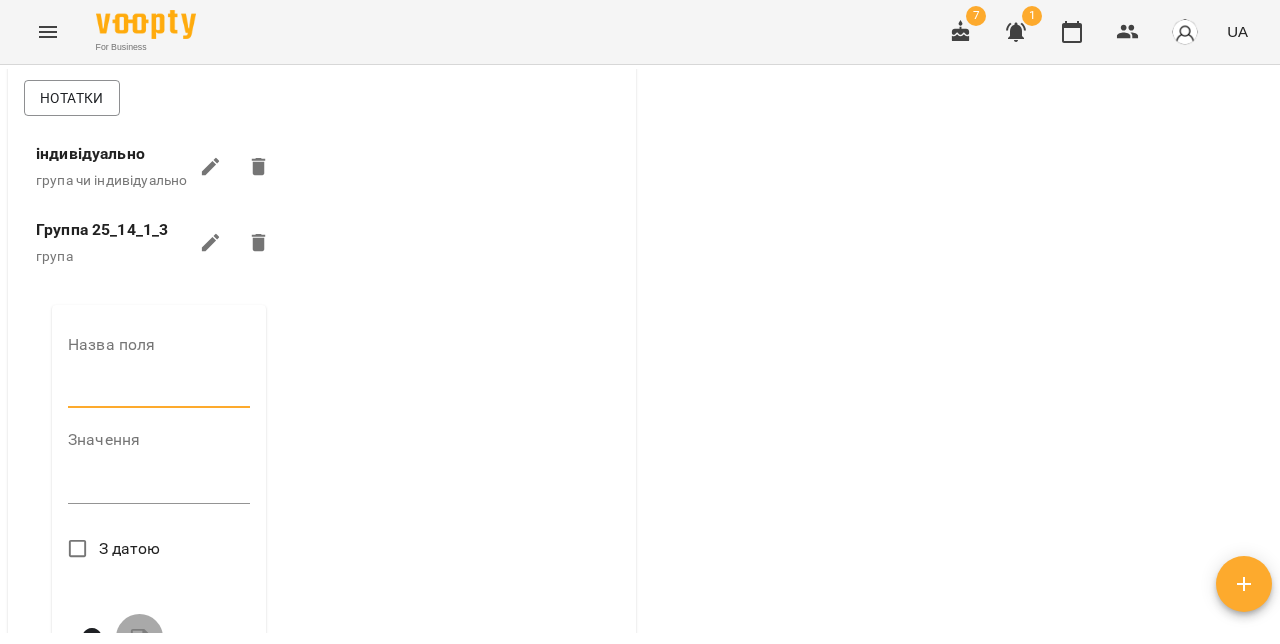 type on "**********" 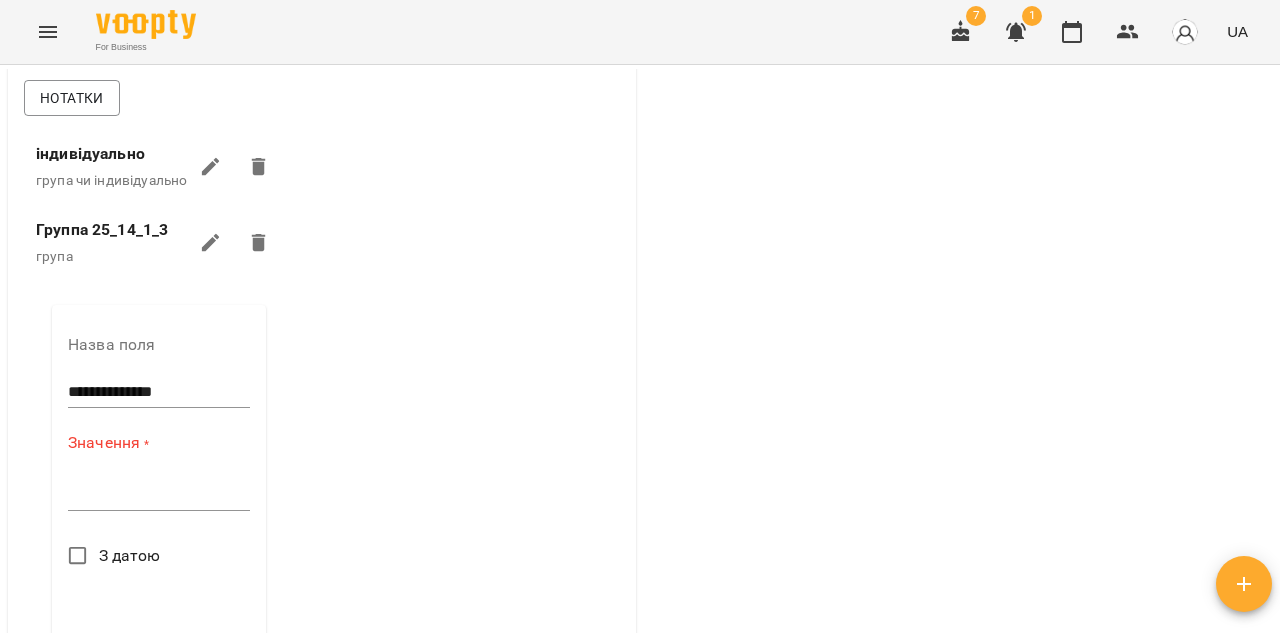 click on "Значення   * *" at bounding box center [159, 475] 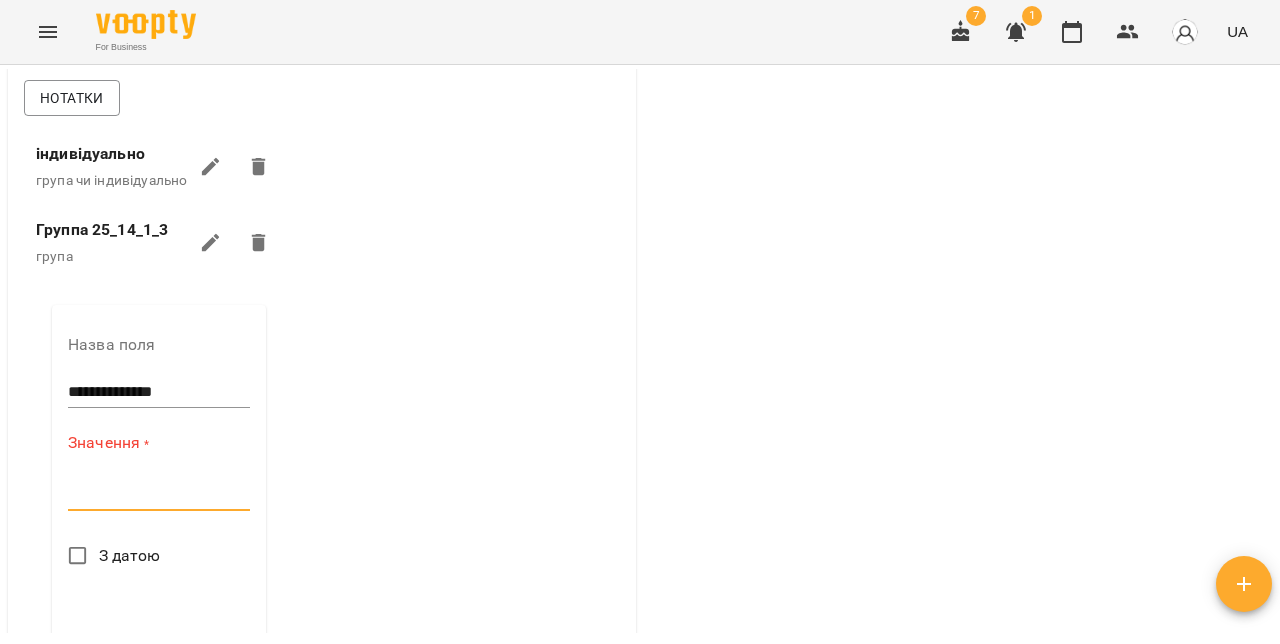 paste on "**********" 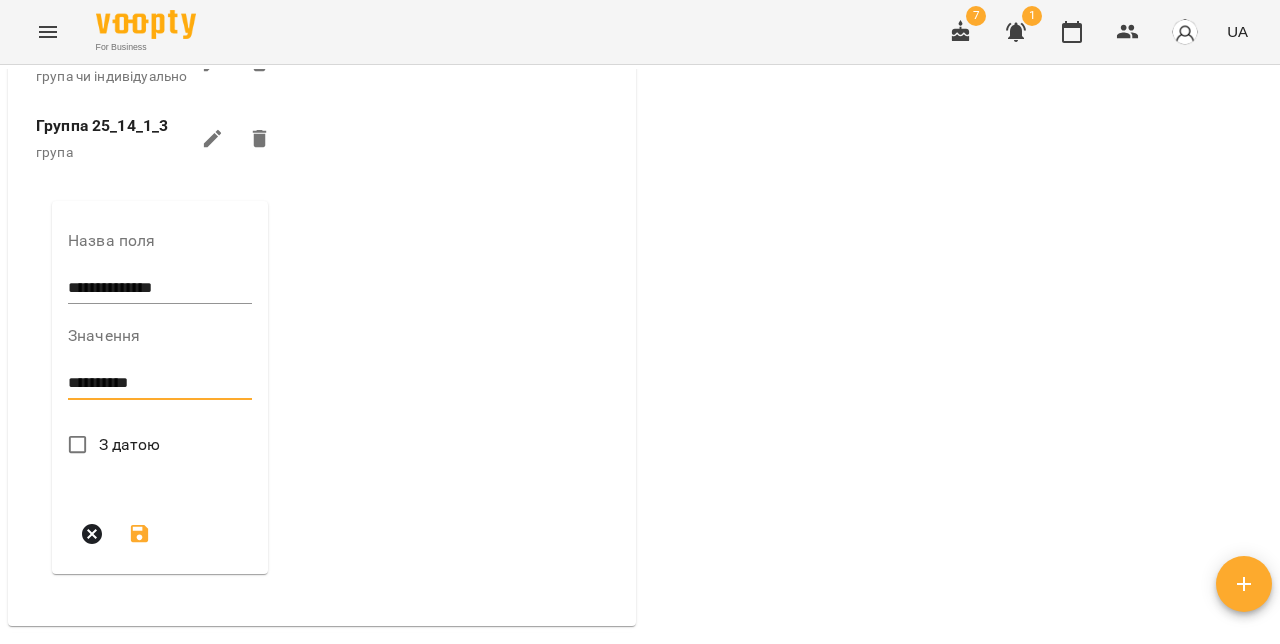 scroll, scrollTop: 729, scrollLeft: 0, axis: vertical 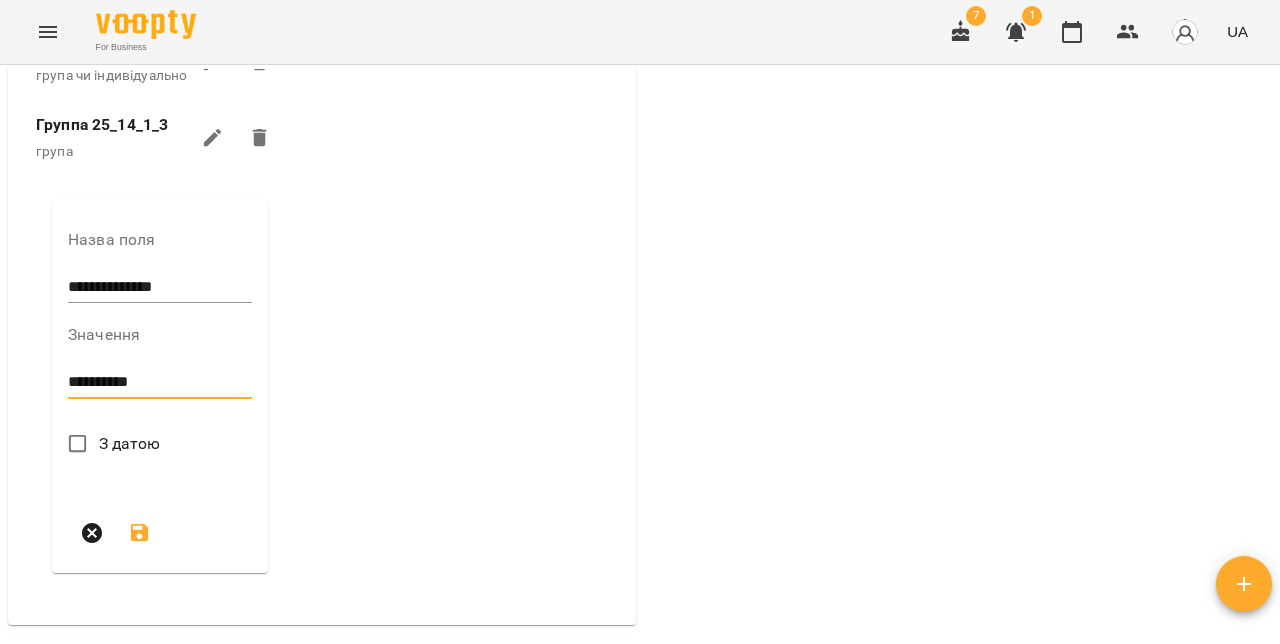 type on "**********" 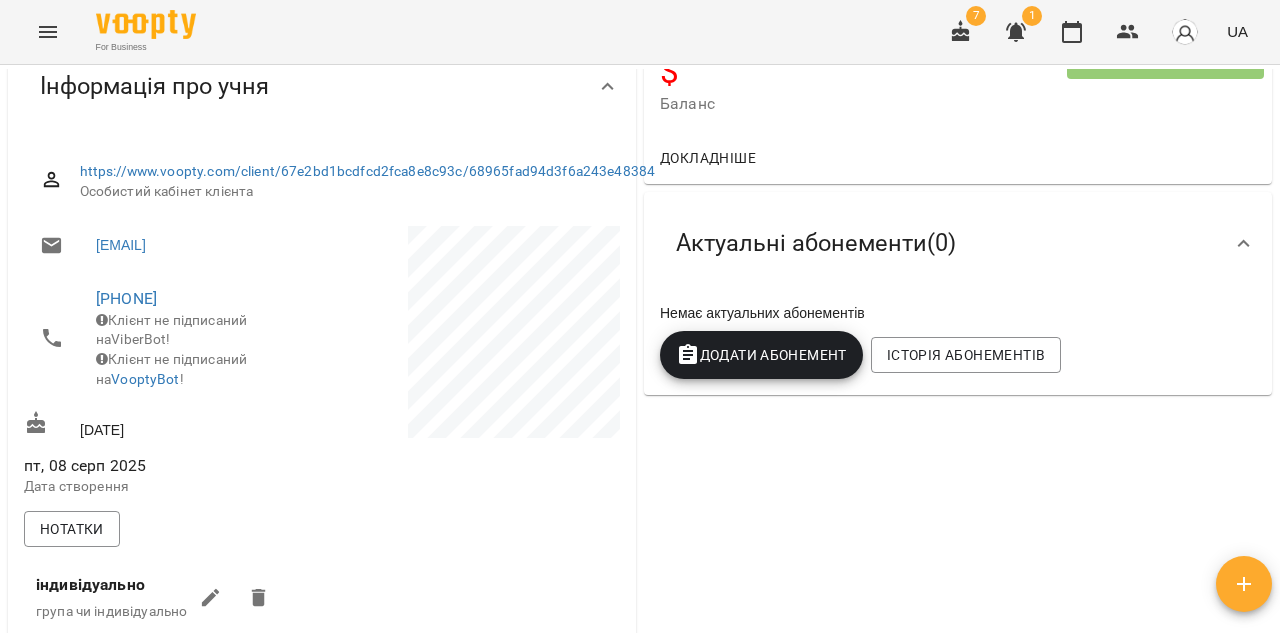 scroll, scrollTop: 0, scrollLeft: 0, axis: both 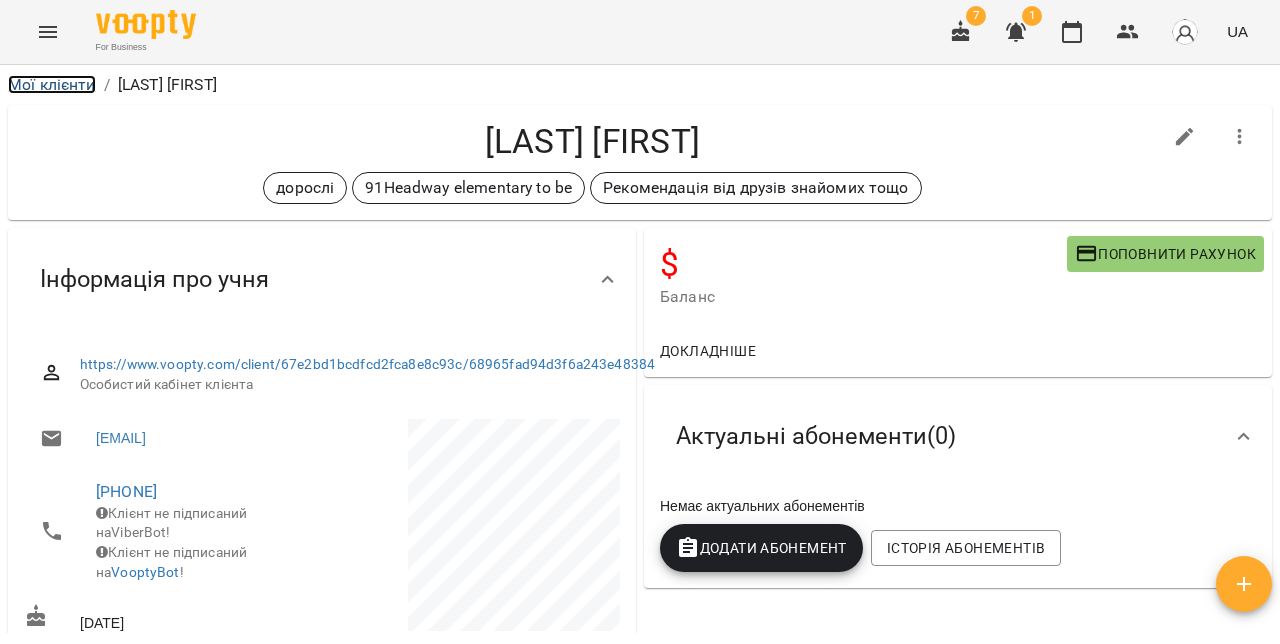 click on "Мої клієнти" at bounding box center [52, 84] 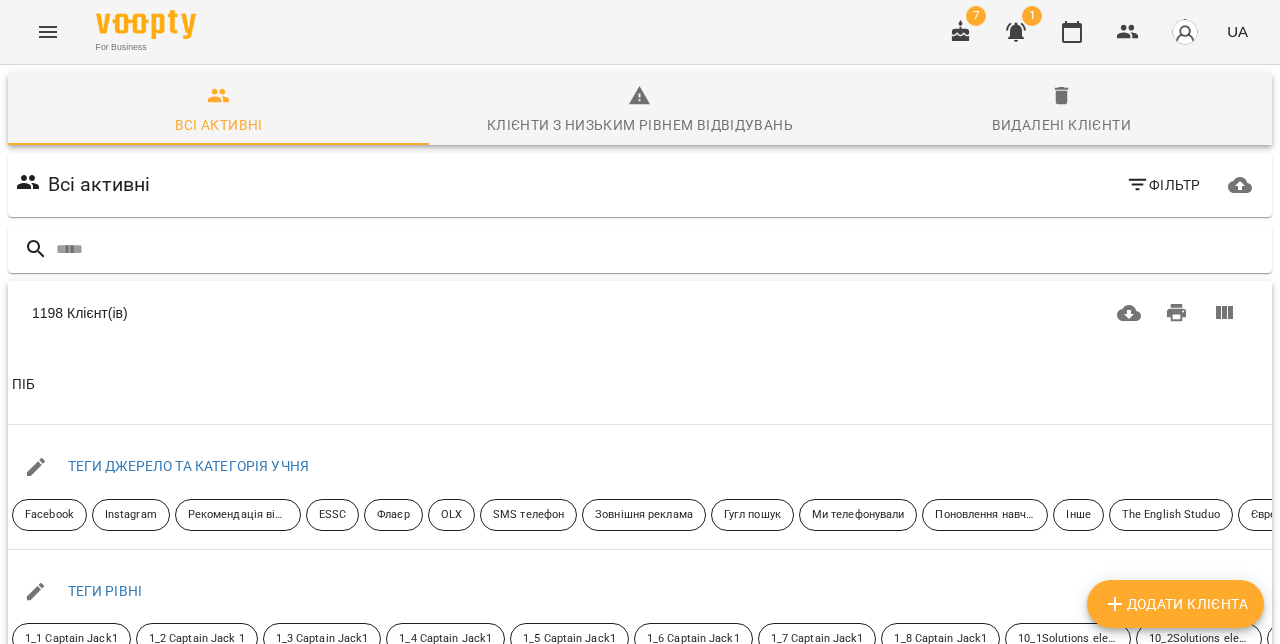 click on "Додати клієнта" at bounding box center (1175, 604) 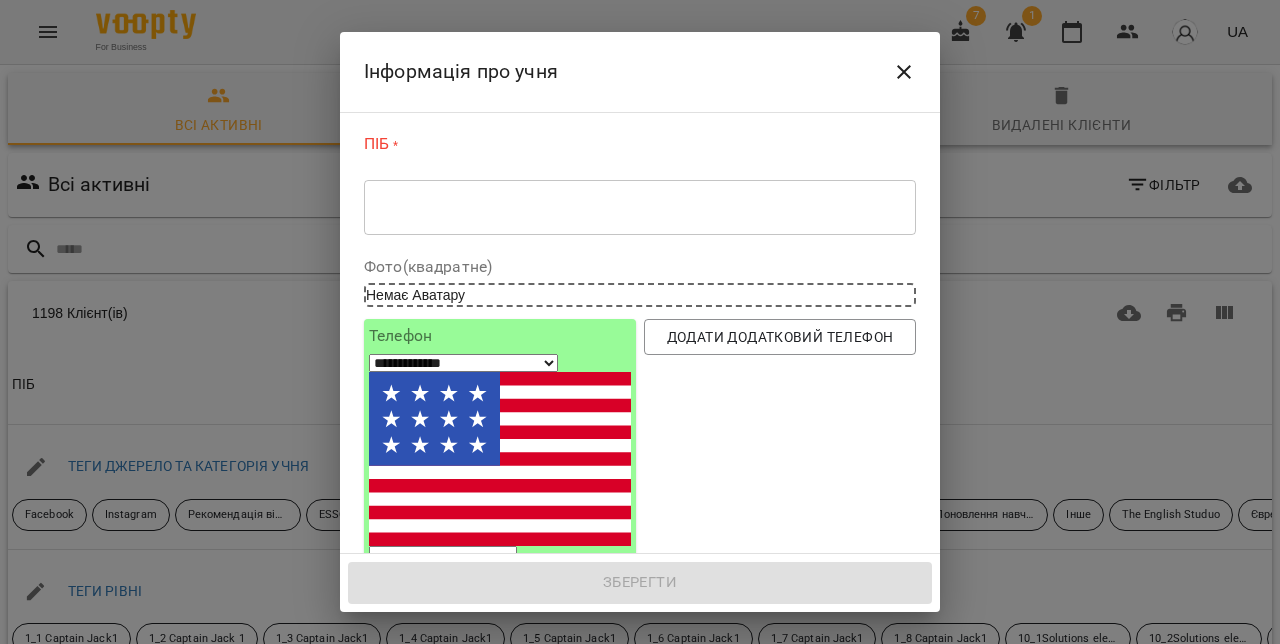 click on "* ​" at bounding box center [640, 207] 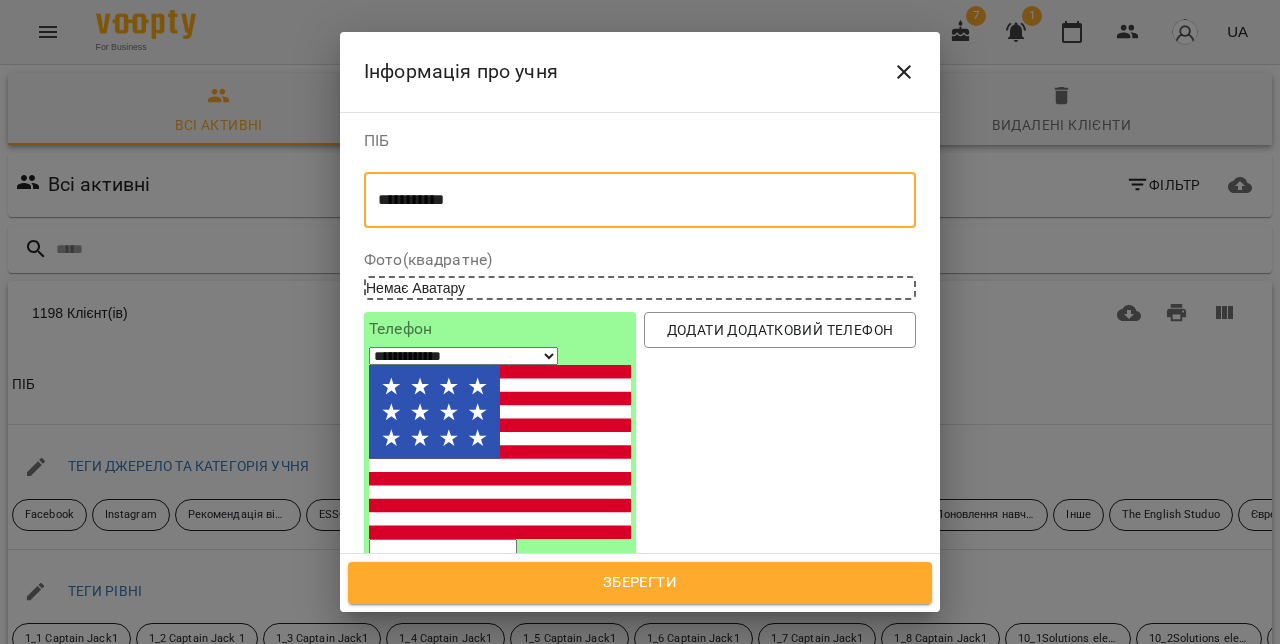 type on "**********" 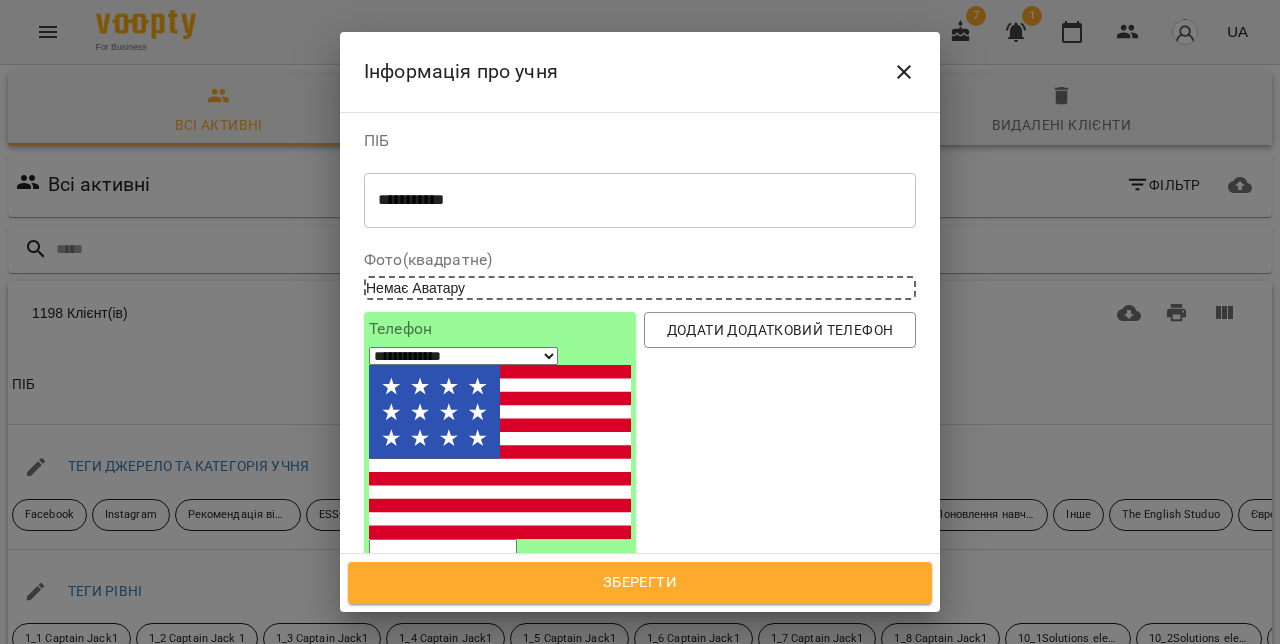paste on "**********" 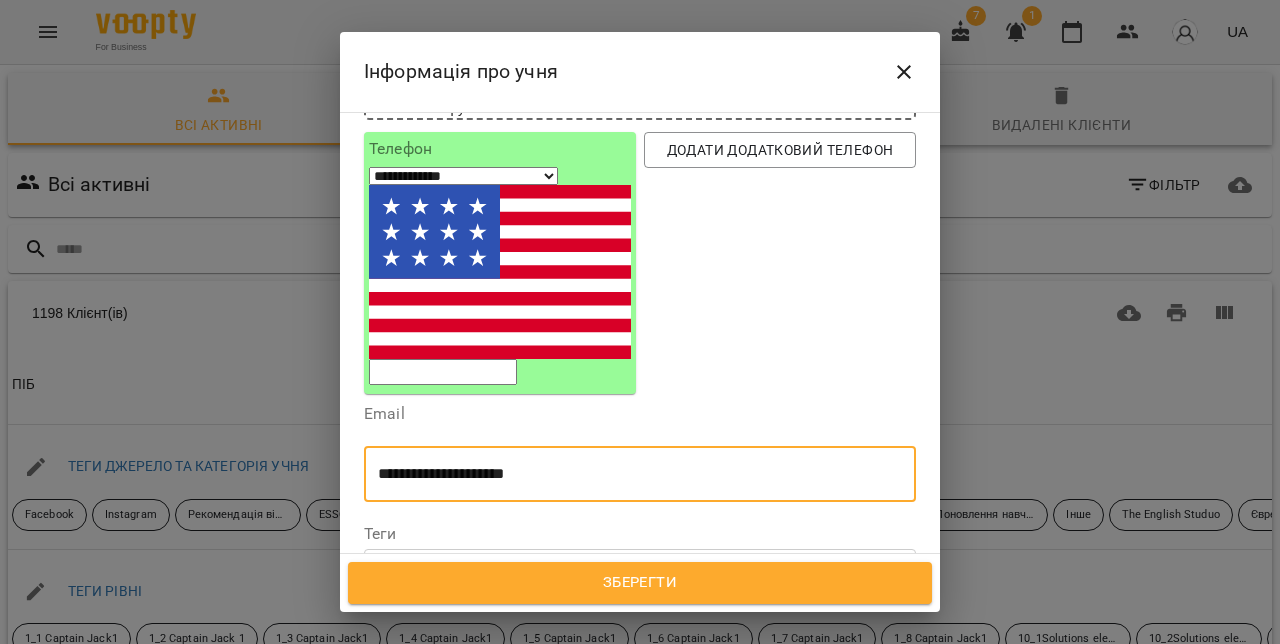 scroll, scrollTop: 215, scrollLeft: 0, axis: vertical 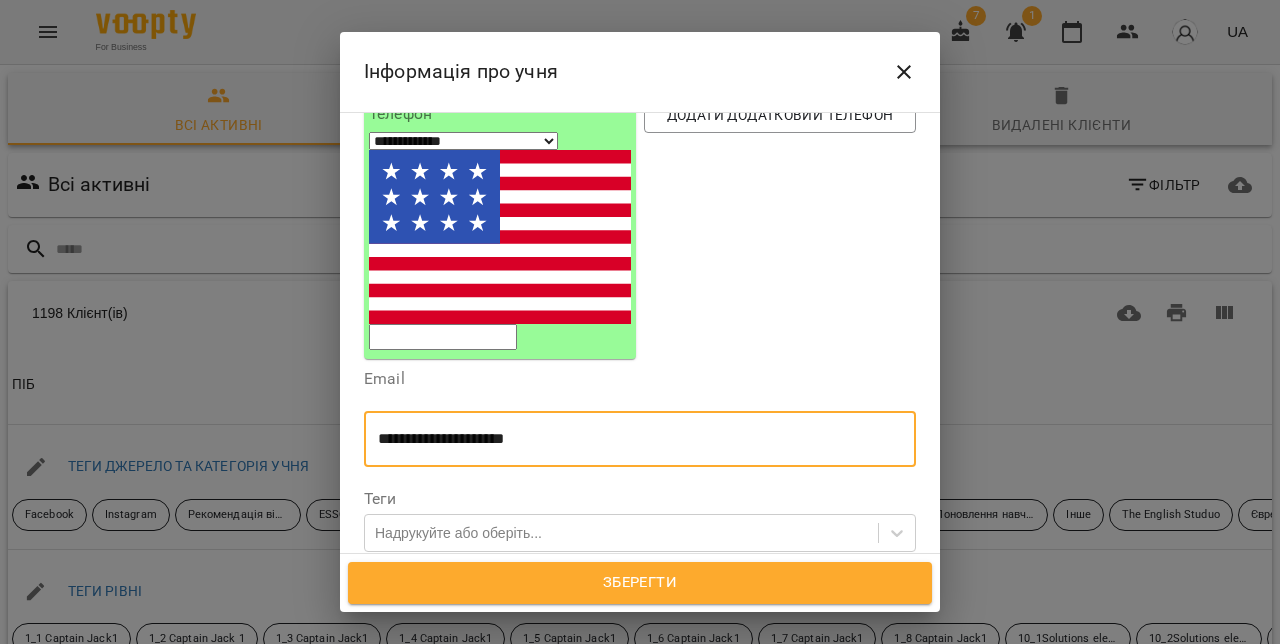 type on "**********" 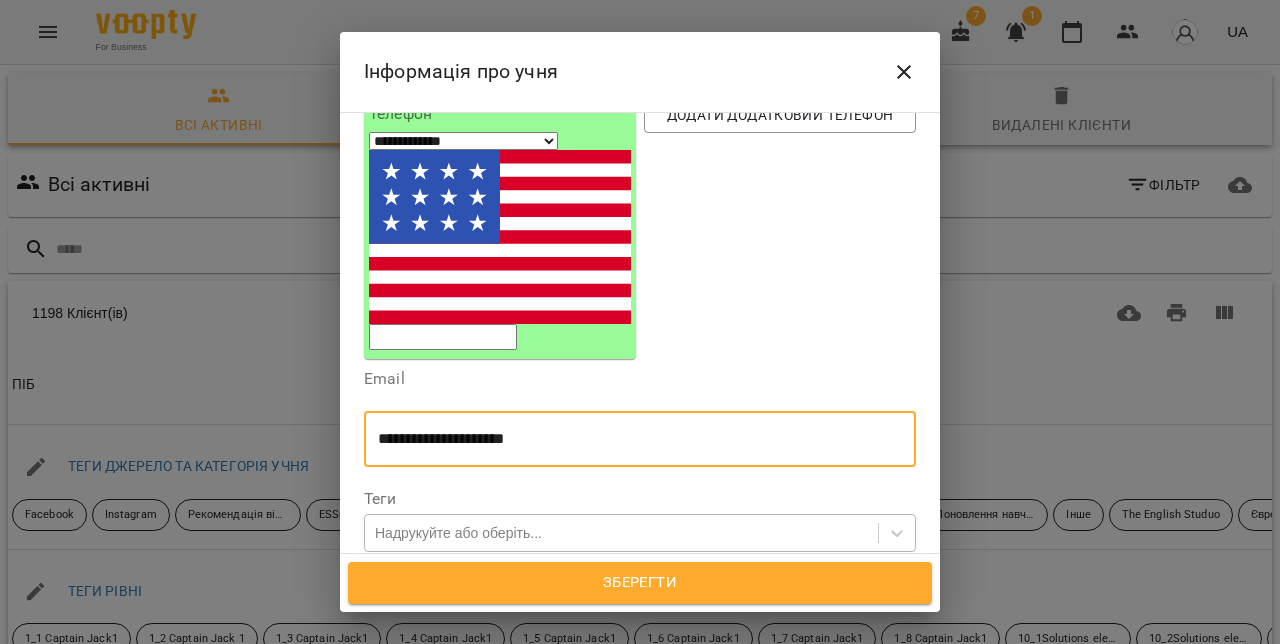 click on "Надрукуйте або оберіть..." at bounding box center (458, 533) 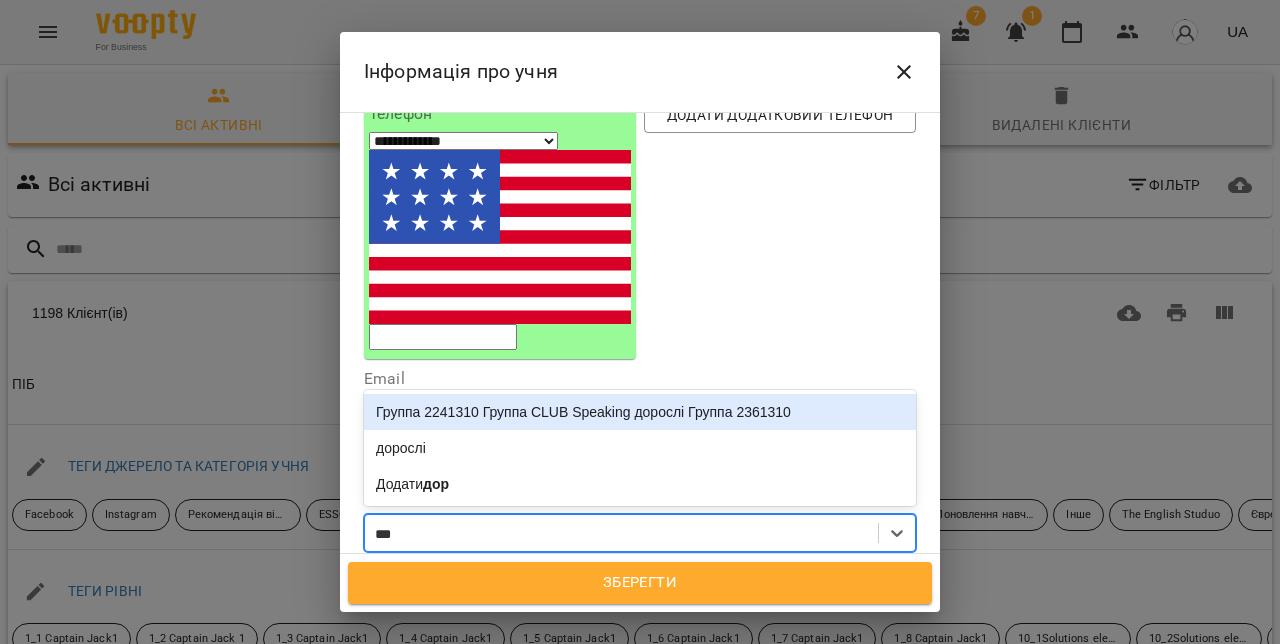 type on "****" 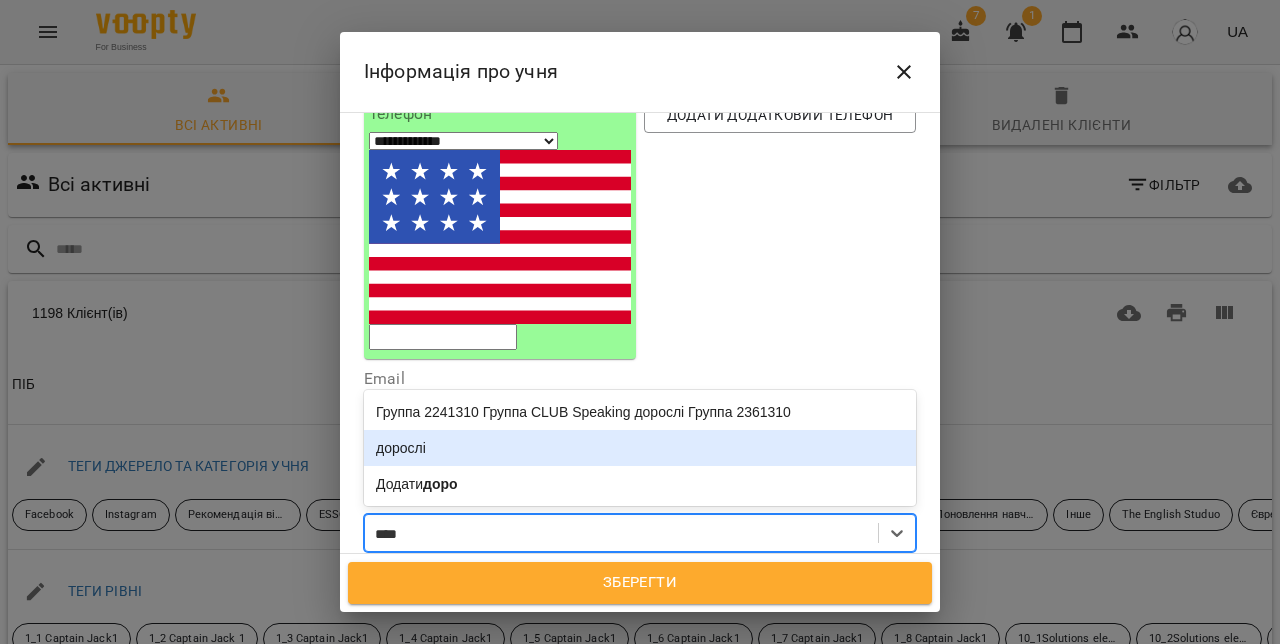 click on "дорослі" at bounding box center (640, 448) 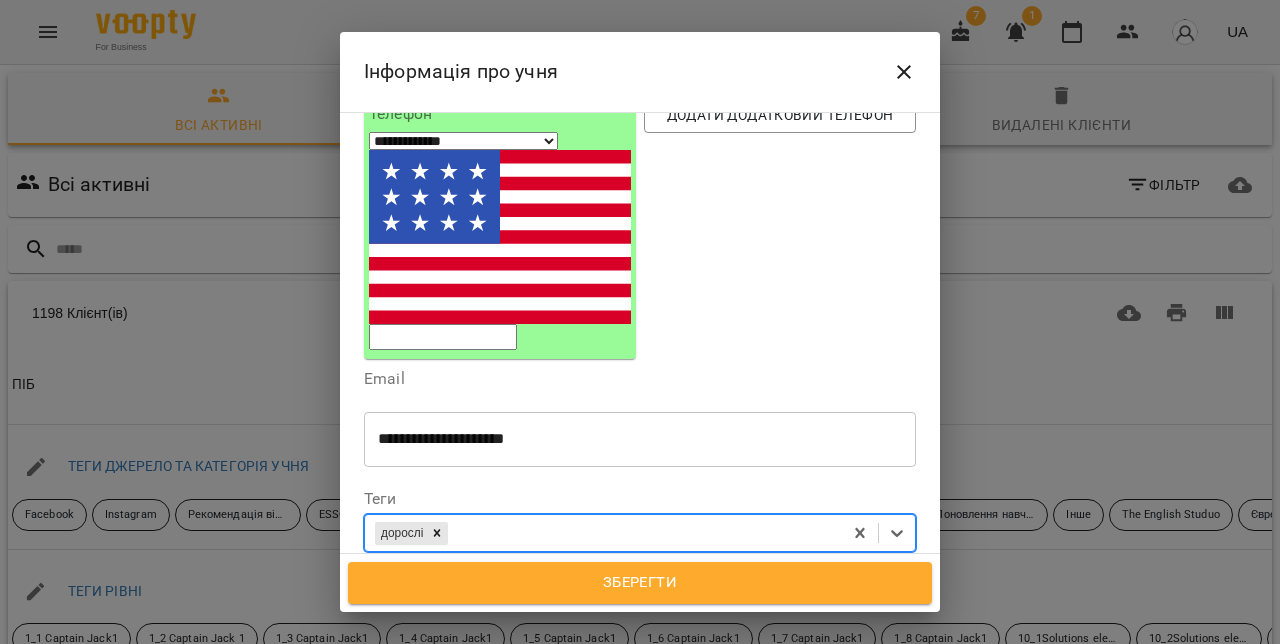 click on "Дата народження" at bounding box center [640, 582] 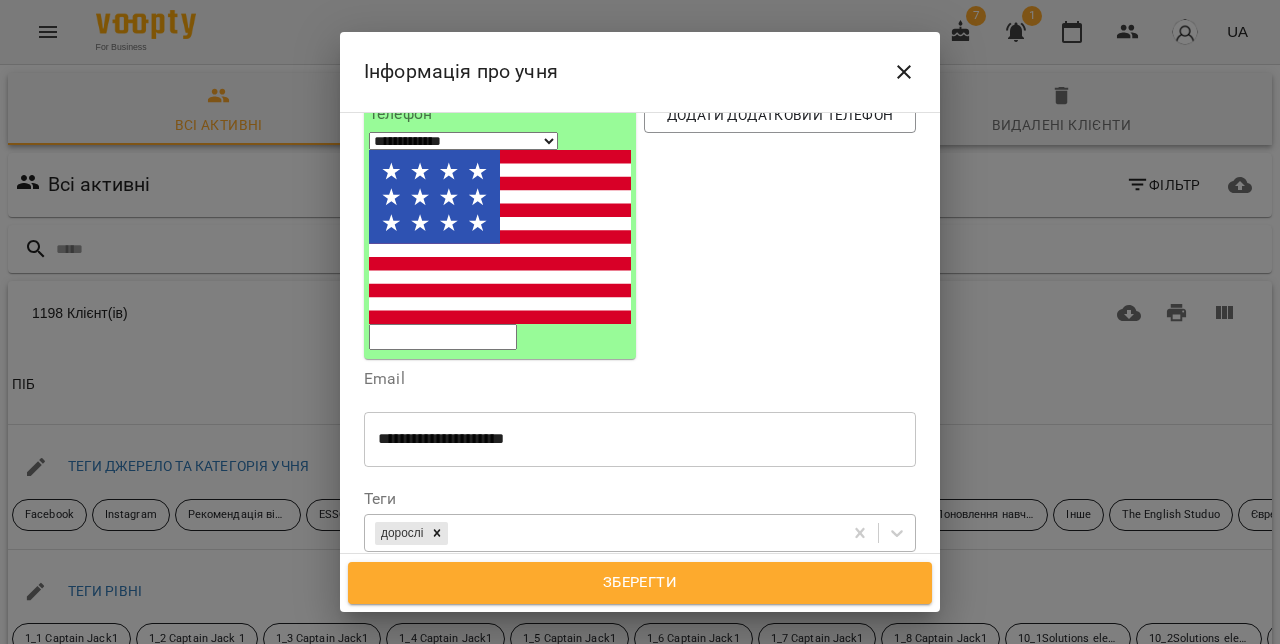click on "**********" at bounding box center [450, 592] 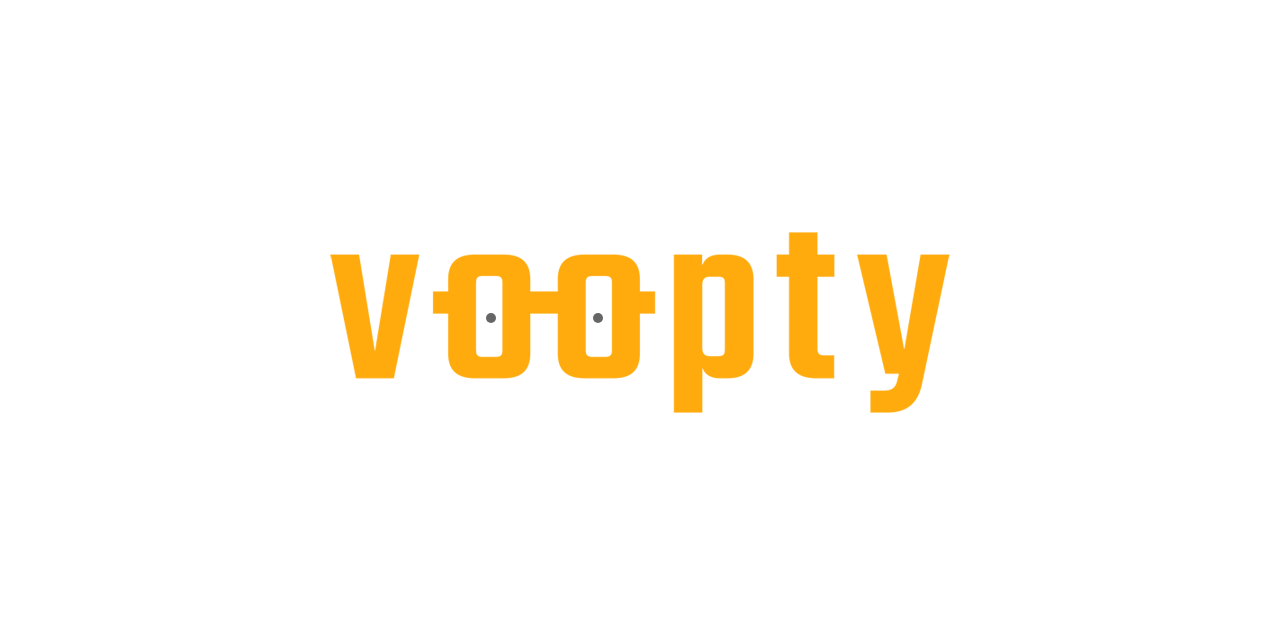 scroll, scrollTop: 0, scrollLeft: 0, axis: both 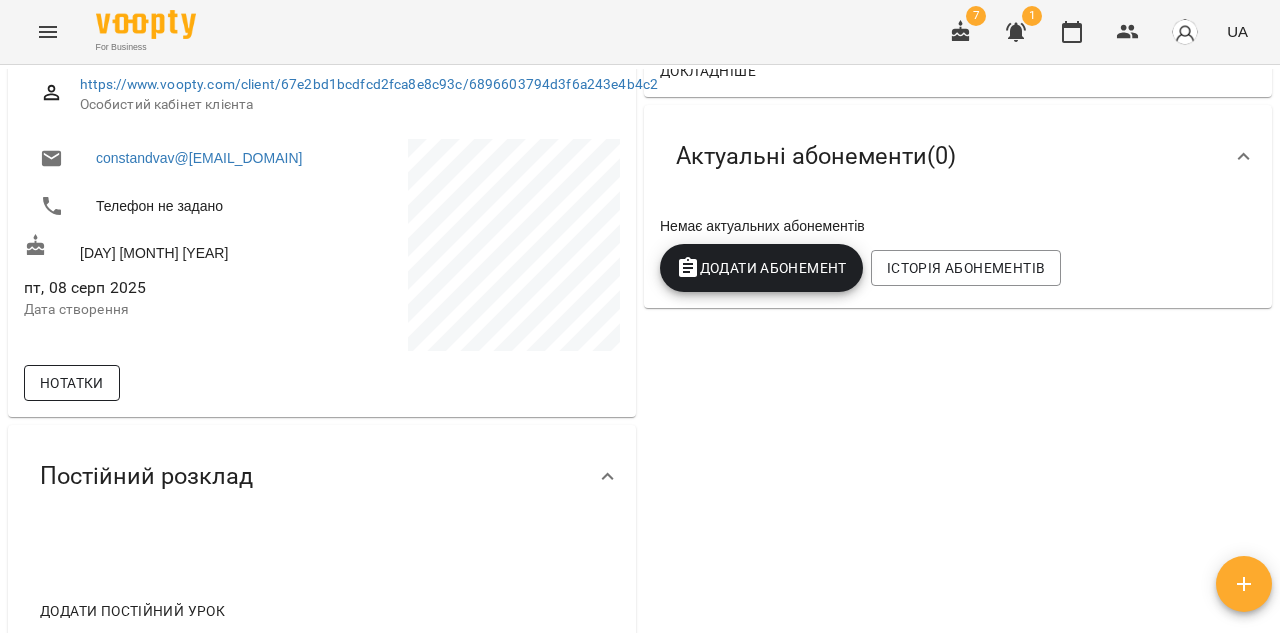 click on "Нотатки" at bounding box center [72, 383] 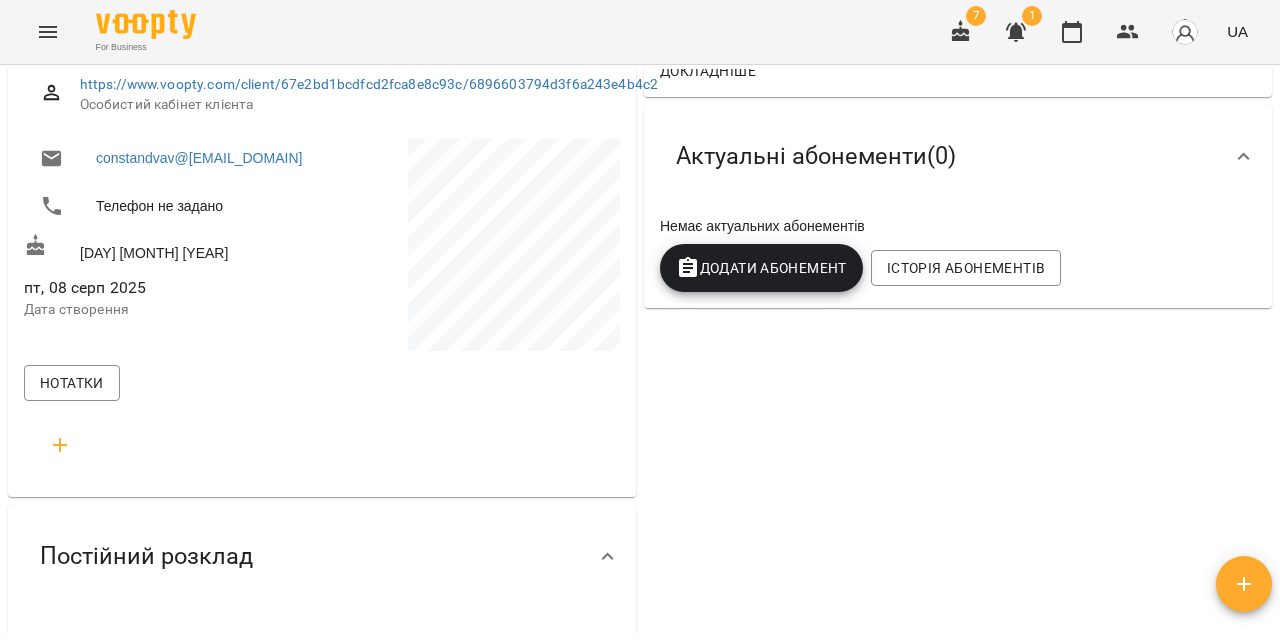 click 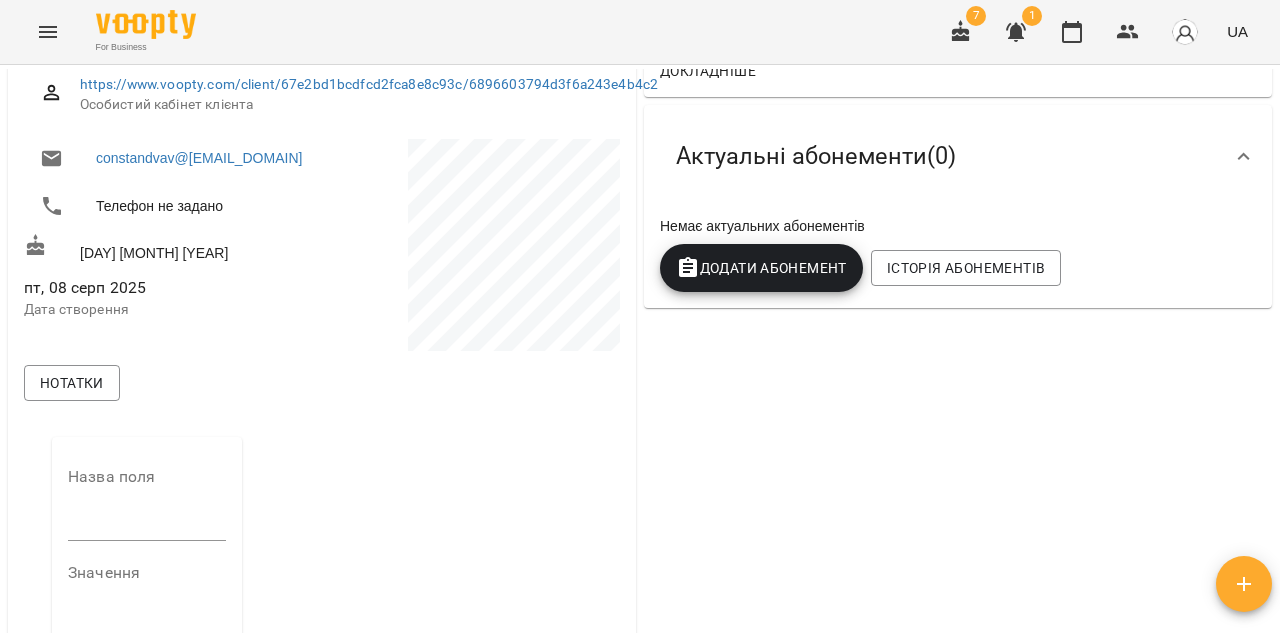 click at bounding box center [147, 525] 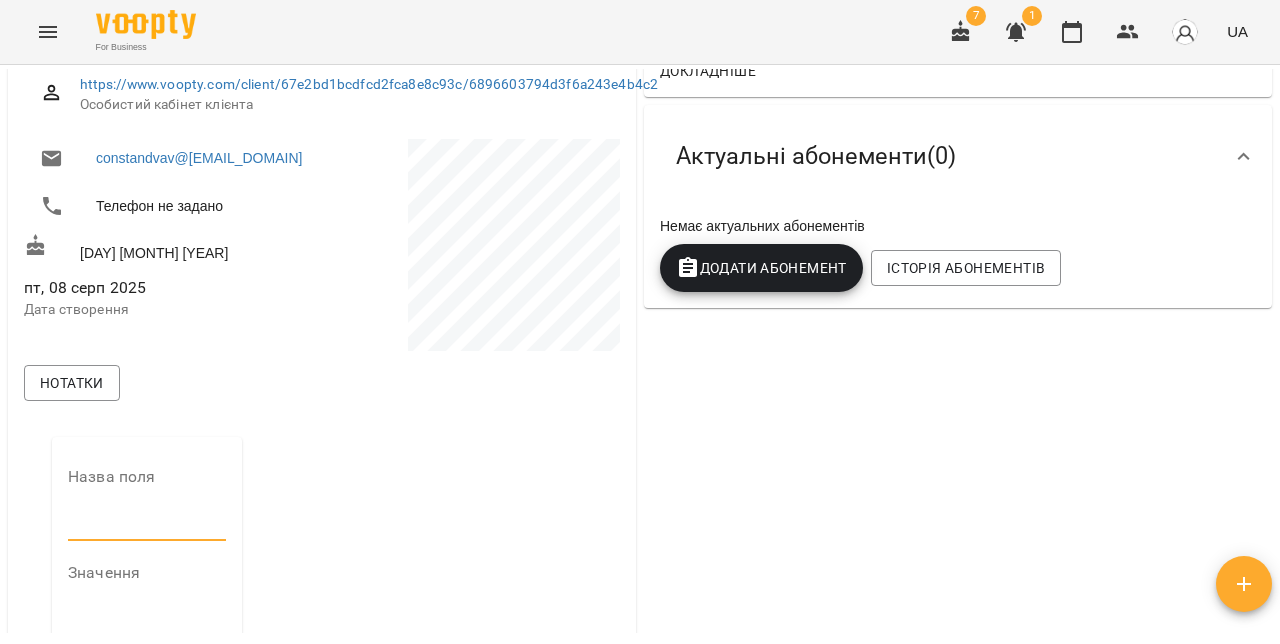 type on "**********" 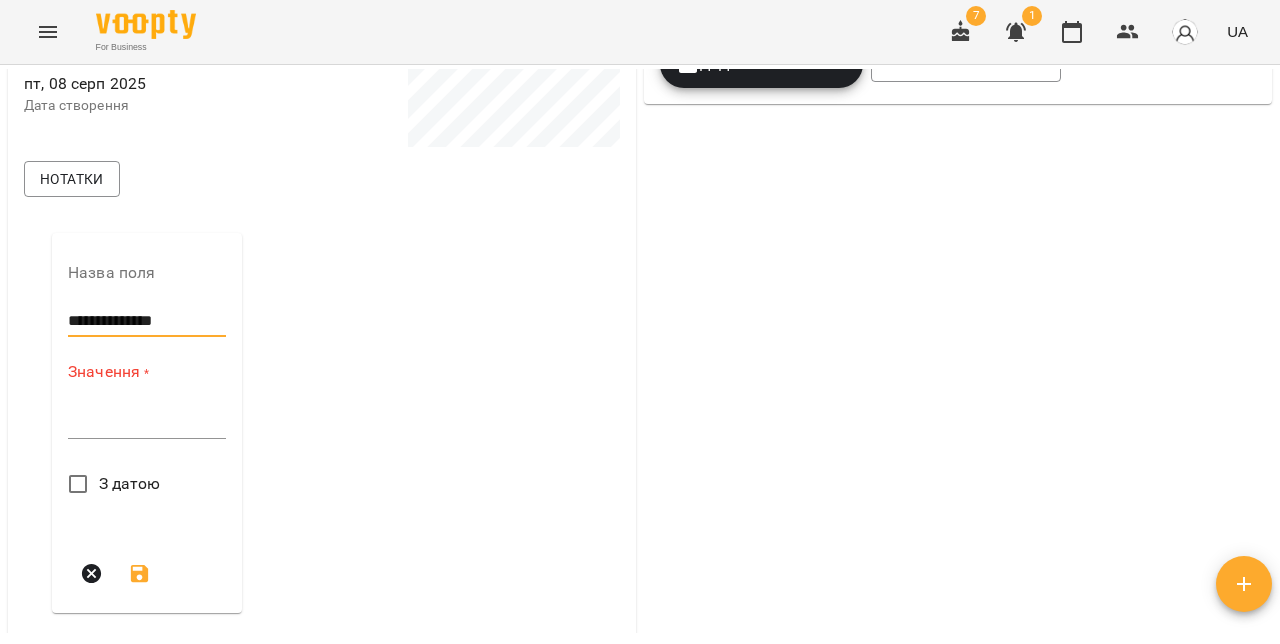 scroll, scrollTop: 520, scrollLeft: 0, axis: vertical 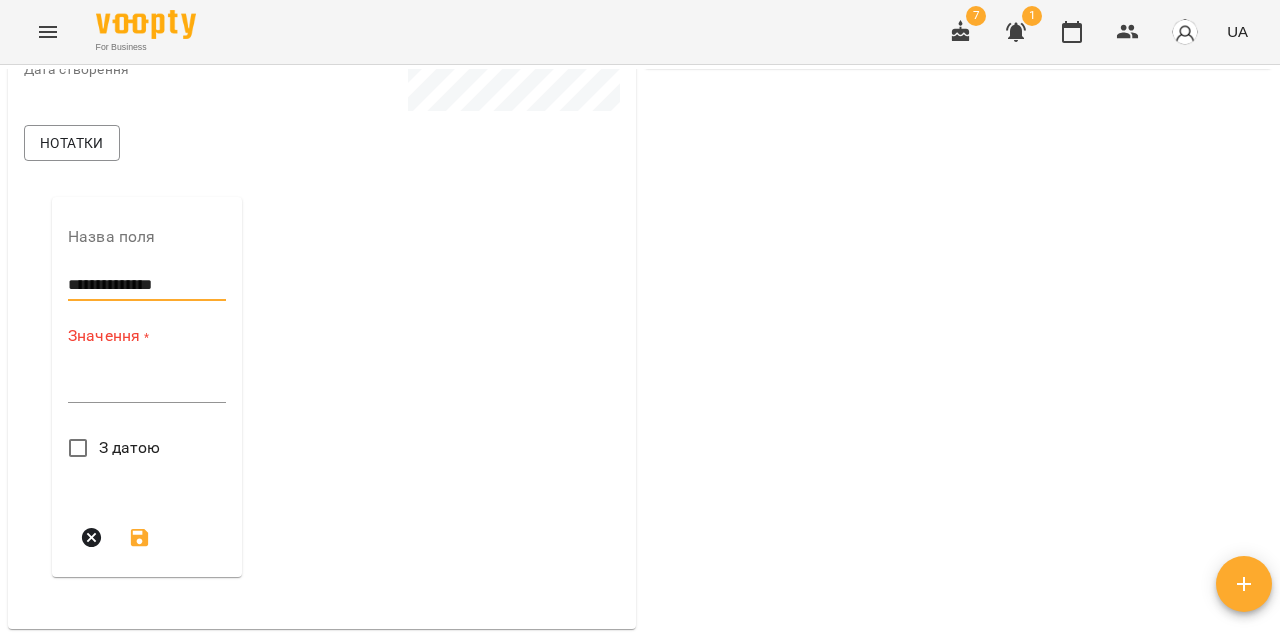 click at bounding box center [147, 386] 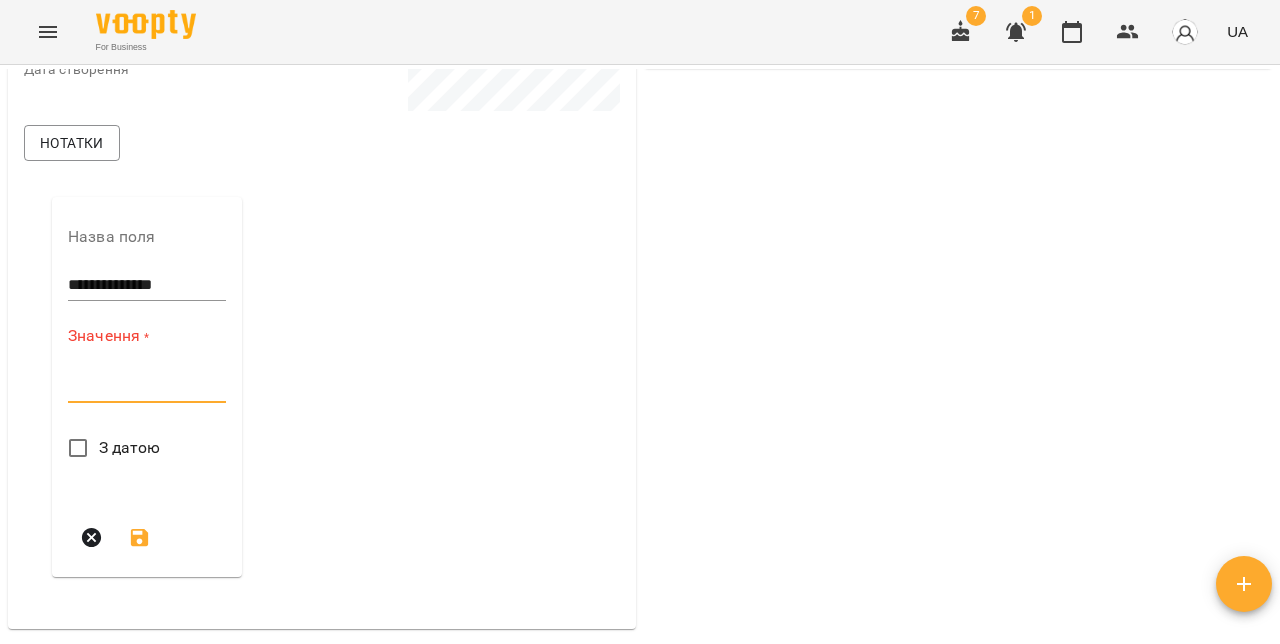 paste on "**********" 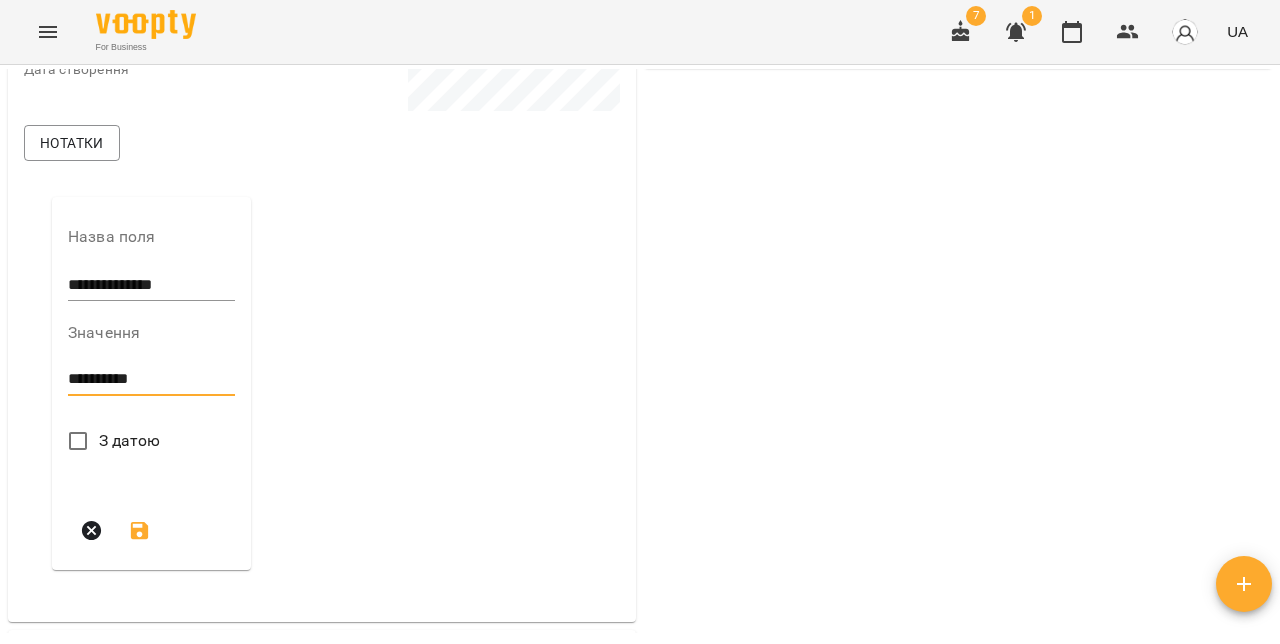 type on "**********" 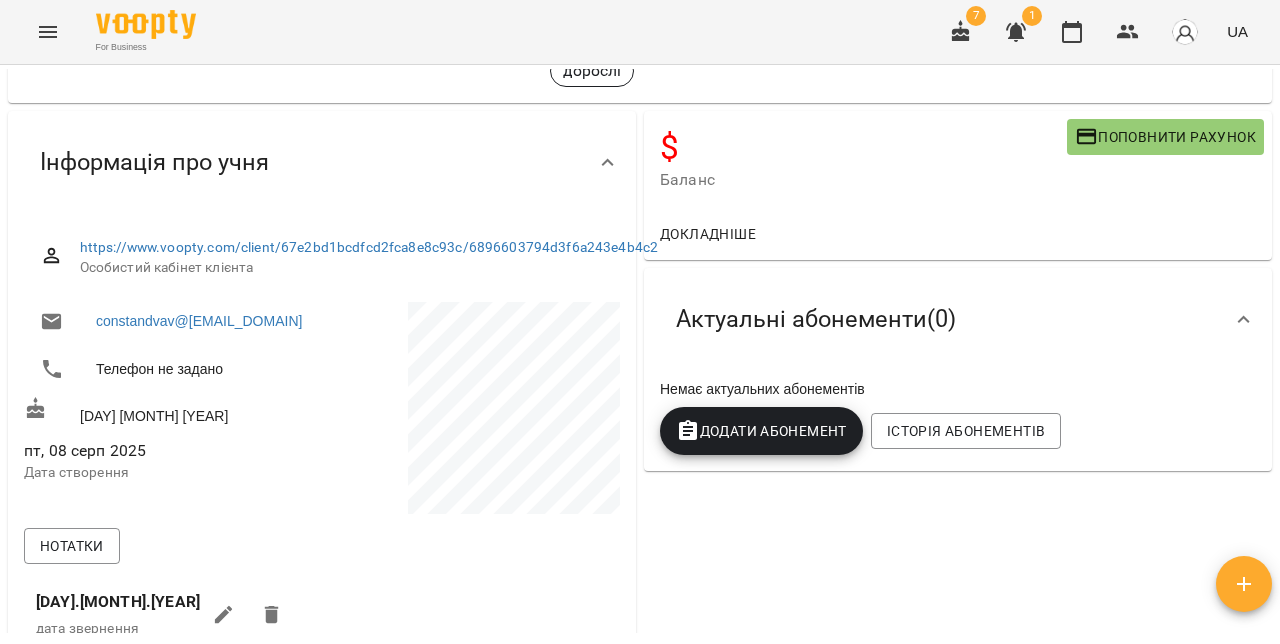 scroll, scrollTop: 0, scrollLeft: 0, axis: both 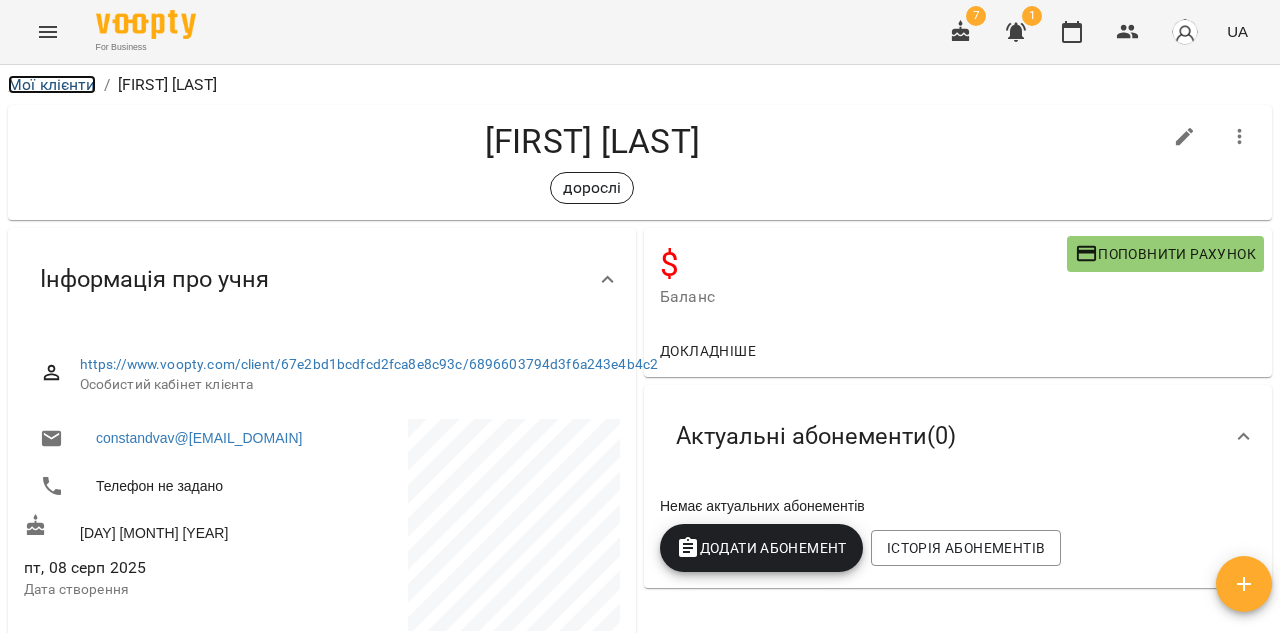 click on "Мої клієнти" at bounding box center (52, 84) 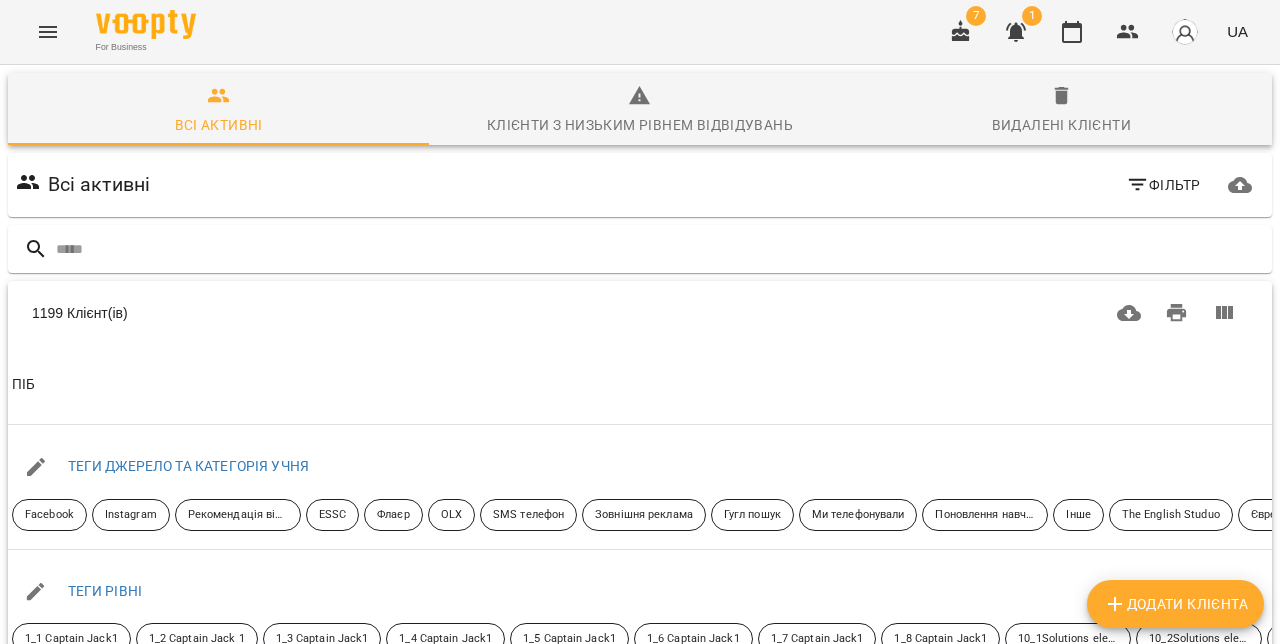 click on "Додати клієнта" at bounding box center [1175, 604] 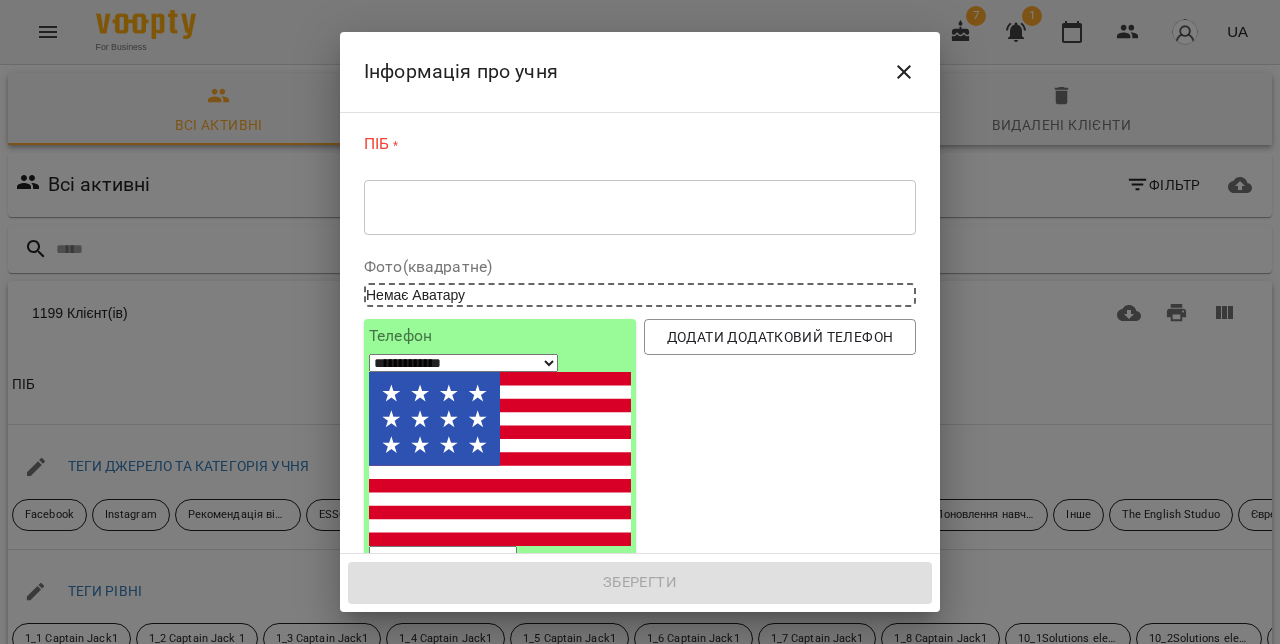click on "* ​" at bounding box center [640, 207] 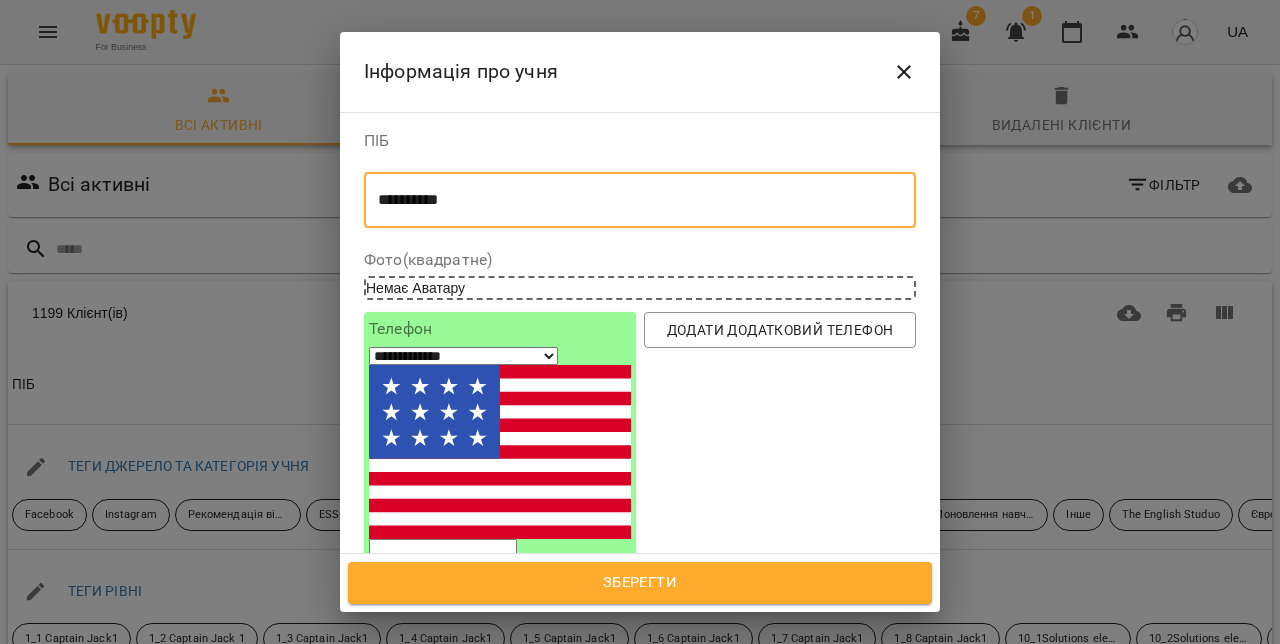 type on "**********" 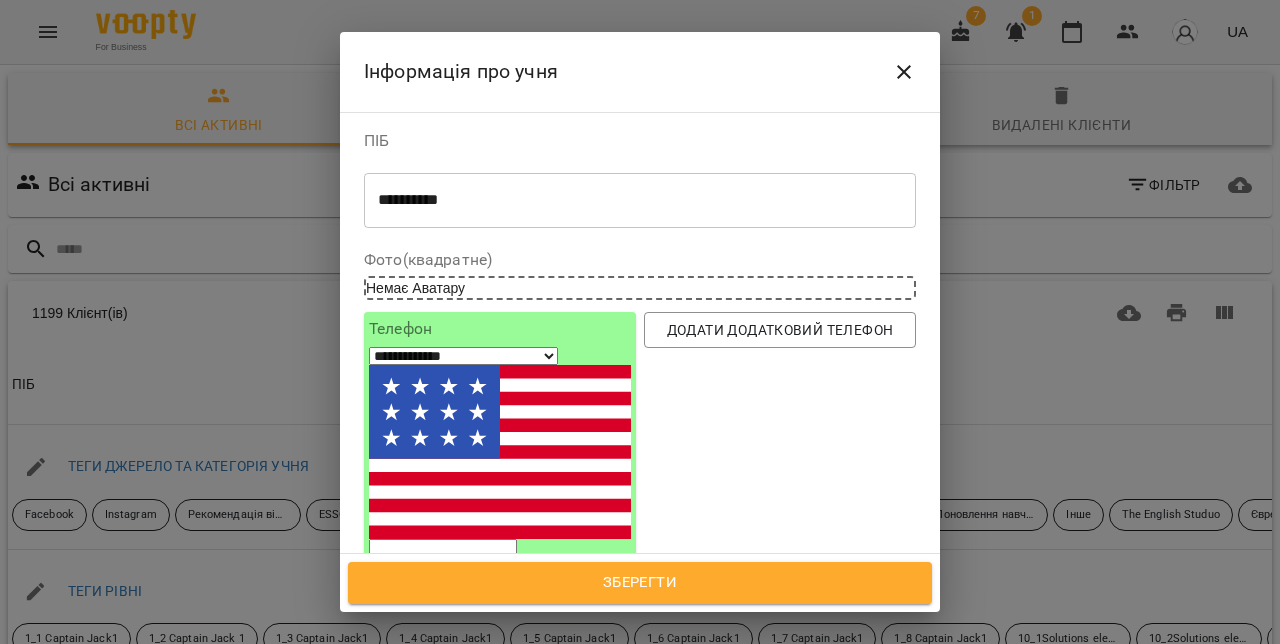 select on "**" 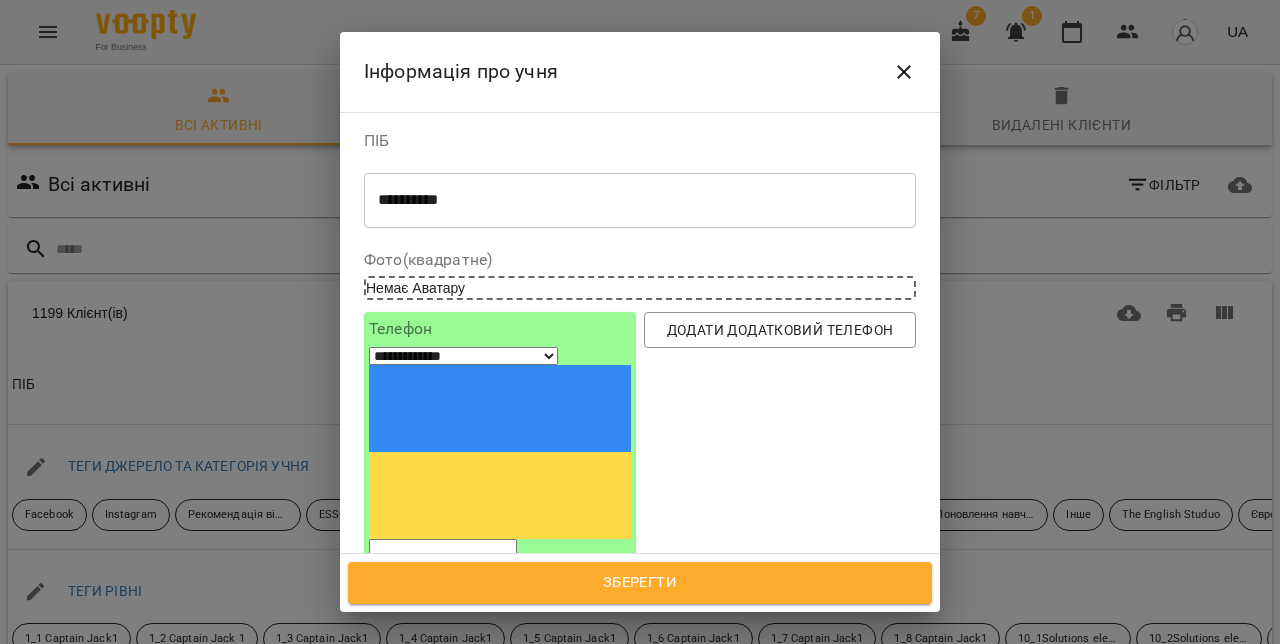 paste on "*********" 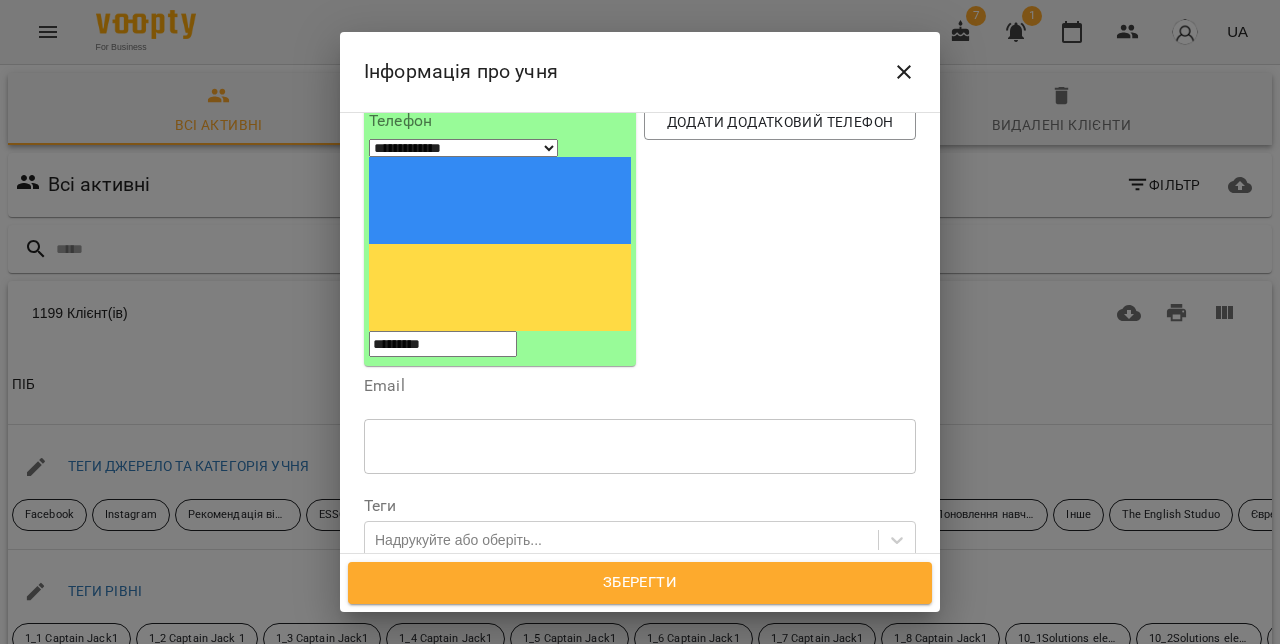 scroll, scrollTop: 220, scrollLeft: 0, axis: vertical 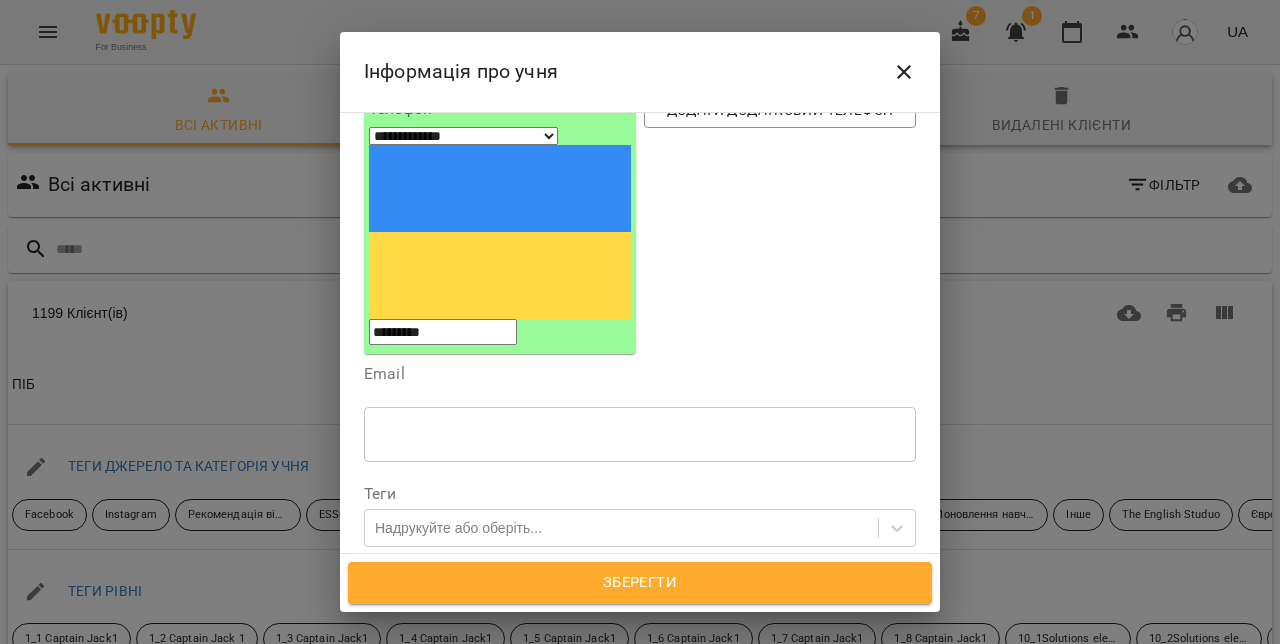 type on "*********" 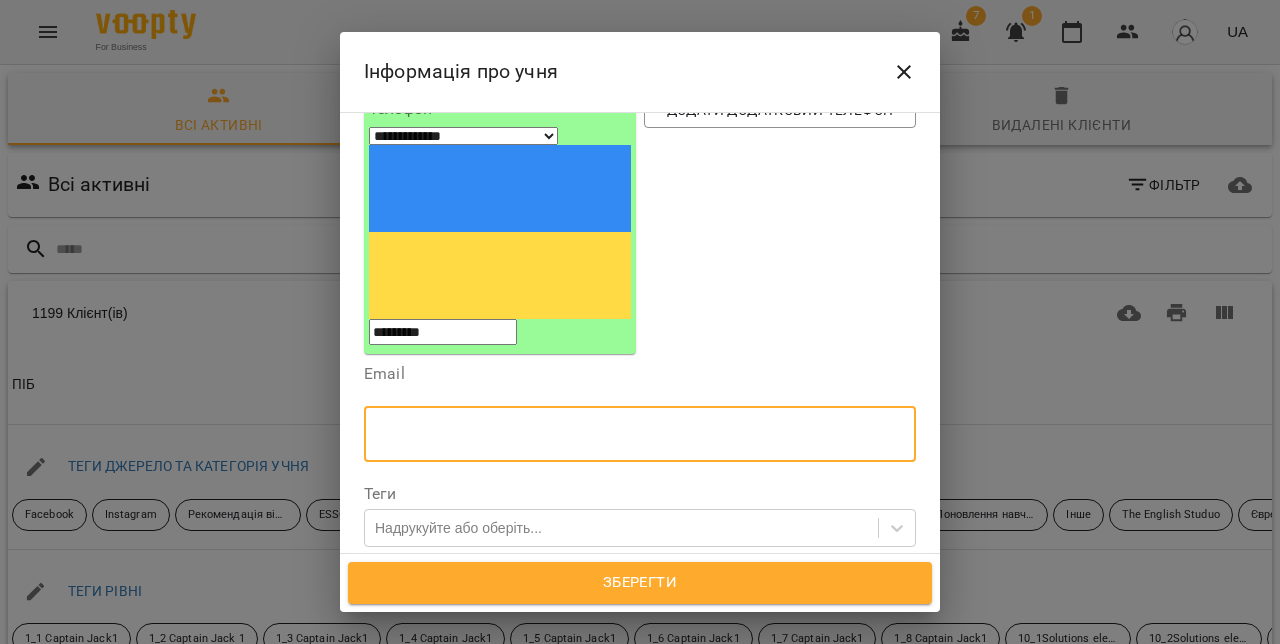 paste on "**********" 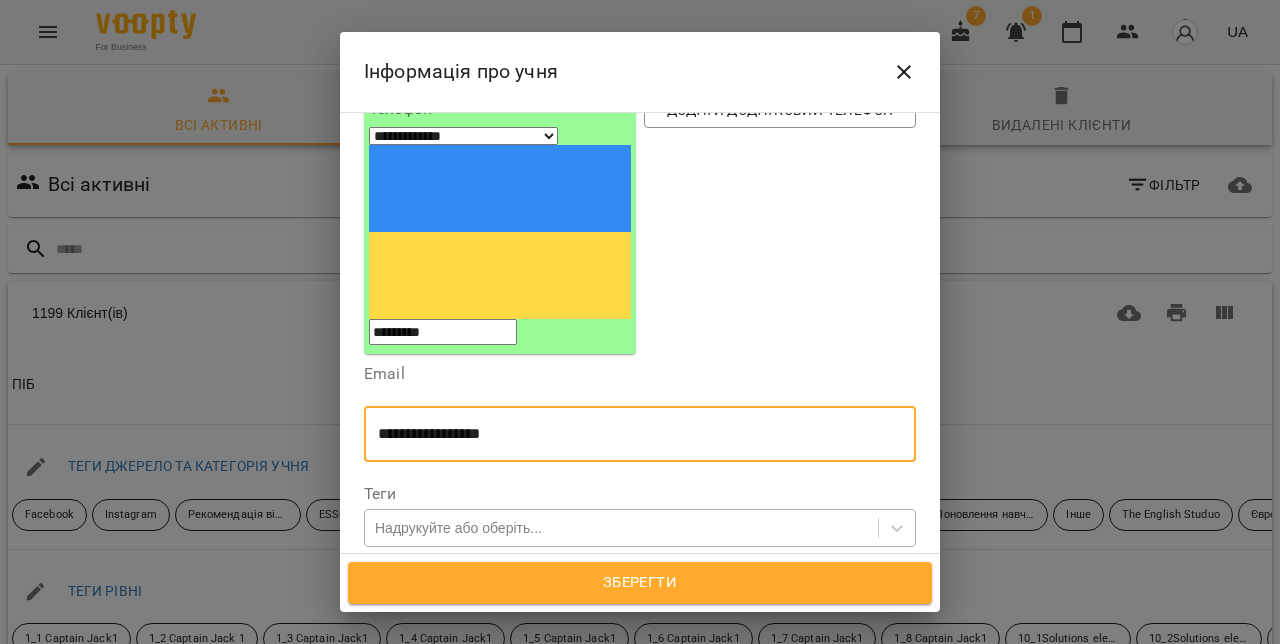 type on "**********" 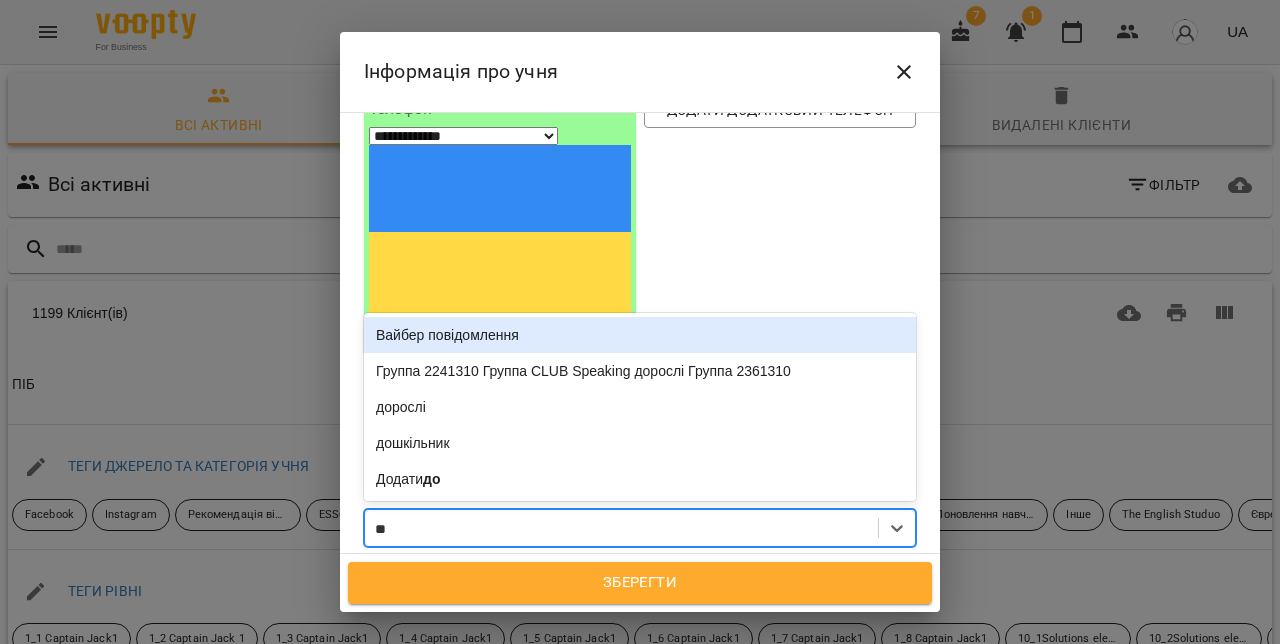 type on "***" 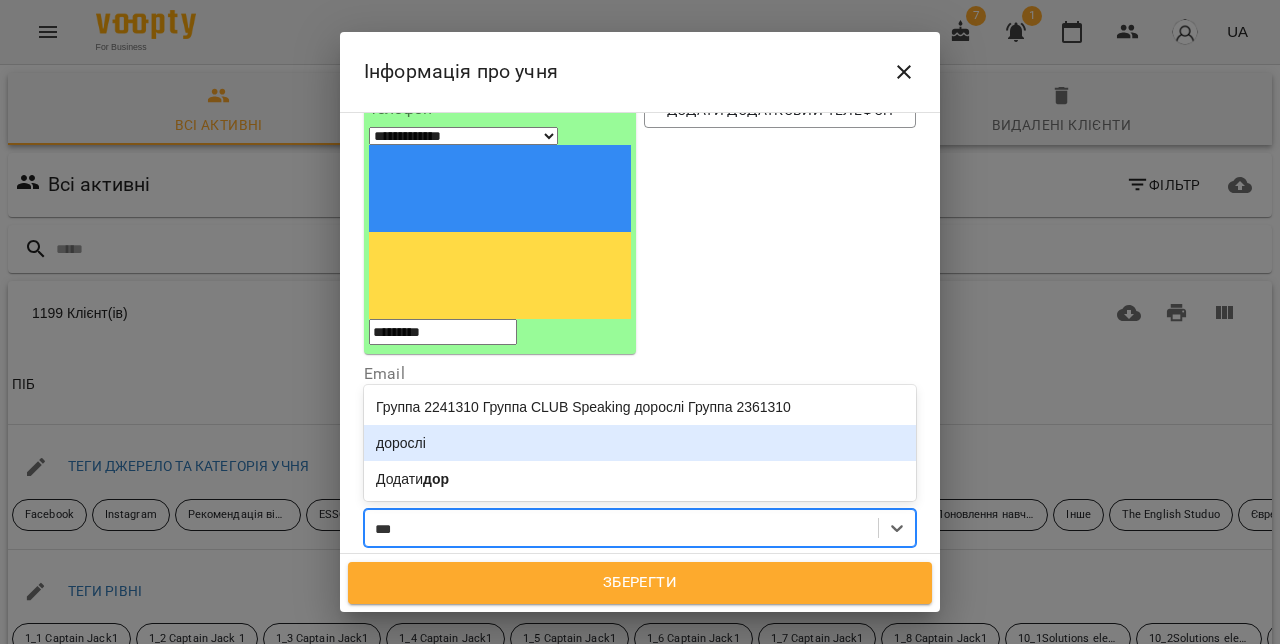 click on "дорослі" at bounding box center (640, 443) 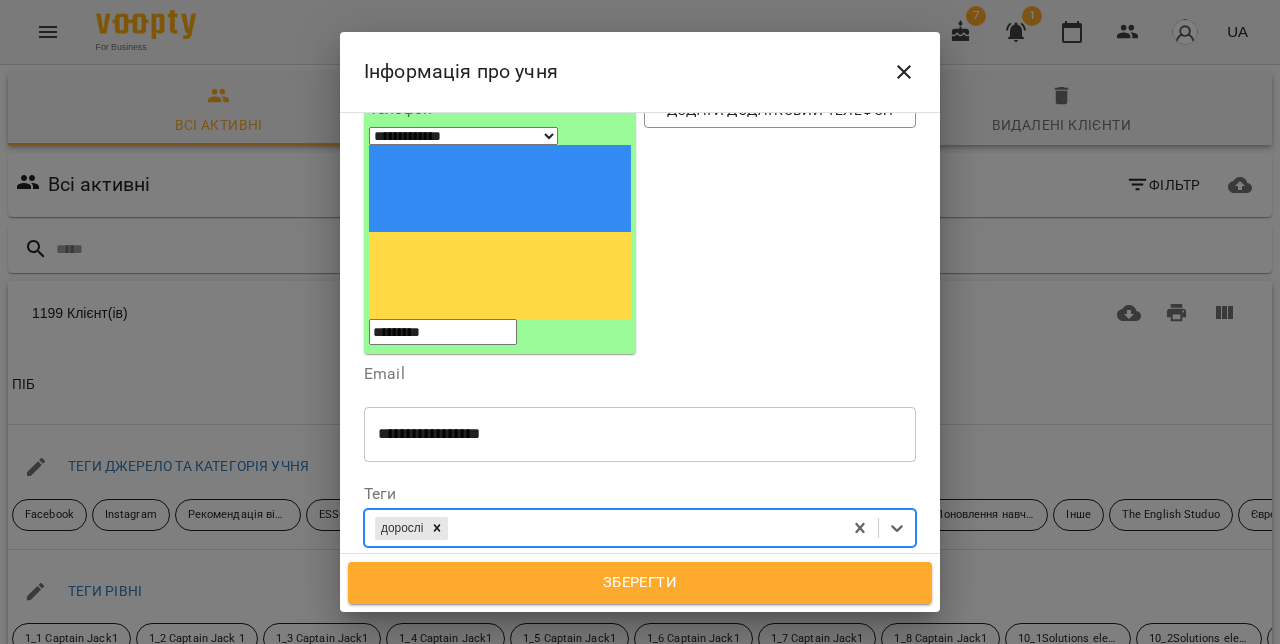 paste on "**********" 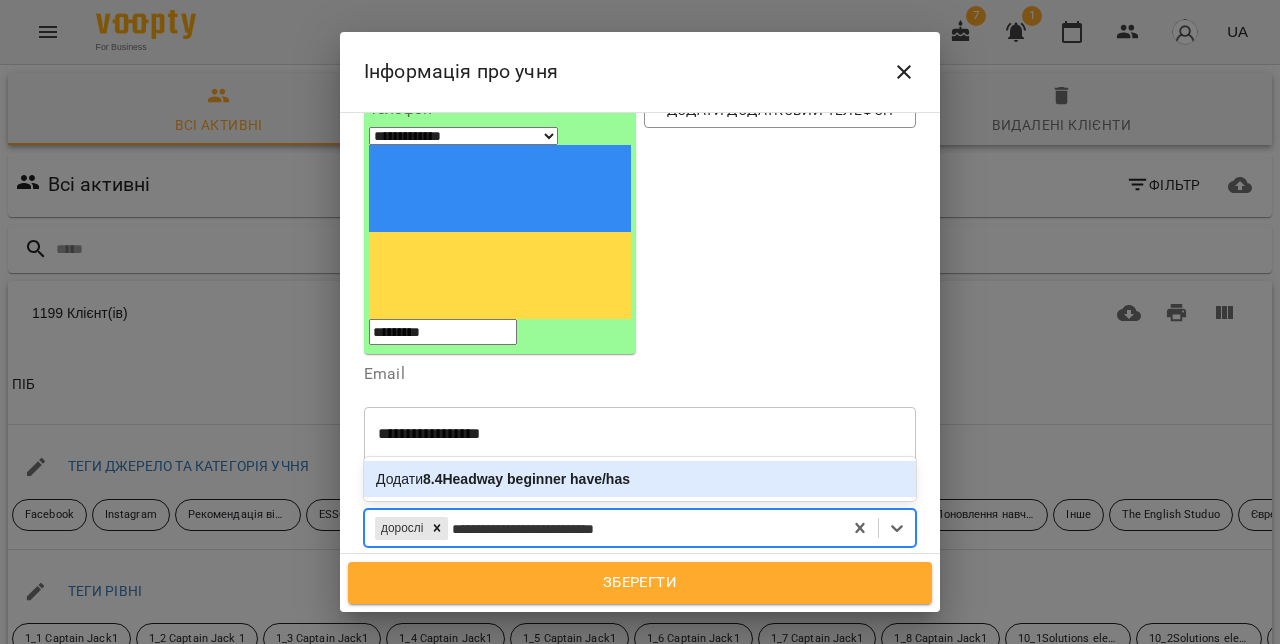 type 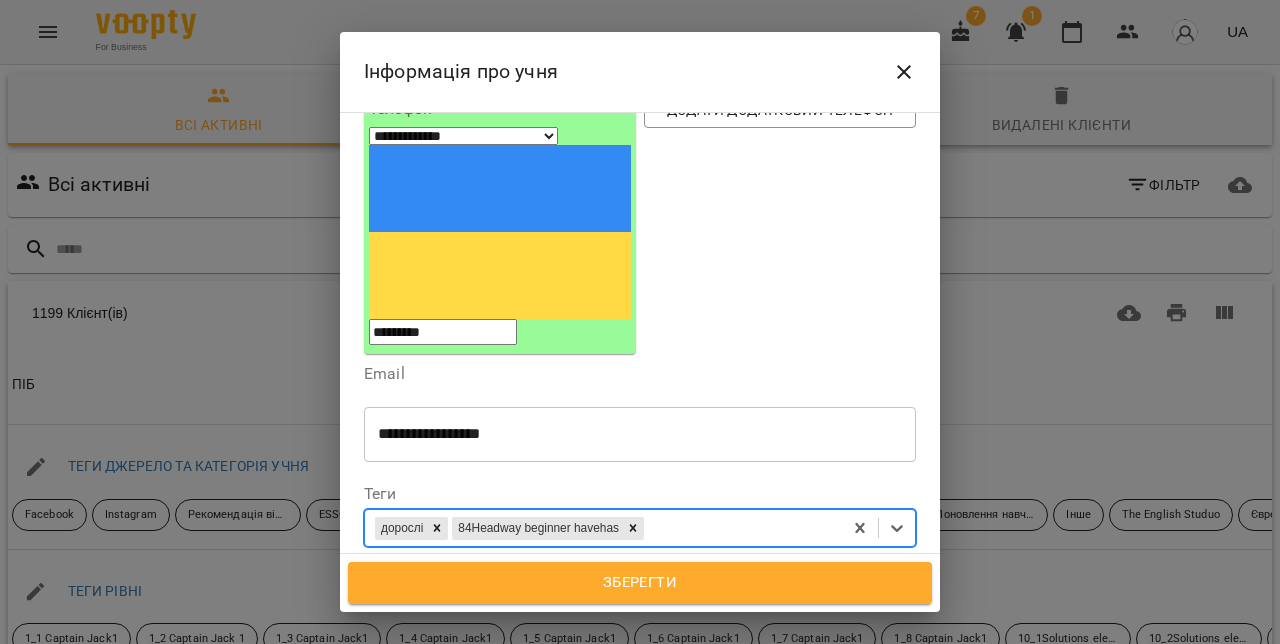 click on "Дата народження" at bounding box center (640, 577) 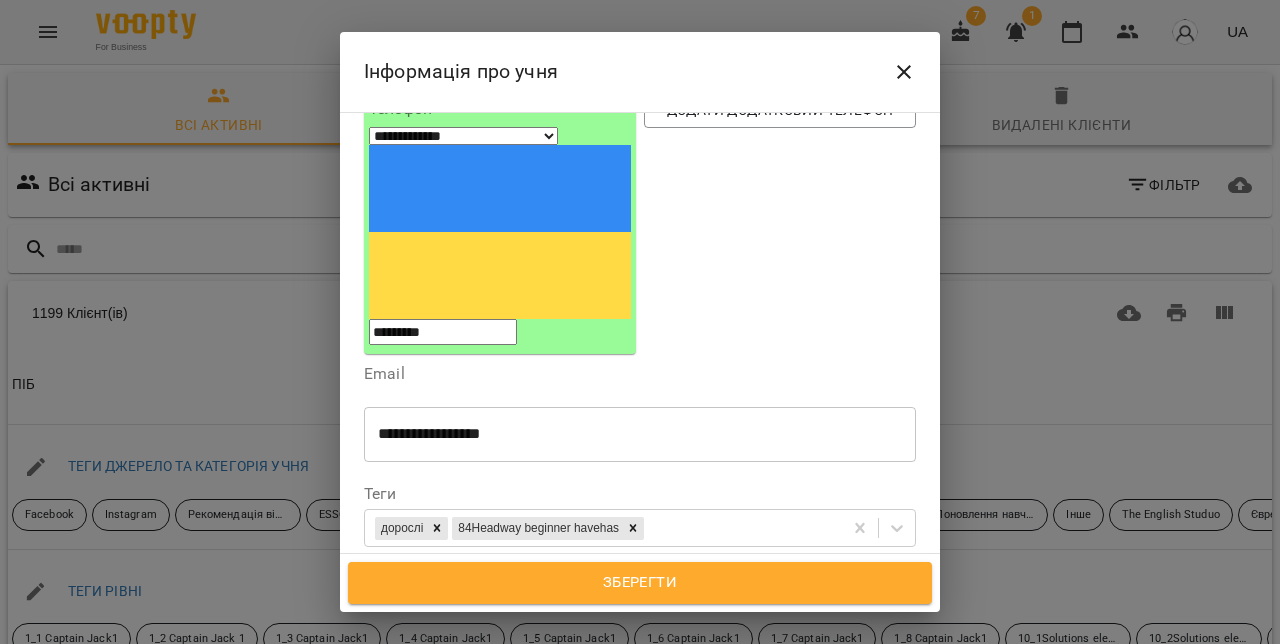 click on "**********" at bounding box center [450, 587] 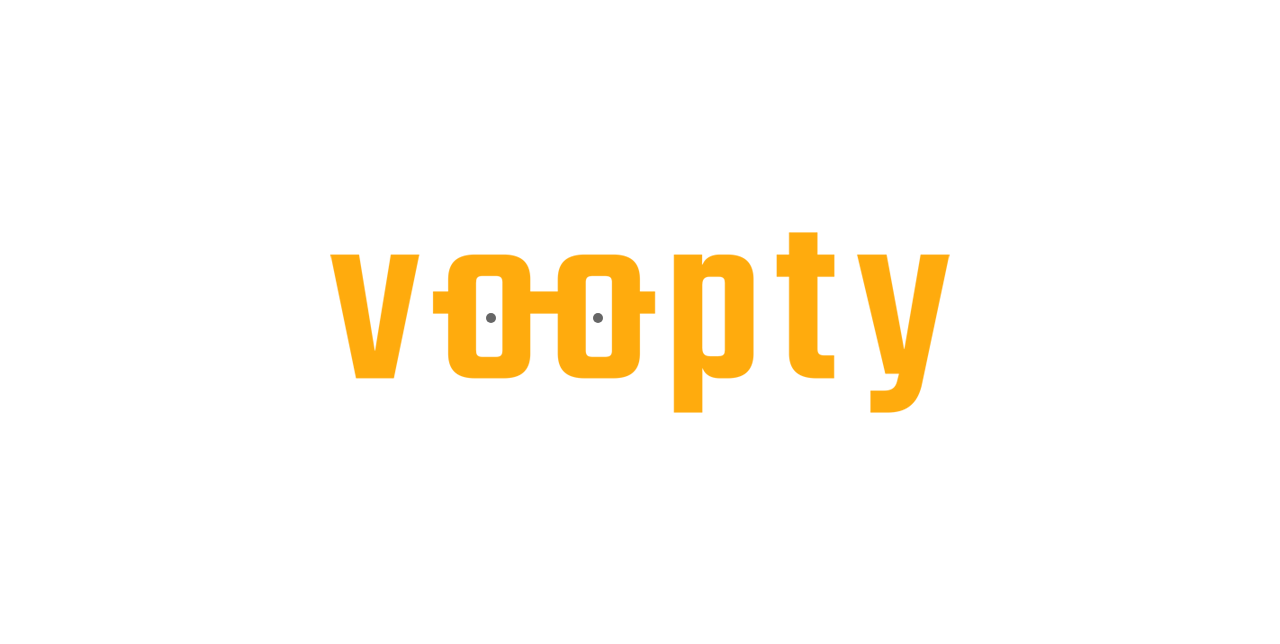 scroll, scrollTop: 0, scrollLeft: 0, axis: both 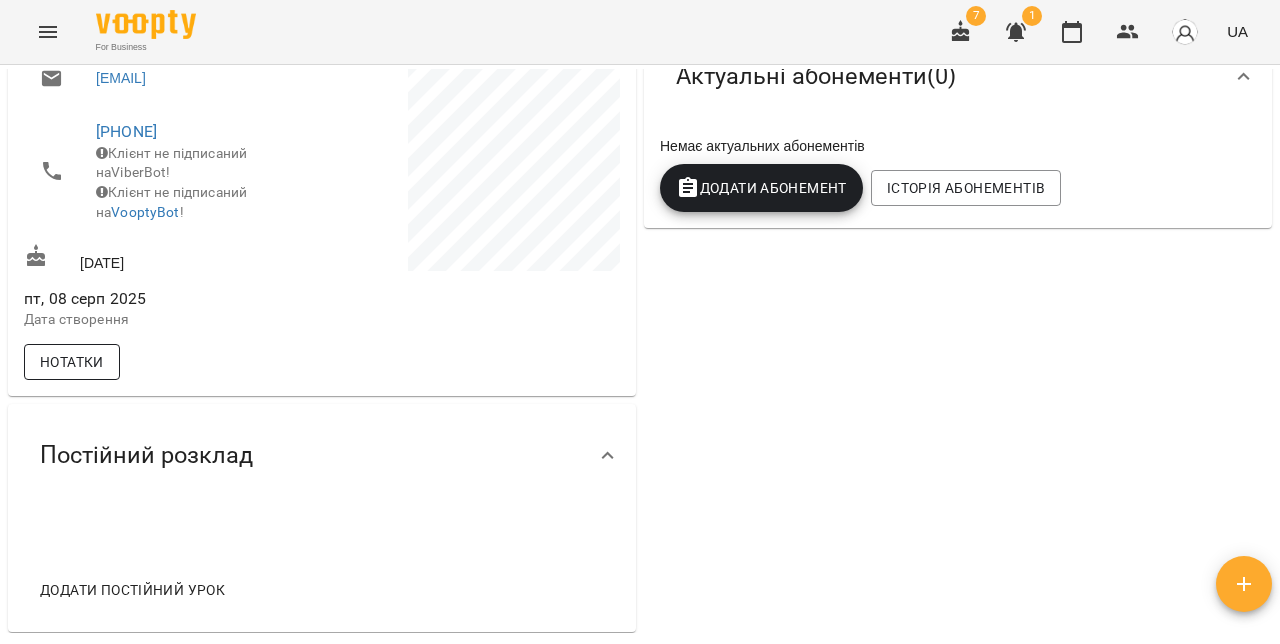 click on "Нотатки" at bounding box center (72, 362) 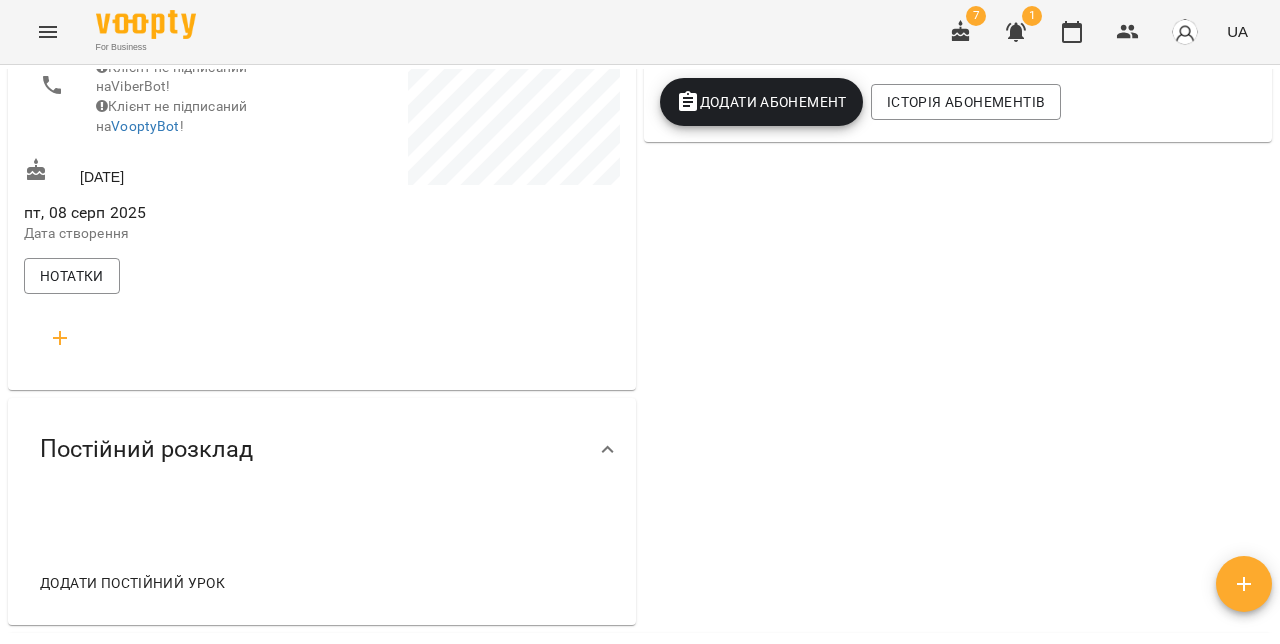 scroll, scrollTop: 455, scrollLeft: 0, axis: vertical 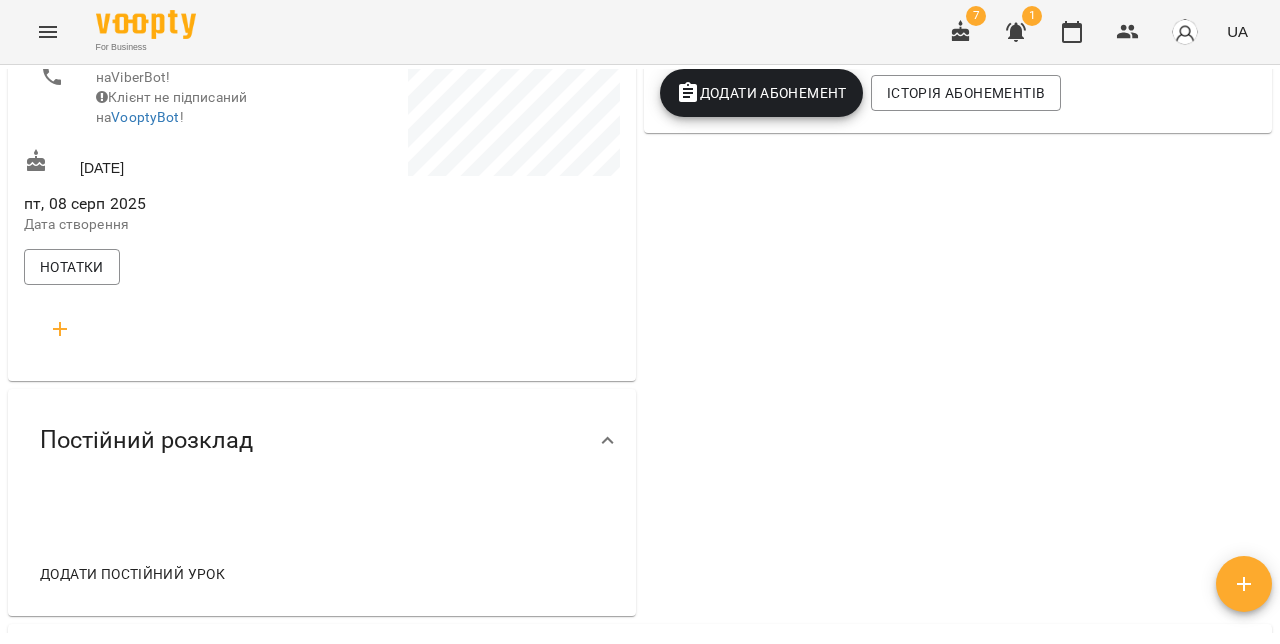 click 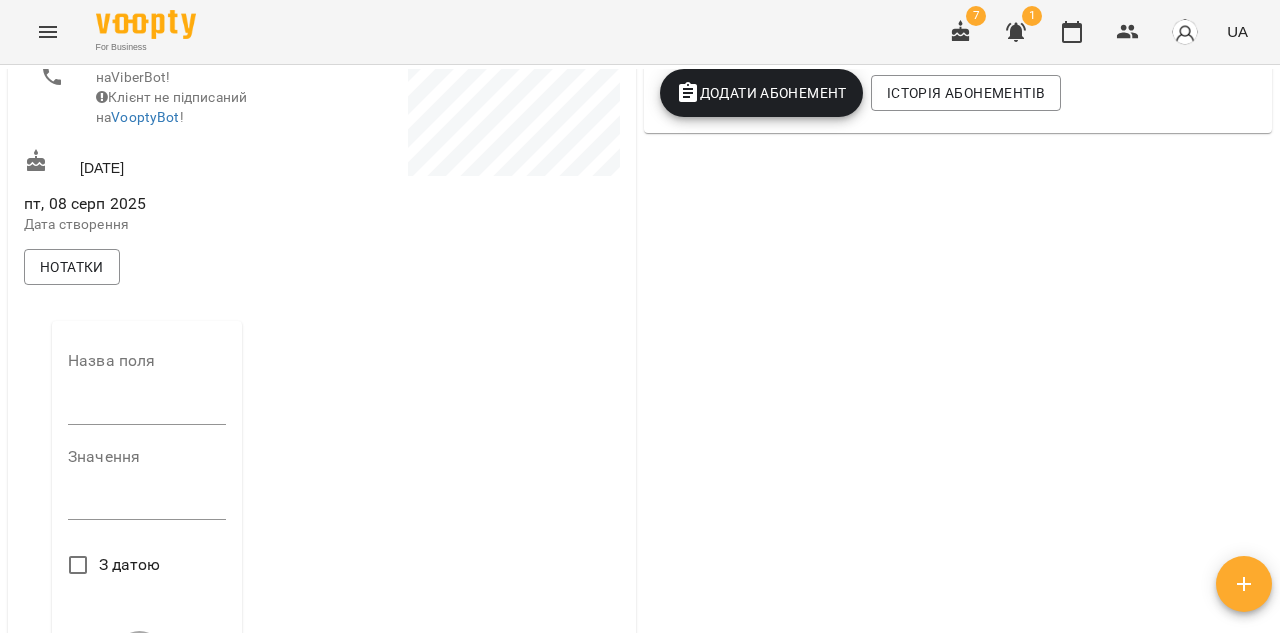 click at bounding box center (147, 409) 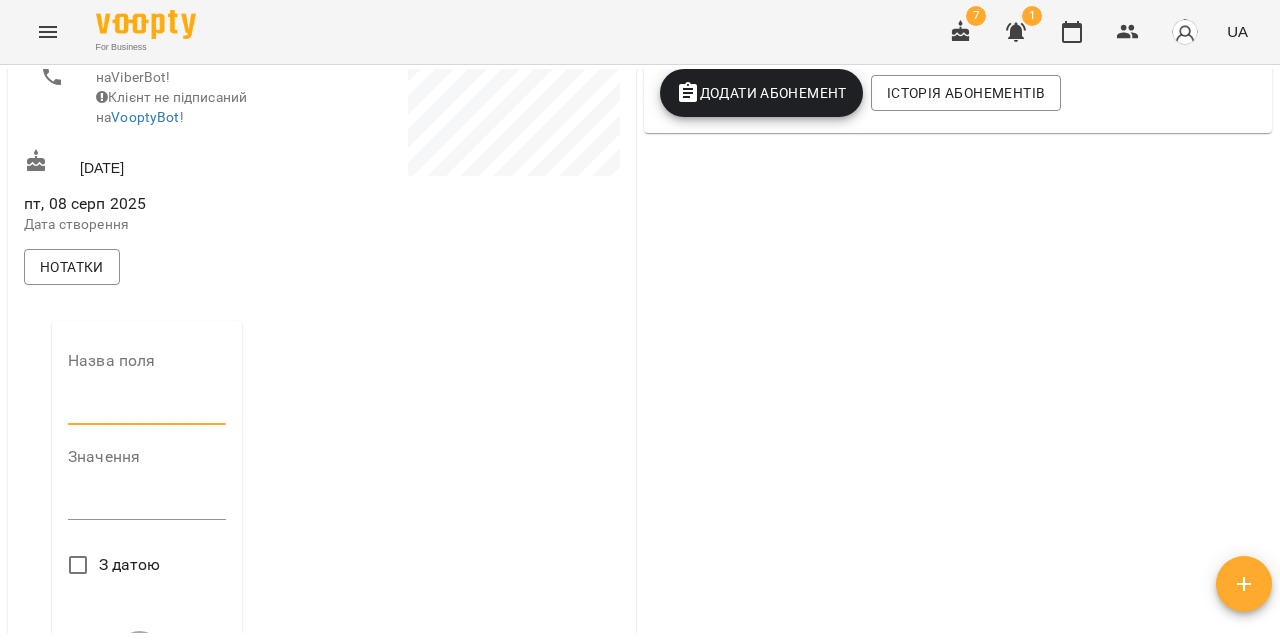 type on "**********" 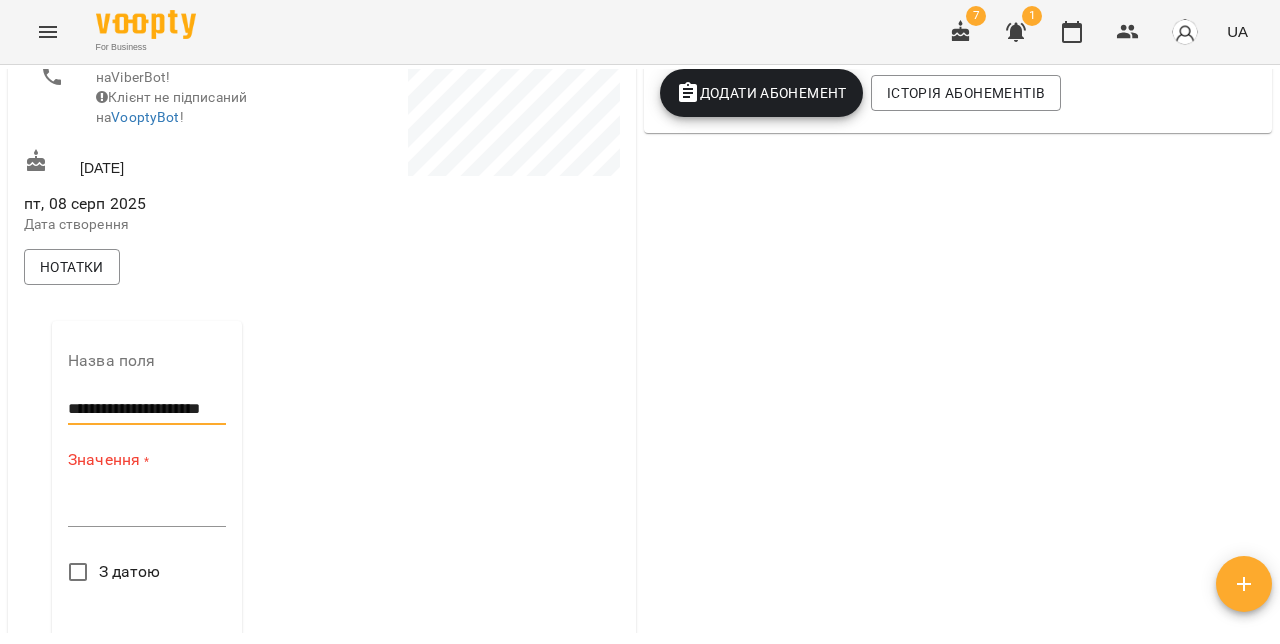 click on "*" at bounding box center [147, 511] 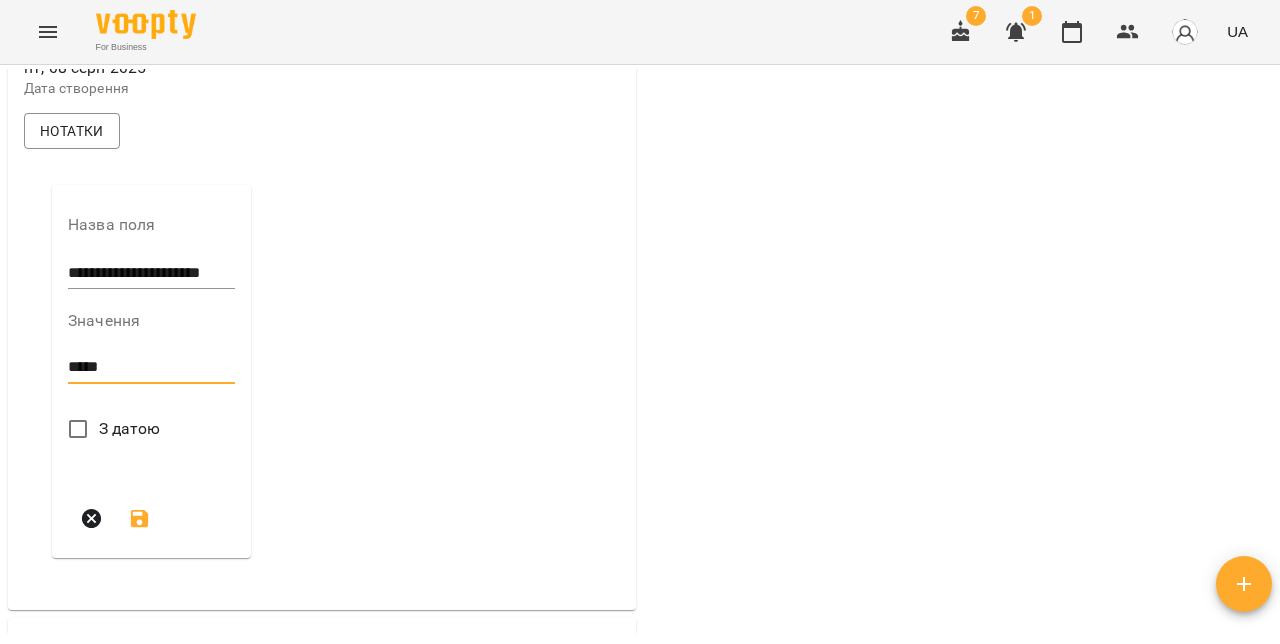scroll, scrollTop: 595, scrollLeft: 0, axis: vertical 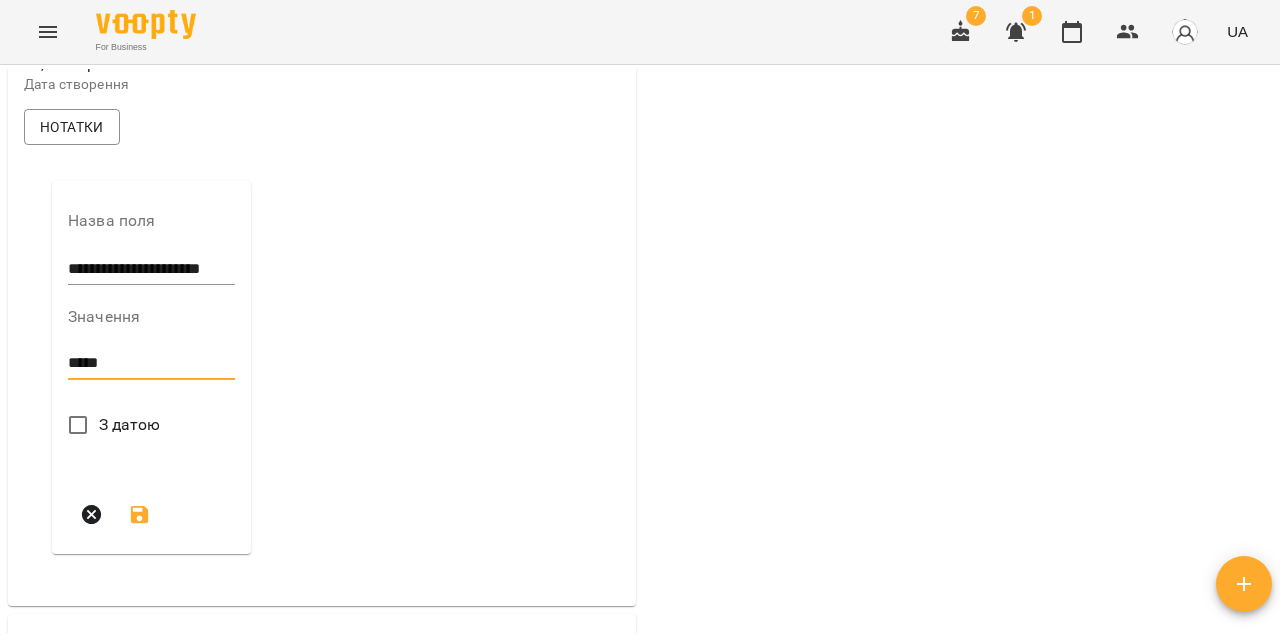 type on "*****" 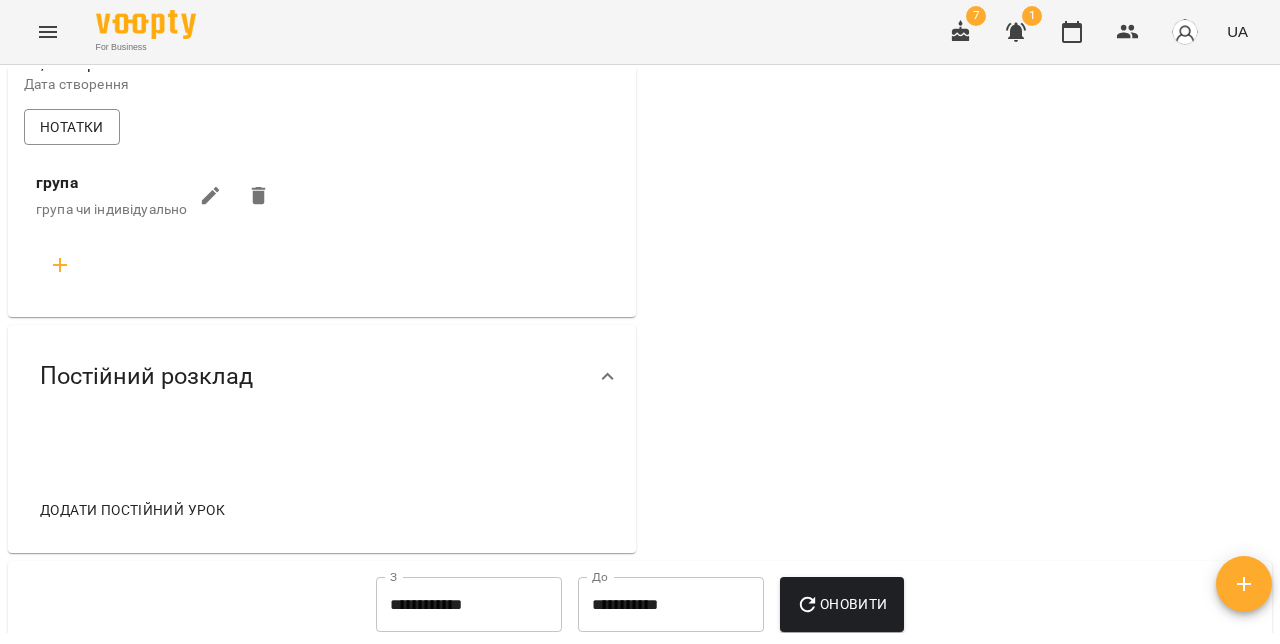 click at bounding box center (60, 265) 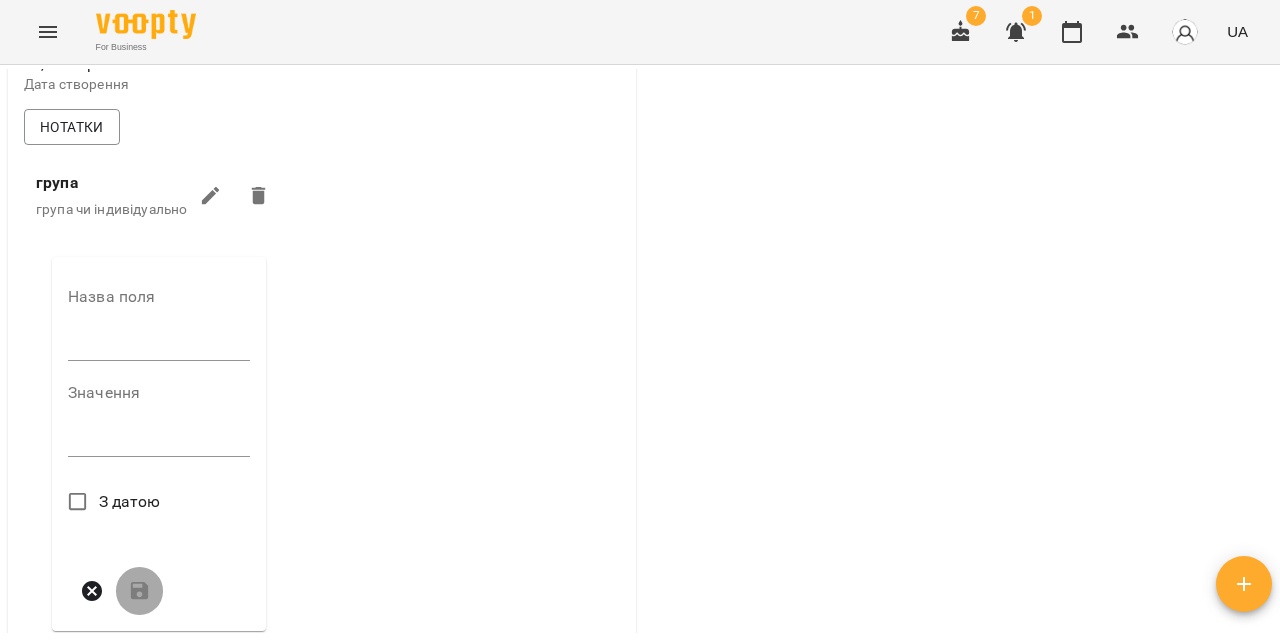 click at bounding box center [159, 345] 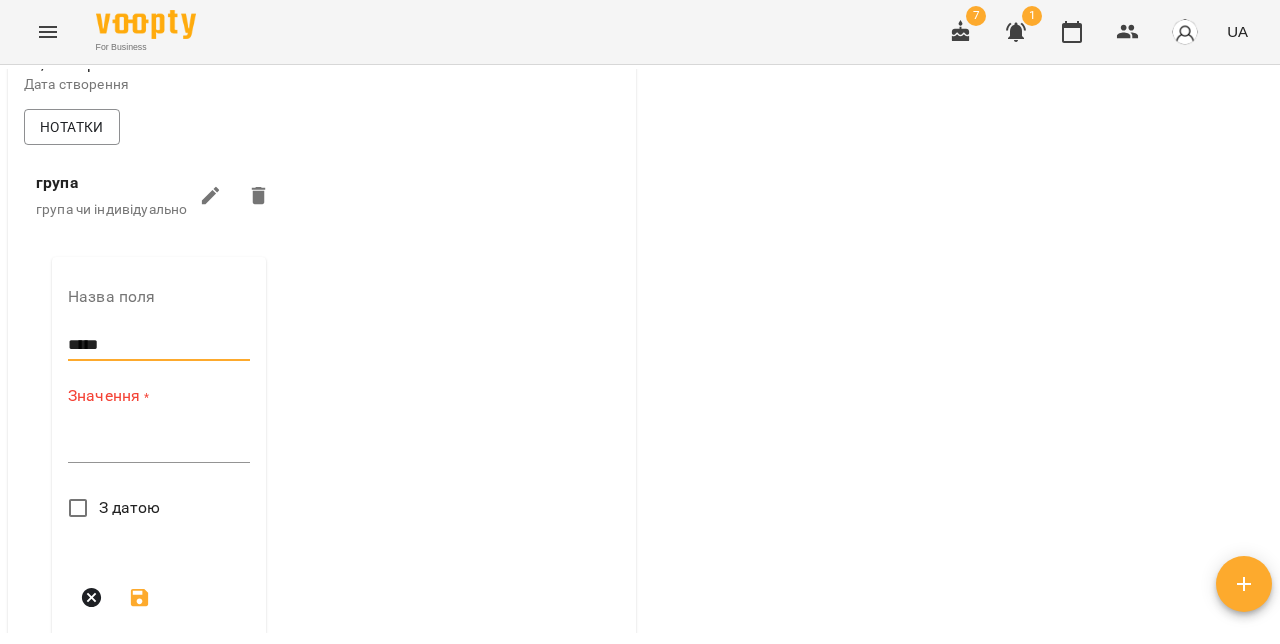 type on "*****" 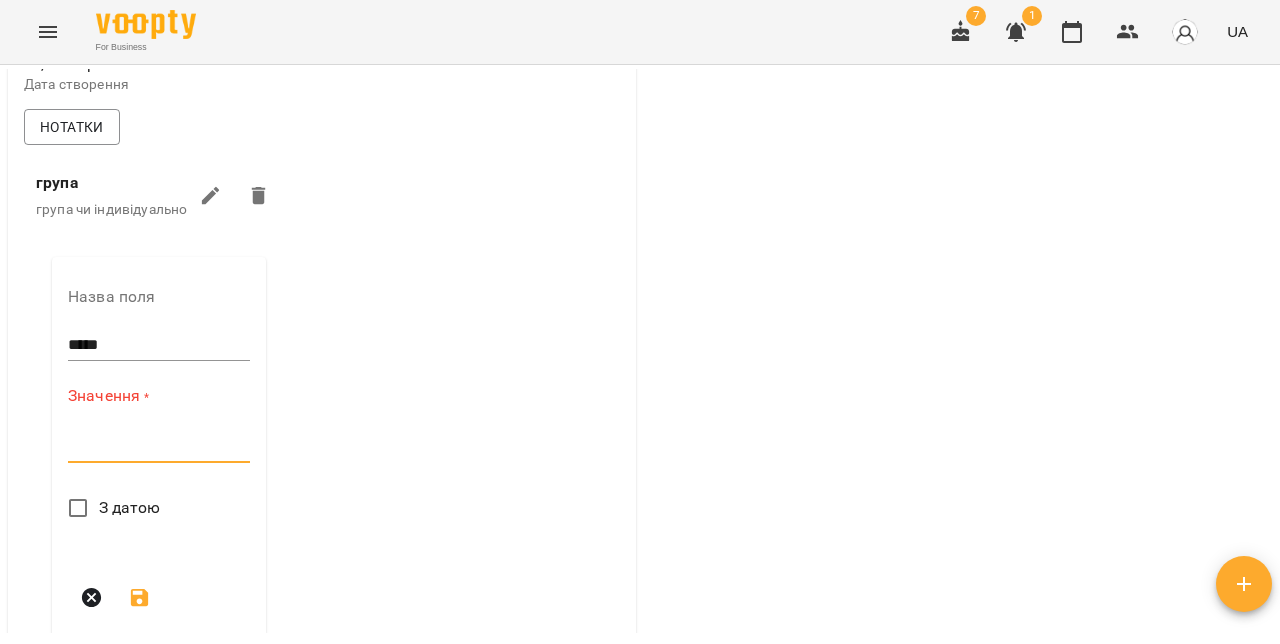 paste on "**********" 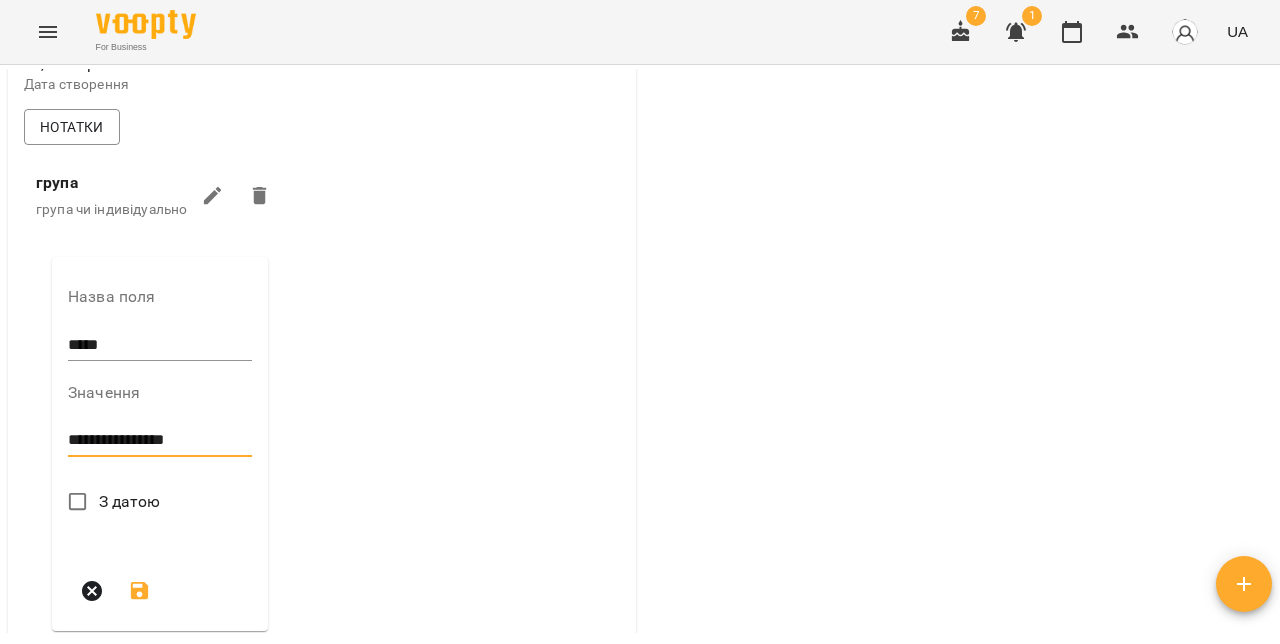 scroll, scrollTop: 680, scrollLeft: 0, axis: vertical 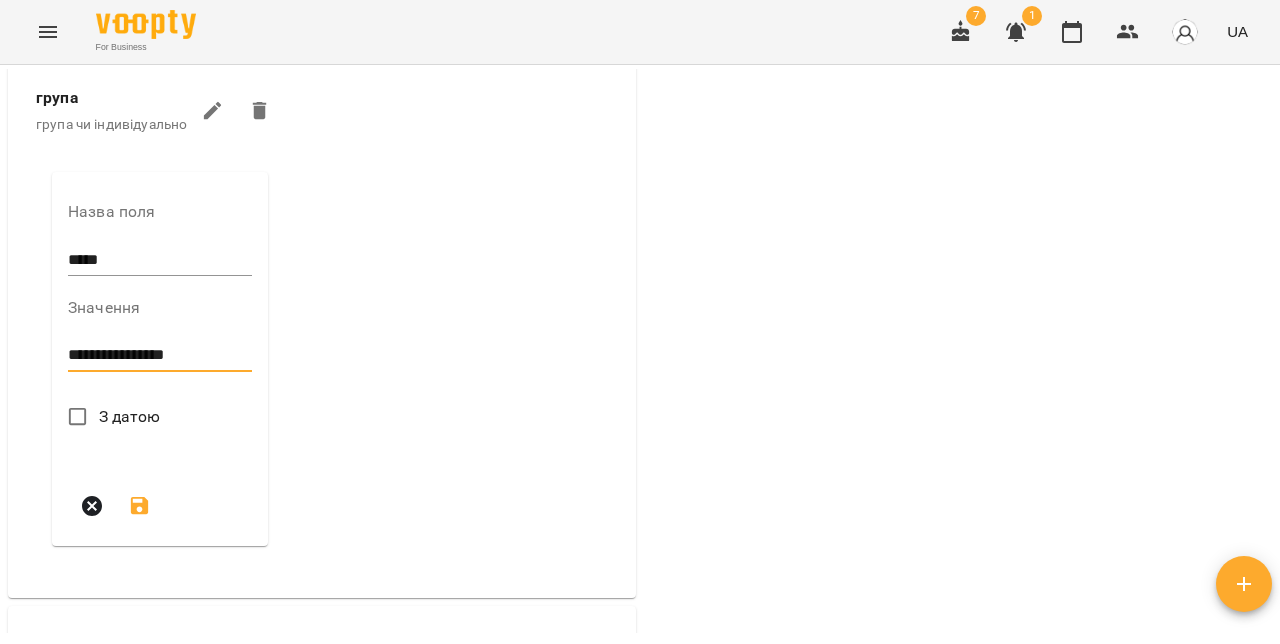 type on "**********" 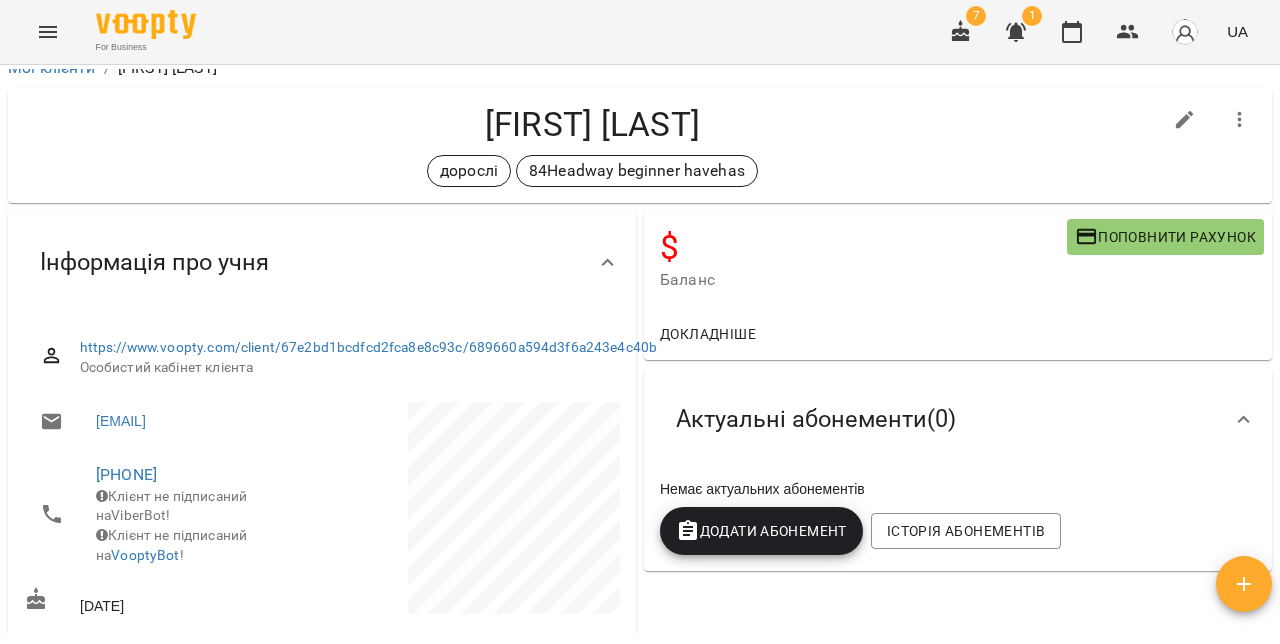 scroll, scrollTop: 0, scrollLeft: 0, axis: both 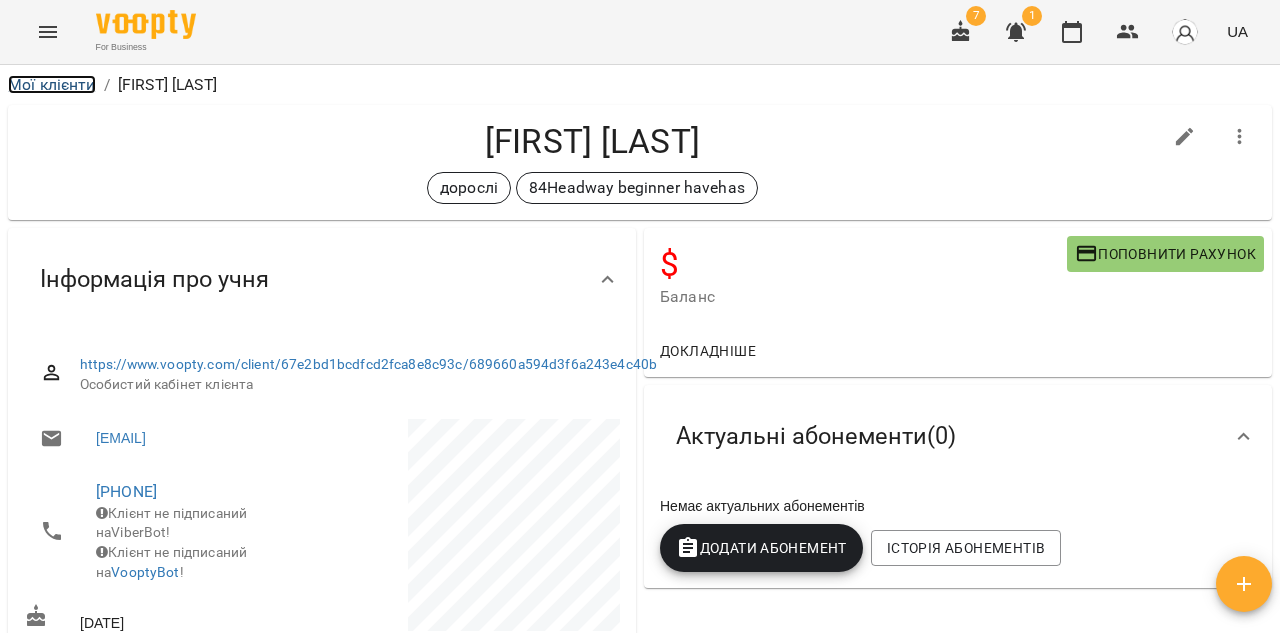click on "Мої клієнти" at bounding box center [52, 84] 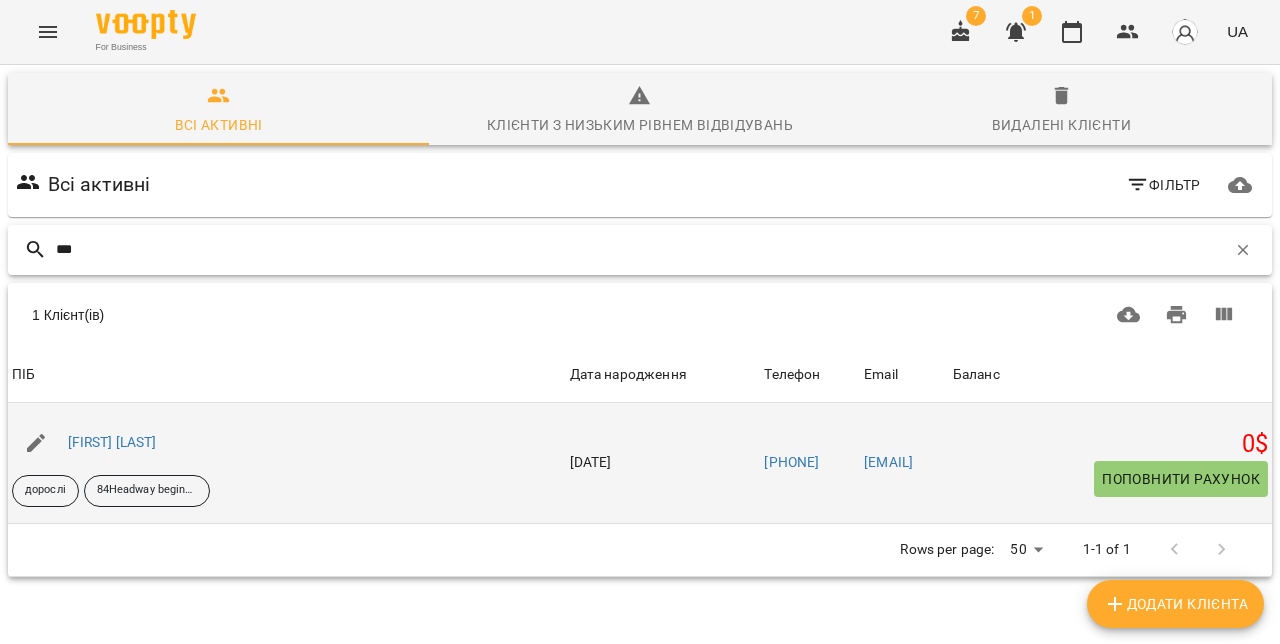 type on "***" 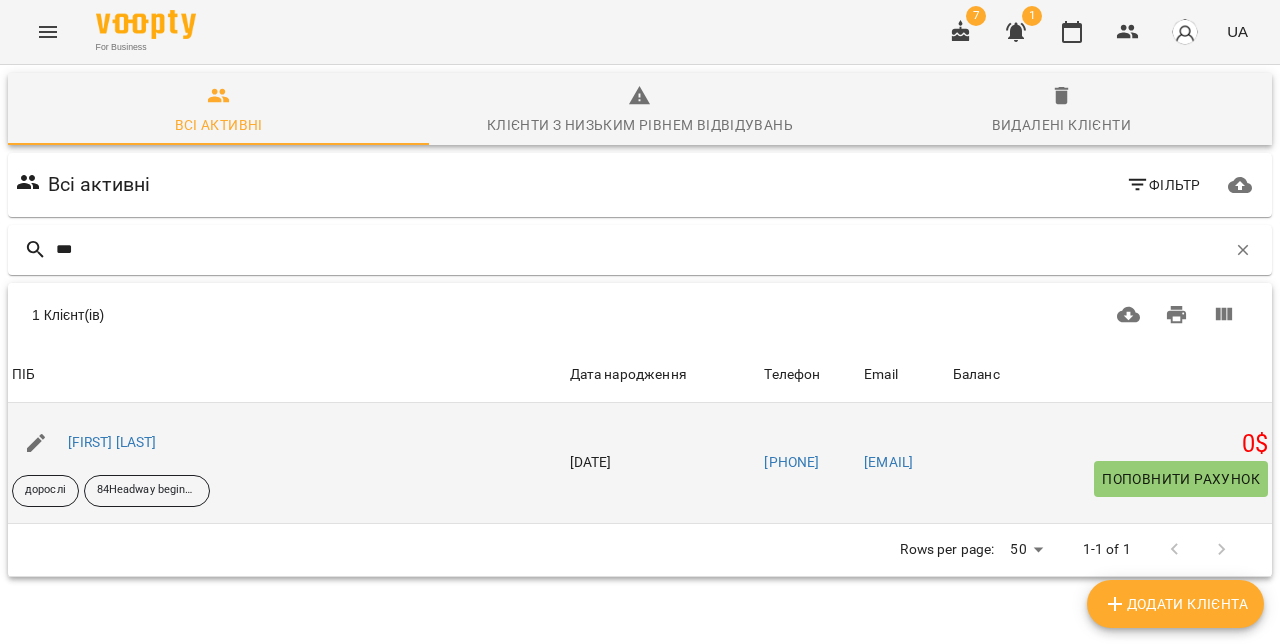 click on "[FIRST] [LAST]" at bounding box center [287, 443] 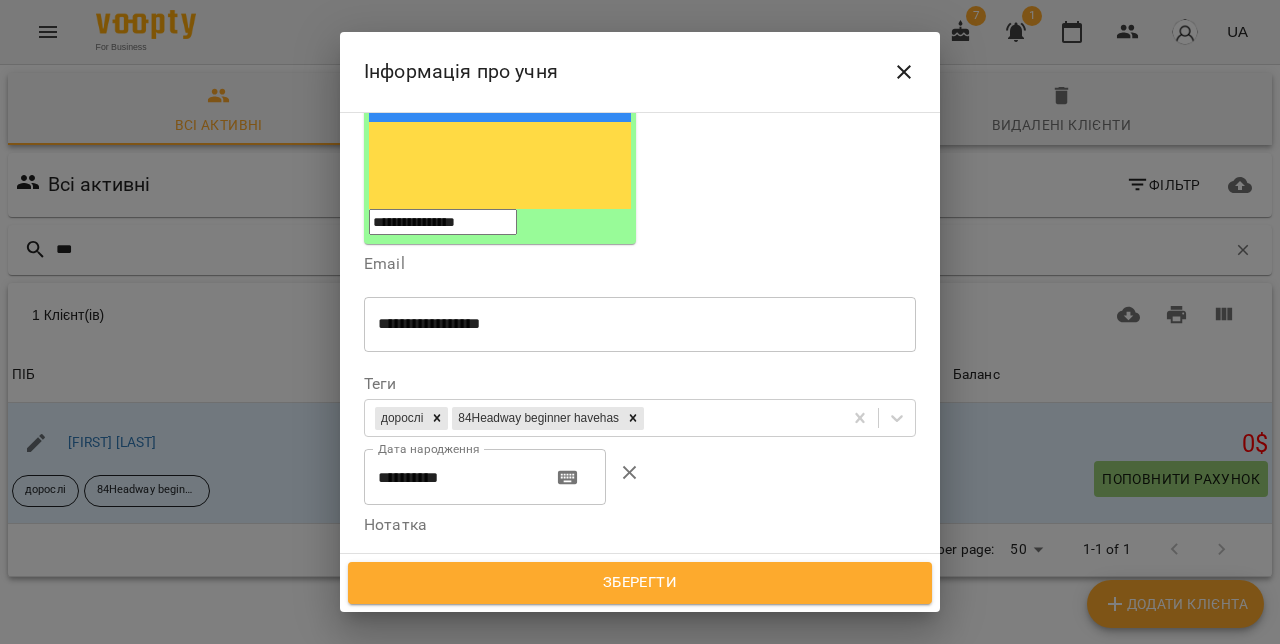scroll, scrollTop: 340, scrollLeft: 0, axis: vertical 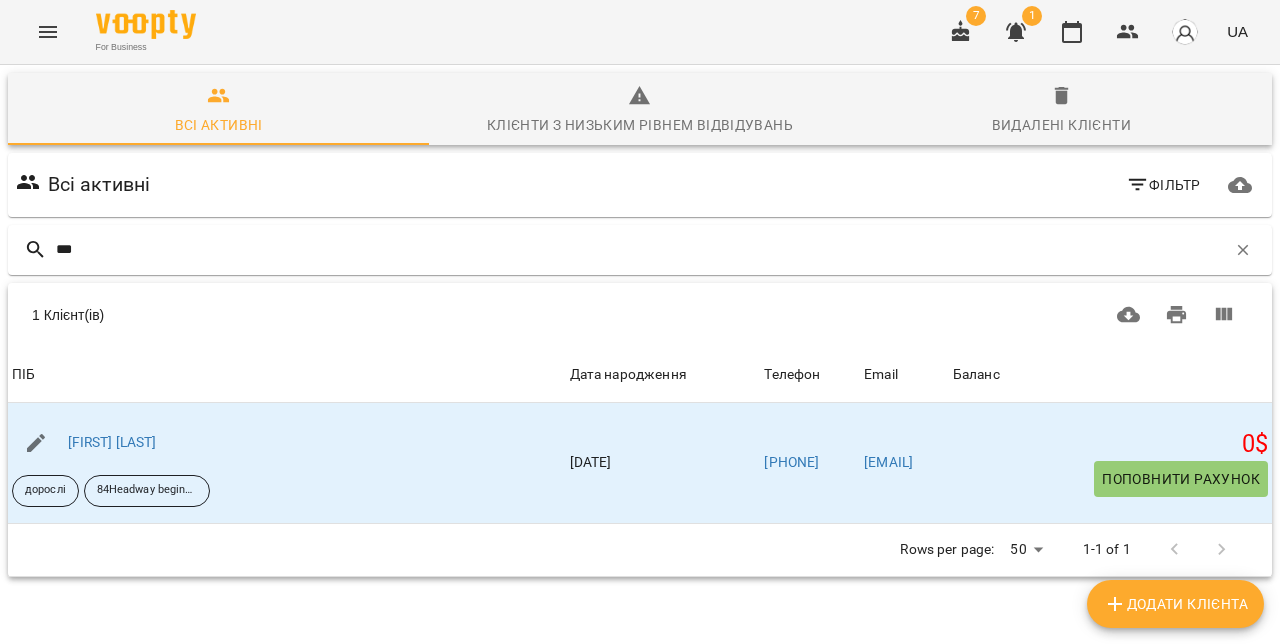 click on "[FIRST] [LAST]" at bounding box center (287, 443) 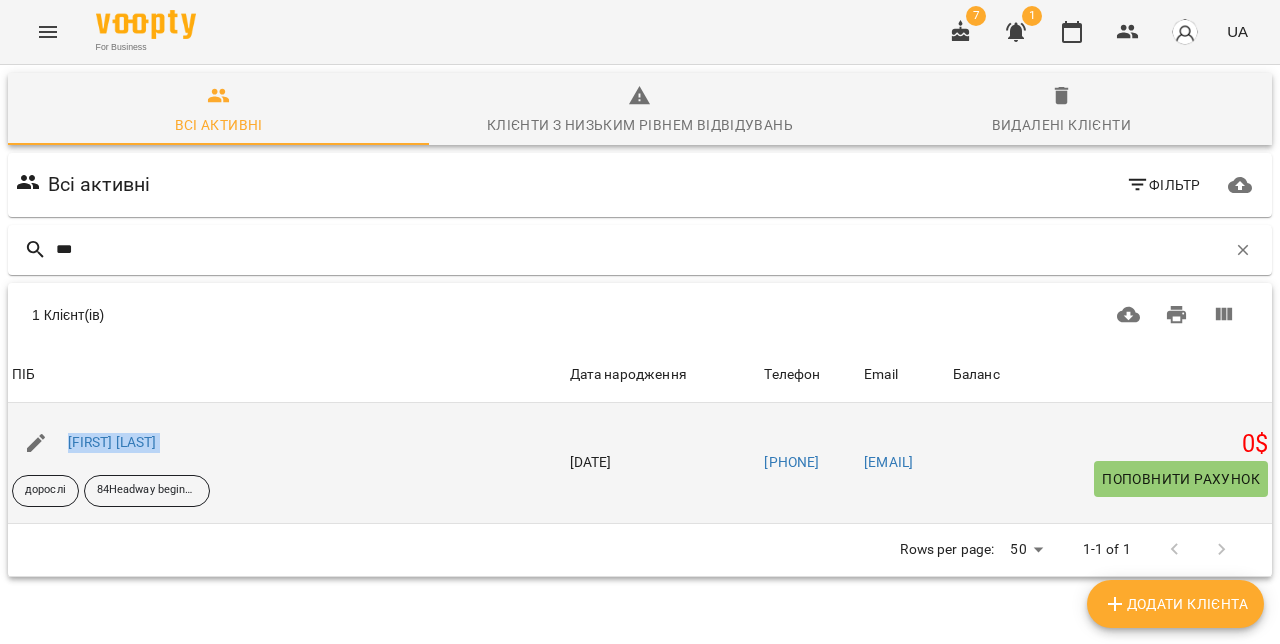 click on "[FIRST] [LAST] [AGE]Headway beginner havehas" at bounding box center (287, 463) 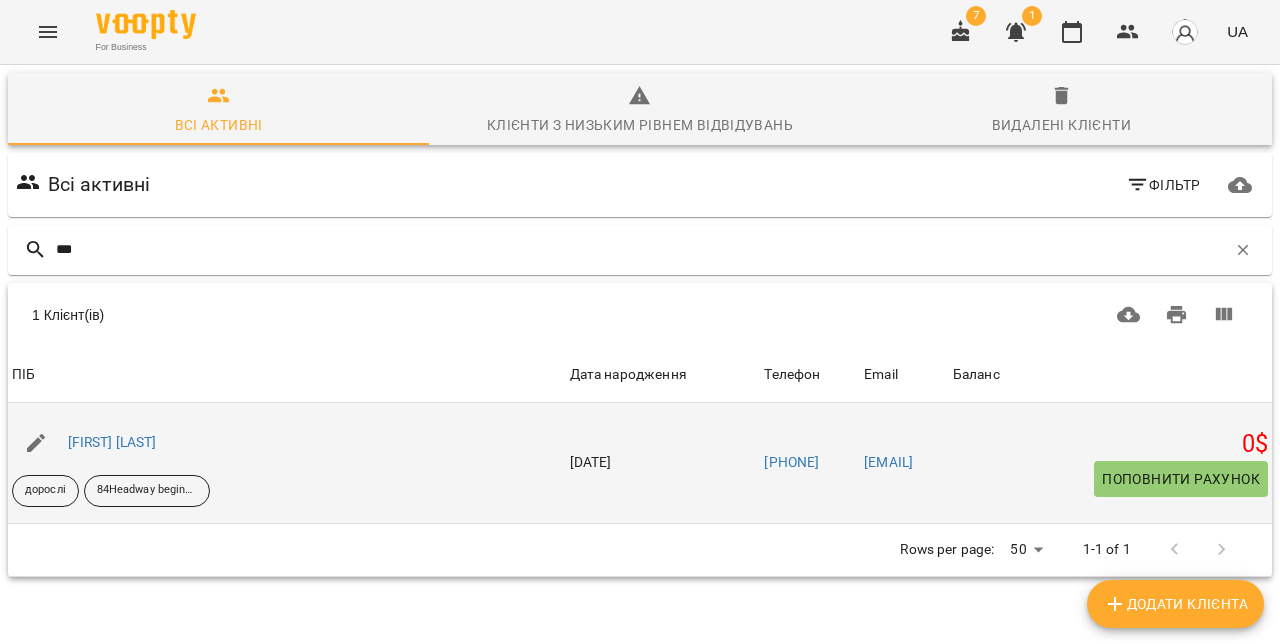 click on "[FIRST] [LAST] [AGE]Headway beginner havehas" at bounding box center [287, 463] 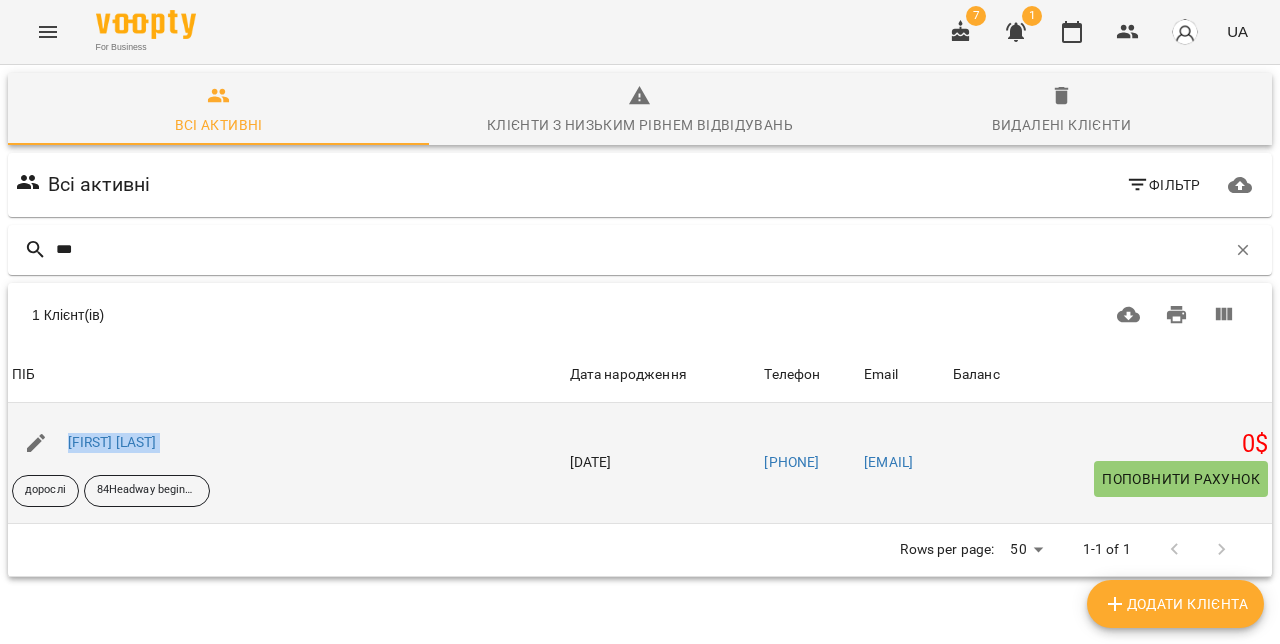 click on "[FIRST] [LAST] [AGE]Headway beginner havehas" at bounding box center (287, 463) 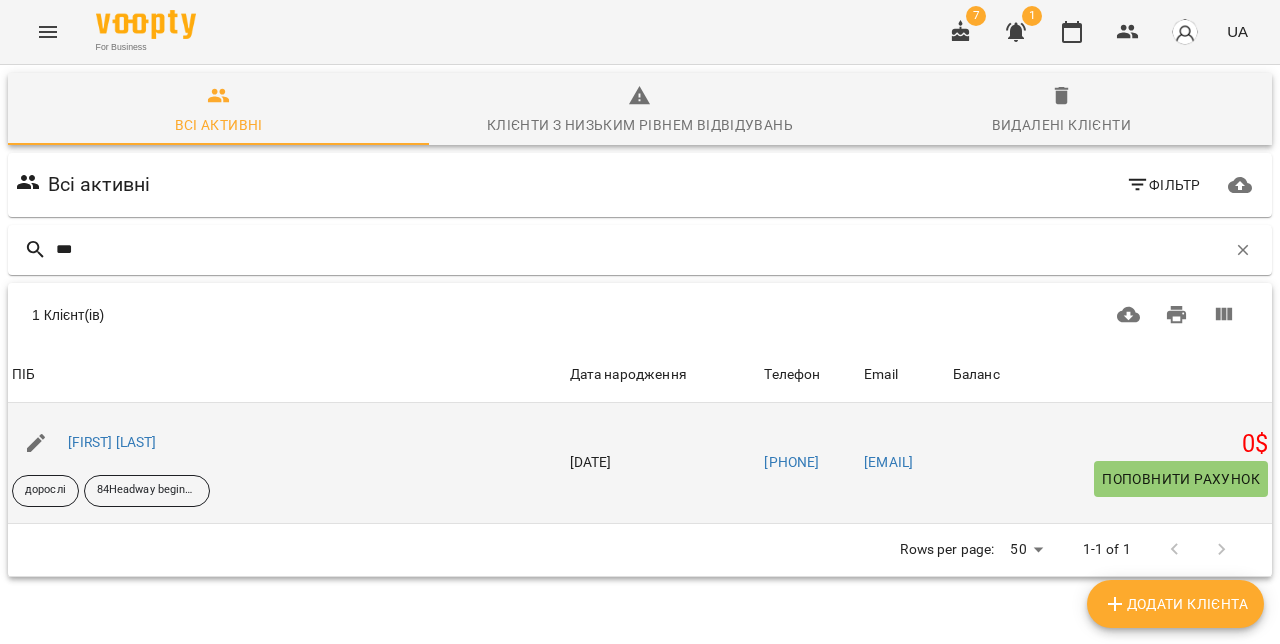 click on "[FIRST] [LAST]" at bounding box center (287, 443) 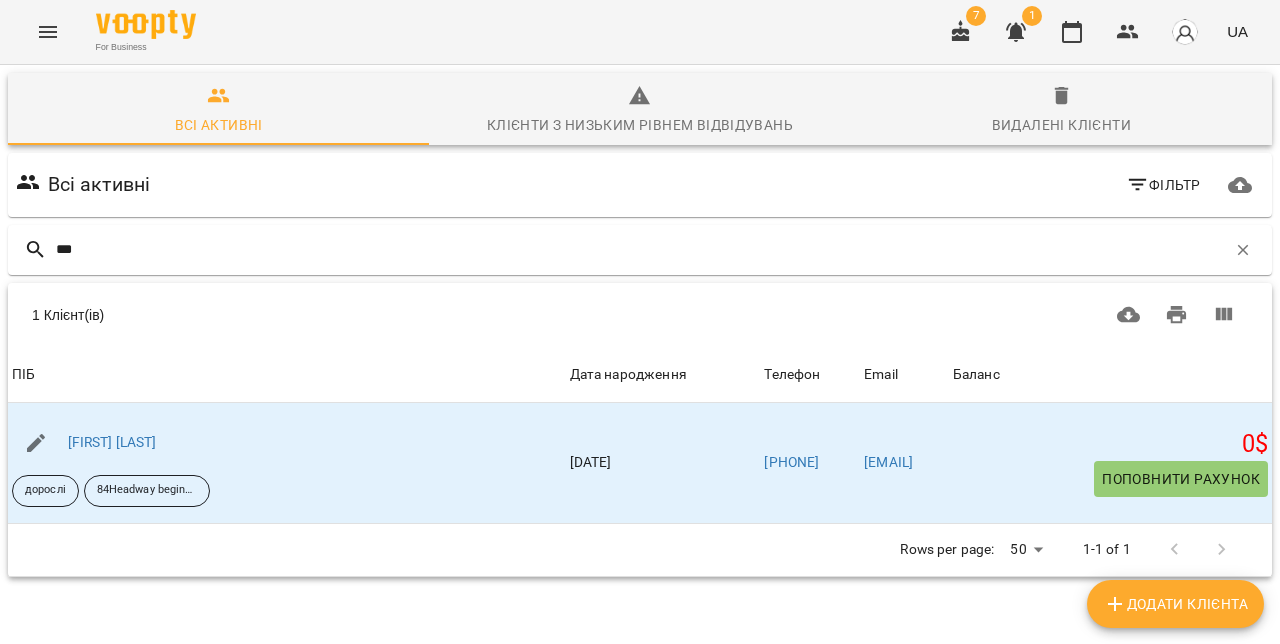 click on "Rows per page: 50 ** 1-1 of 1" at bounding box center [640, 550] 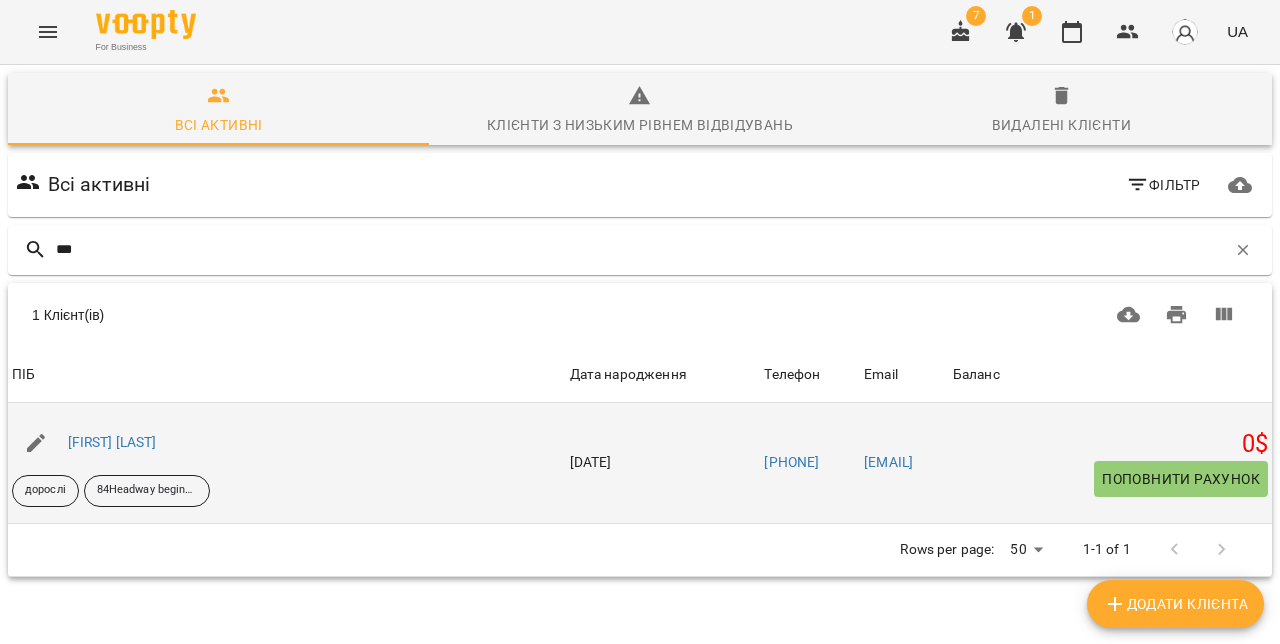 click on "[FIRST] [LAST] [AGE]Headway beginner havehas" at bounding box center (287, 463) 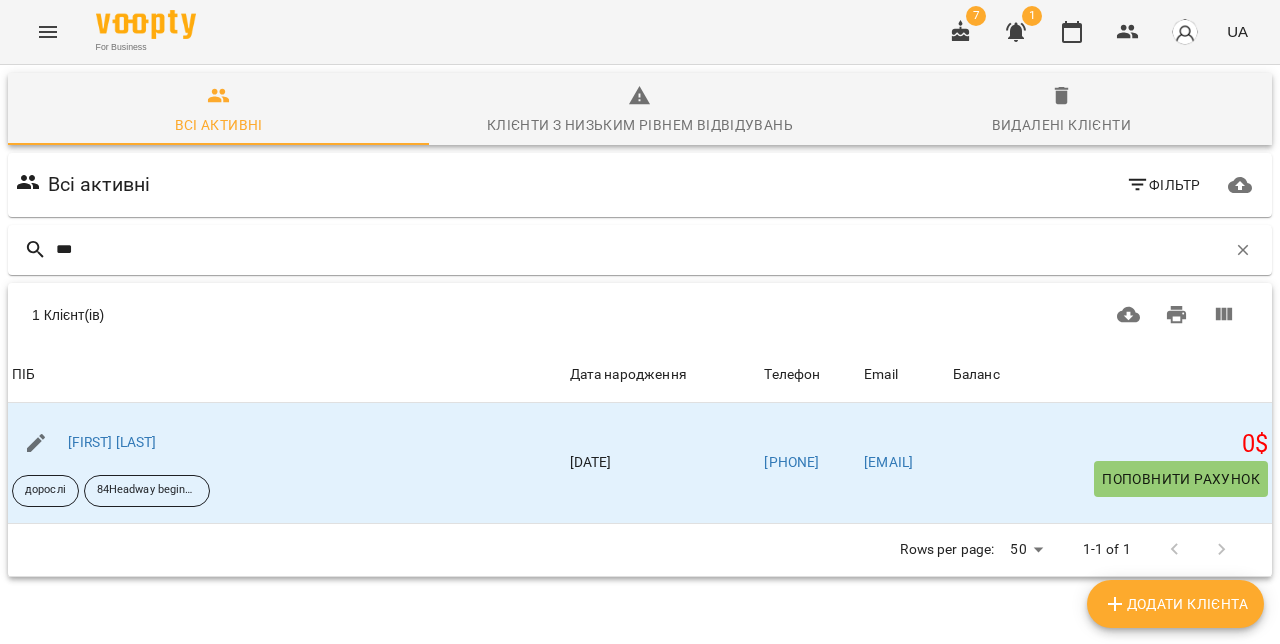 click on "Rows per page: 50 ** 1-1 of 1" at bounding box center [640, 550] 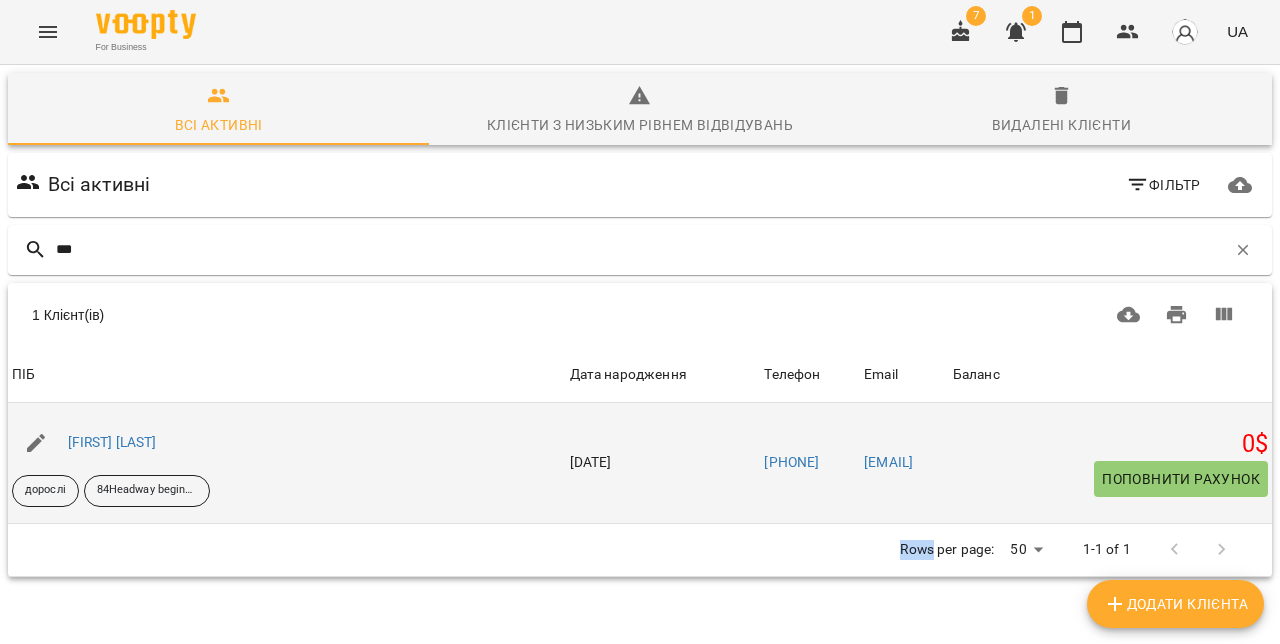 click on "[FIRST] [LAST]" at bounding box center [287, 443] 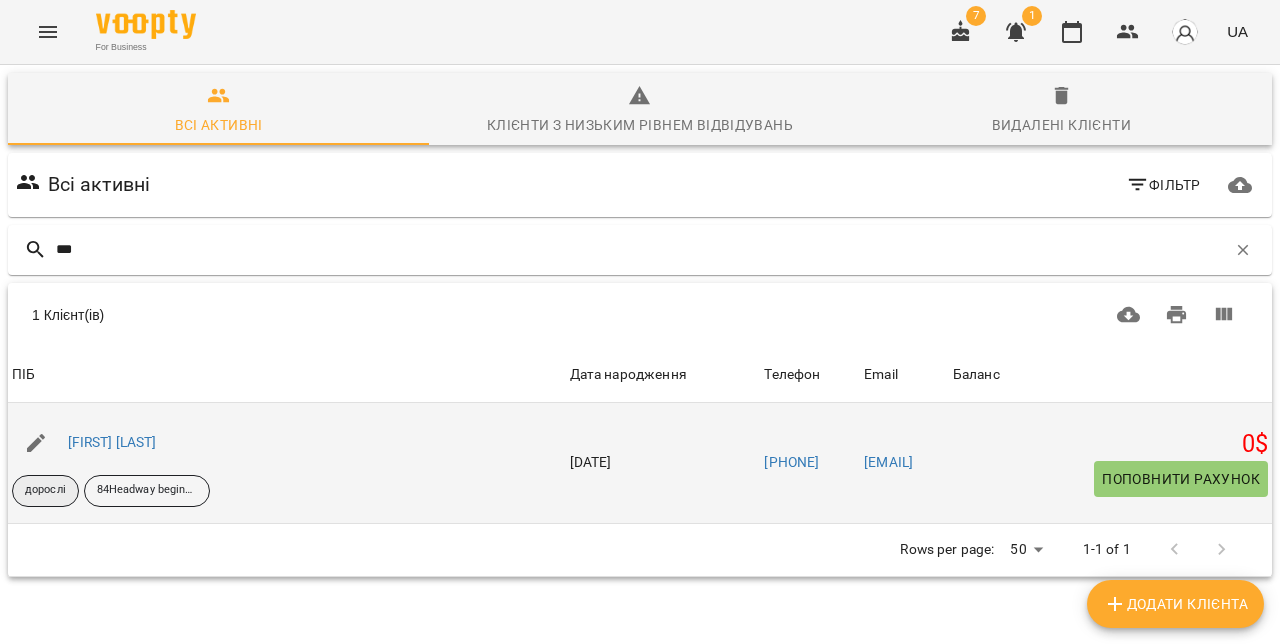 click on "дорослі" at bounding box center [45, 490] 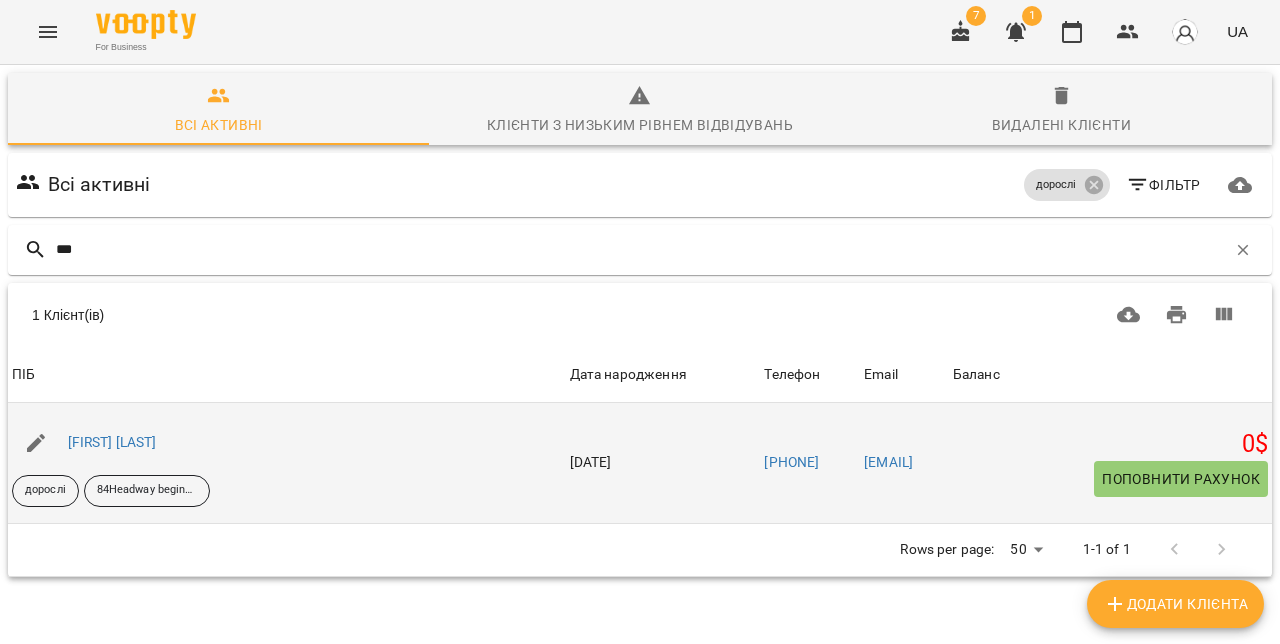 click on "[FIRST] [LAST]" at bounding box center (287, 443) 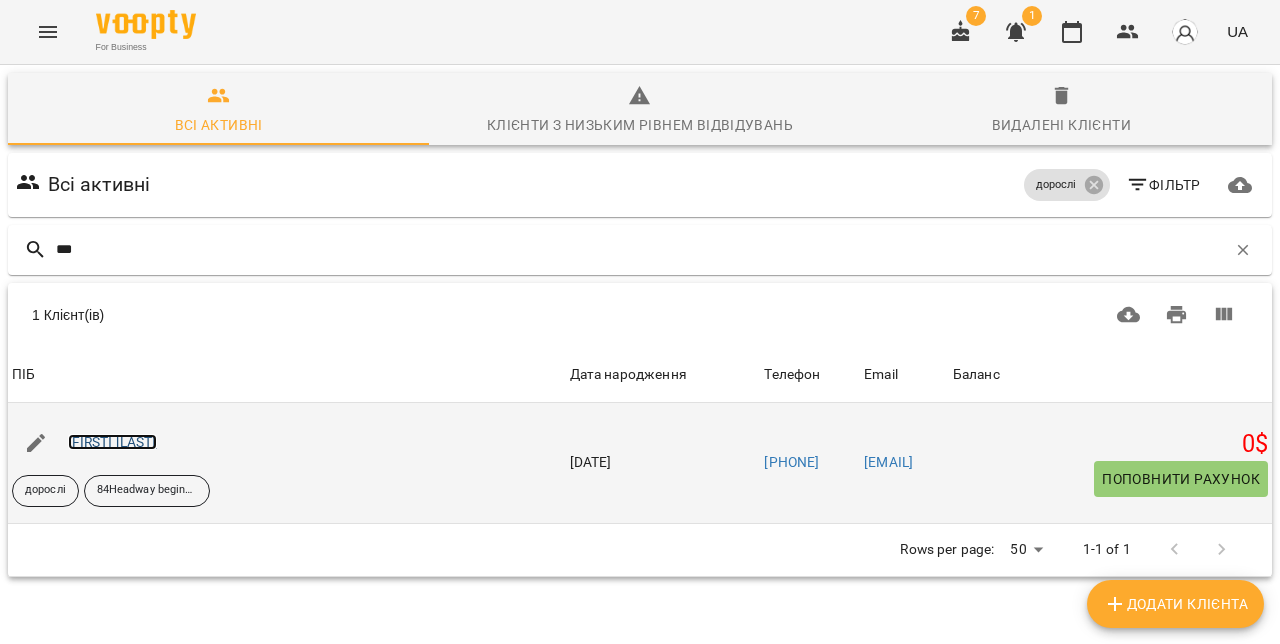 click on "[FIRST] [LAST]" at bounding box center [112, 442] 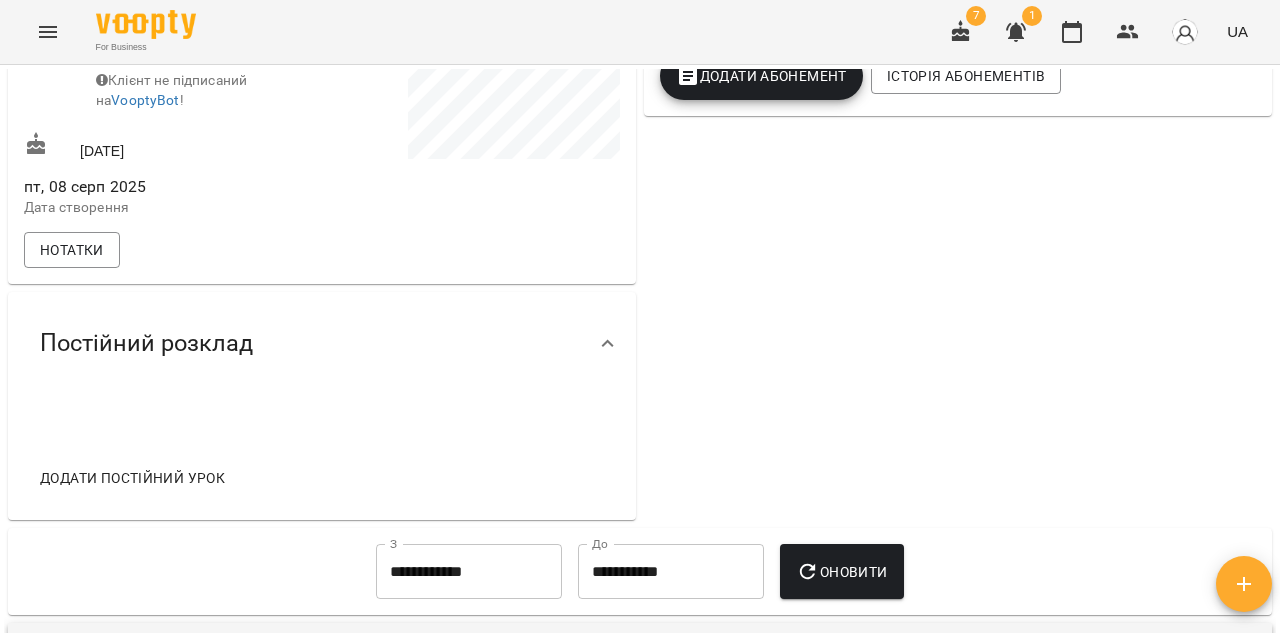 scroll, scrollTop: 478, scrollLeft: 0, axis: vertical 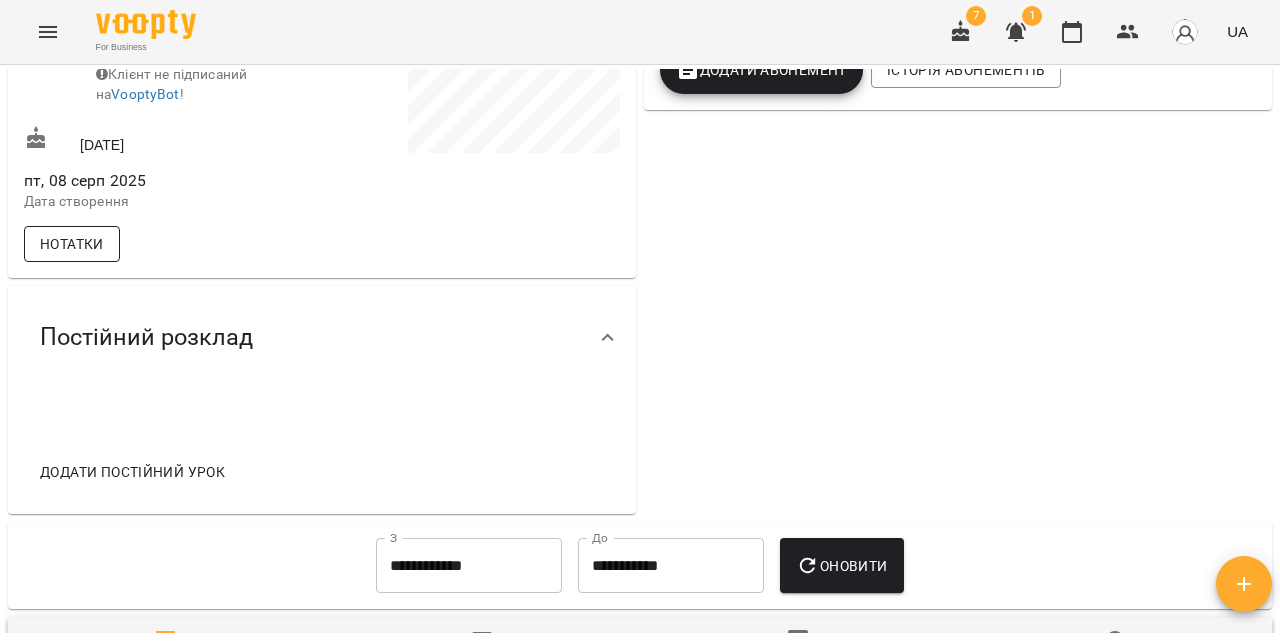 click on "Нотатки" at bounding box center (72, 244) 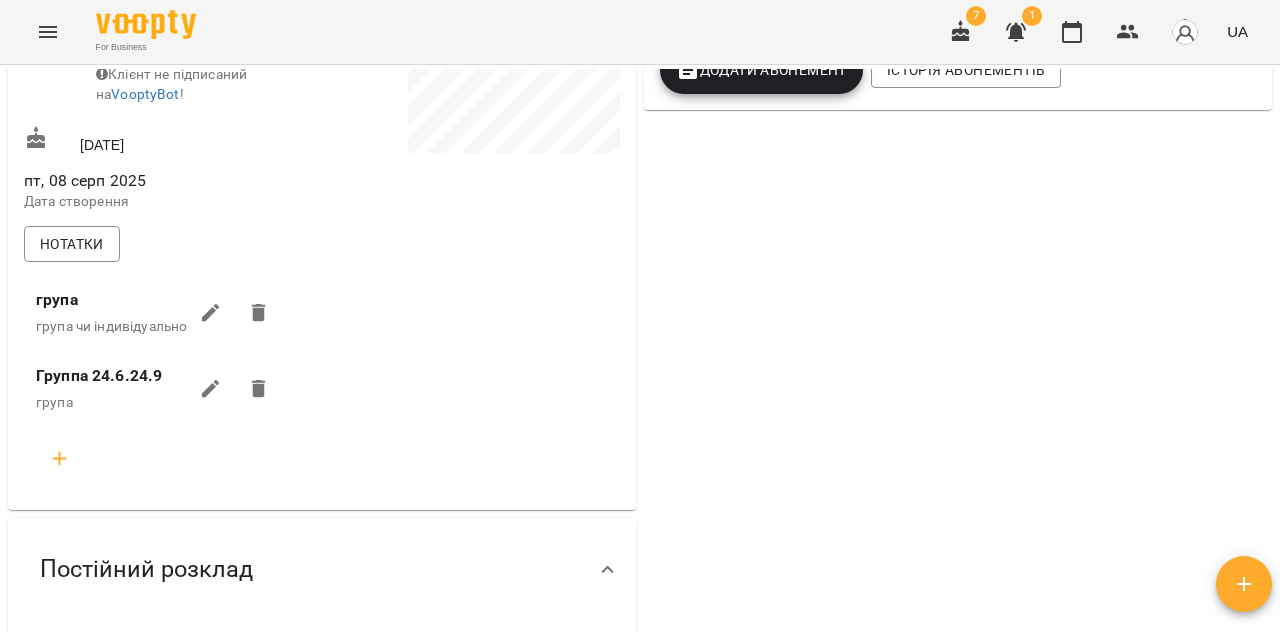 click at bounding box center (60, 459) 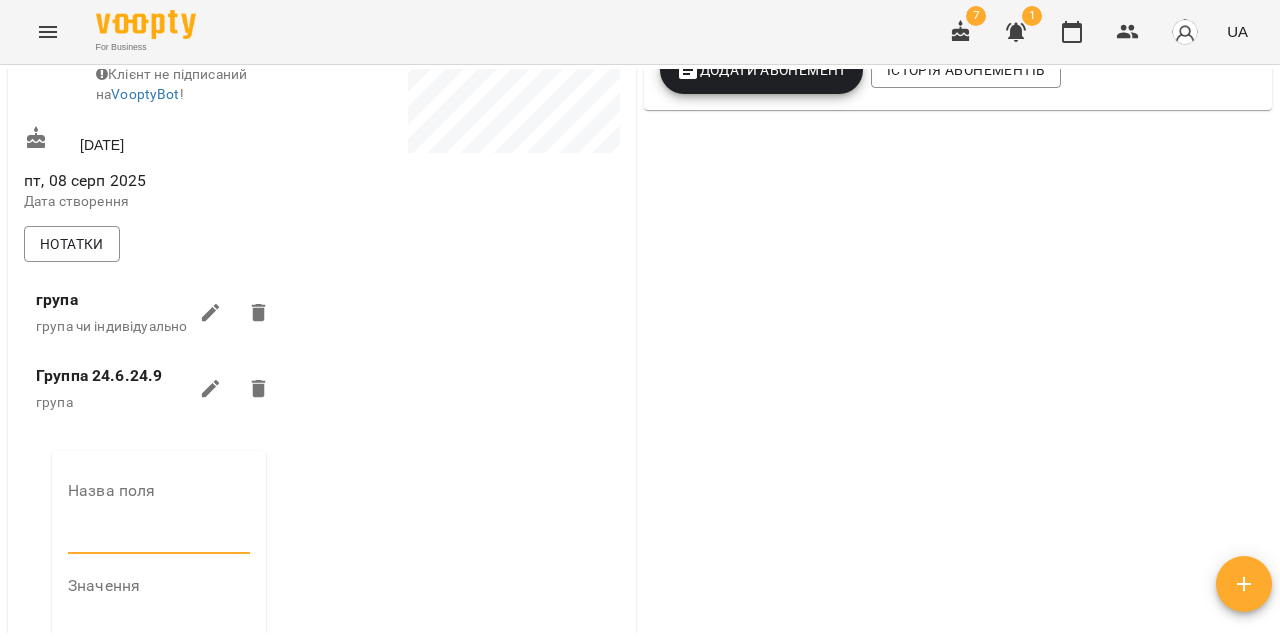 click at bounding box center (159, 538) 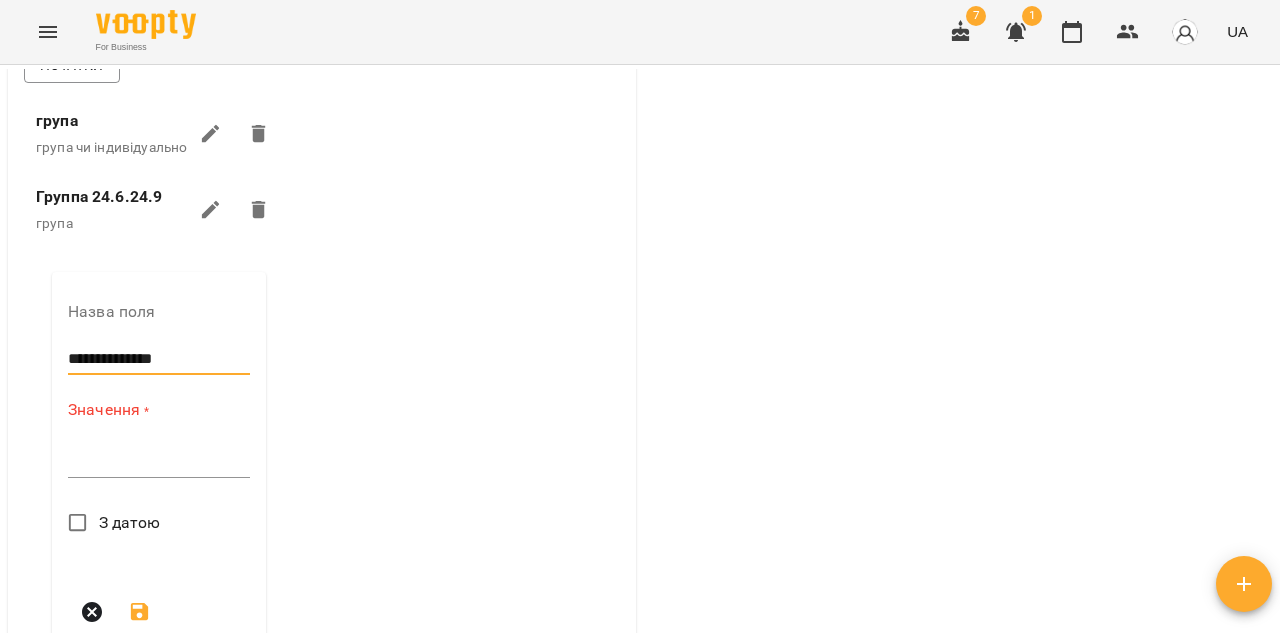 scroll, scrollTop: 661, scrollLeft: 0, axis: vertical 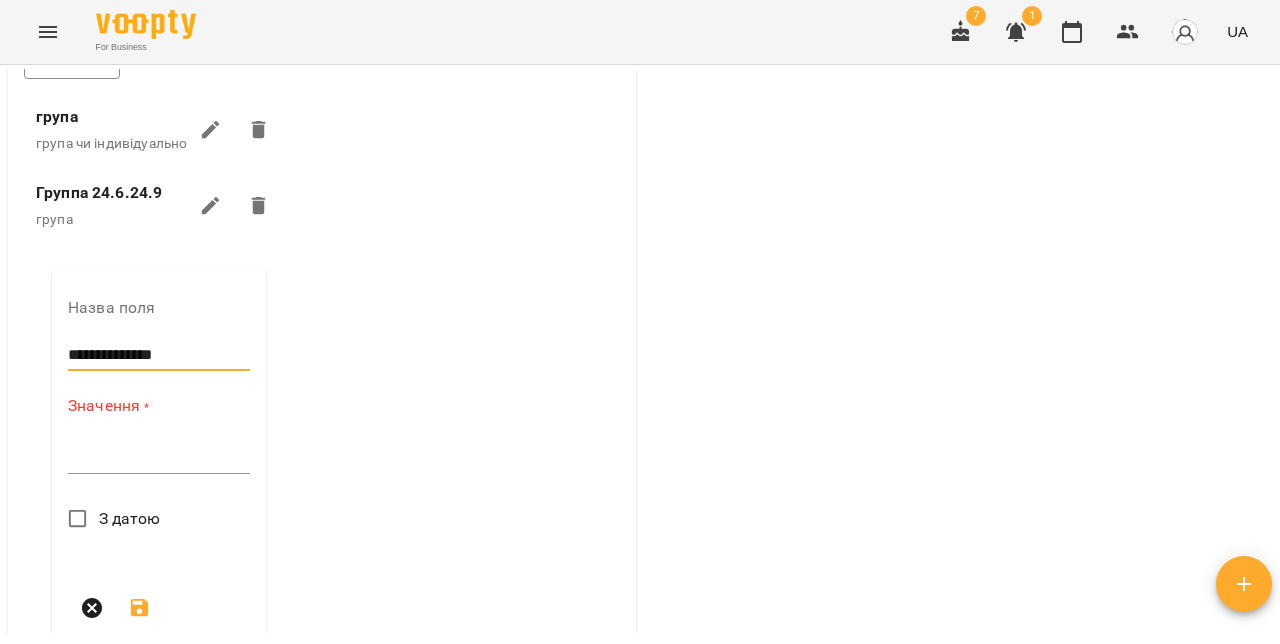 click at bounding box center [159, 457] 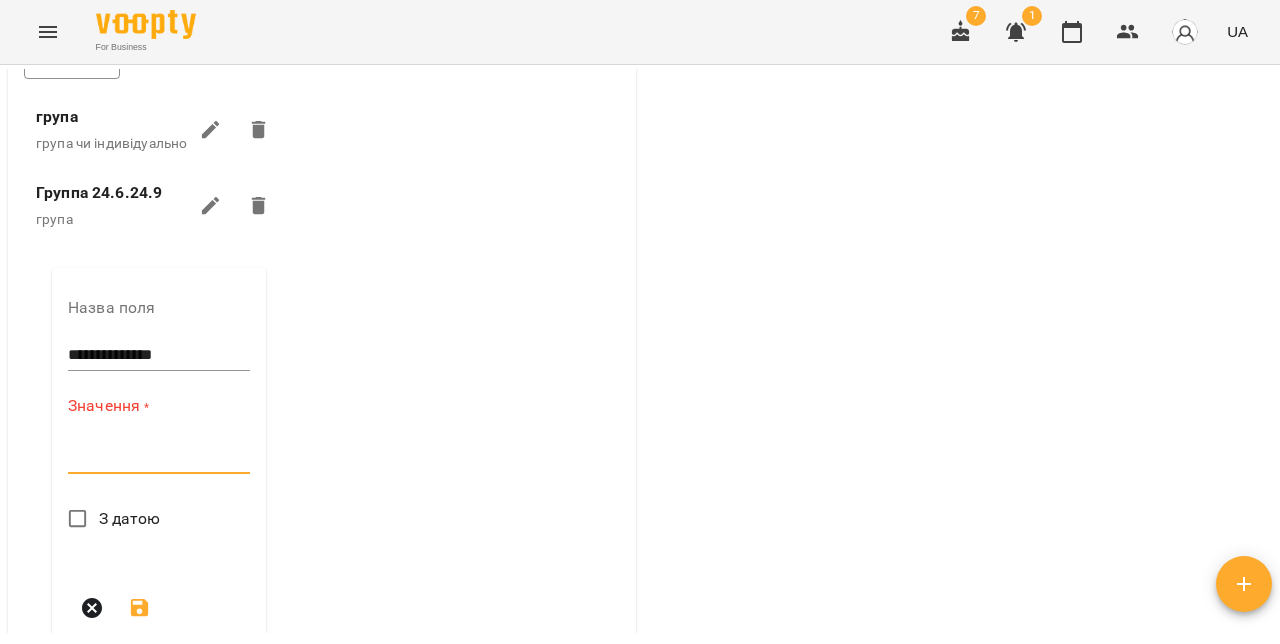 paste on "**********" 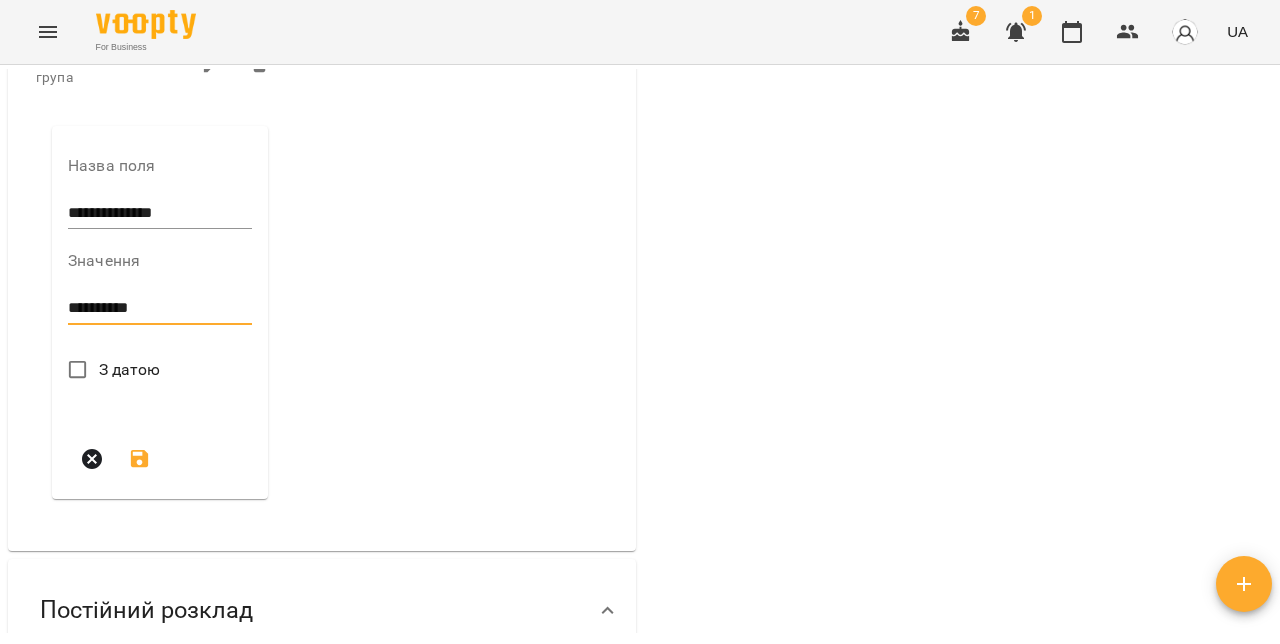 scroll, scrollTop: 809, scrollLeft: 0, axis: vertical 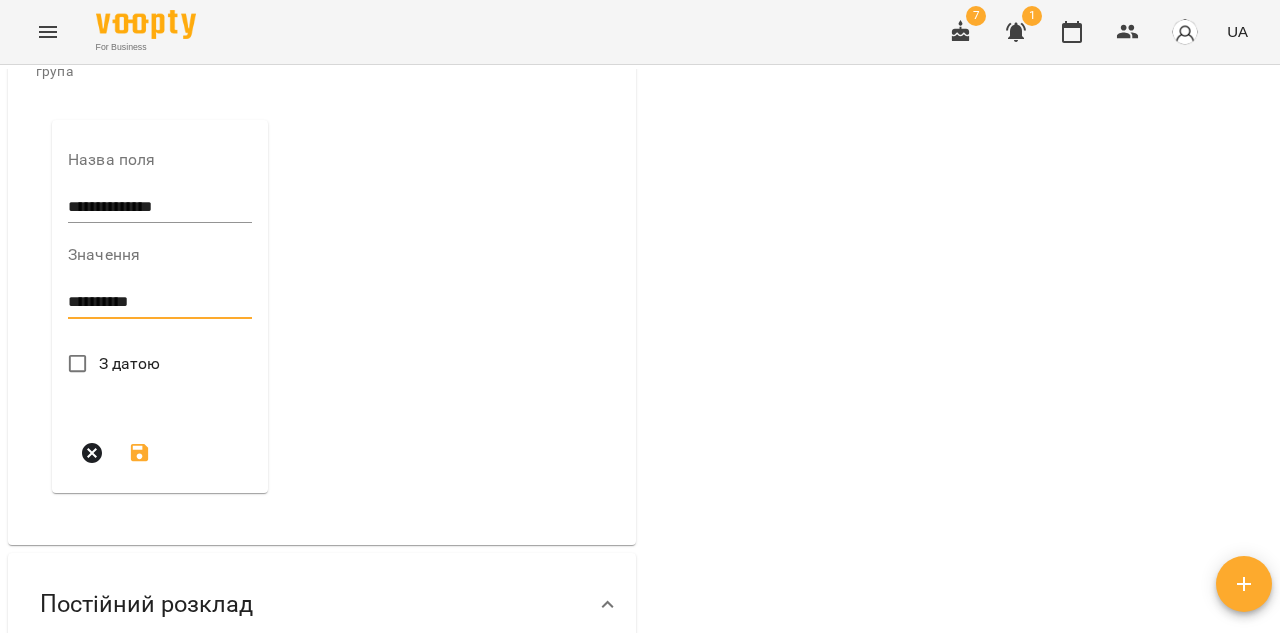 type on "**********" 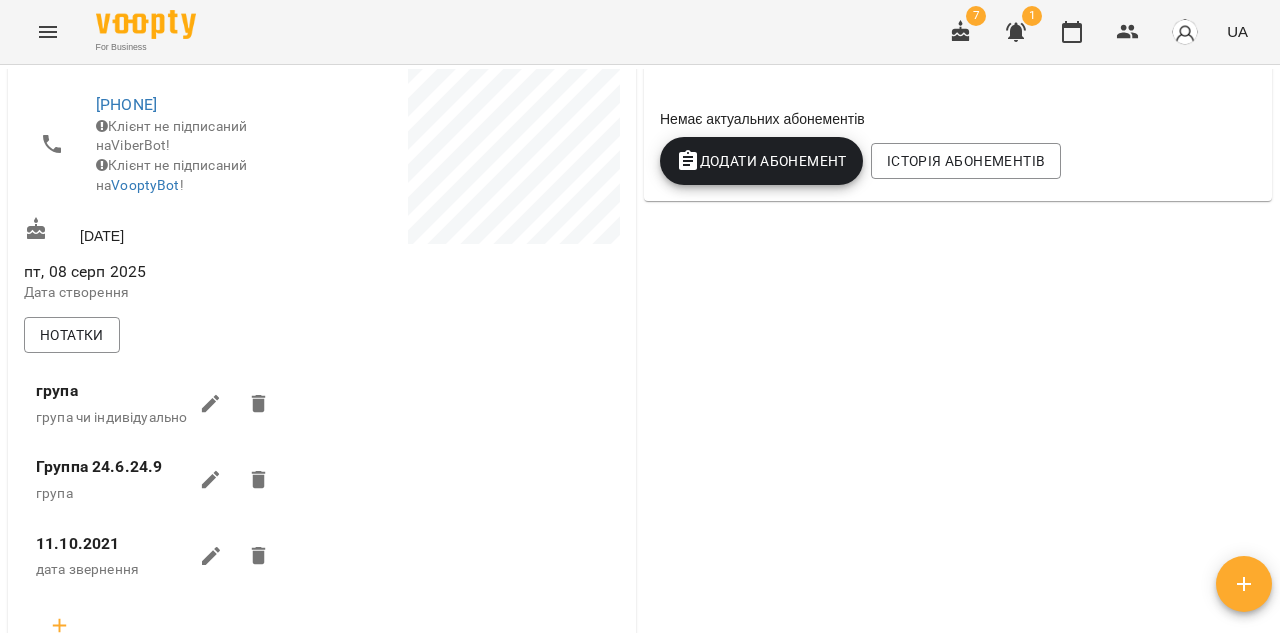 scroll, scrollTop: 0, scrollLeft: 0, axis: both 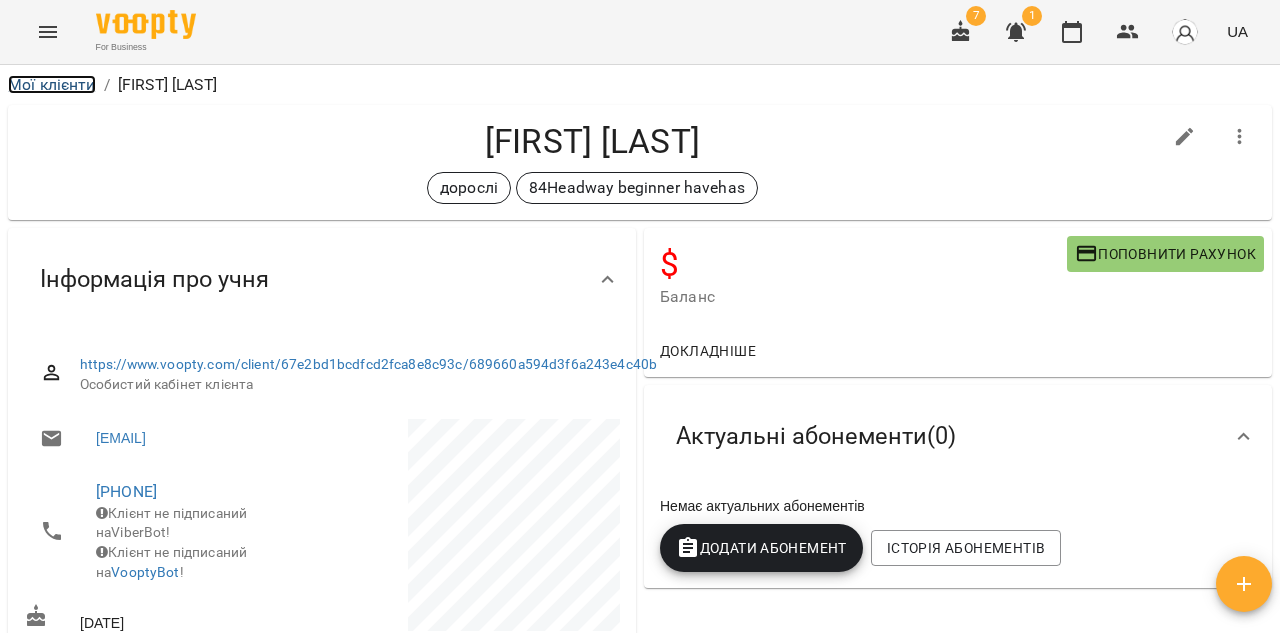 click on "Мої клієнти" at bounding box center (52, 84) 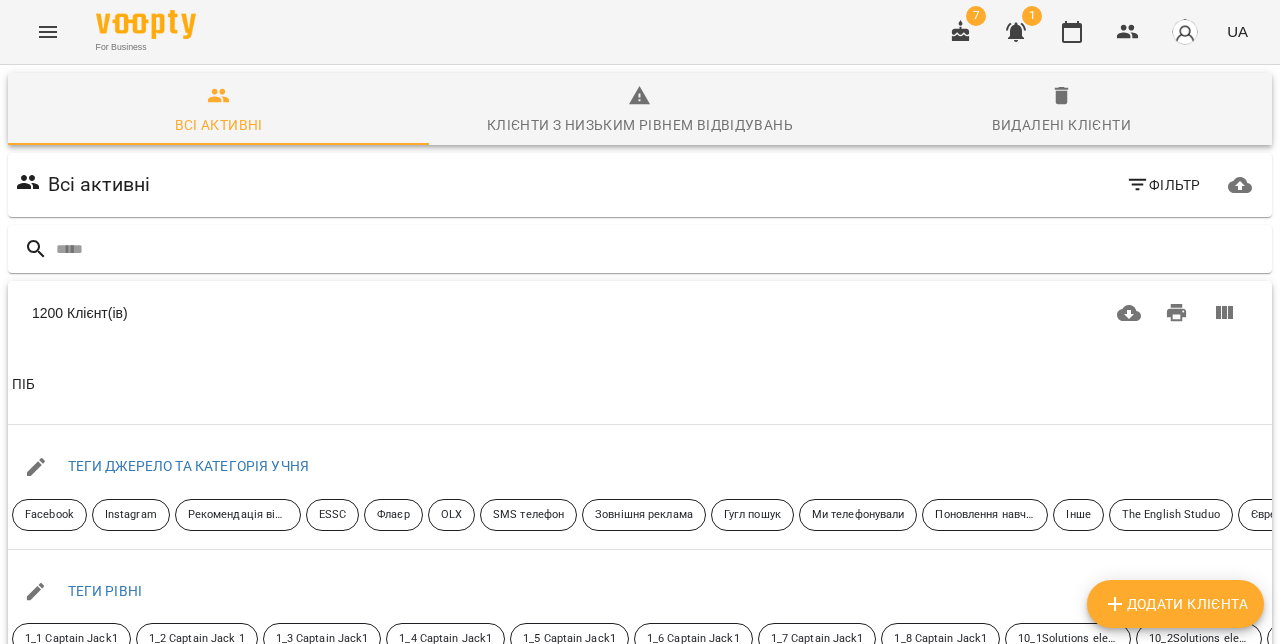 click on "Додати клієнта" at bounding box center [1175, 604] 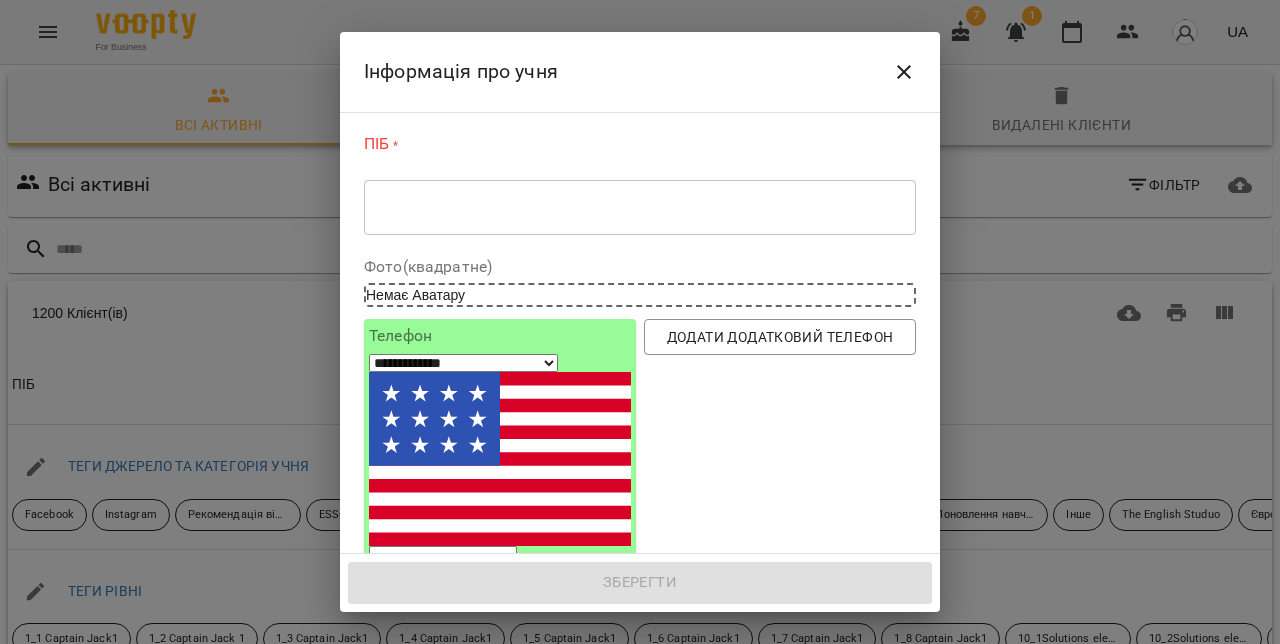 click on "* ​" at bounding box center [640, 207] 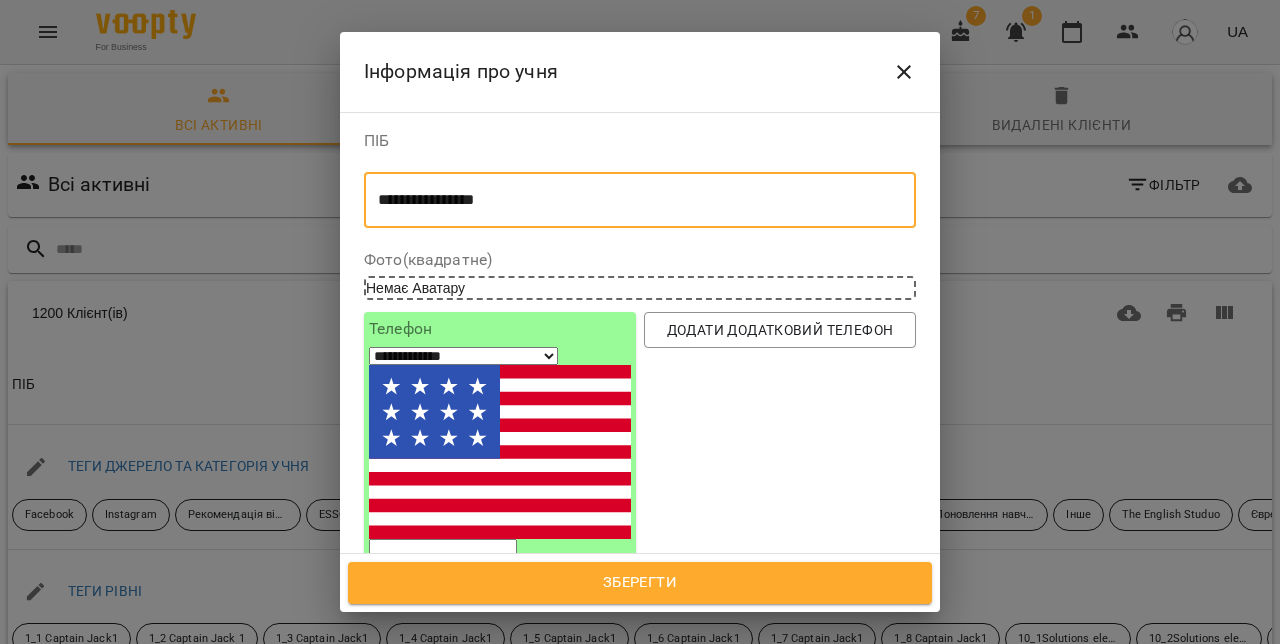 type on "**********" 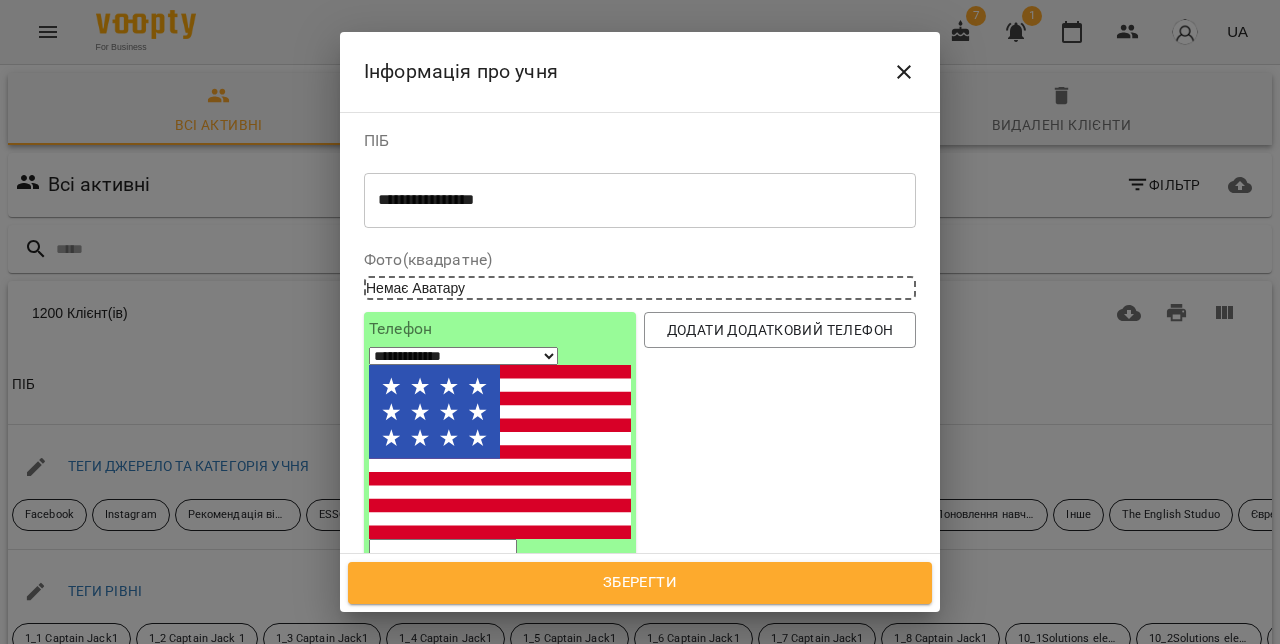 select on "**" 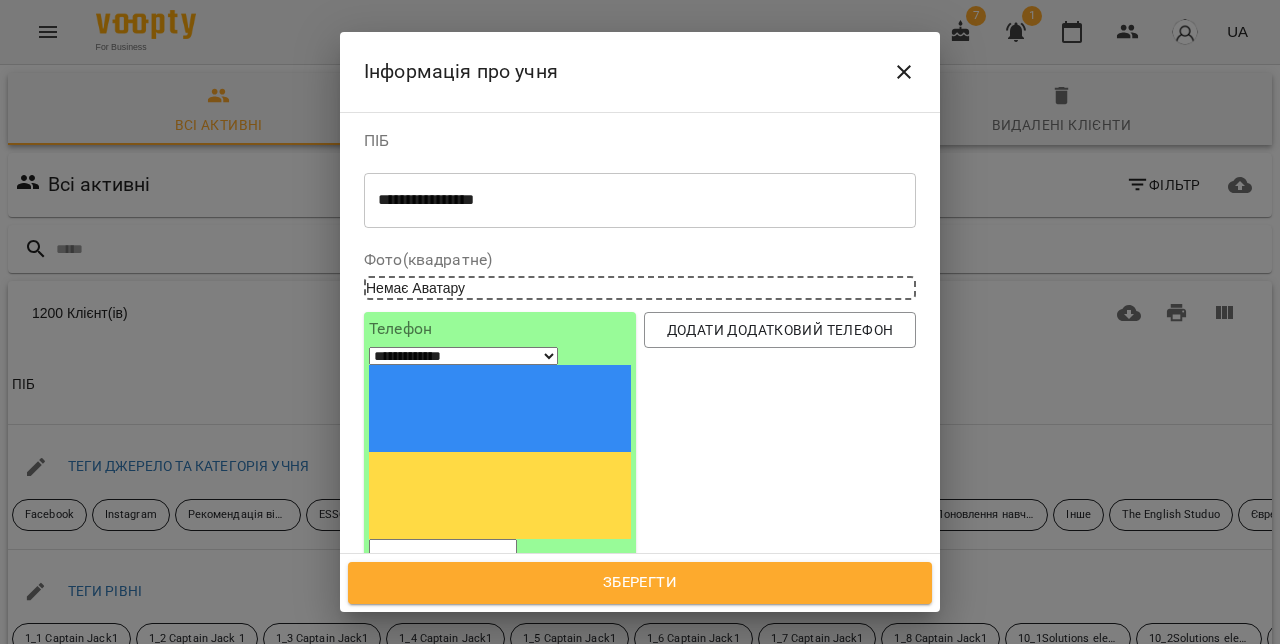 paste on "*********" 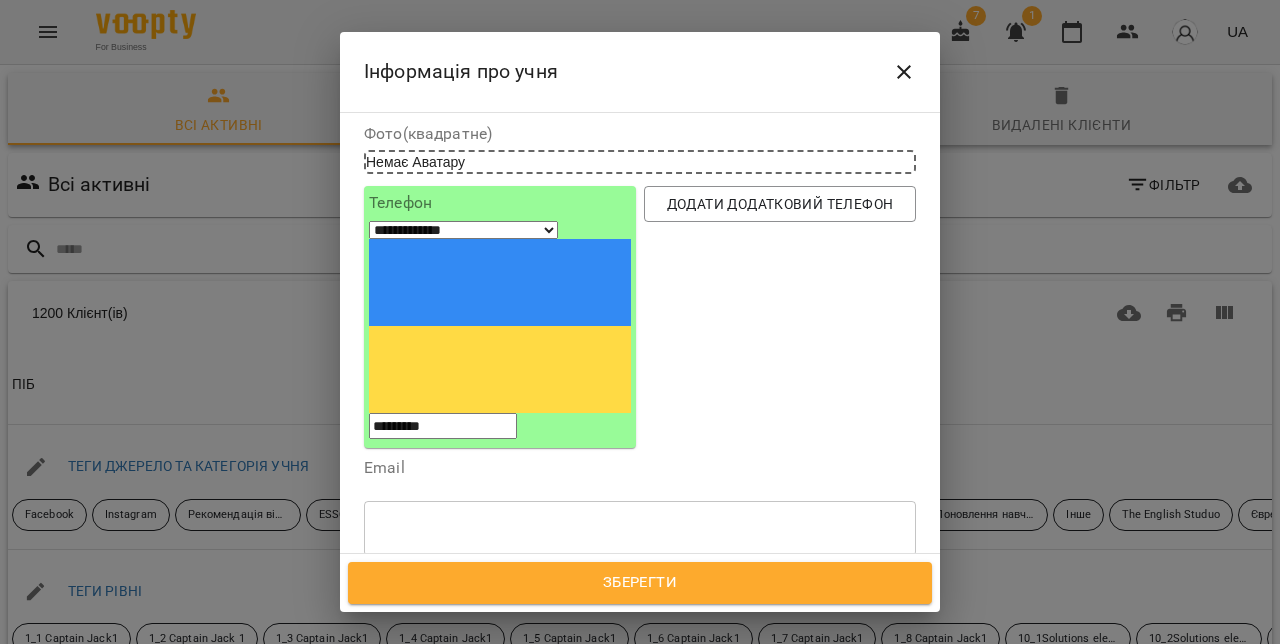scroll, scrollTop: 151, scrollLeft: 0, axis: vertical 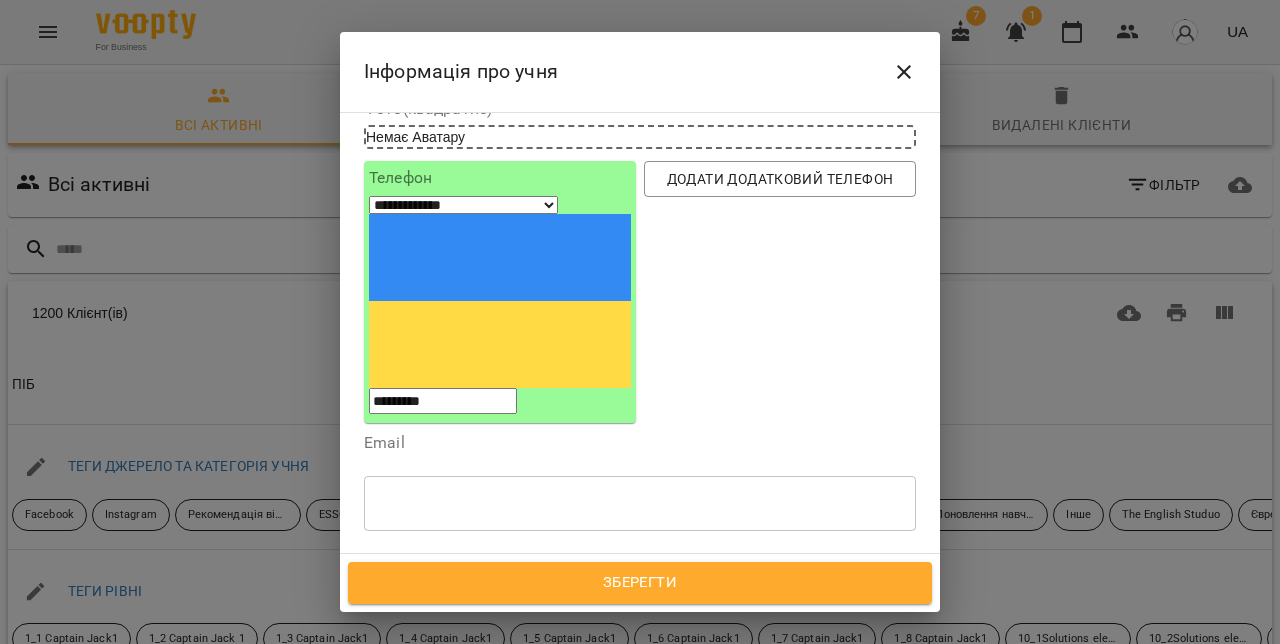 type on "*********" 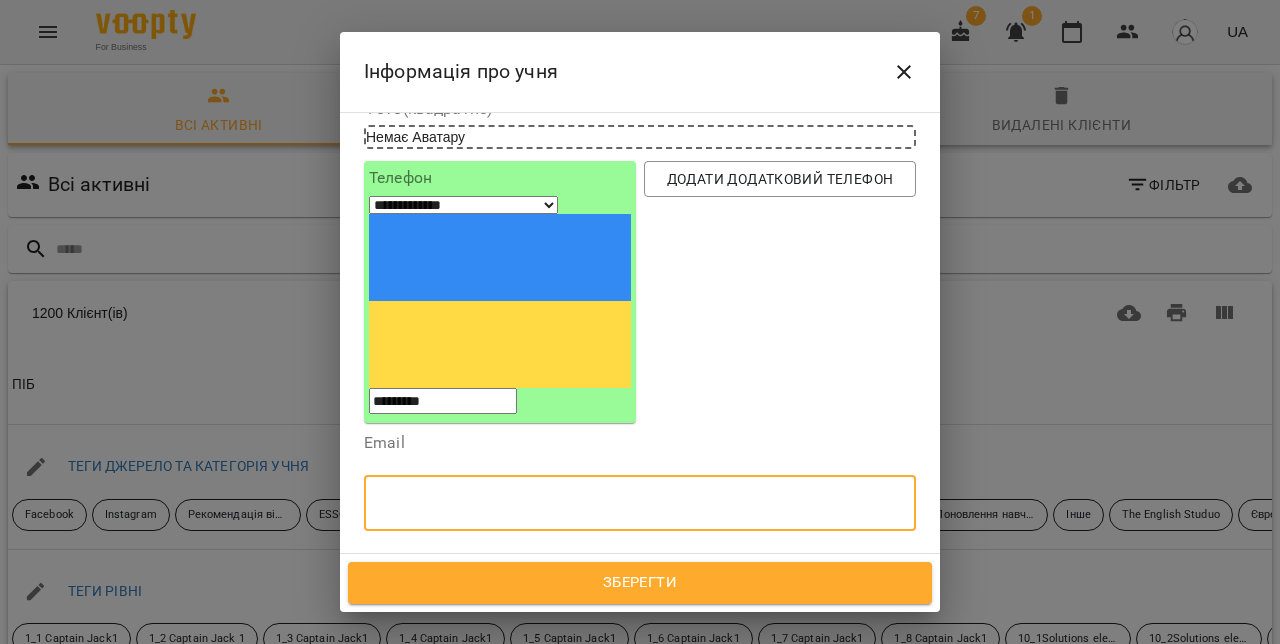 paste on "**********" 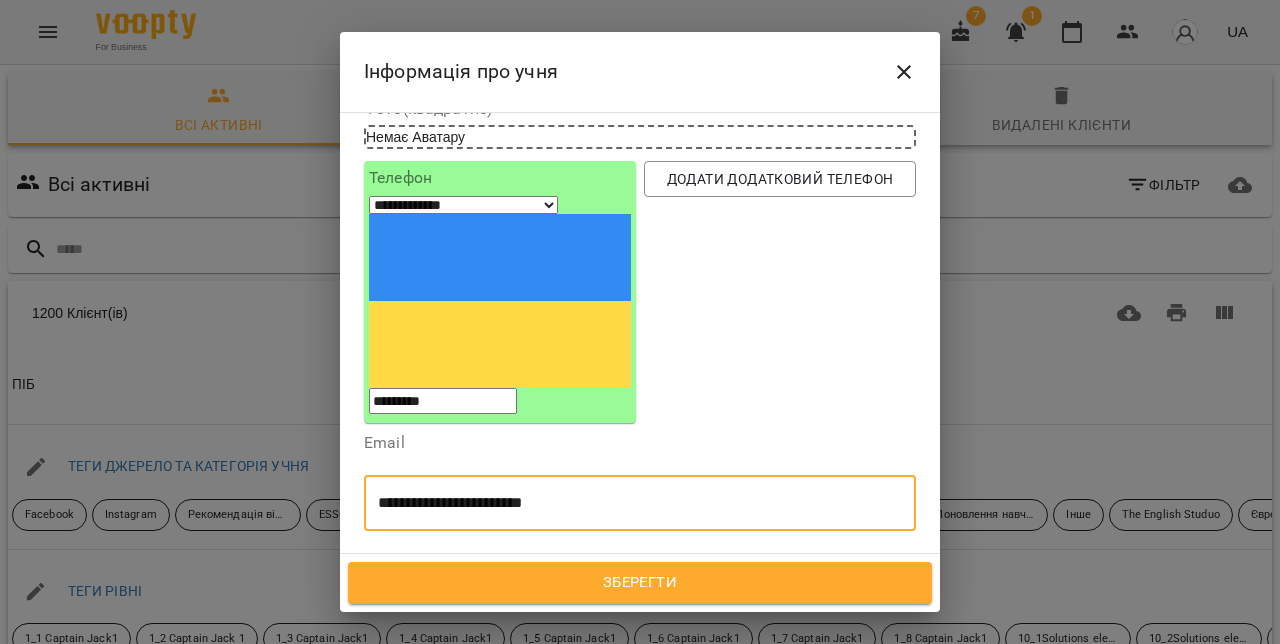 type on "**********" 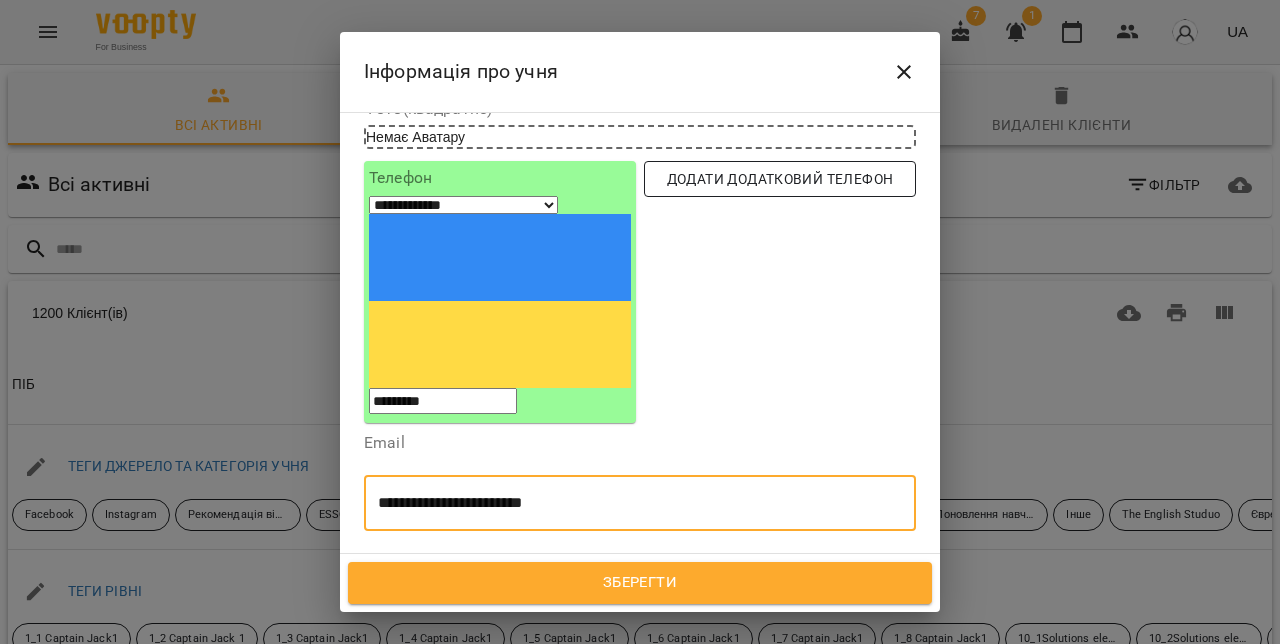click on "Додати додатковий телефон" at bounding box center [780, 179] 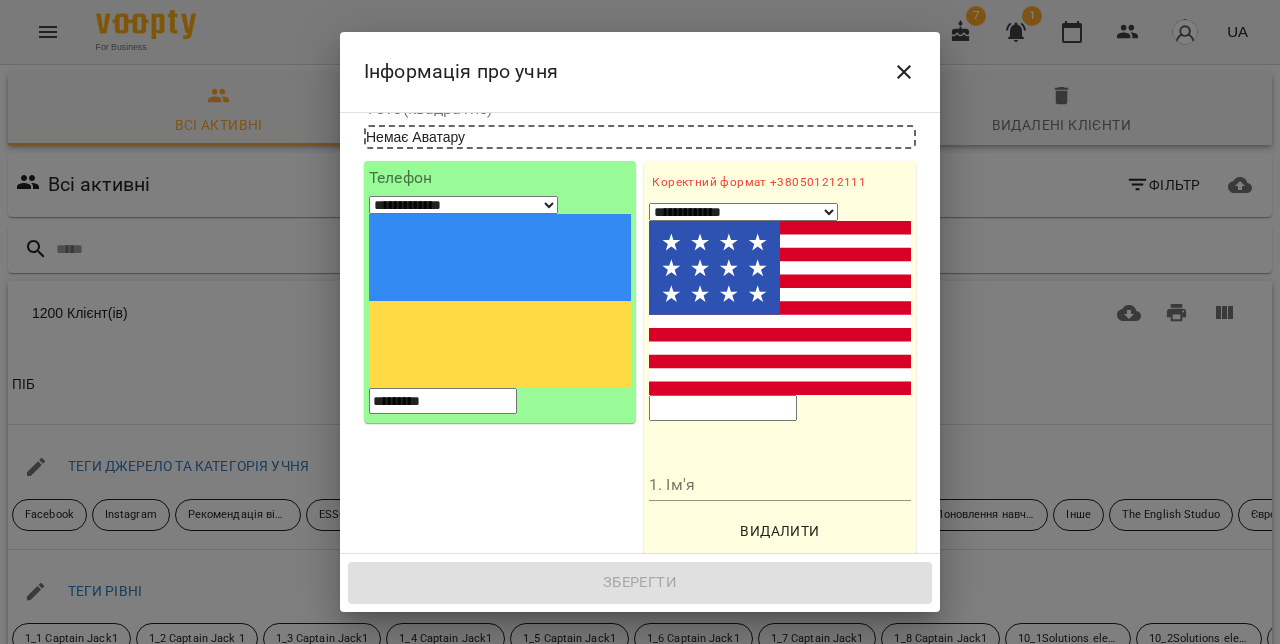 click at bounding box center [723, 408] 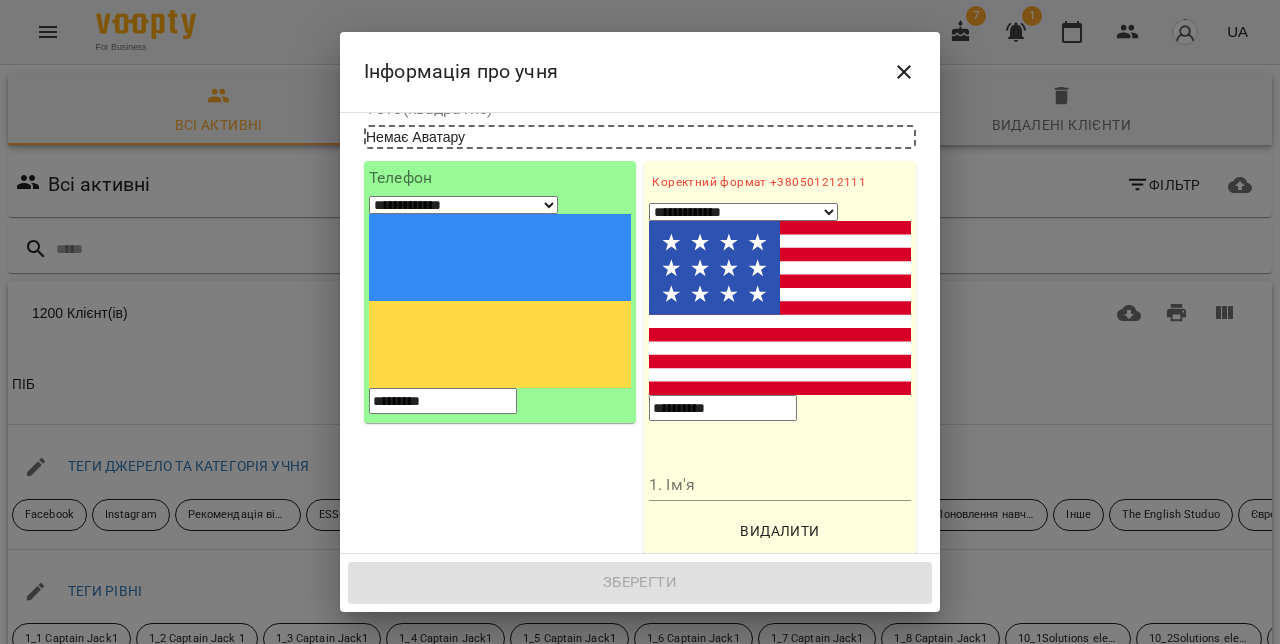 type on "**********" 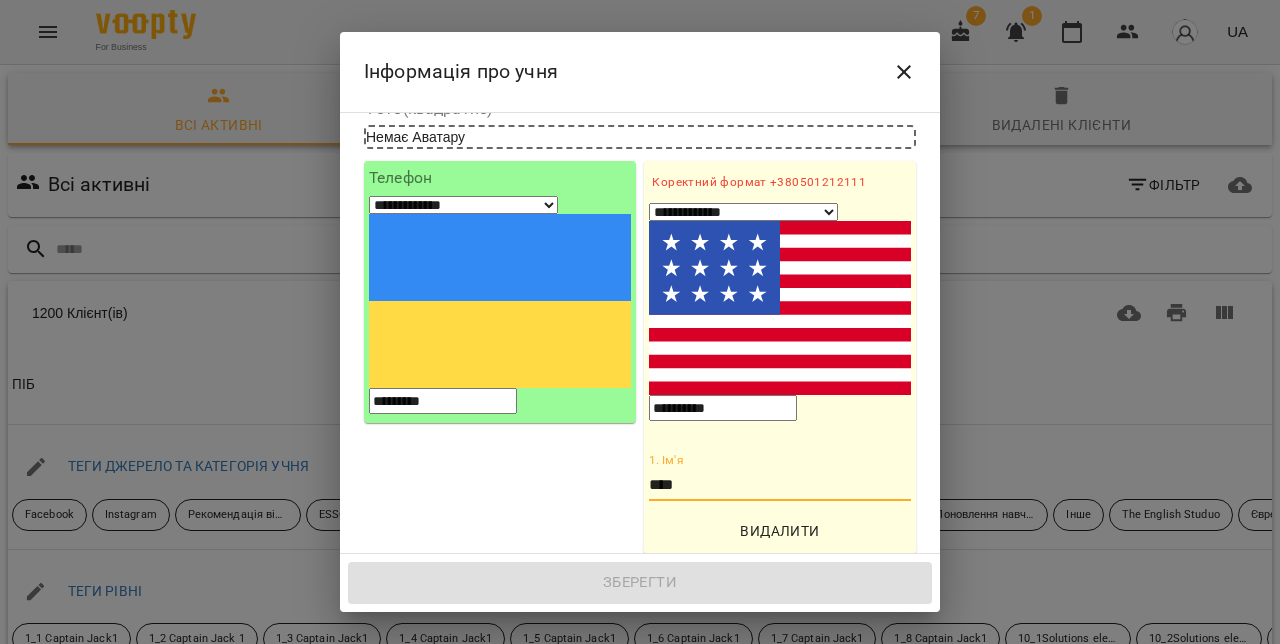 type on "****" 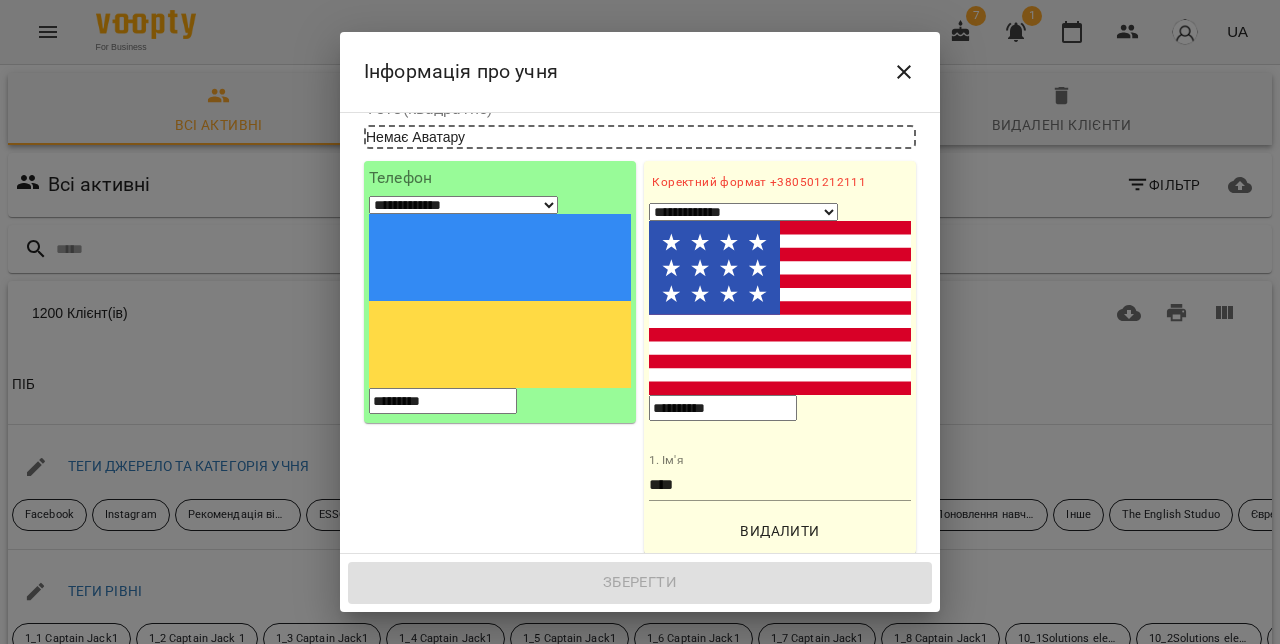 click on "Додати додатковий телефон" at bounding box center (780, 580) 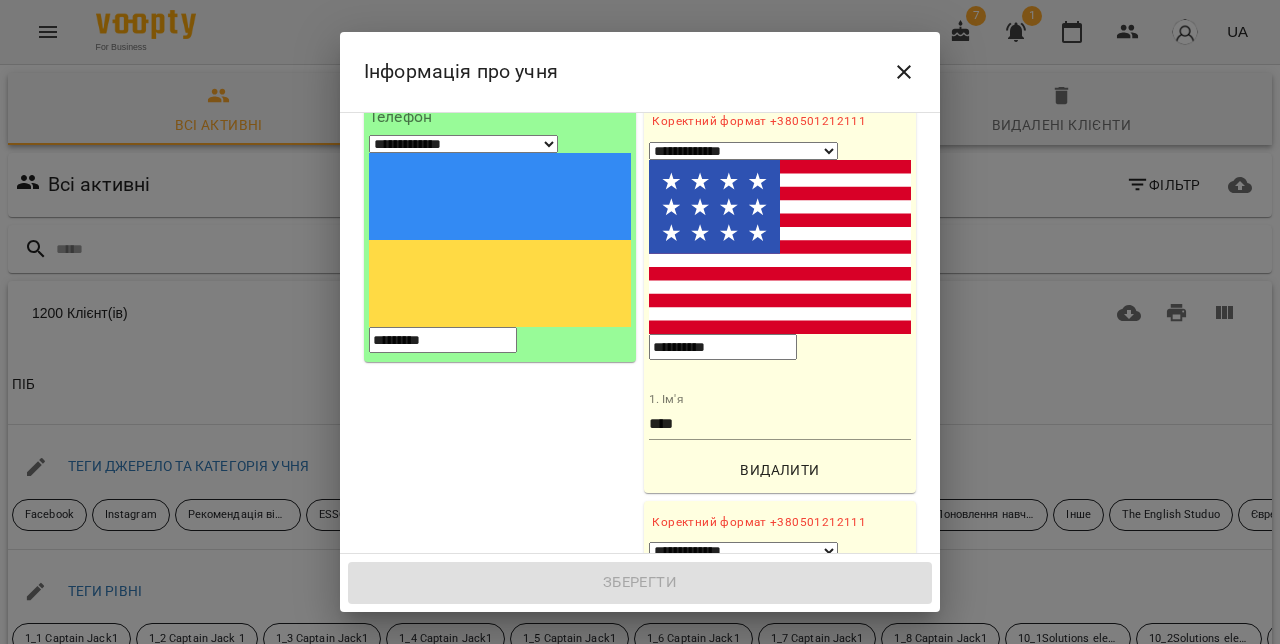 click on "2. Ім'я" at bounding box center [780, 825] 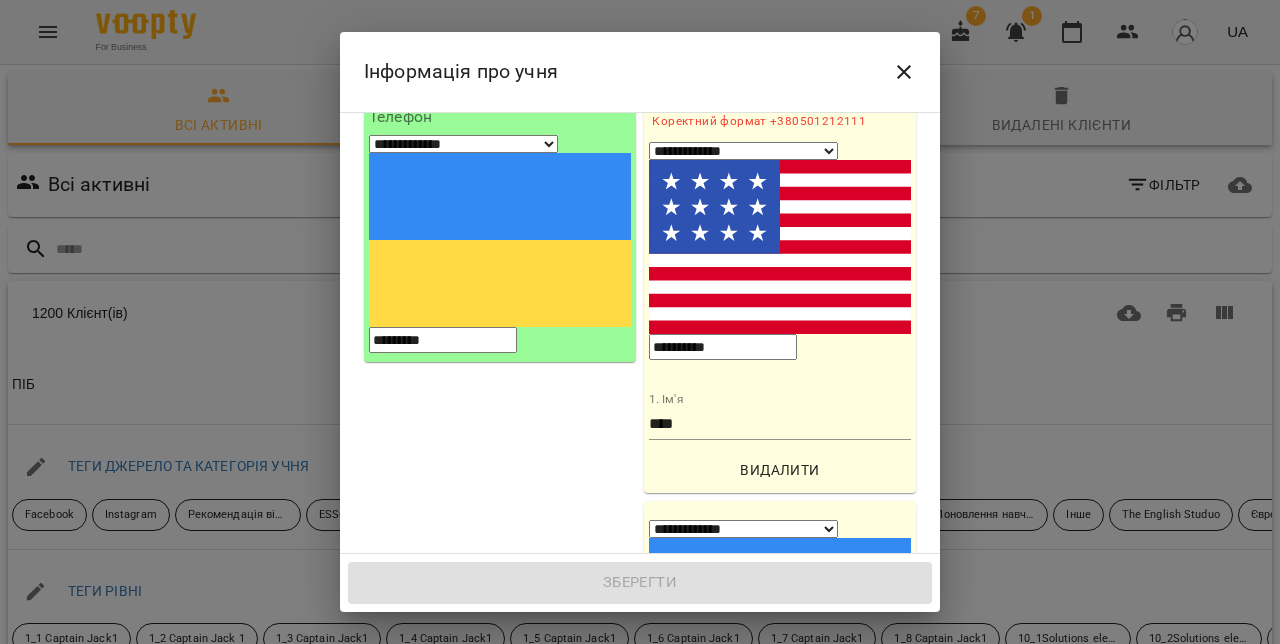 type on "**********" 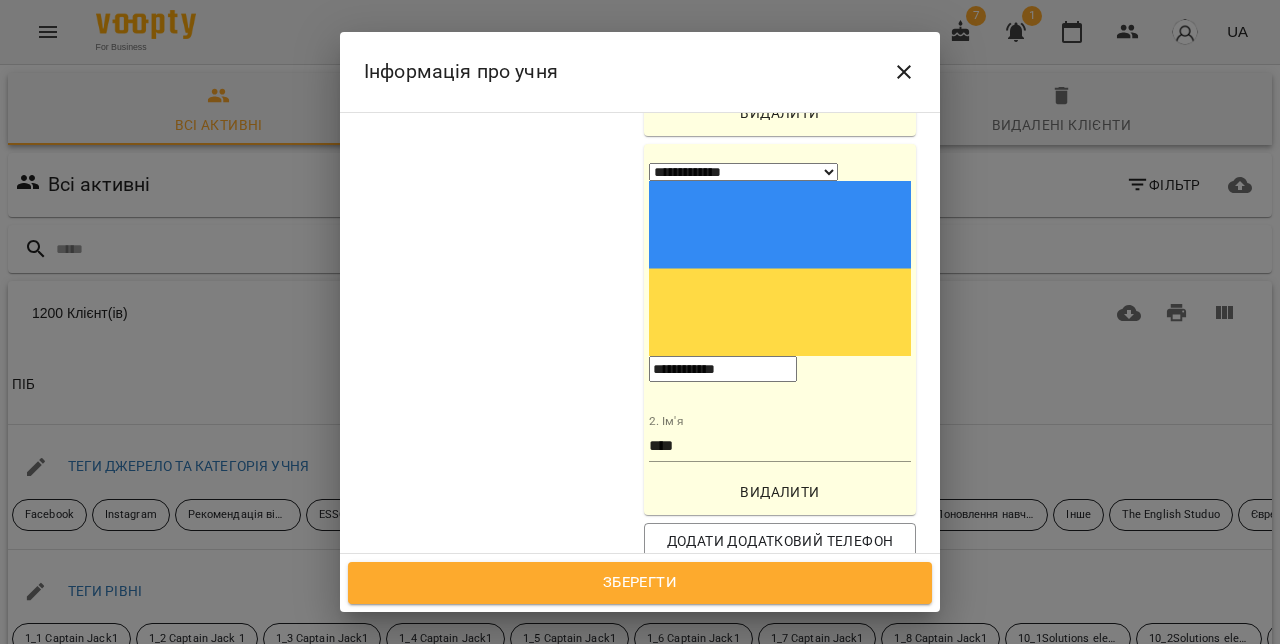 scroll, scrollTop: 604, scrollLeft: 0, axis: vertical 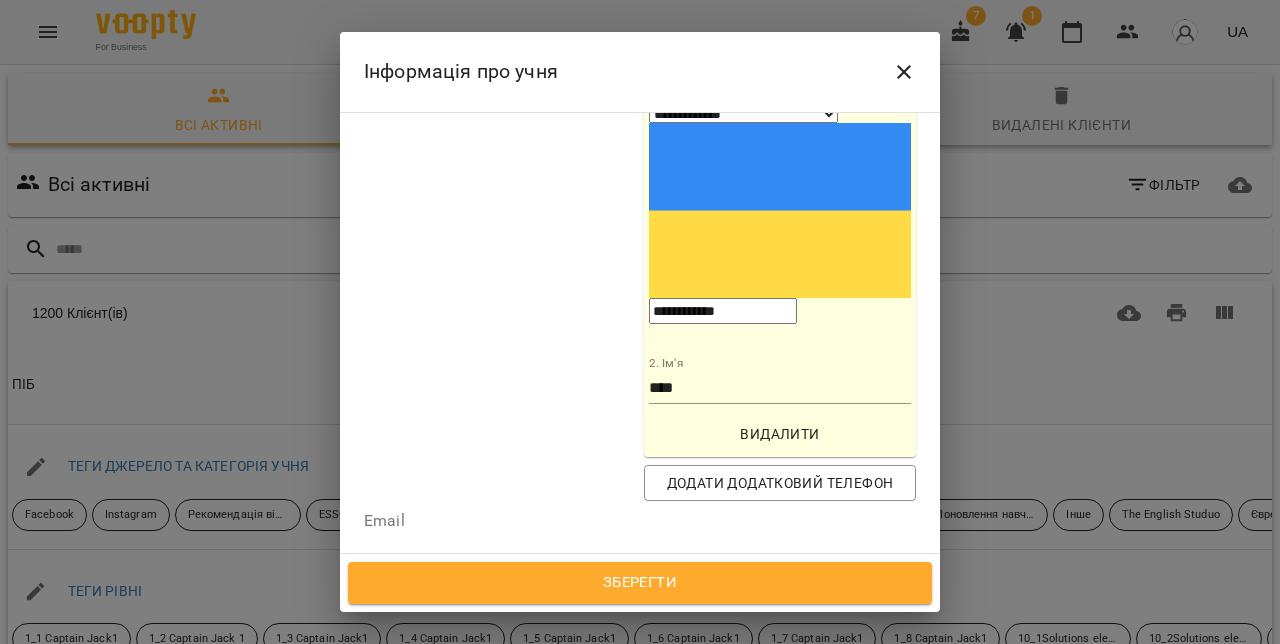 click on "Надрукуйте або оберіть..." at bounding box center (458, 675) 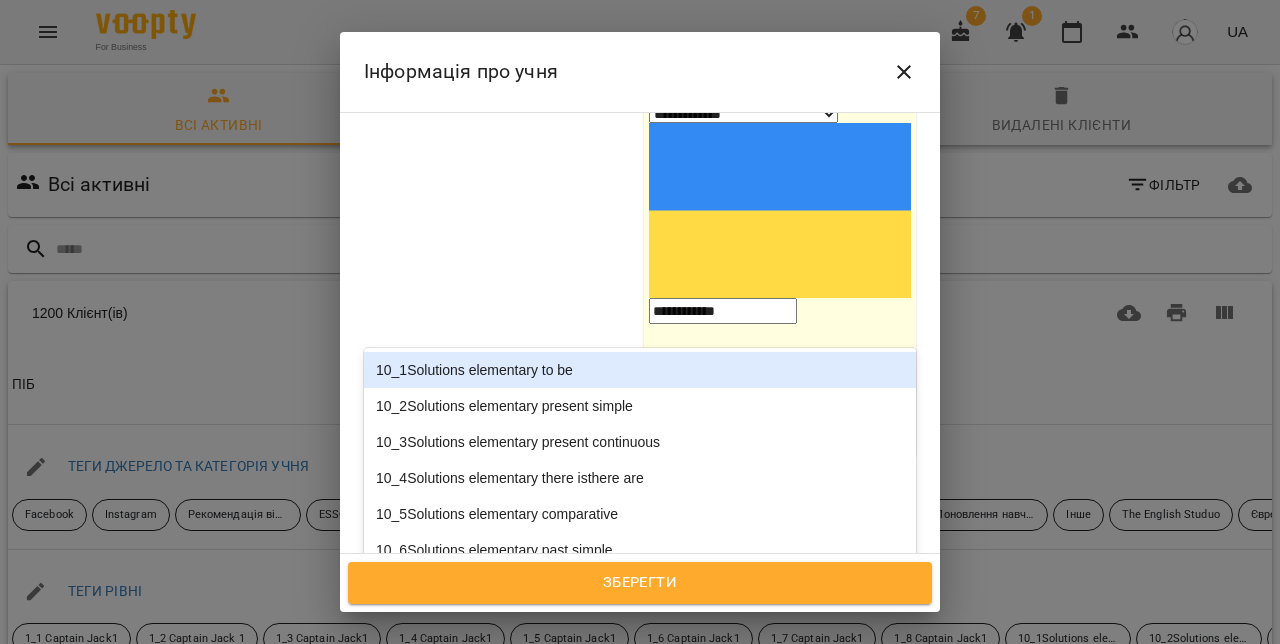 paste on "**********" 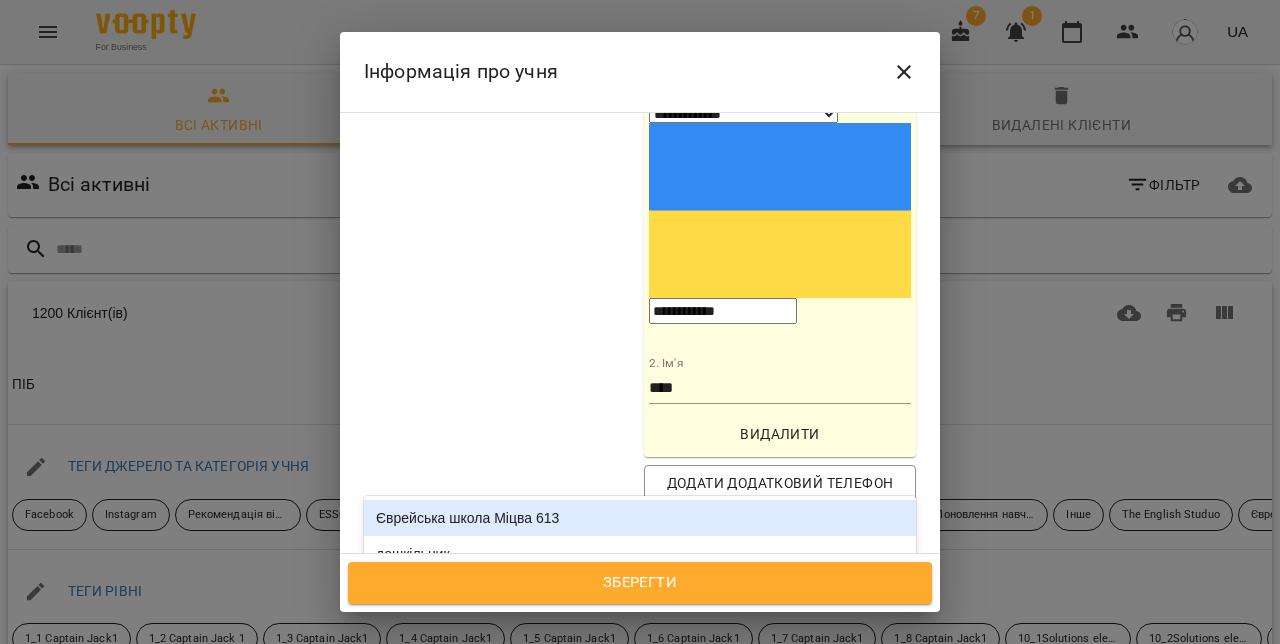 type on "***" 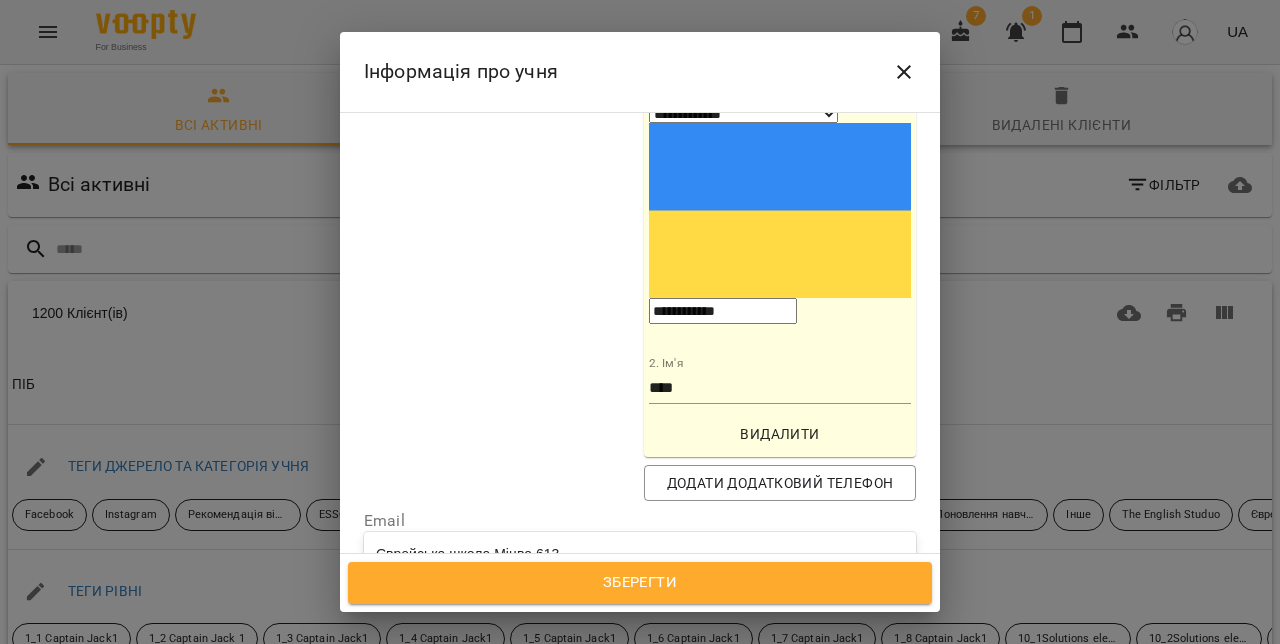 click on "школяр" at bounding box center (640, 590) 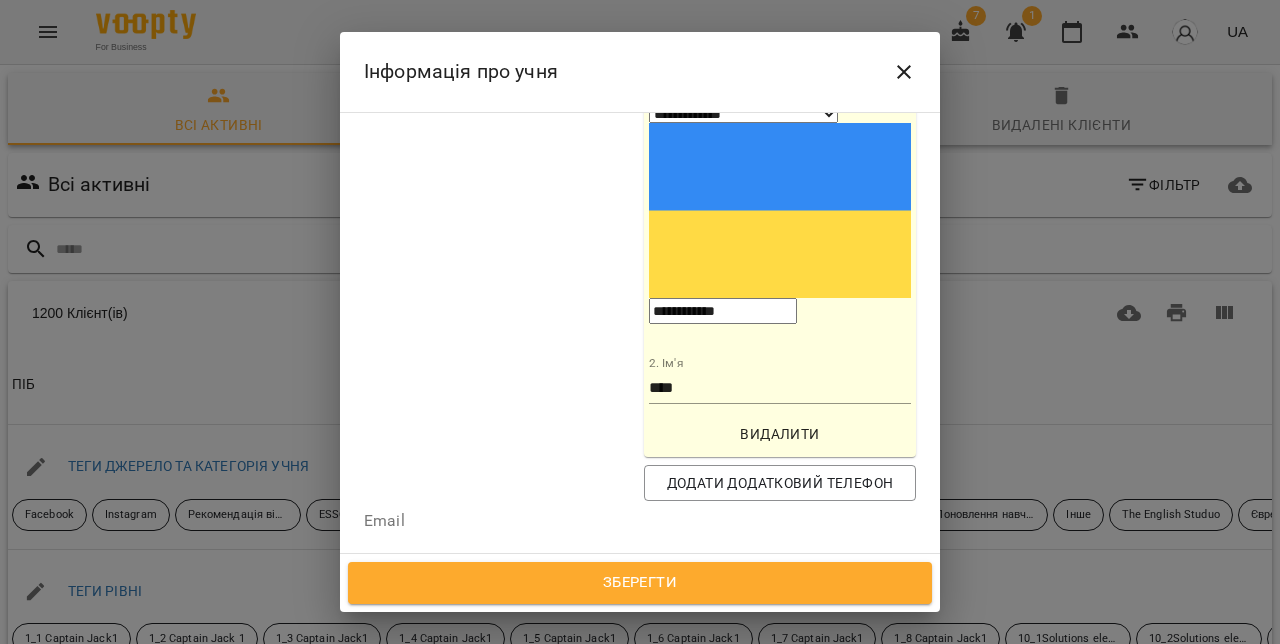 type 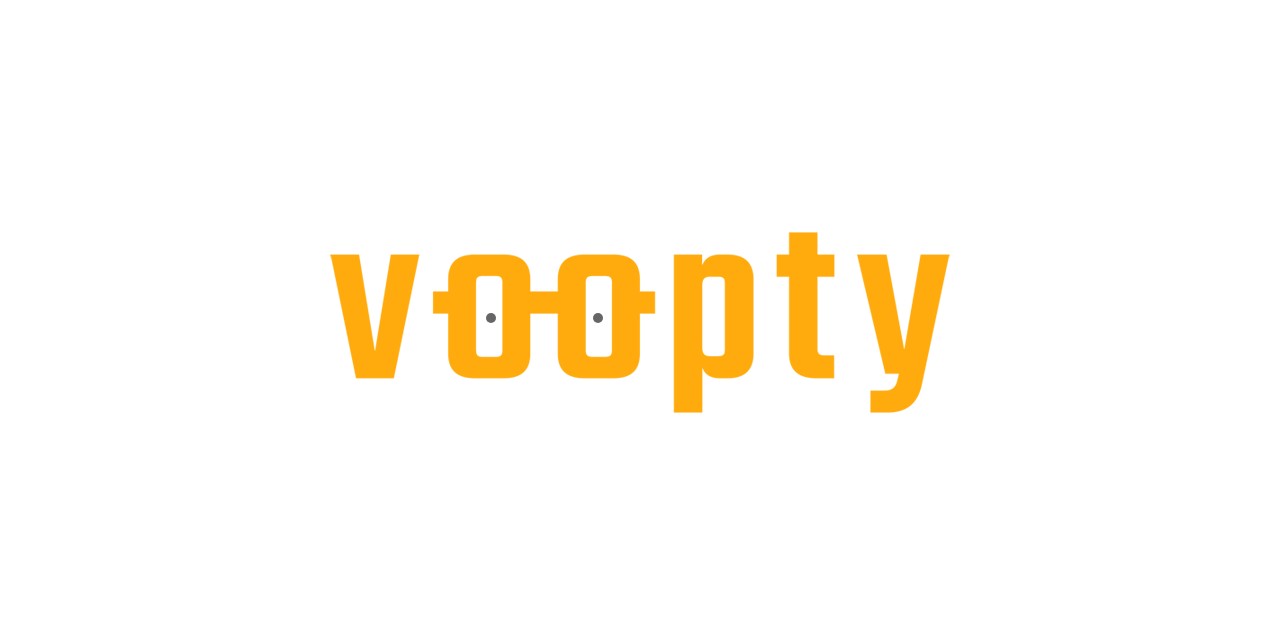 scroll, scrollTop: 0, scrollLeft: 0, axis: both 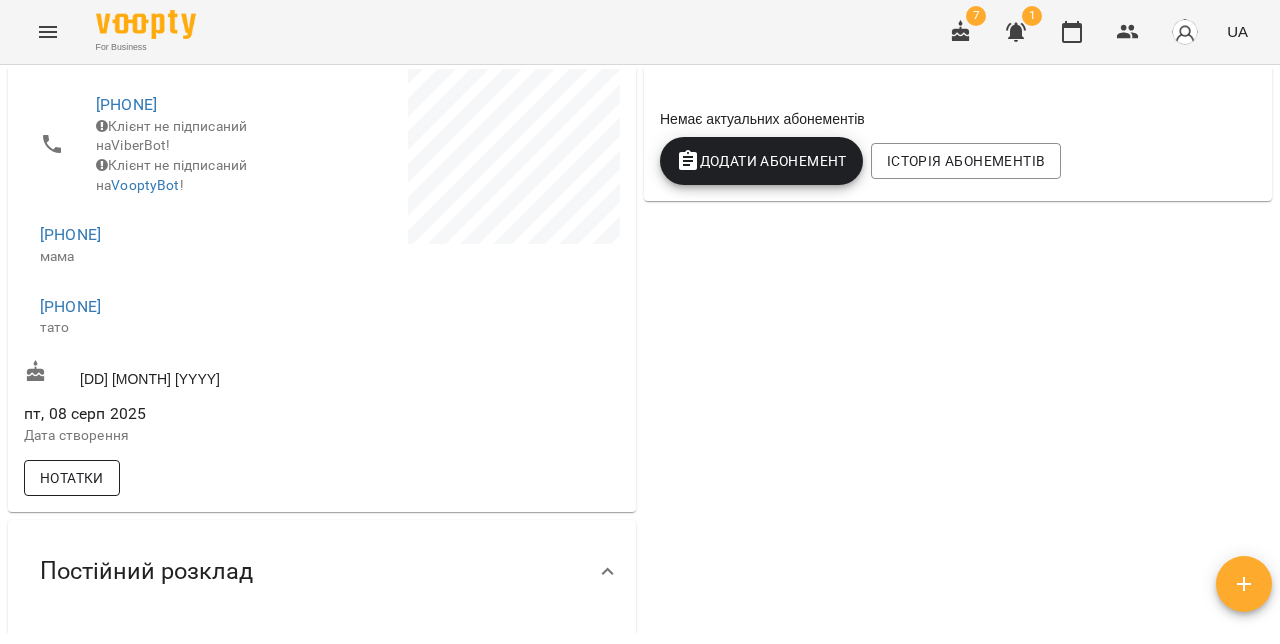 click on "Нотатки" at bounding box center (72, 478) 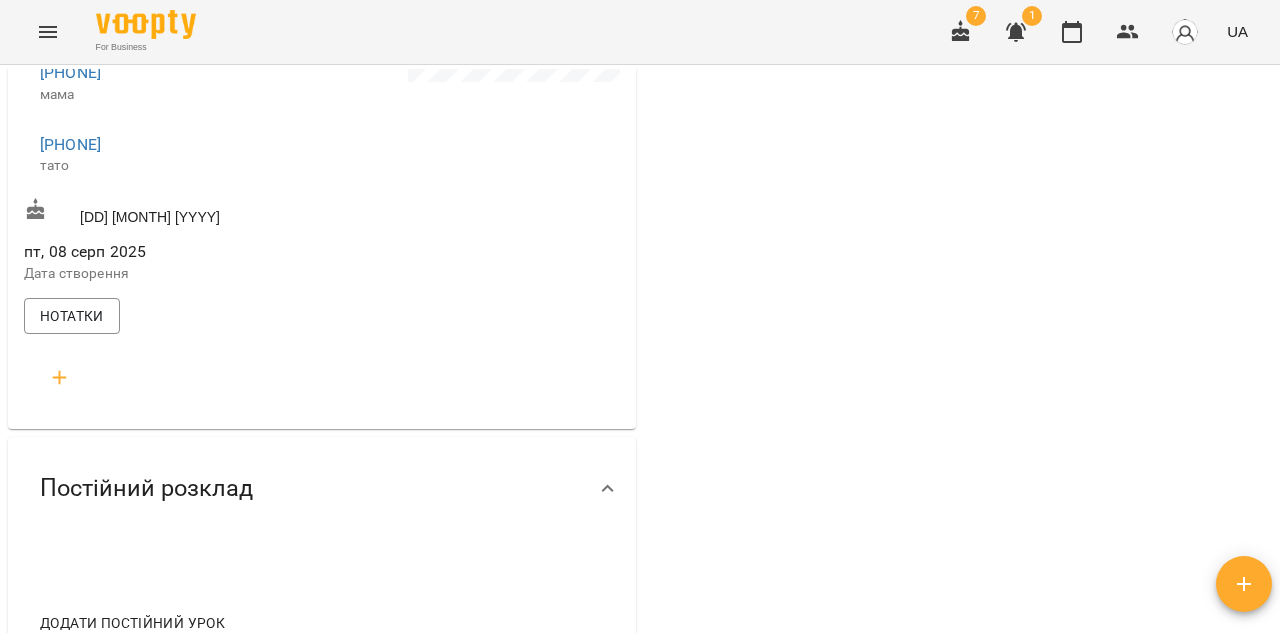 scroll, scrollTop: 604, scrollLeft: 0, axis: vertical 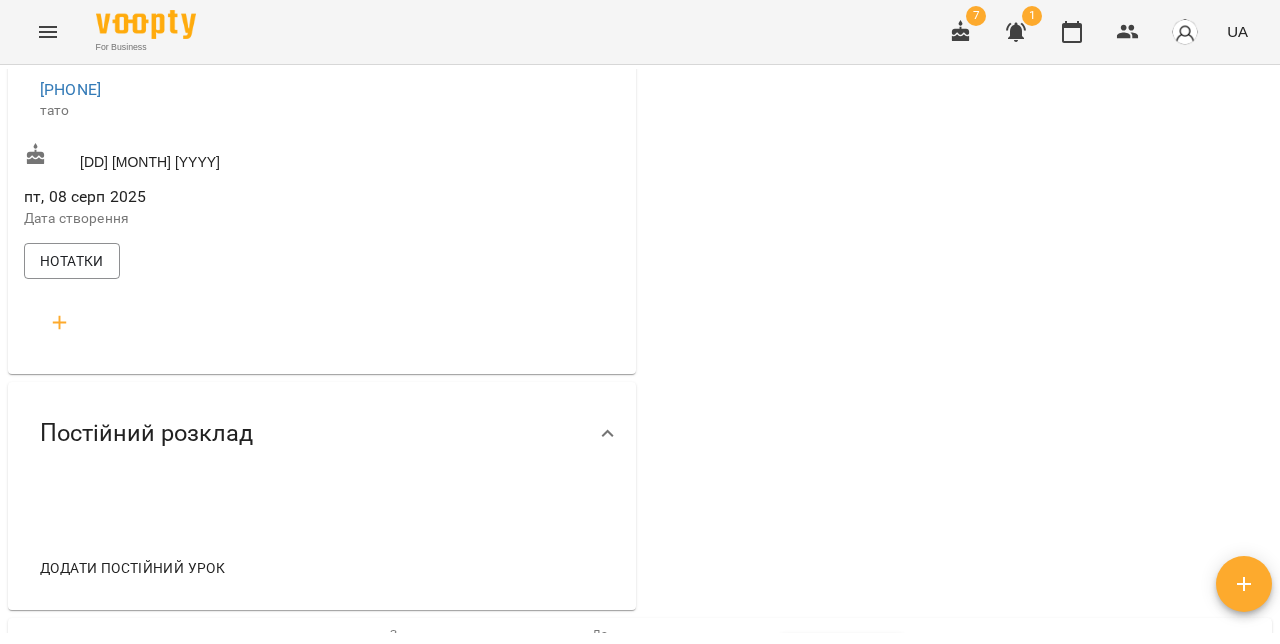 click at bounding box center (60, 323) 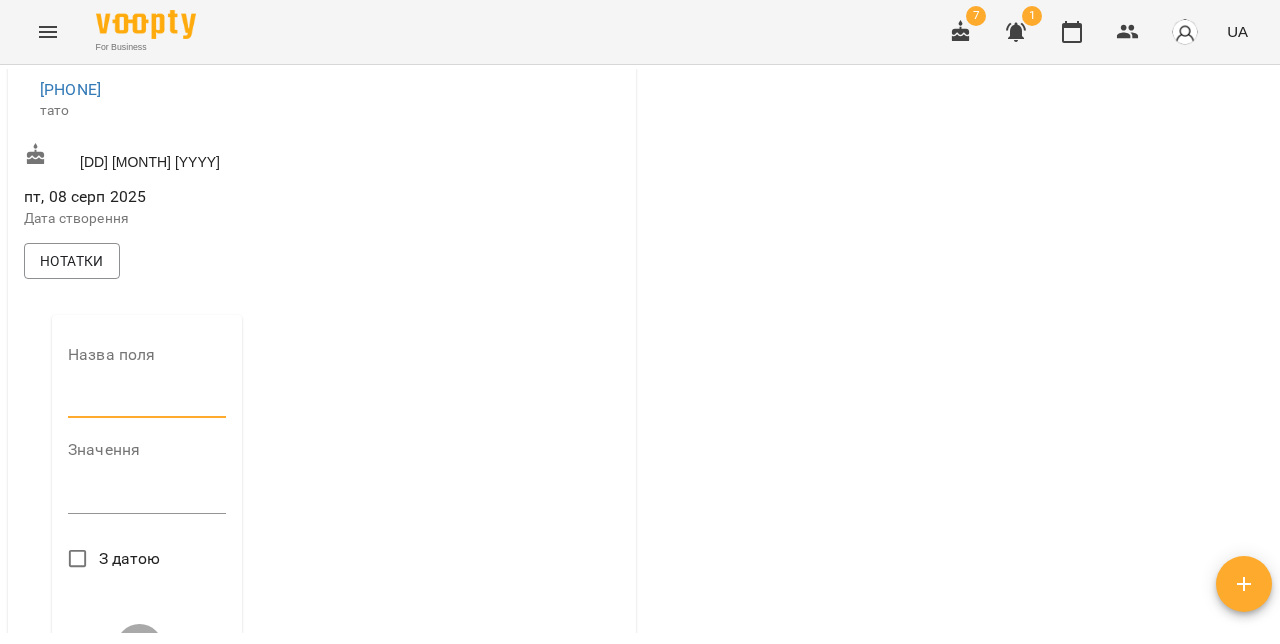 click at bounding box center [147, 402] 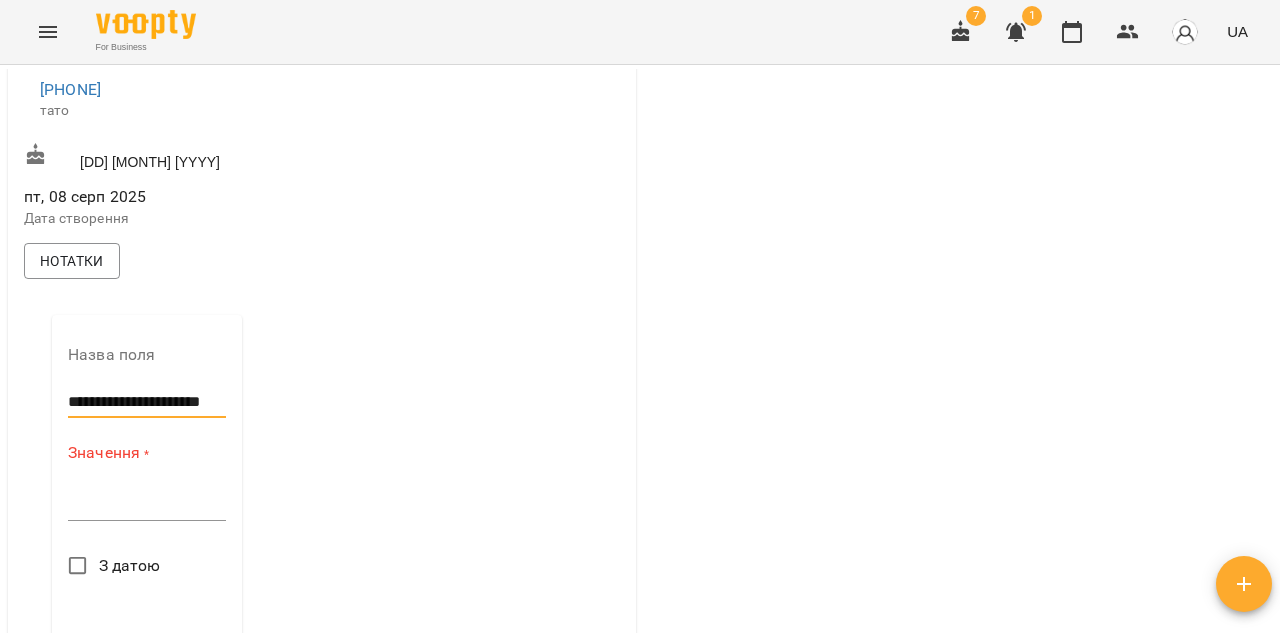 click at bounding box center [147, 504] 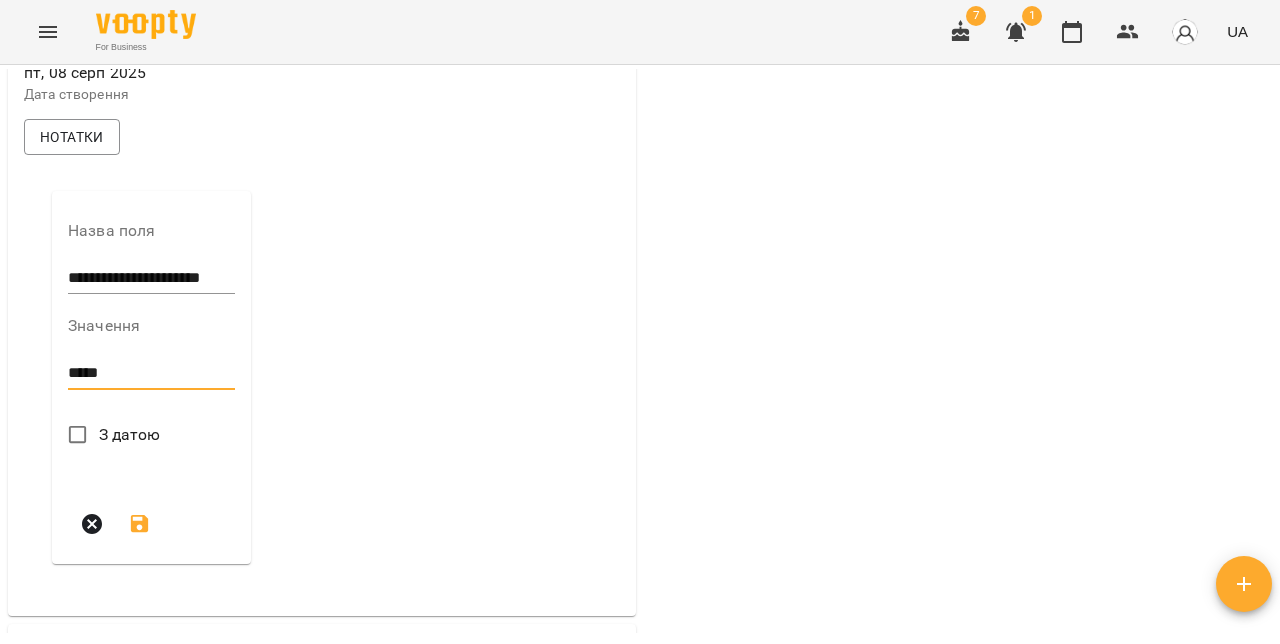 scroll, scrollTop: 731, scrollLeft: 0, axis: vertical 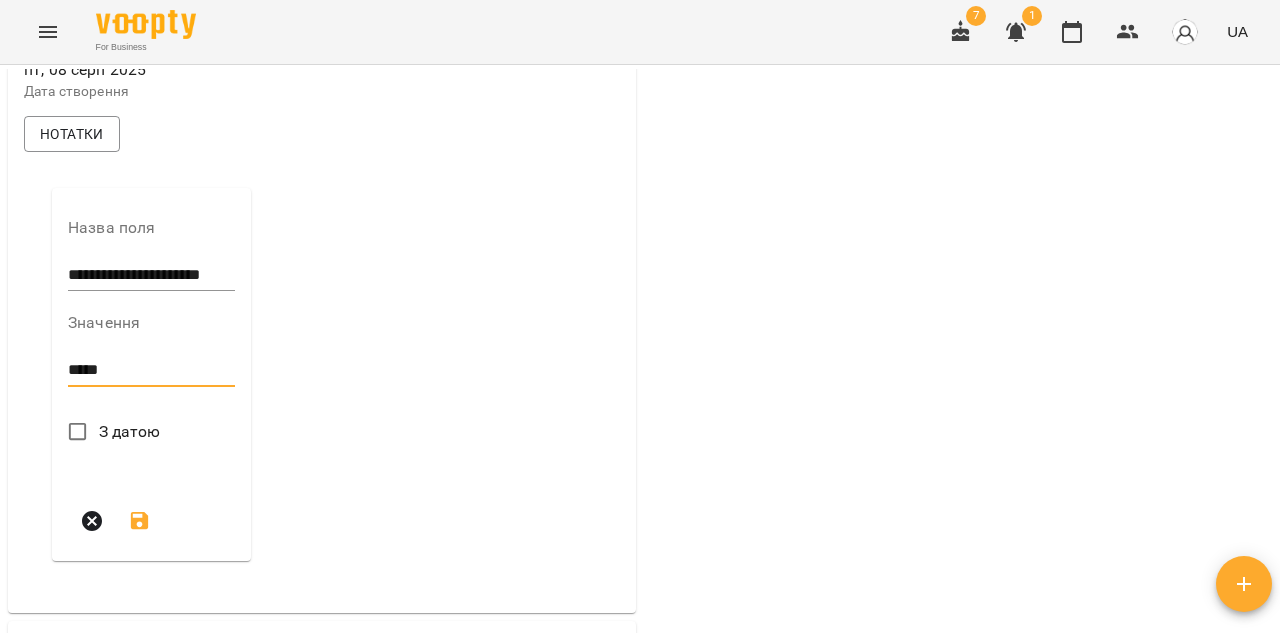 type on "*****" 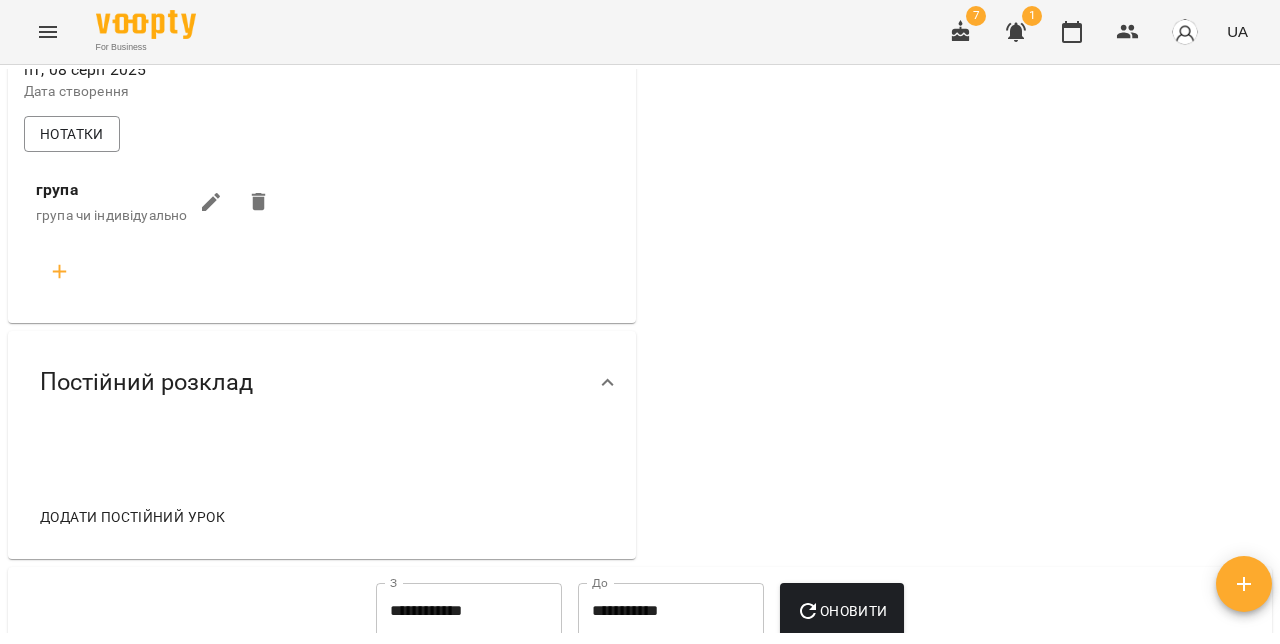 click 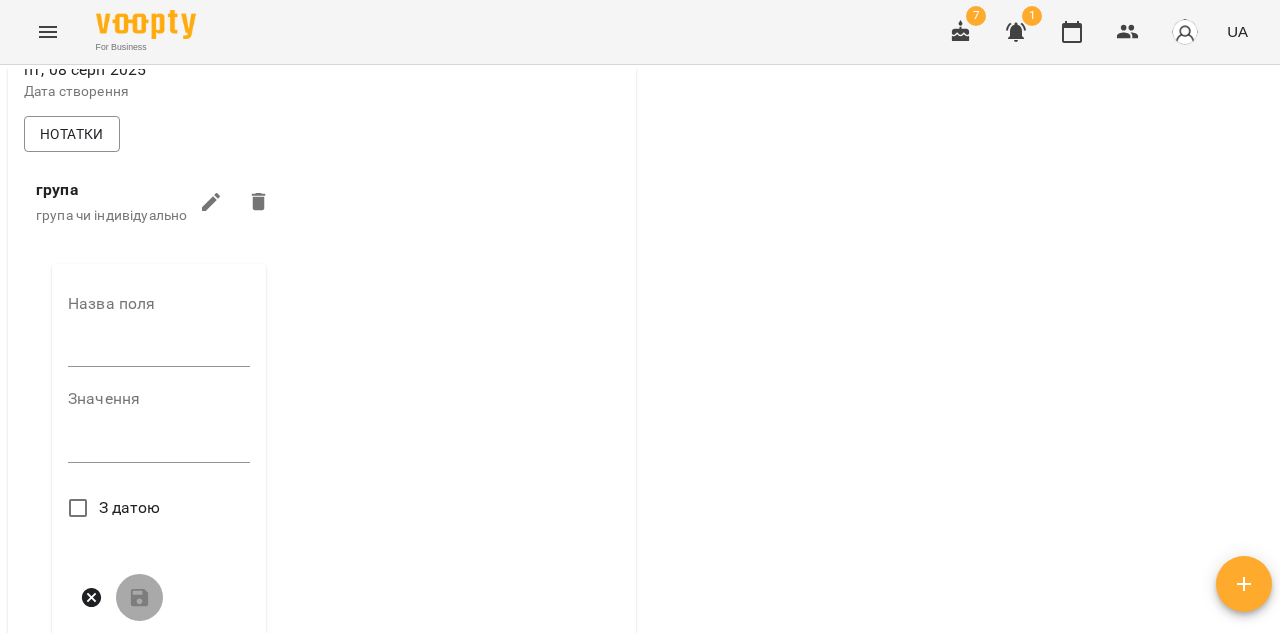 click at bounding box center (159, 352) 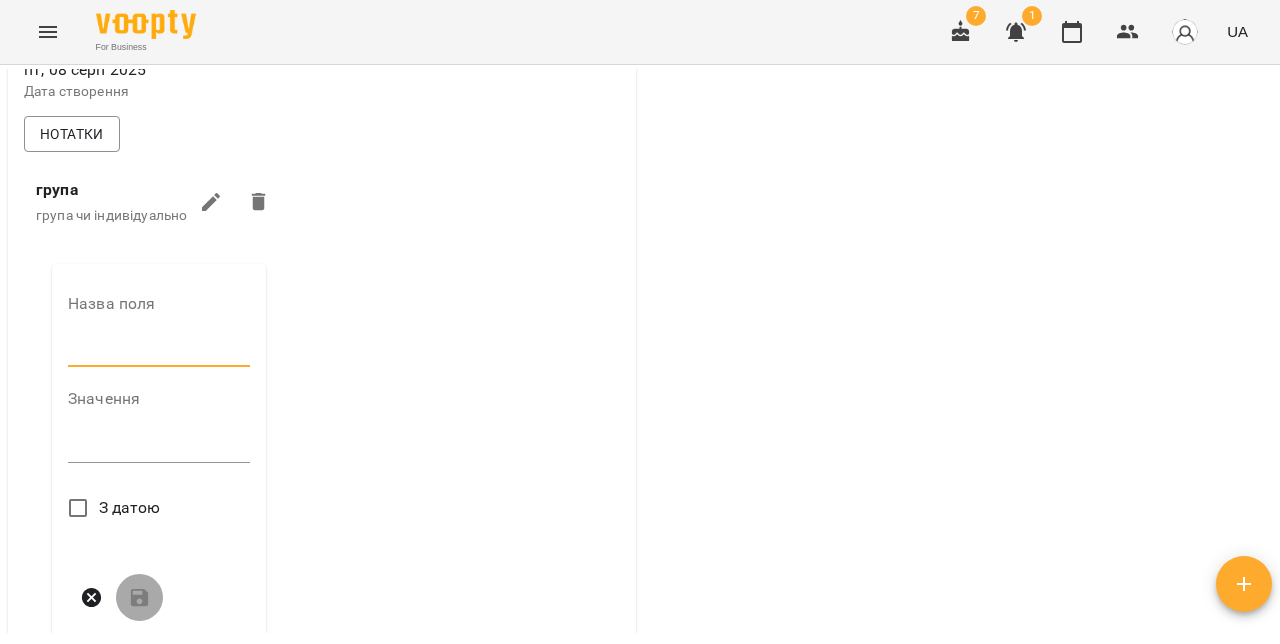 type on "*****" 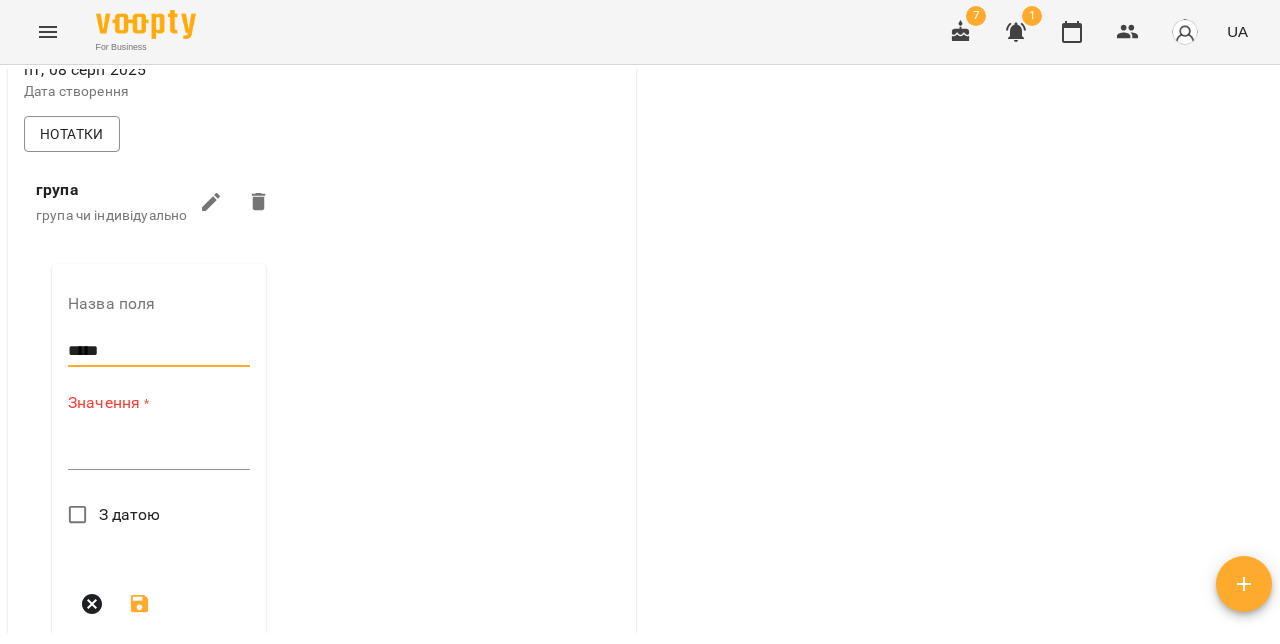 click at bounding box center [159, 453] 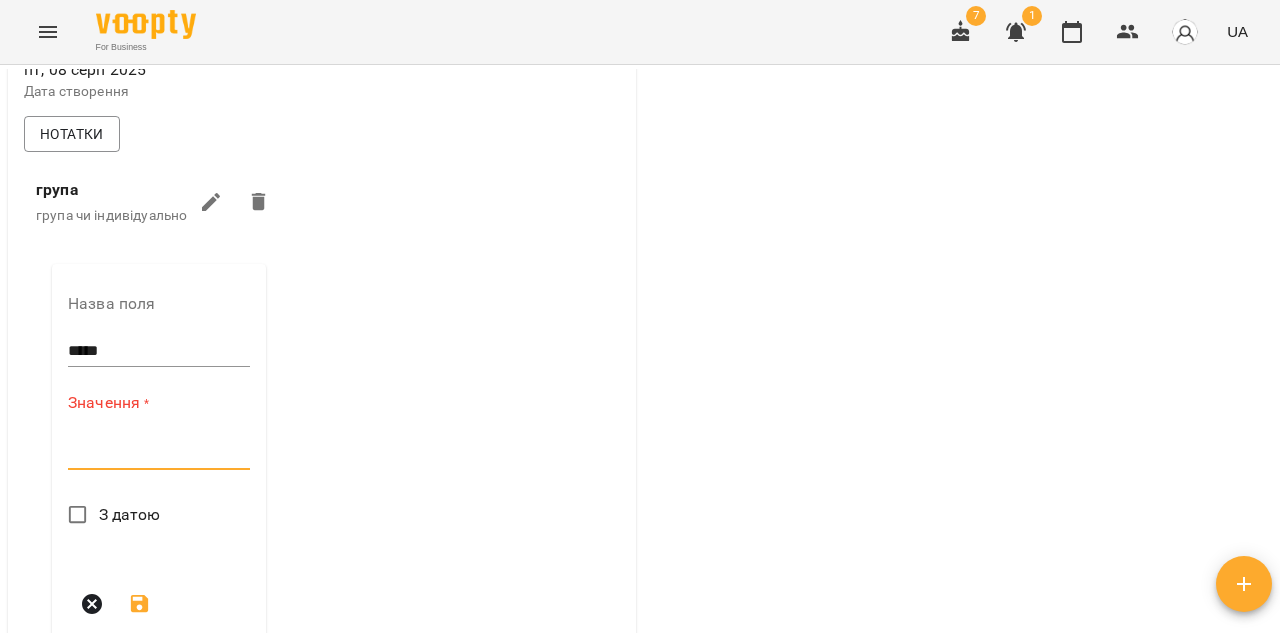 paste on "**********" 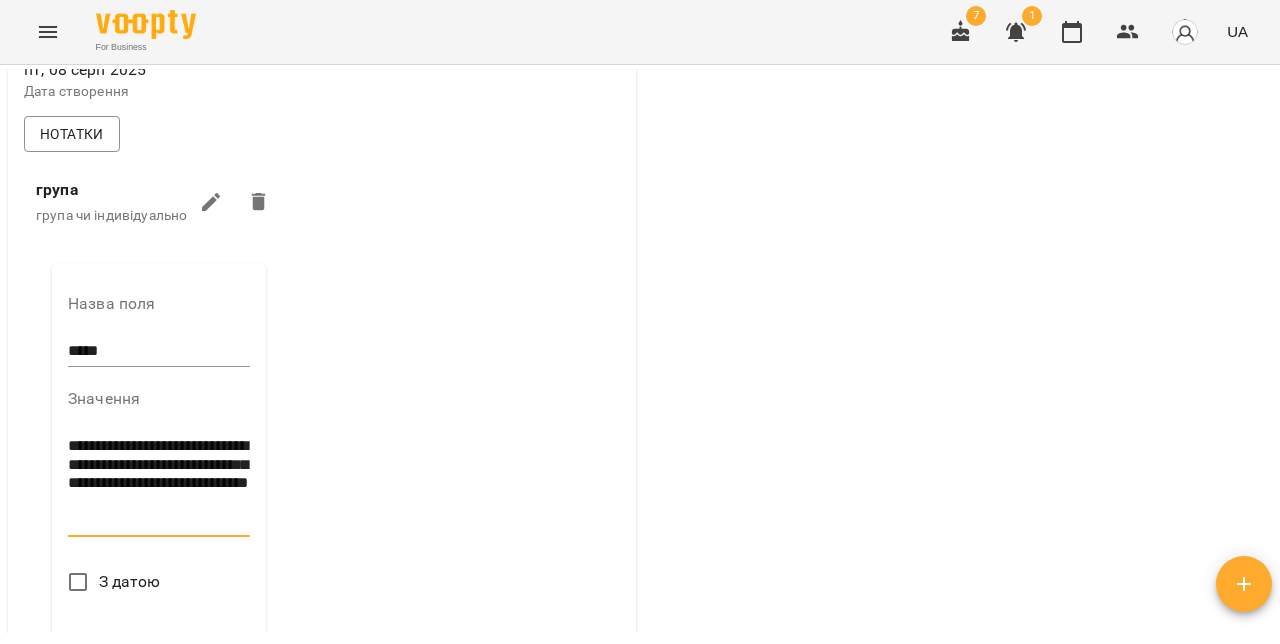 scroll, scrollTop: 0, scrollLeft: 0, axis: both 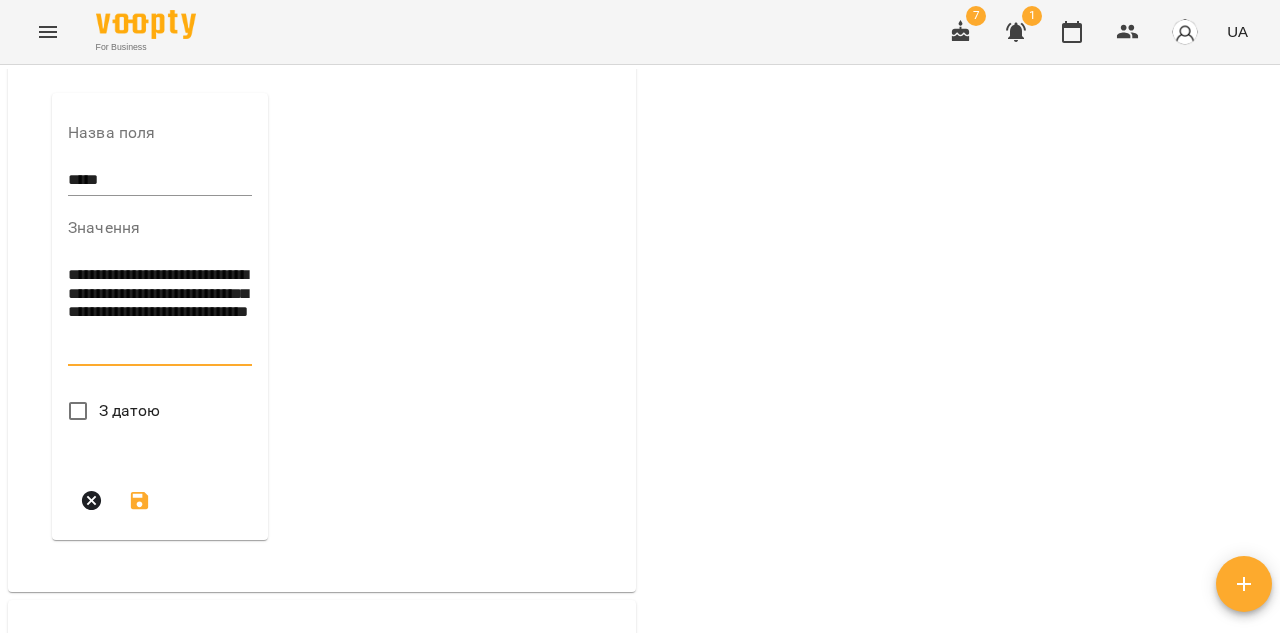 type on "**********" 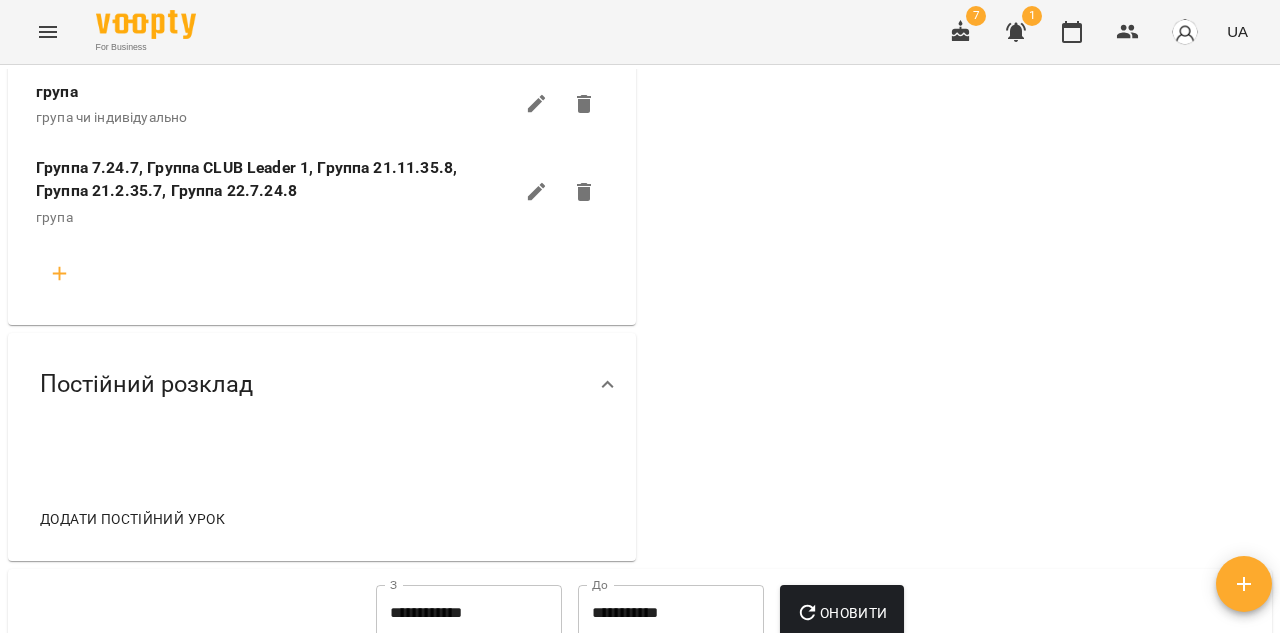 scroll, scrollTop: 827, scrollLeft: 0, axis: vertical 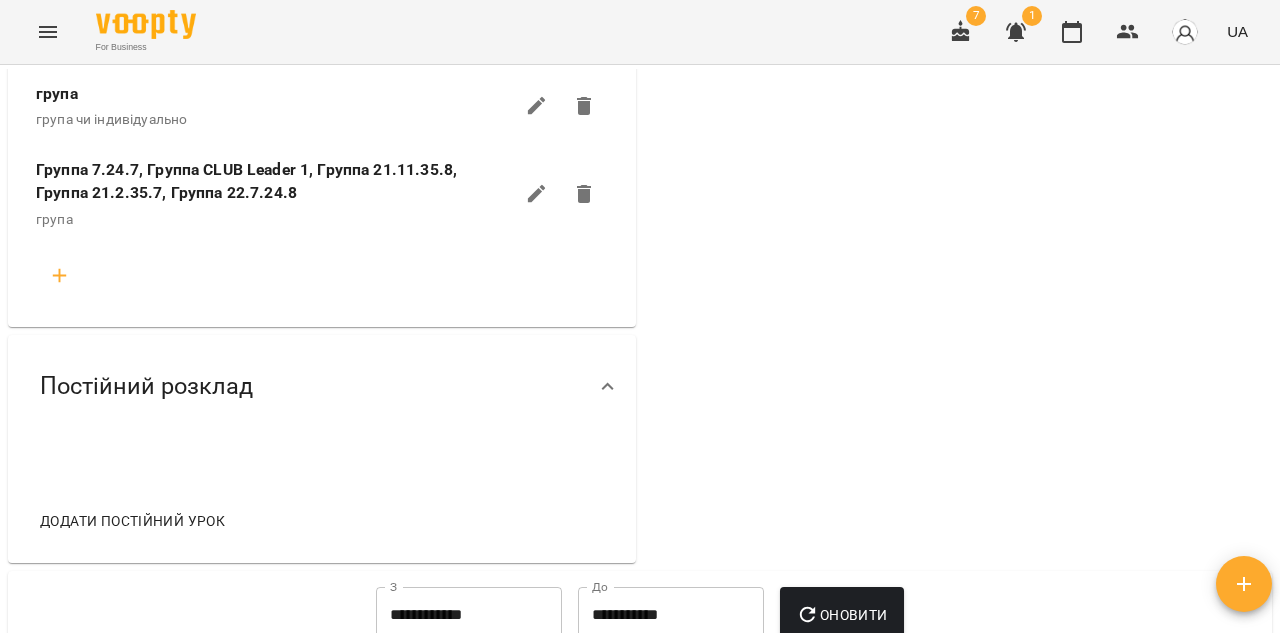 click 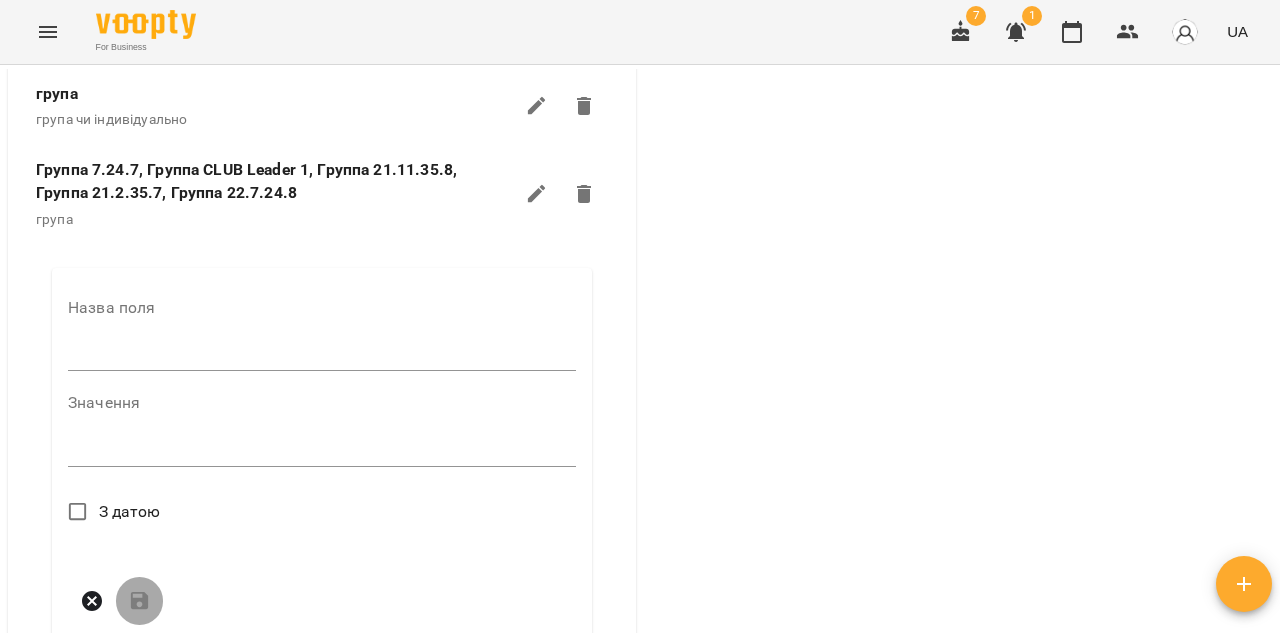 click on "Назва поля" at bounding box center (322, 339) 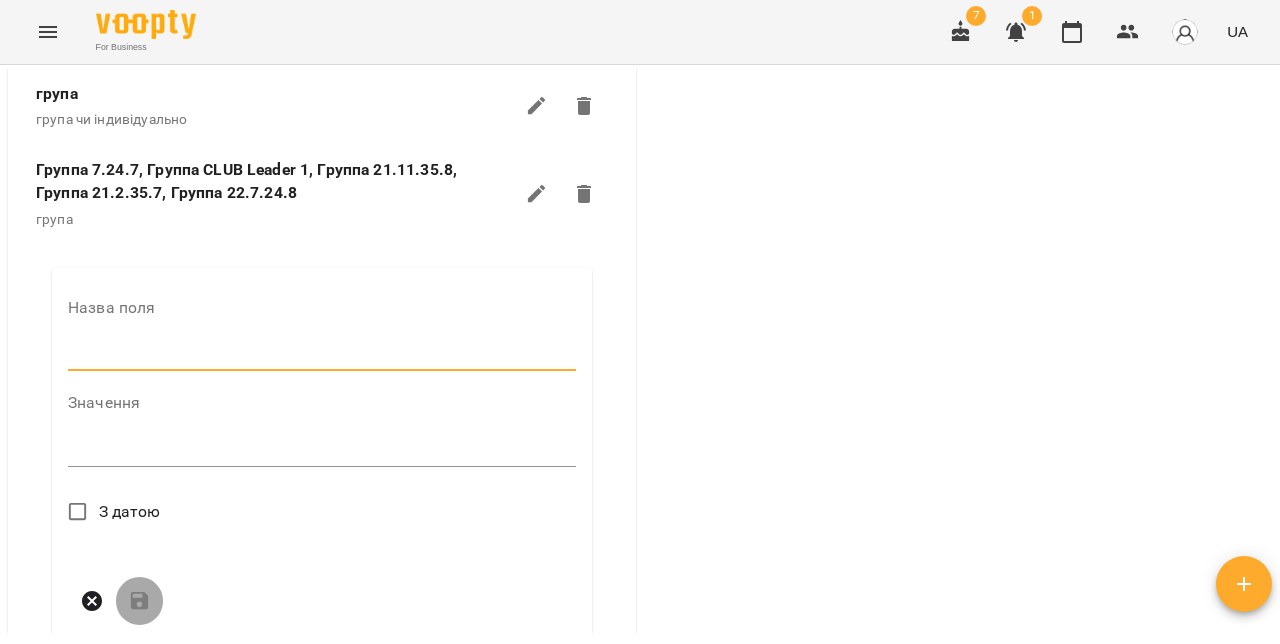 type on "**********" 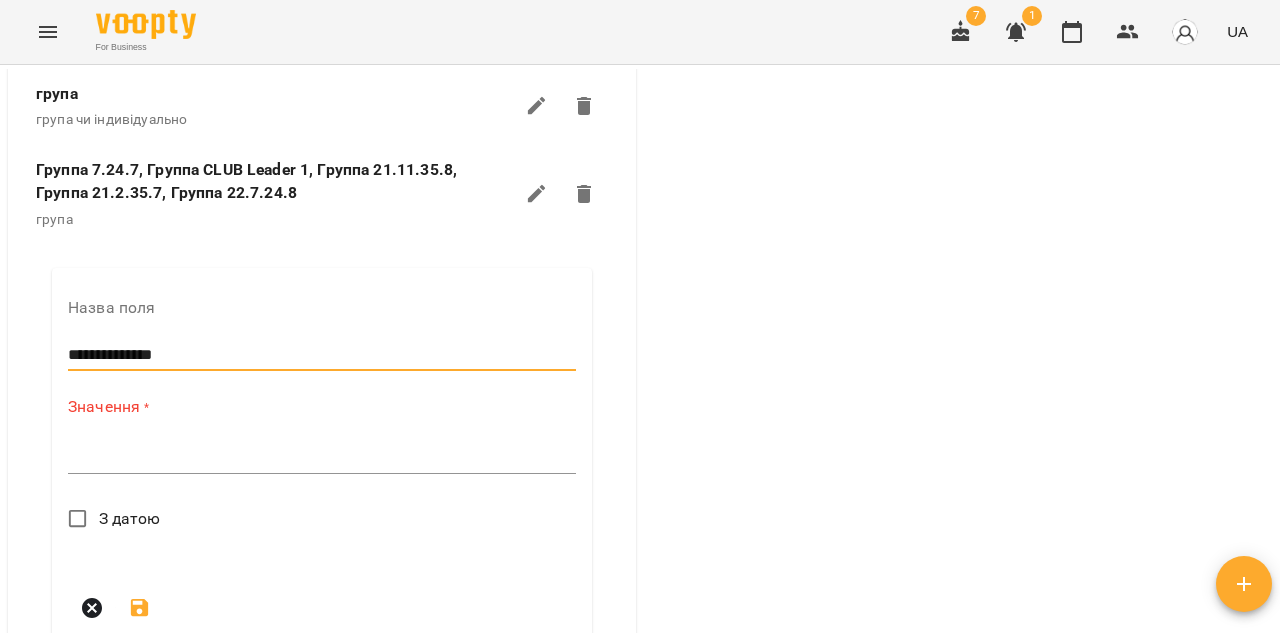 click at bounding box center [322, 457] 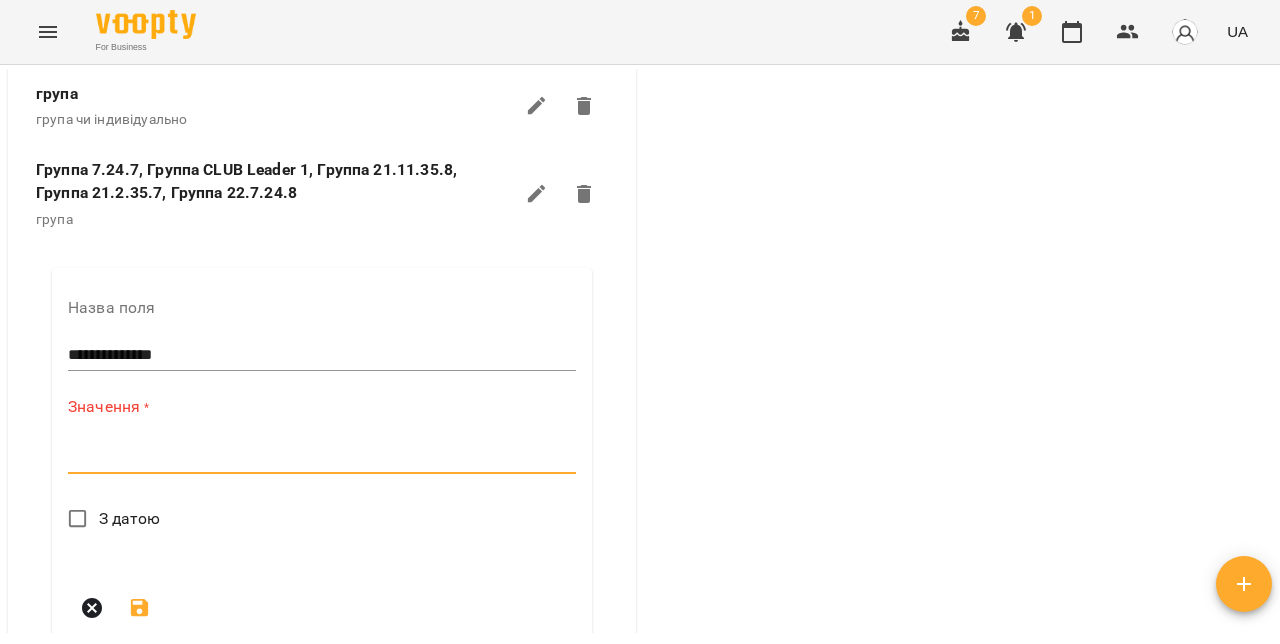 paste on "**********" 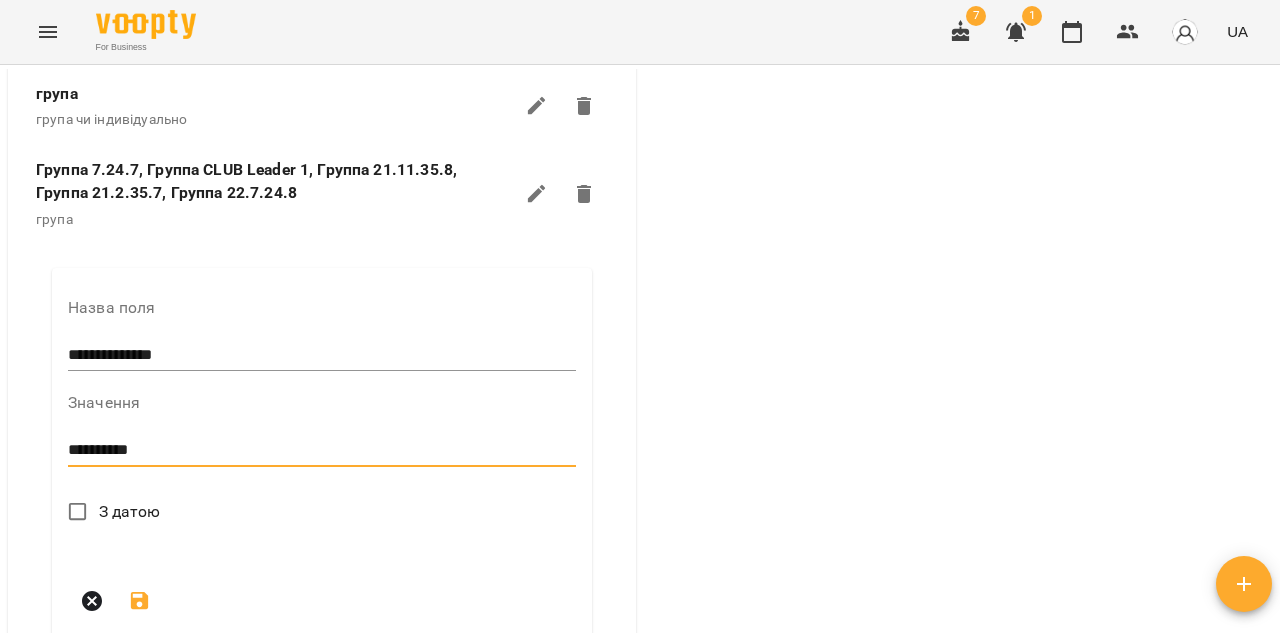scroll, scrollTop: 981, scrollLeft: 0, axis: vertical 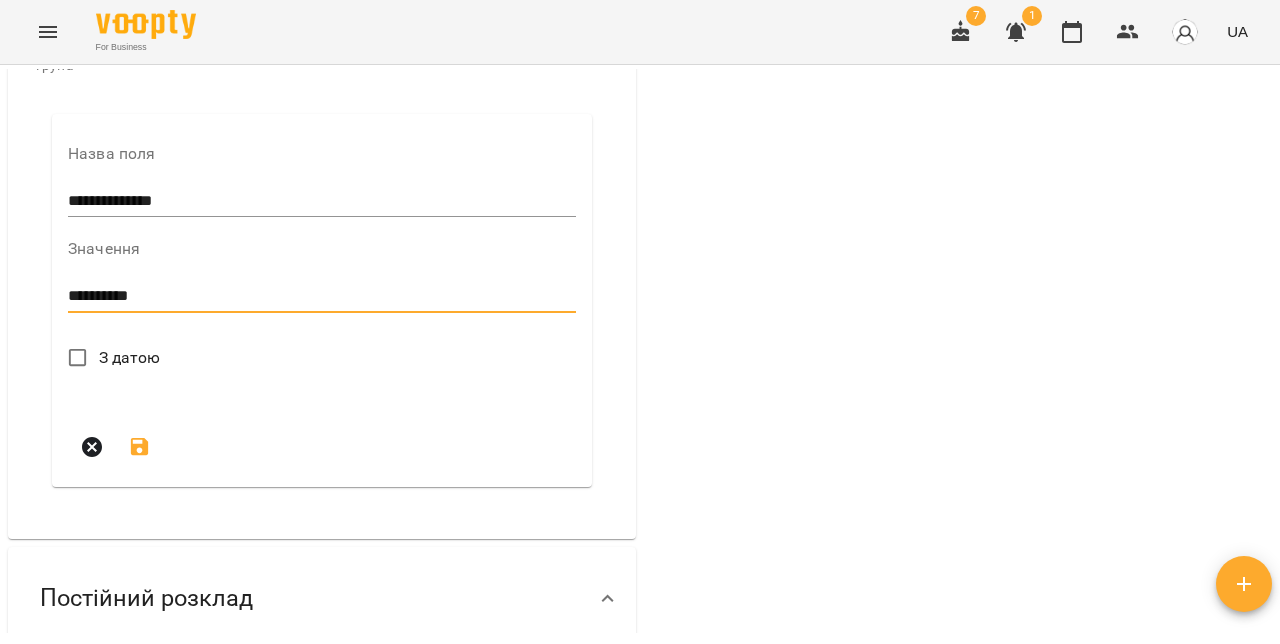 type on "**********" 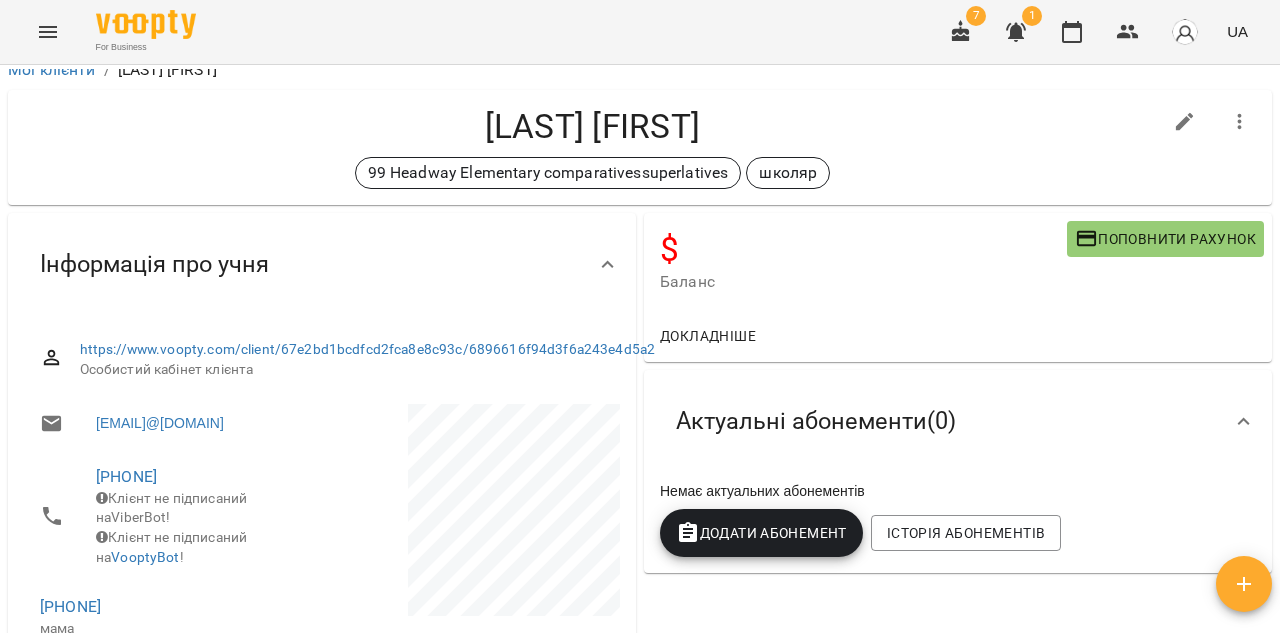 scroll, scrollTop: 13, scrollLeft: 0, axis: vertical 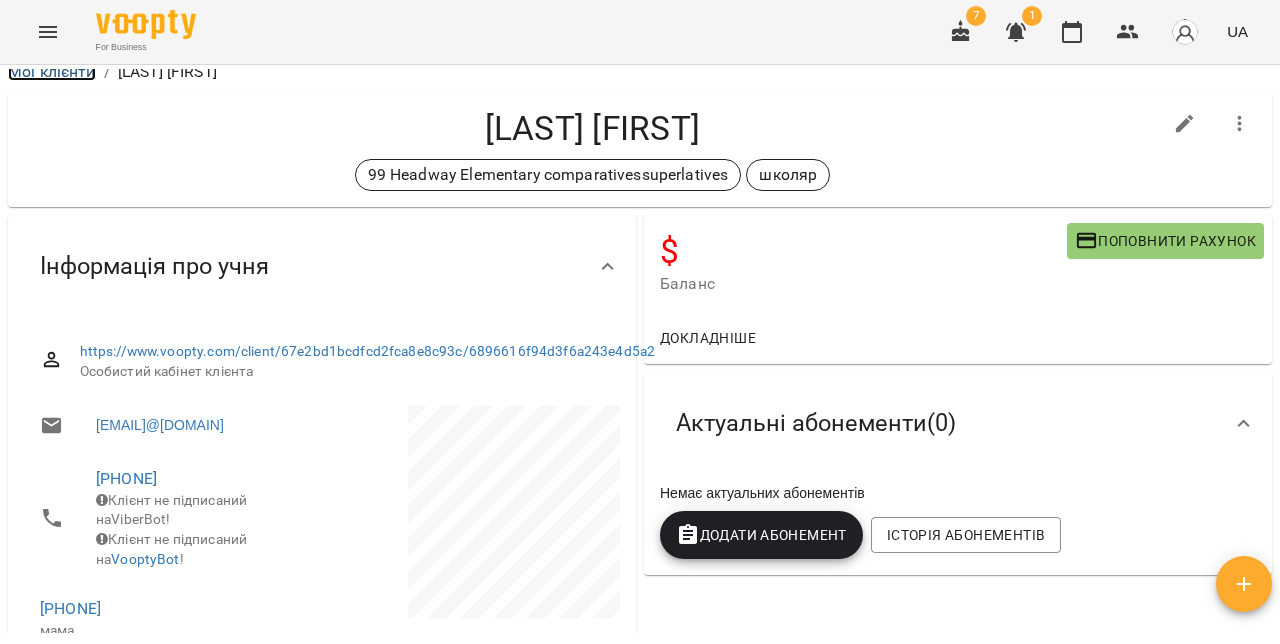 click on "Мої клієнти" at bounding box center (52, 71) 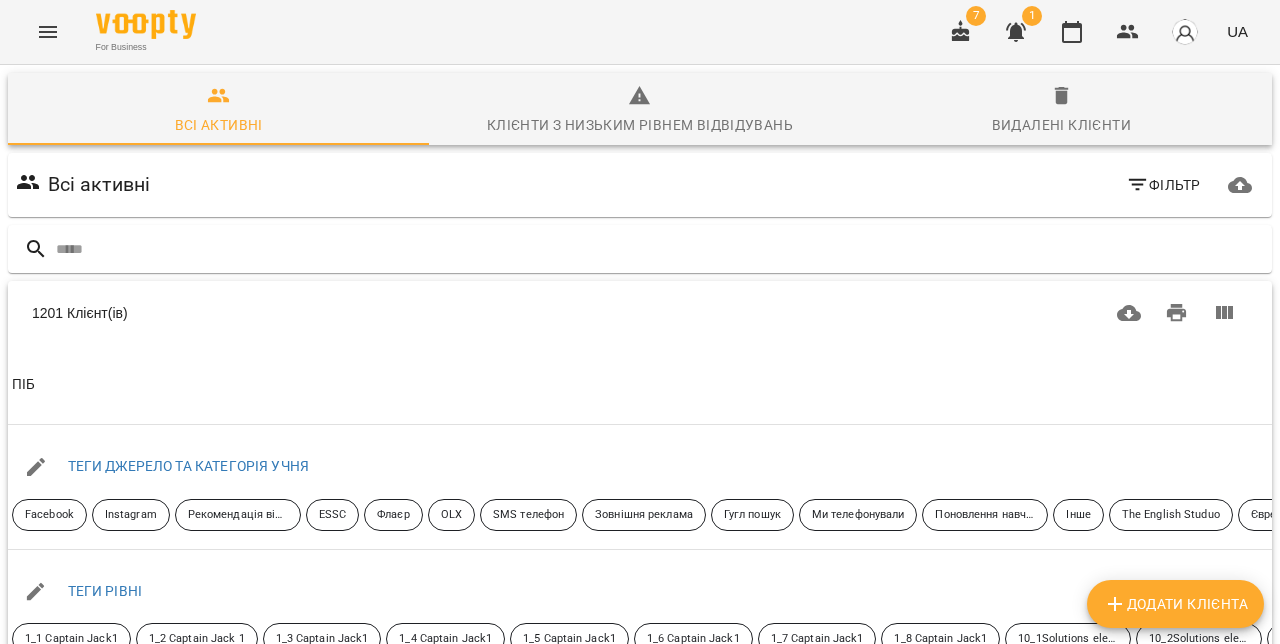 drag, startPoint x: 1102, startPoint y: 629, endPoint x: 1119, endPoint y: 609, distance: 26.24881 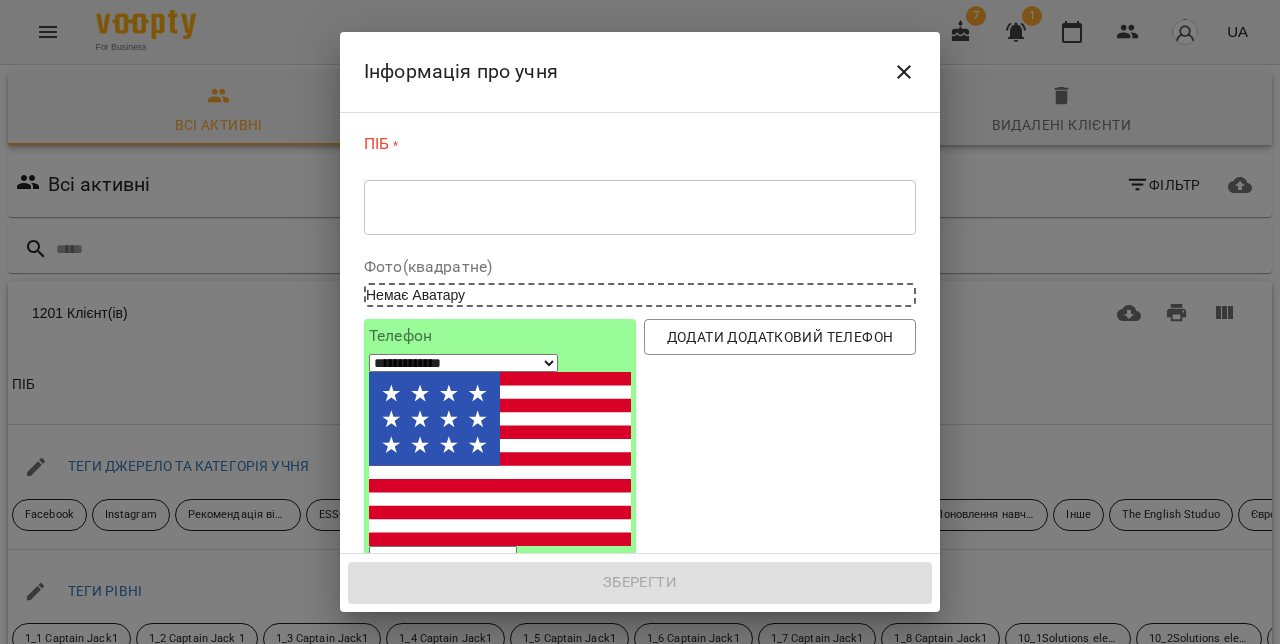 click at bounding box center [640, 207] 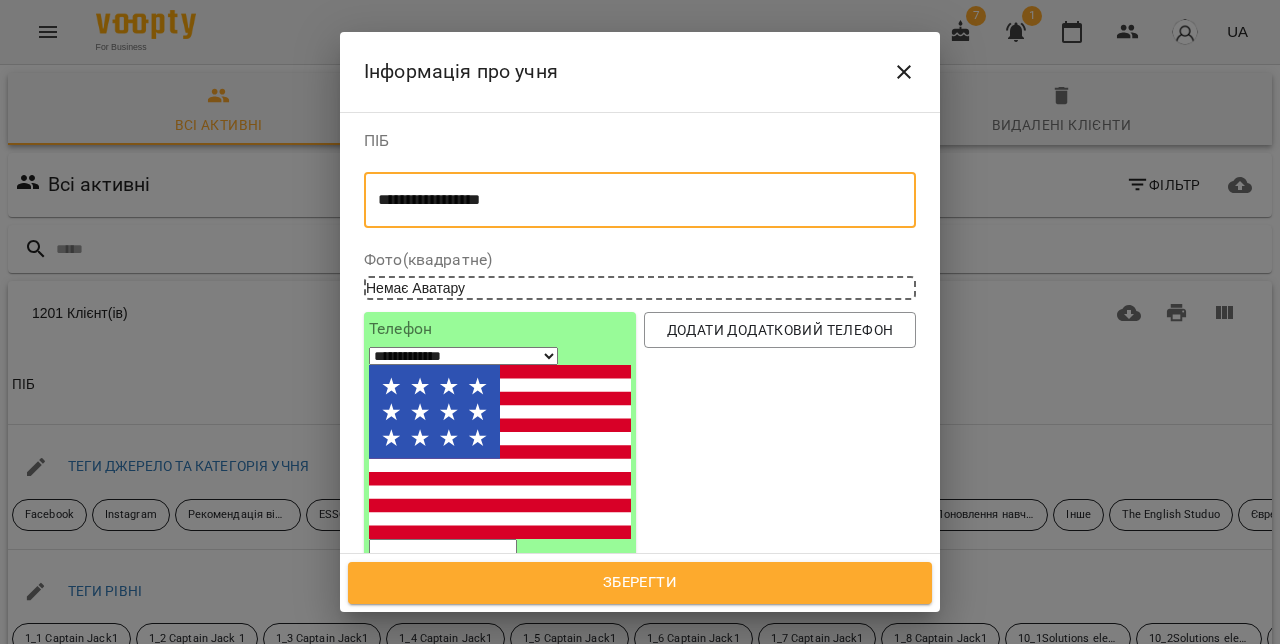 type on "**********" 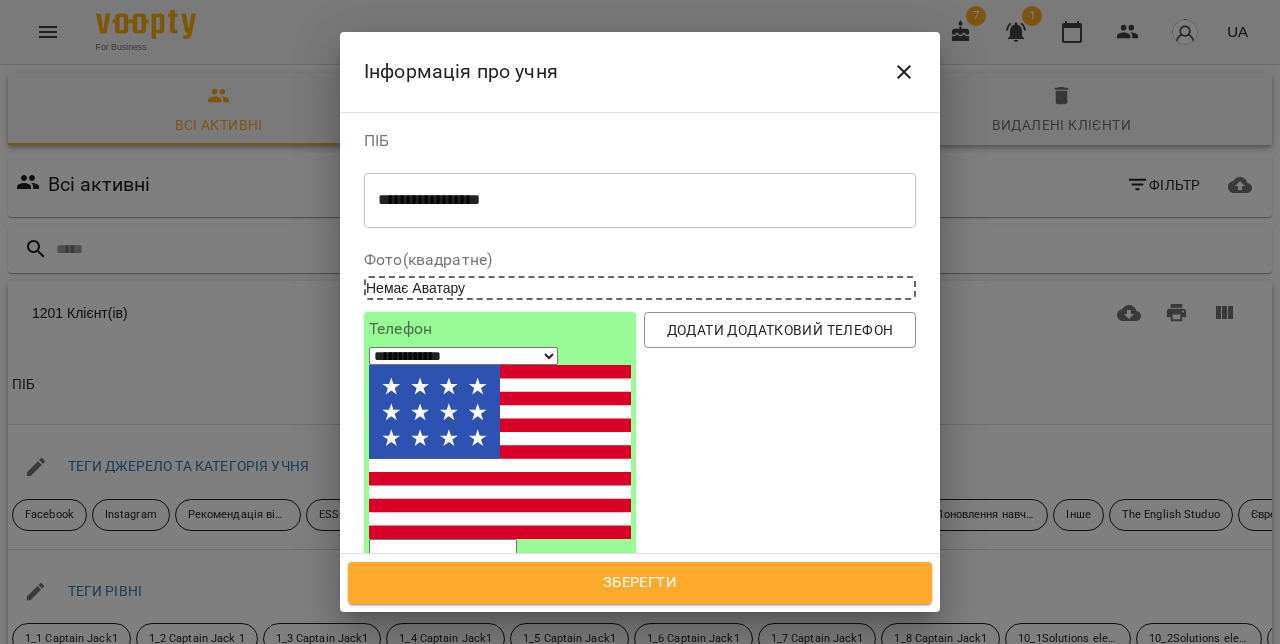 select on "**" 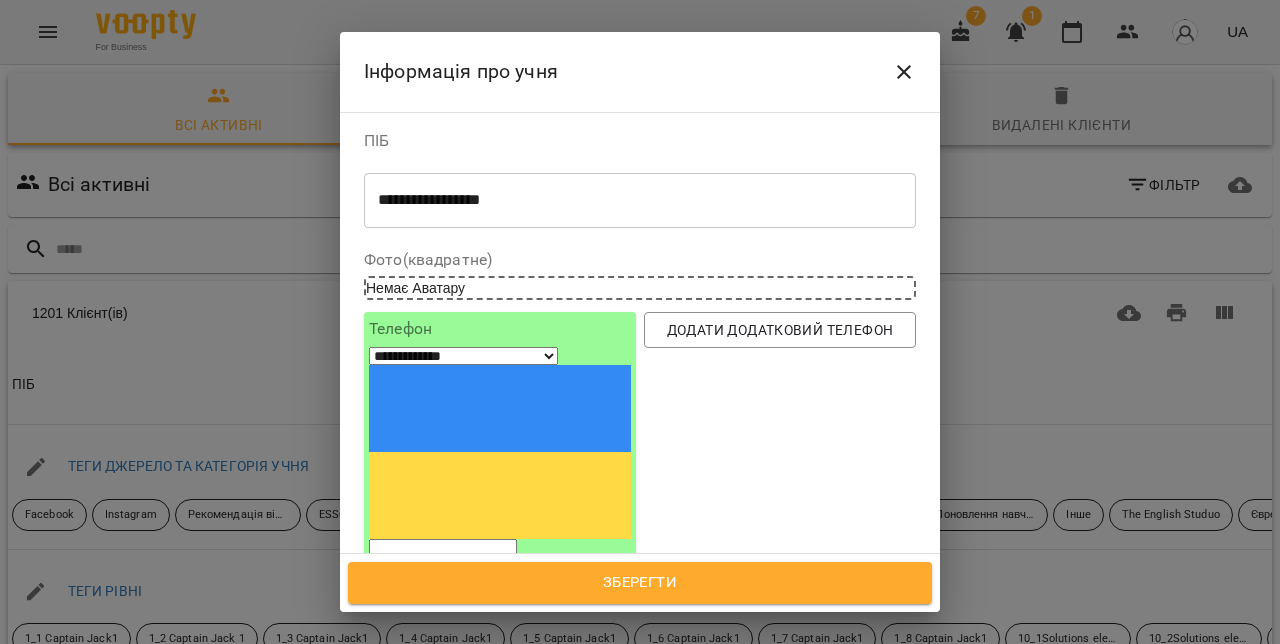 paste on "*********" 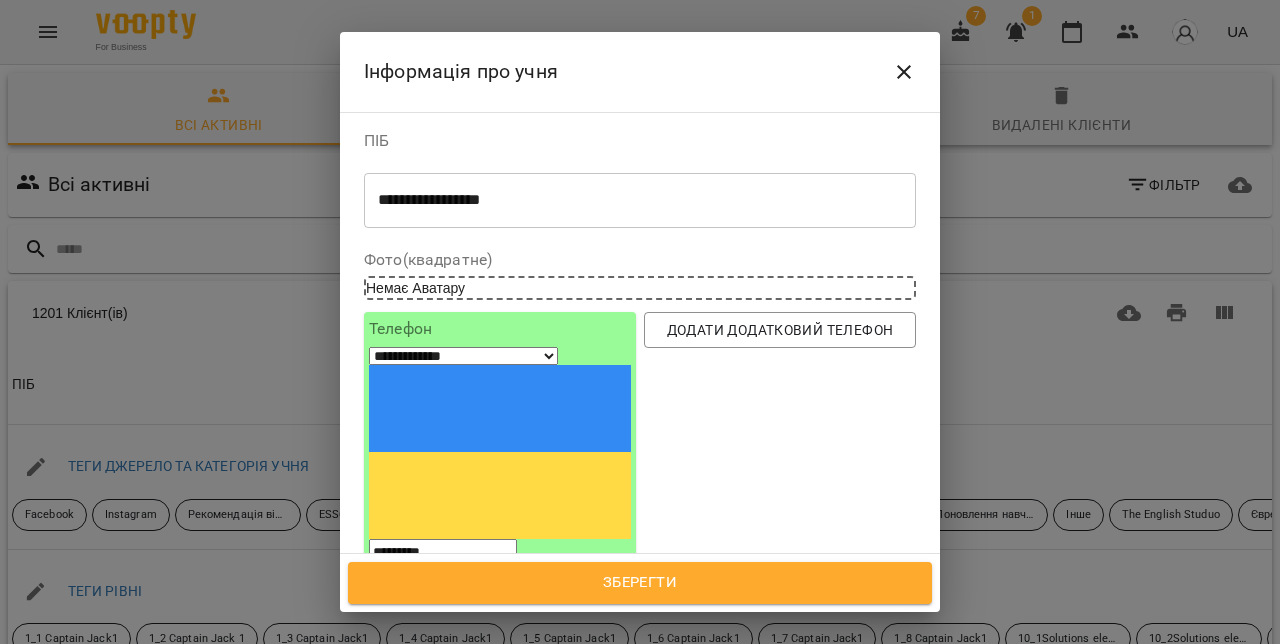 type on "*********" 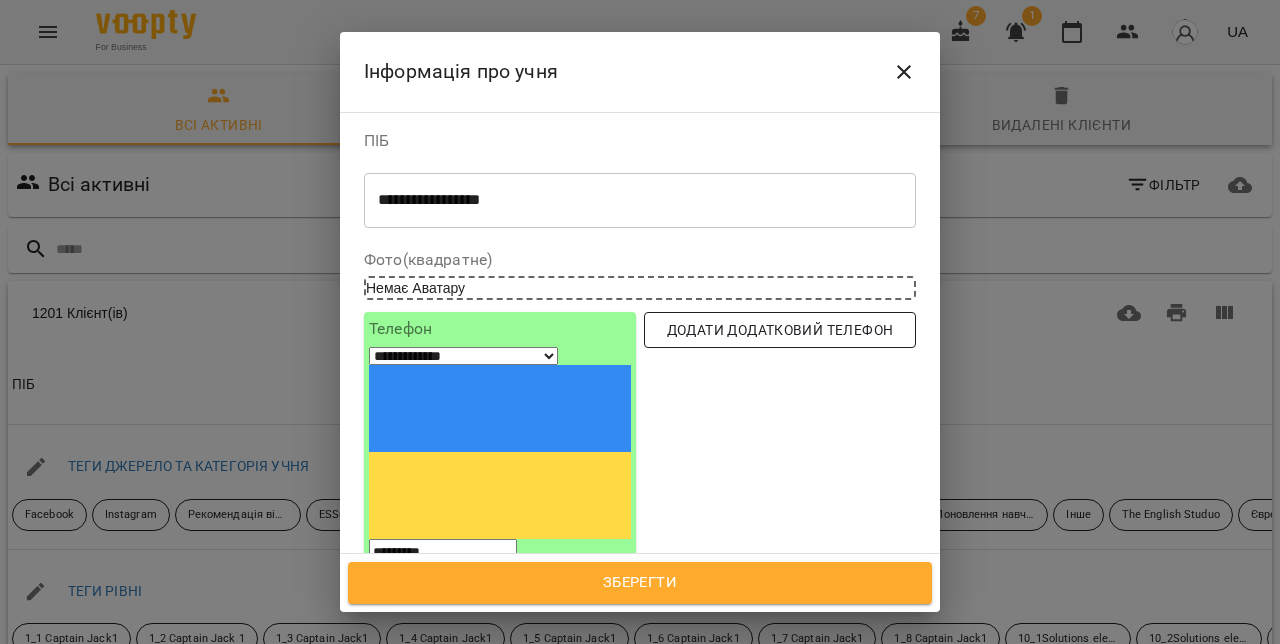 click on "Додати додатковий телефон" at bounding box center (780, 330) 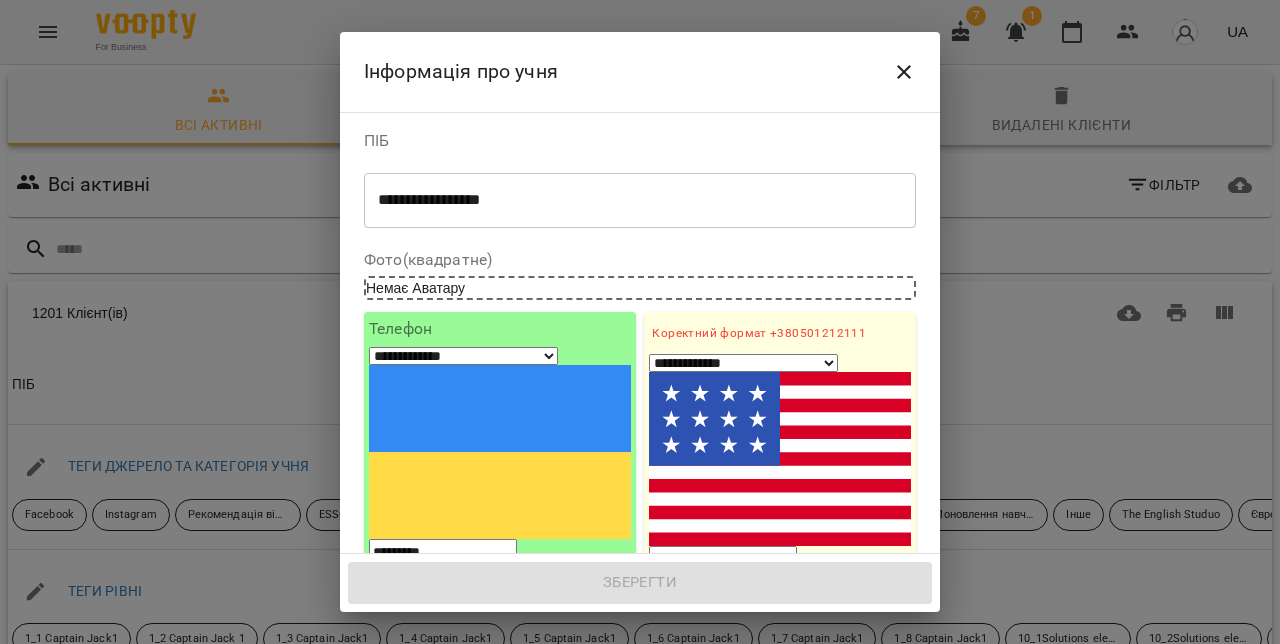 click on "**********" at bounding box center [743, 363] 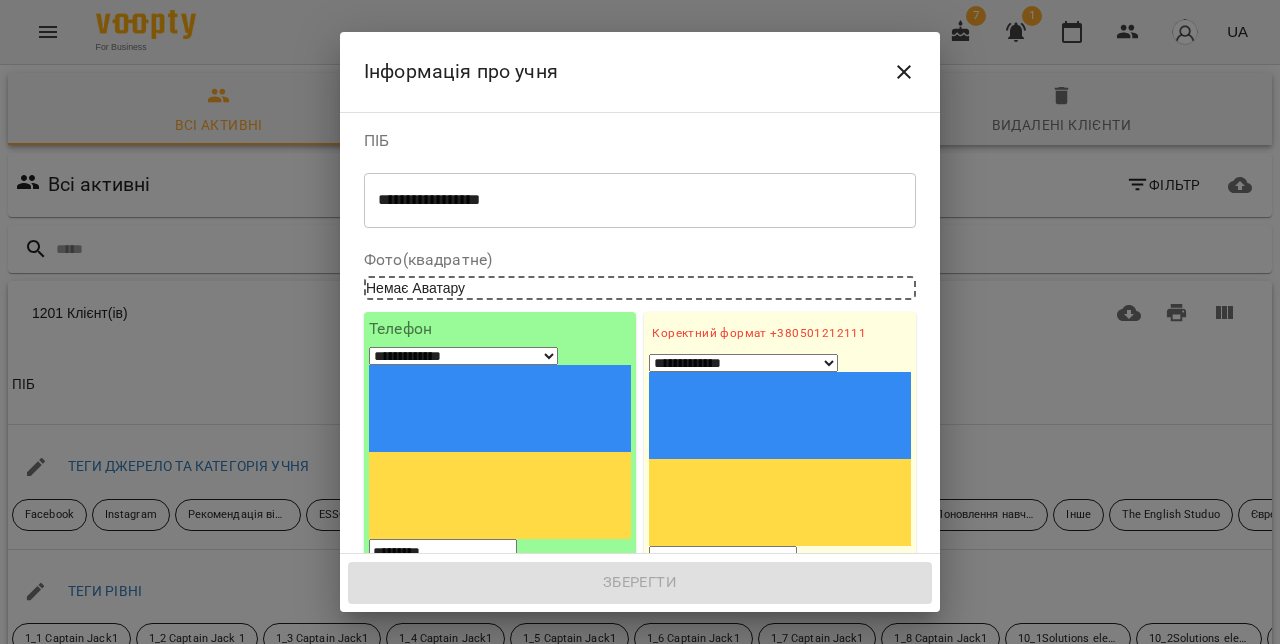 paste on "**********" 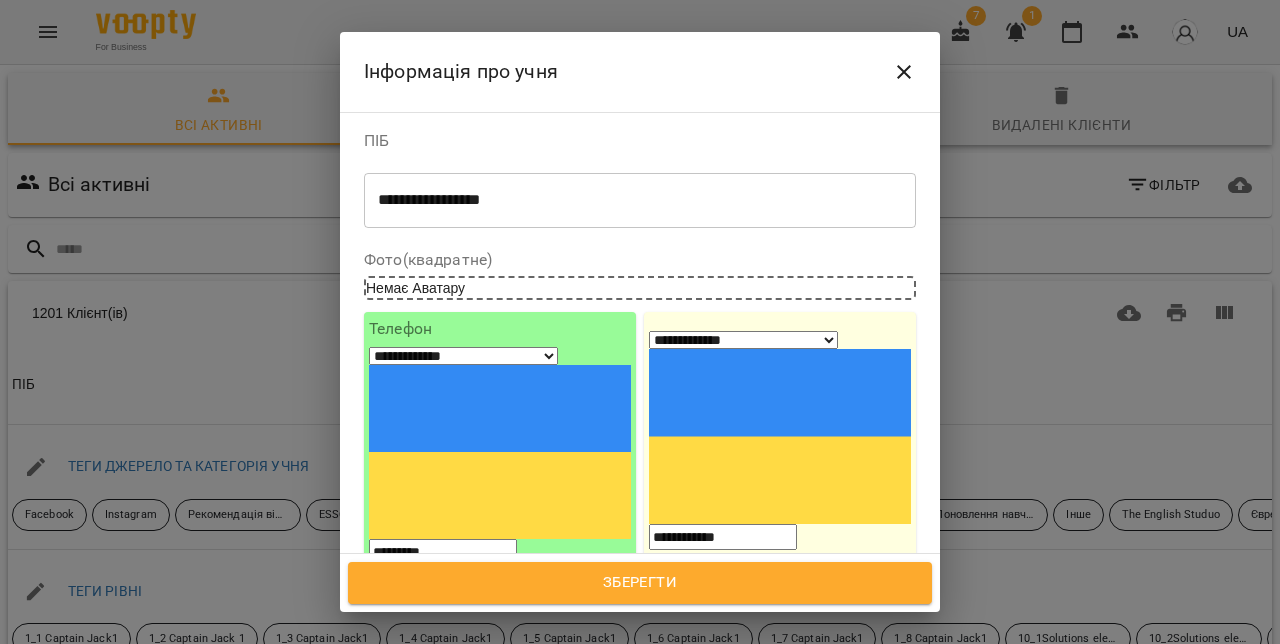 type on "**********" 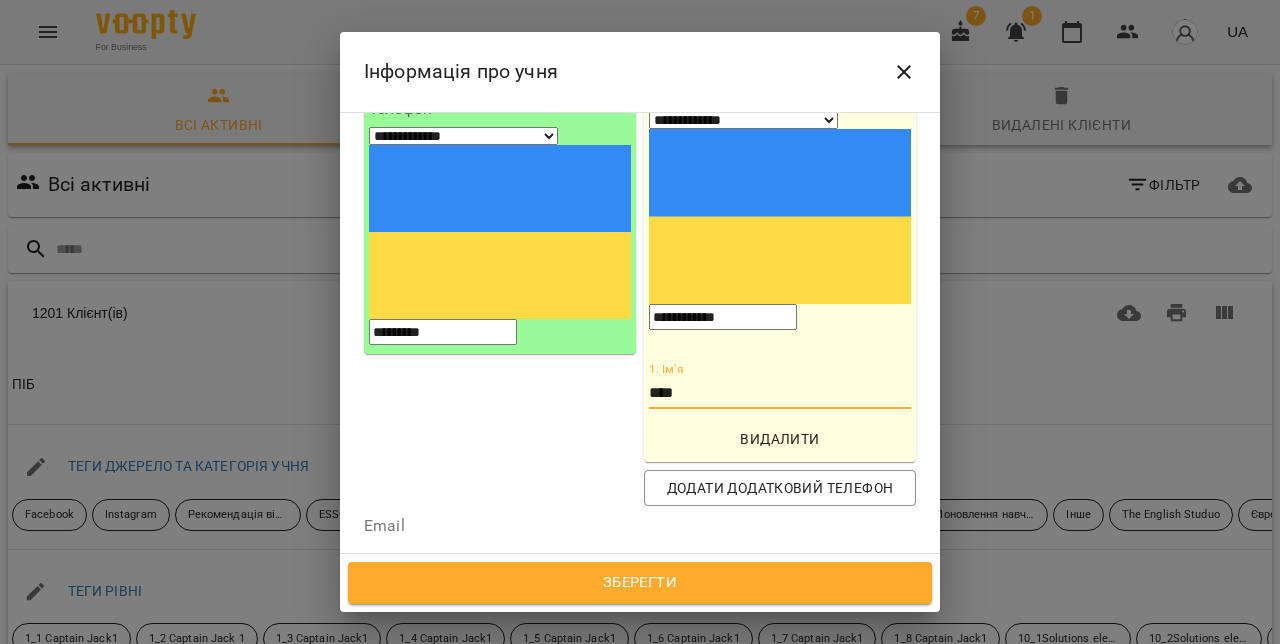 scroll, scrollTop: 316, scrollLeft: 0, axis: vertical 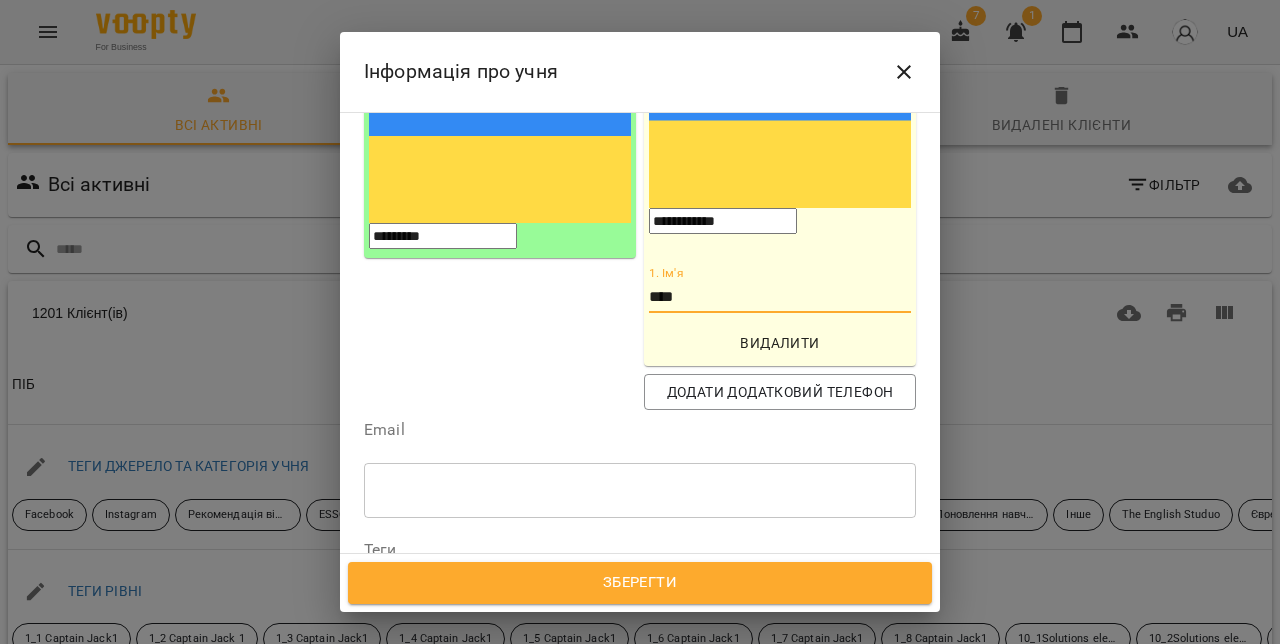 type on "****" 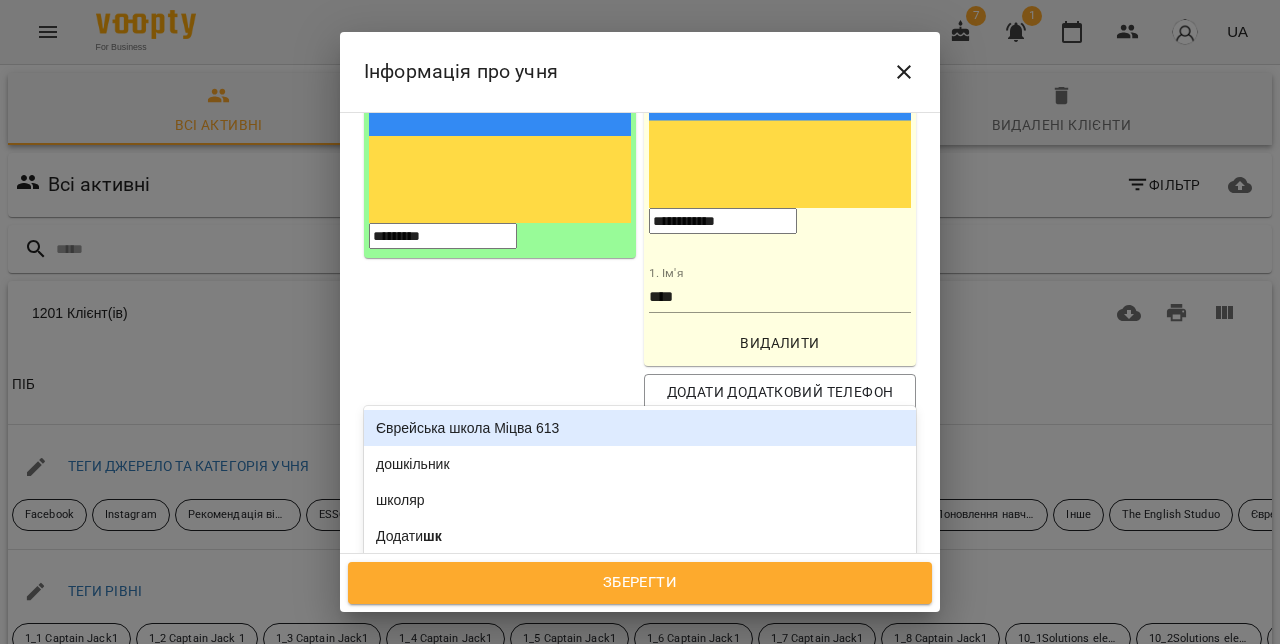 type on "***" 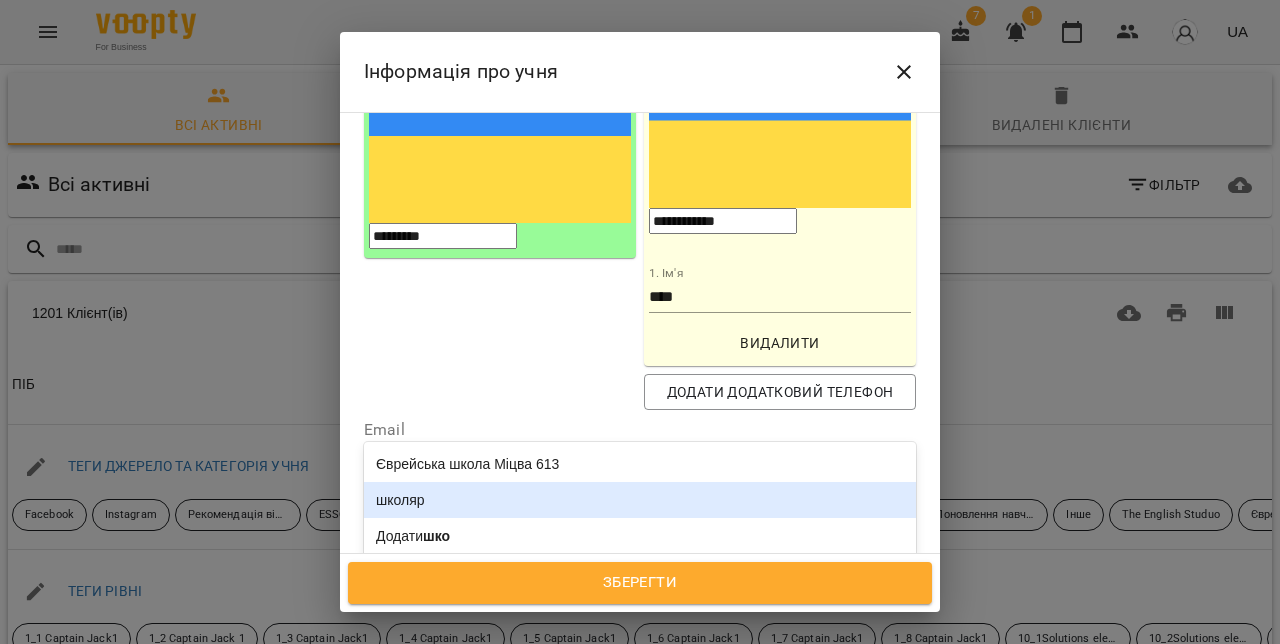 click on "школяр" at bounding box center [640, 500] 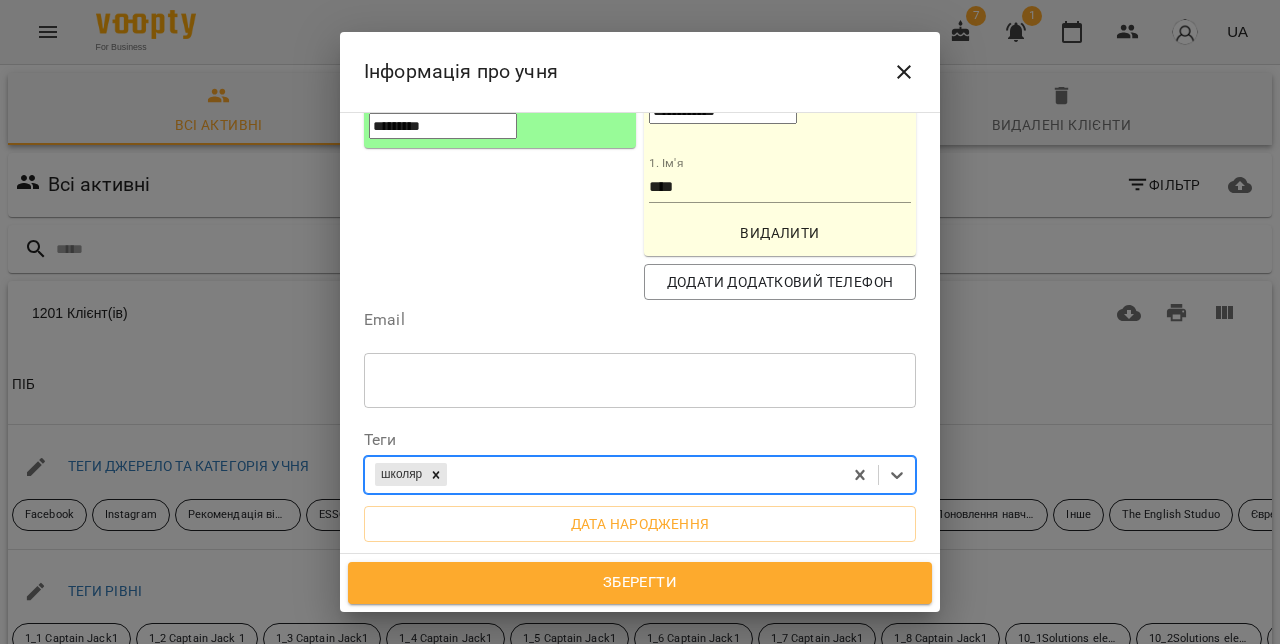 scroll, scrollTop: 451, scrollLeft: 0, axis: vertical 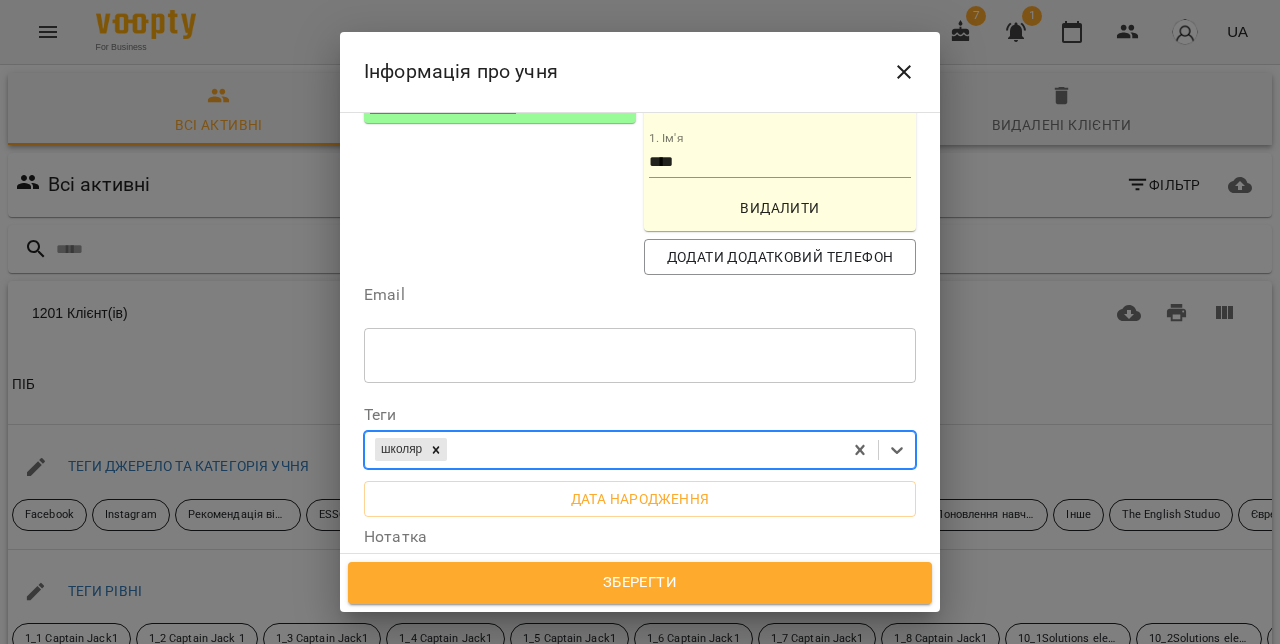 paste on "**********" 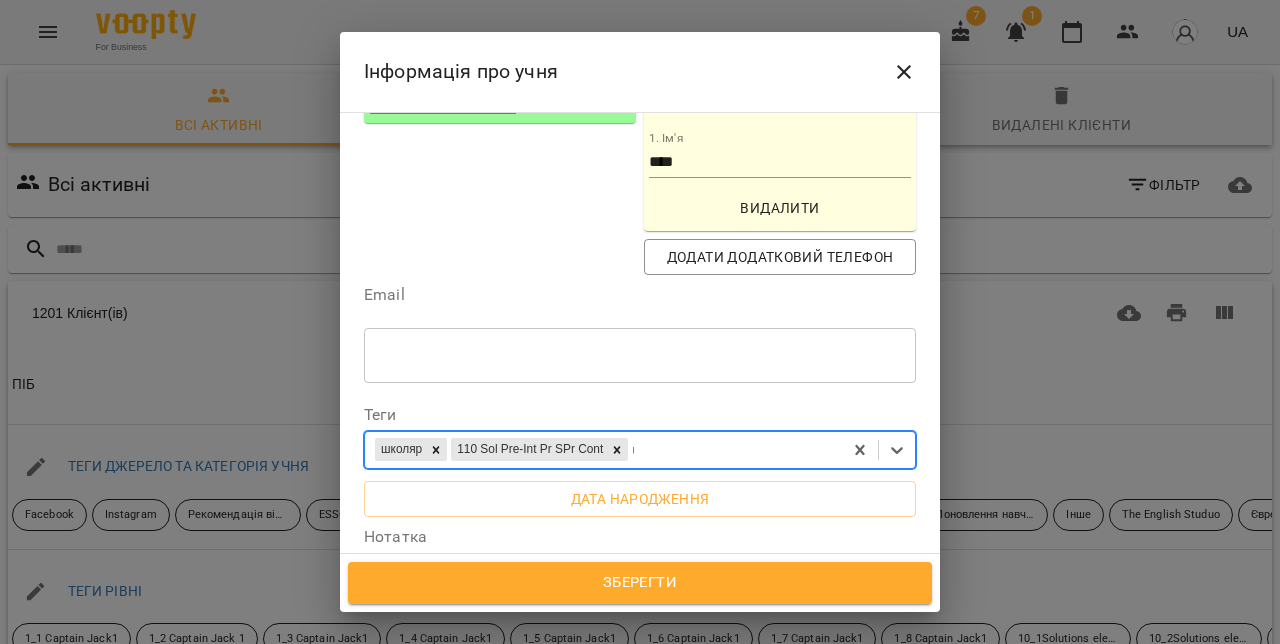 type 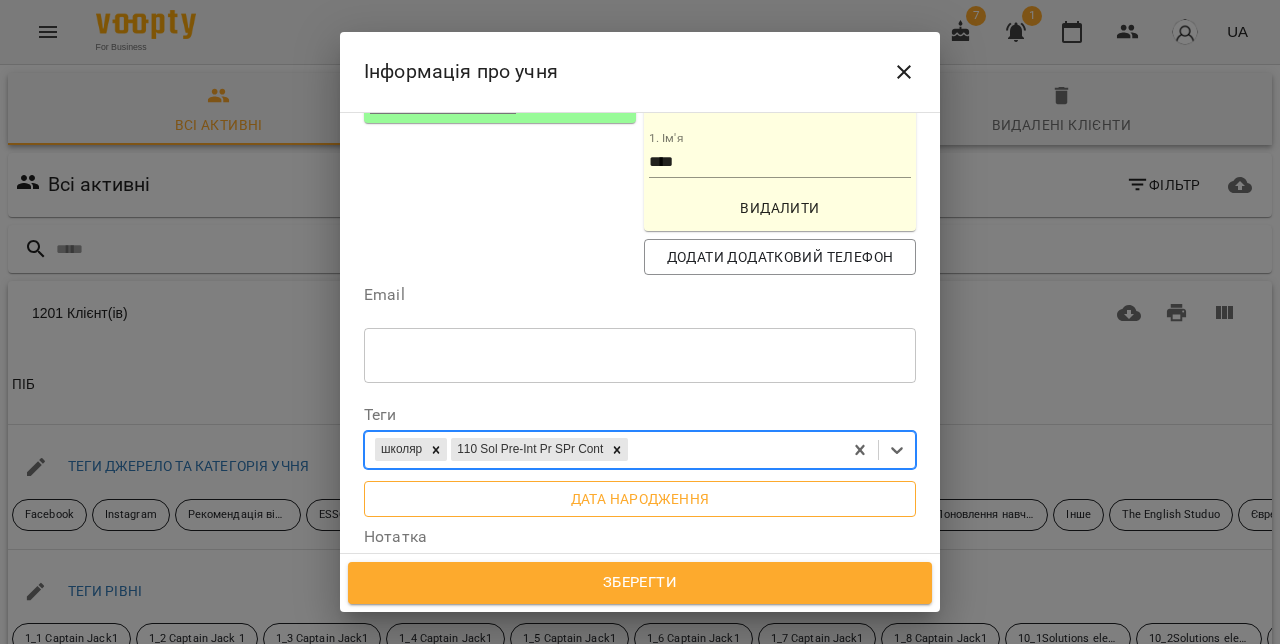 click on "Дата народження" at bounding box center (640, 499) 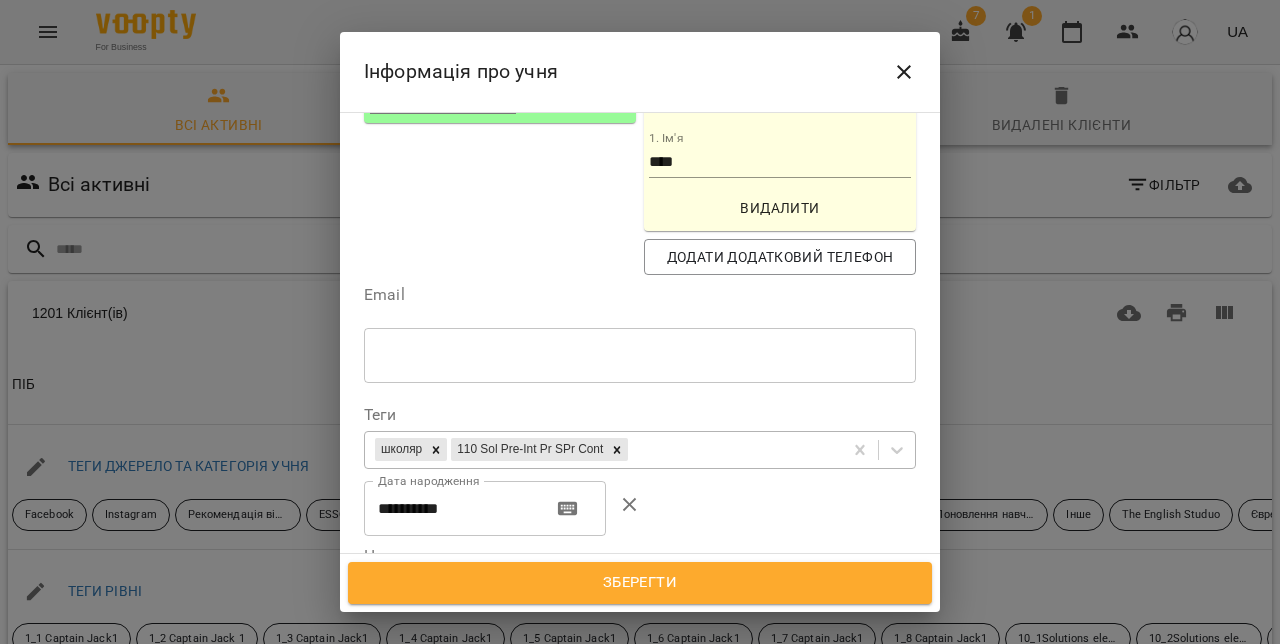 click on "**********" at bounding box center (450, 509) 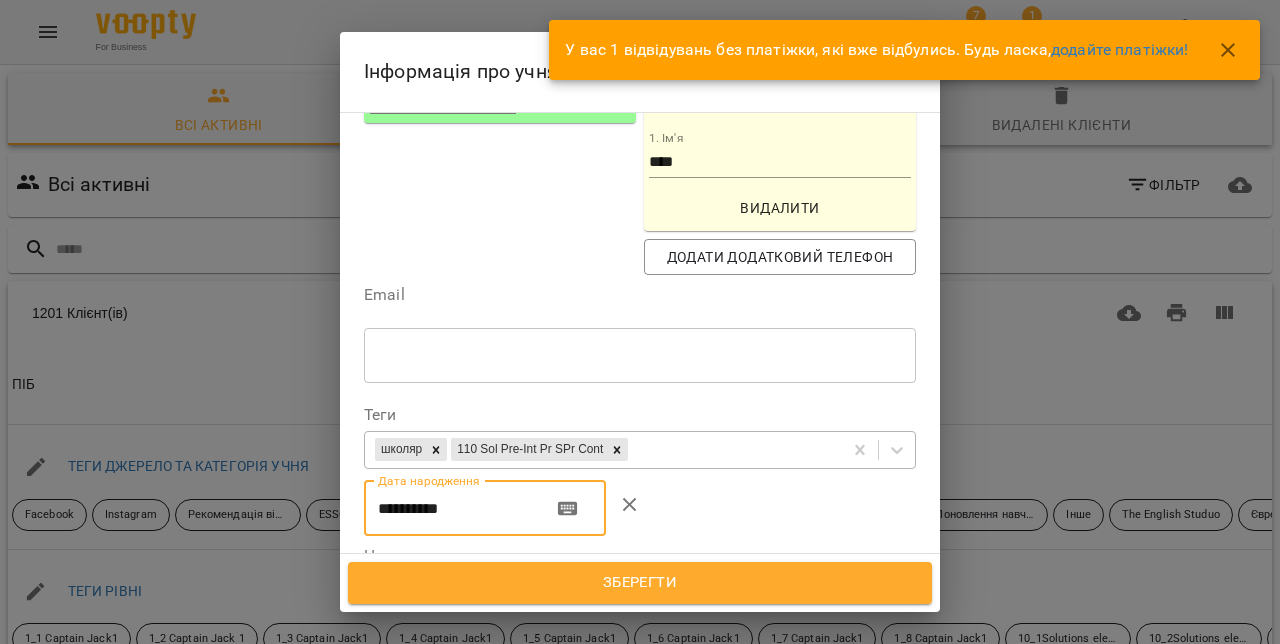 click on "**********" at bounding box center [450, 509] 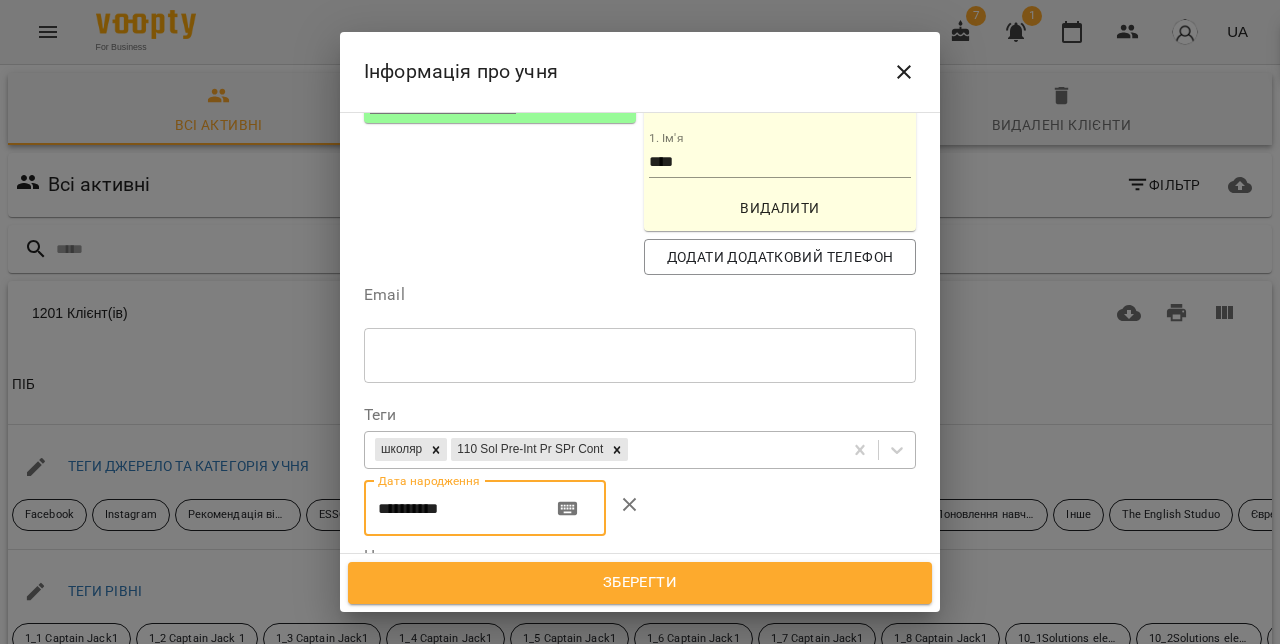 type on "**********" 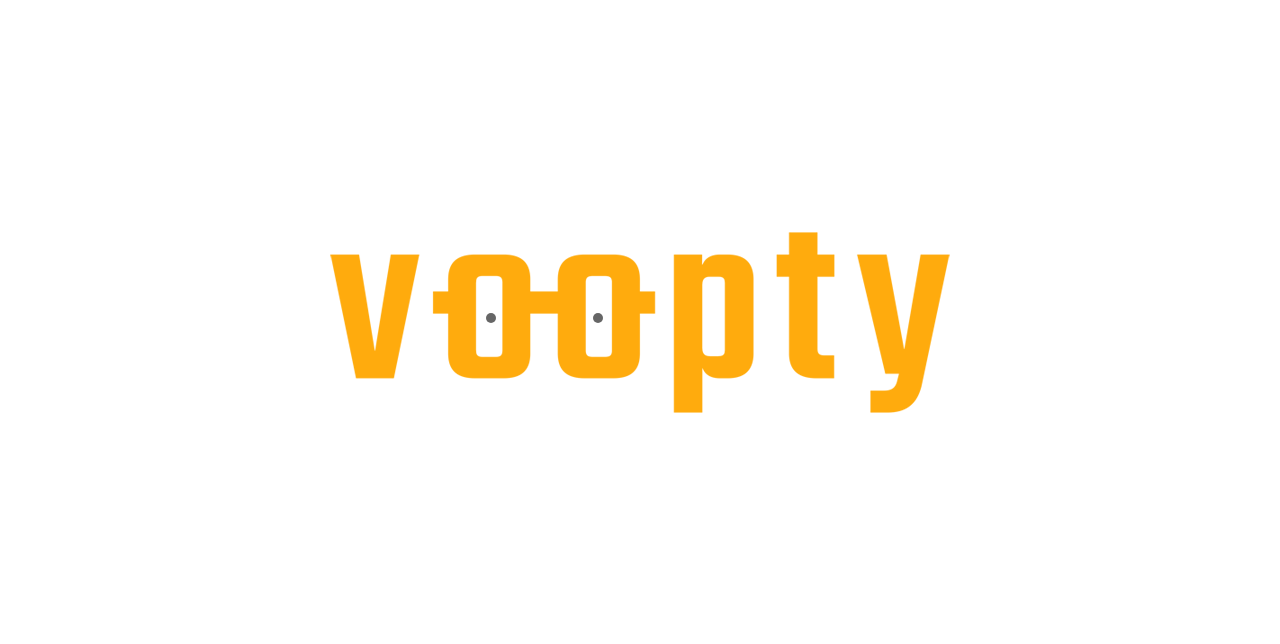 scroll, scrollTop: 0, scrollLeft: 0, axis: both 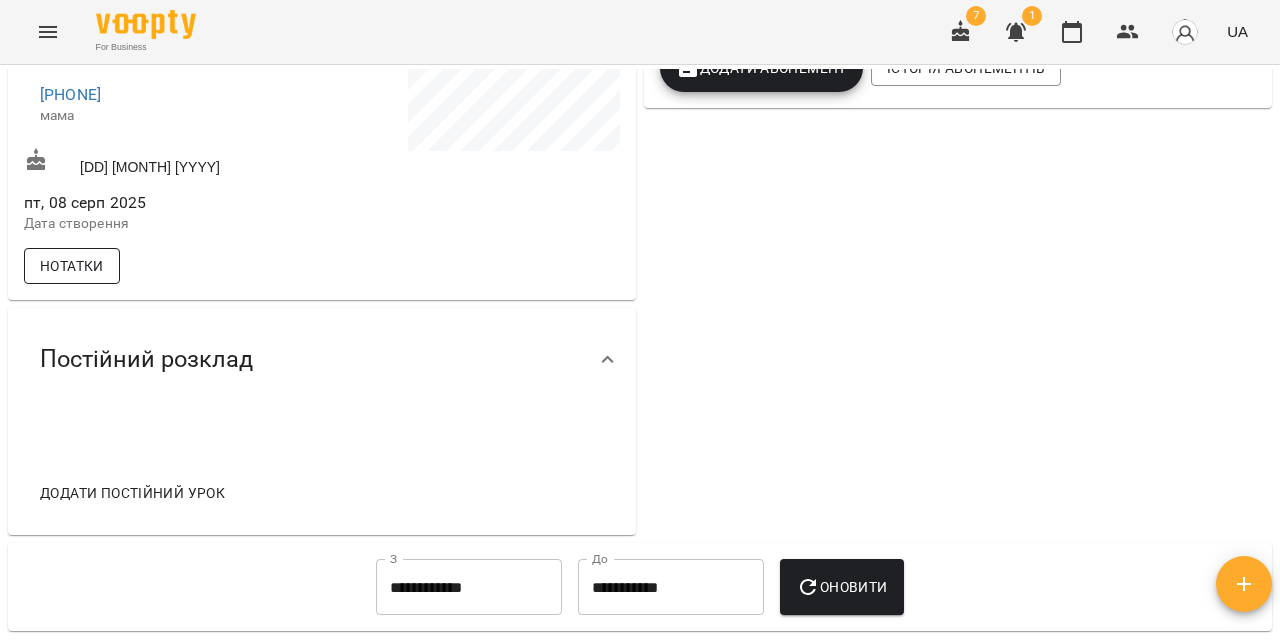 click on "Нотатки" at bounding box center (72, 266) 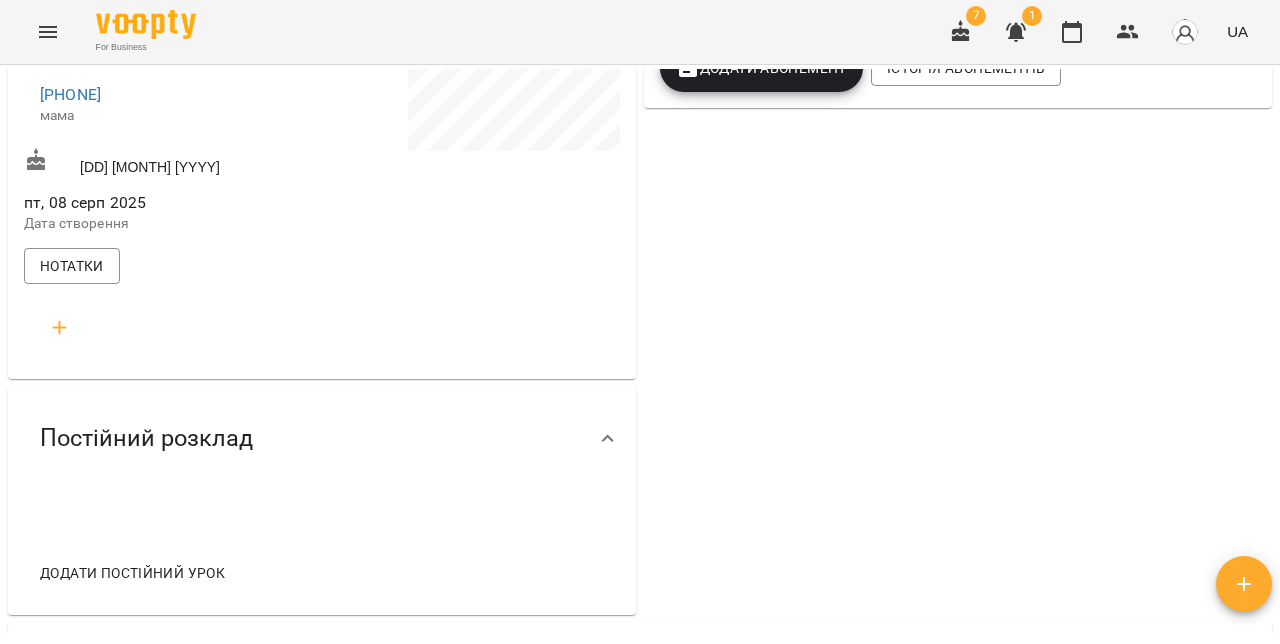 click 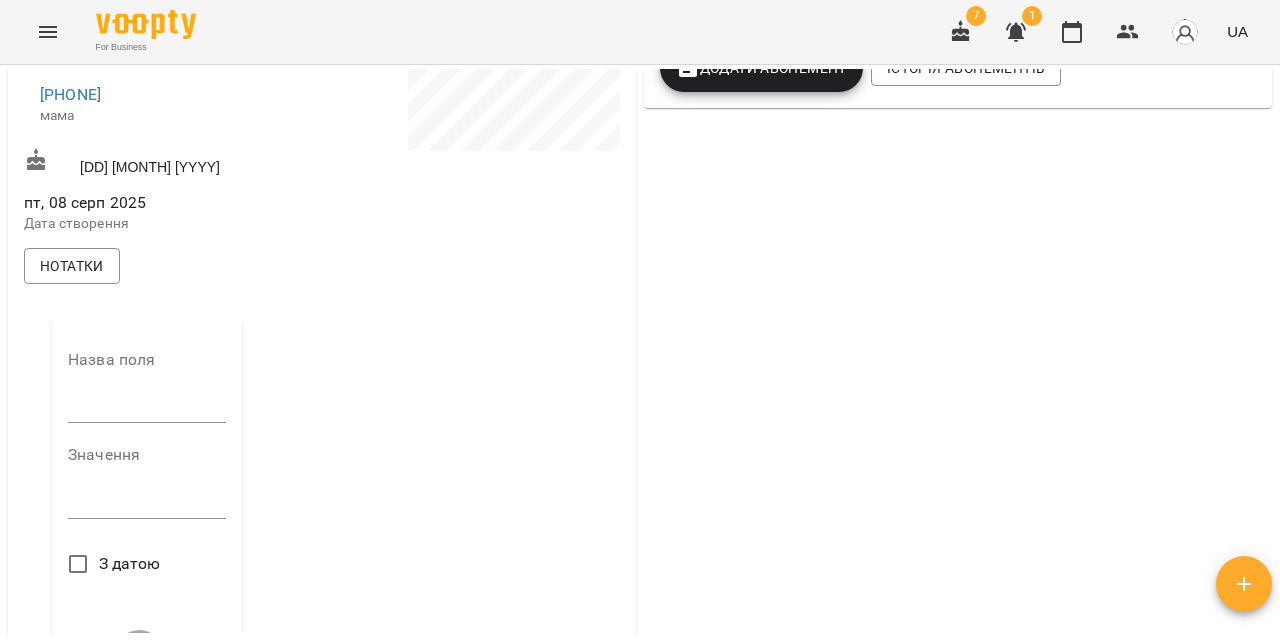 click at bounding box center (147, 408) 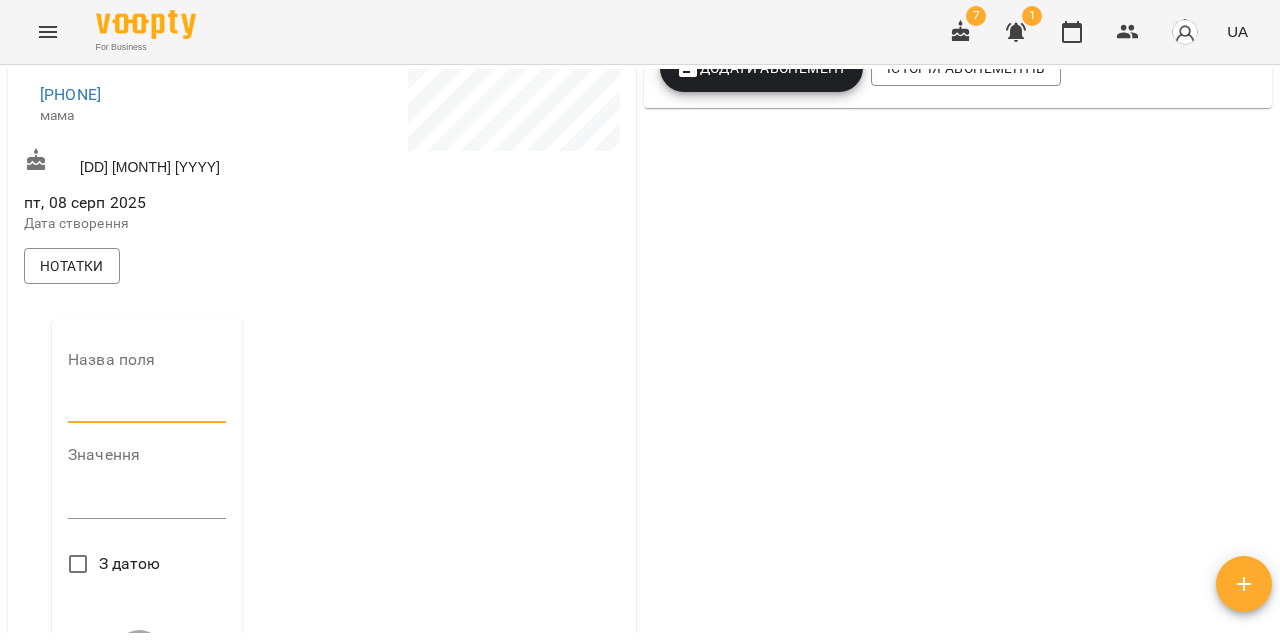 type on "**********" 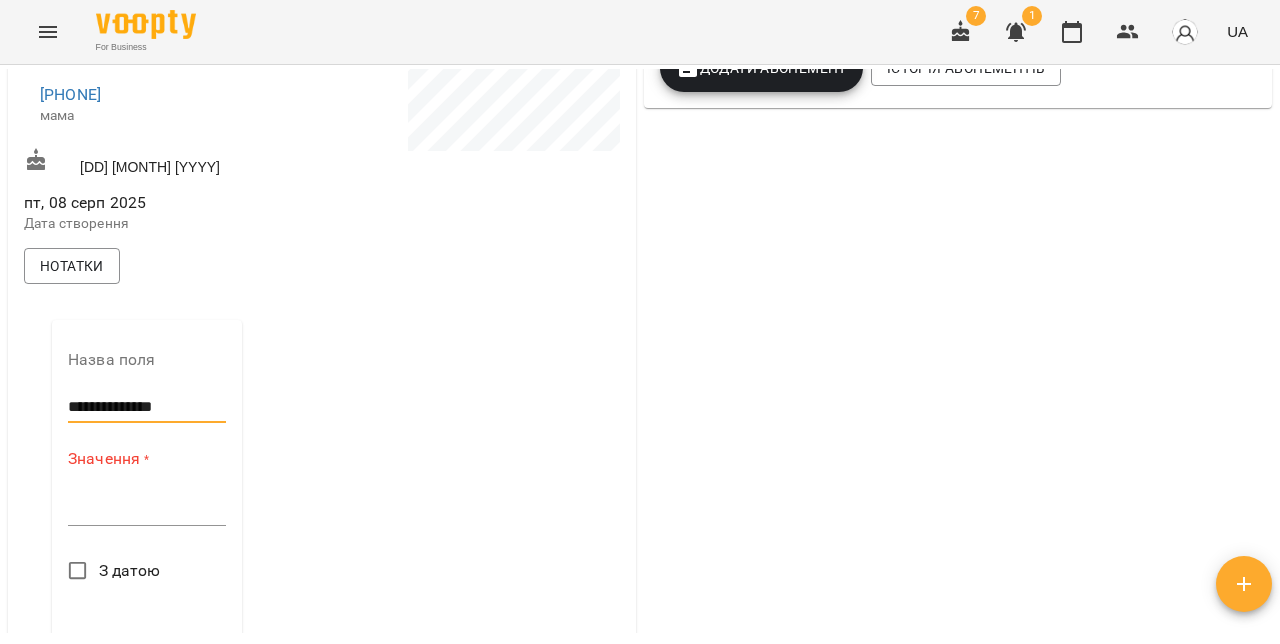 click at bounding box center (147, 509) 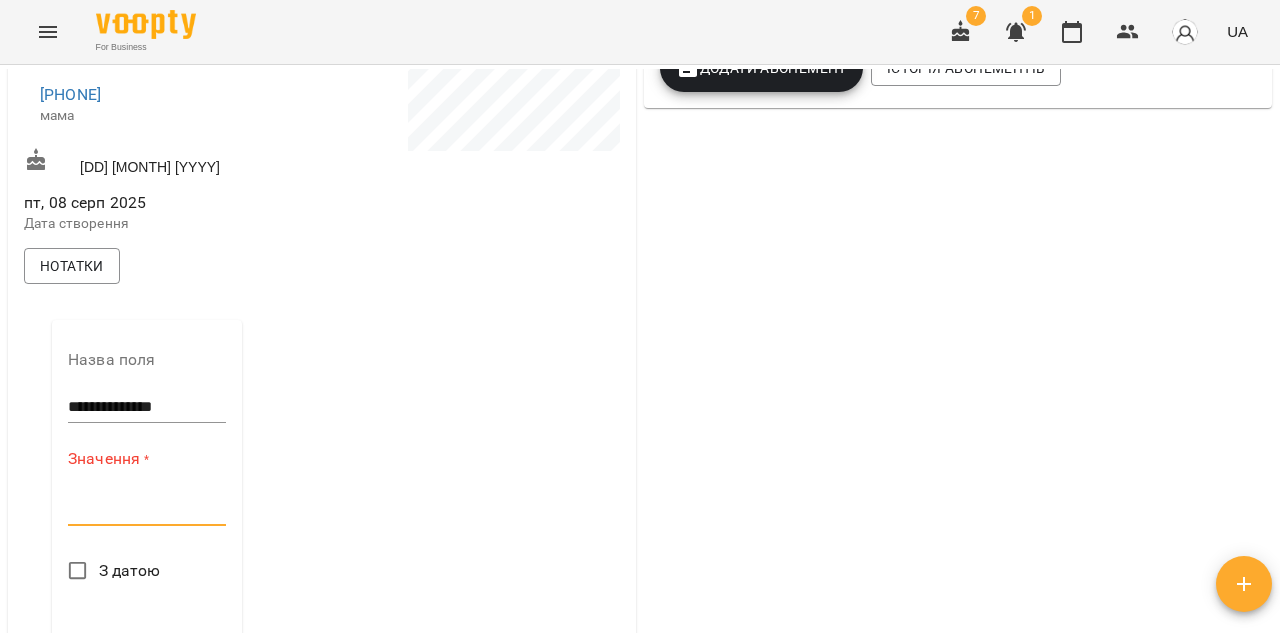 paste on "**********" 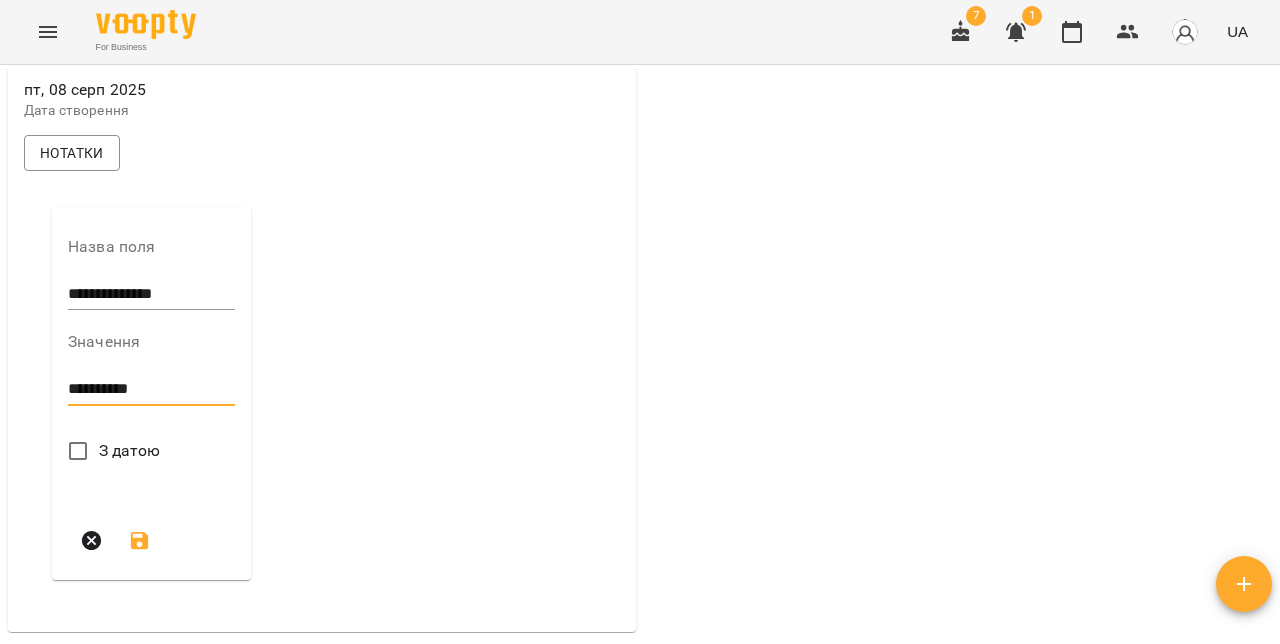 scroll, scrollTop: 633, scrollLeft: 0, axis: vertical 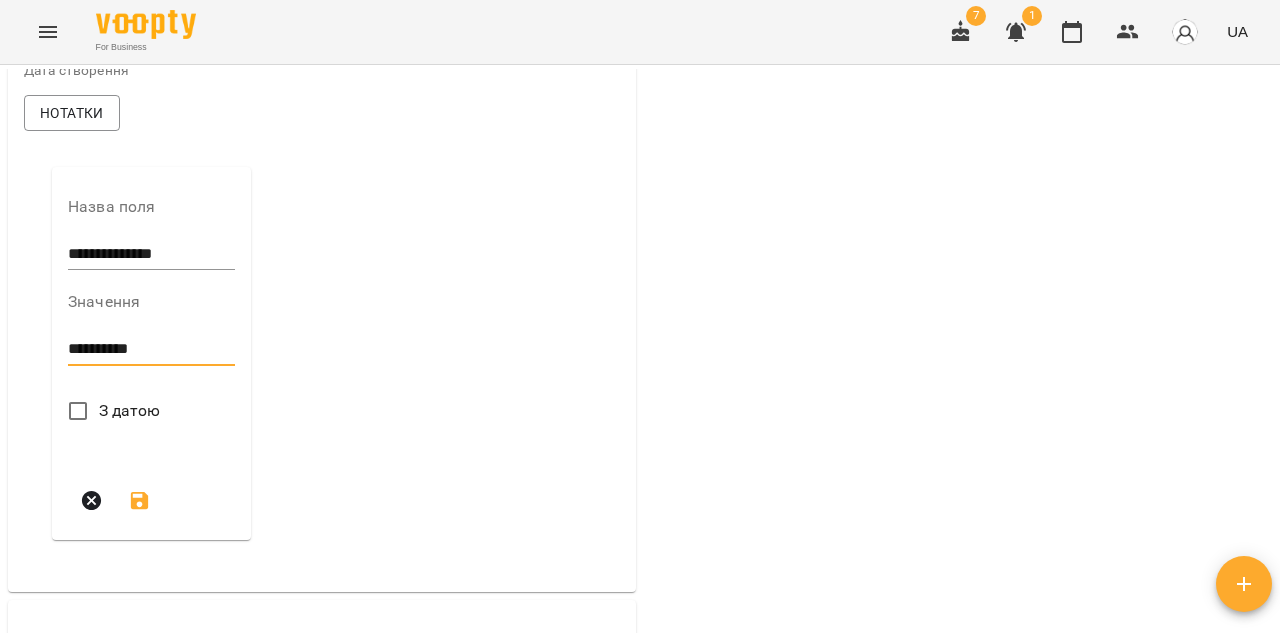type on "**********" 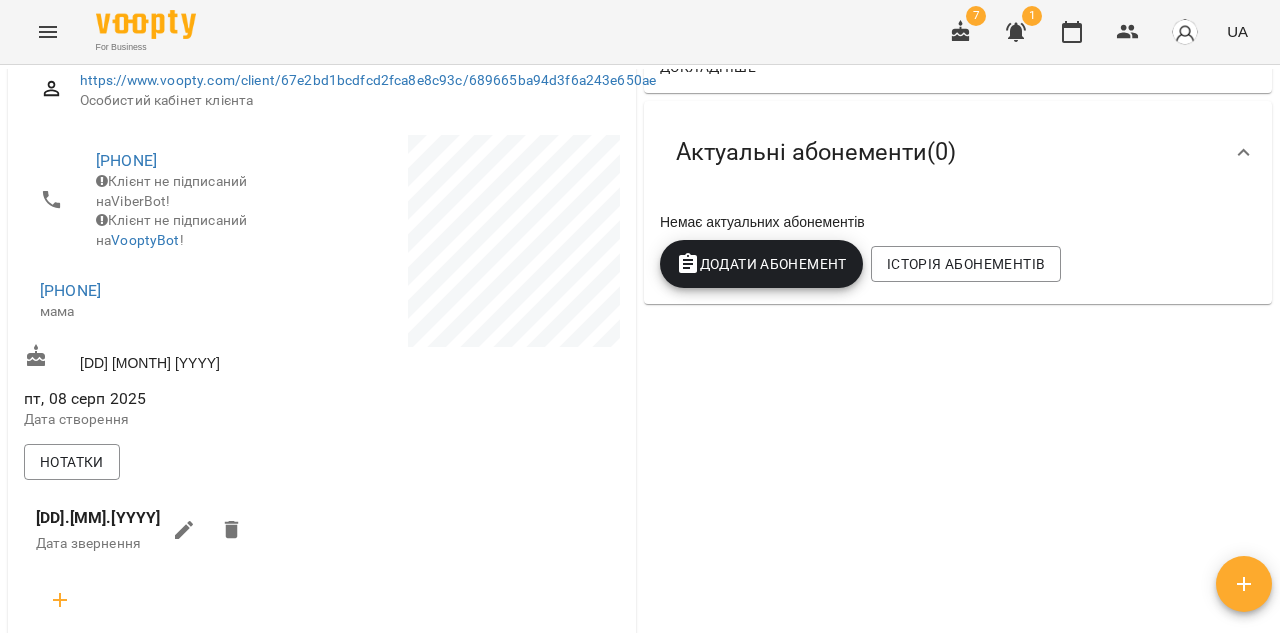 scroll, scrollTop: 0, scrollLeft: 0, axis: both 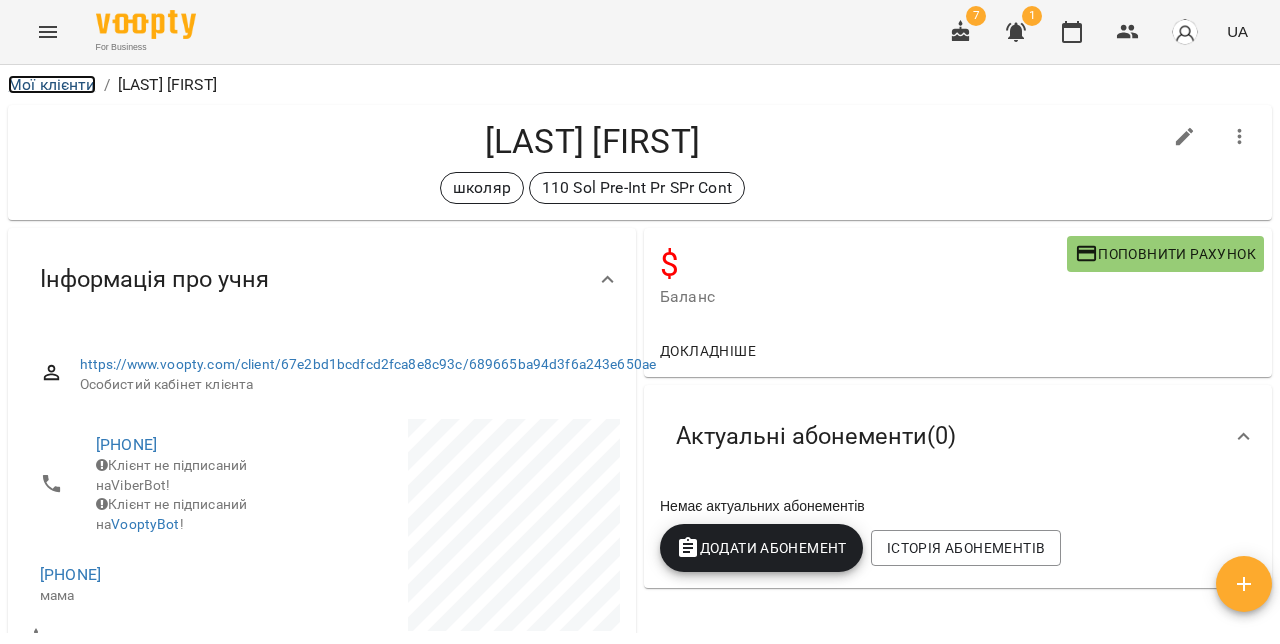 click on "Мої клієнти" at bounding box center (52, 84) 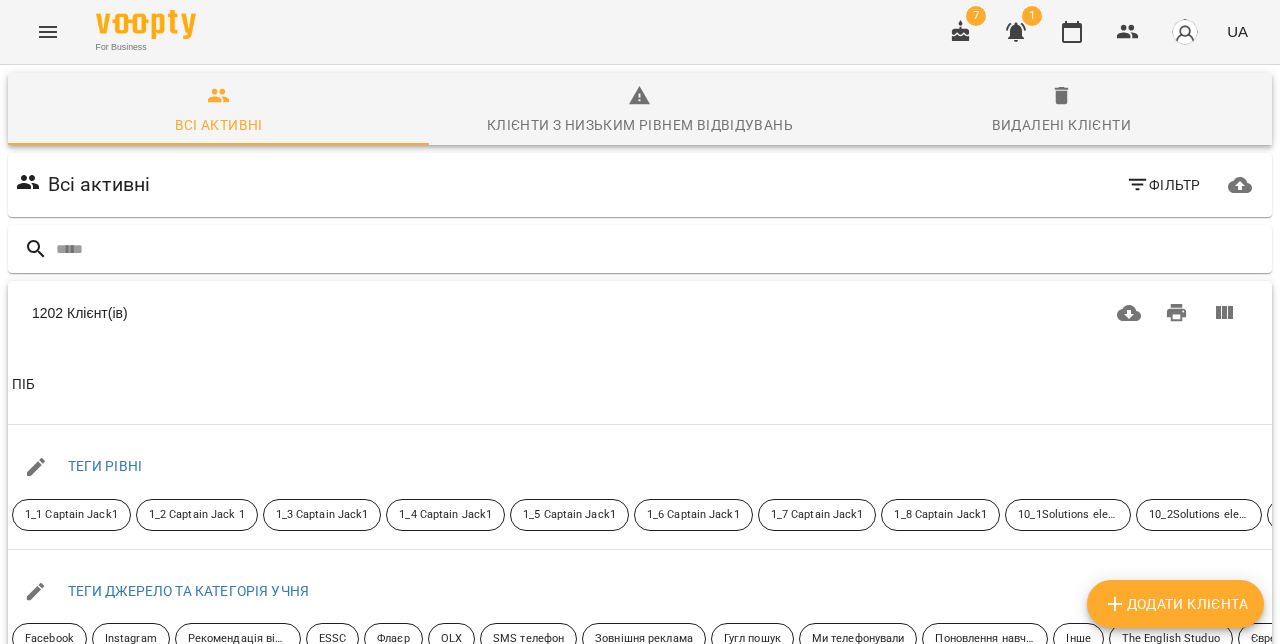click on "Додати клієнта" at bounding box center [1175, 604] 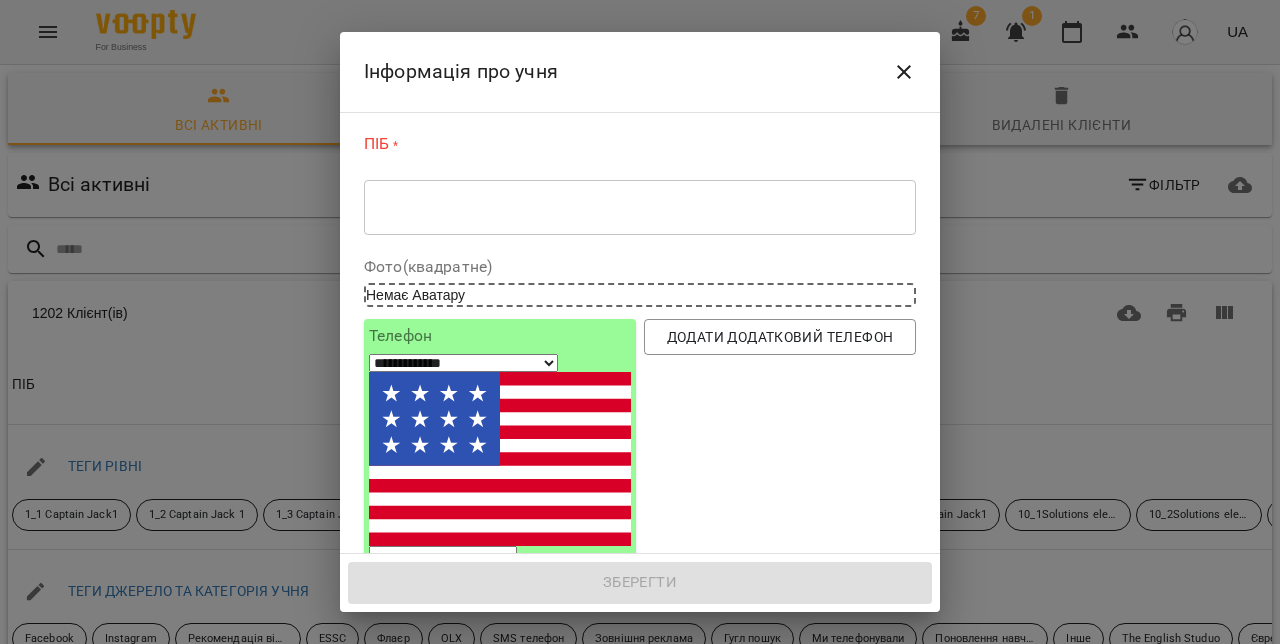 click at bounding box center (640, 207) 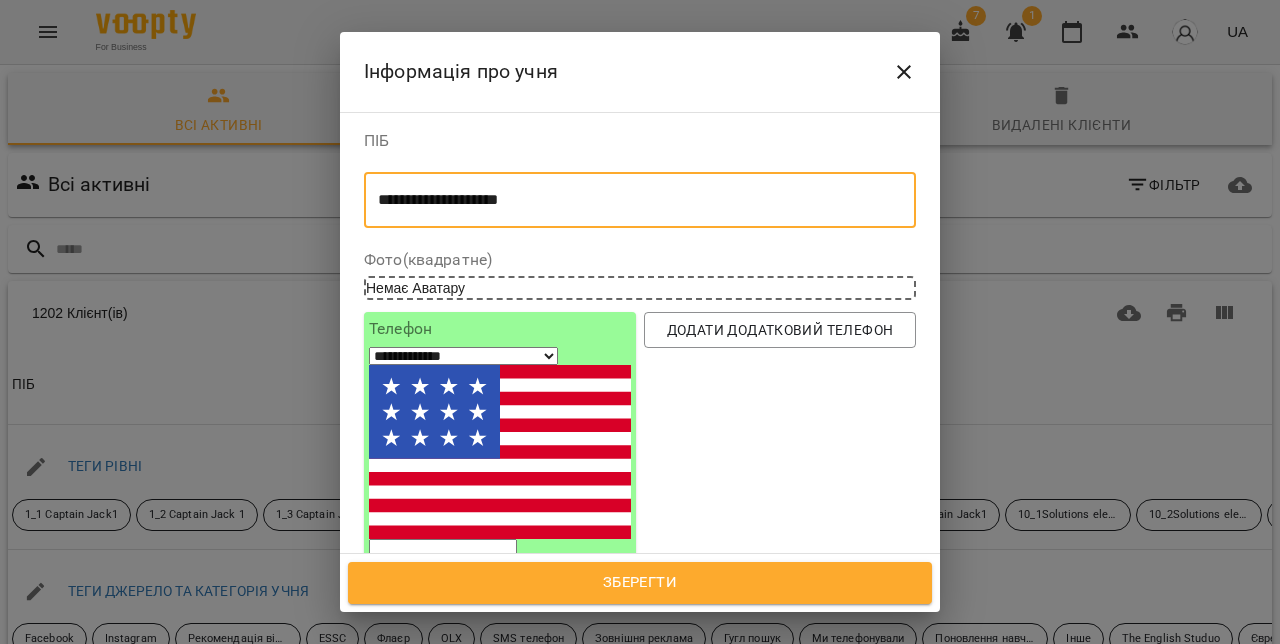 click on "**********" at bounding box center [463, 356] 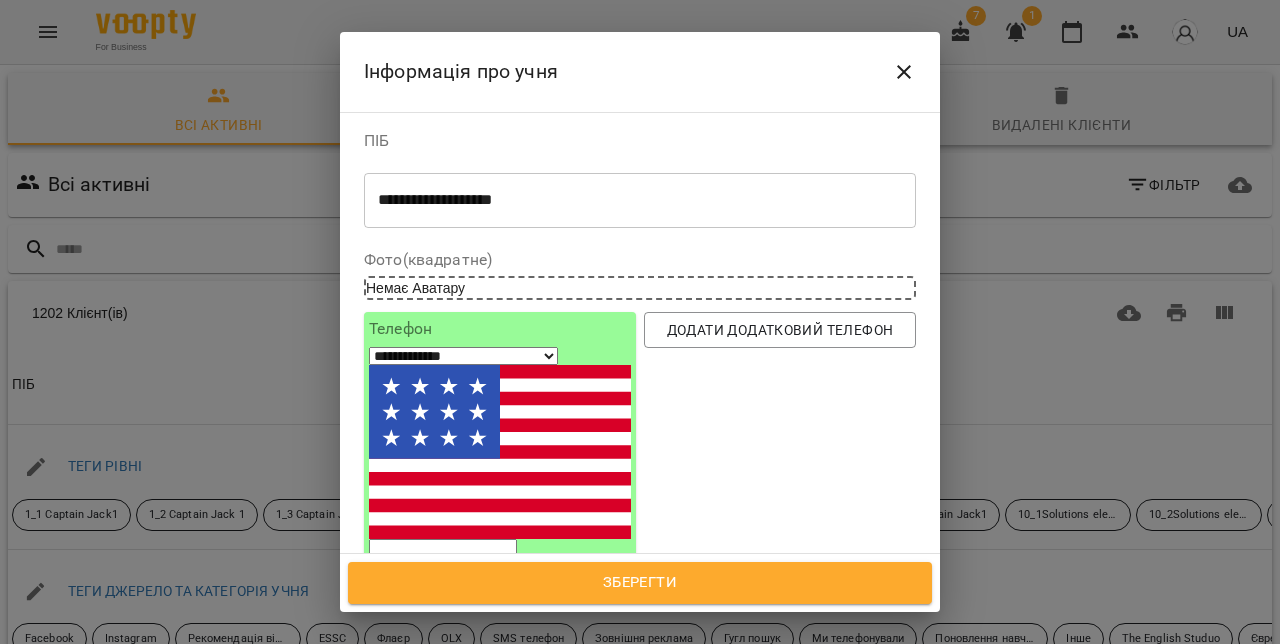 select on "**" 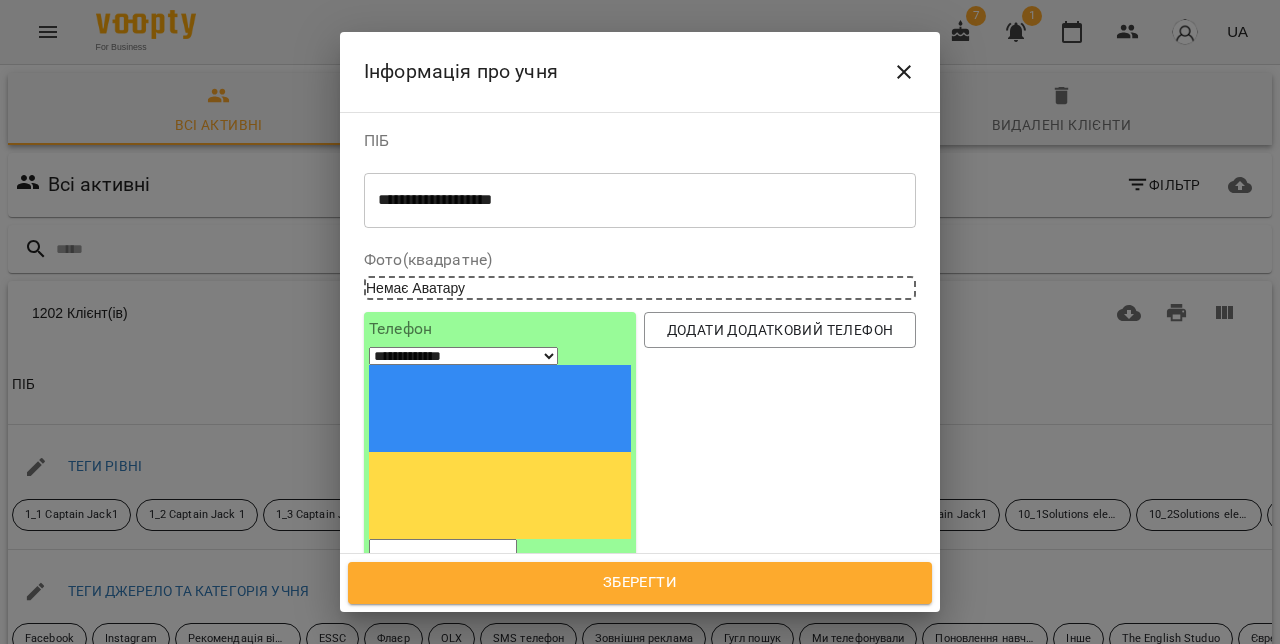 paste on "*********" 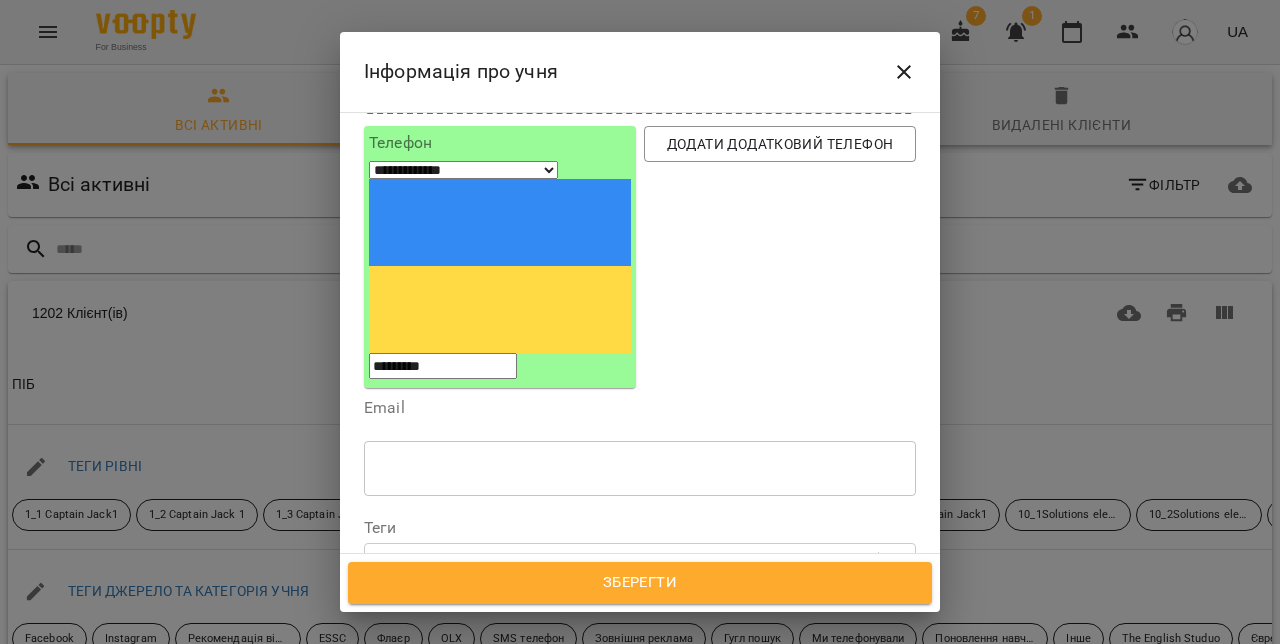 scroll, scrollTop: 190, scrollLeft: 0, axis: vertical 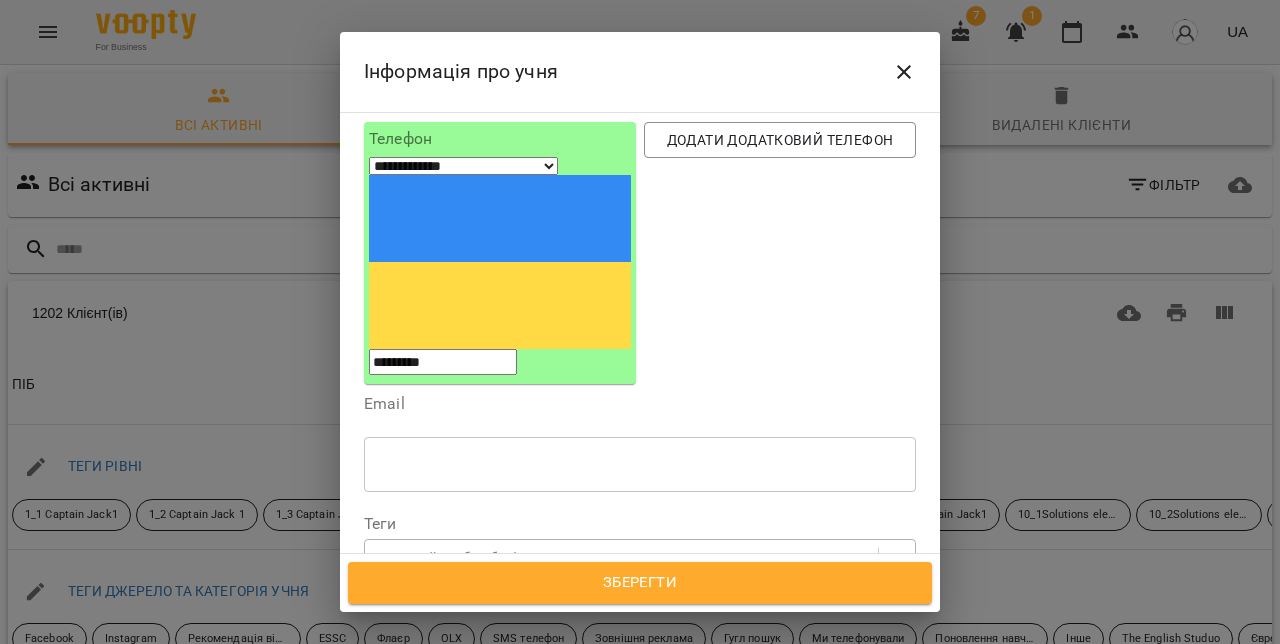 type on "*********" 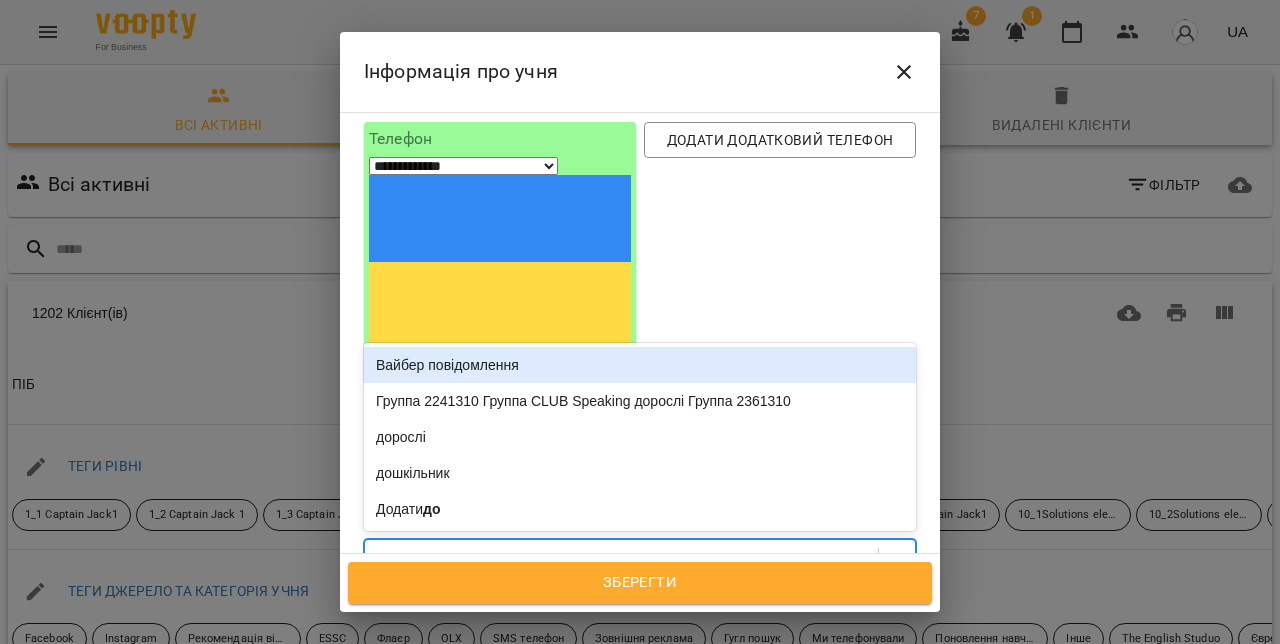 type on "***" 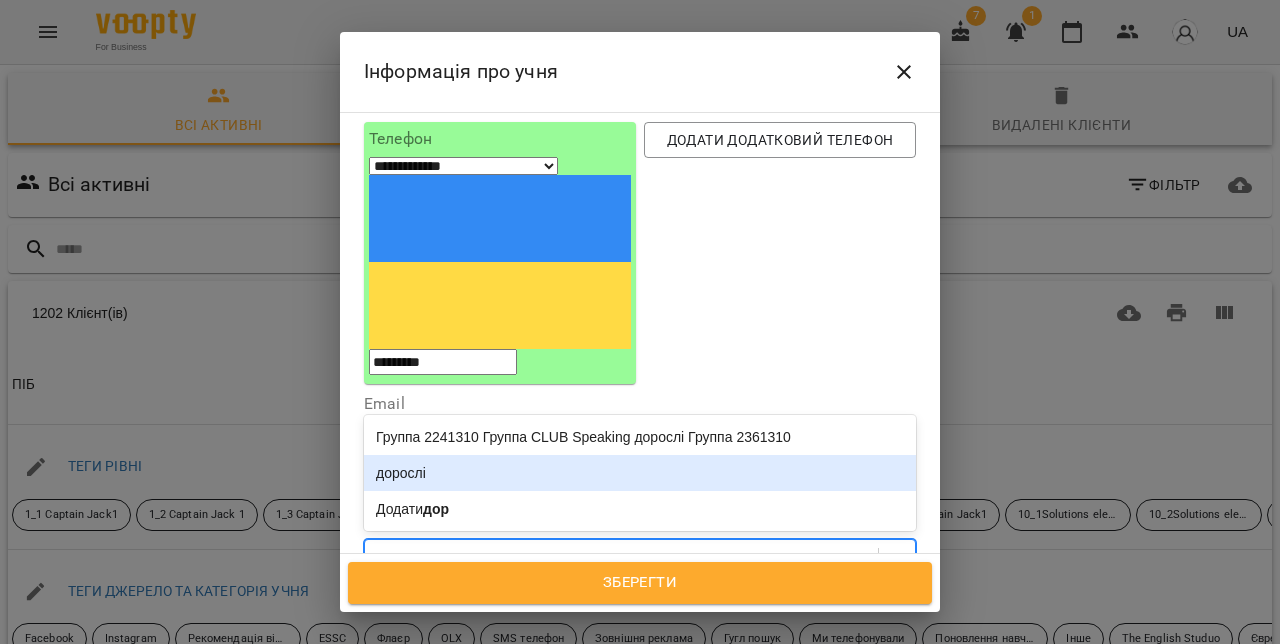 click on "дорослі" at bounding box center [640, 473] 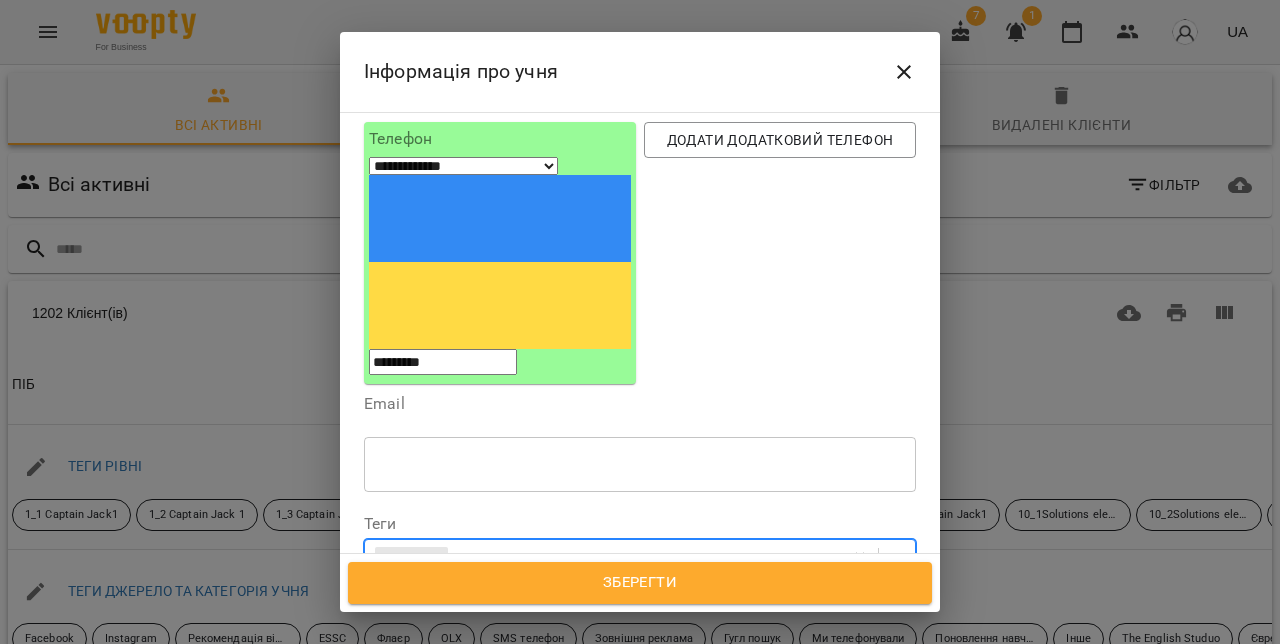 click on "Дата народження" at bounding box center (640, 607) 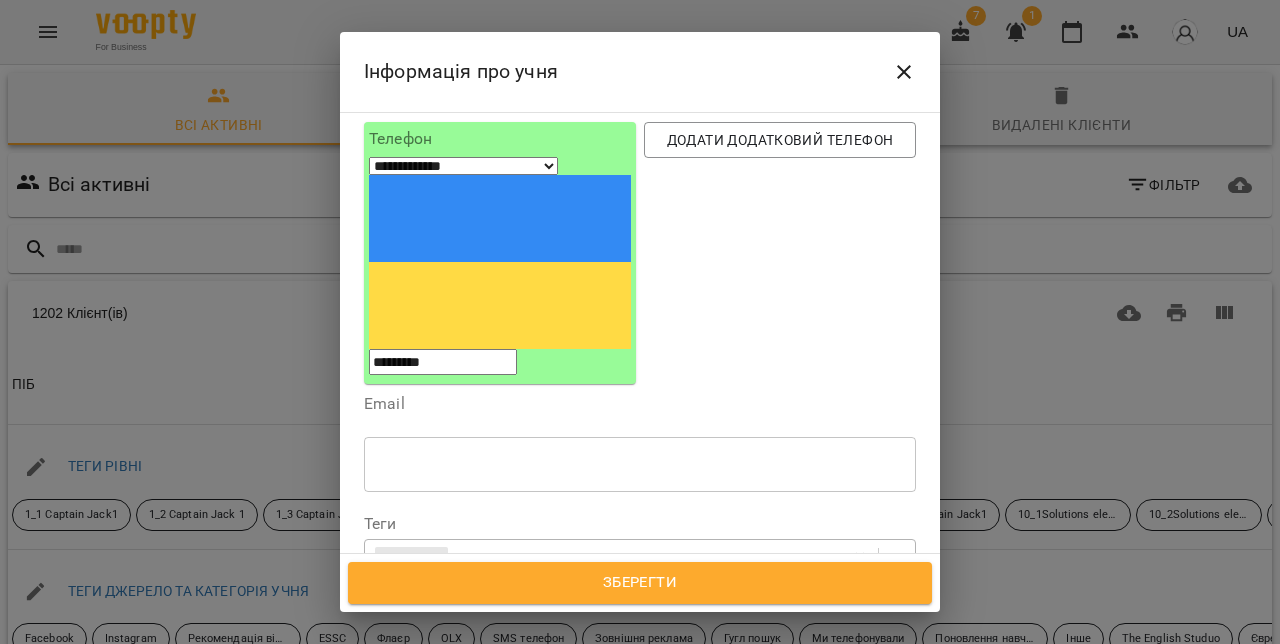 click on "**********" at bounding box center [450, 617] 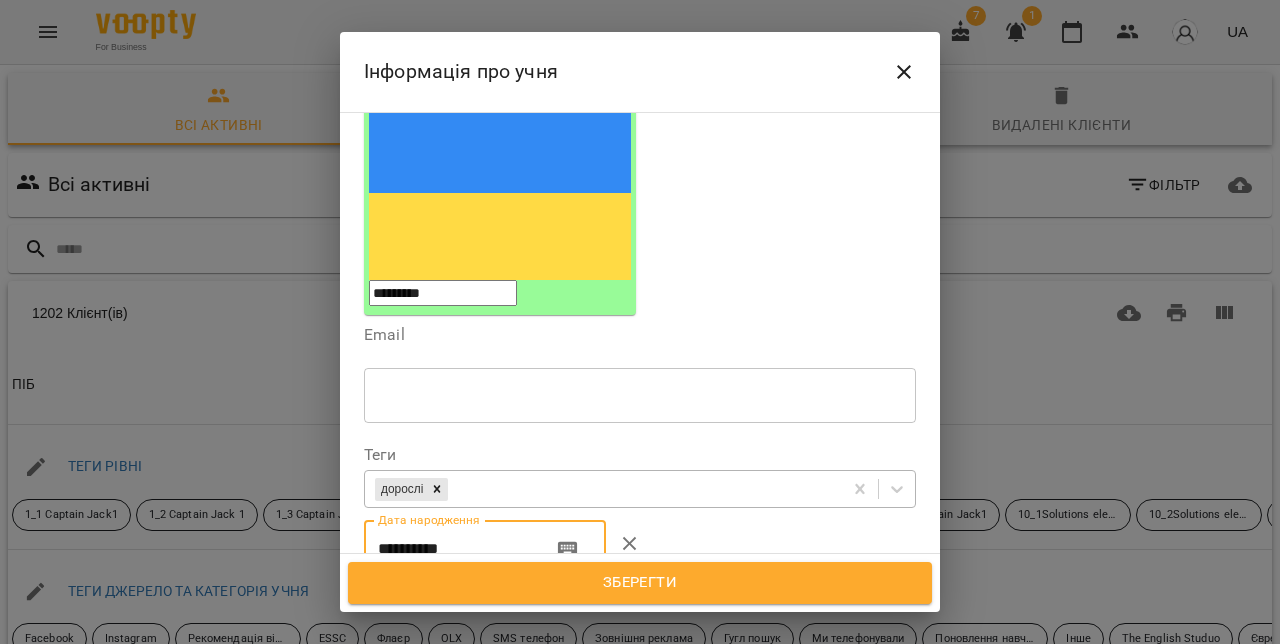 scroll, scrollTop: 261, scrollLeft: 0, axis: vertical 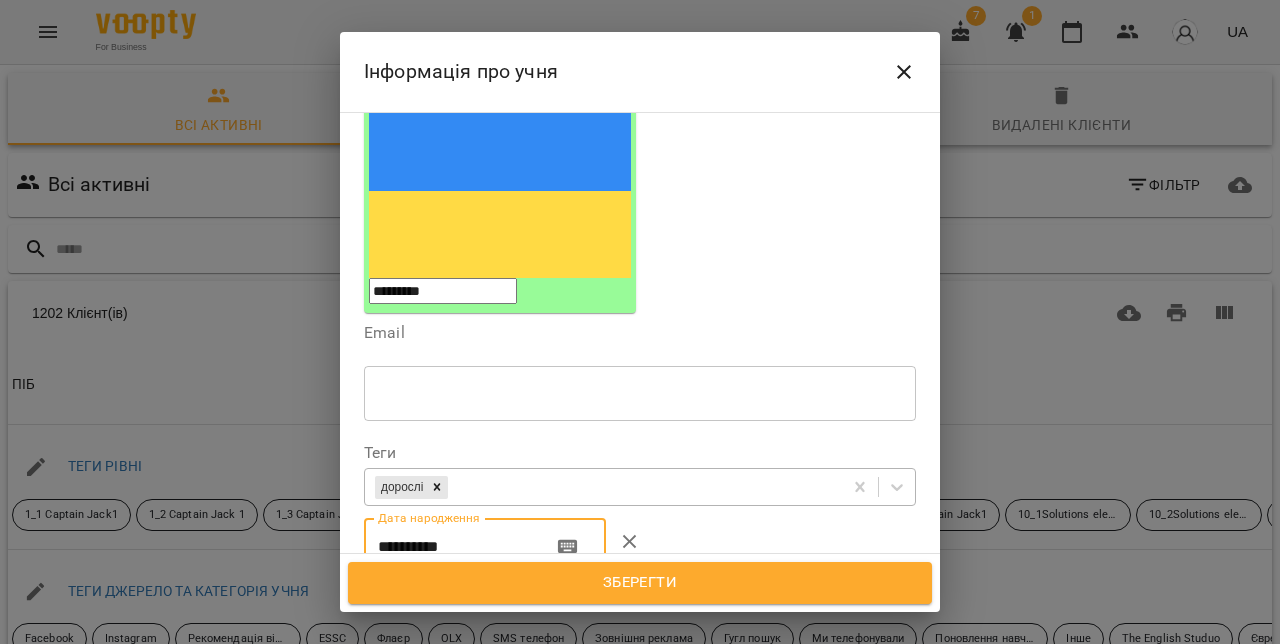 type on "**********" 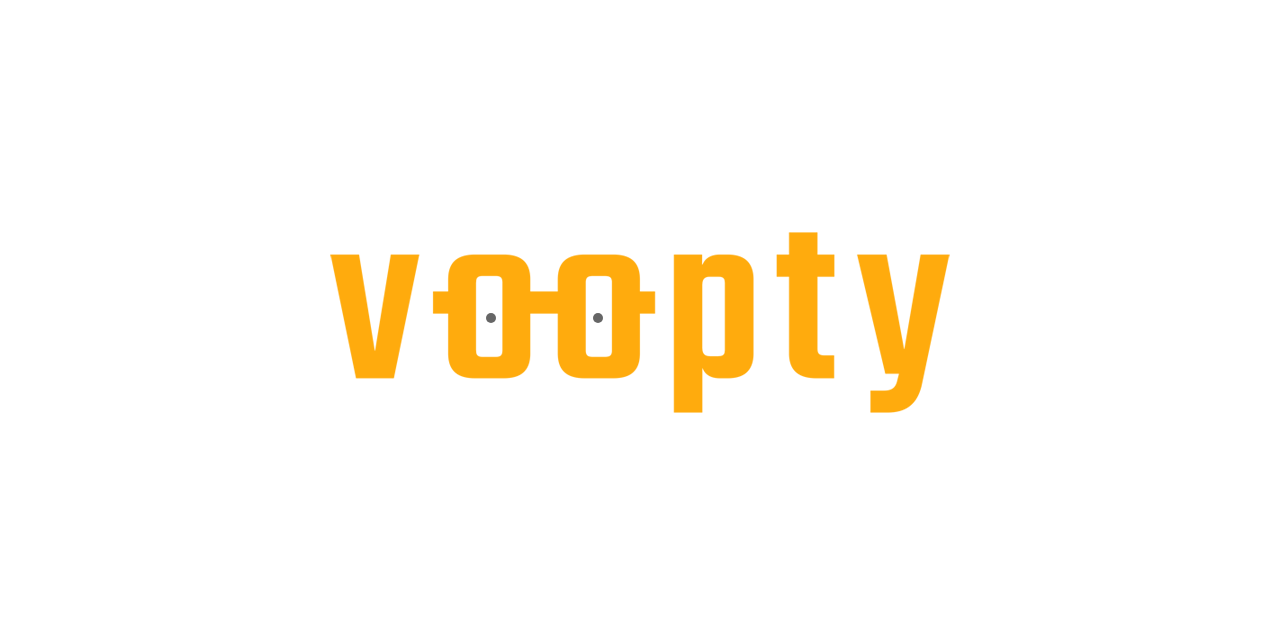 scroll, scrollTop: 0, scrollLeft: 0, axis: both 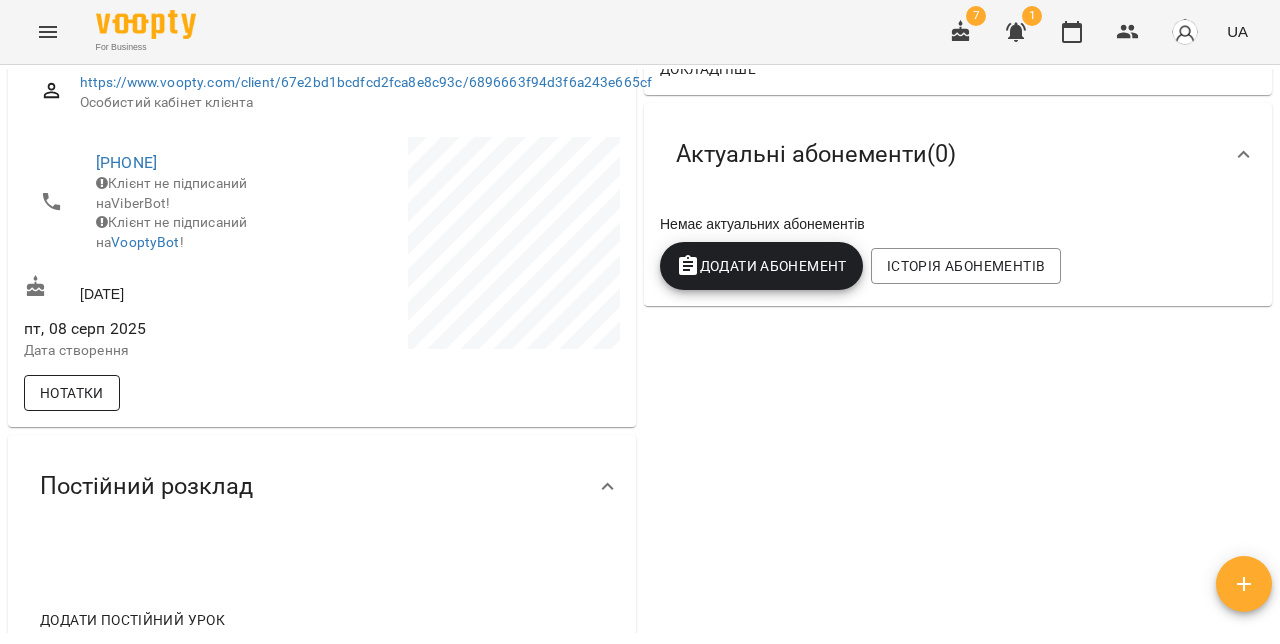 click on "Нотатки" at bounding box center [72, 393] 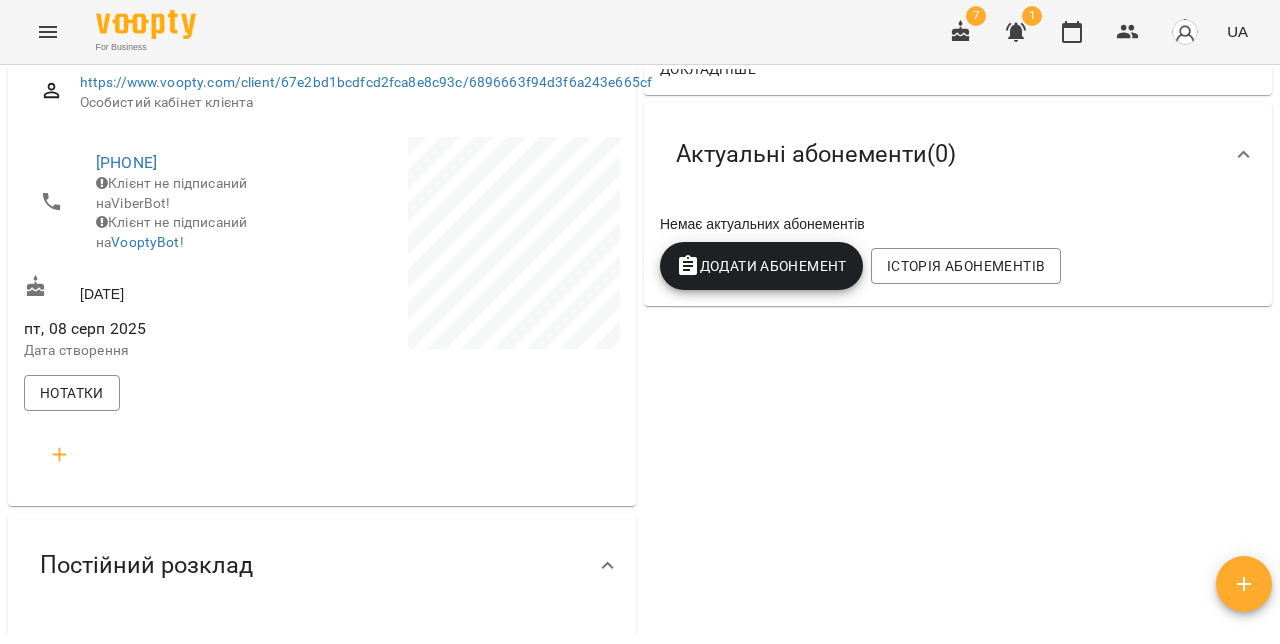 click 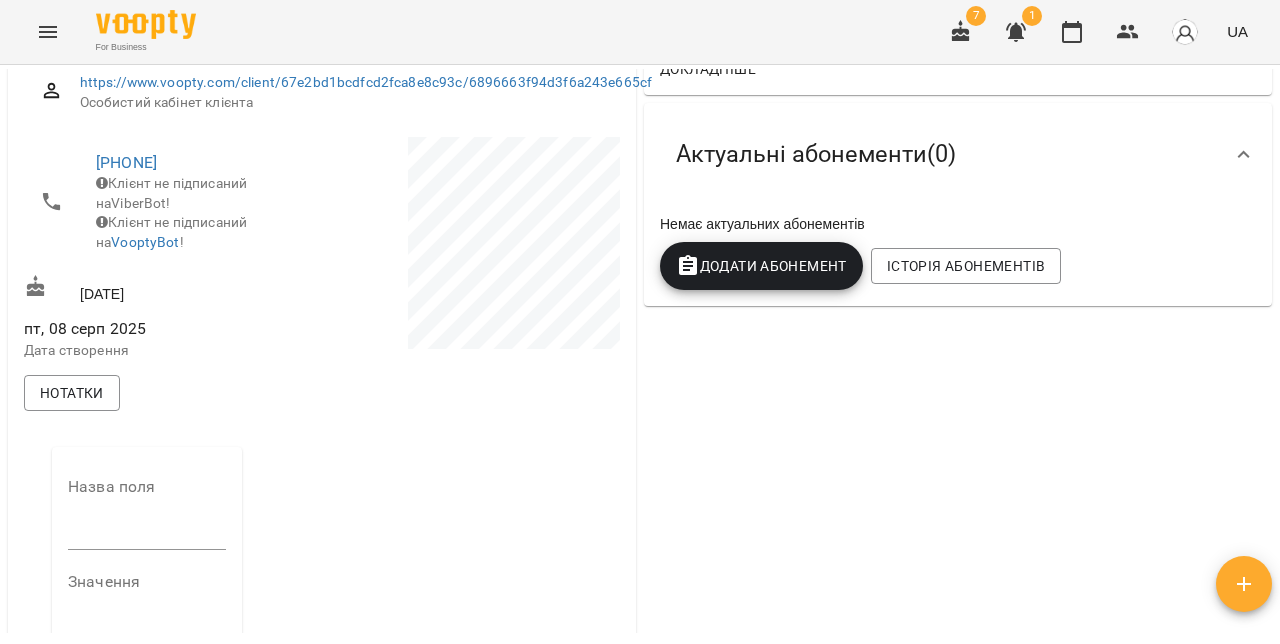 click at bounding box center [147, 534] 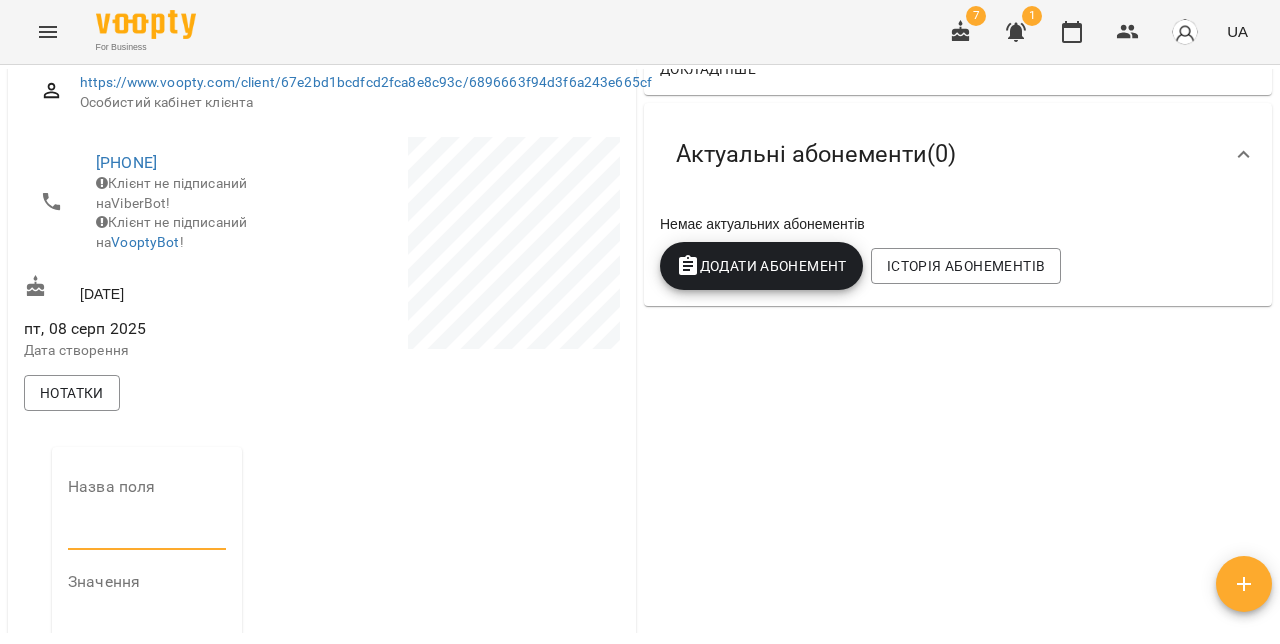 type on "**********" 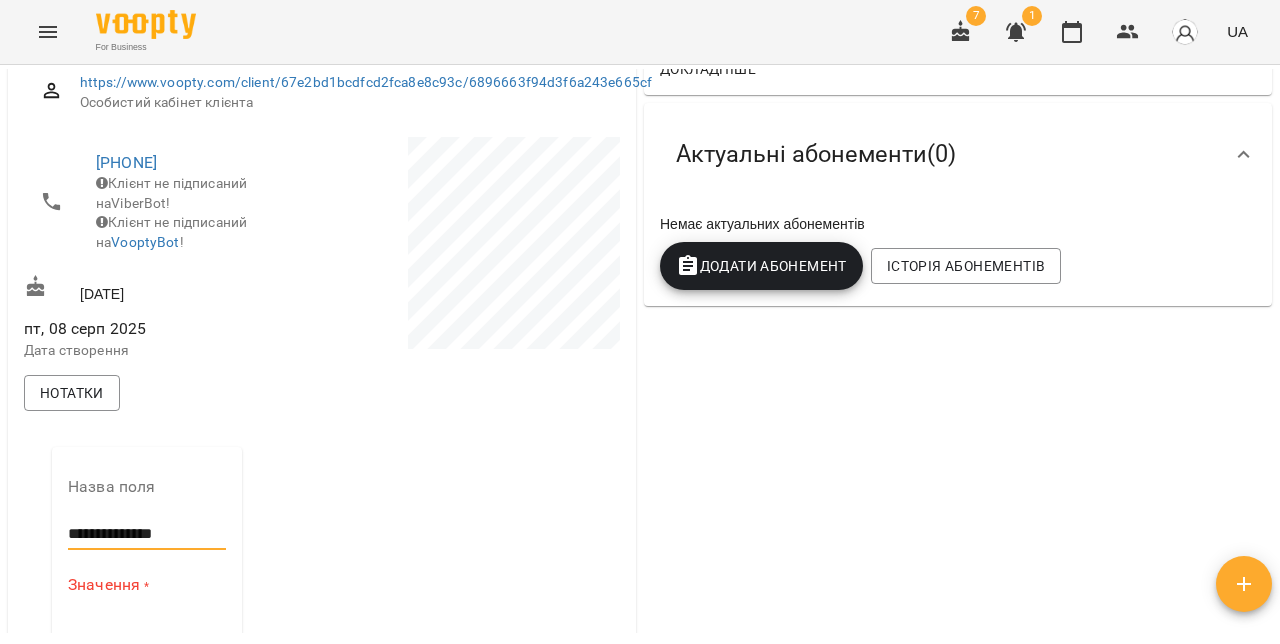 scroll, scrollTop: 400, scrollLeft: 0, axis: vertical 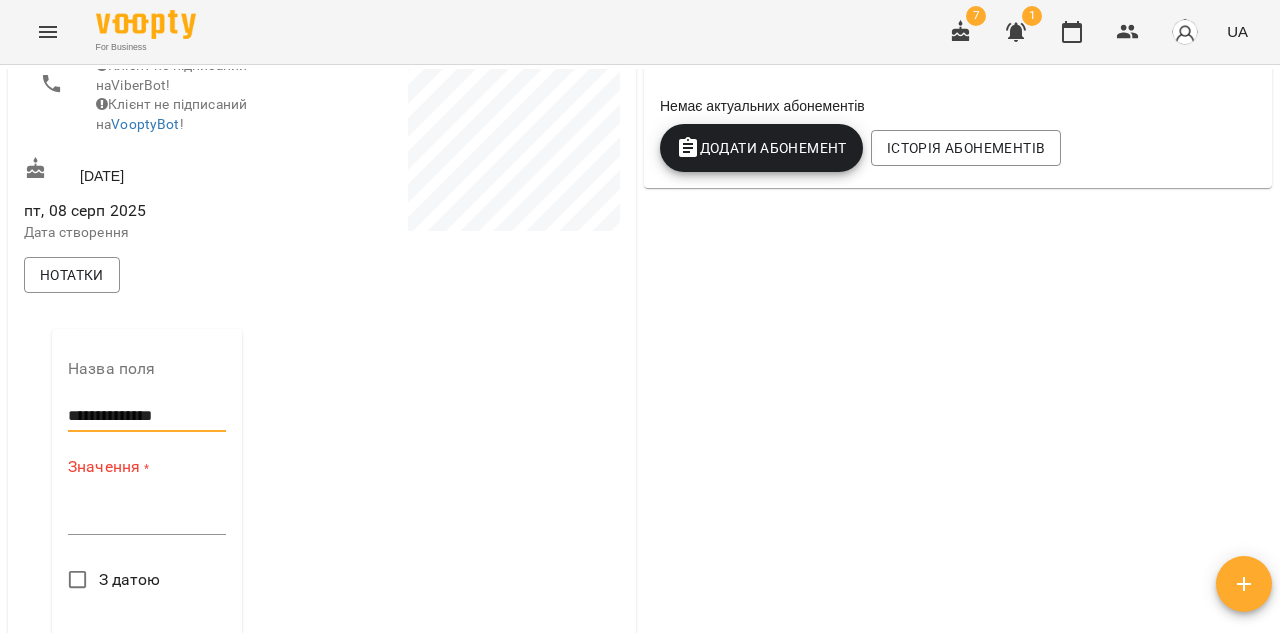 click on "*" at bounding box center [147, 519] 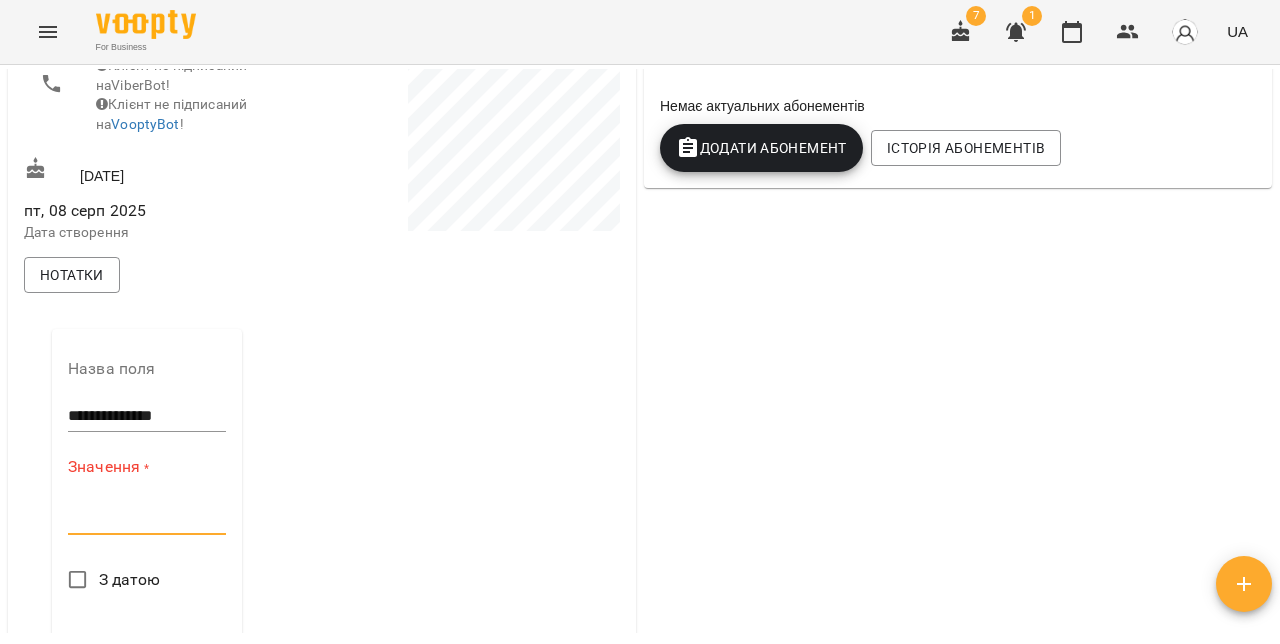 paste on "**********" 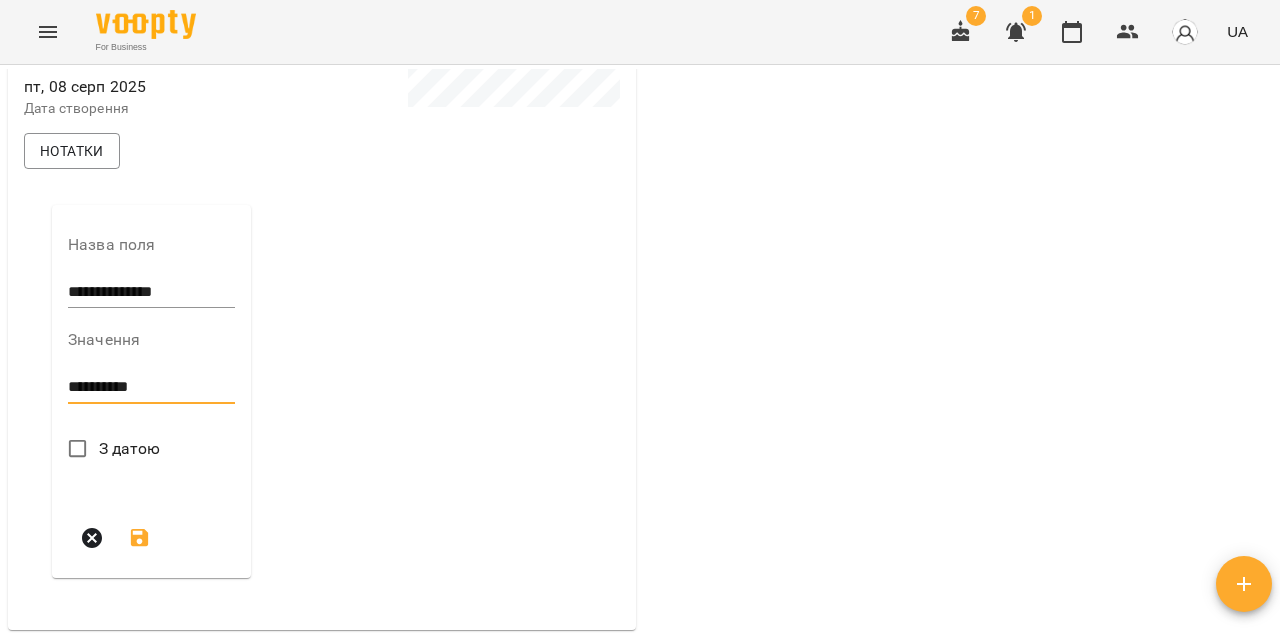 scroll, scrollTop: 529, scrollLeft: 0, axis: vertical 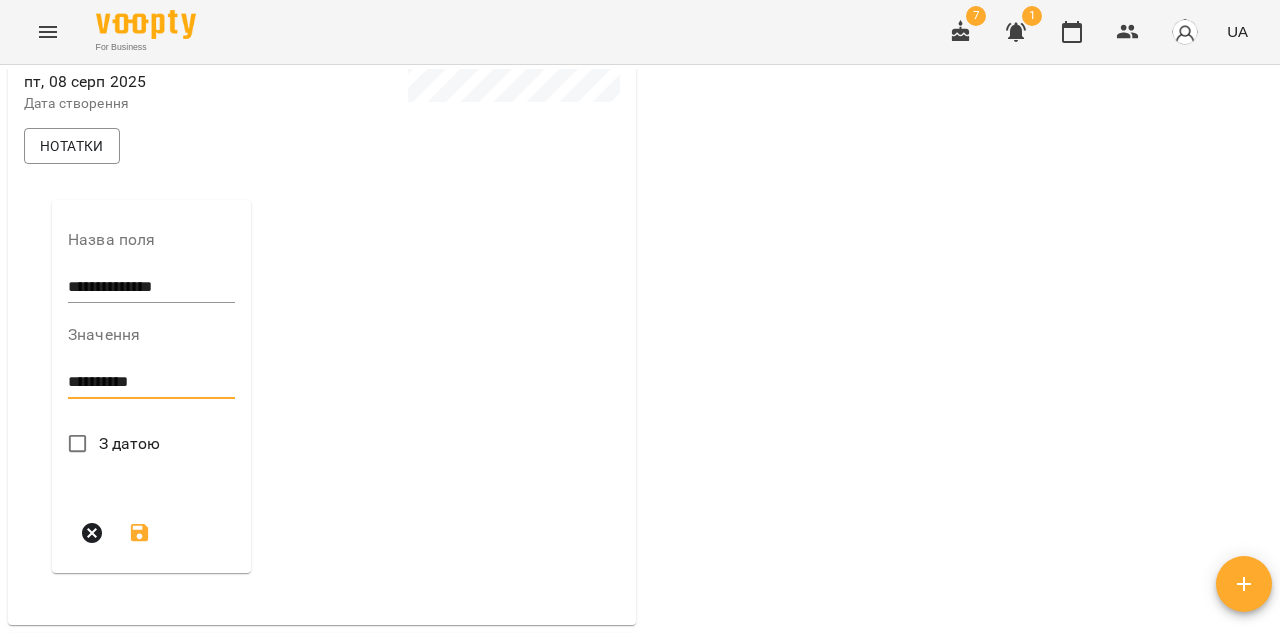 type on "**********" 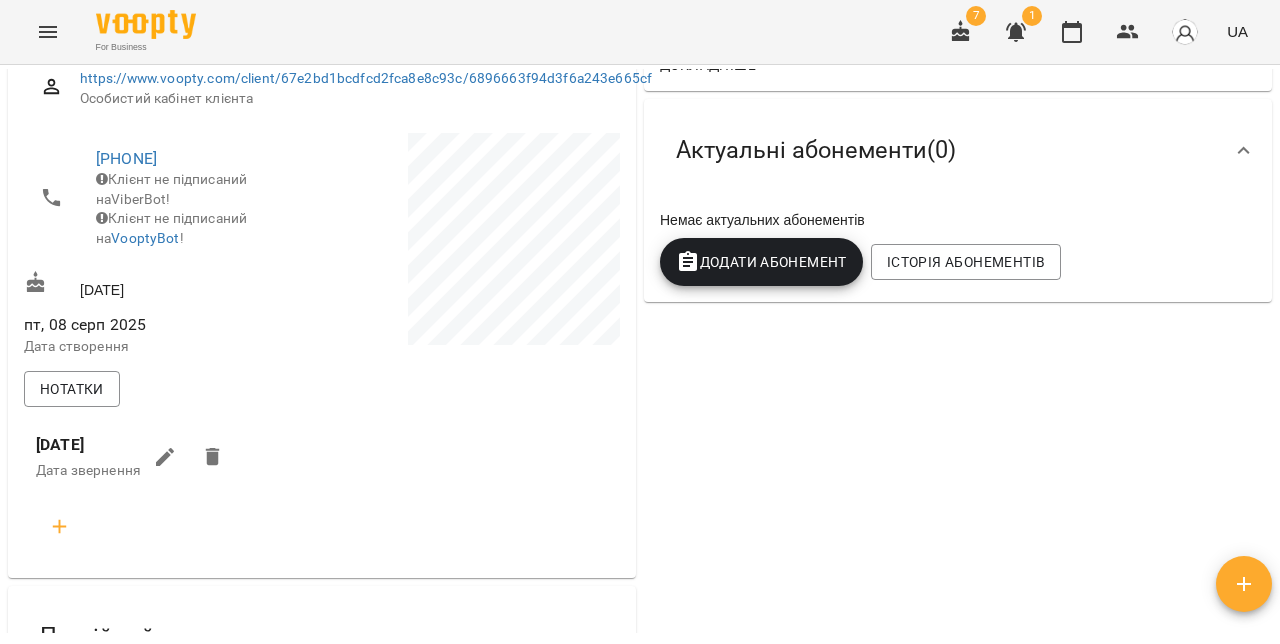 scroll, scrollTop: 0, scrollLeft: 0, axis: both 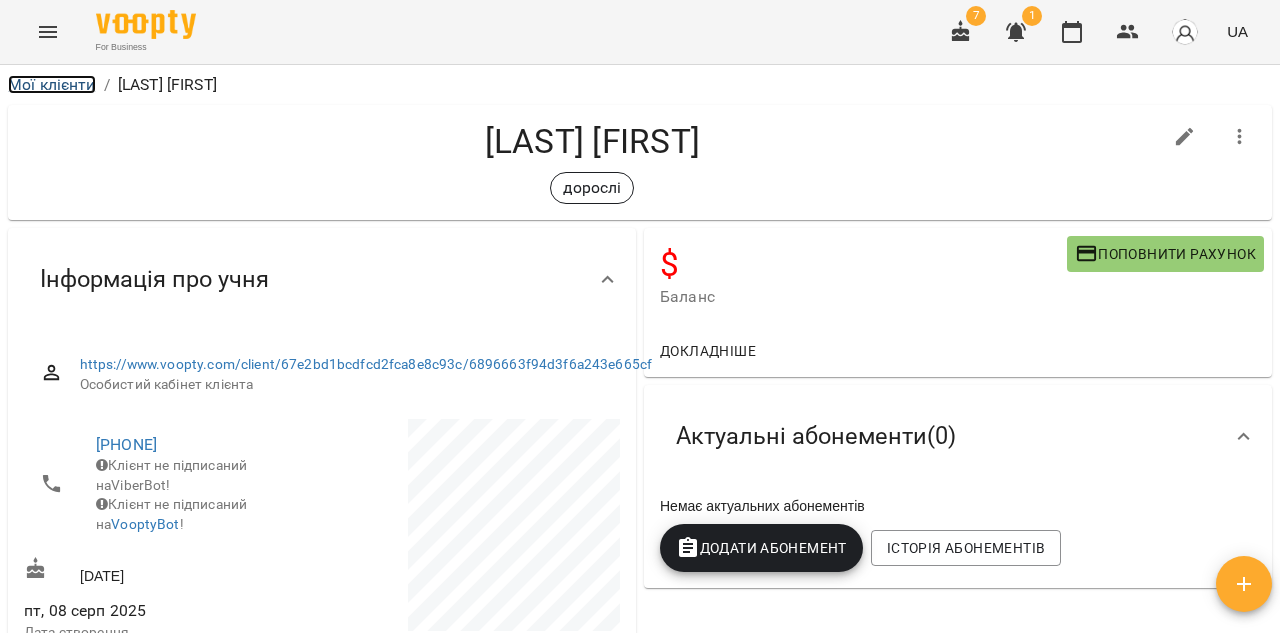 click on "Мої клієнти" at bounding box center (52, 84) 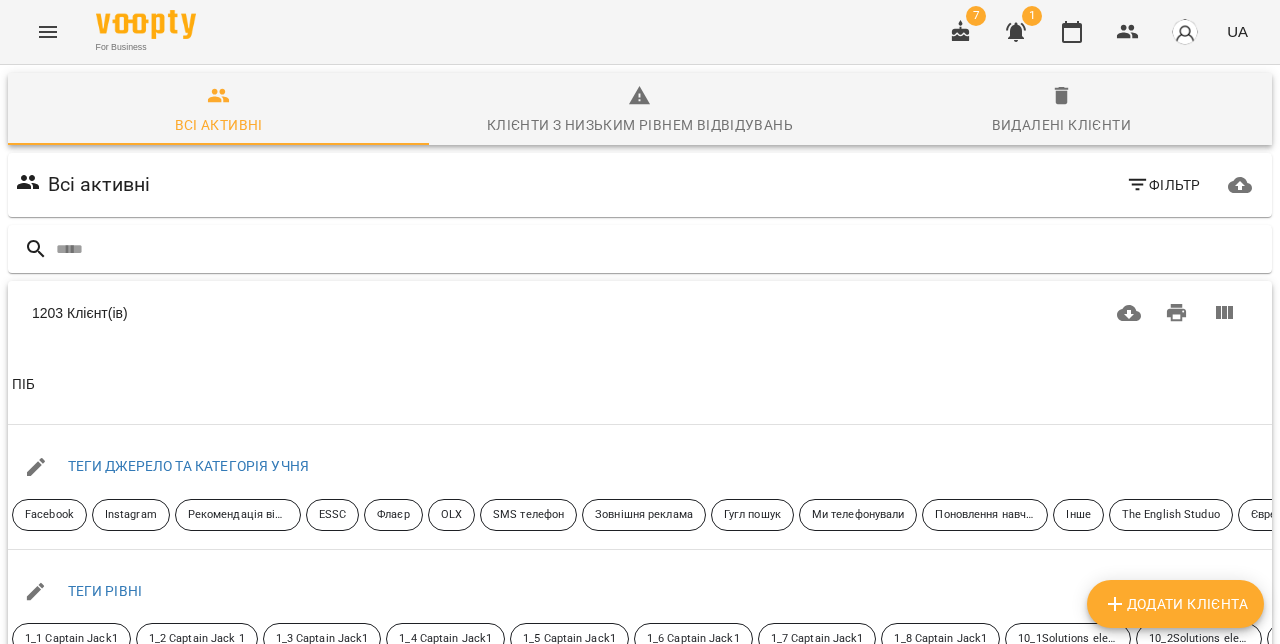 click on "Додати клієнта" at bounding box center (1175, 604) 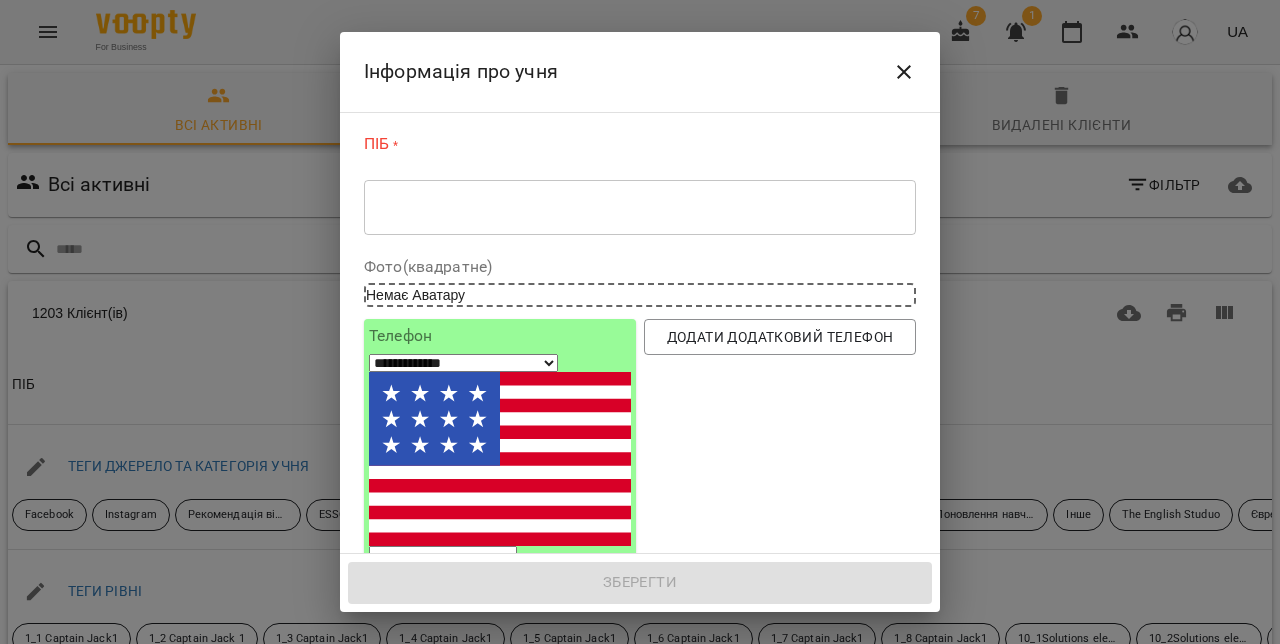 click at bounding box center [640, 207] 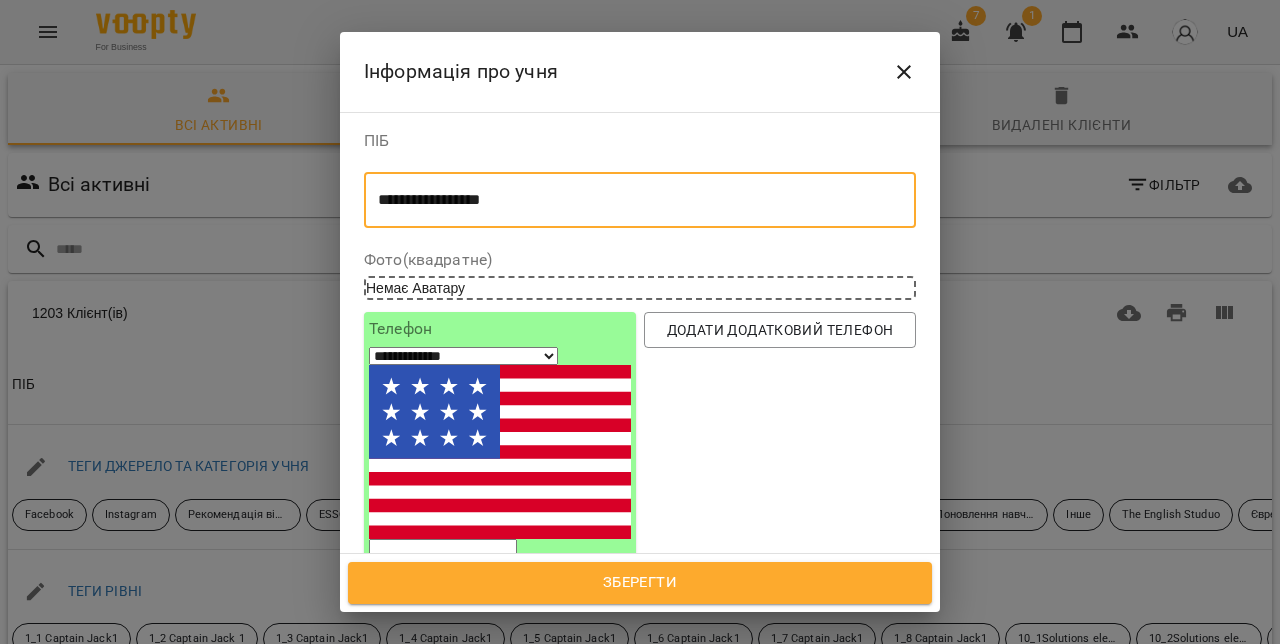 type on "**********" 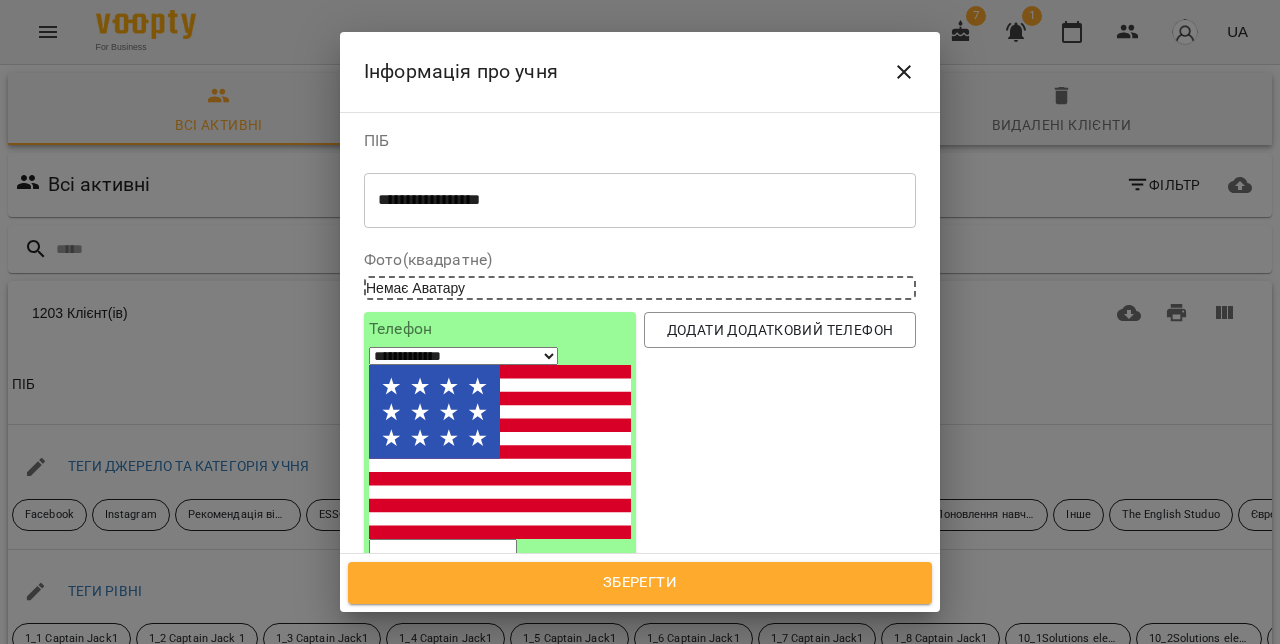 select on "**" 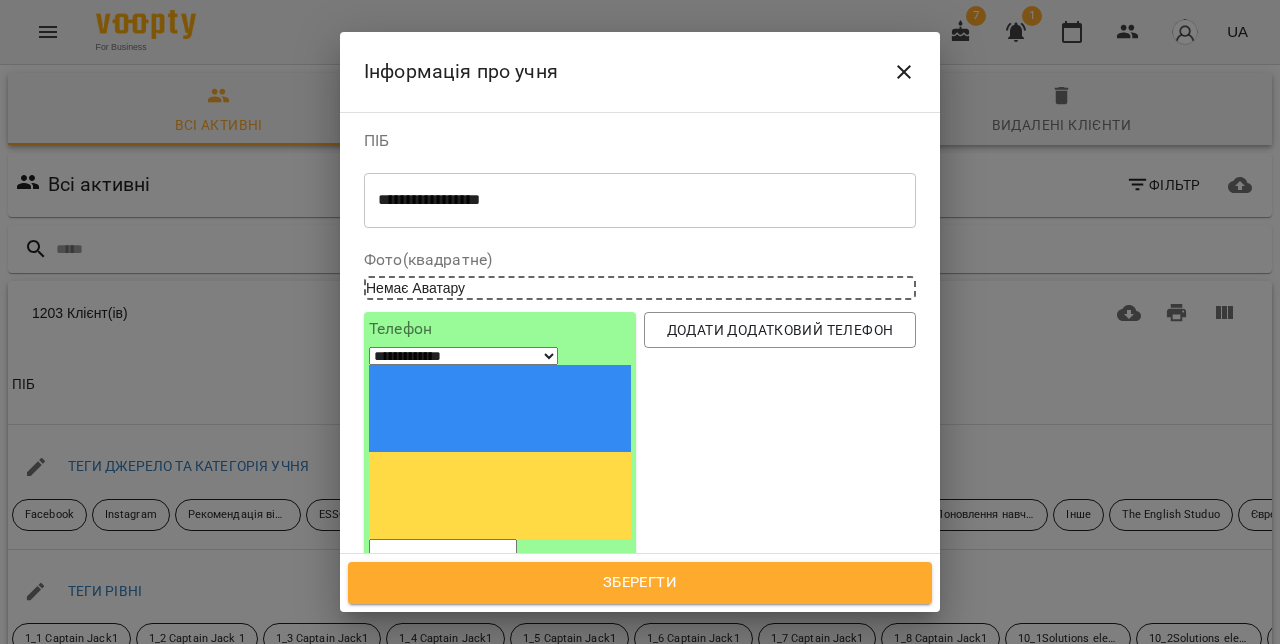 paste on "*********" 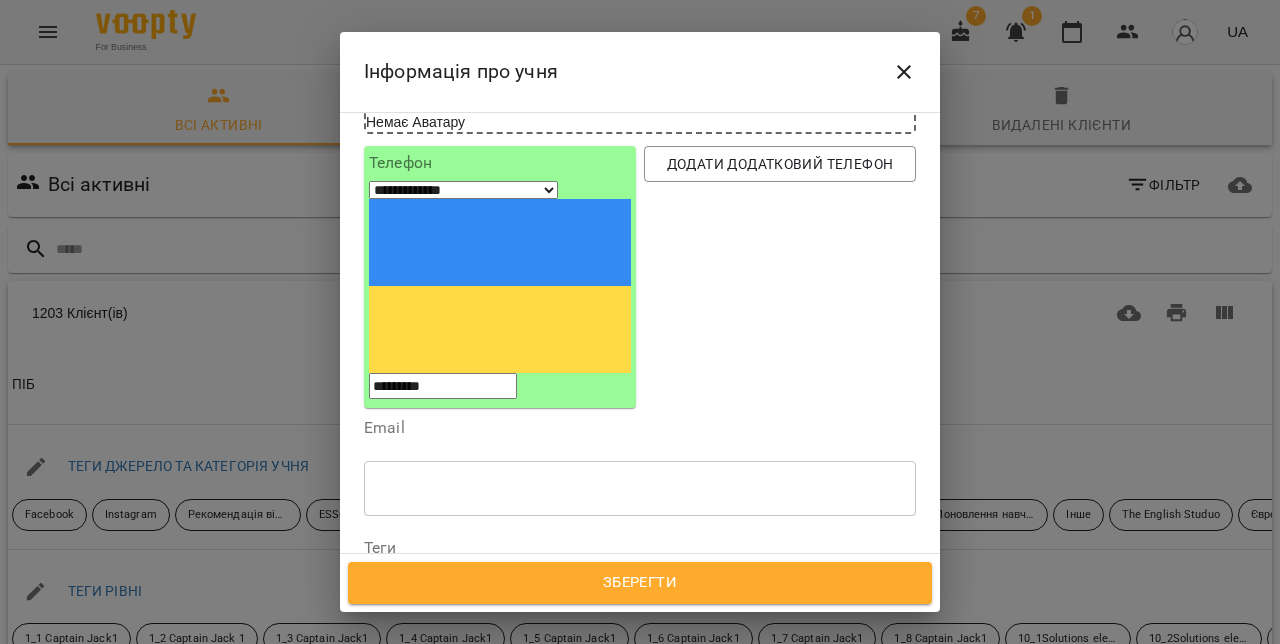 scroll, scrollTop: 209, scrollLeft: 0, axis: vertical 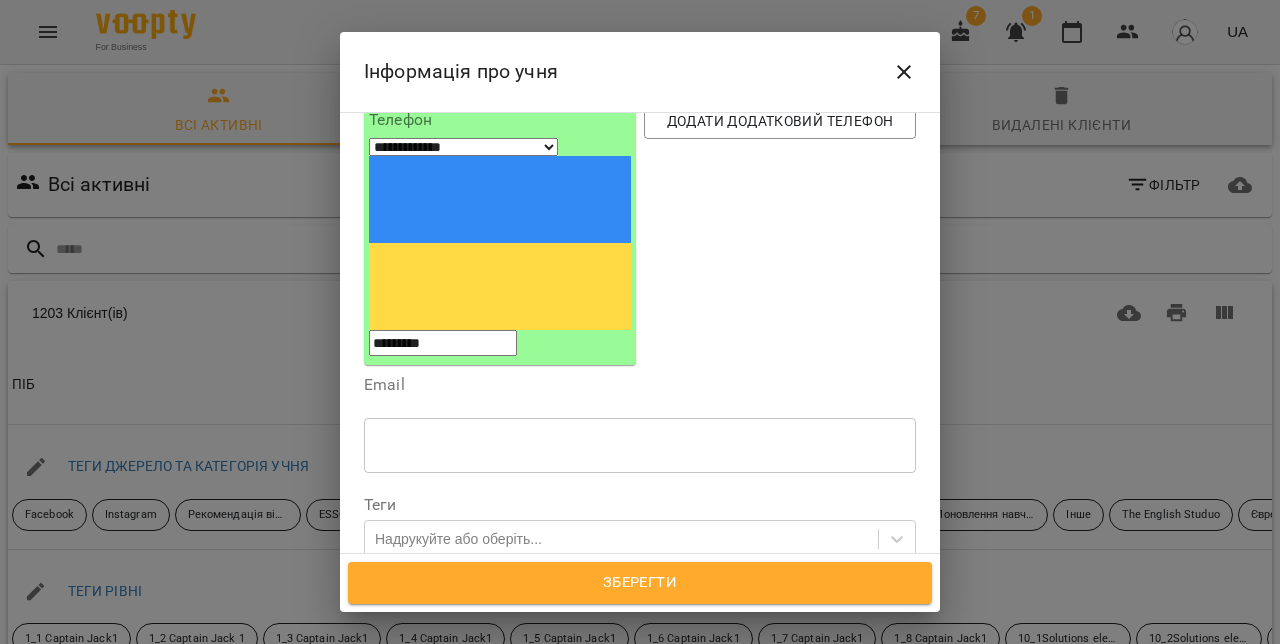 type on "*********" 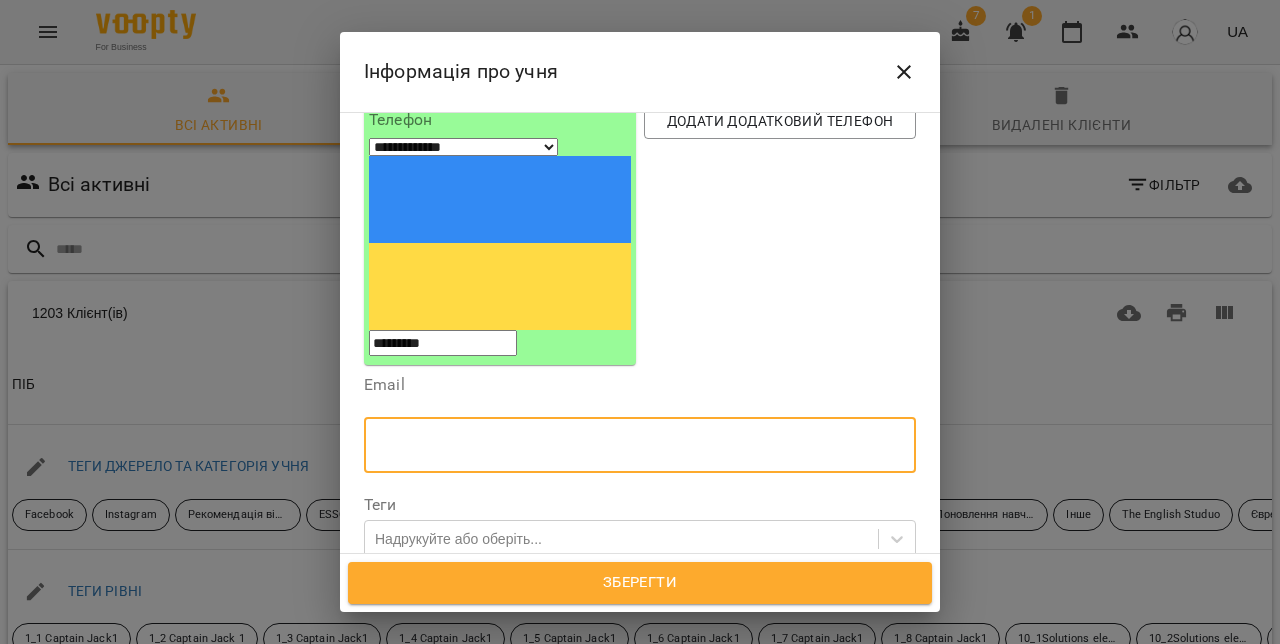 paste on "**********" 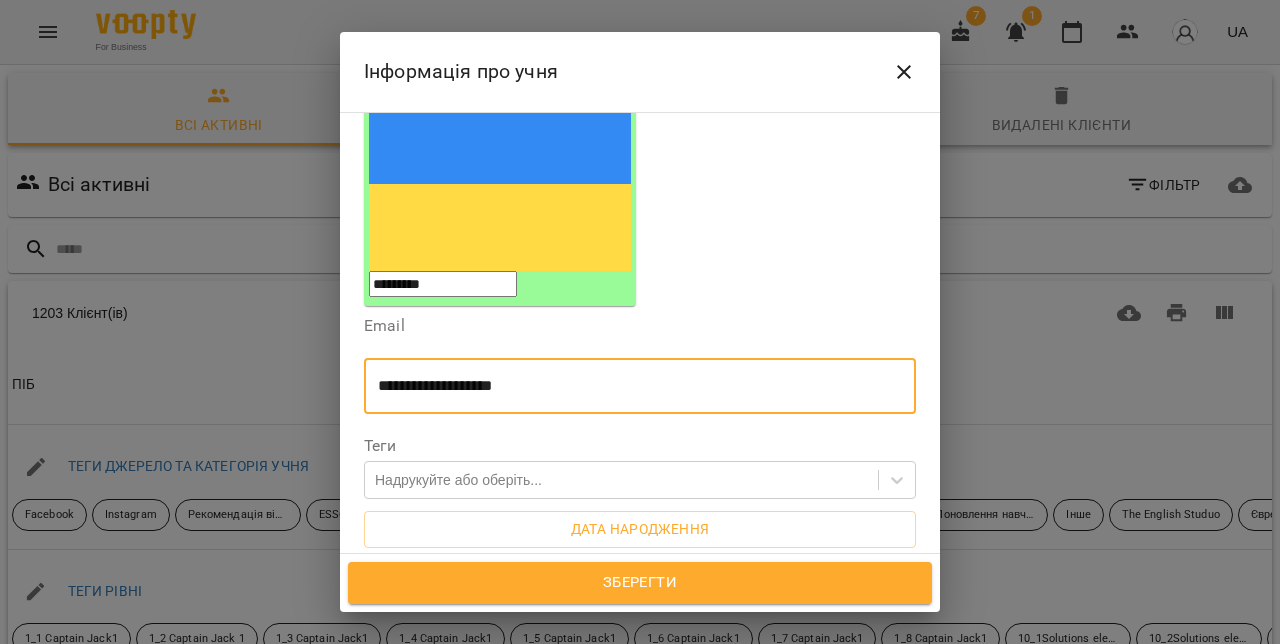 scroll, scrollTop: 279, scrollLeft: 0, axis: vertical 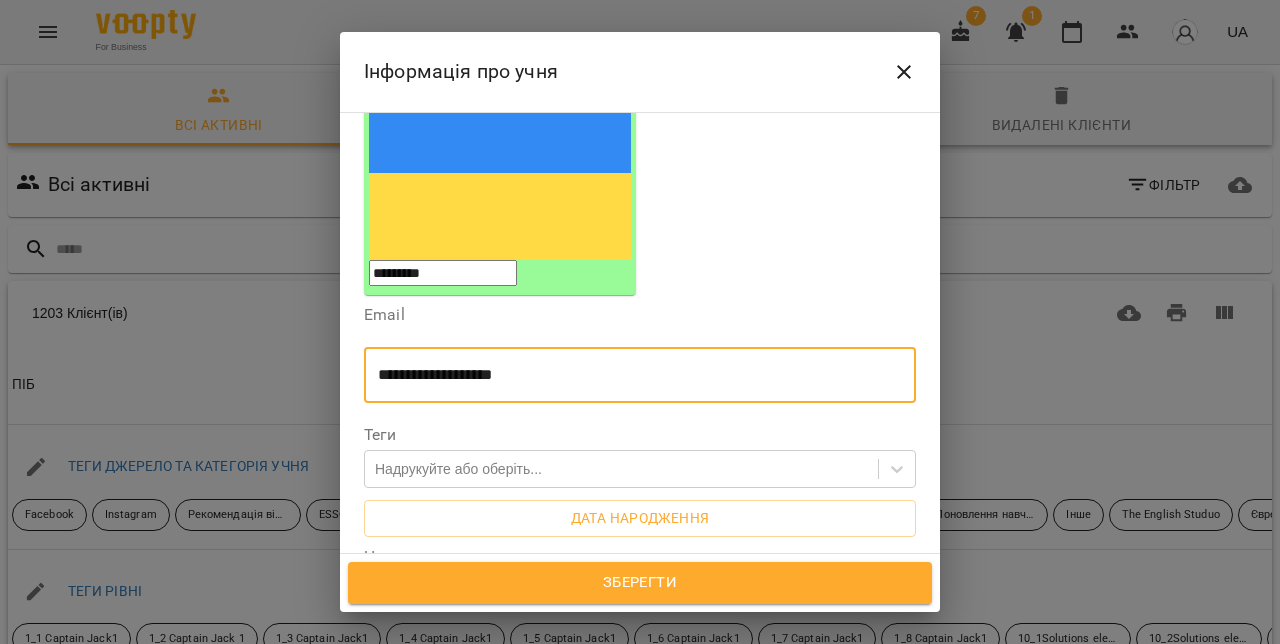 type on "**********" 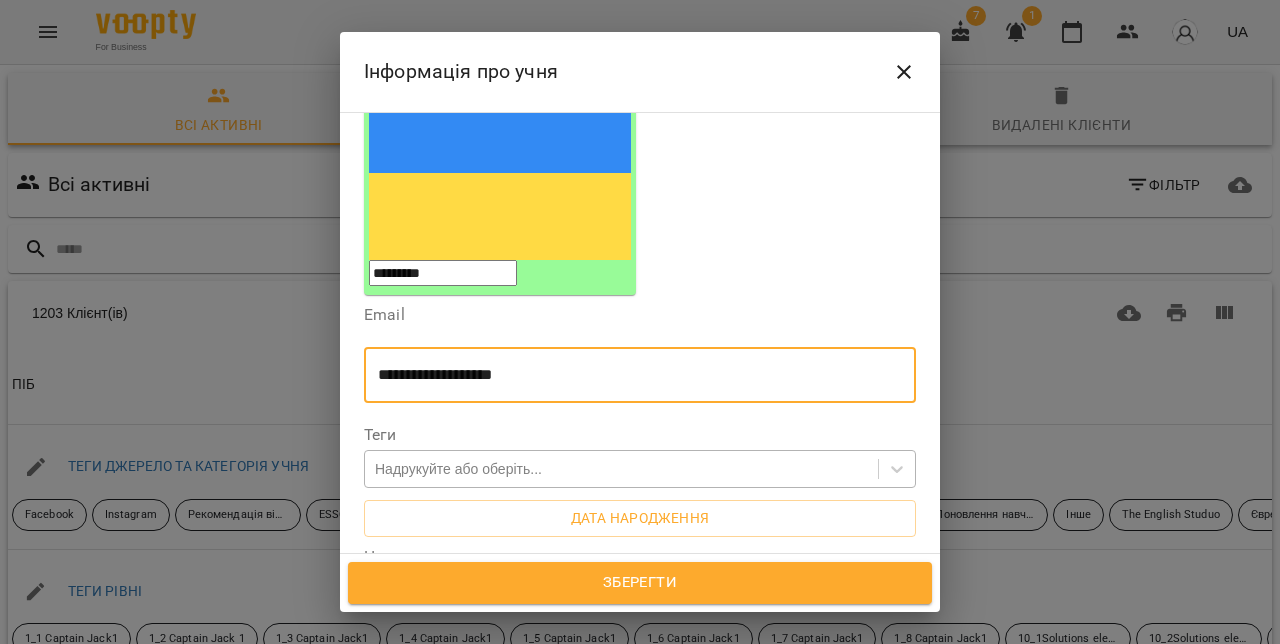 click on "Надрукуйте або оберіть..." at bounding box center [458, 469] 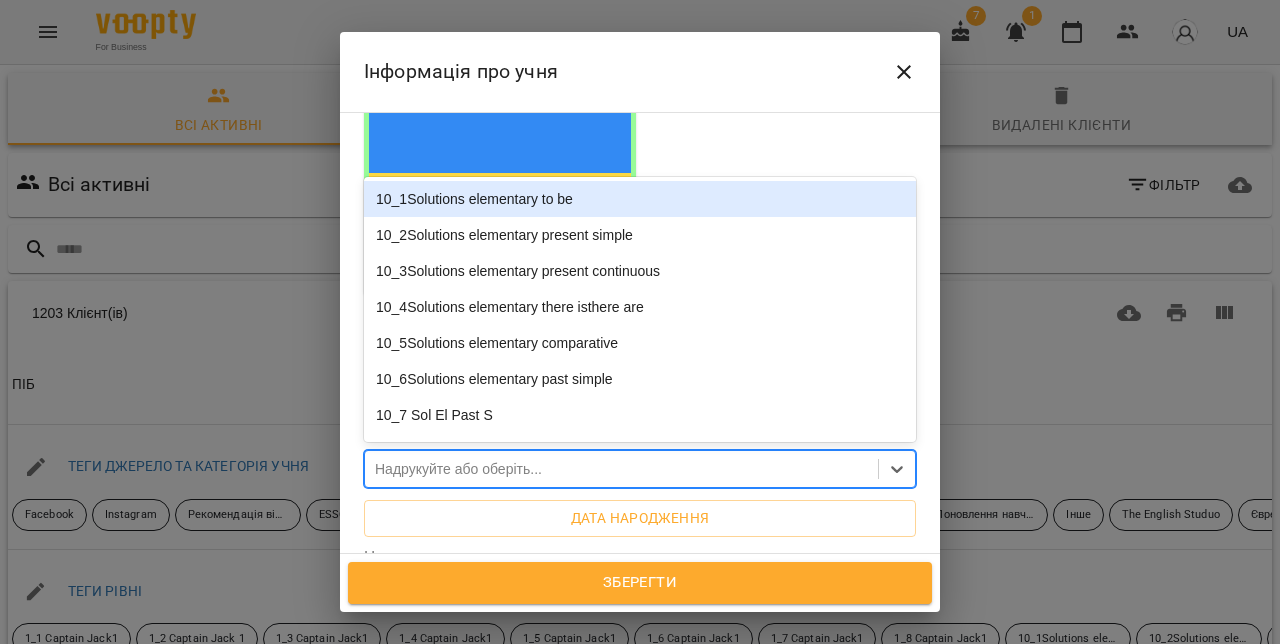 paste on "**********" 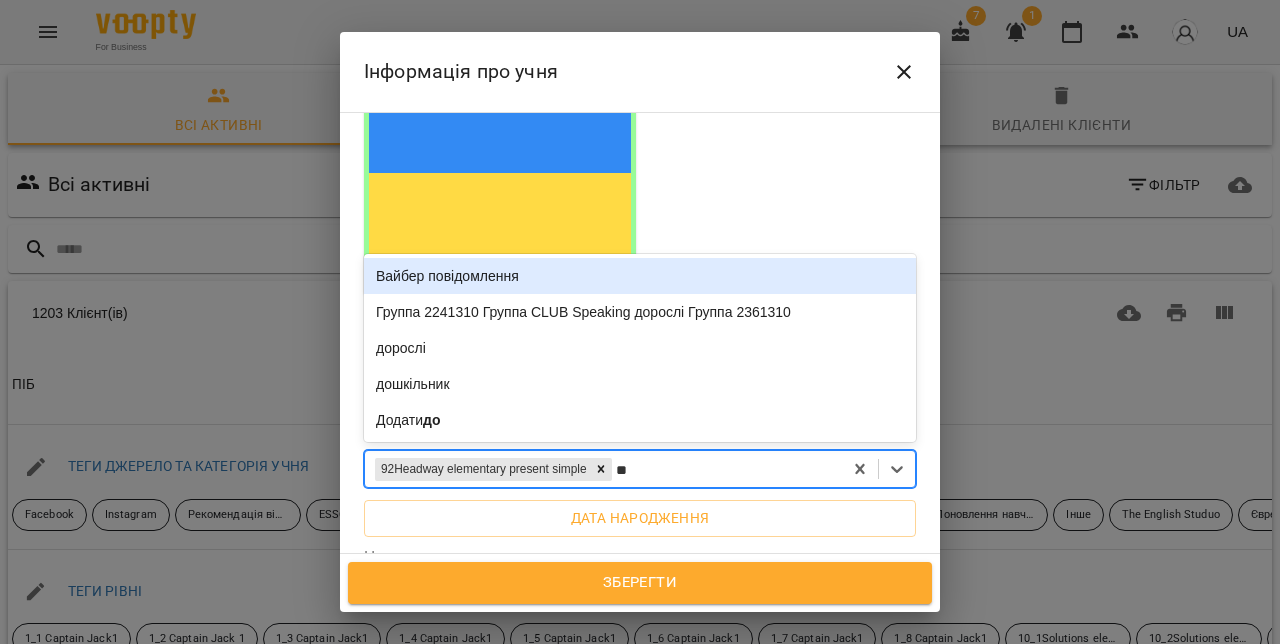 type on "***" 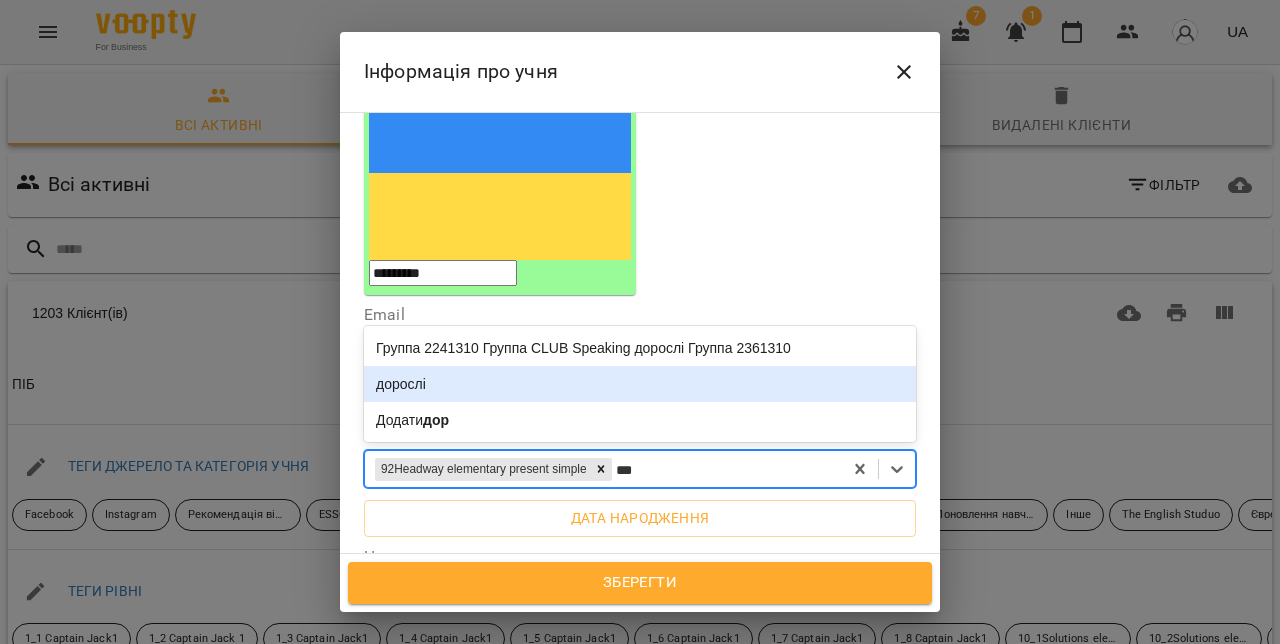 click on "дорослі" at bounding box center (640, 384) 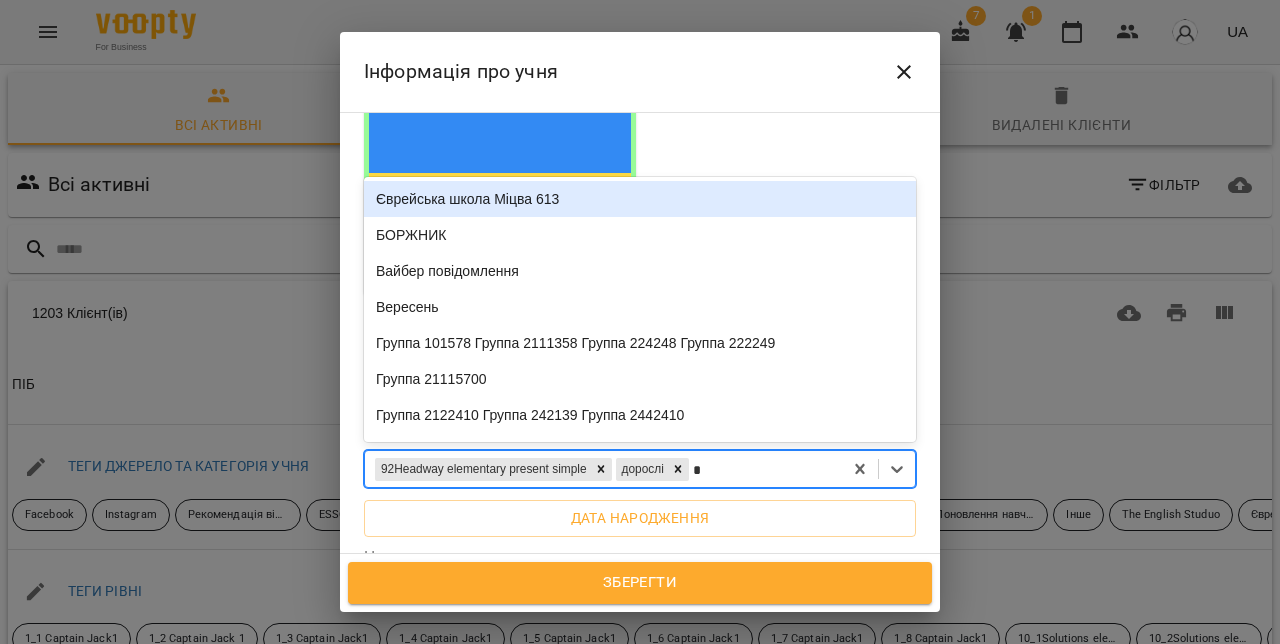 type on "**" 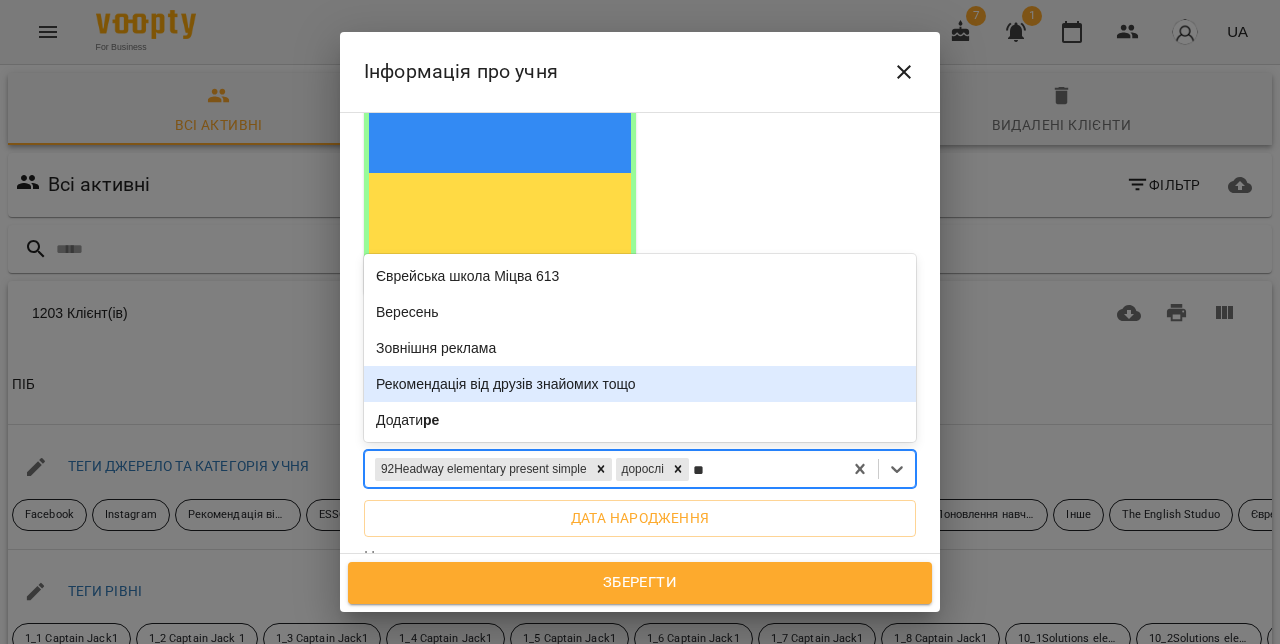 click on "Рекомендація від друзів знайомих тощо" at bounding box center (640, 384) 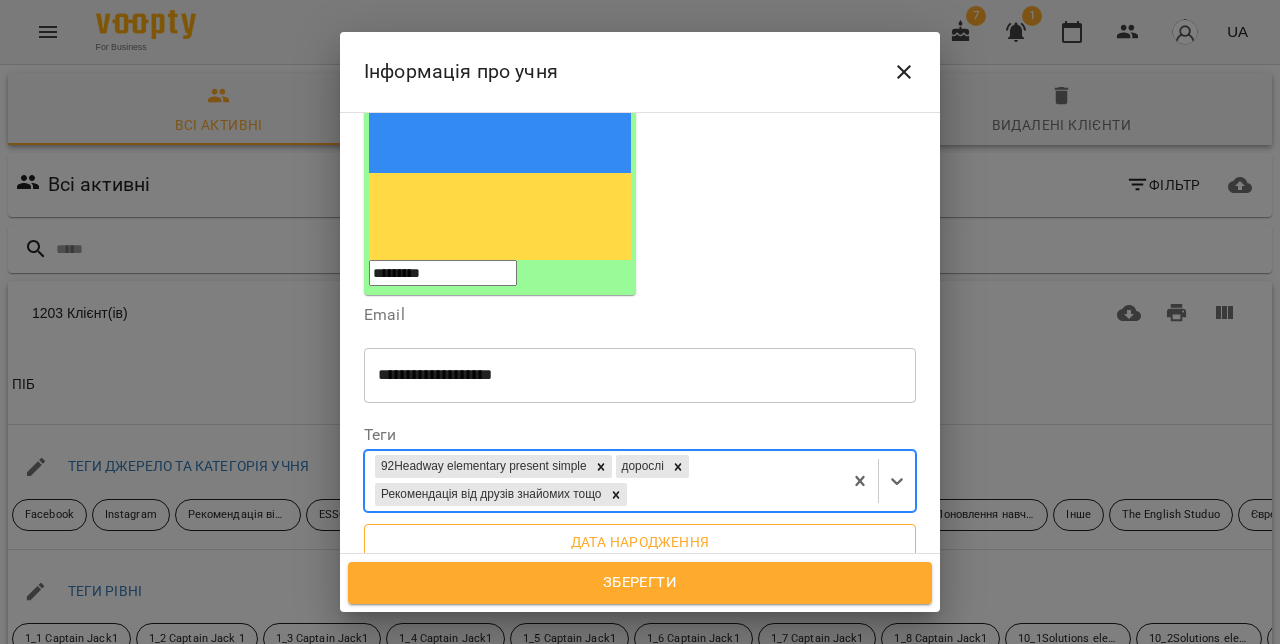 click on "Дата народження" at bounding box center [640, 542] 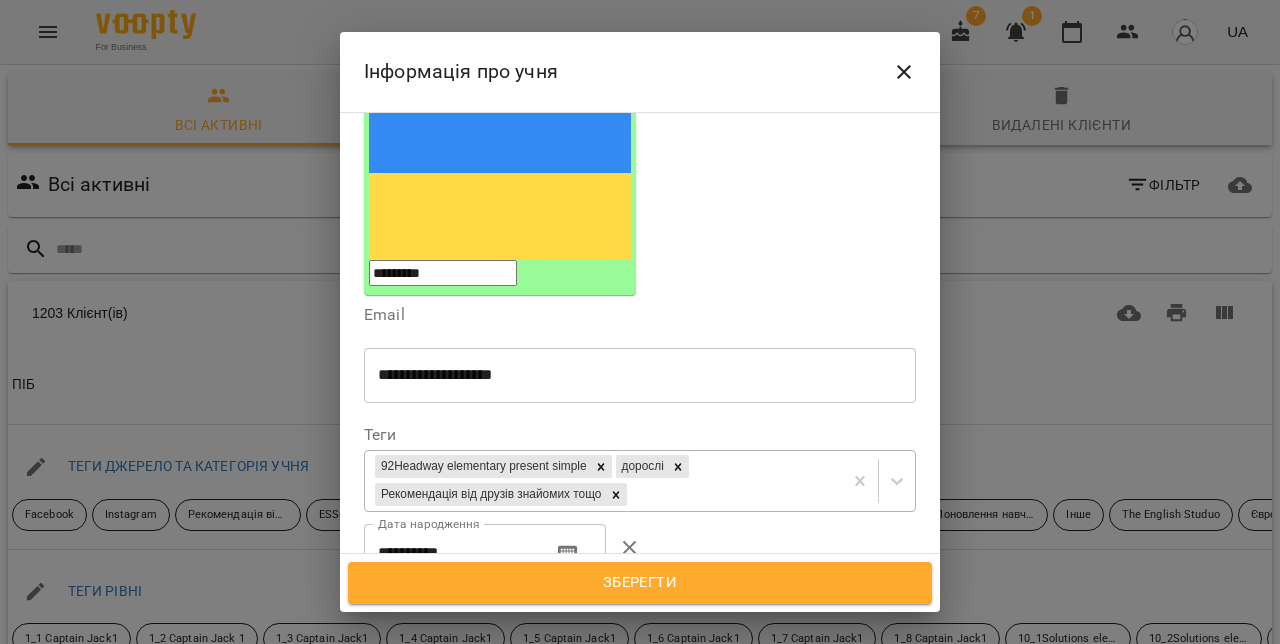 click on "**********" at bounding box center (450, 552) 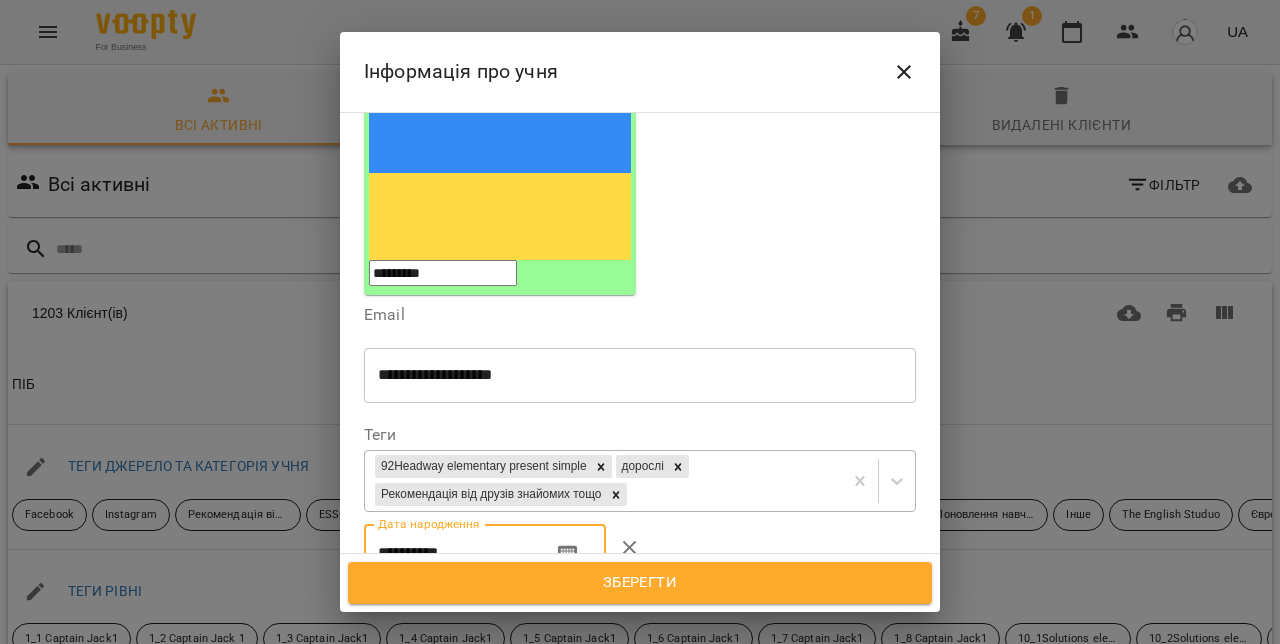 paste 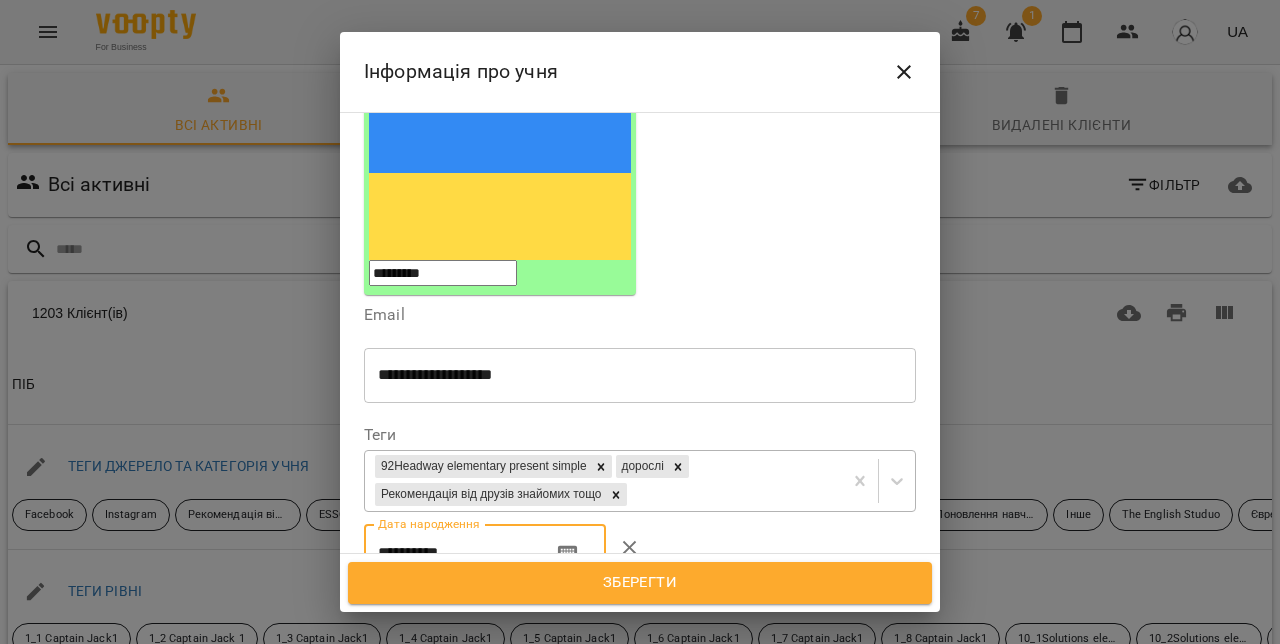 type on "**********" 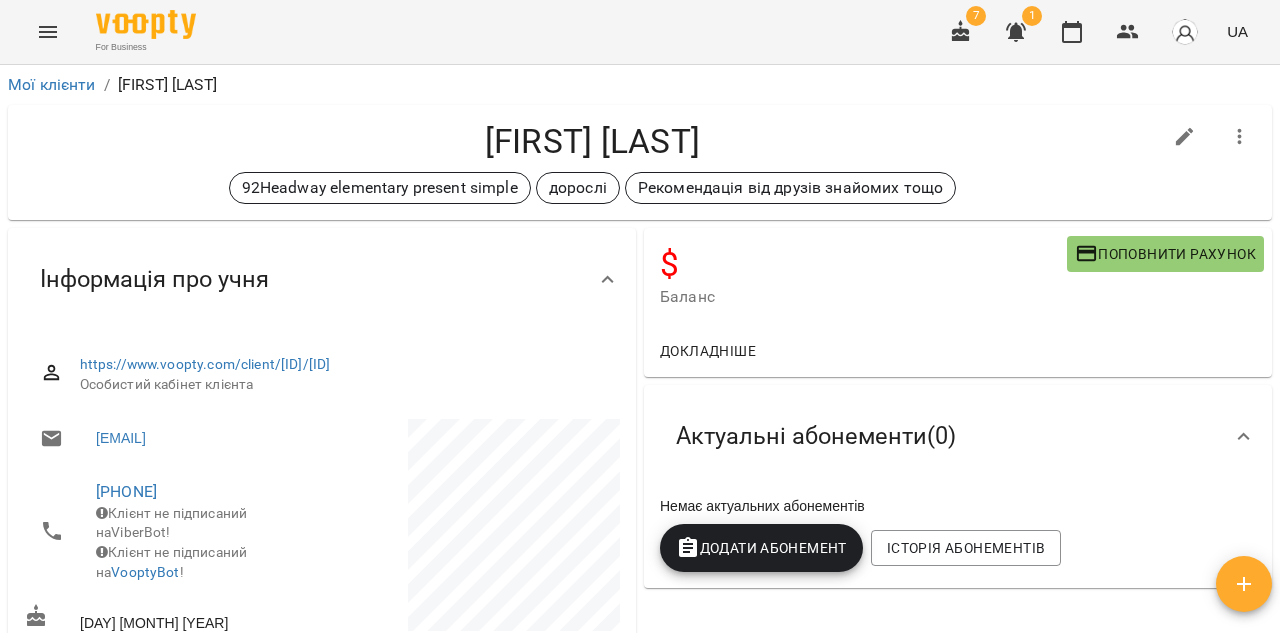 scroll, scrollTop: 0, scrollLeft: 0, axis: both 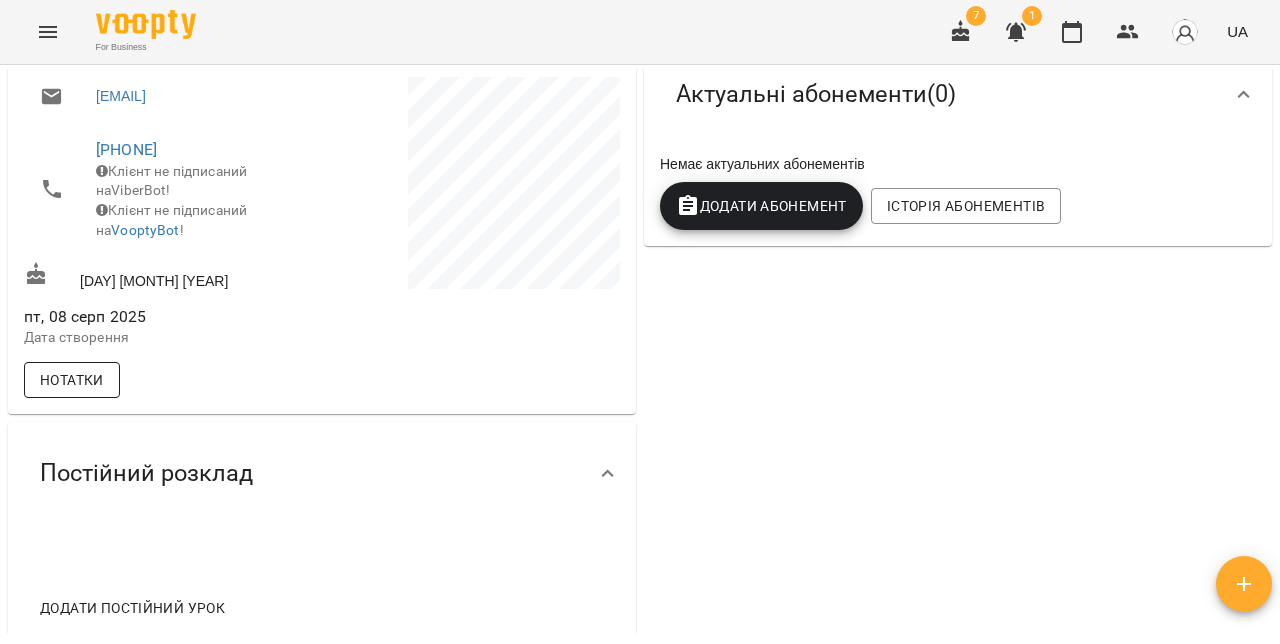 click on "Нотатки" at bounding box center (72, 380) 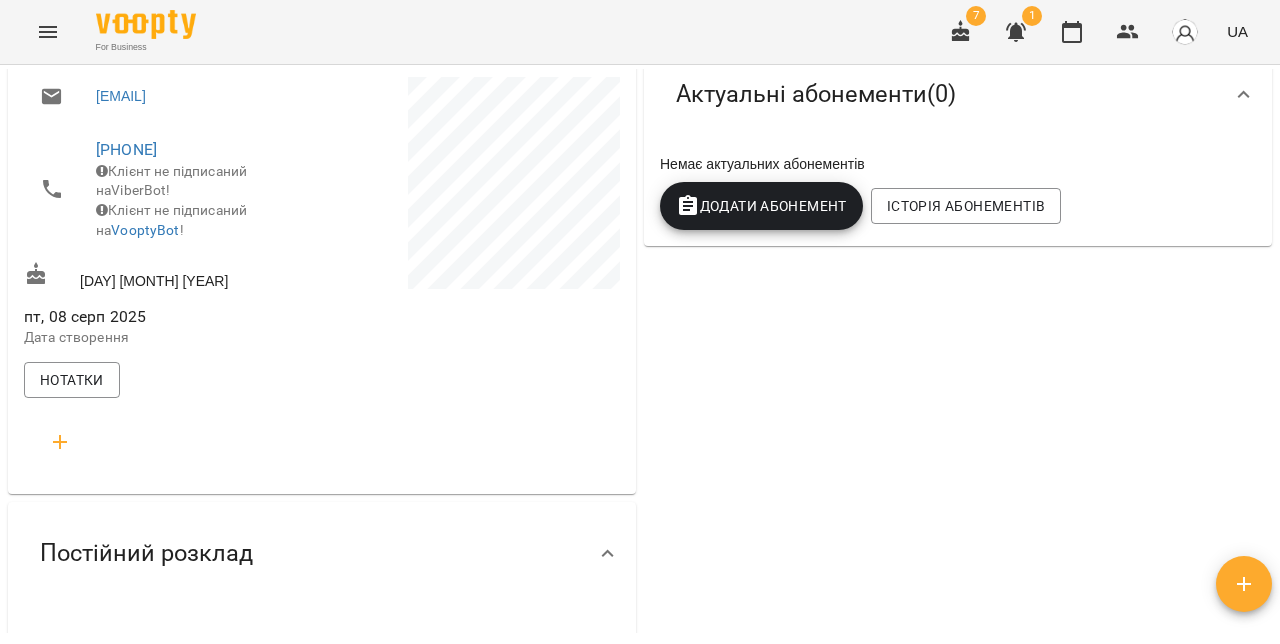 click 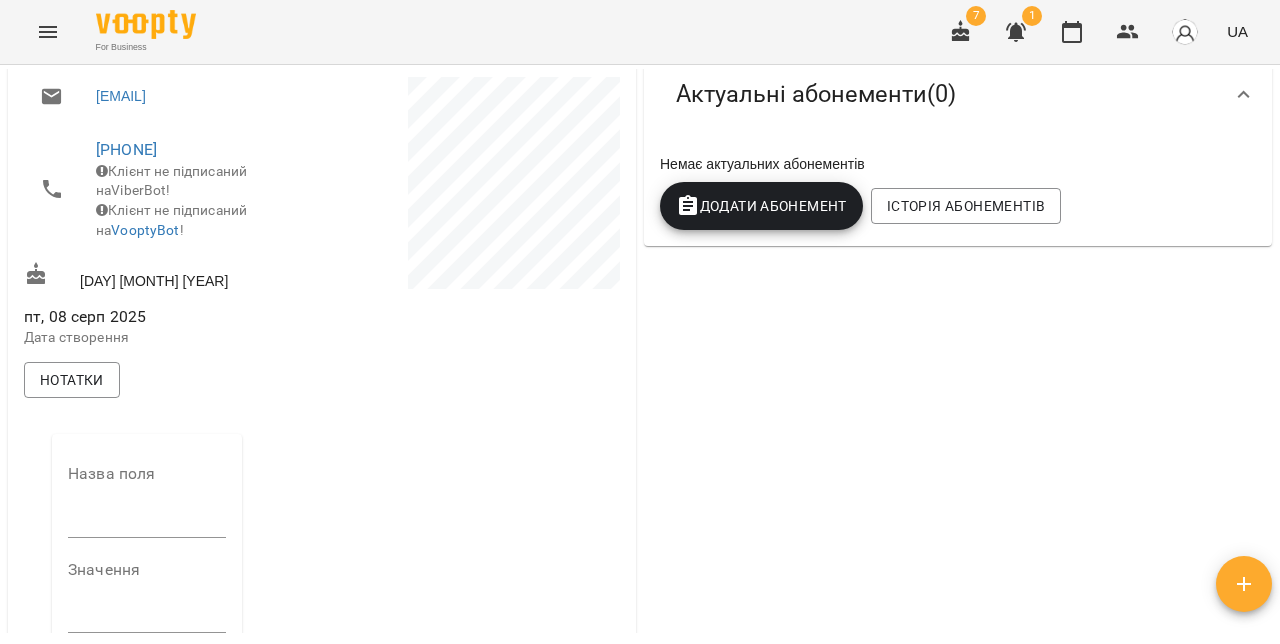 click at bounding box center (147, 522) 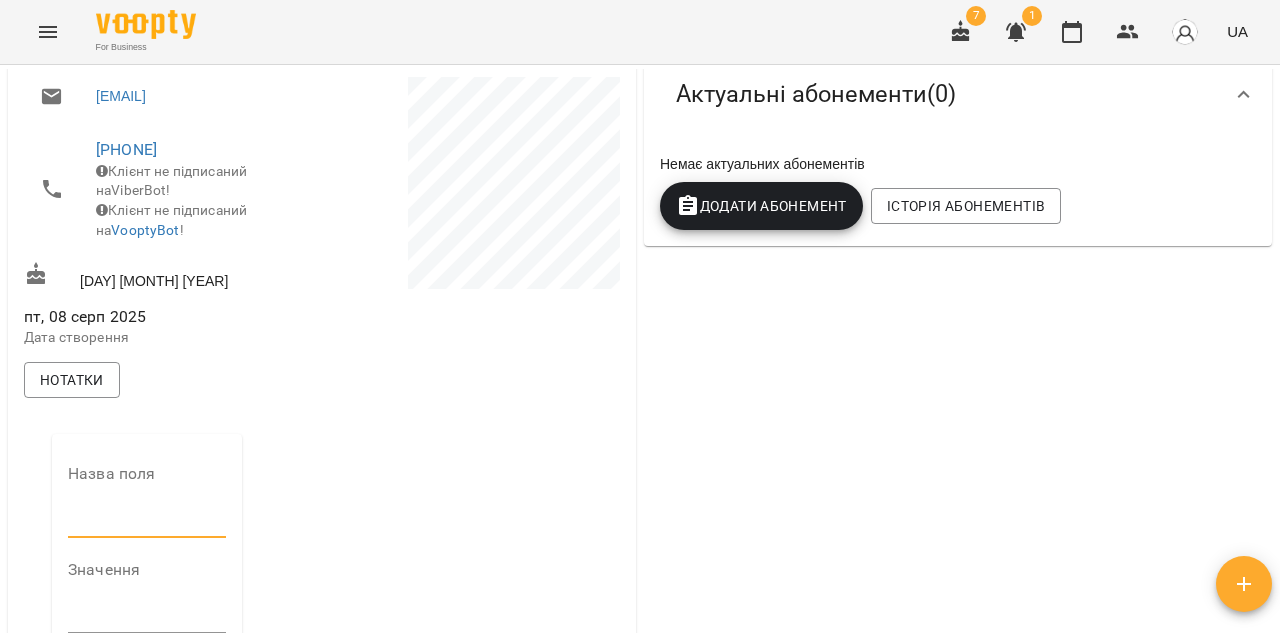 type on "**********" 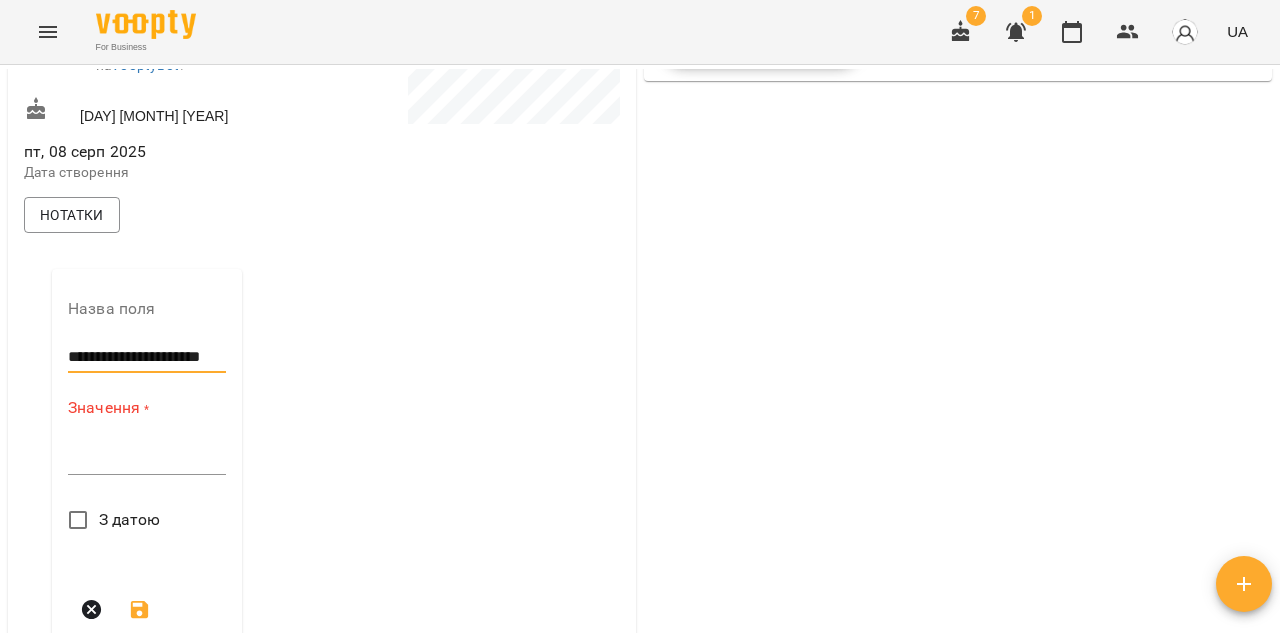 scroll, scrollTop: 512, scrollLeft: 0, axis: vertical 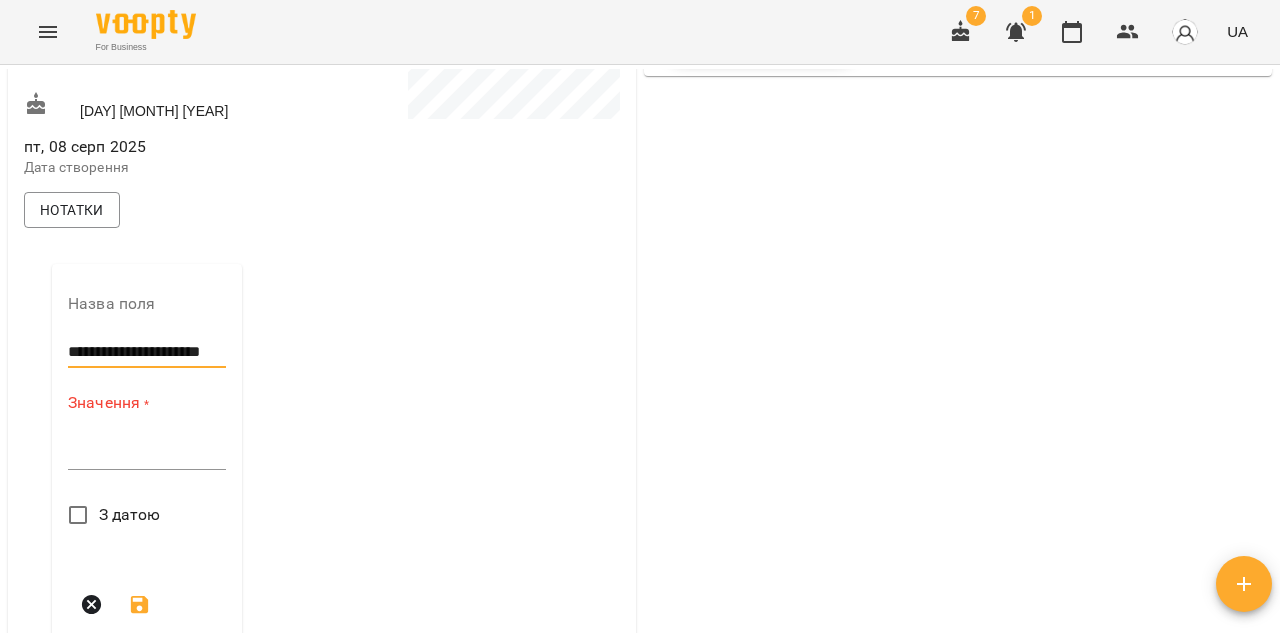 click at bounding box center (147, 453) 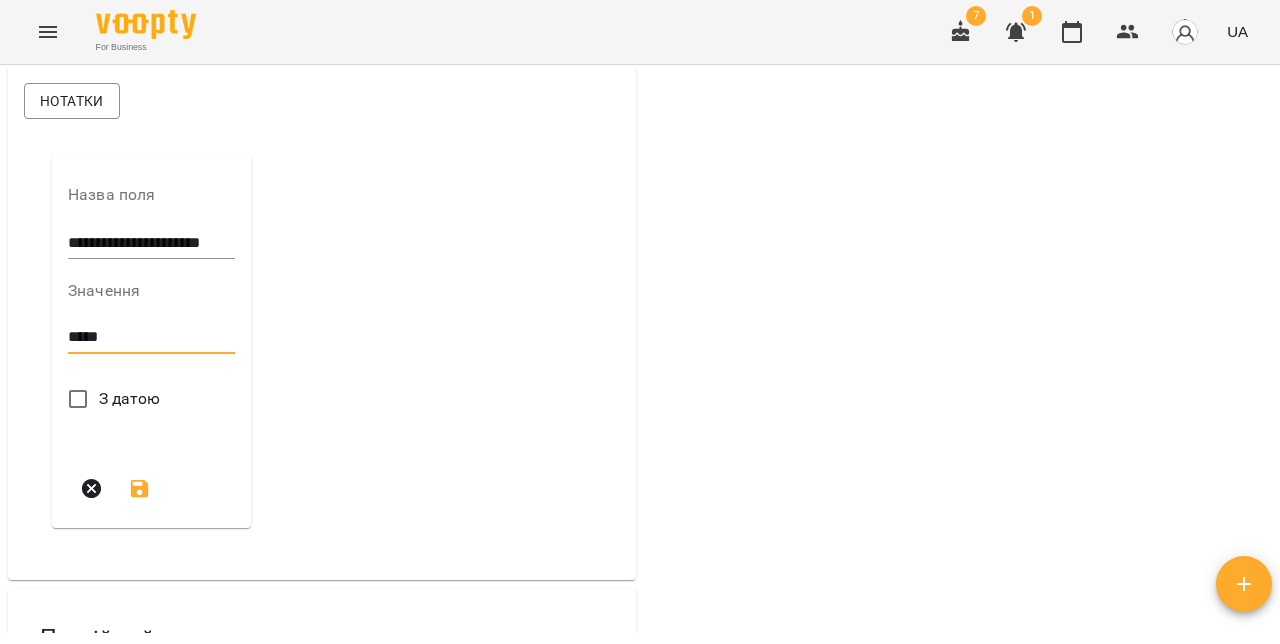 scroll, scrollTop: 623, scrollLeft: 0, axis: vertical 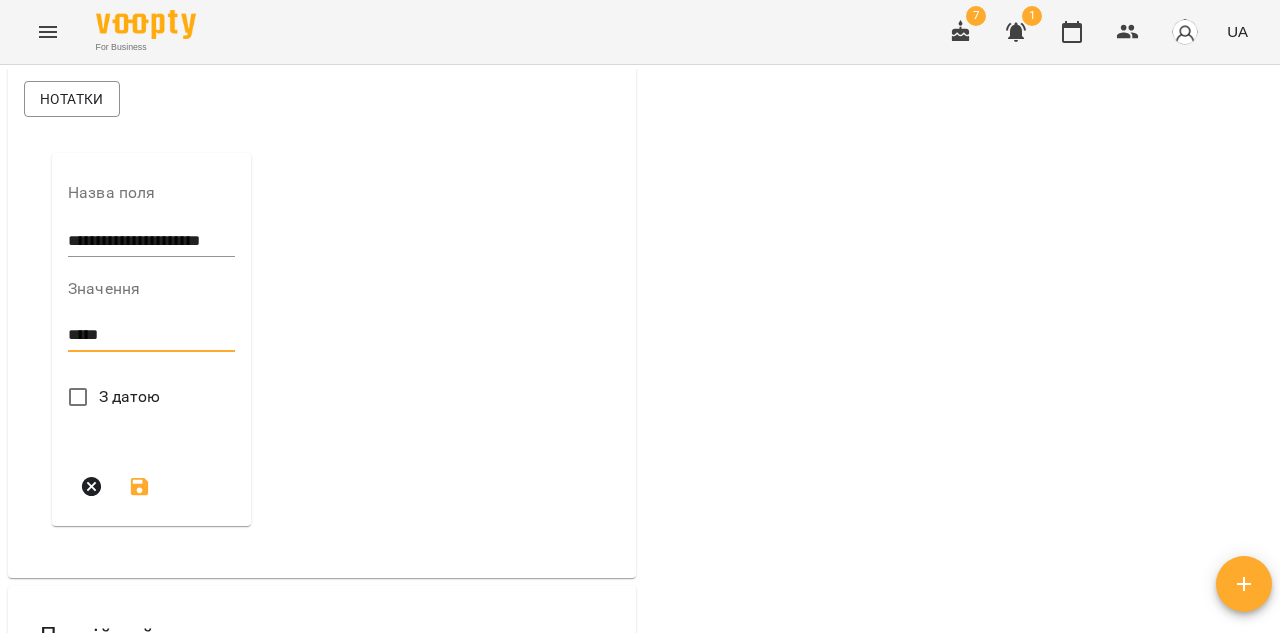 type on "*****" 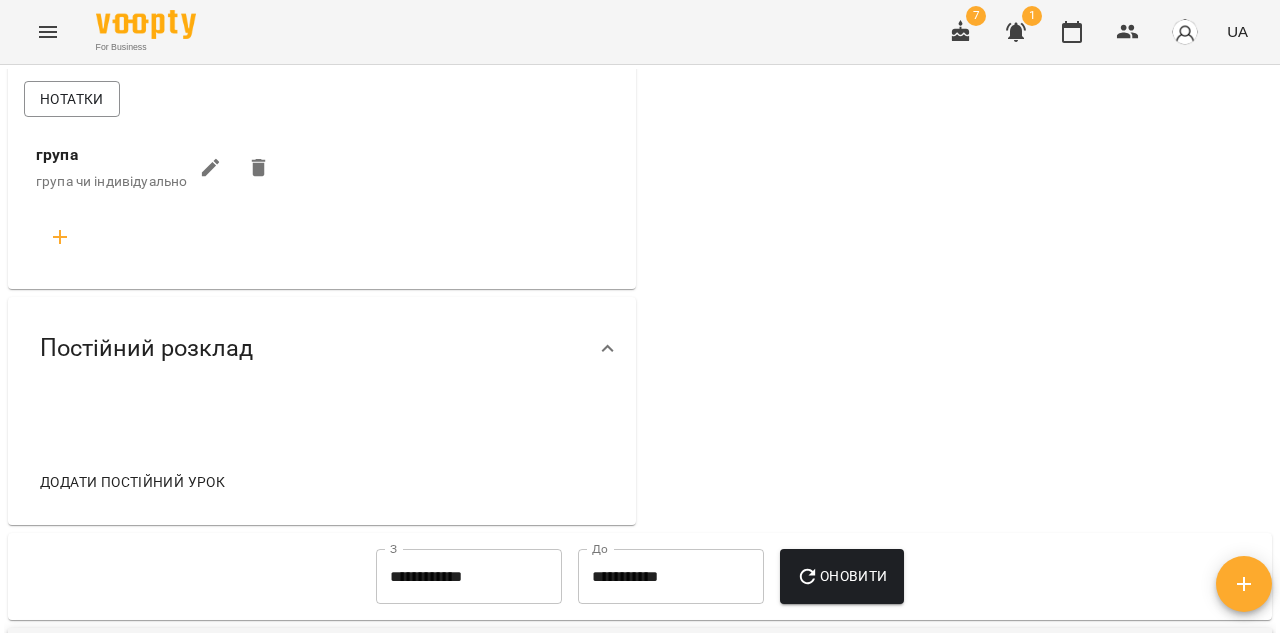 click at bounding box center [60, 237] 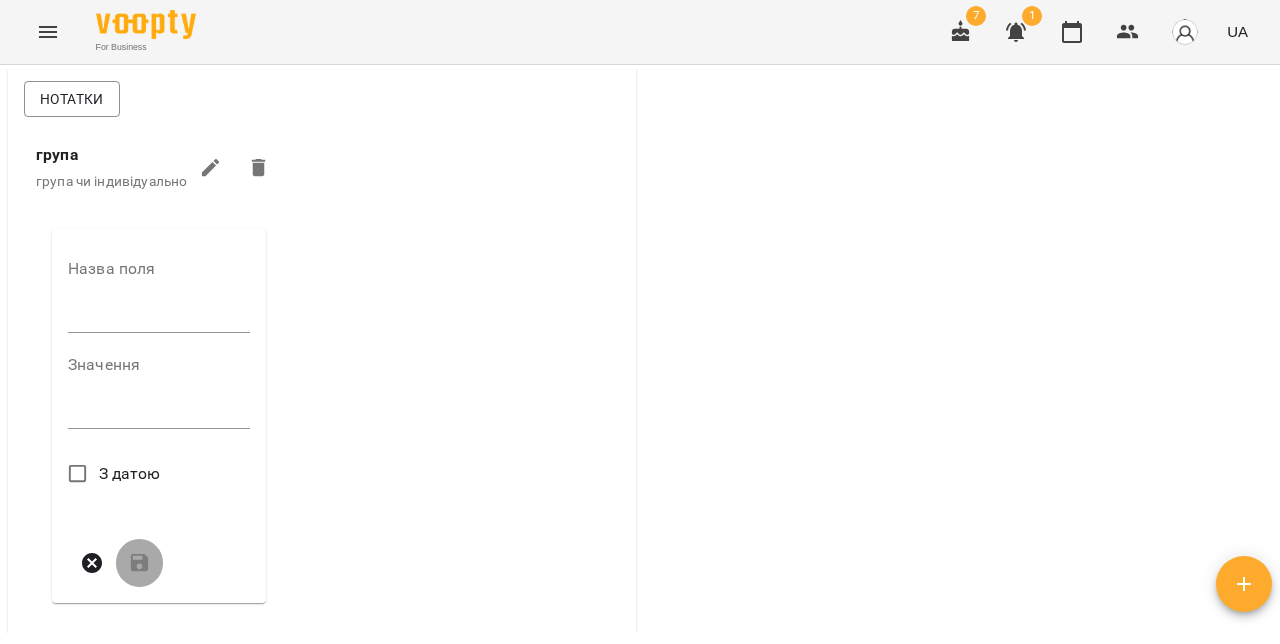 click at bounding box center [159, 317] 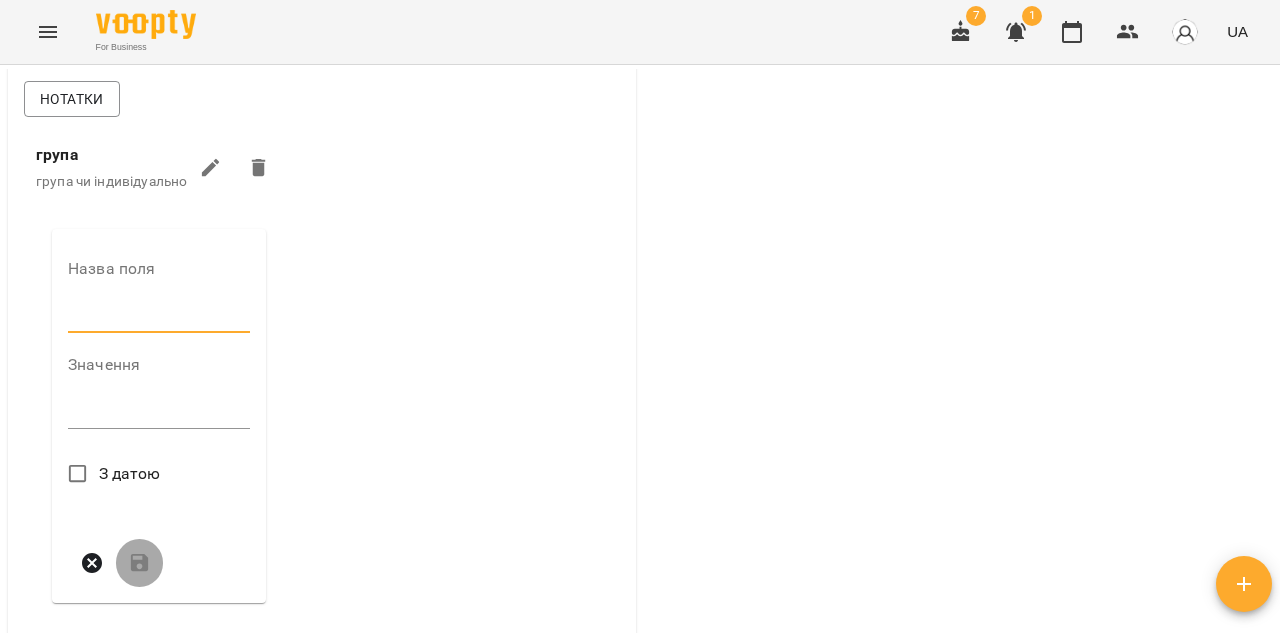 type on "*****" 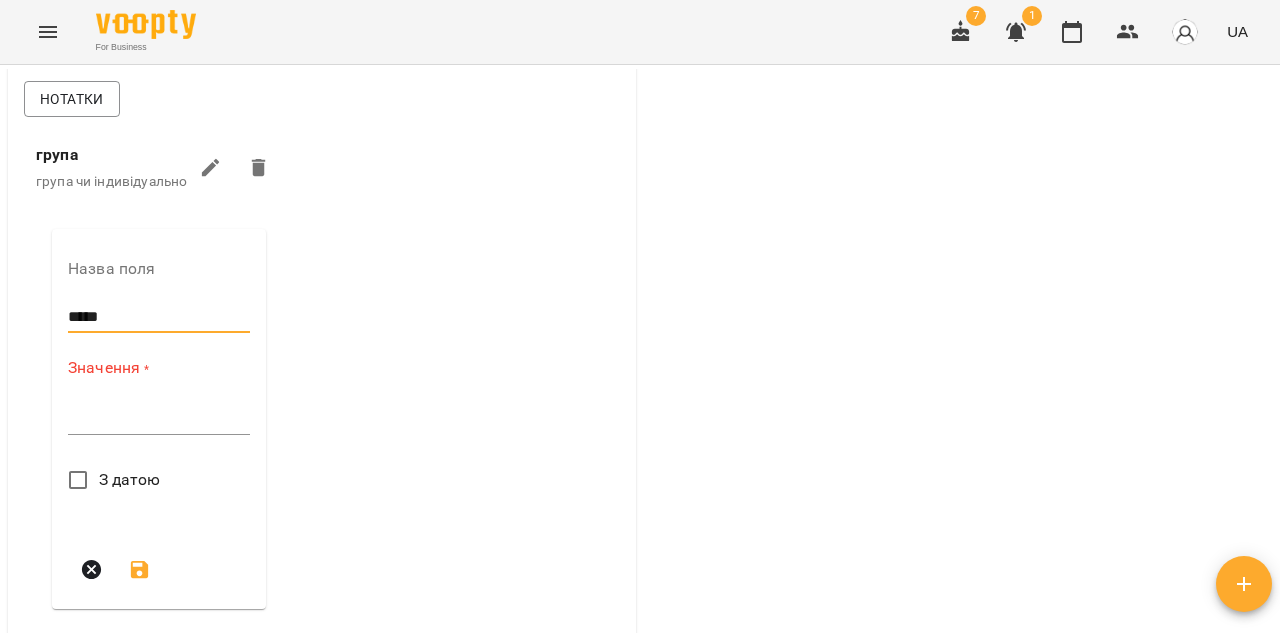 click on "*" at bounding box center (159, 419) 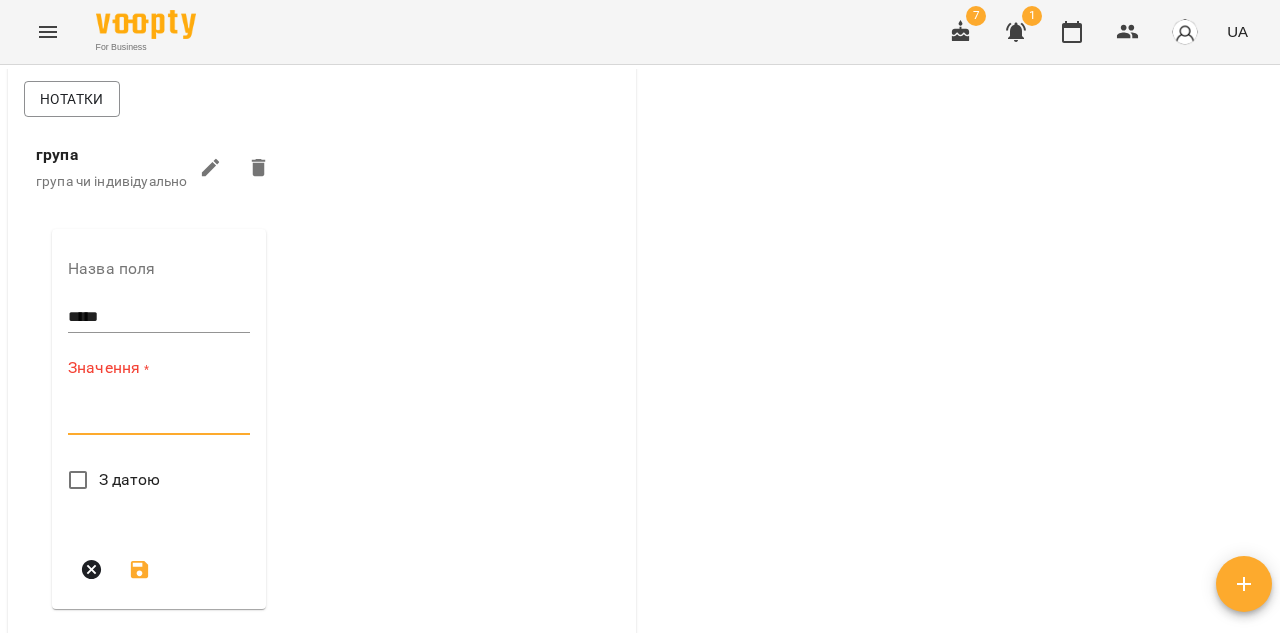 paste on "**********" 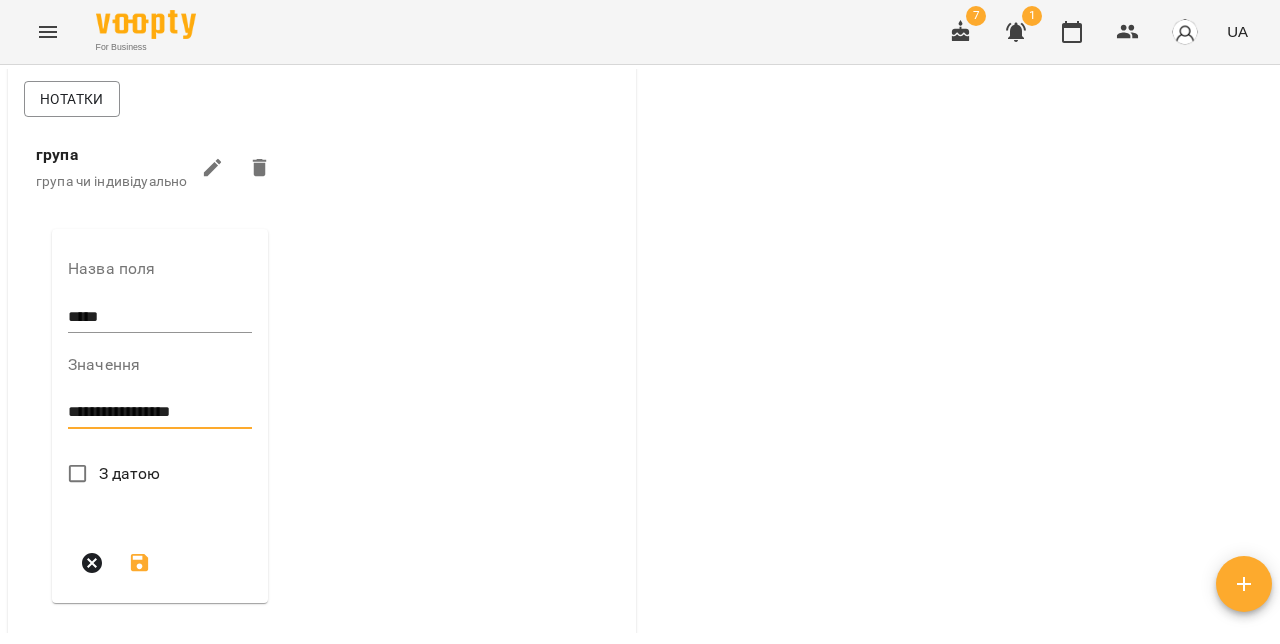 type on "**********" 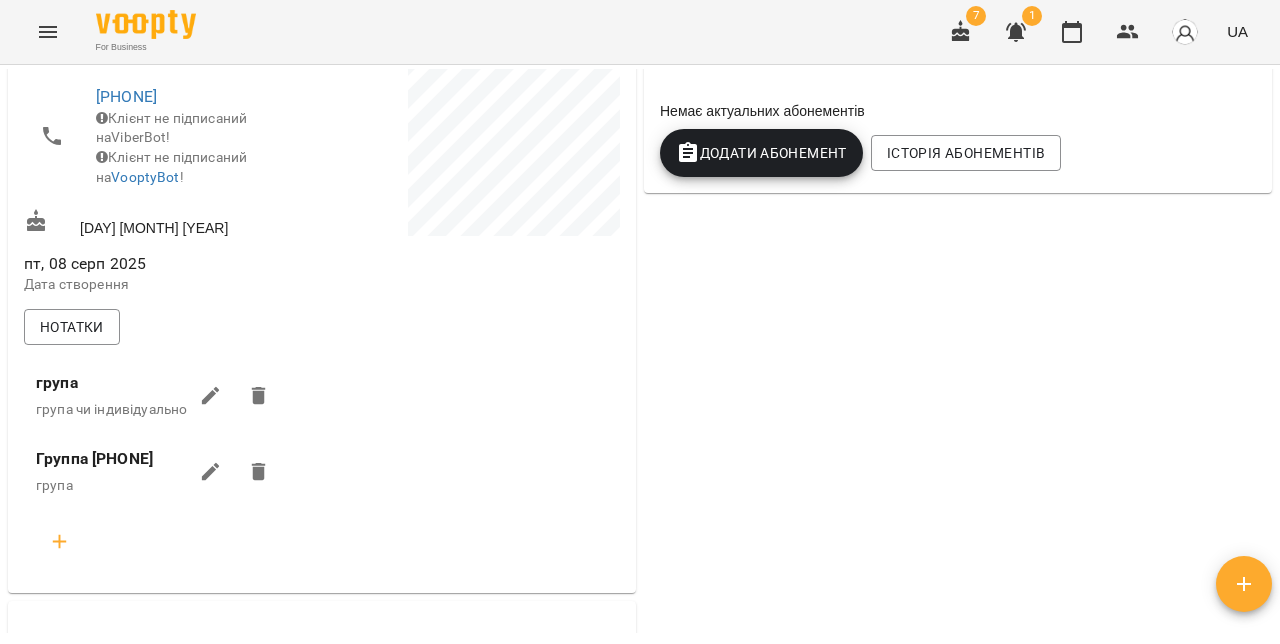 scroll, scrollTop: 424, scrollLeft: 0, axis: vertical 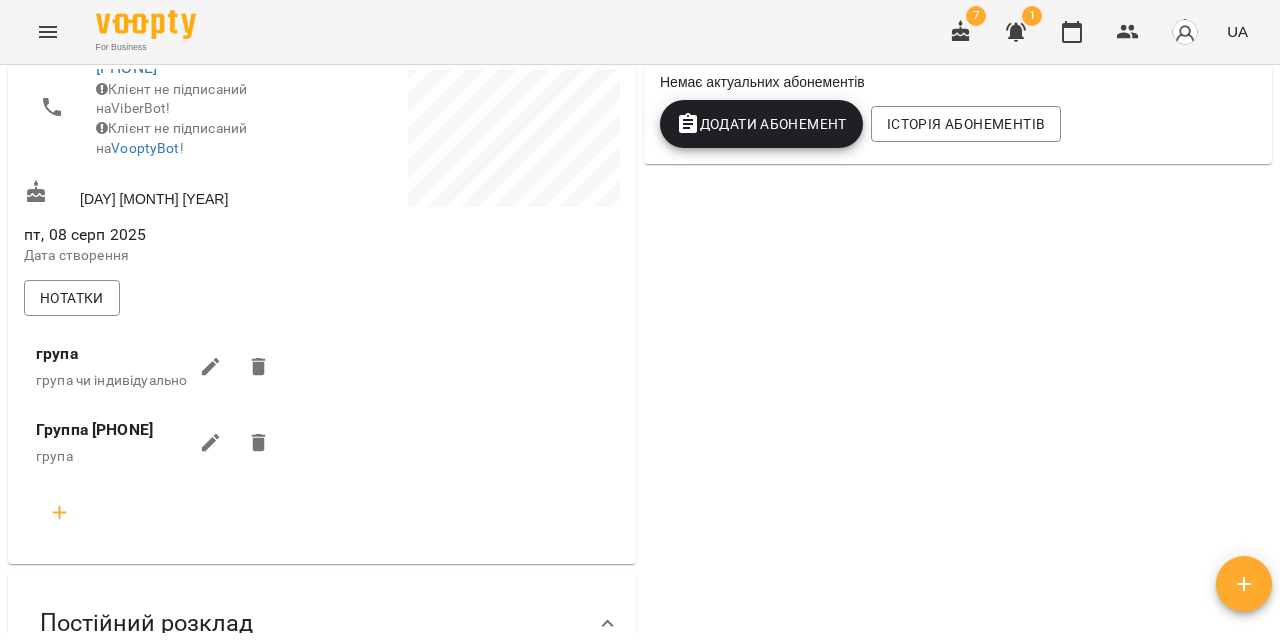 click at bounding box center (60, 513) 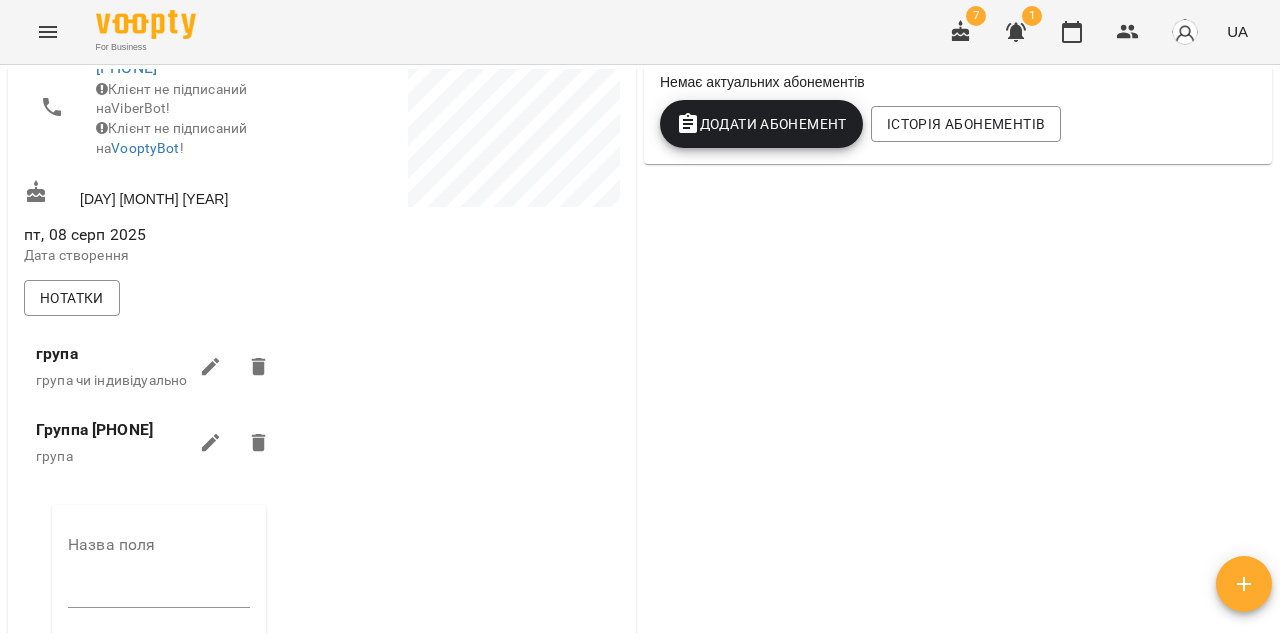 scroll, scrollTop: 686, scrollLeft: 0, axis: vertical 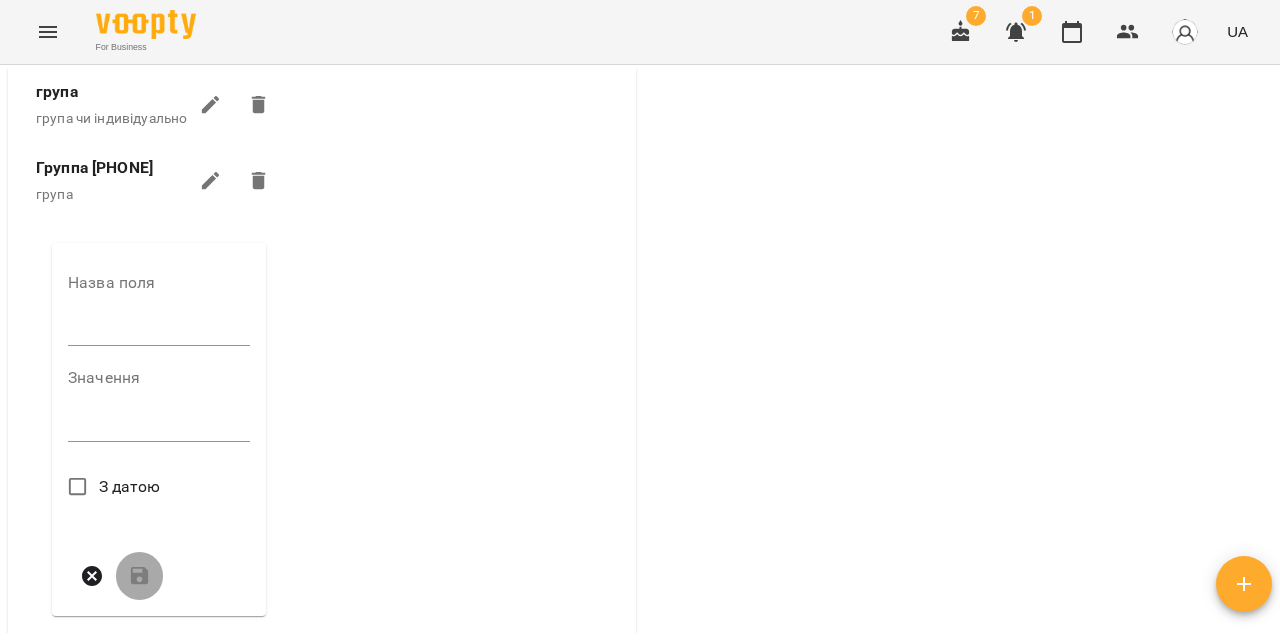 click at bounding box center (159, 330) 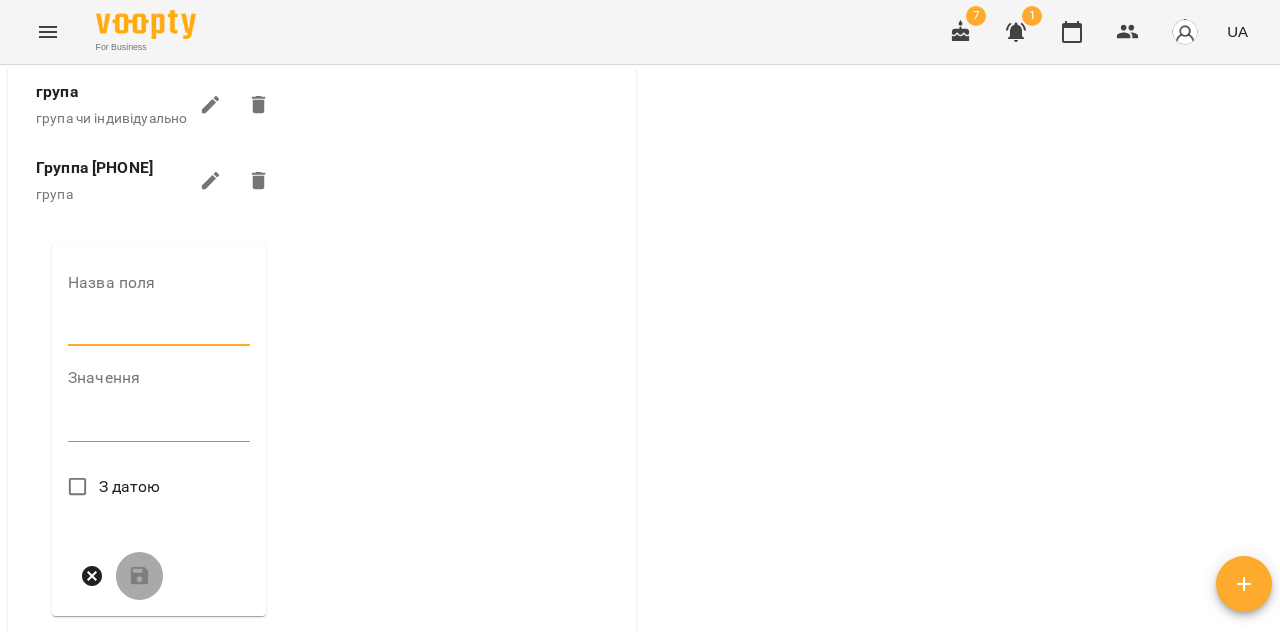 type on "**********" 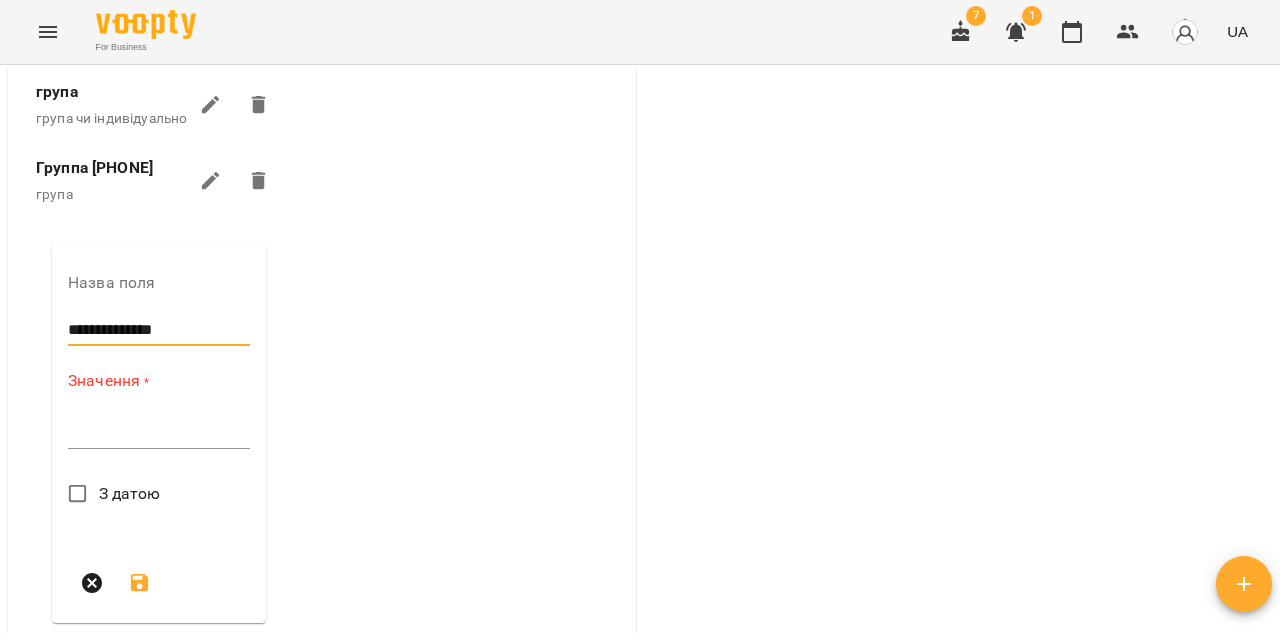 click on "*" at bounding box center (159, 433) 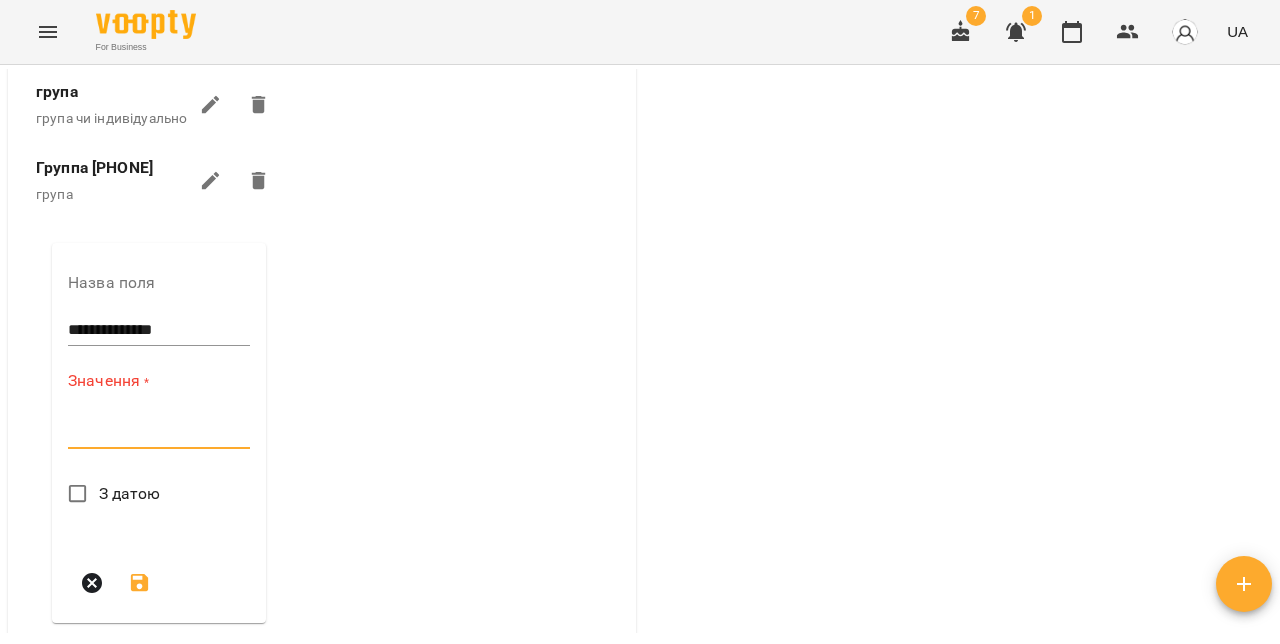 paste on "**********" 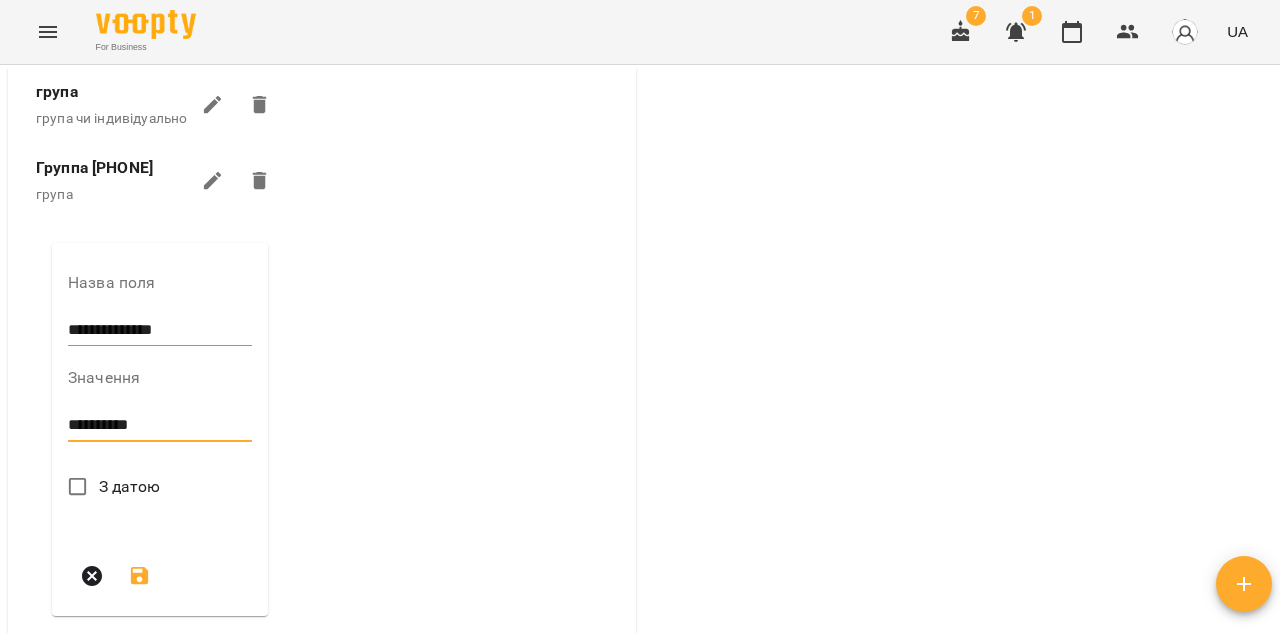 type on "**********" 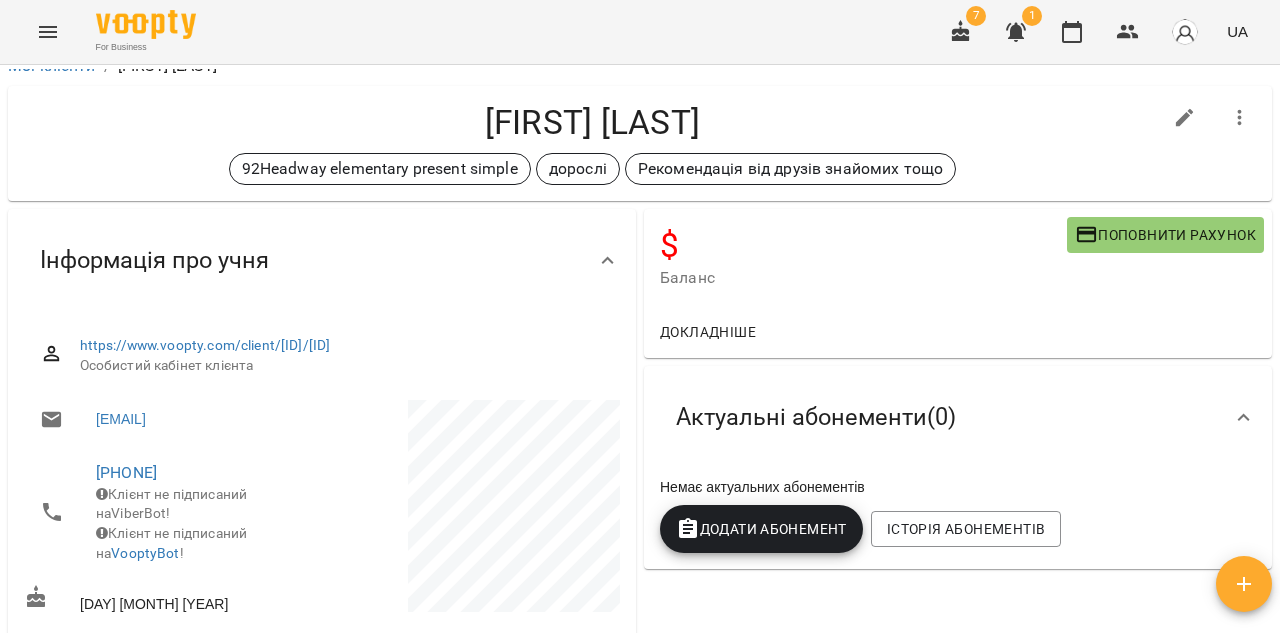 scroll, scrollTop: 0, scrollLeft: 0, axis: both 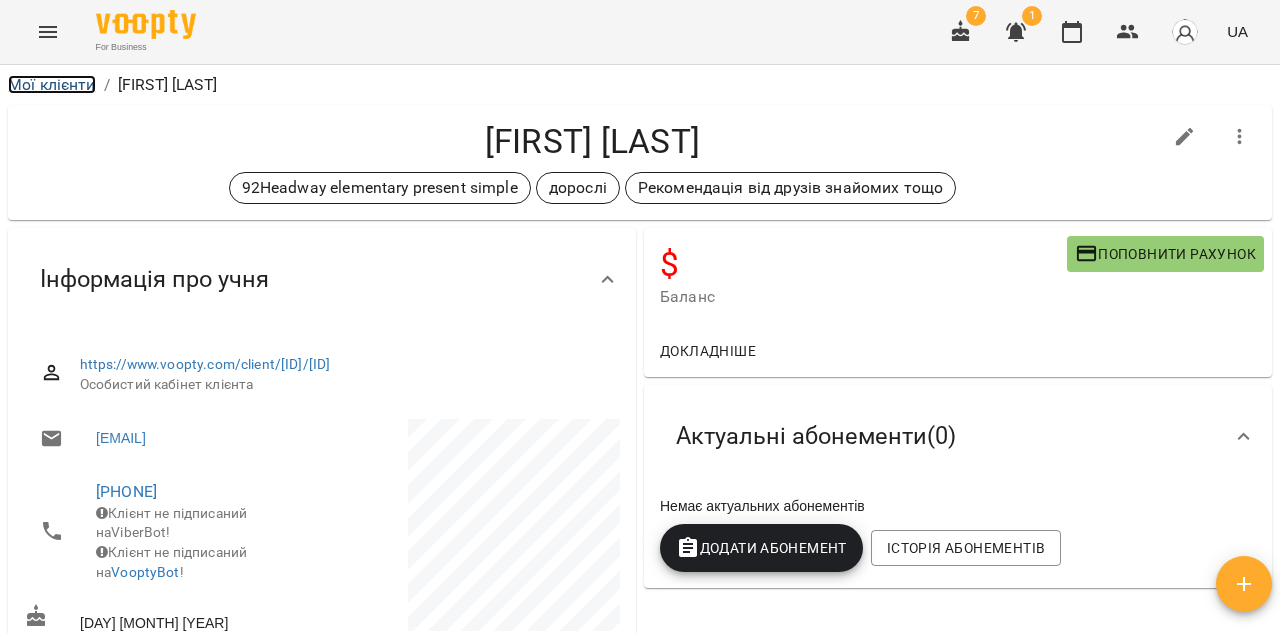 click on "Мої клієнти" at bounding box center (52, 84) 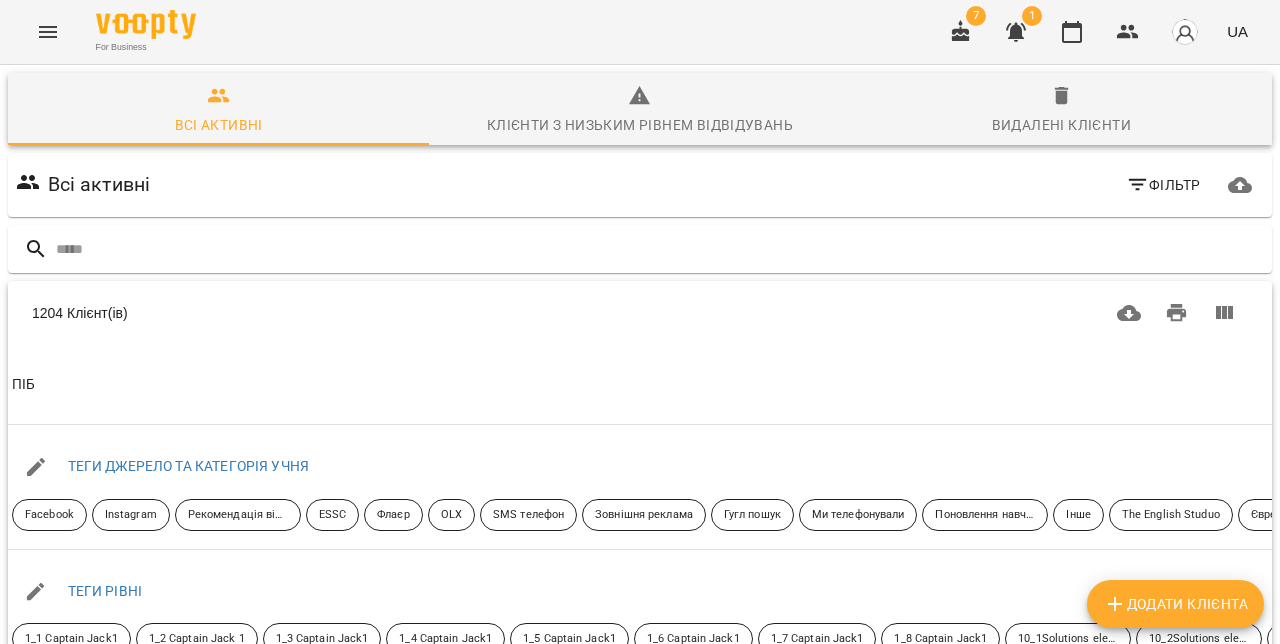 click on "Додати клієнта" at bounding box center [1175, 604] 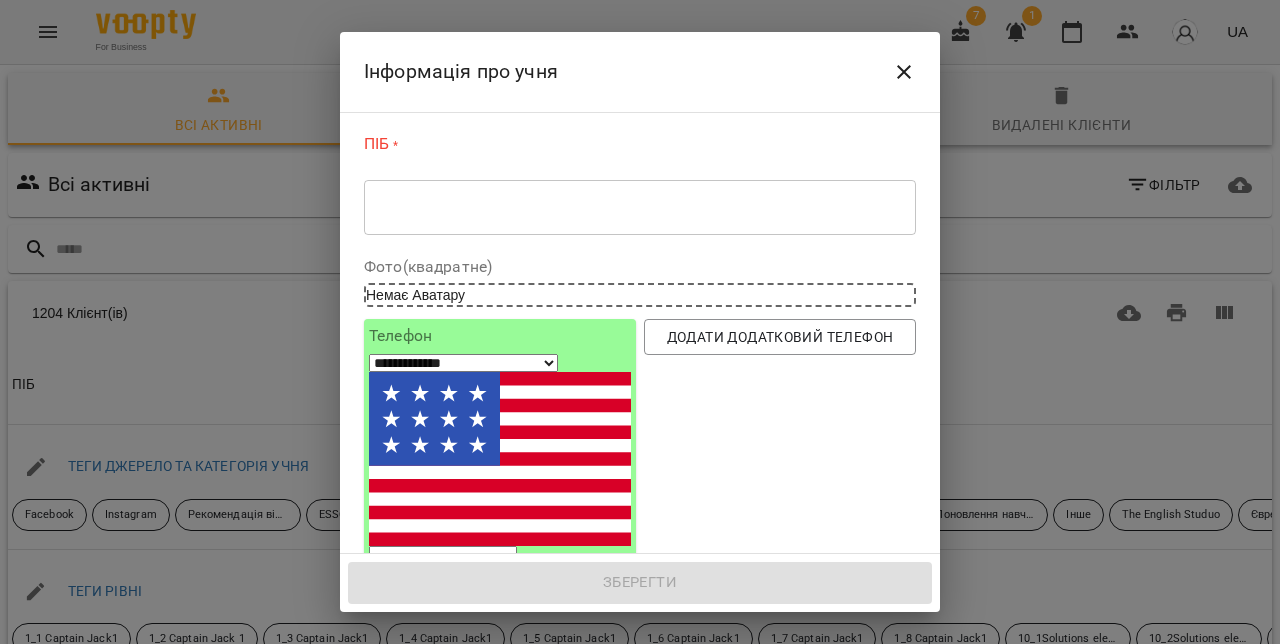 click at bounding box center [640, 207] 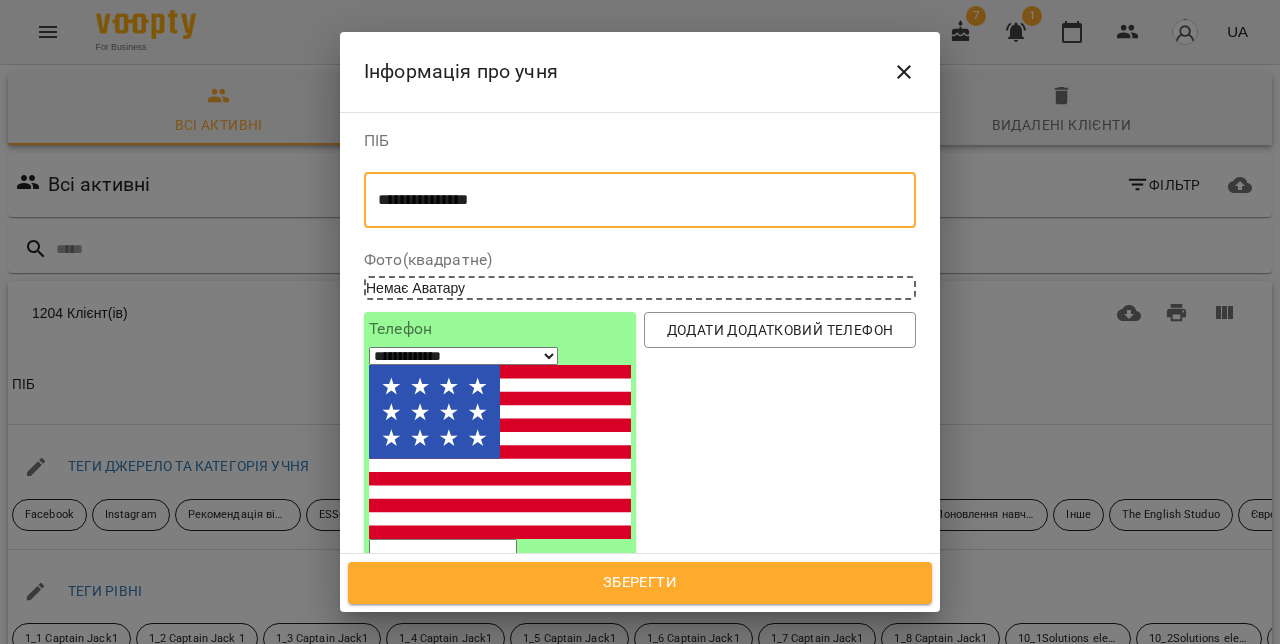 type on "**********" 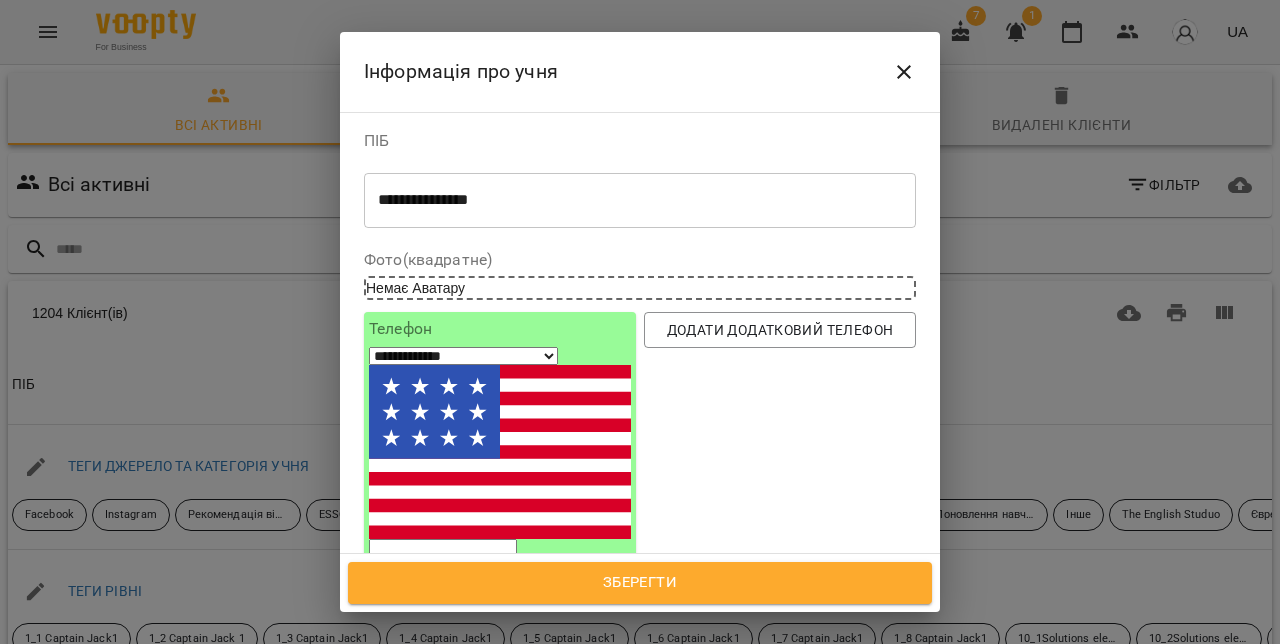 select on "**" 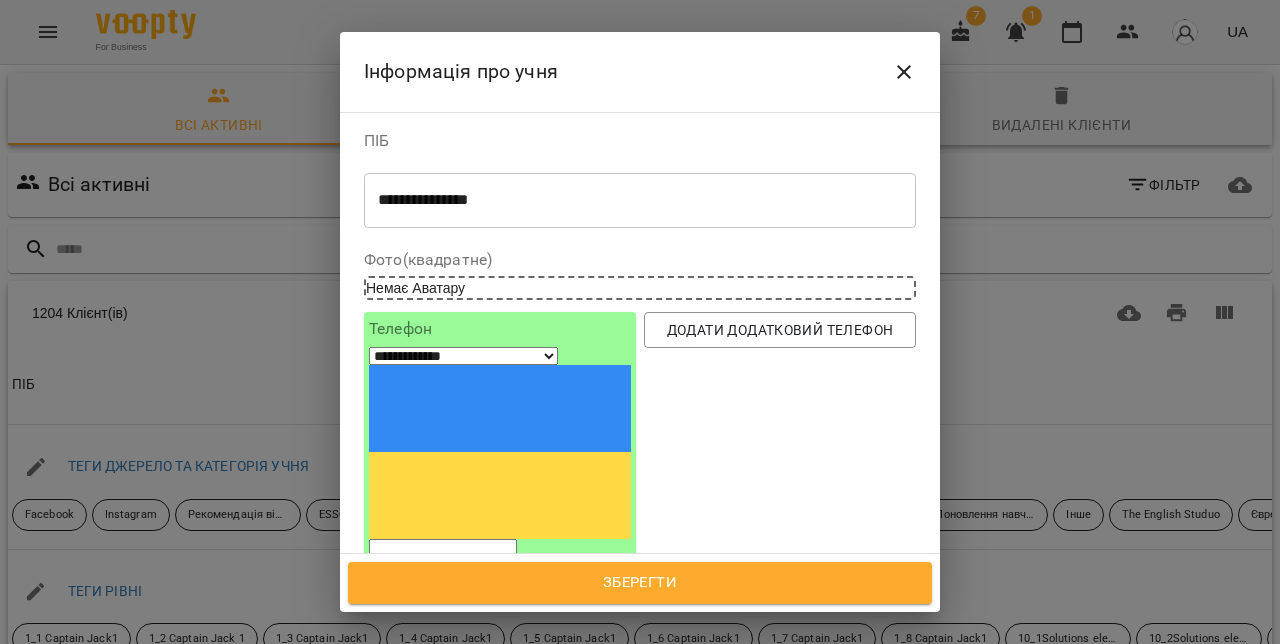 paste on "**********" 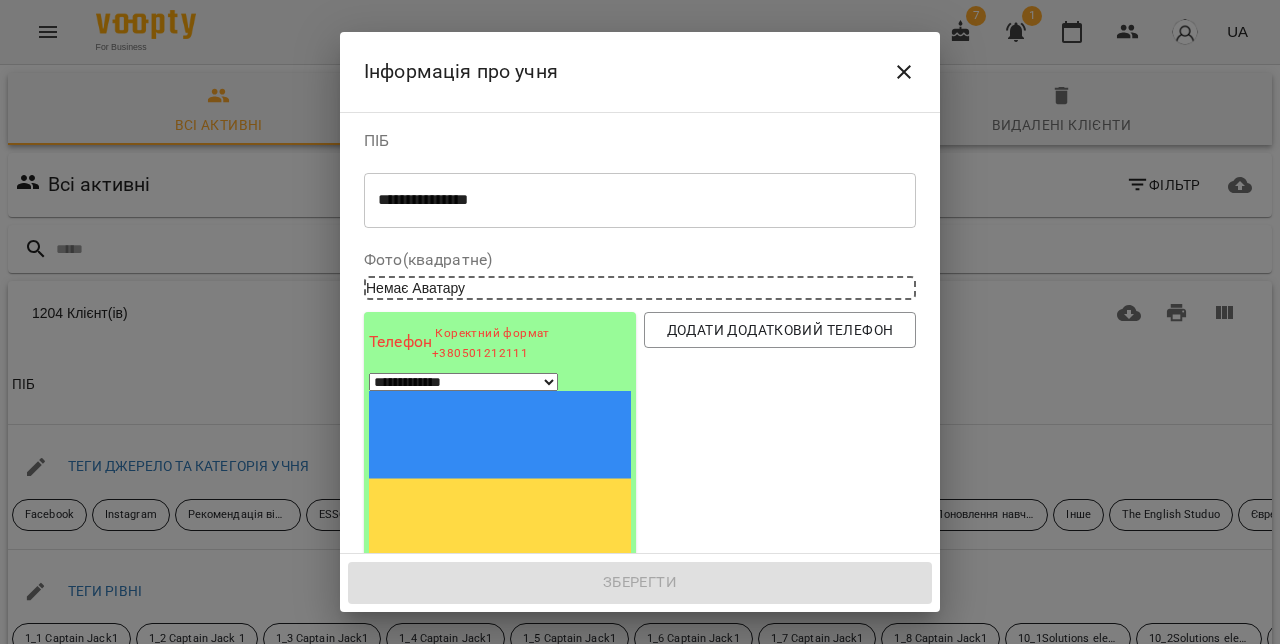 type on "*" 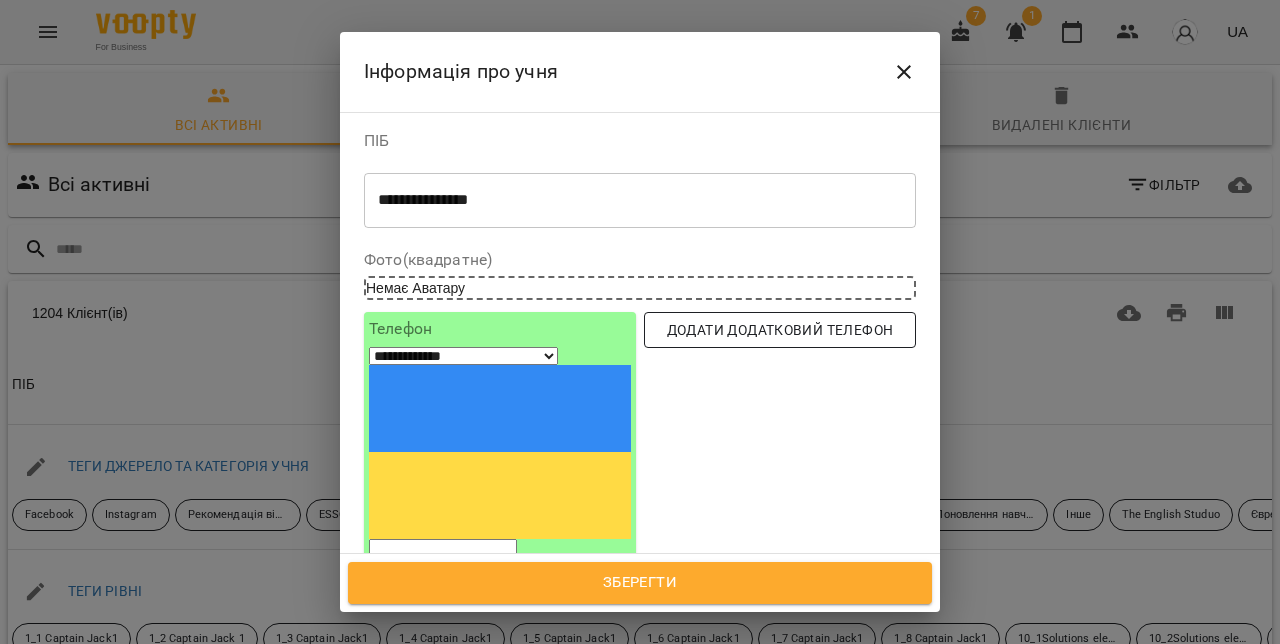 click on "Додати додатковий телефон" at bounding box center [780, 330] 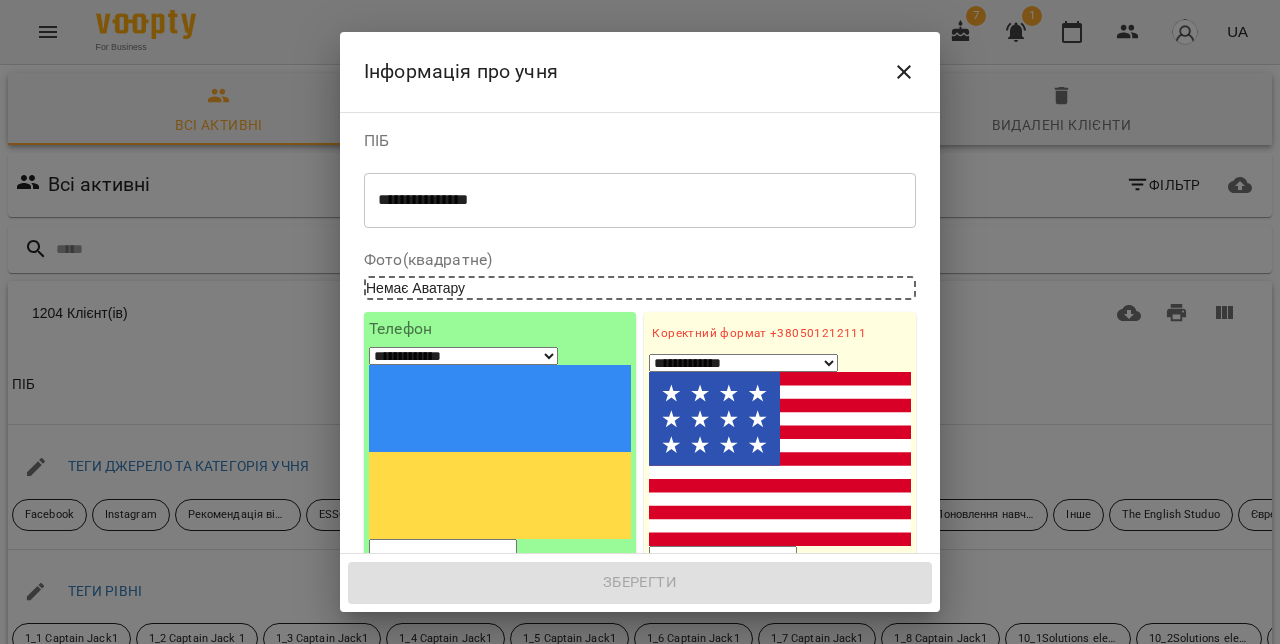 click on "**********" at bounding box center (743, 363) 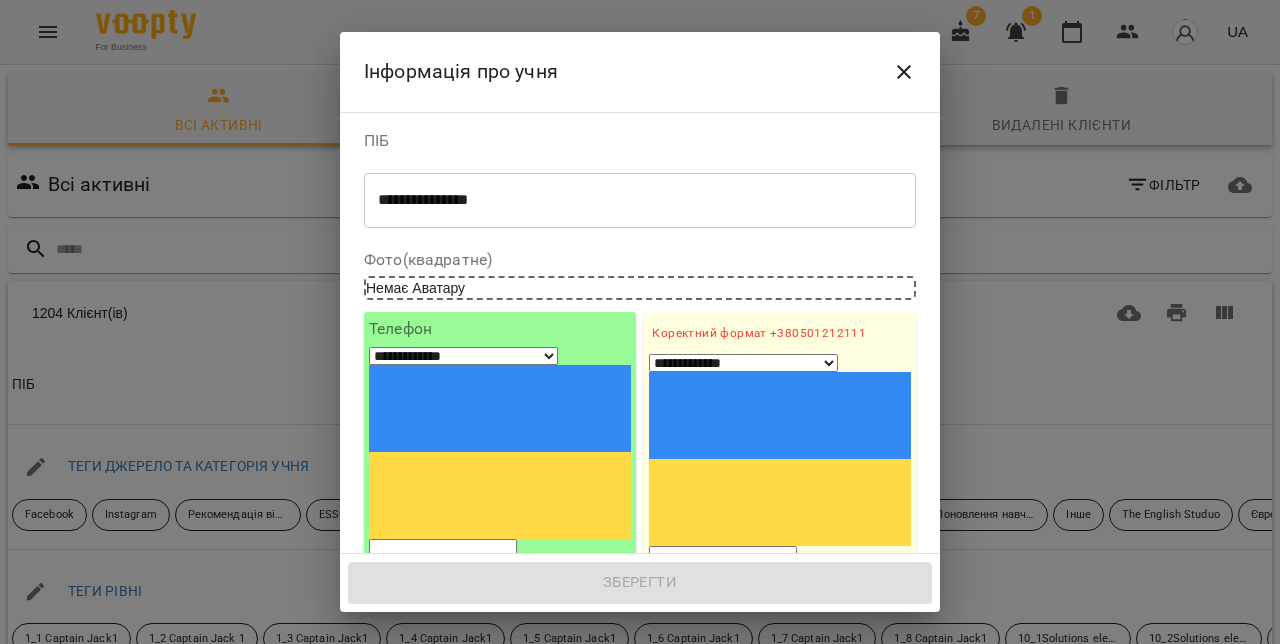 click on "1. Ім'я" at bounding box center (780, 636) 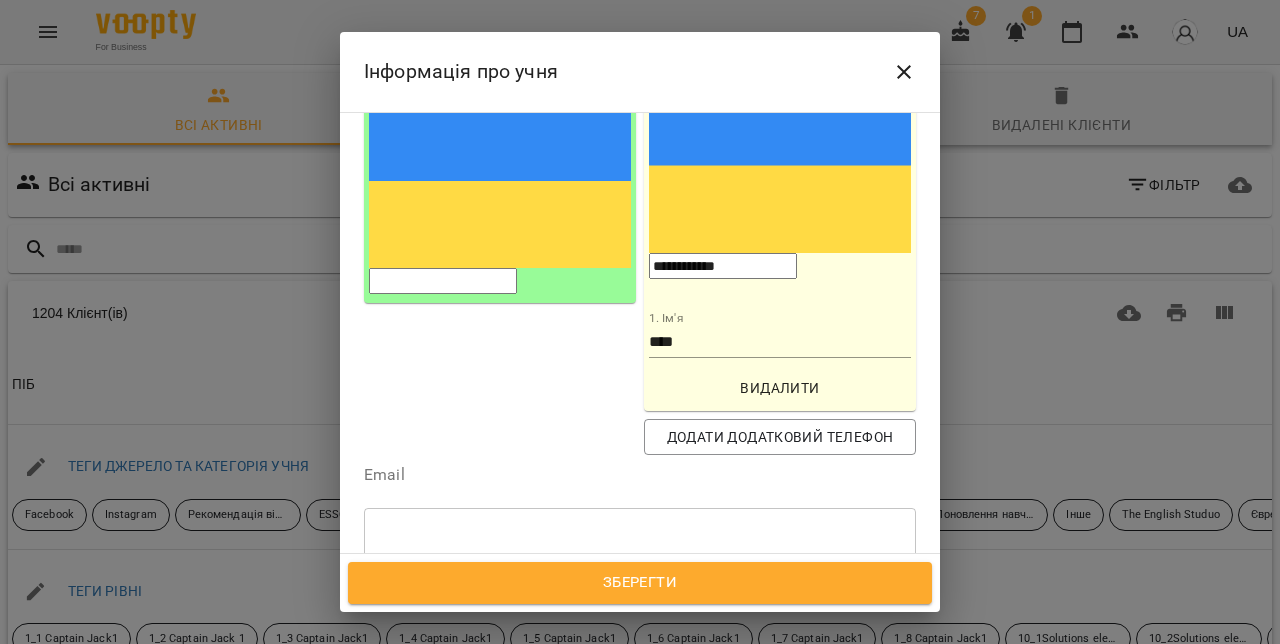 scroll, scrollTop: 272, scrollLeft: 0, axis: vertical 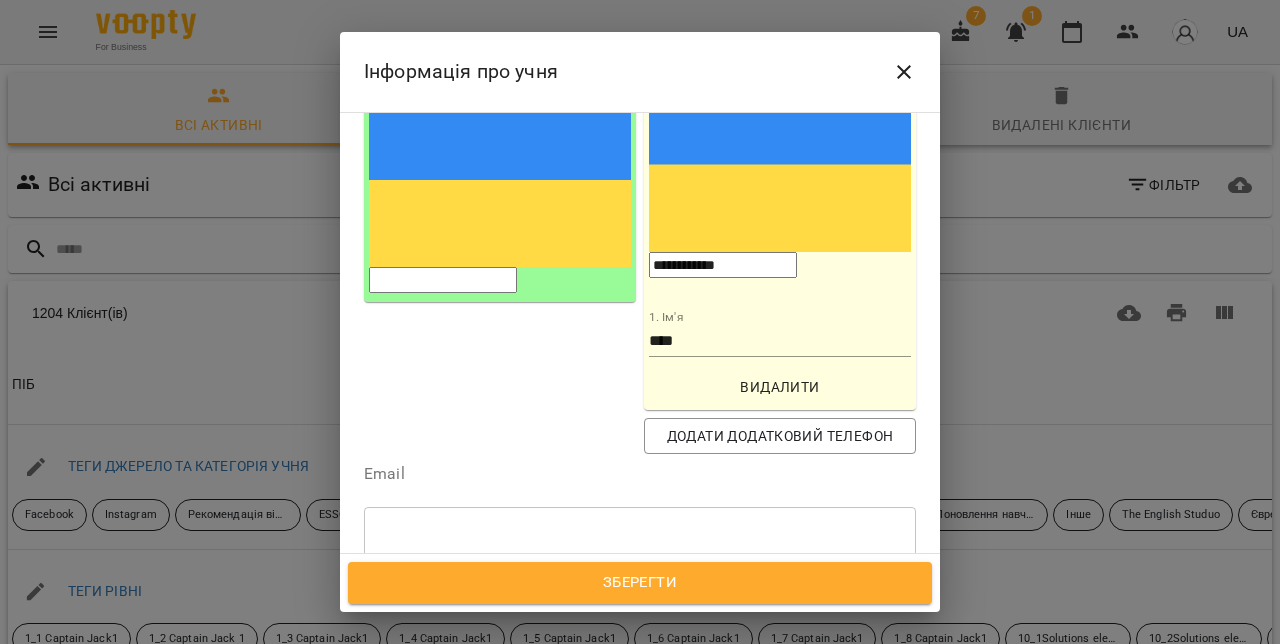 type on "**********" 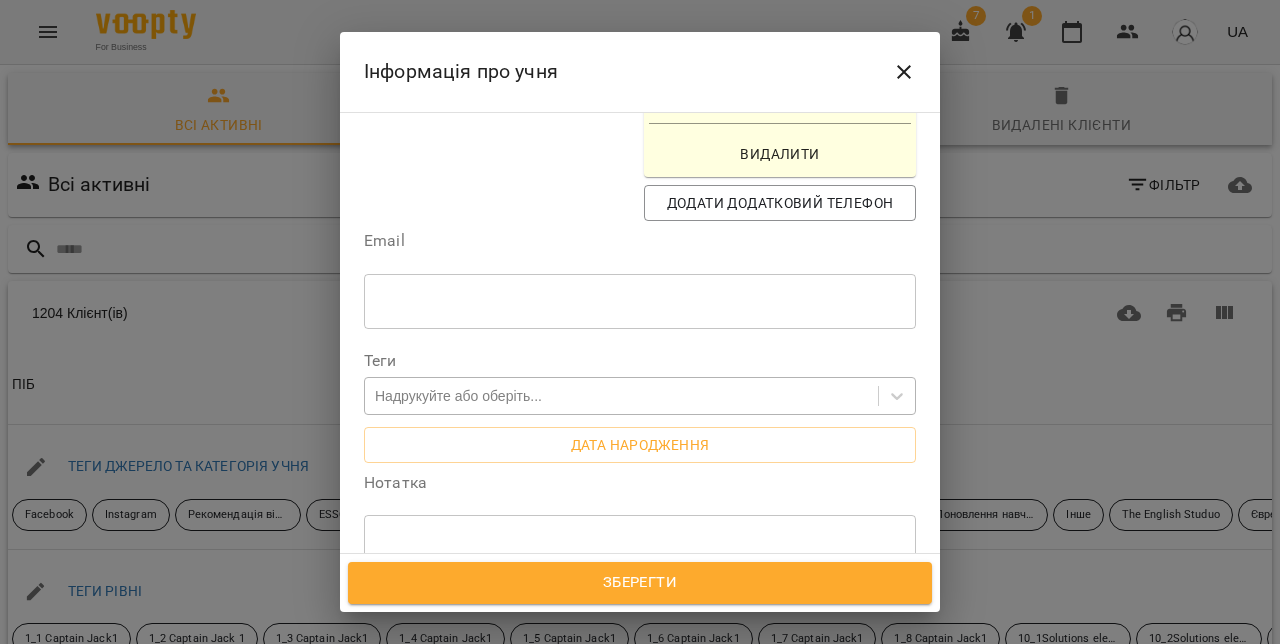 click on "Надрукуйте або оберіть..." at bounding box center (458, 396) 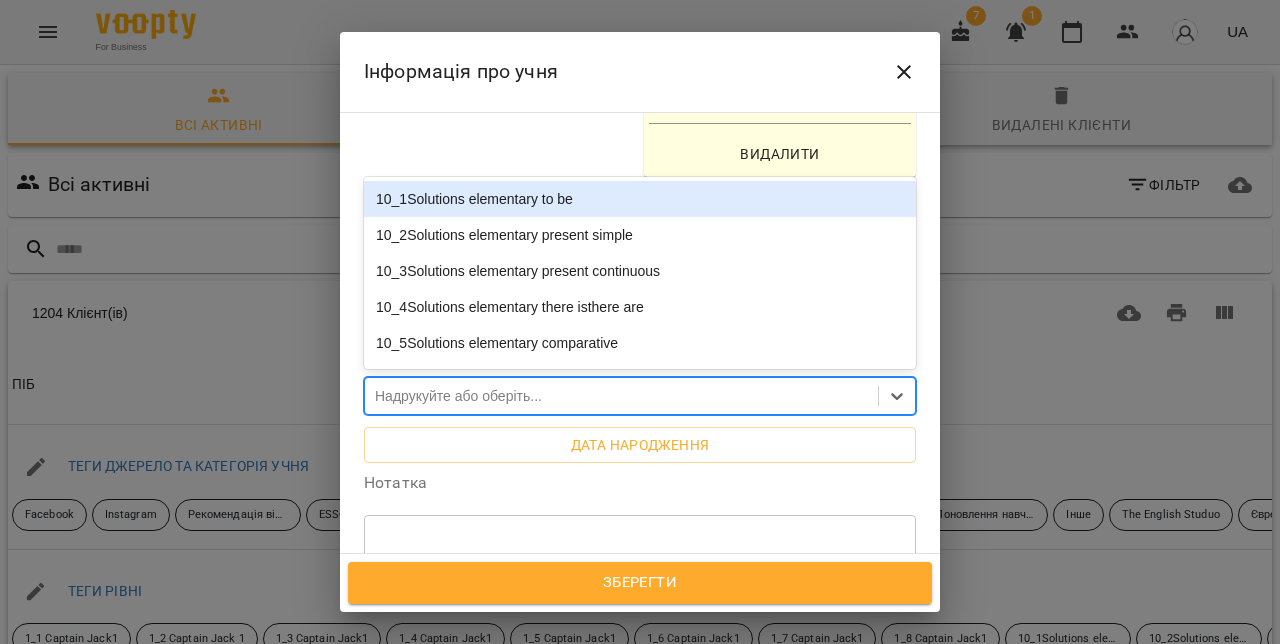 paste on "**********" 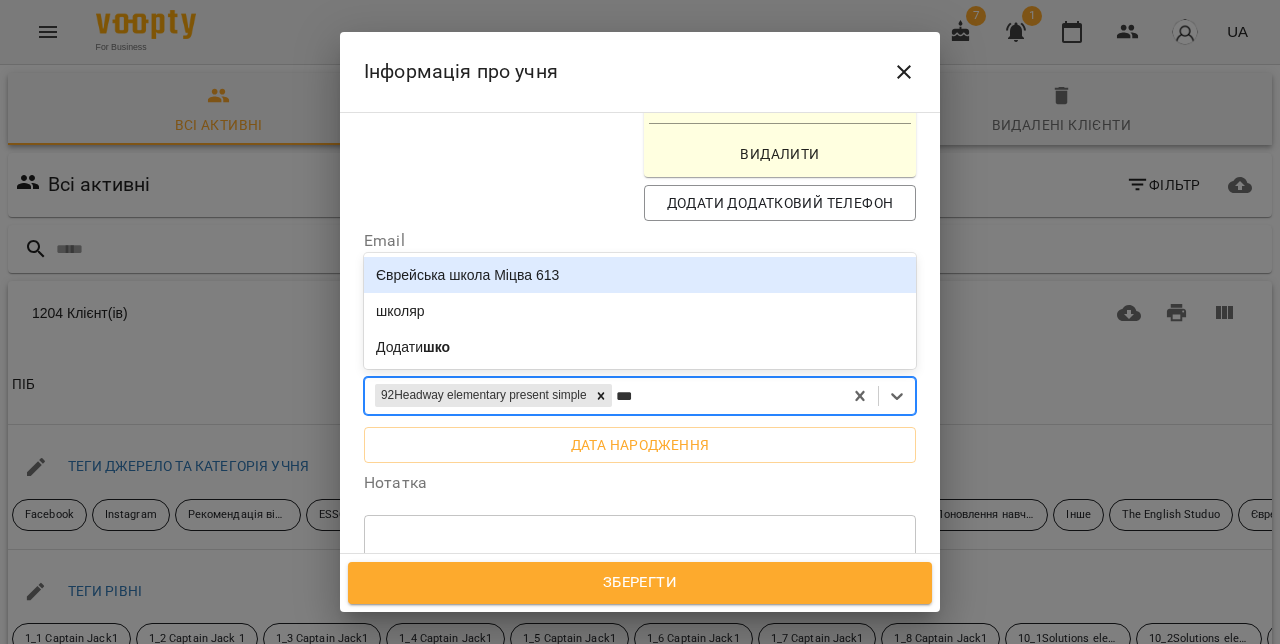 type on "****" 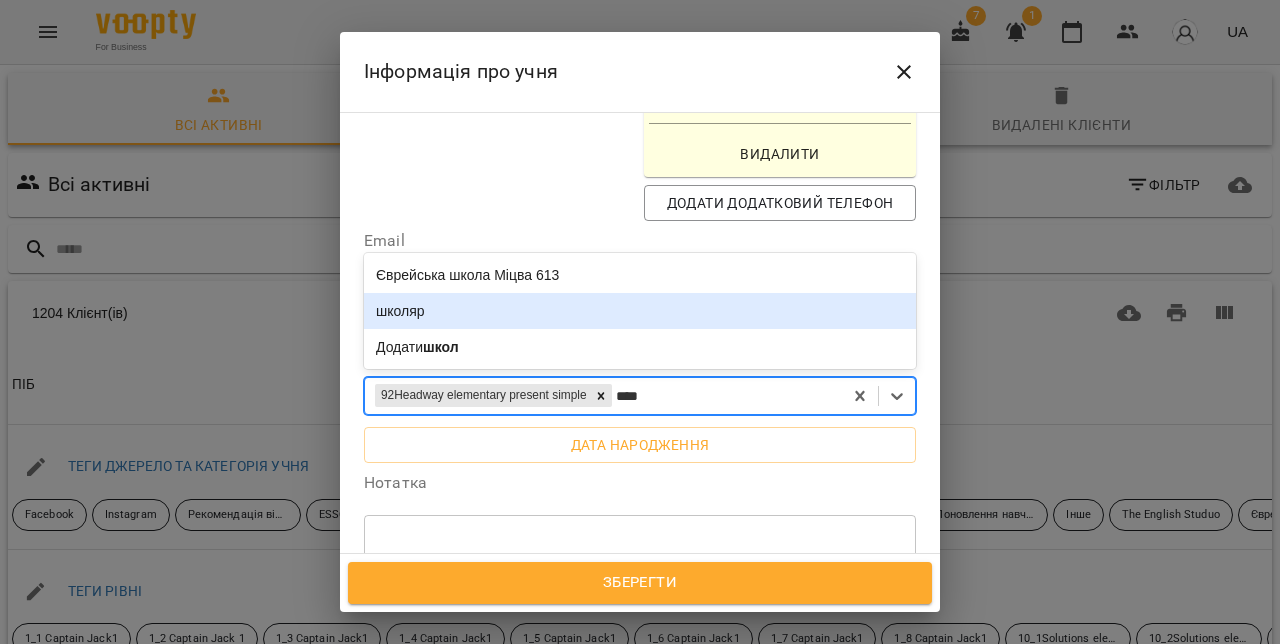 click on "школяр" at bounding box center [640, 311] 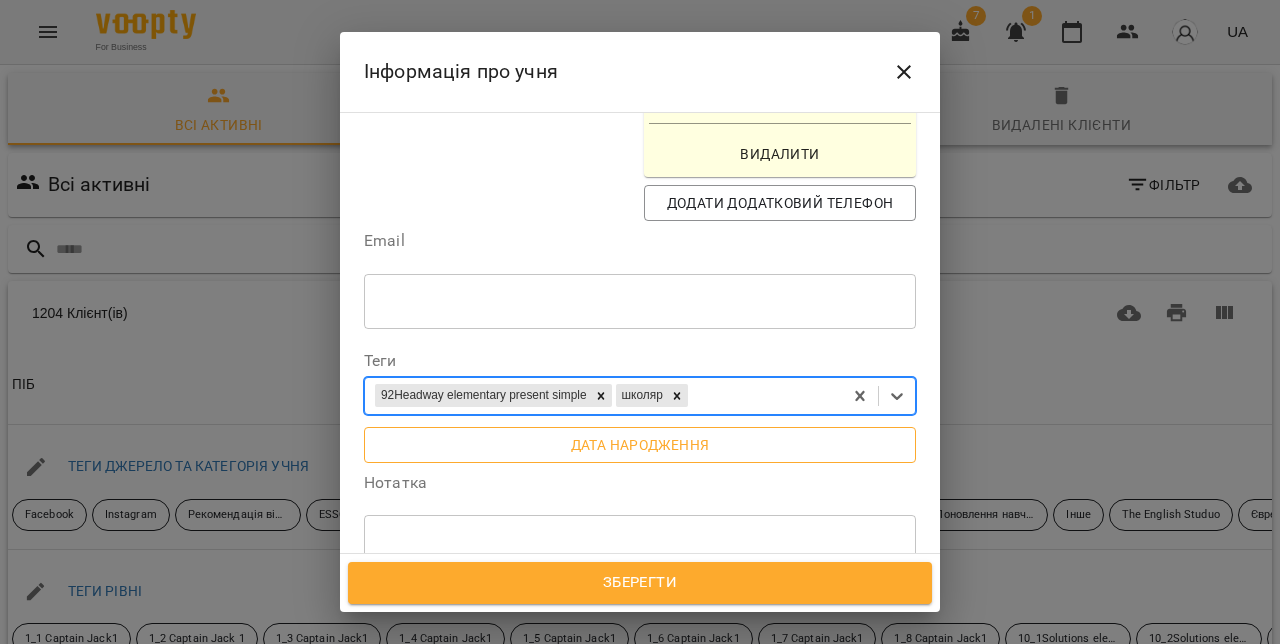 click on "Дата народження" at bounding box center [640, 445] 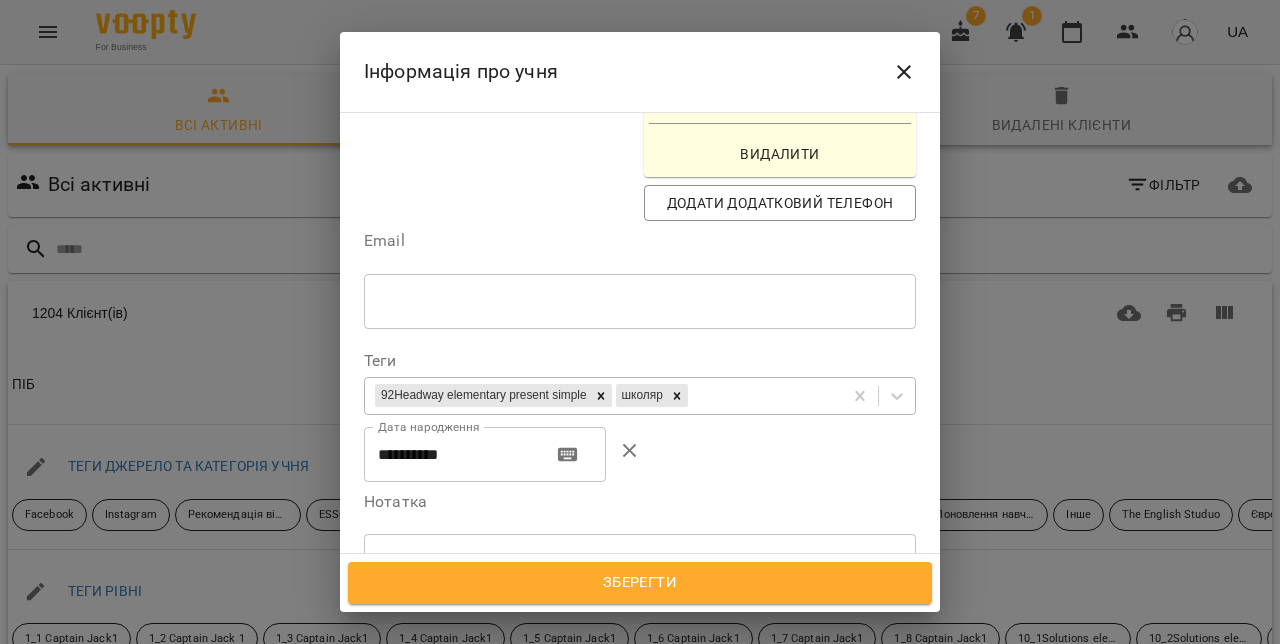 click on "**********" at bounding box center [450, 455] 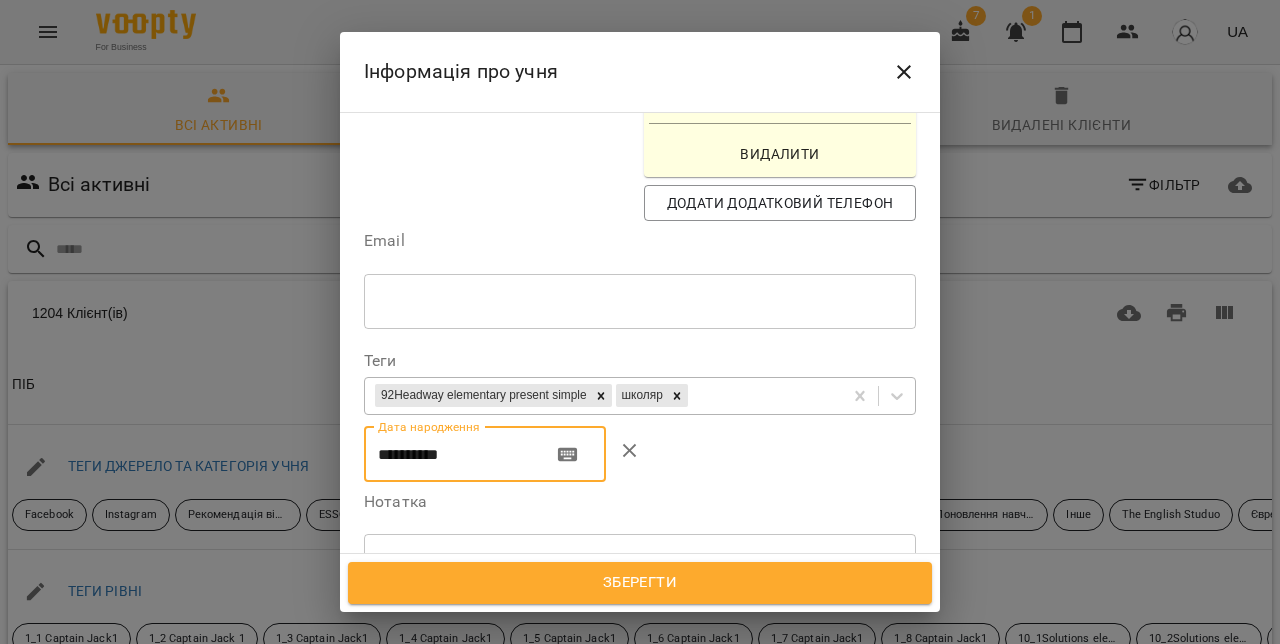 paste 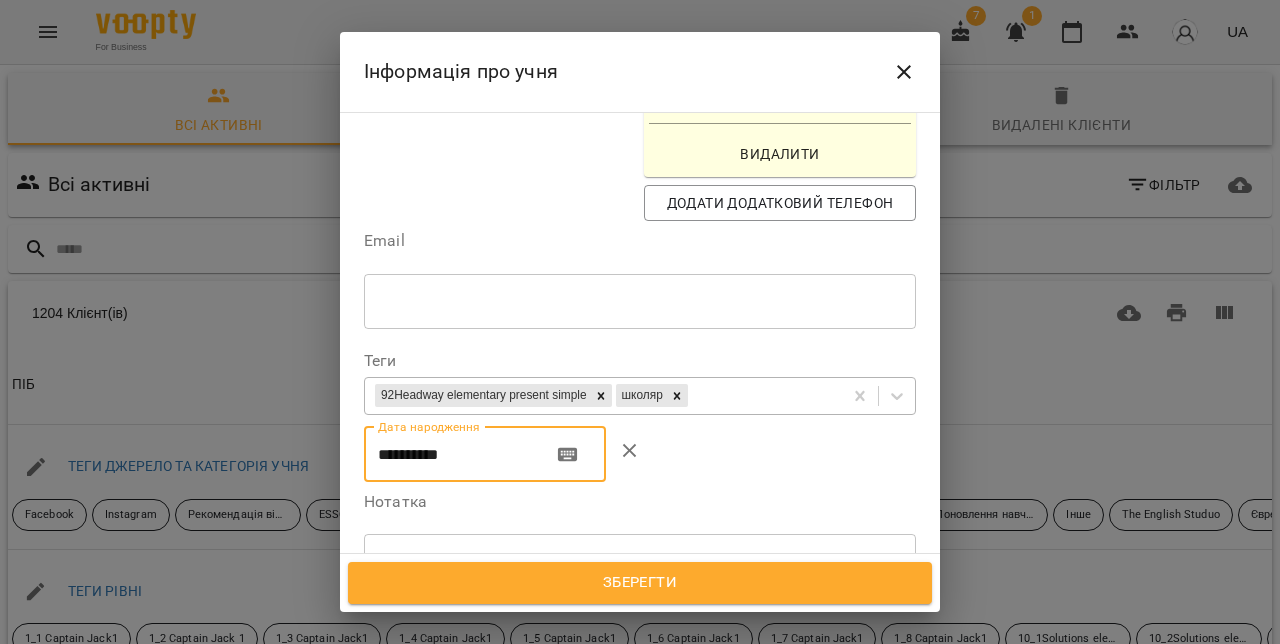 type on "**********" 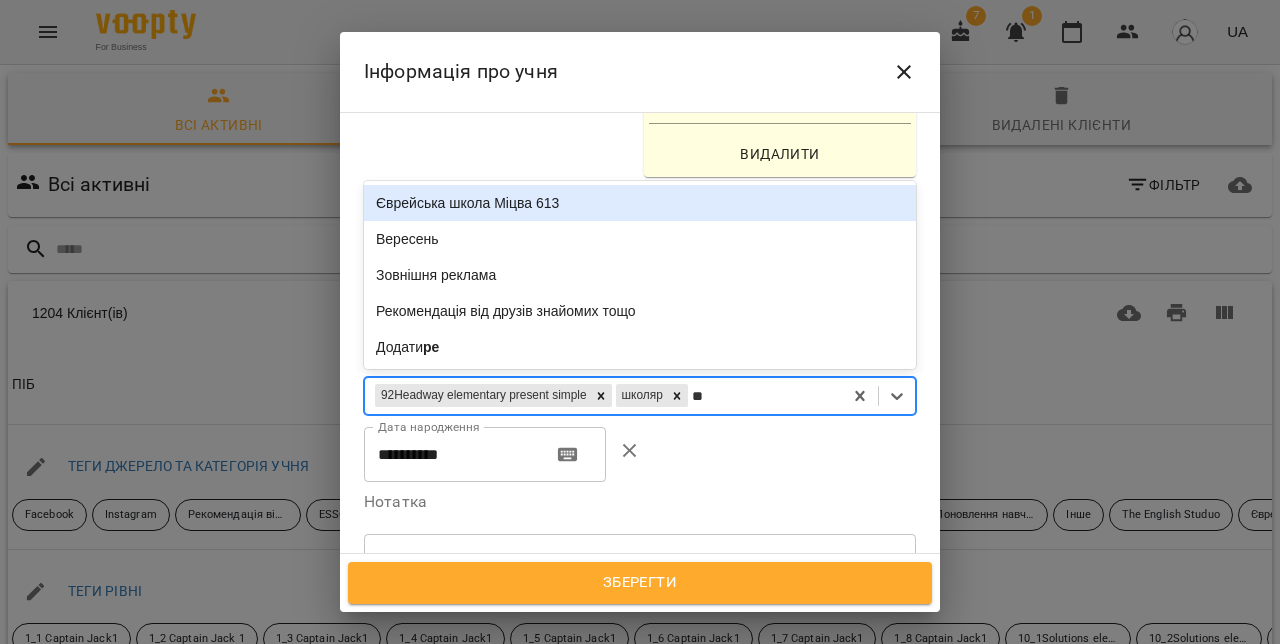 type on "***" 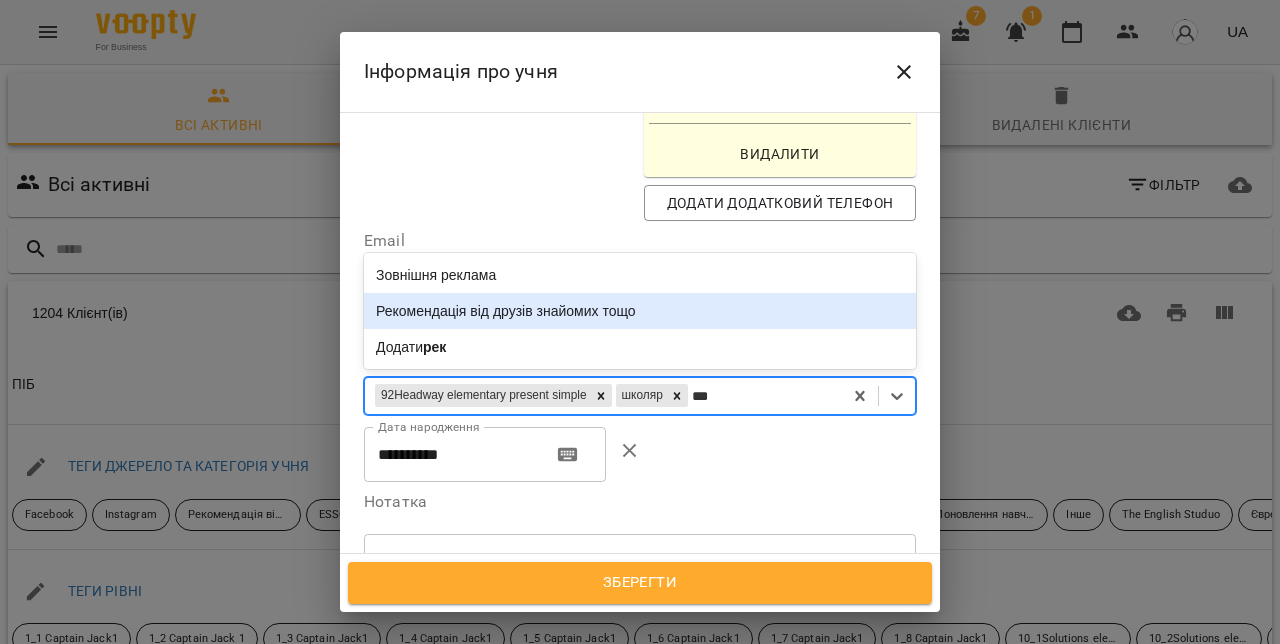 click on "Рекомендація від друзів знайомих тощо" at bounding box center (640, 311) 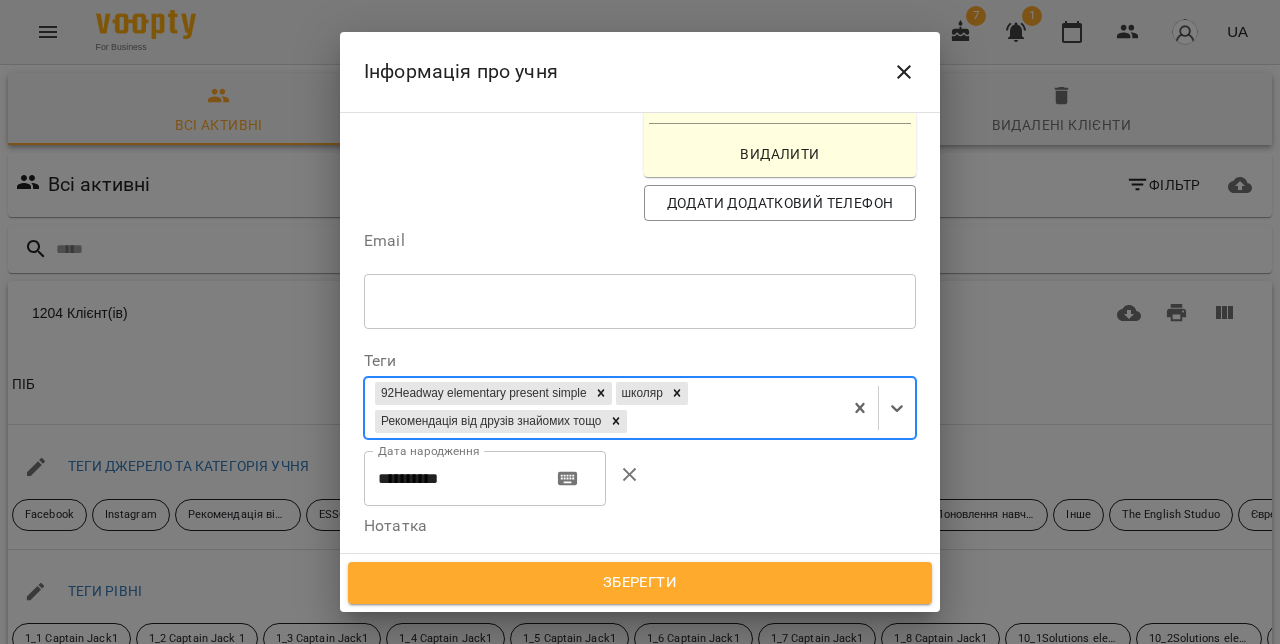click on "Зберегти" at bounding box center [640, 583] 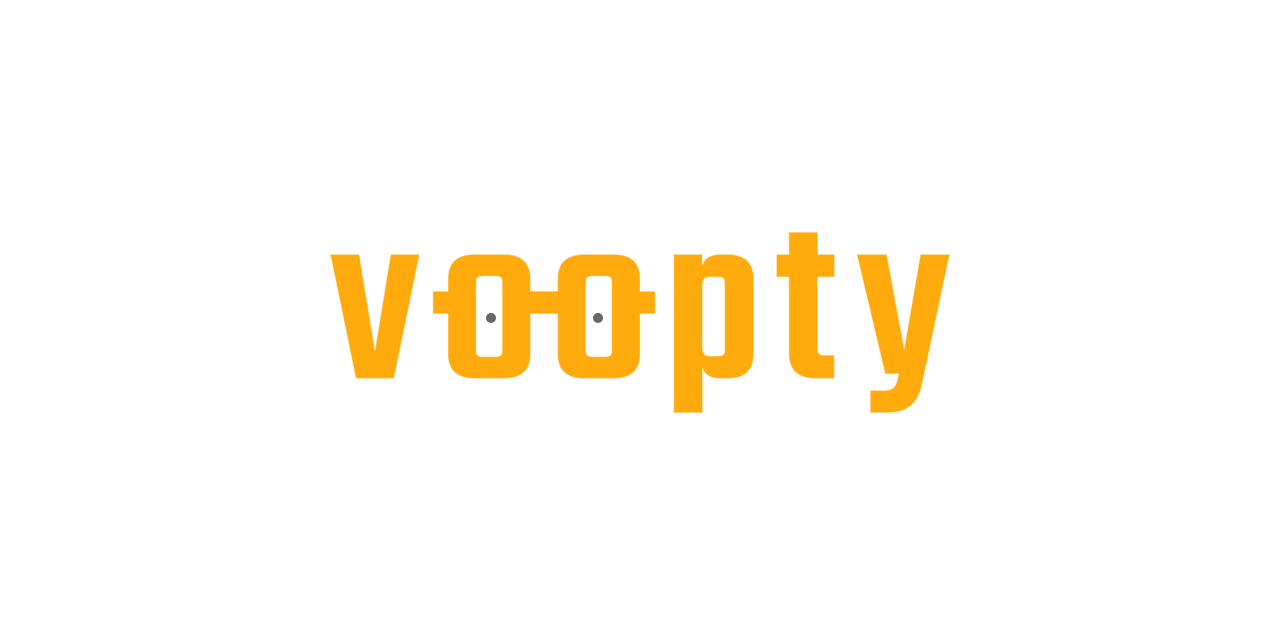 scroll, scrollTop: 0, scrollLeft: 0, axis: both 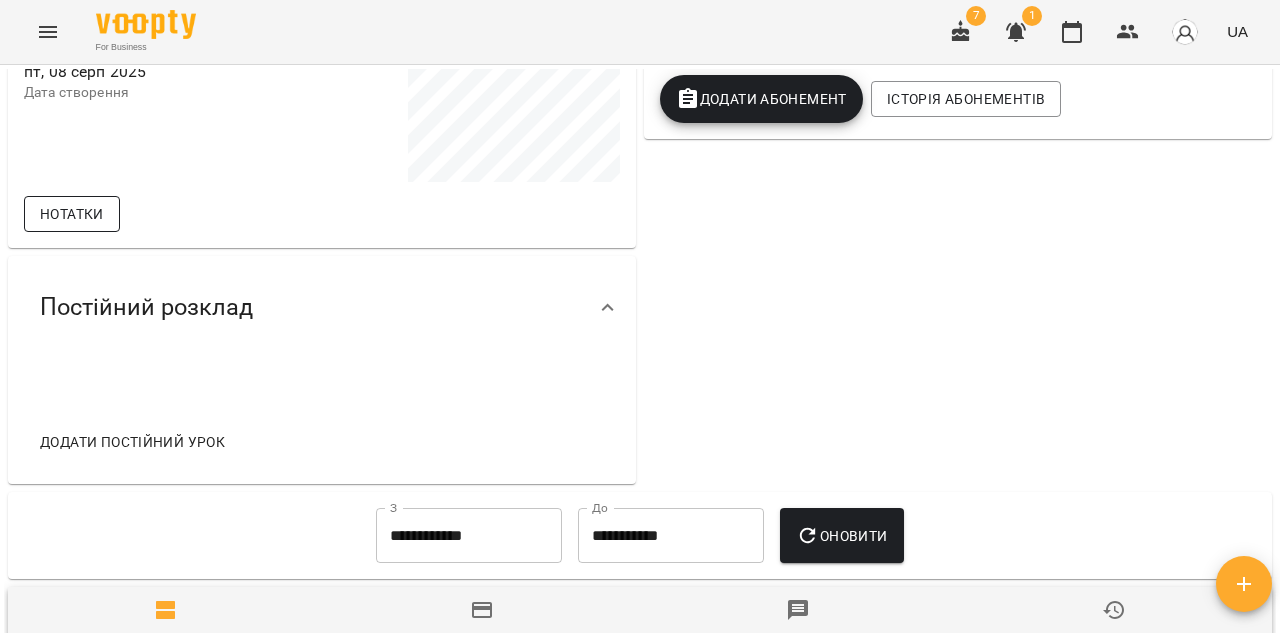 click on "Нотатки" at bounding box center (72, 214) 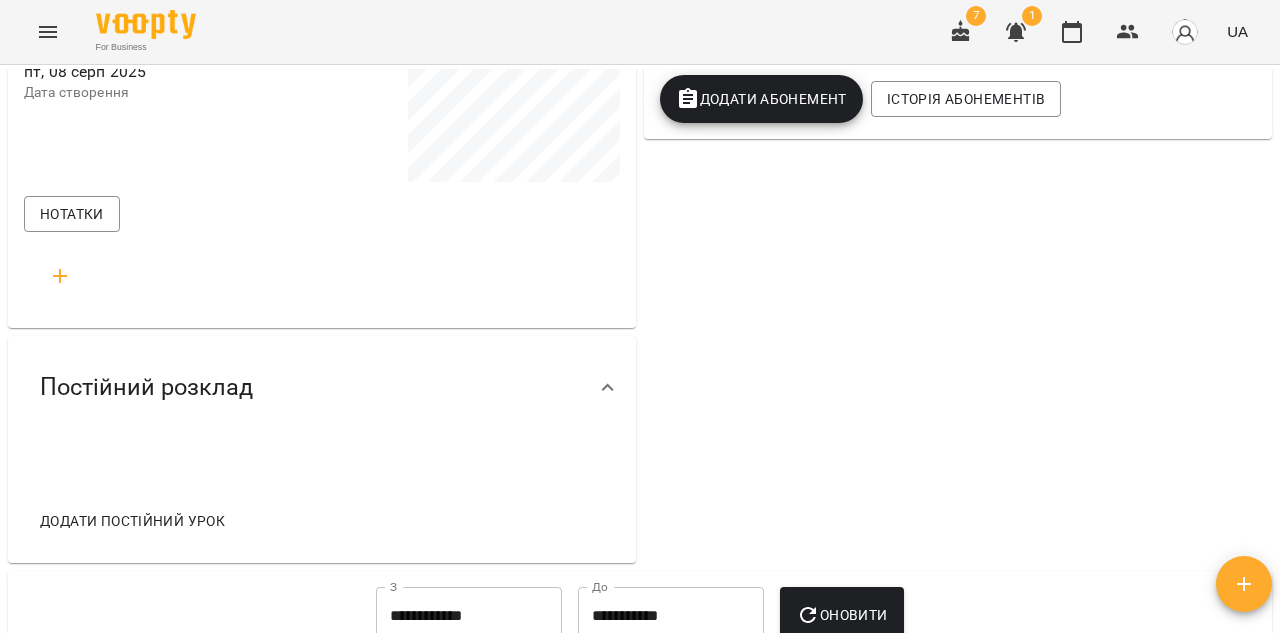 click at bounding box center [60, 276] 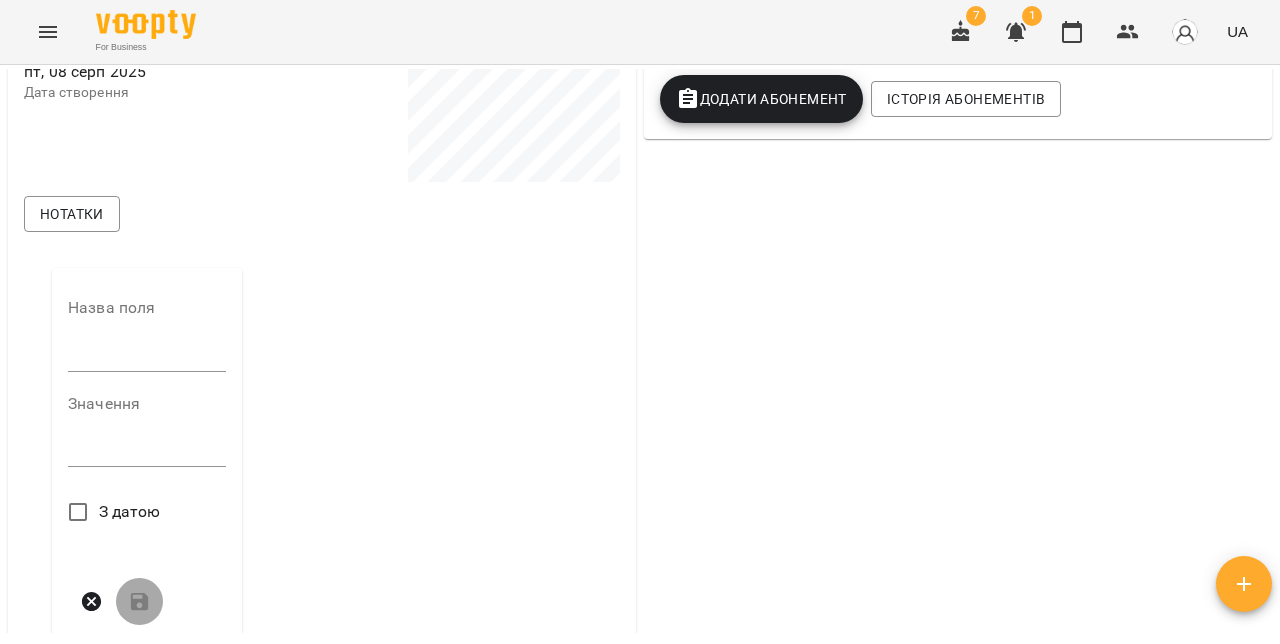 click at bounding box center [147, 356] 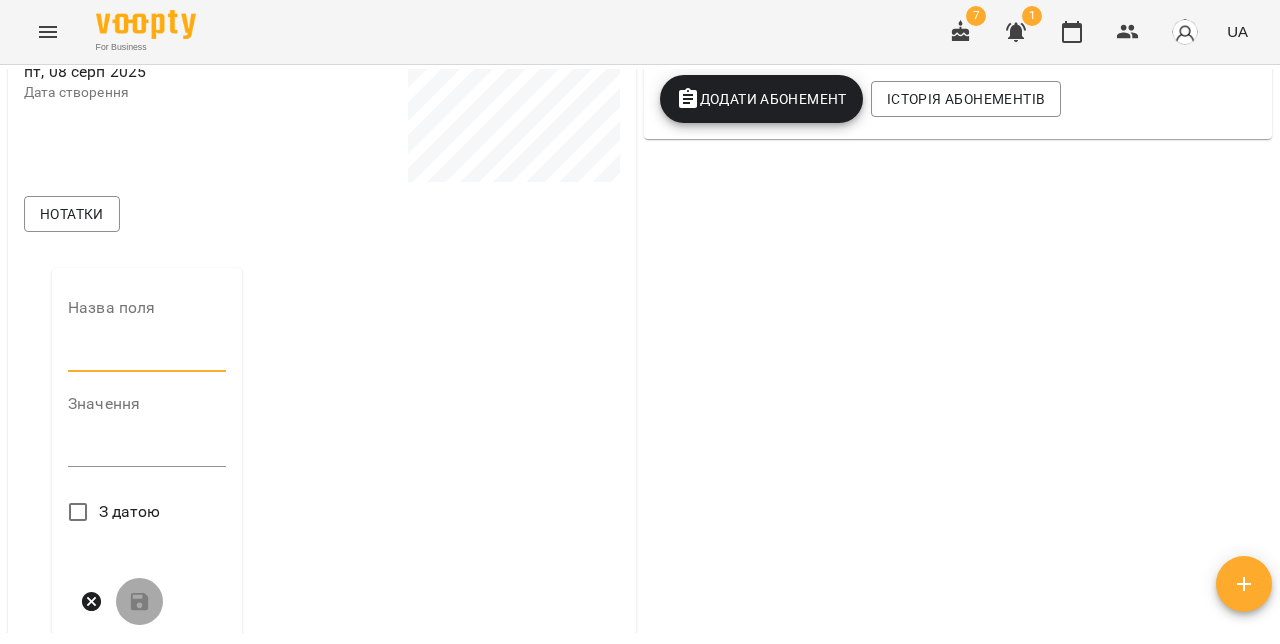 type on "**********" 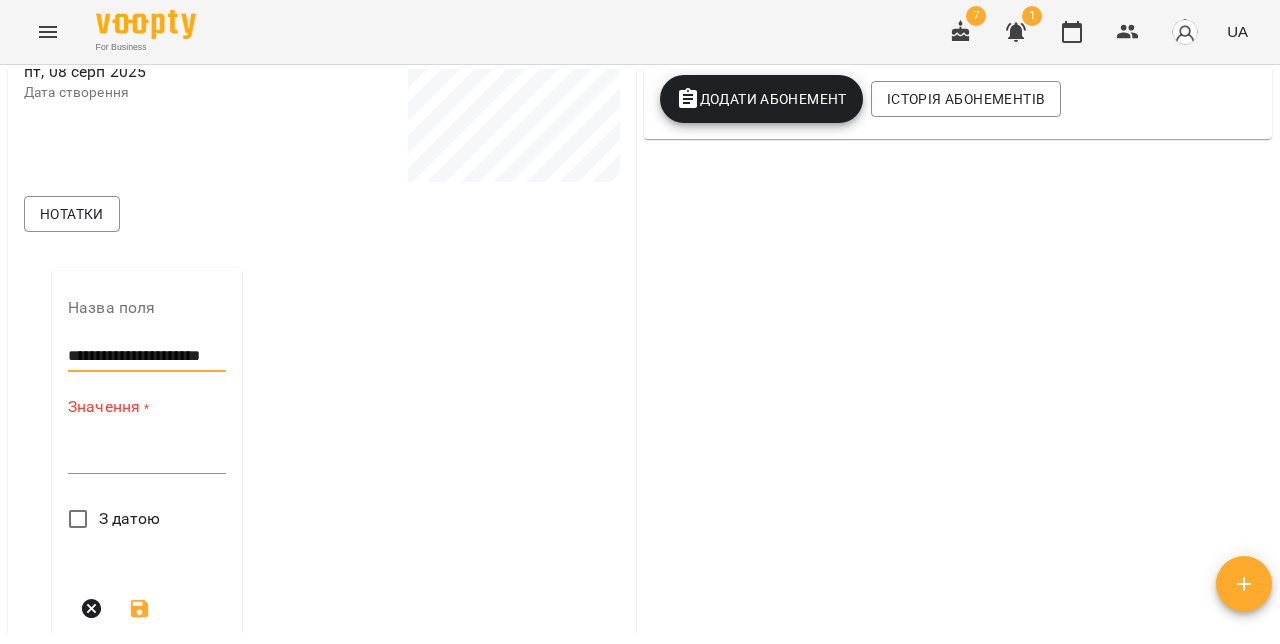 click on "Значення   * *" at bounding box center (147, 439) 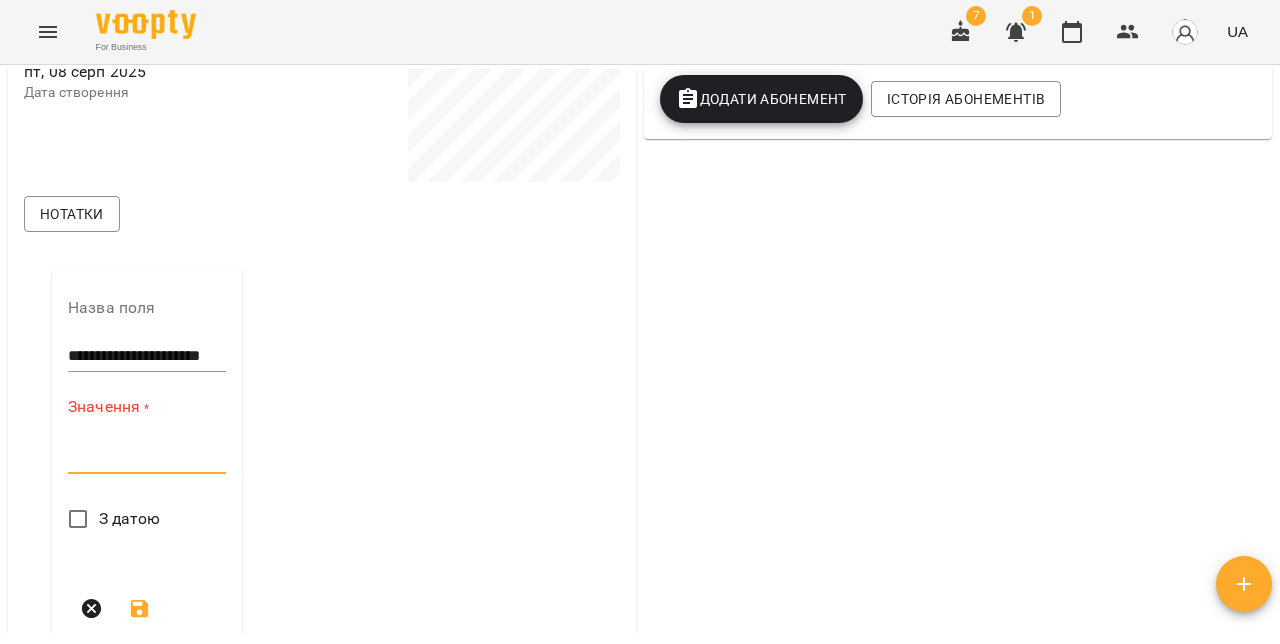 click at bounding box center [147, 457] 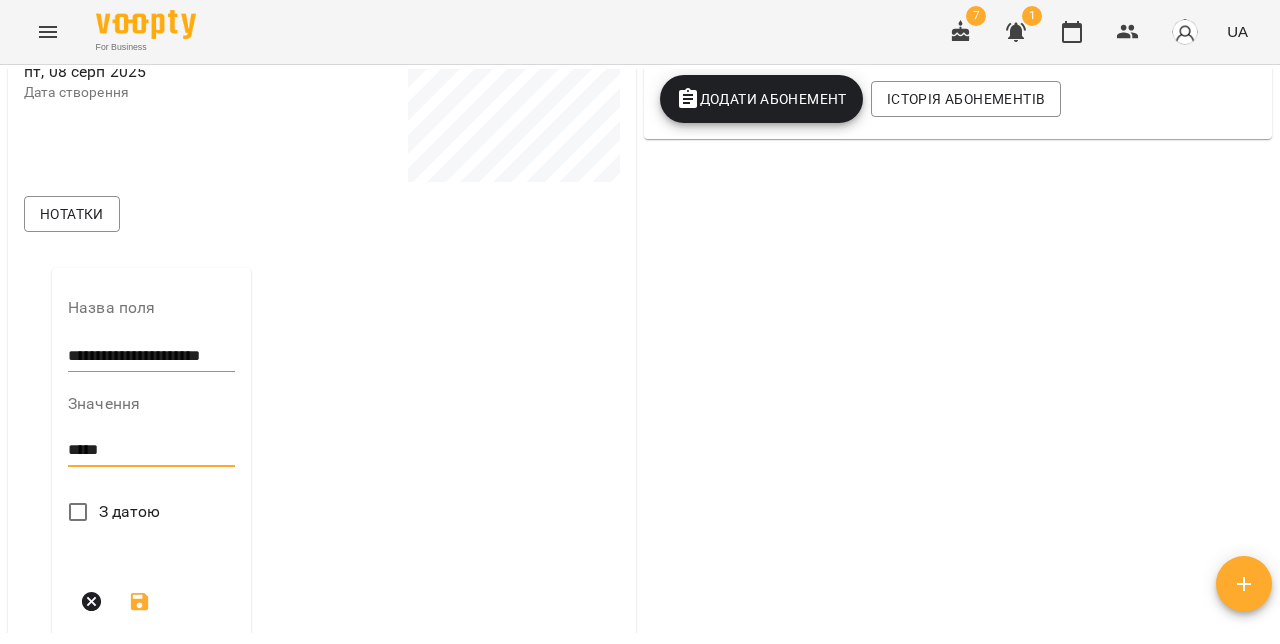 type on "*****" 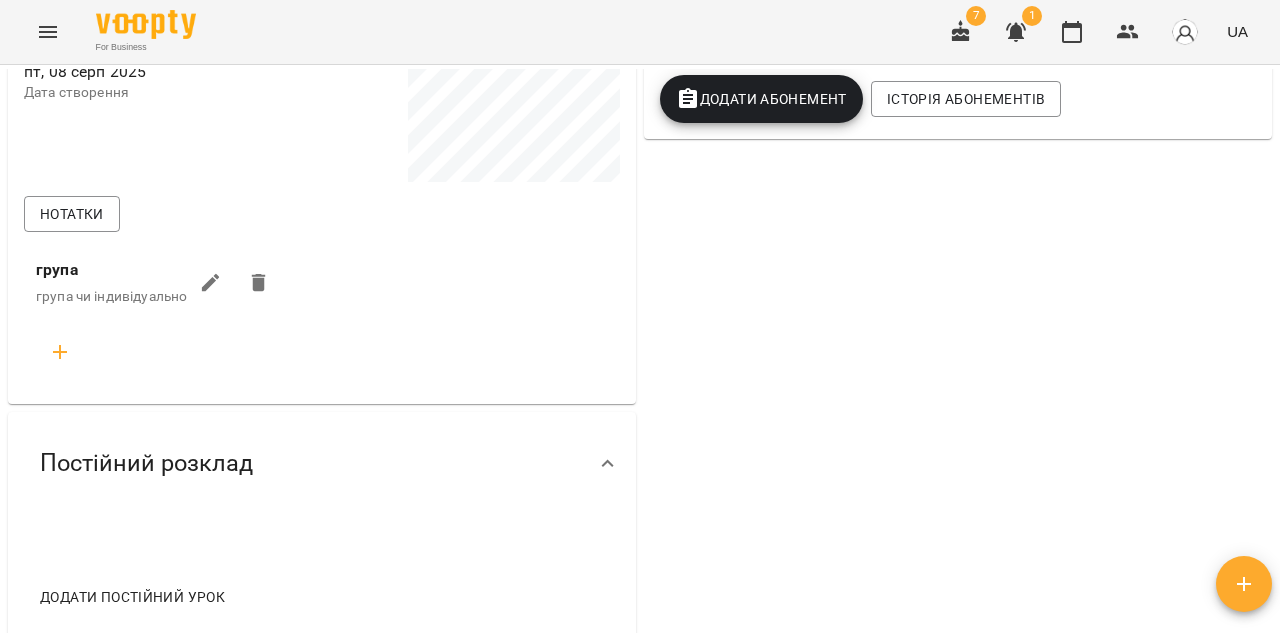 click 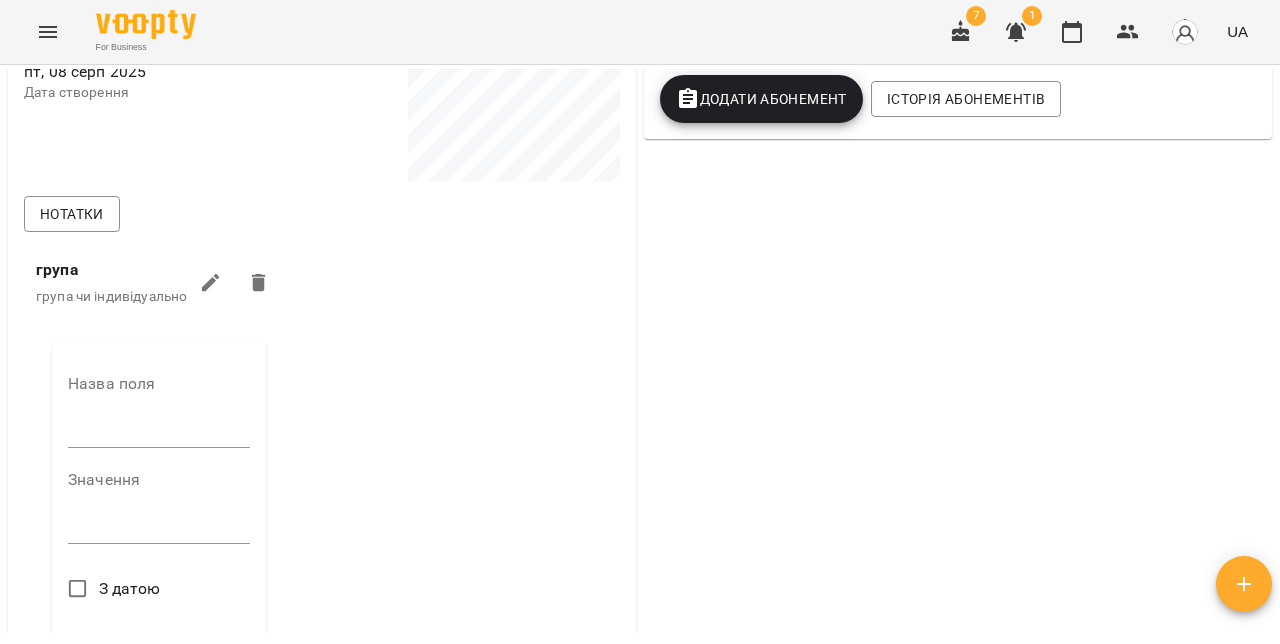 click at bounding box center (159, 432) 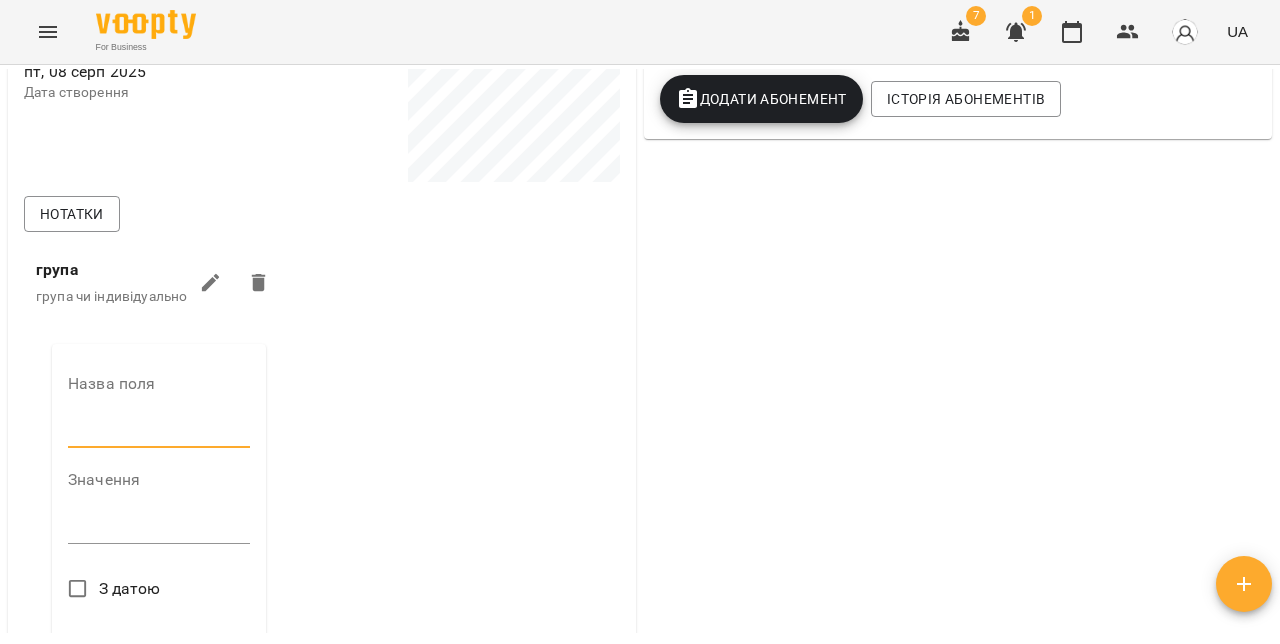 type on "**********" 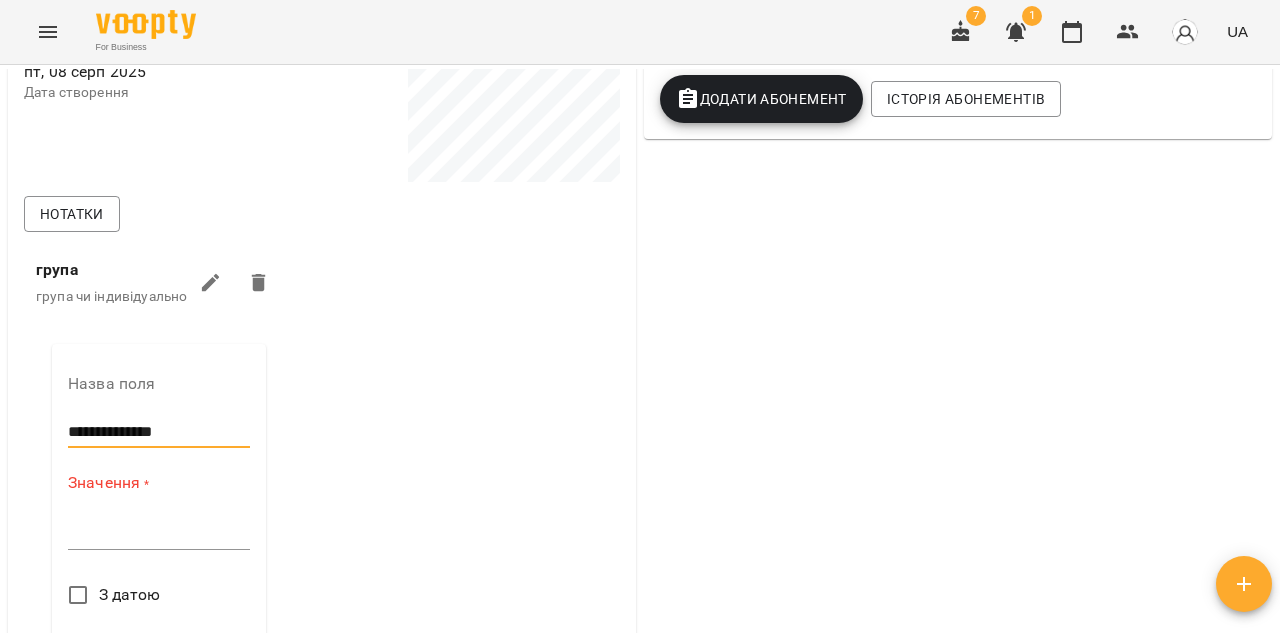 click on "*" at bounding box center (159, 534) 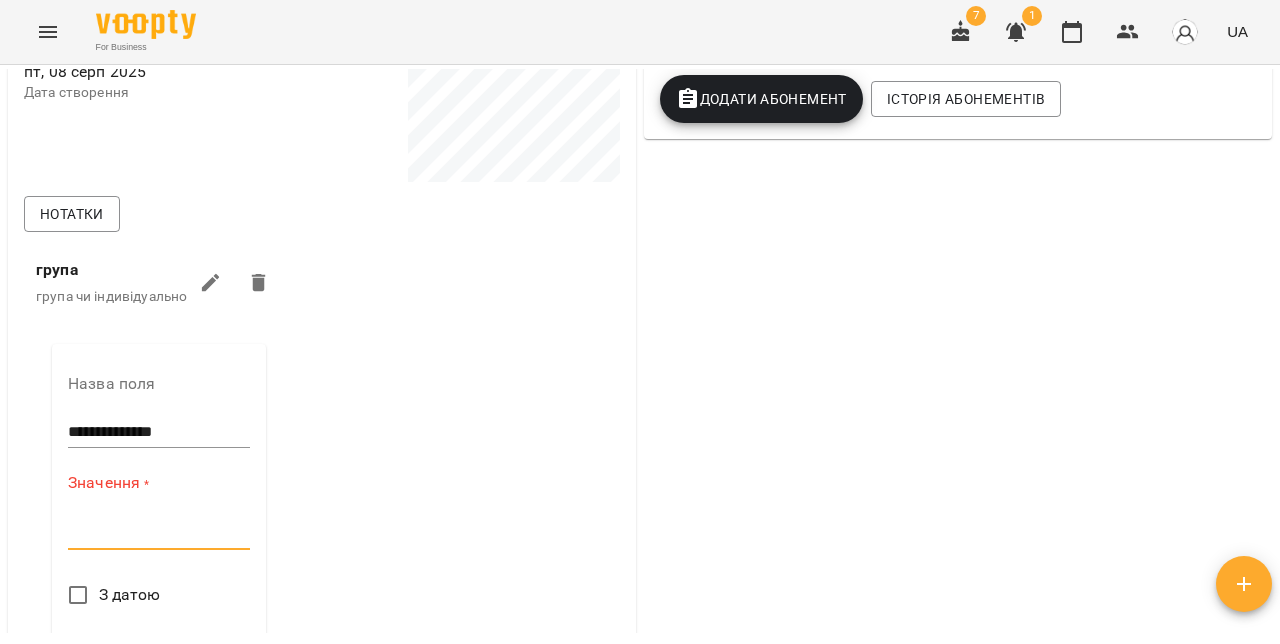 paste on "**********" 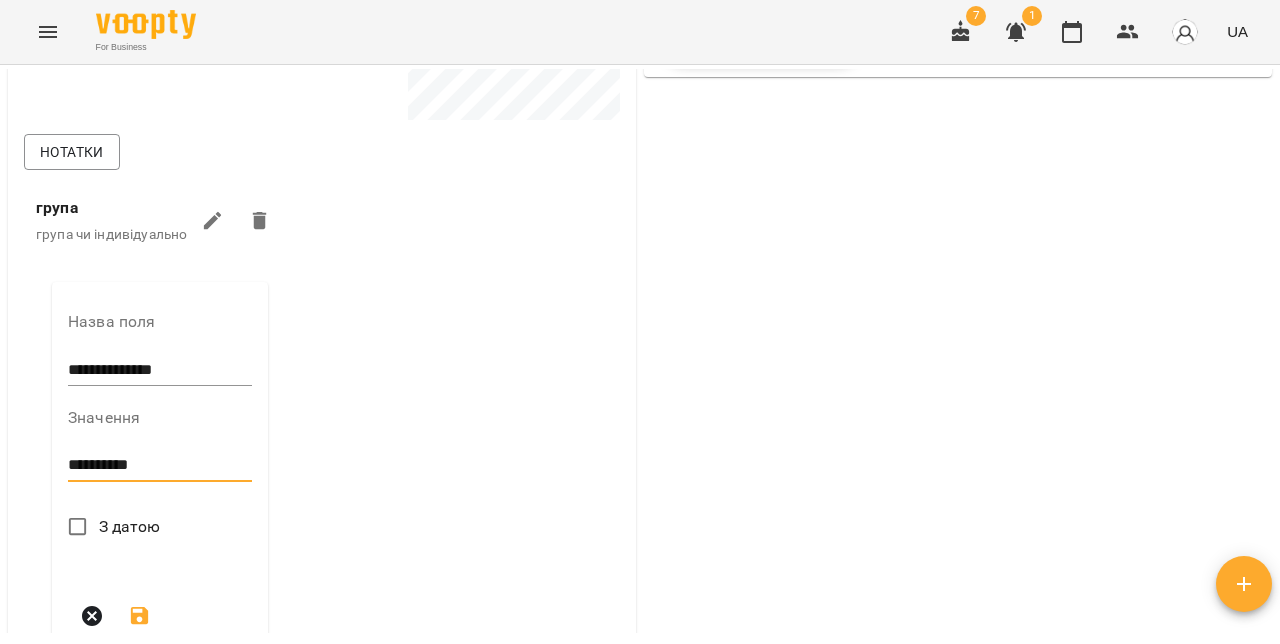 scroll, scrollTop: 513, scrollLeft: 0, axis: vertical 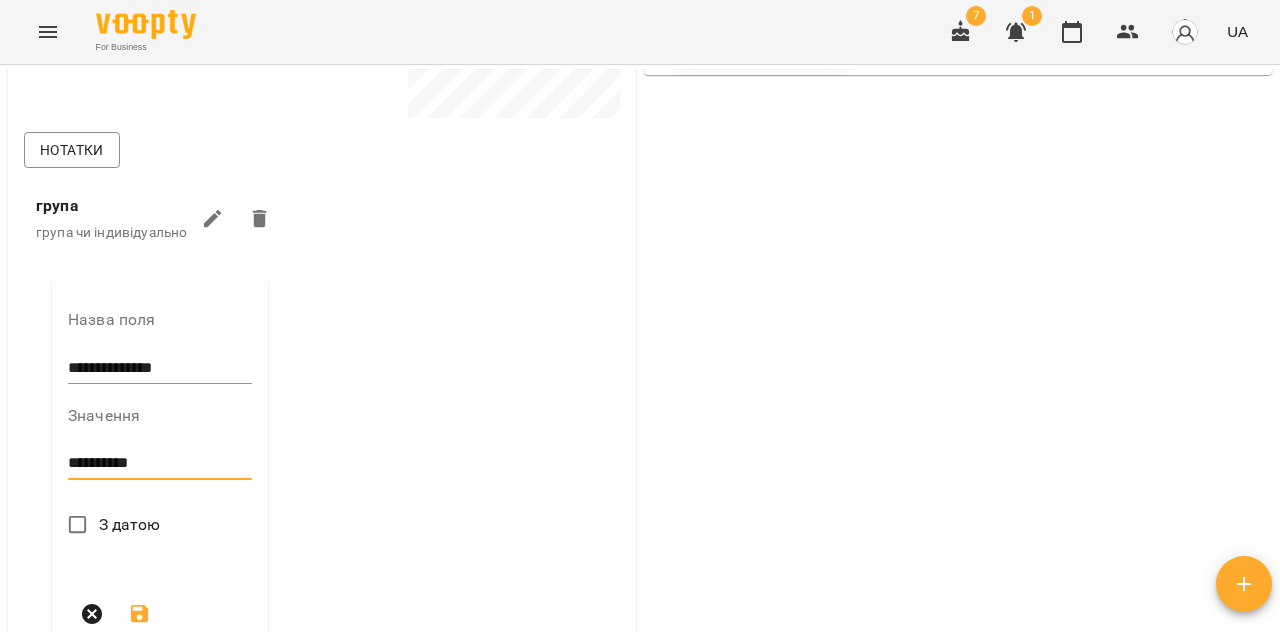 type on "**********" 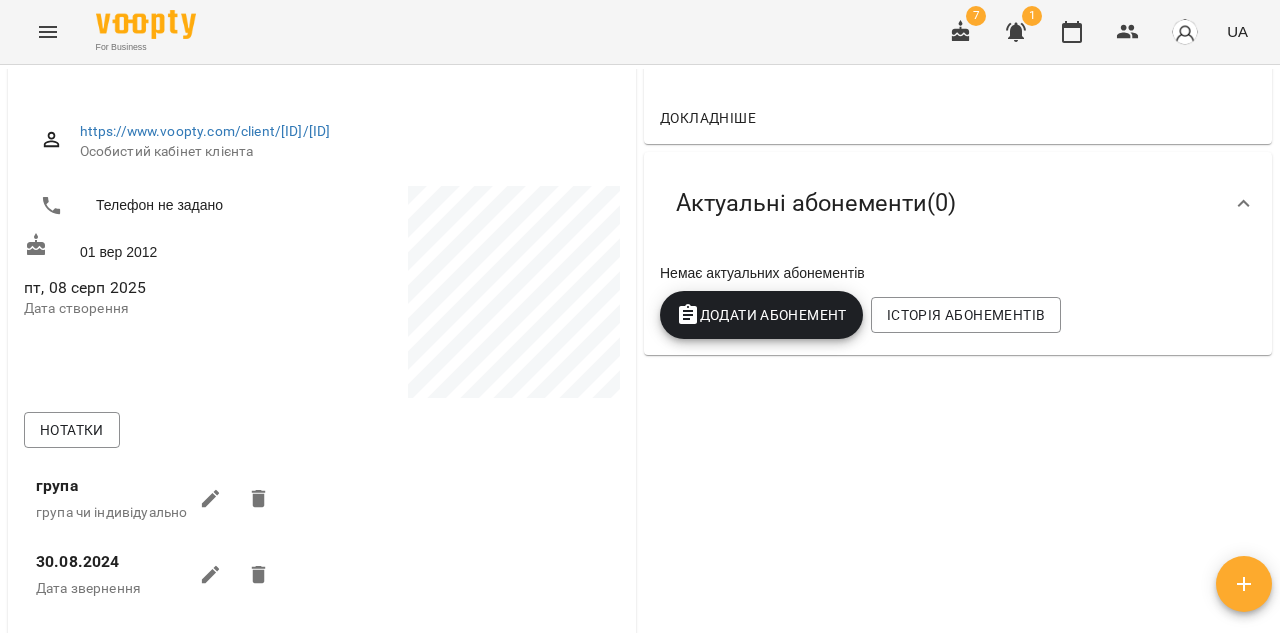 scroll, scrollTop: 0, scrollLeft: 0, axis: both 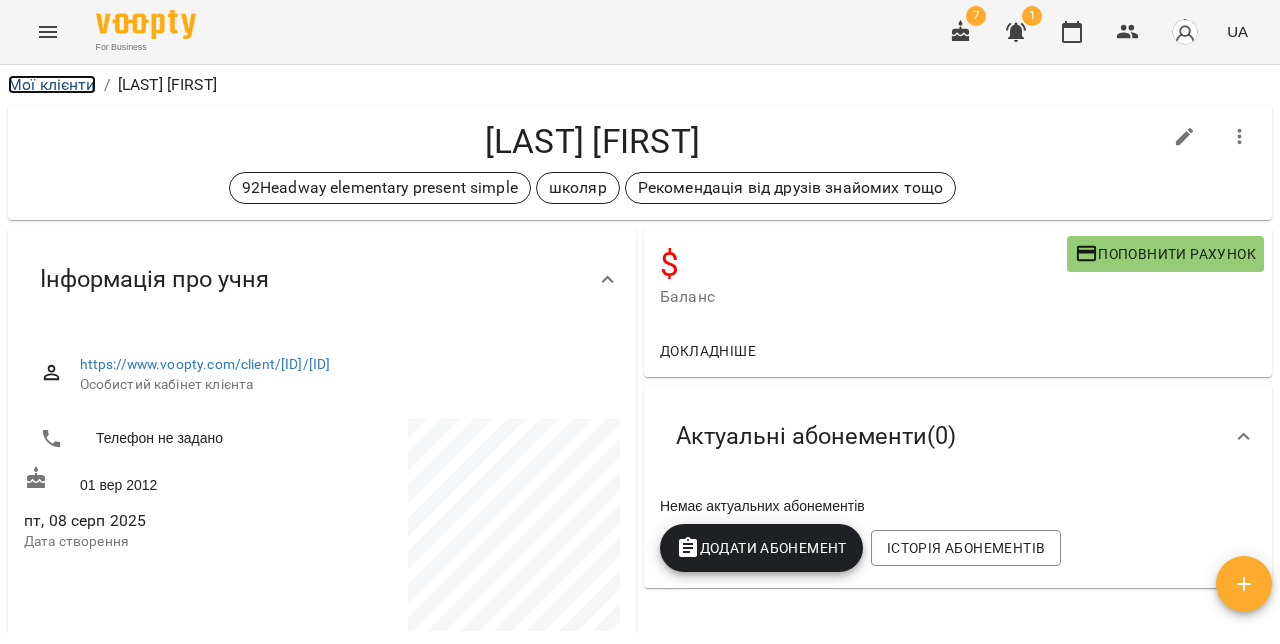 click on "Мої клієнти" at bounding box center (52, 84) 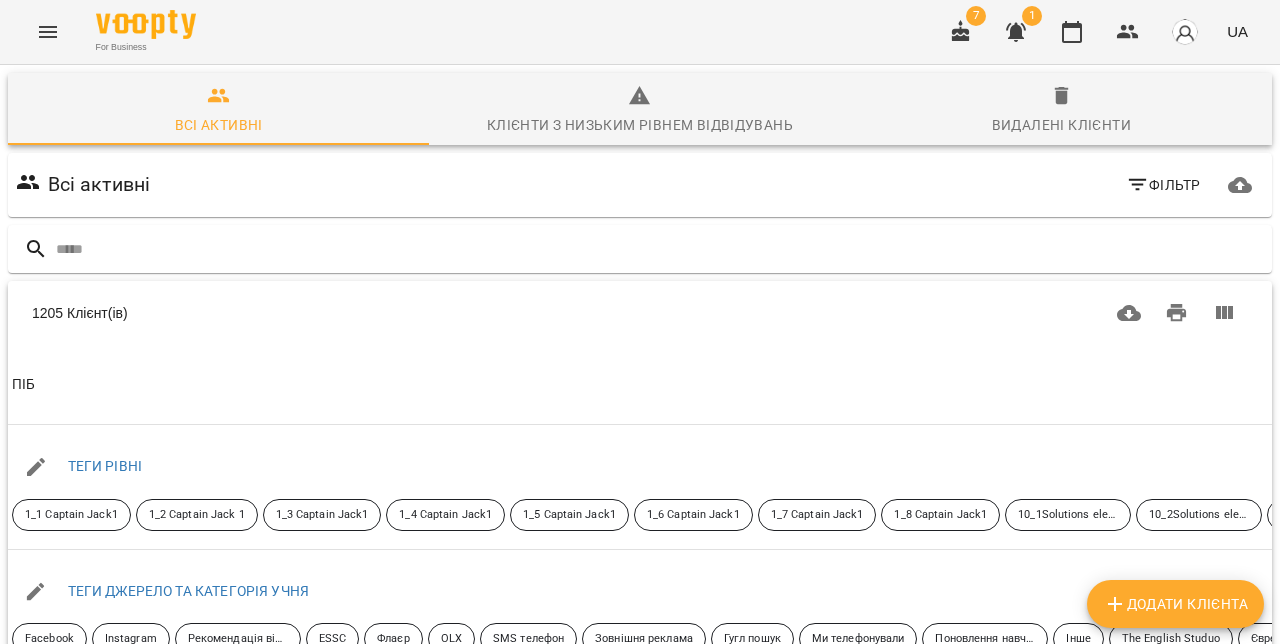 click on "Додати клієнта" at bounding box center (1175, 604) 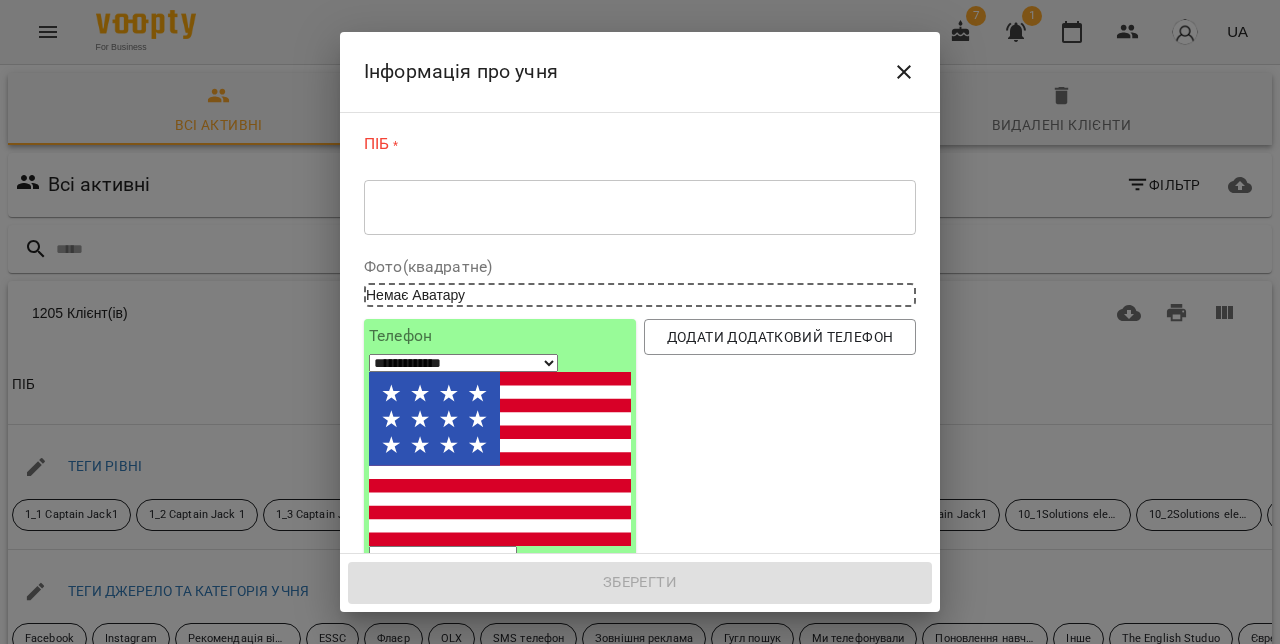 click at bounding box center (640, 207) 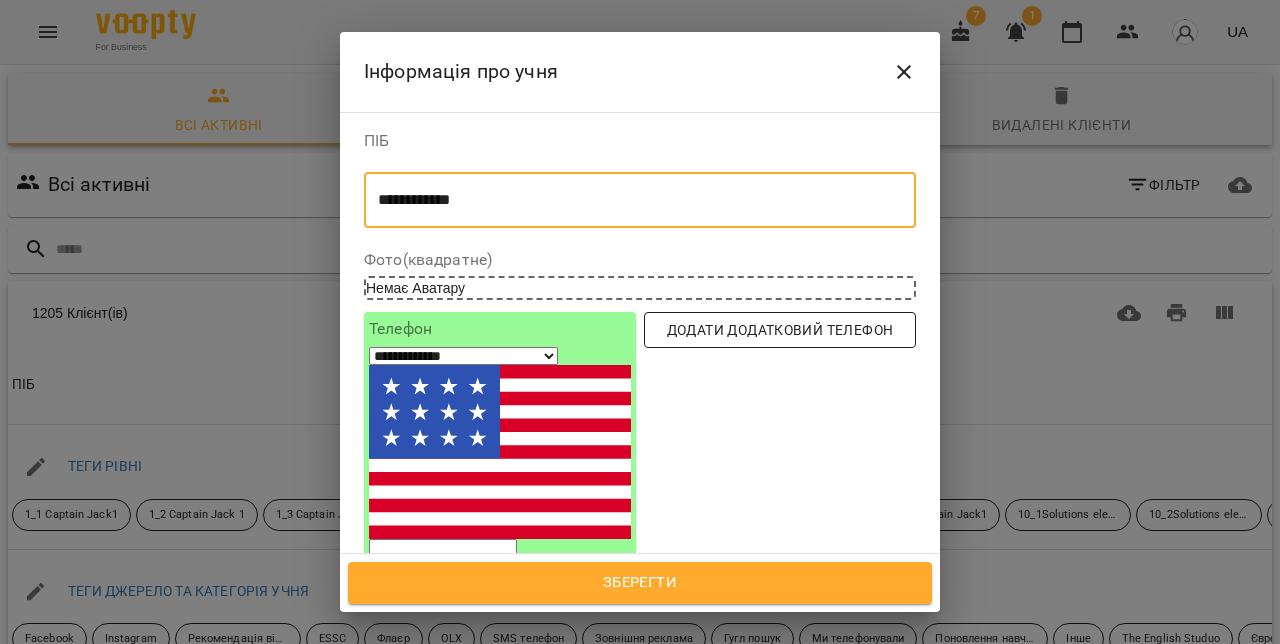 type on "**********" 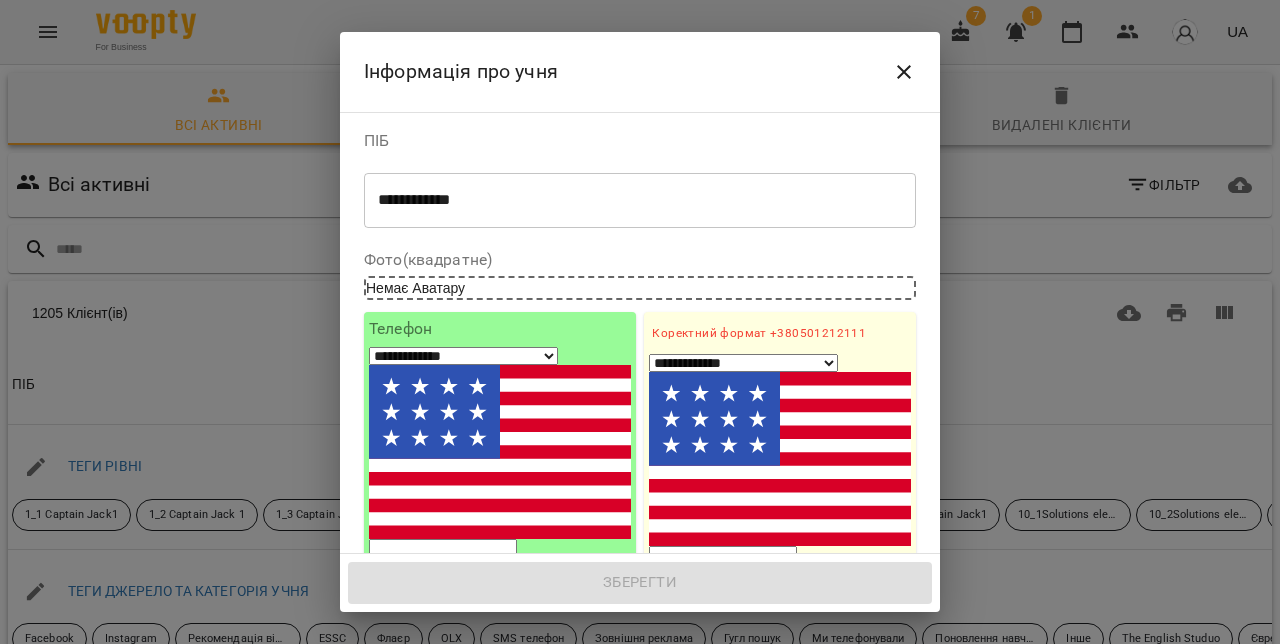click on "1. Ім'я" at bounding box center (780, 636) 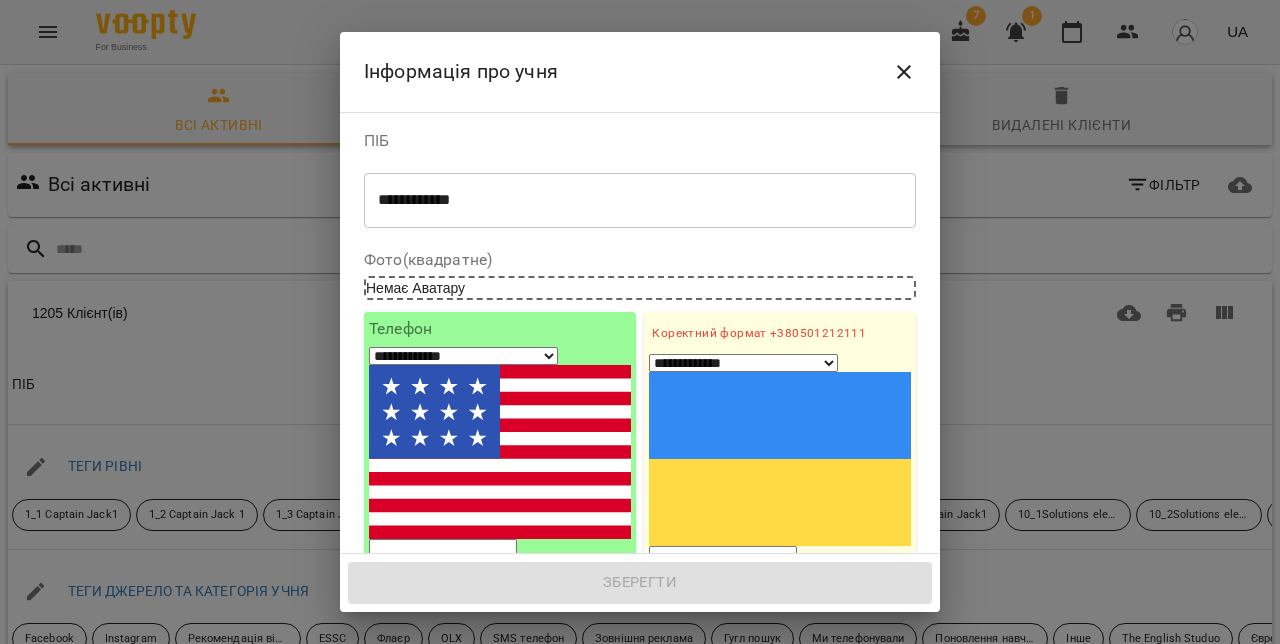 paste on "**********" 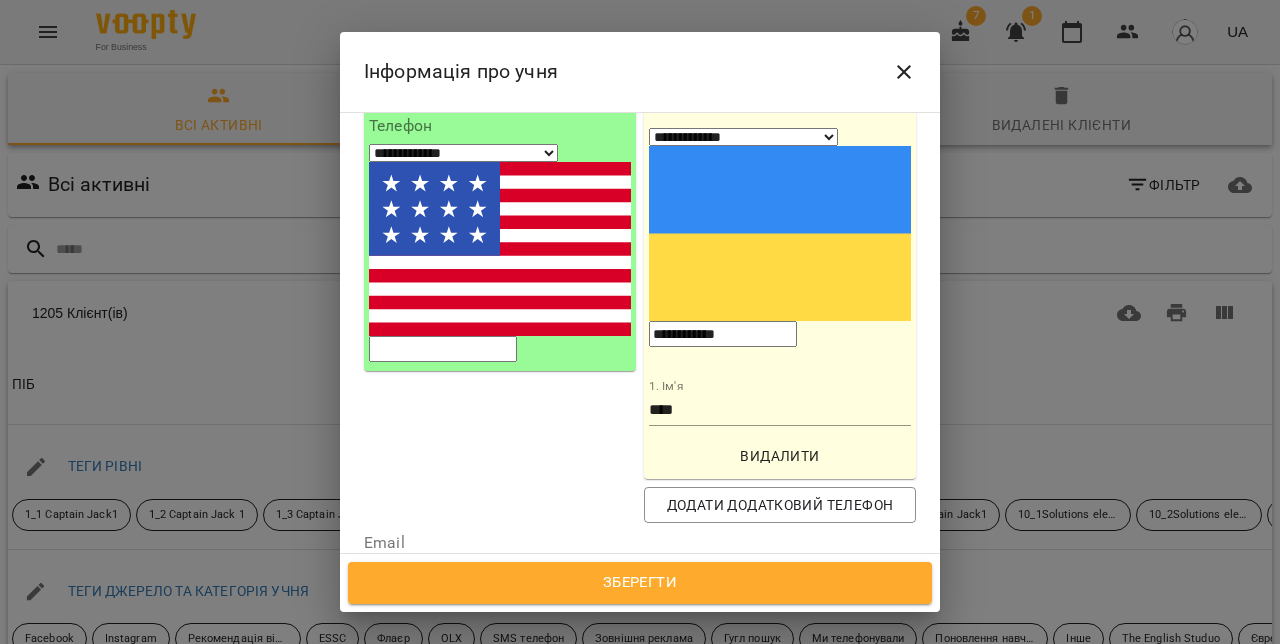 scroll, scrollTop: 206, scrollLeft: 0, axis: vertical 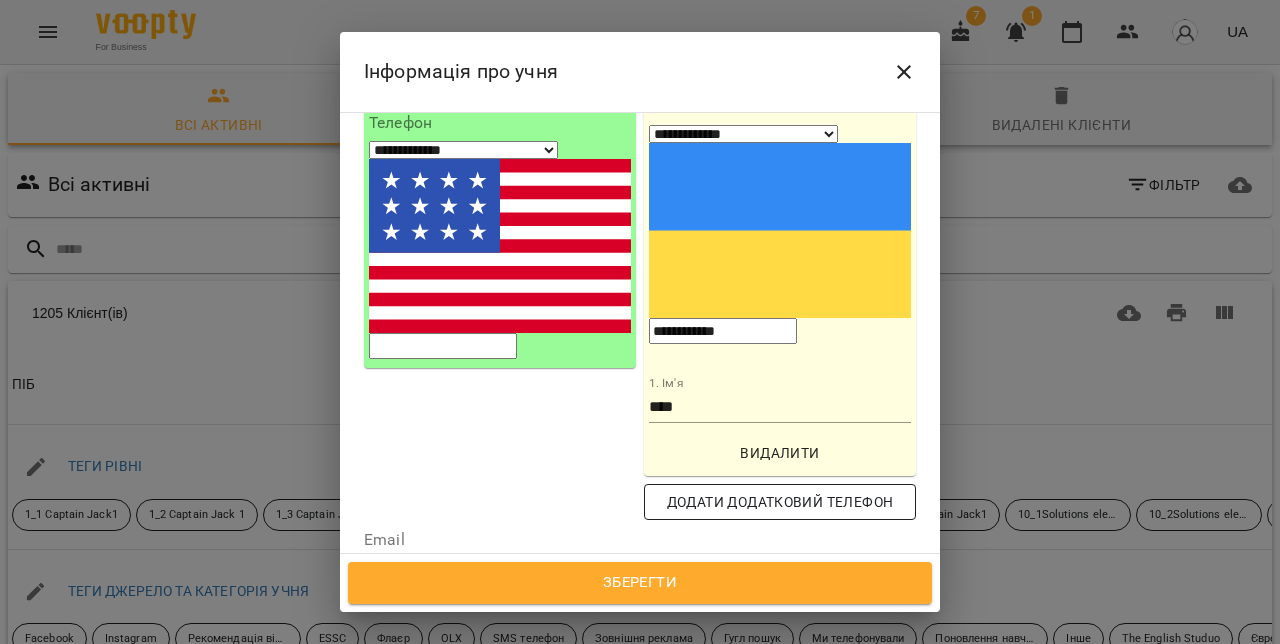 type on "**********" 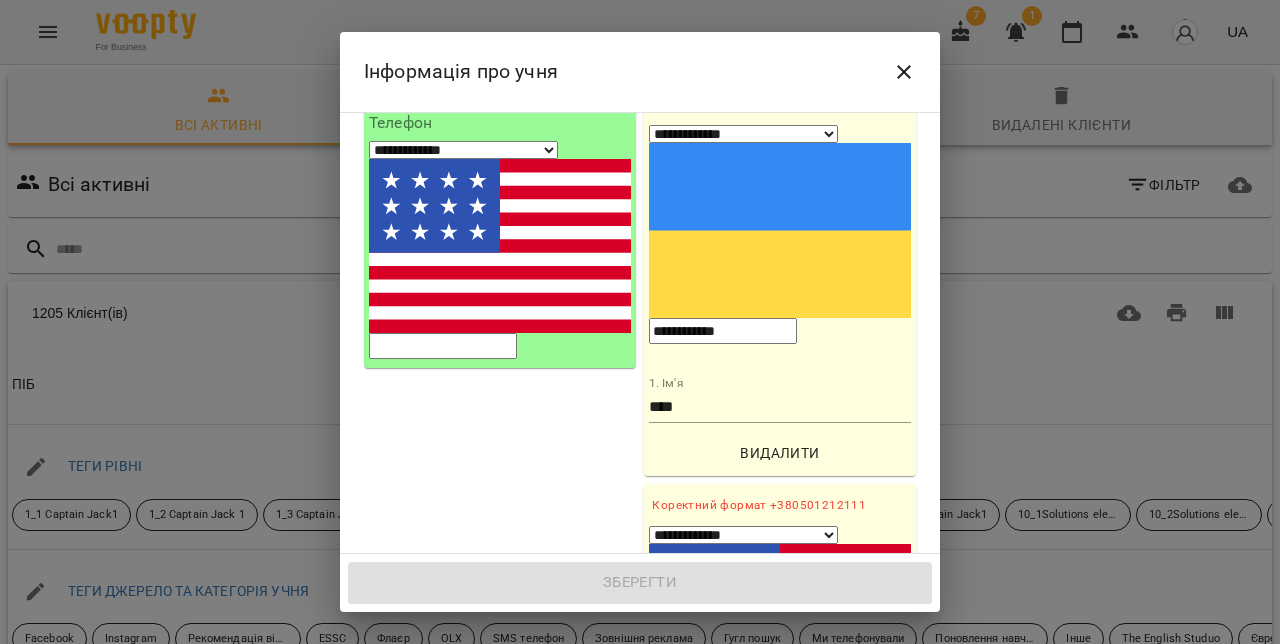 click on "2. Ім'я" at bounding box center (780, 809) 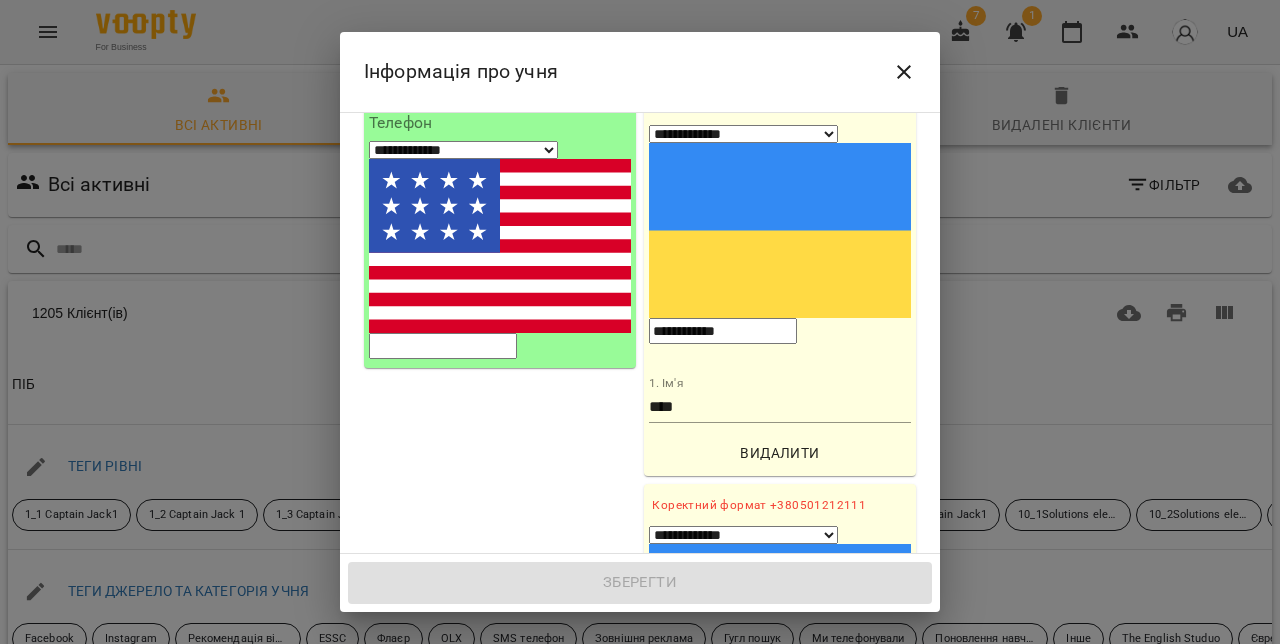 paste on "**********" 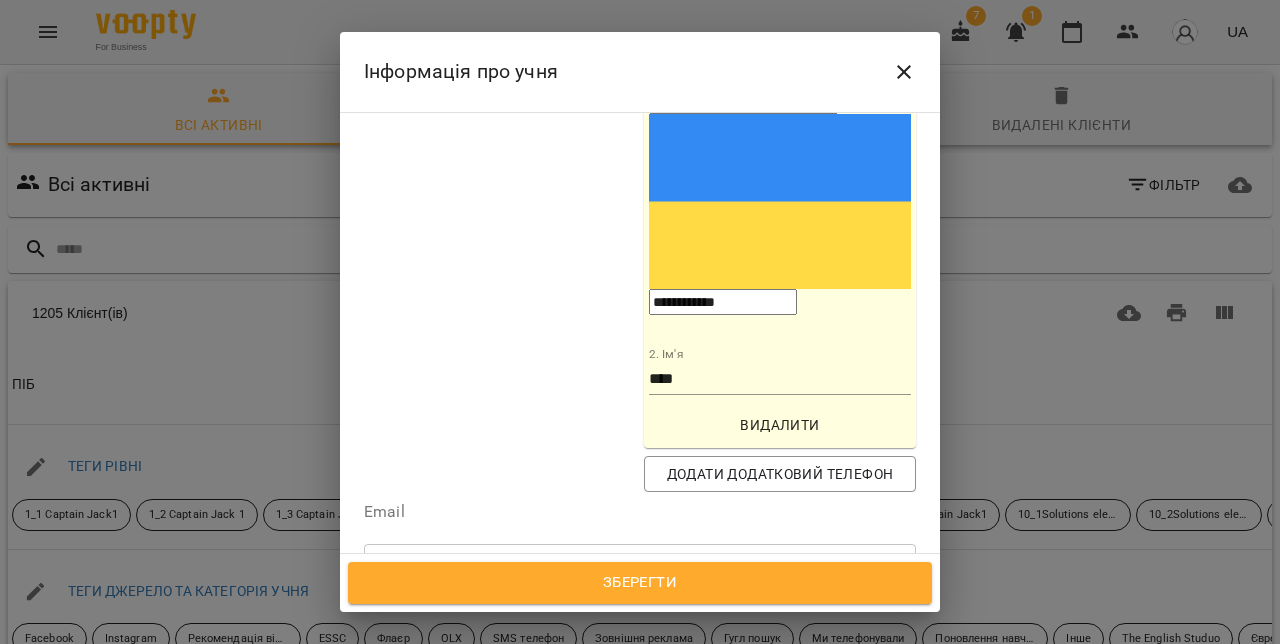 scroll, scrollTop: 634, scrollLeft: 0, axis: vertical 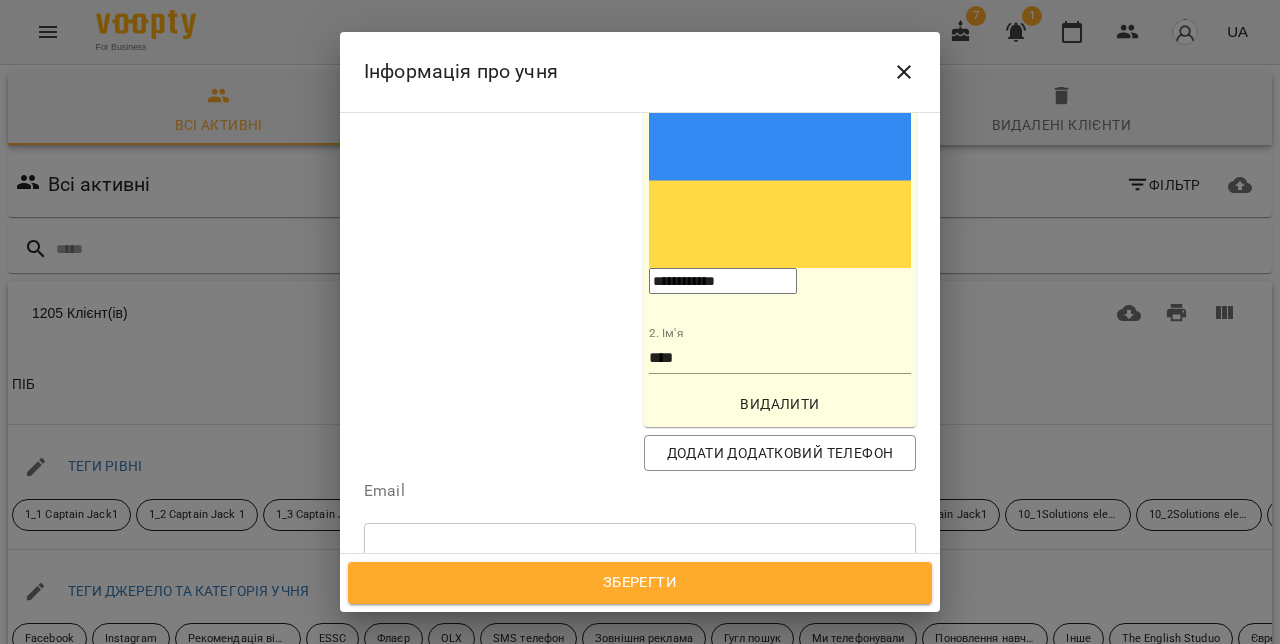 type on "**********" 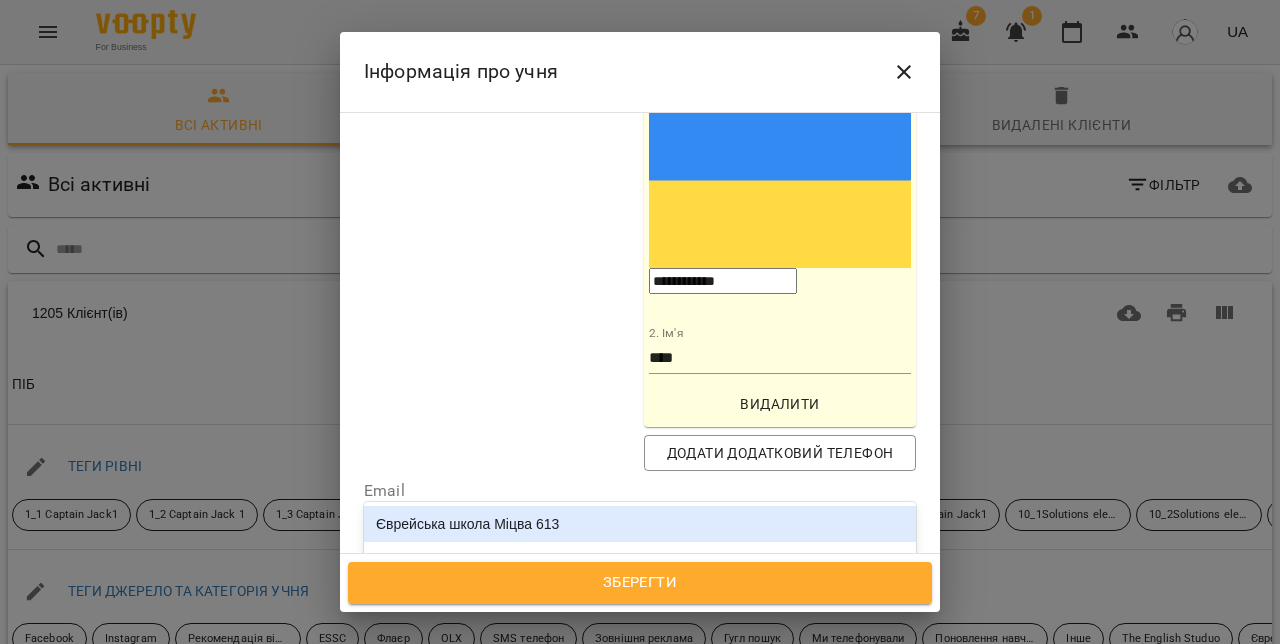 type on "****" 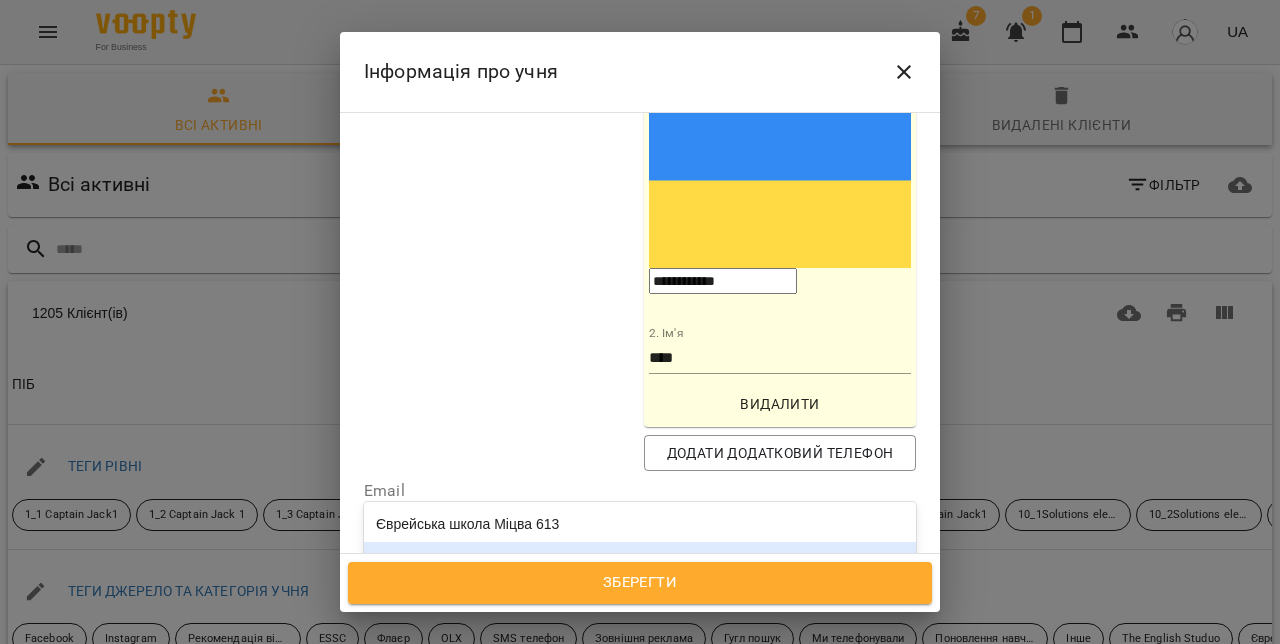 click on "школяр" at bounding box center [640, 560] 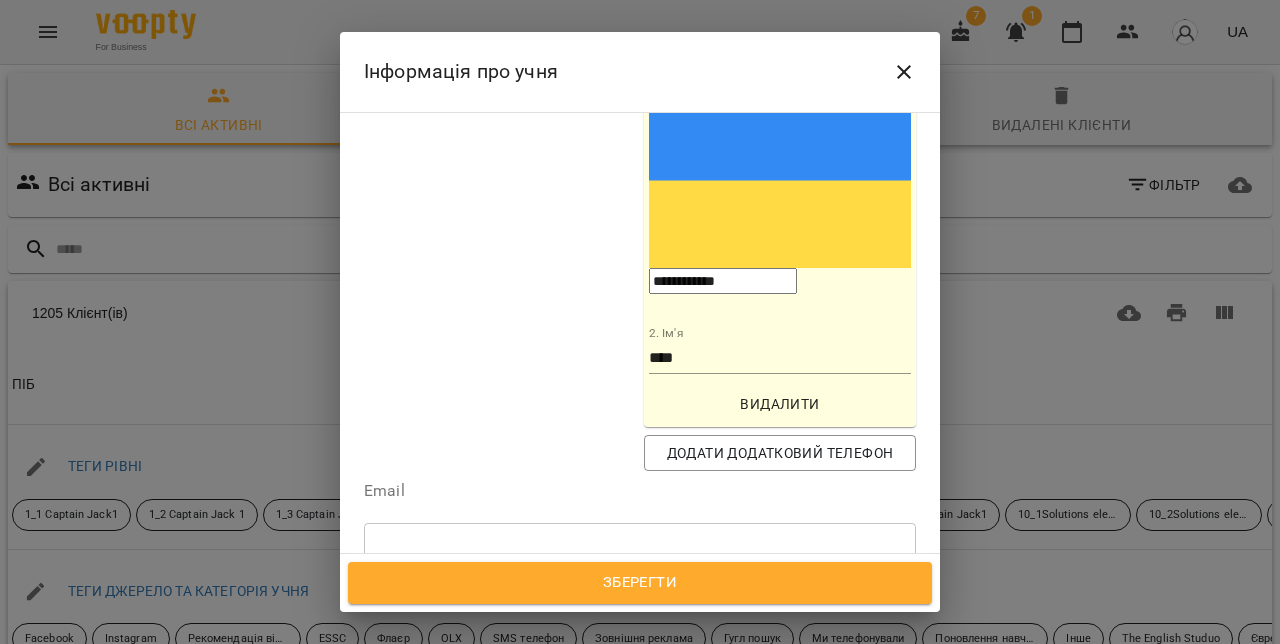 click on "Дата народження" at bounding box center [640, 694] 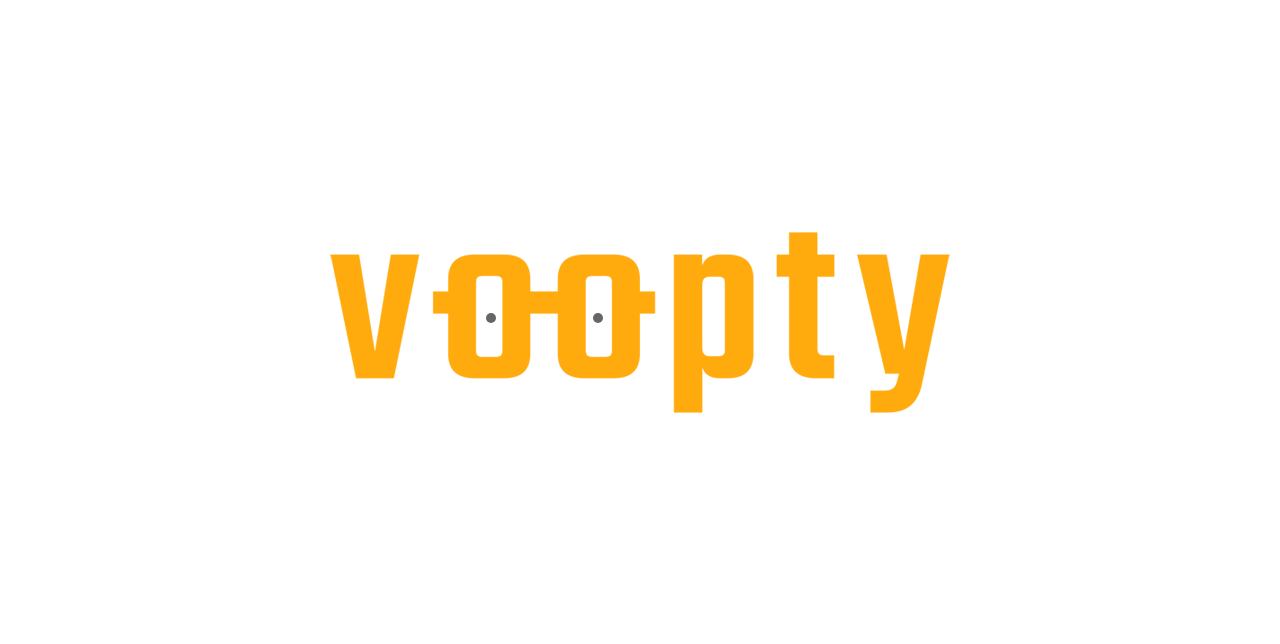 scroll, scrollTop: 0, scrollLeft: 0, axis: both 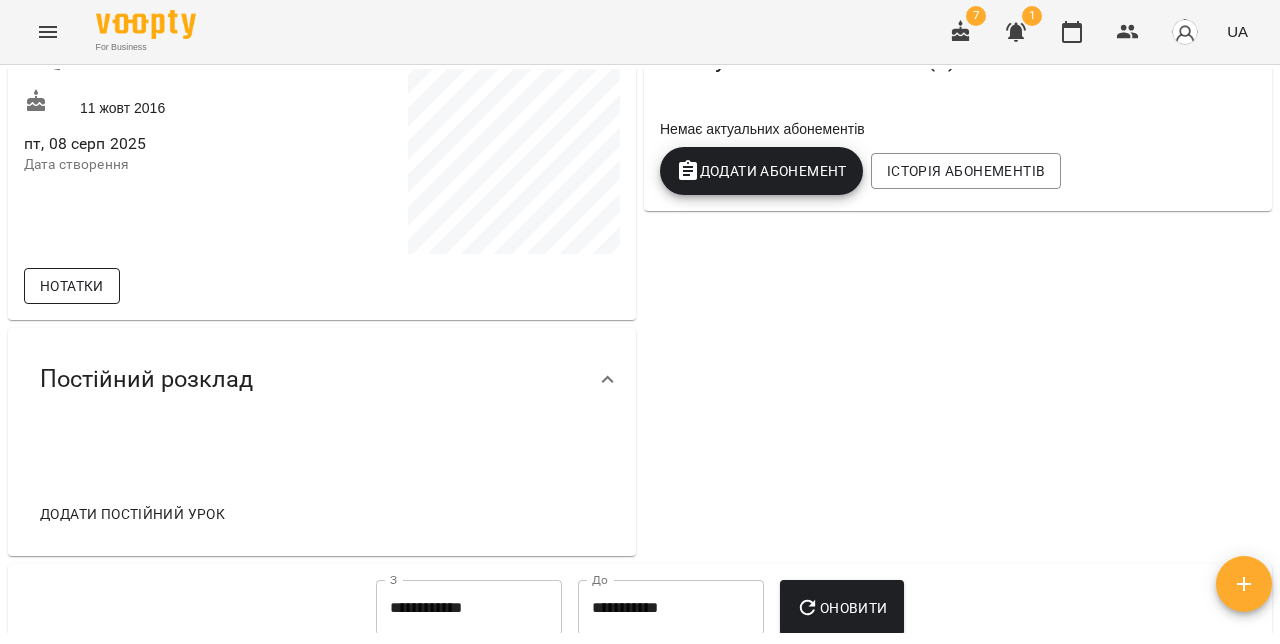 click on "Нотатки" at bounding box center [72, 286] 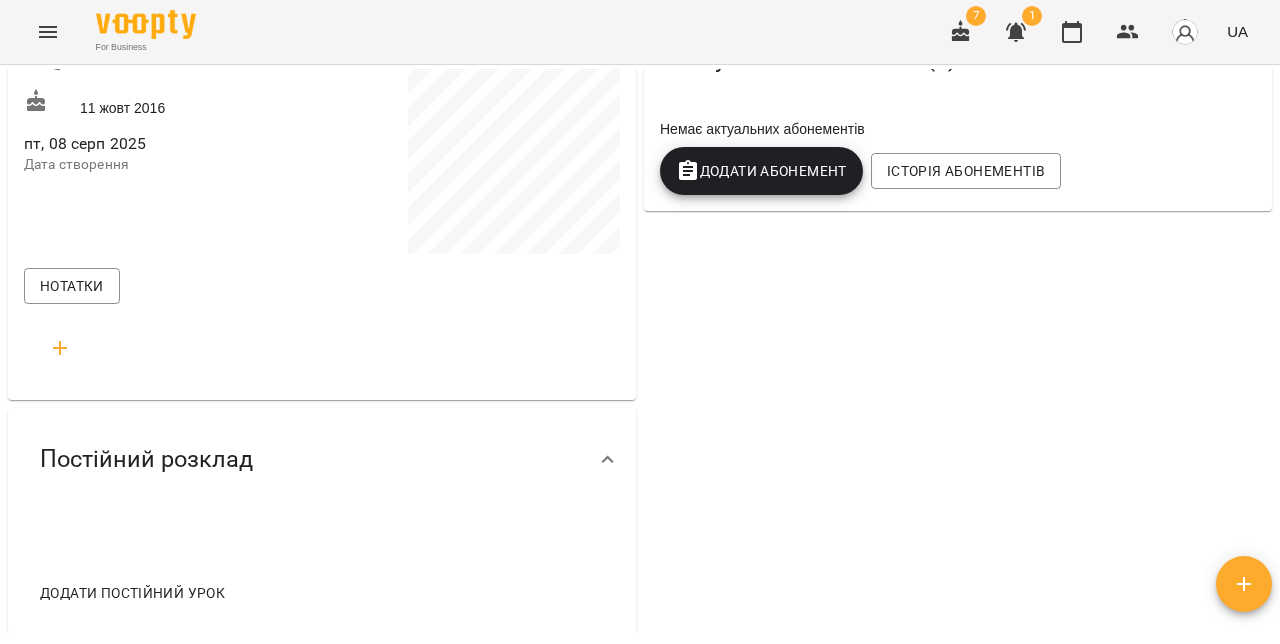 click 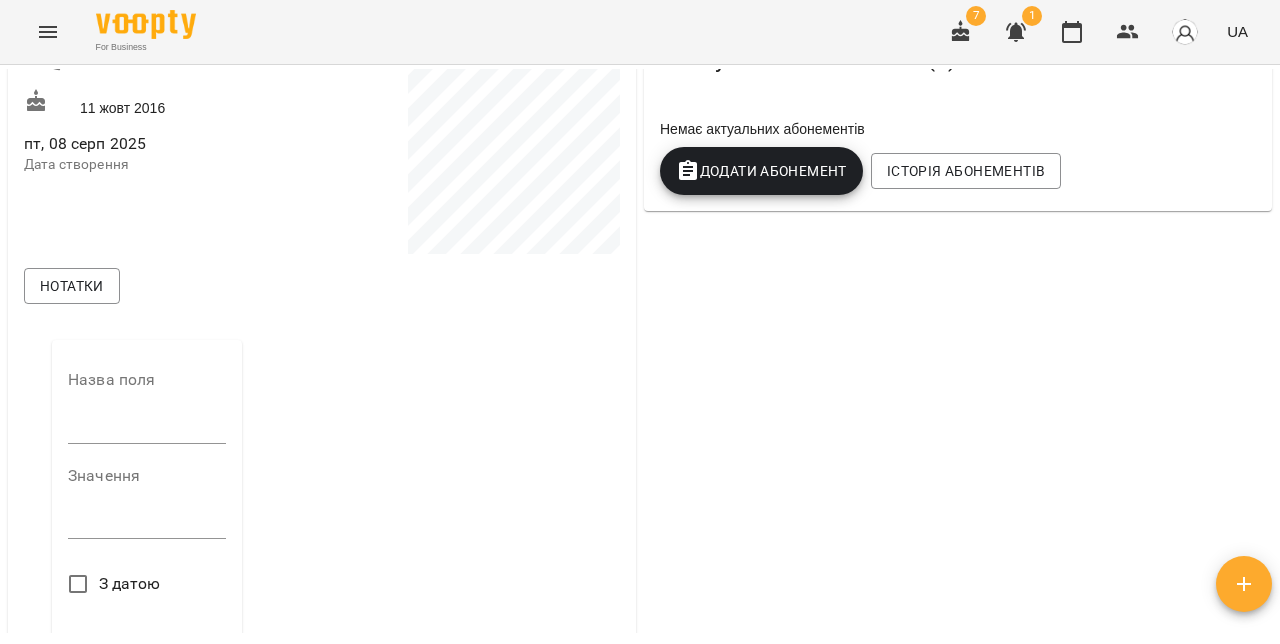 click at bounding box center [147, 428] 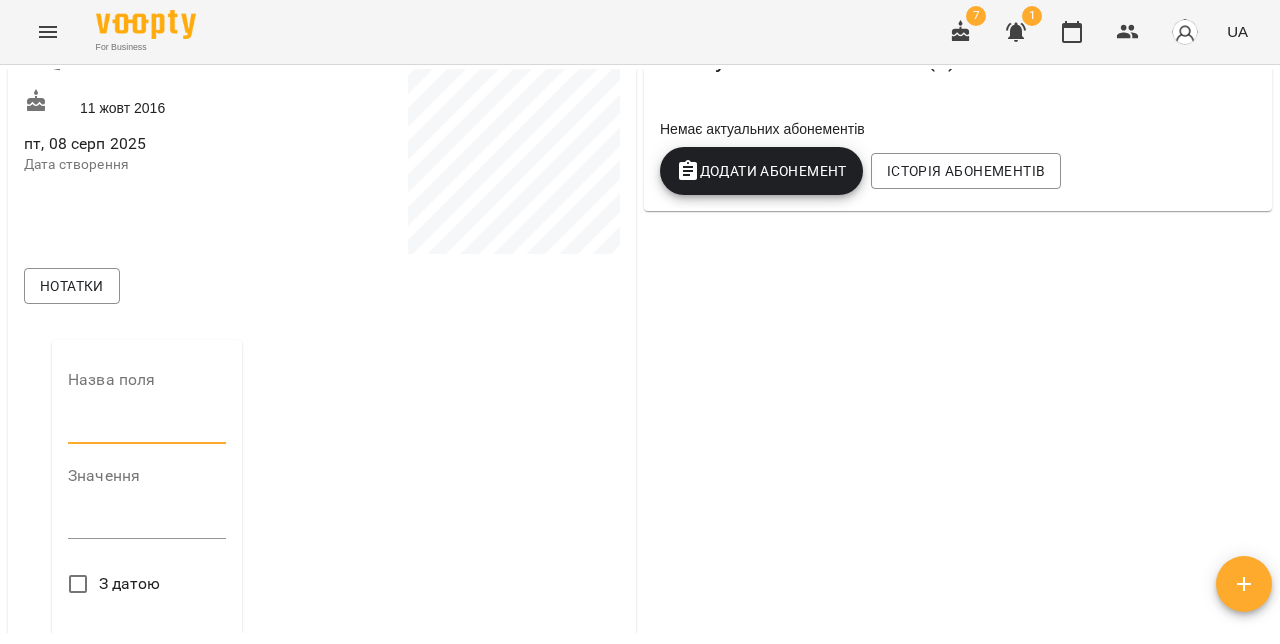 type on "**********" 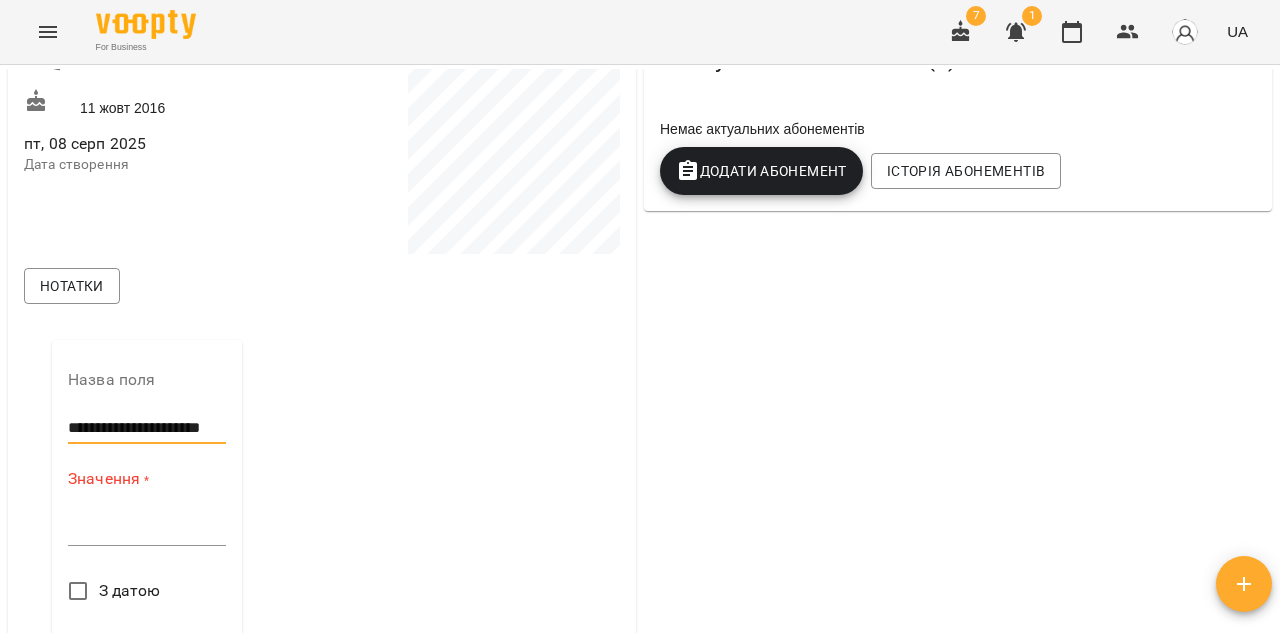click at bounding box center (147, 529) 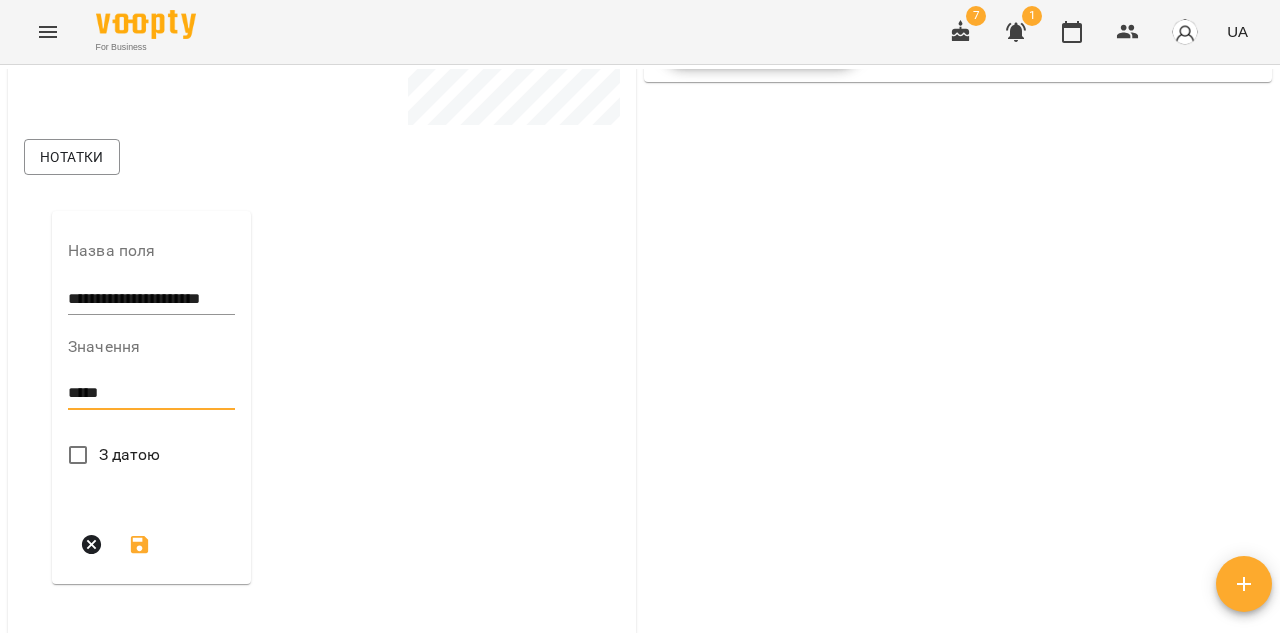 scroll, scrollTop: 522, scrollLeft: 0, axis: vertical 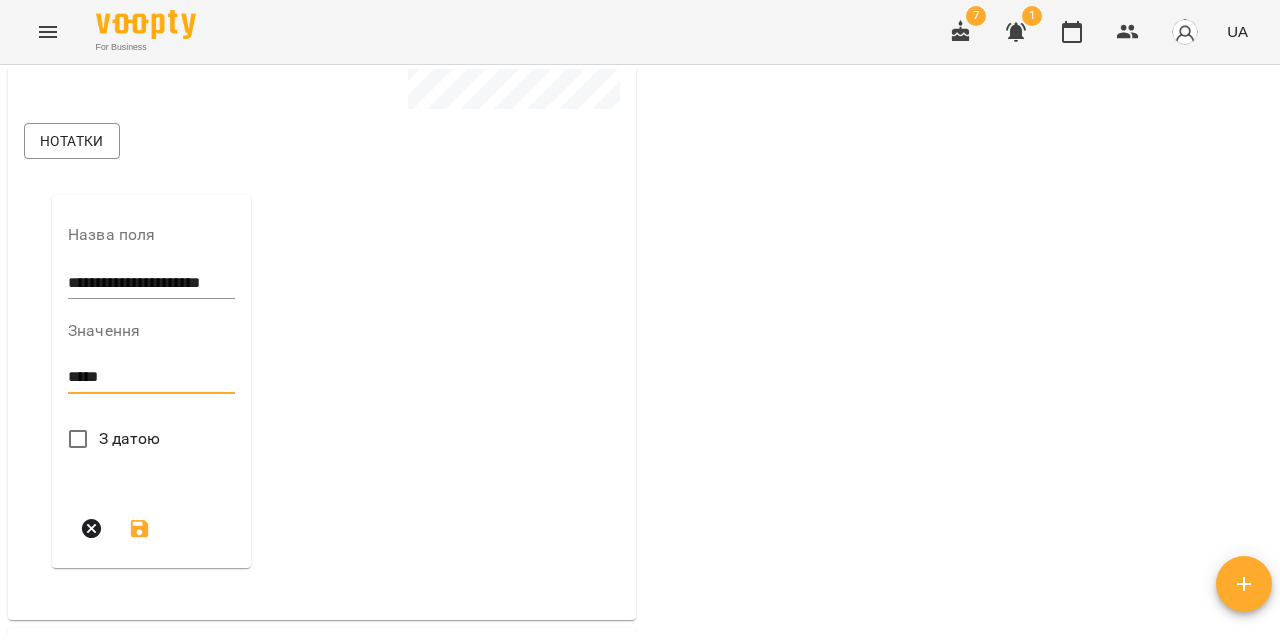 type on "*****" 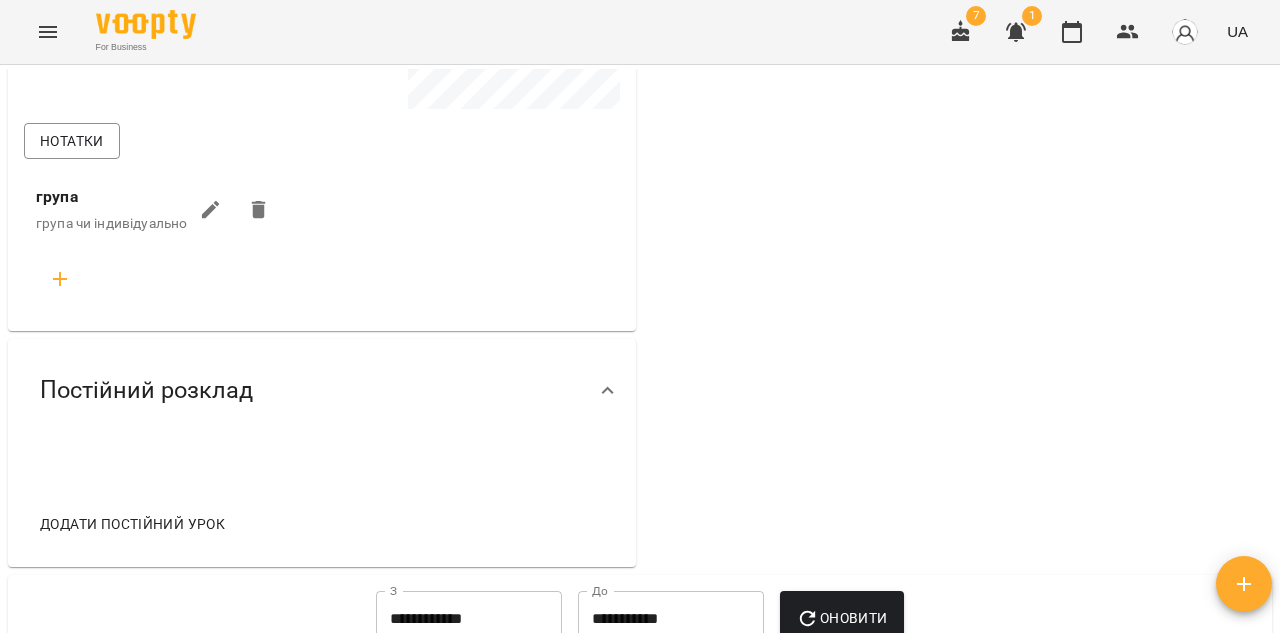 click at bounding box center [60, 279] 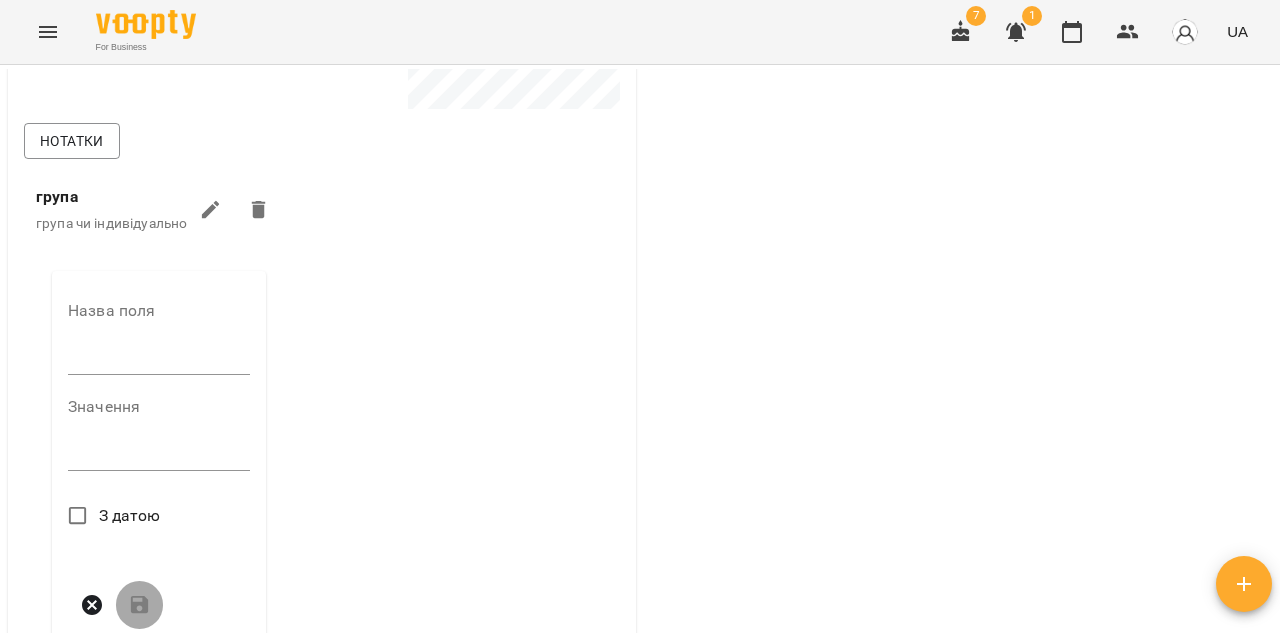 click on "Назва поля" at bounding box center (159, 342) 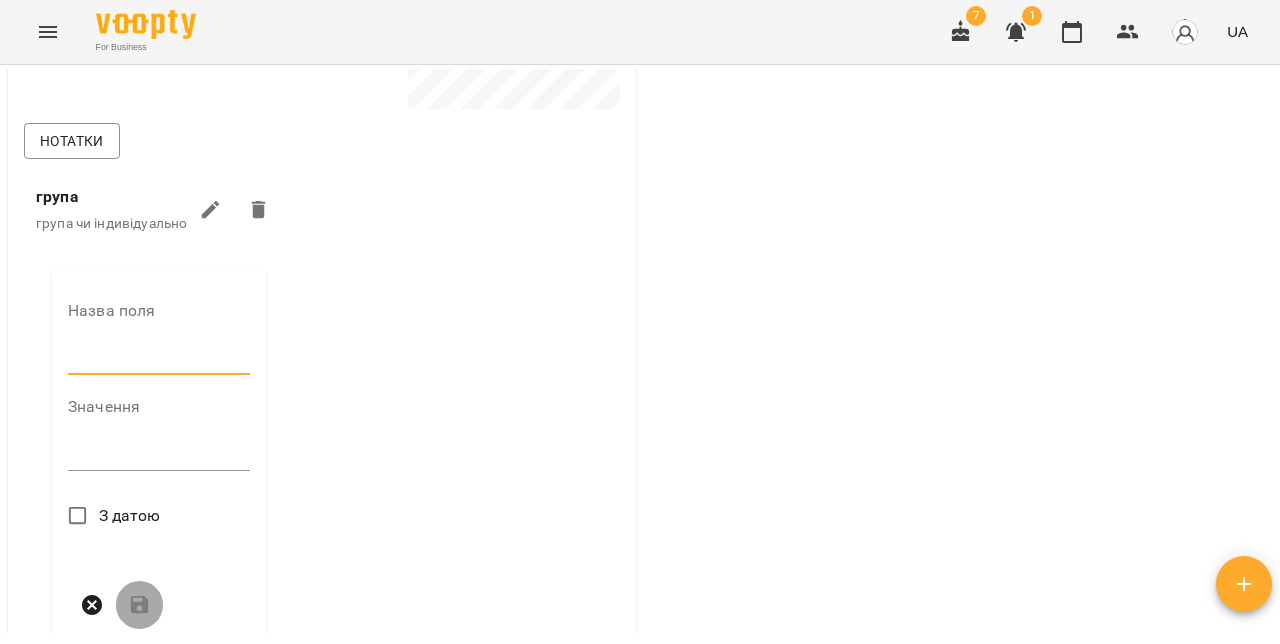 type on "**********" 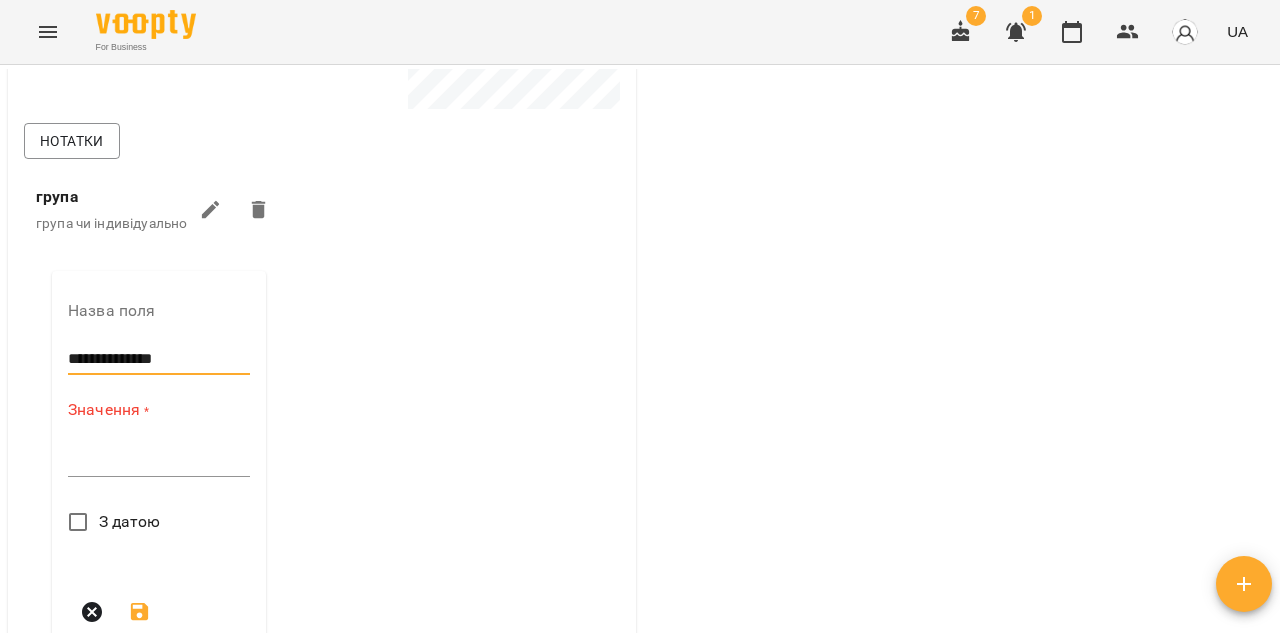 click at bounding box center (159, 460) 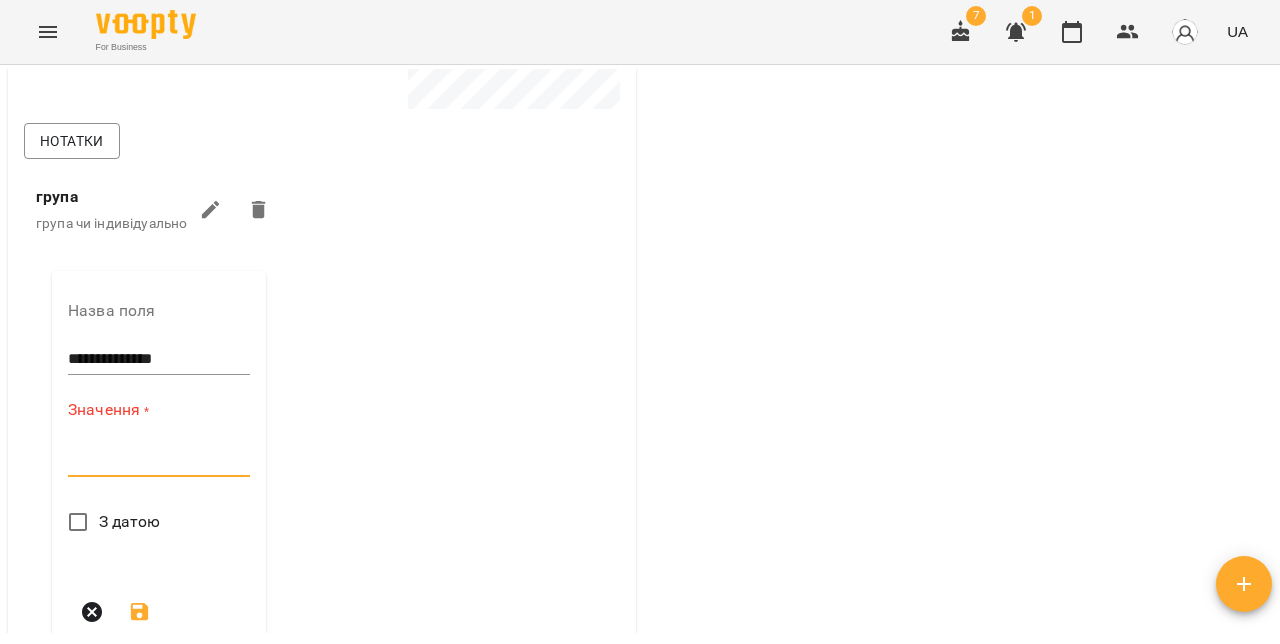paste on "**********" 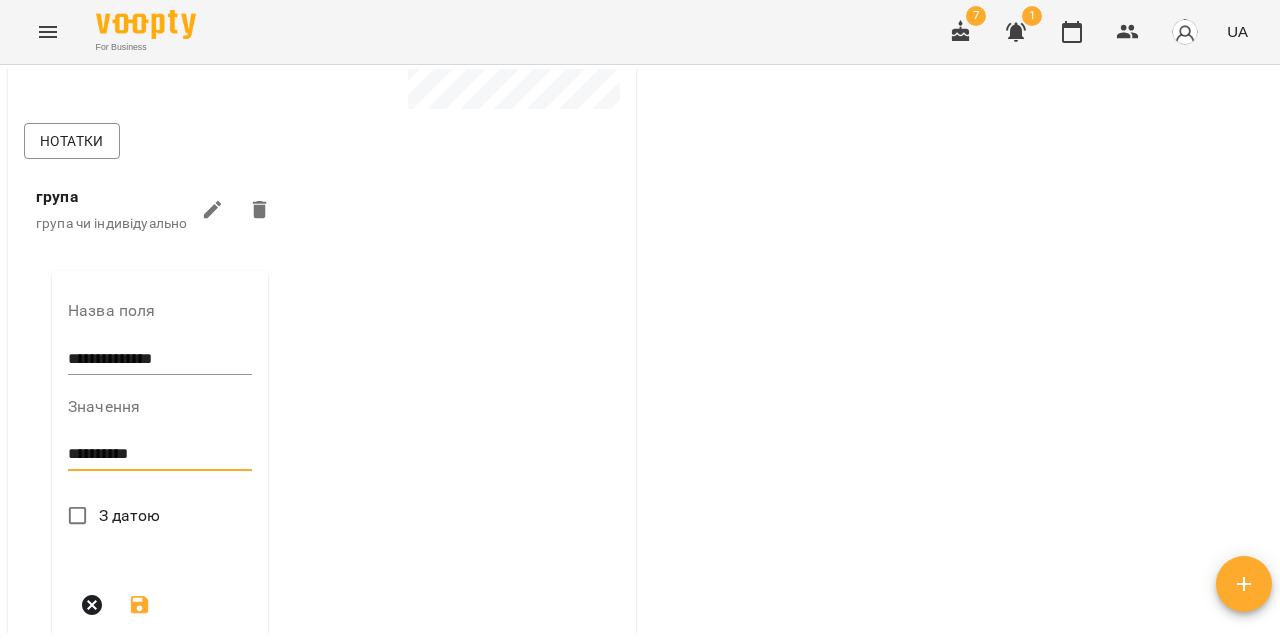 type on "**********" 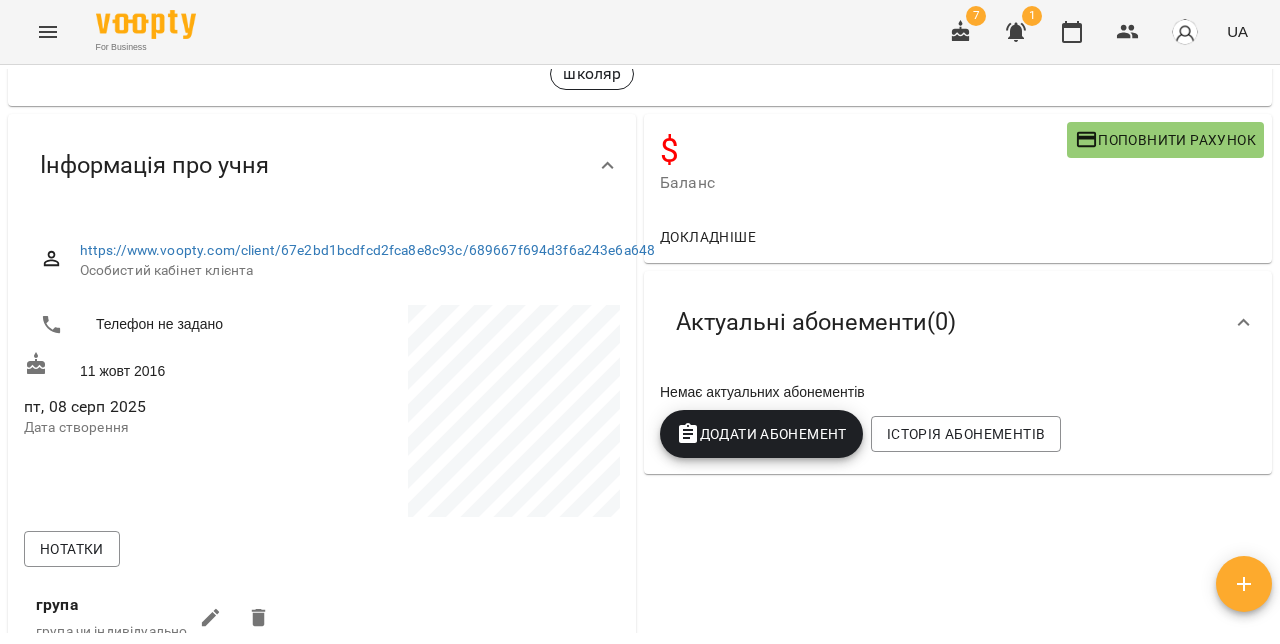 scroll, scrollTop: 0, scrollLeft: 0, axis: both 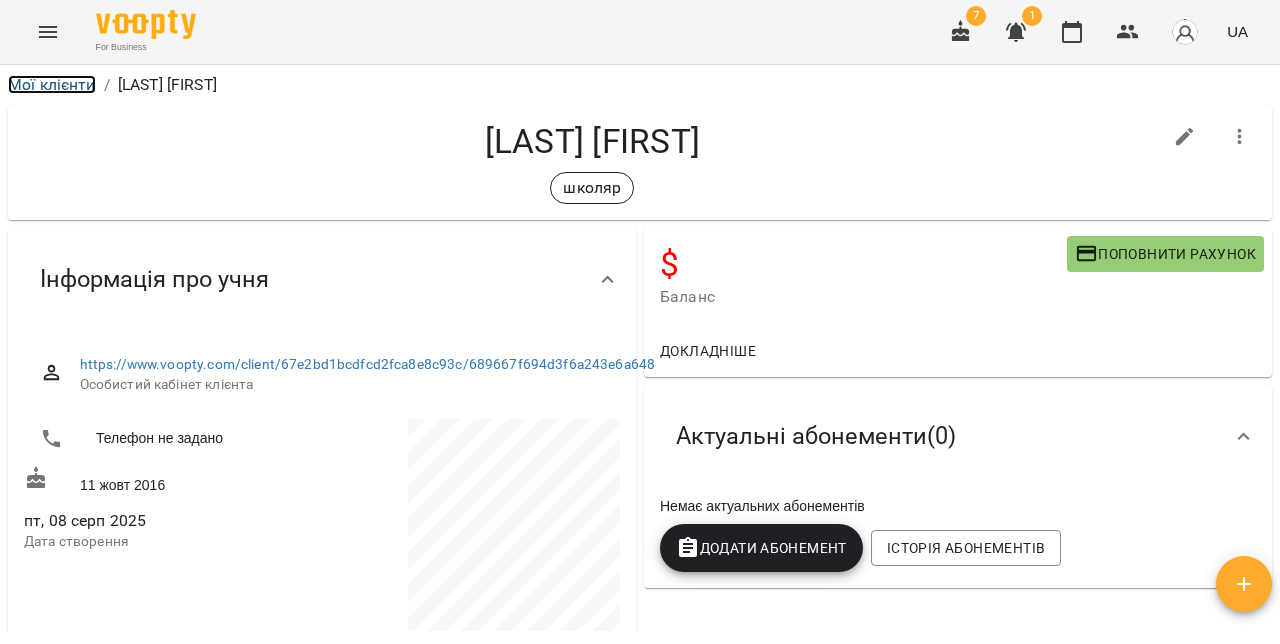 click on "Мої клієнти" at bounding box center [52, 84] 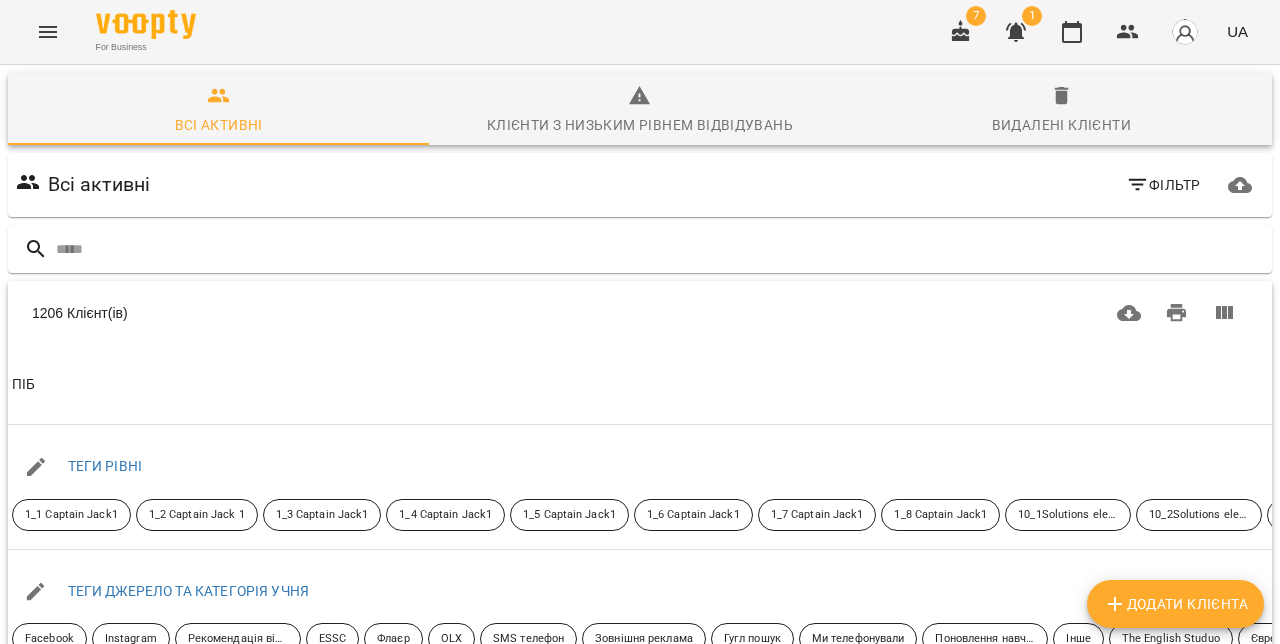 click 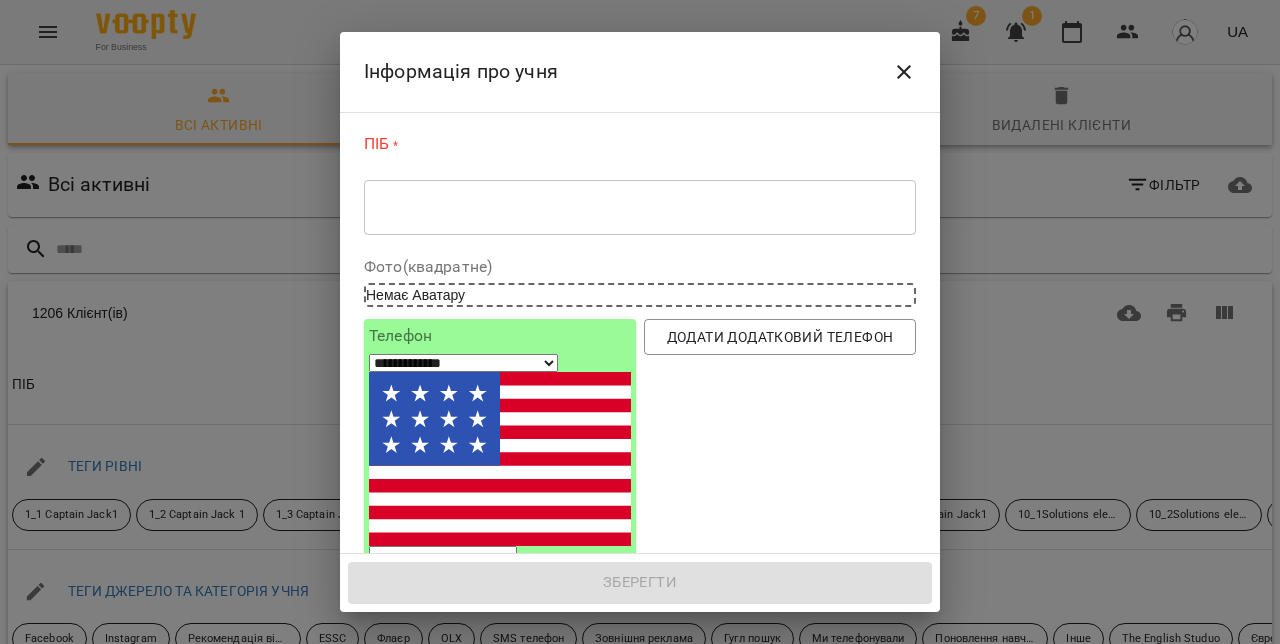 click on "* ​" at bounding box center (640, 207) 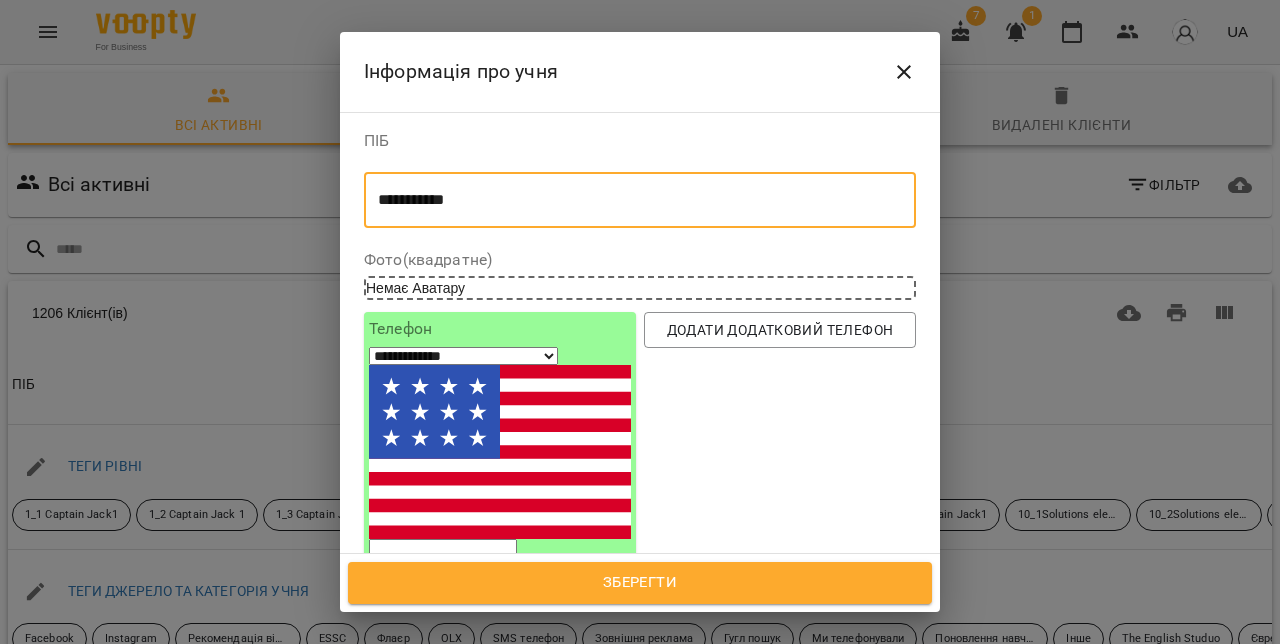 type on "**********" 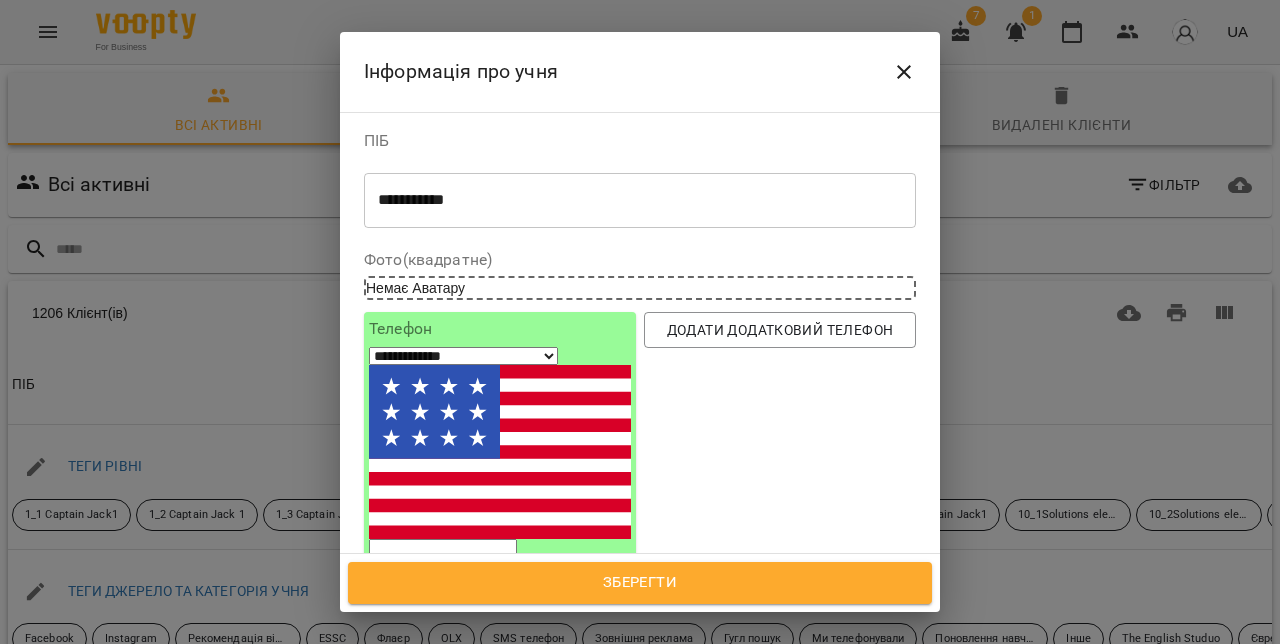 select on "**" 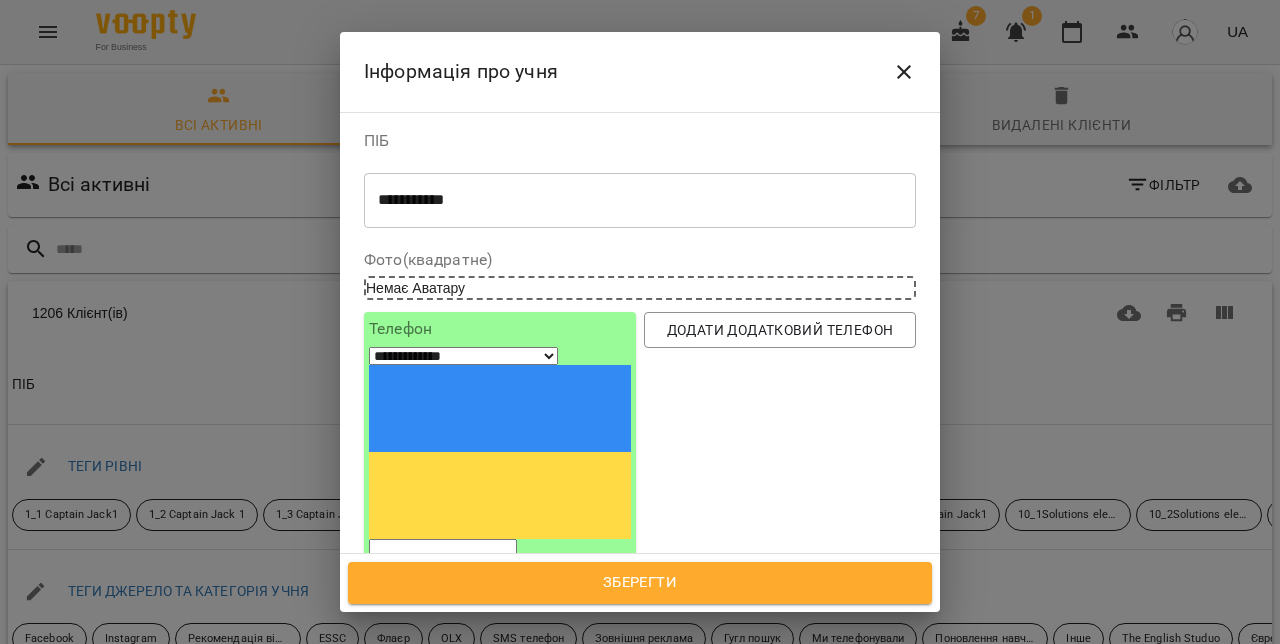 paste on "*********" 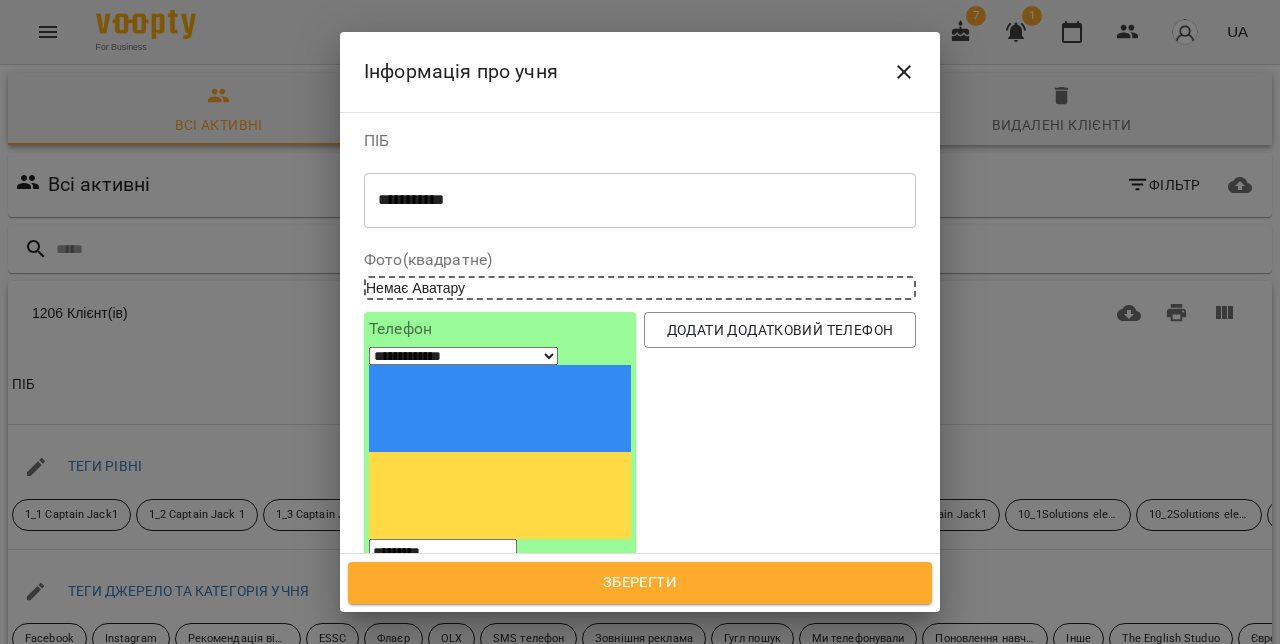type on "*********" 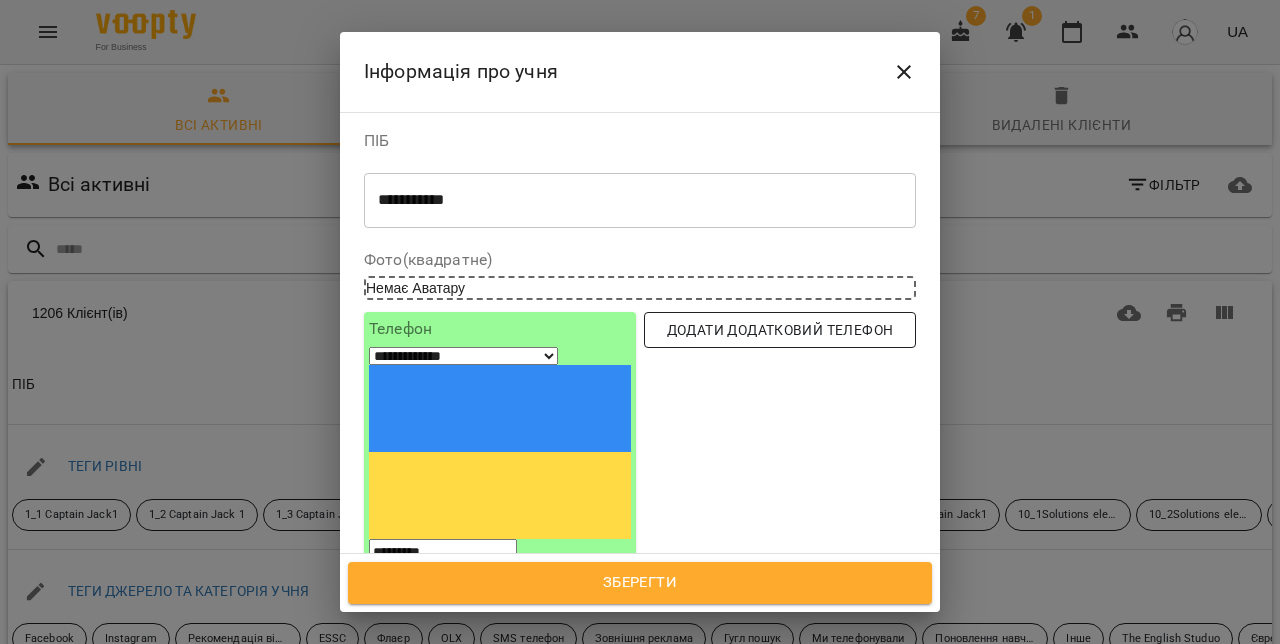 click on "Додати додатковий телефон" at bounding box center (780, 330) 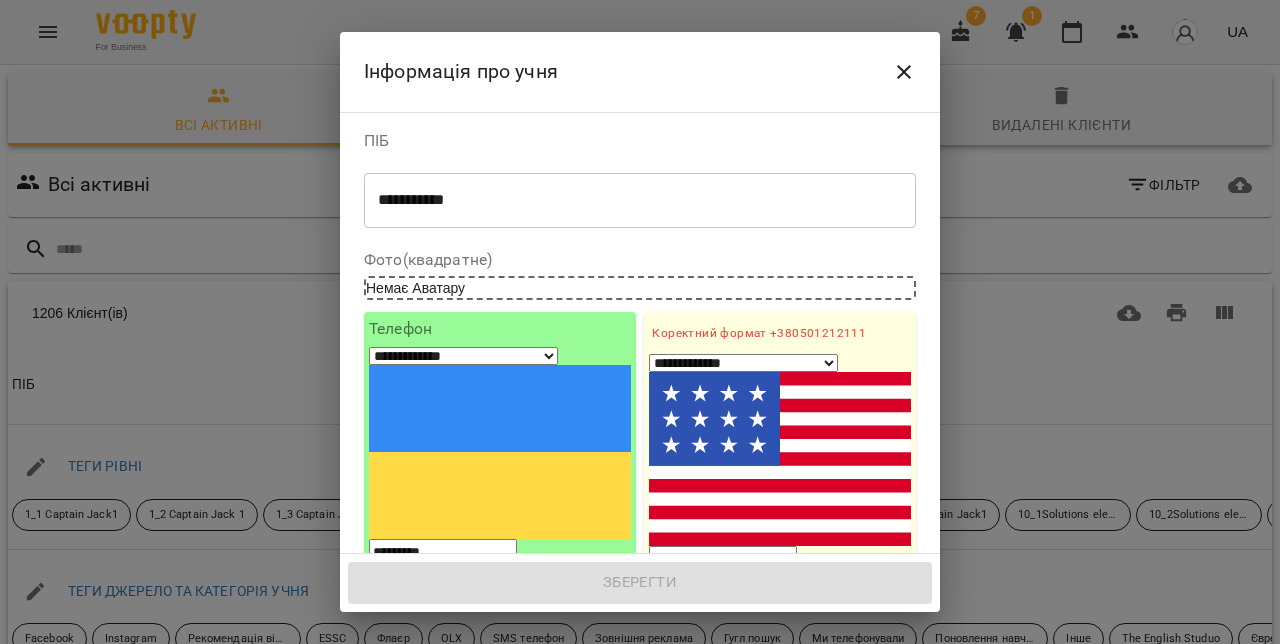 click on "1. Ім'я" at bounding box center [780, 636] 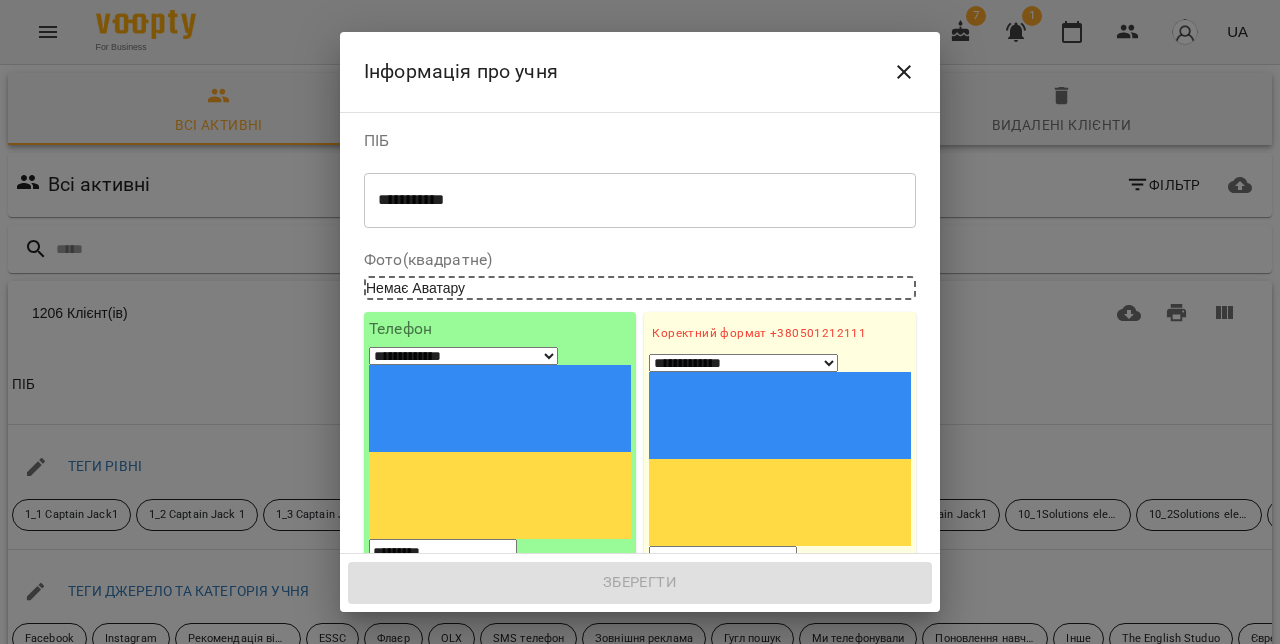 paste on "**********" 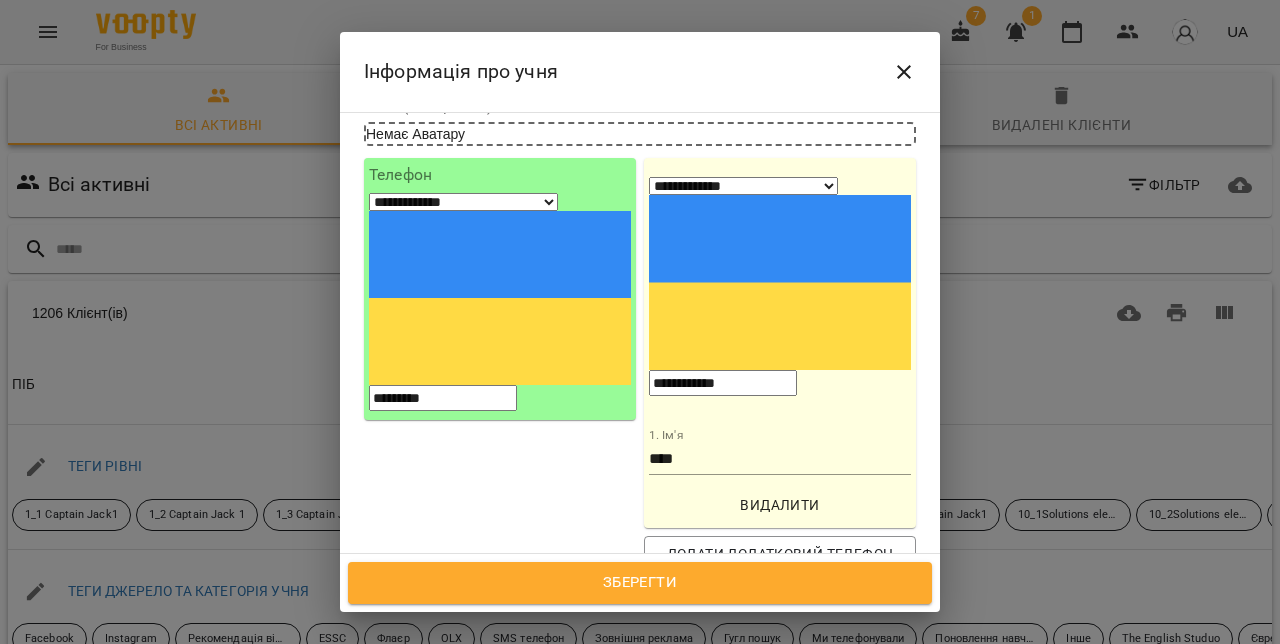 scroll, scrollTop: 178, scrollLeft: 0, axis: vertical 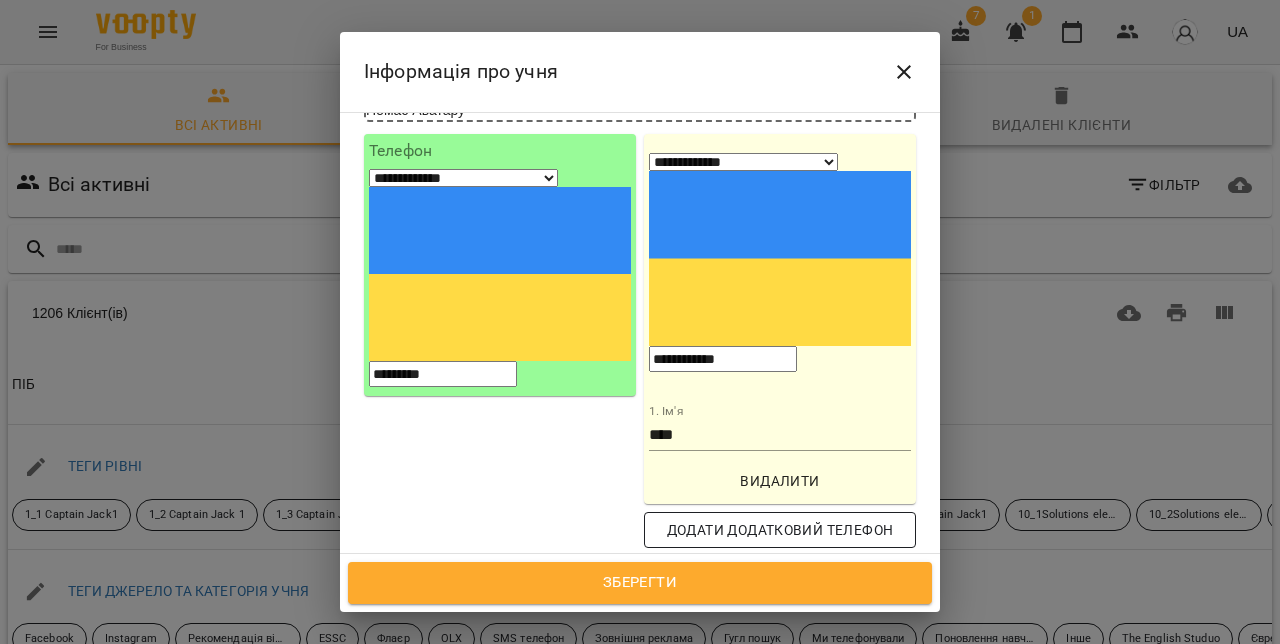 type on "**********" 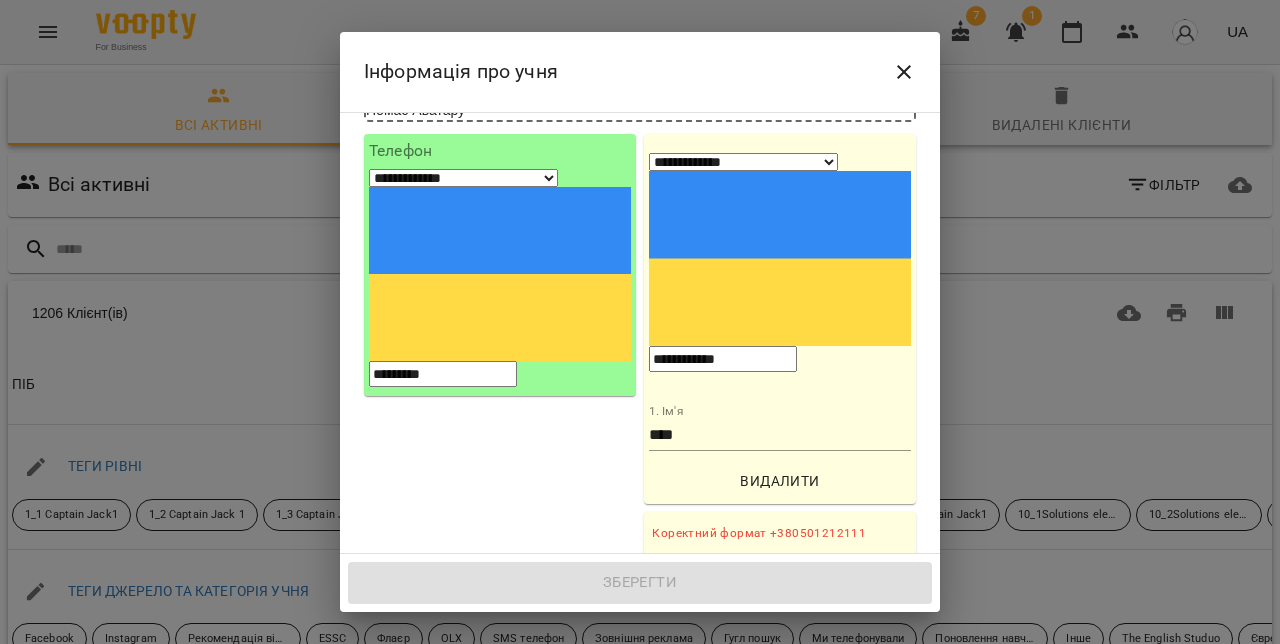 click on "2. Ім'я" at bounding box center (780, 837) 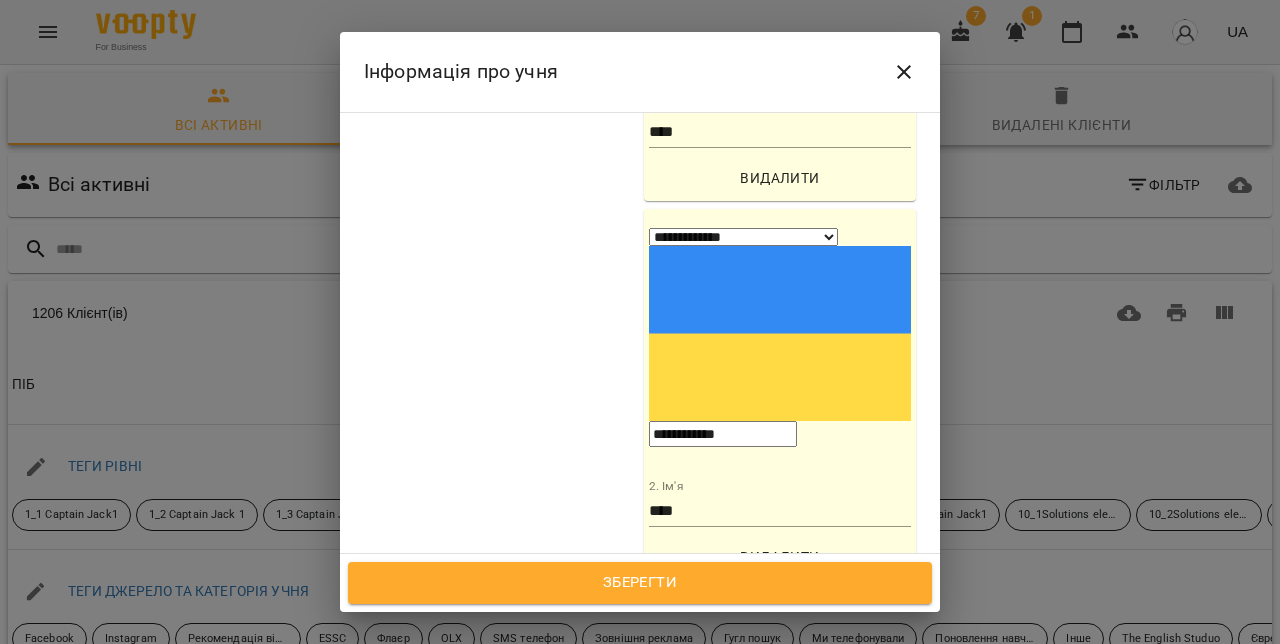 scroll, scrollTop: 494, scrollLeft: 0, axis: vertical 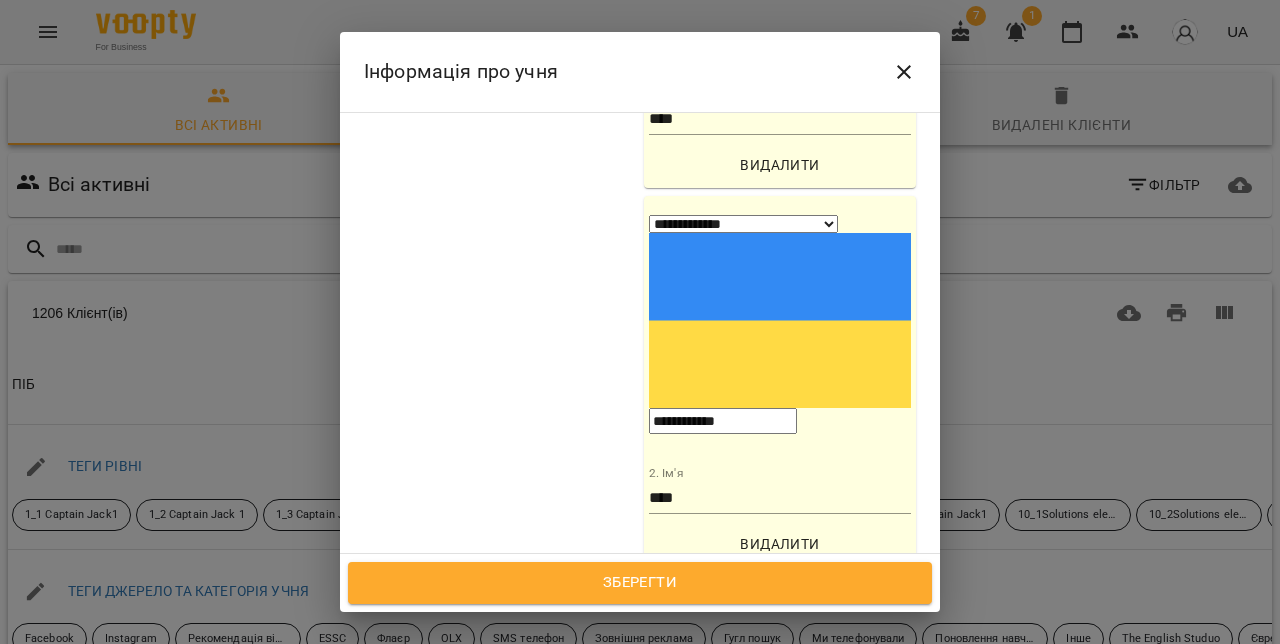 type on "**********" 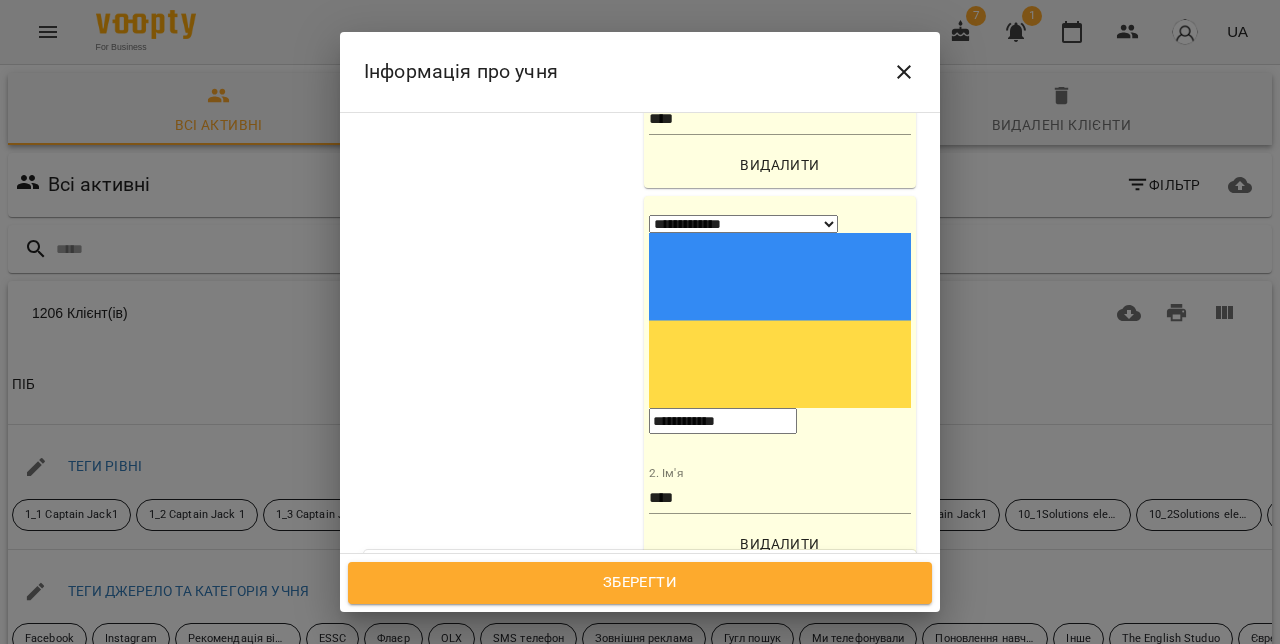 type on "*" 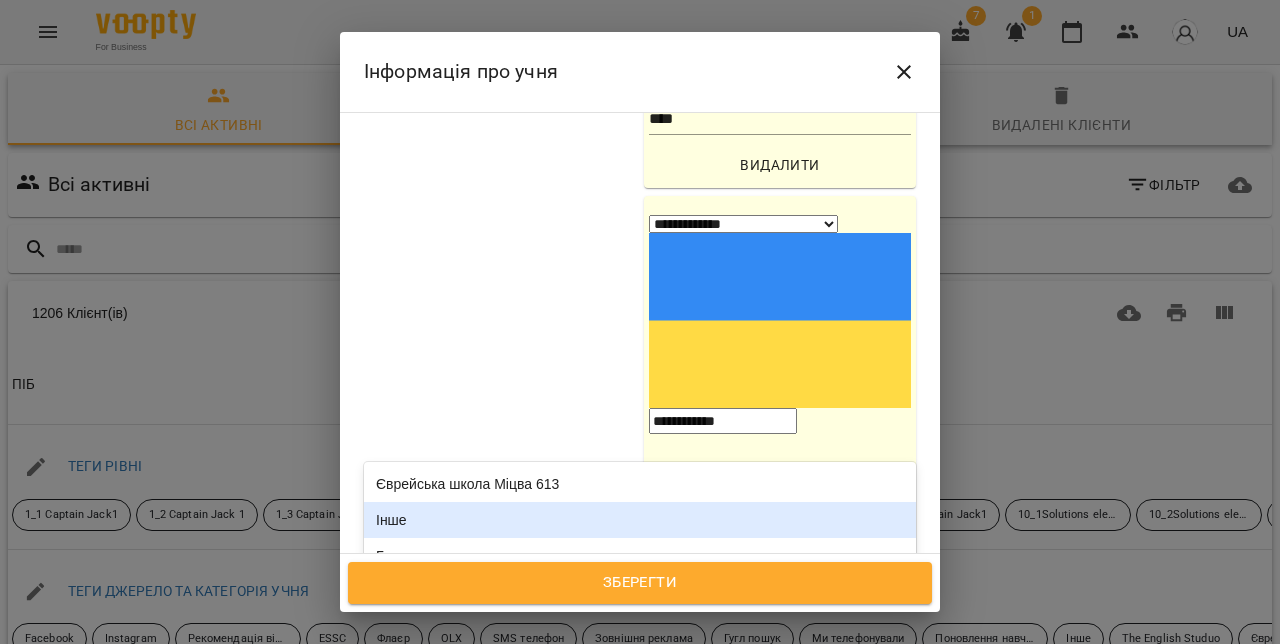 type on "**" 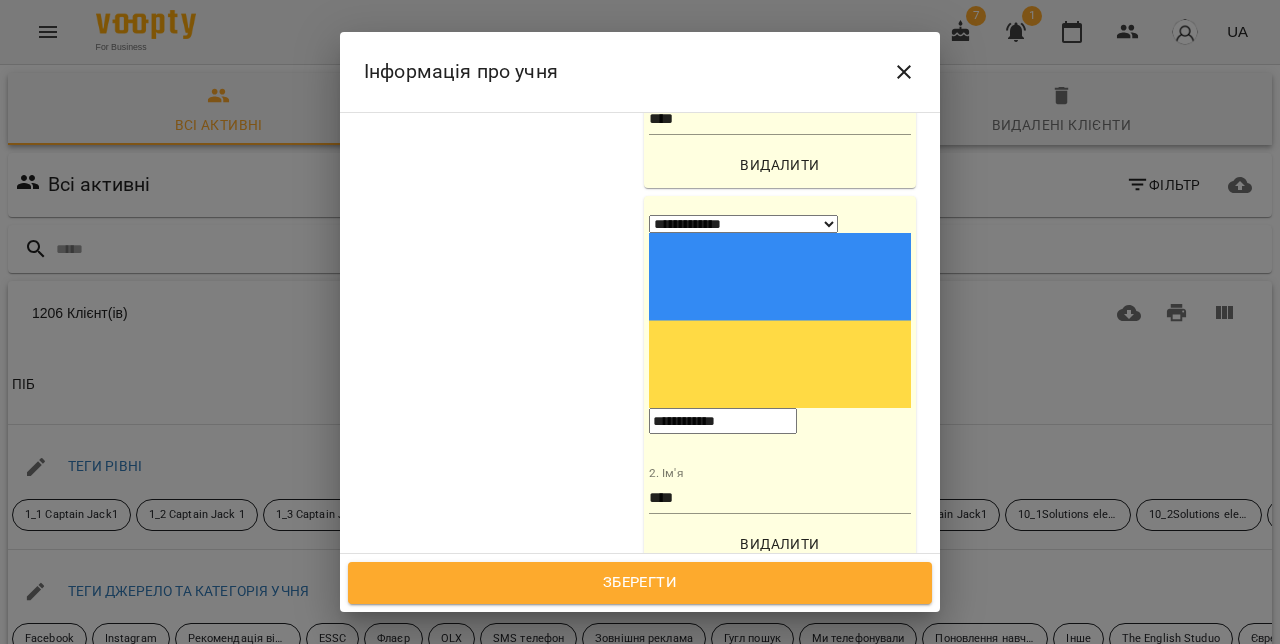 click on "школяр" at bounding box center (640, 700) 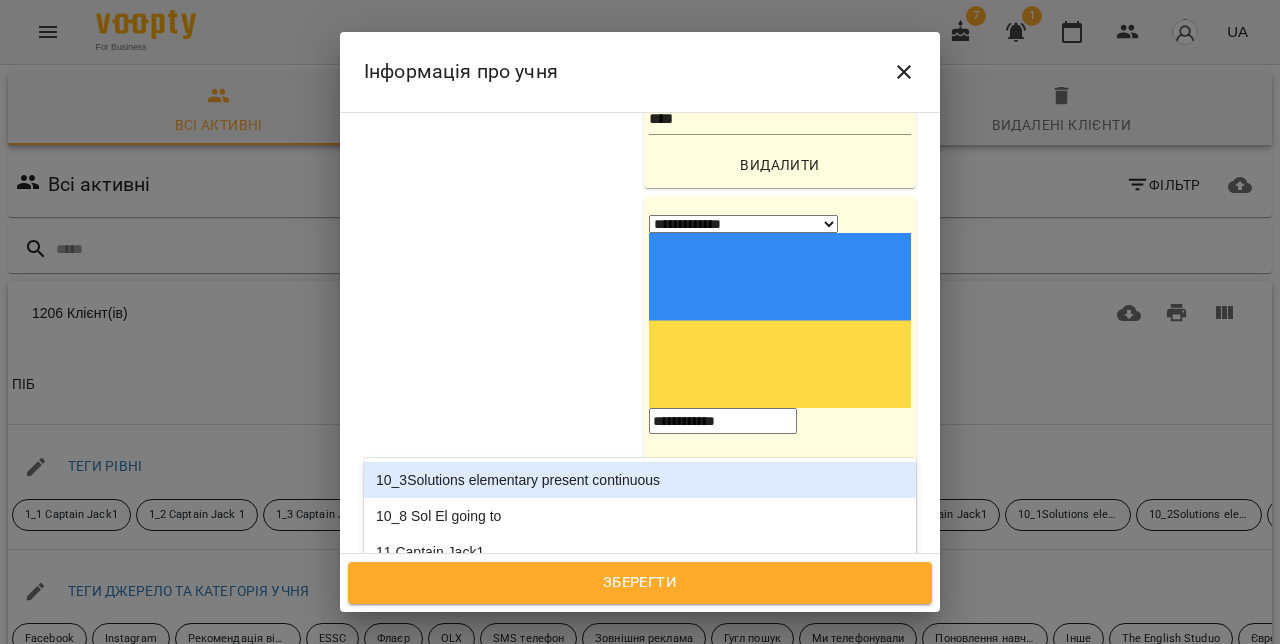 type on "***" 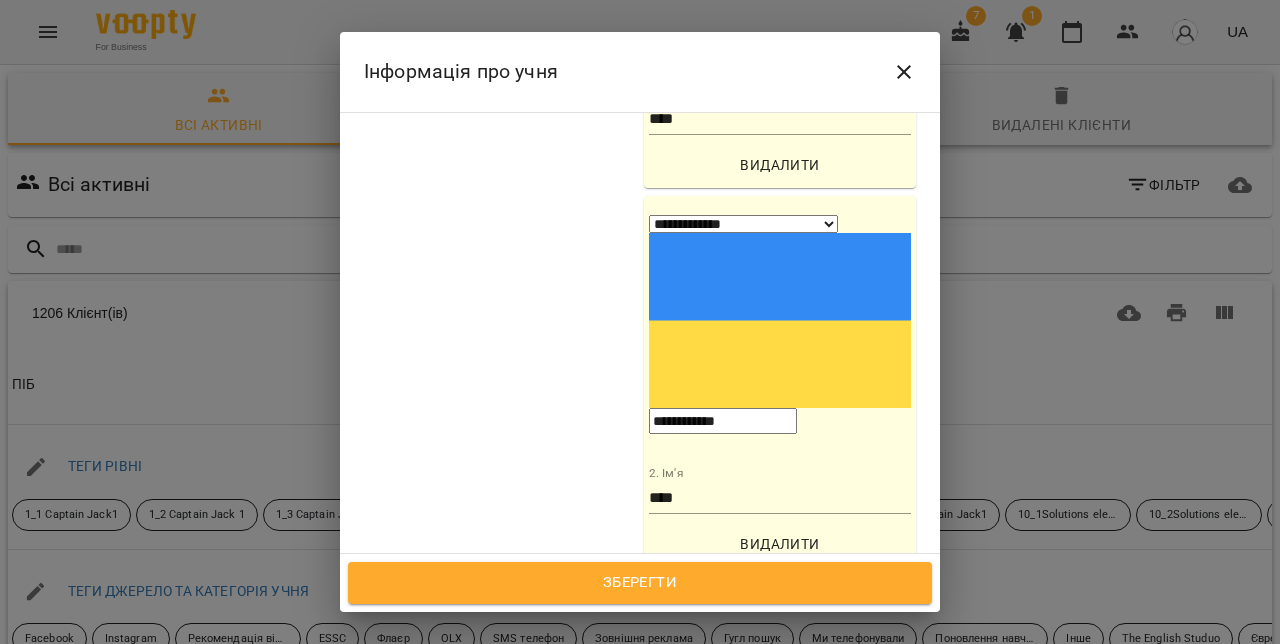 click on "Instagram" at bounding box center (640, 700) 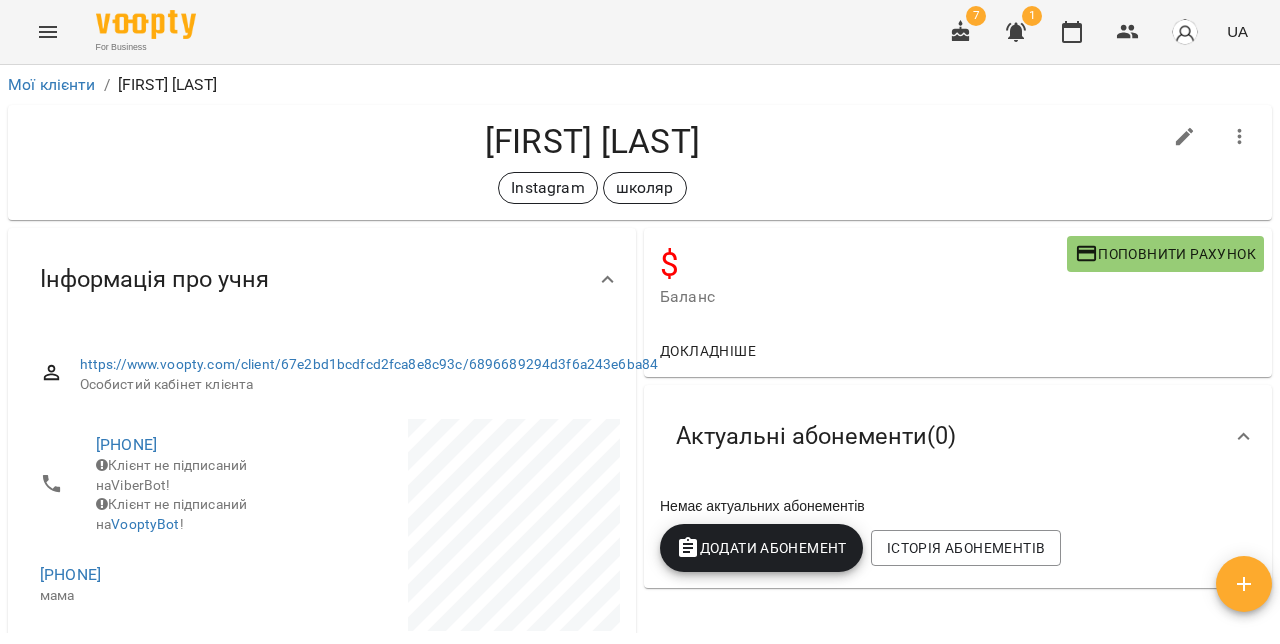 scroll, scrollTop: 0, scrollLeft: 0, axis: both 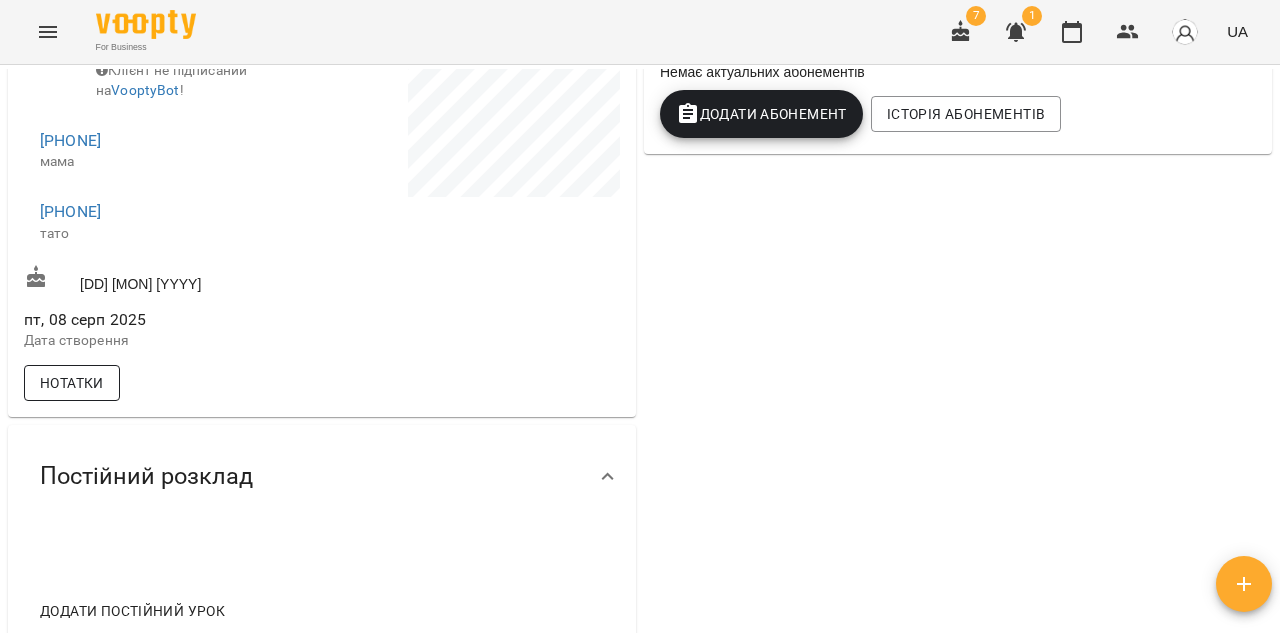 click on "Нотатки" at bounding box center (72, 383) 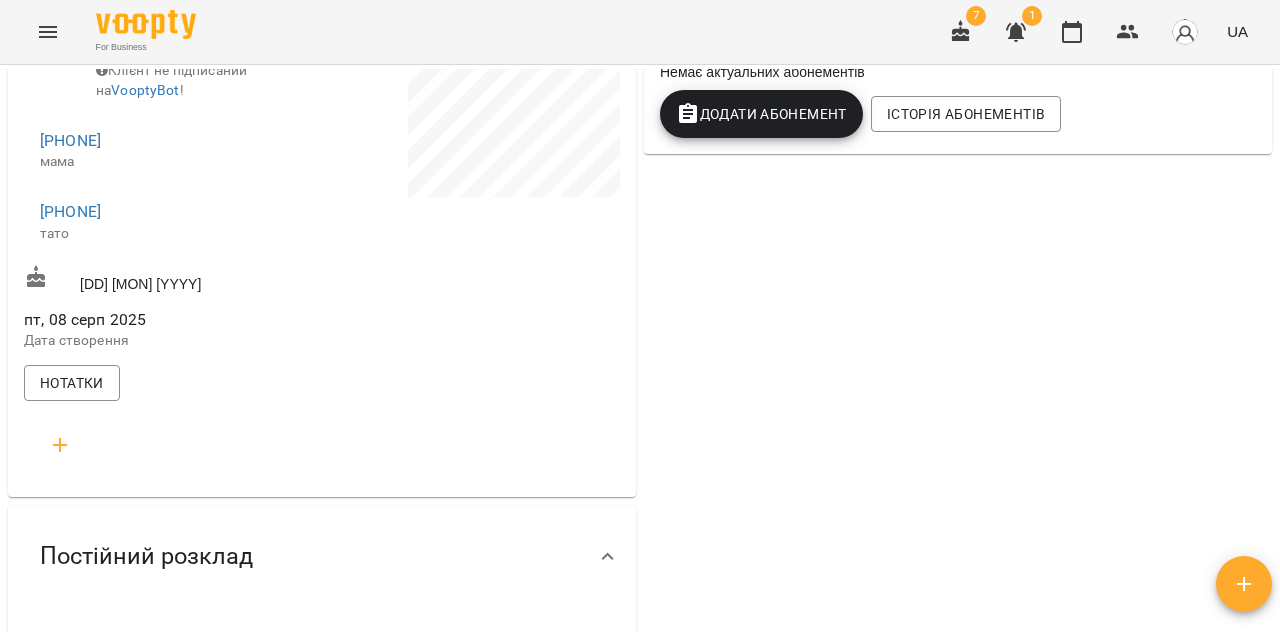 click at bounding box center [60, 445] 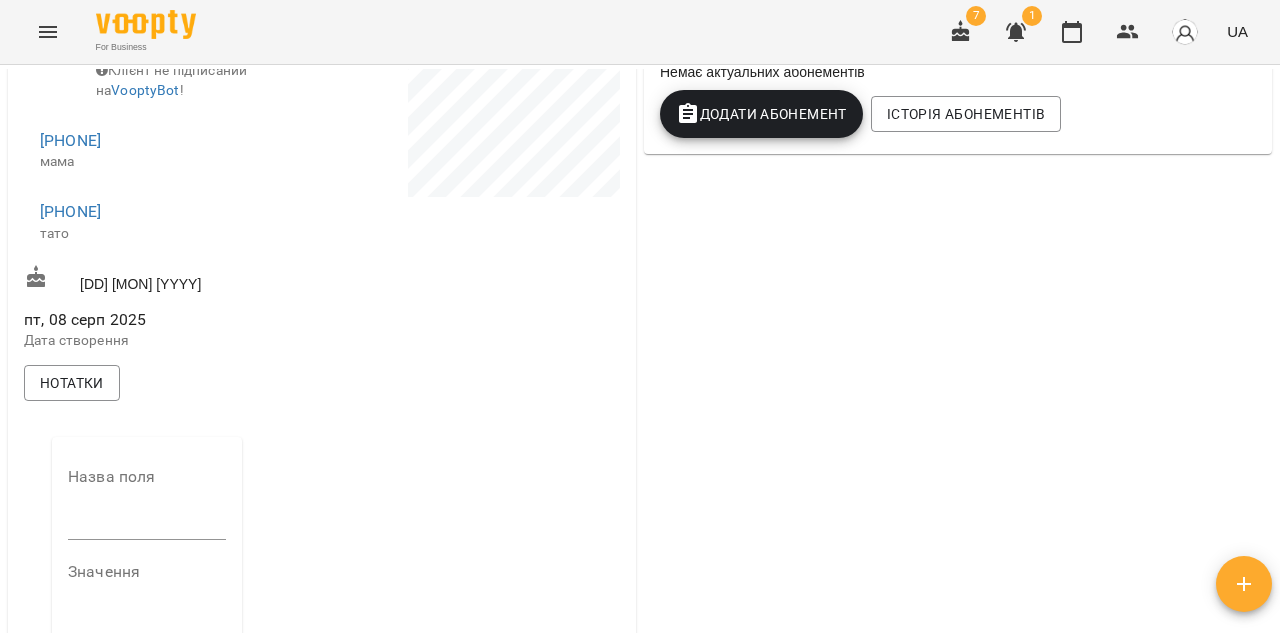 click at bounding box center (147, 525) 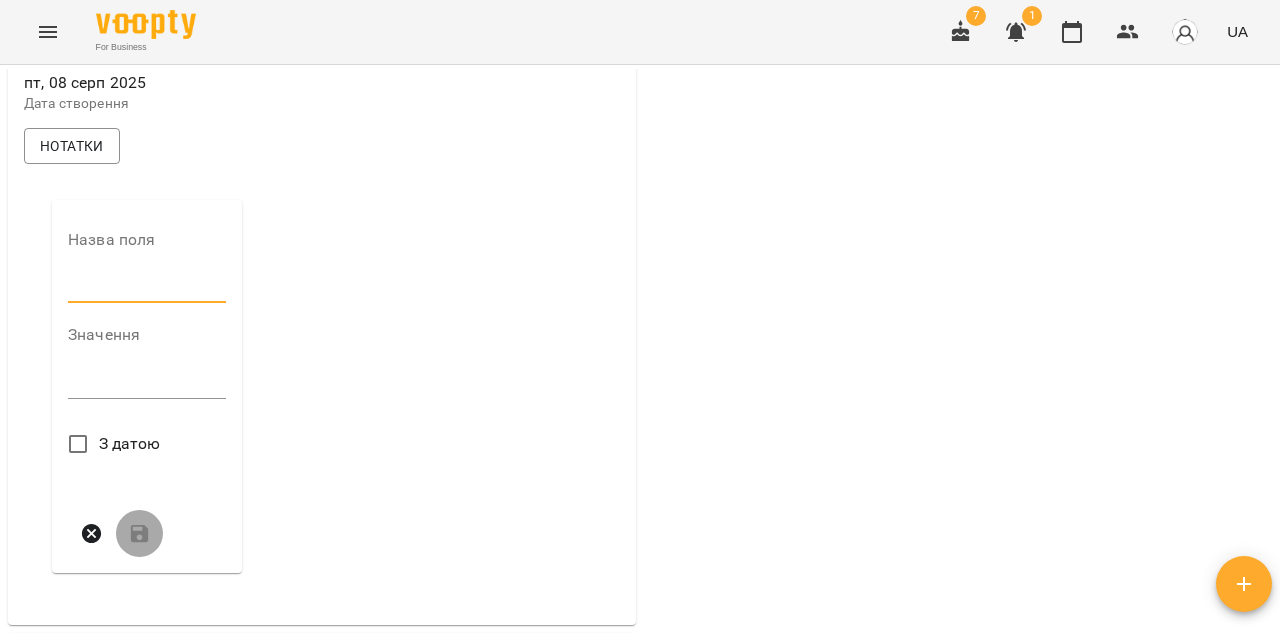 scroll, scrollTop: 695, scrollLeft: 0, axis: vertical 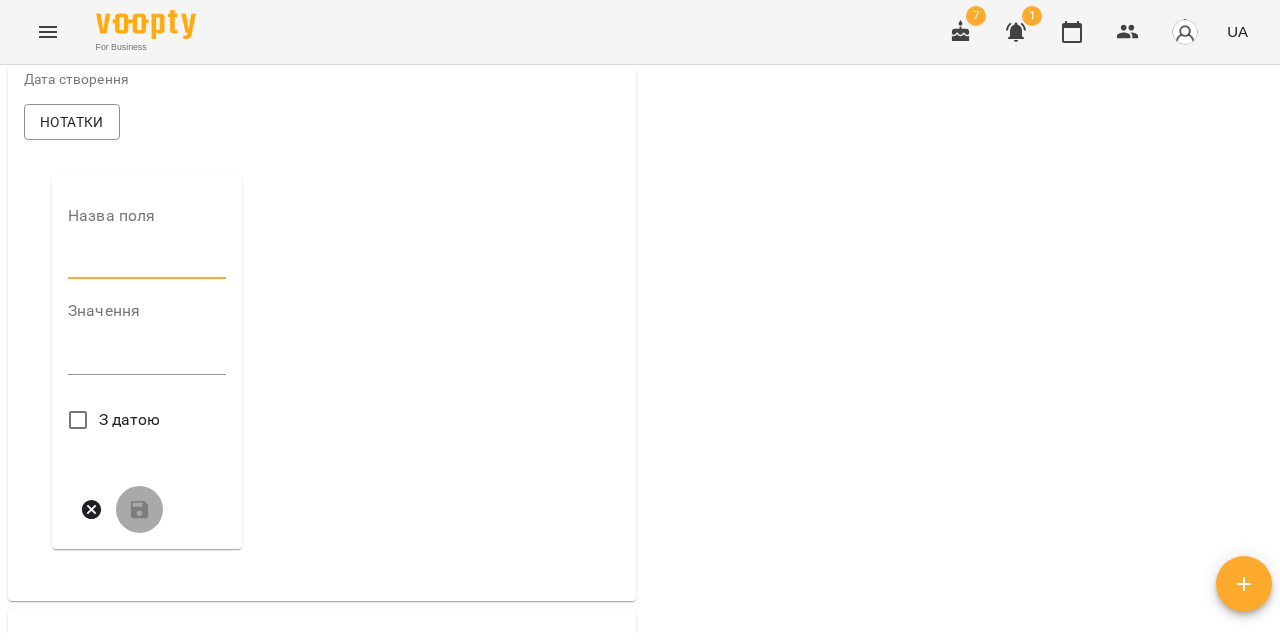 type on "*****" 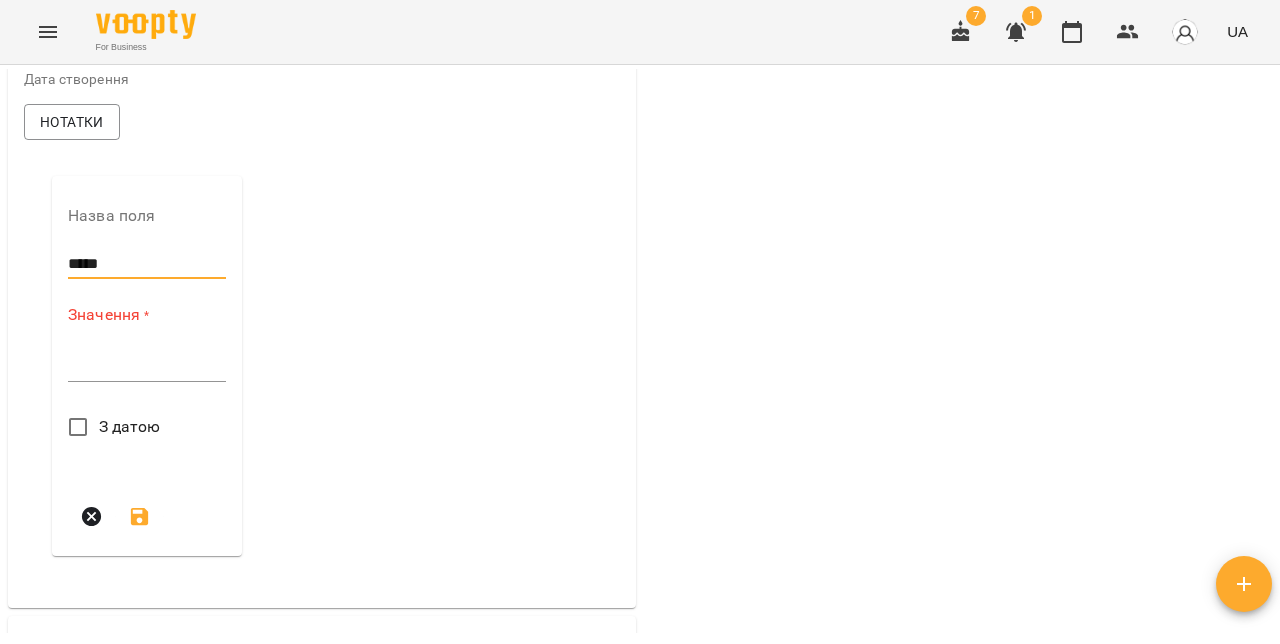 click at bounding box center (147, 365) 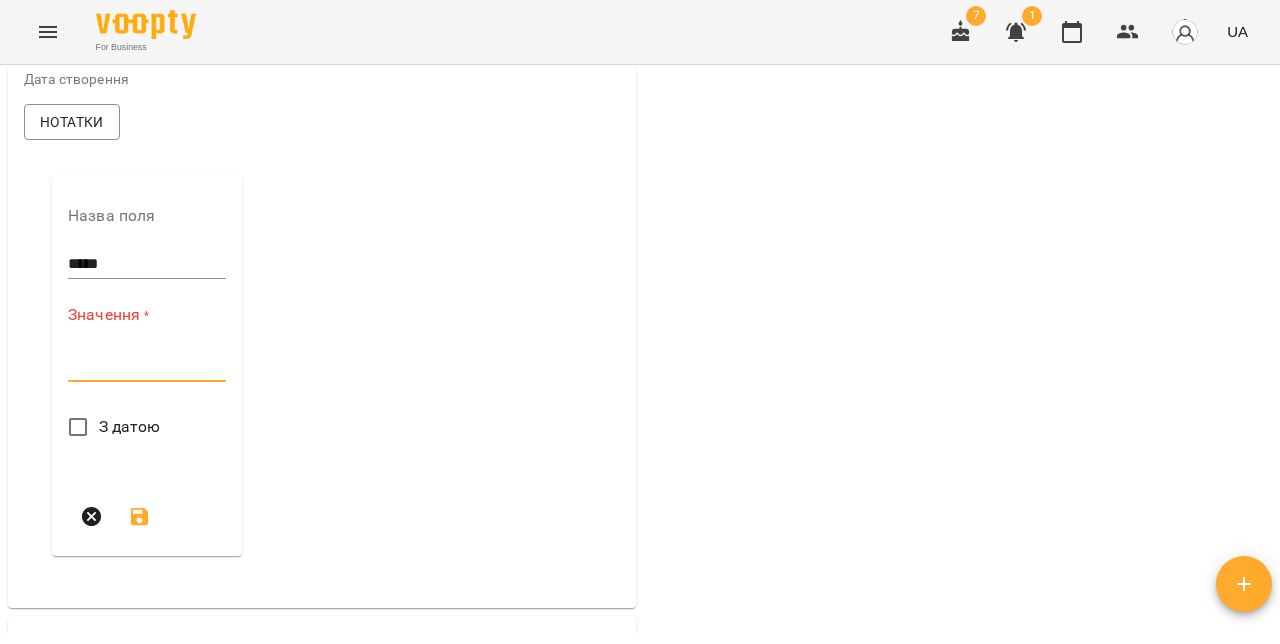 paste on "**********" 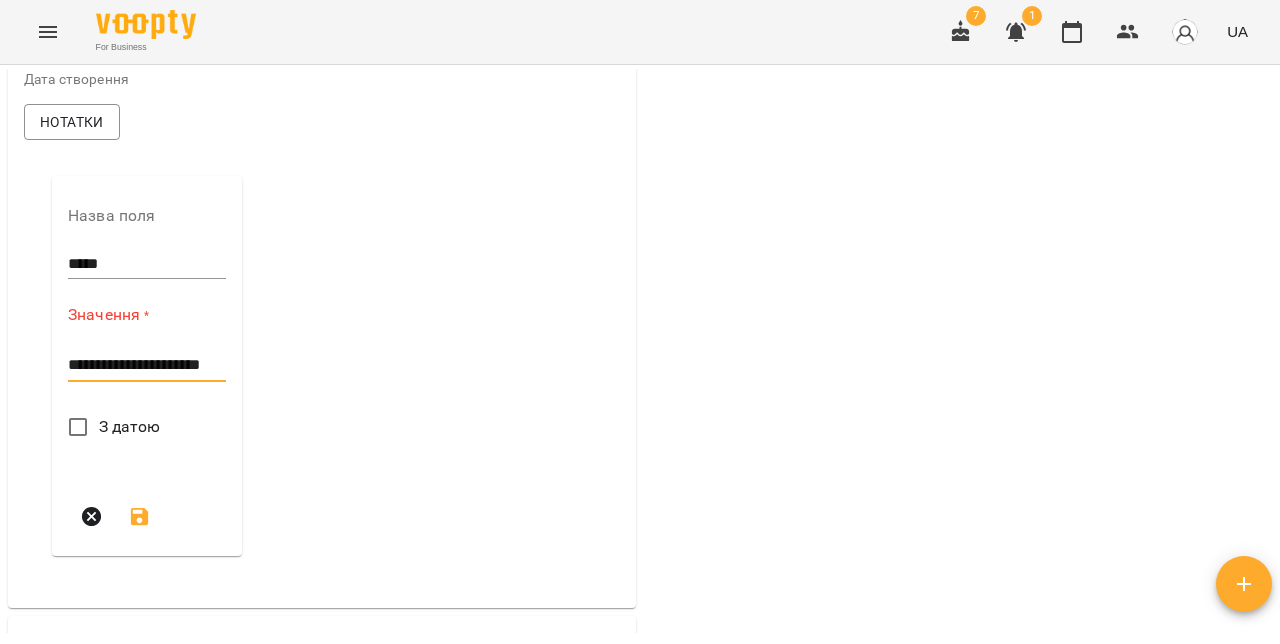 scroll, scrollTop: 0, scrollLeft: 0, axis: both 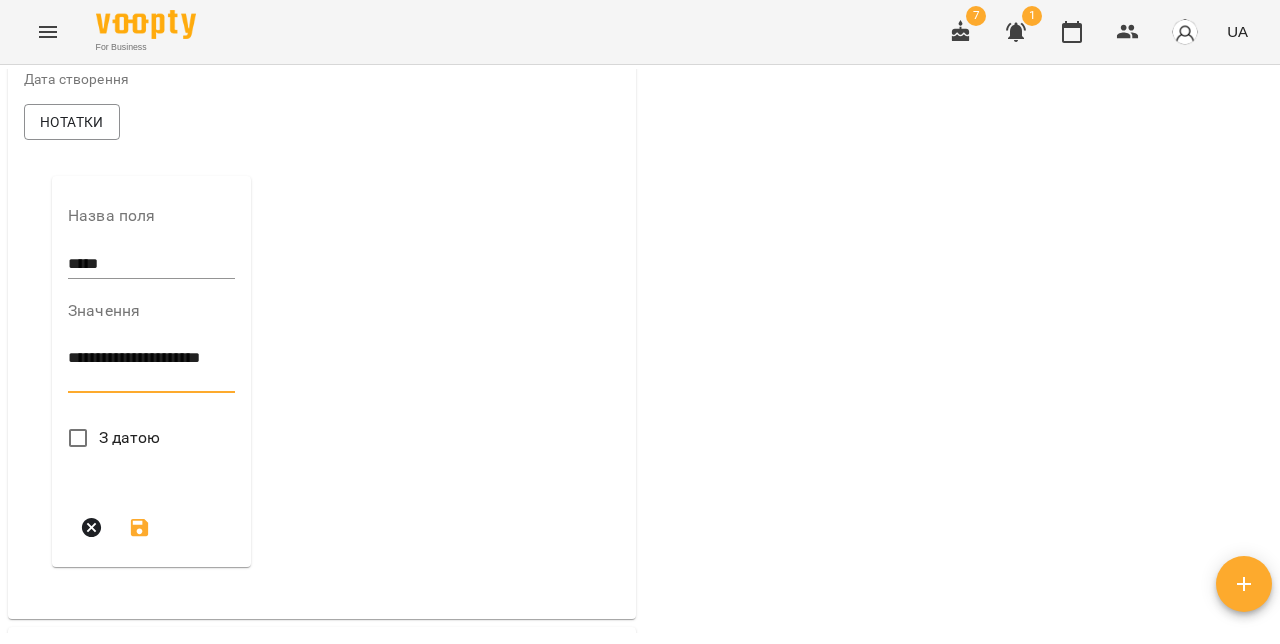 type on "**********" 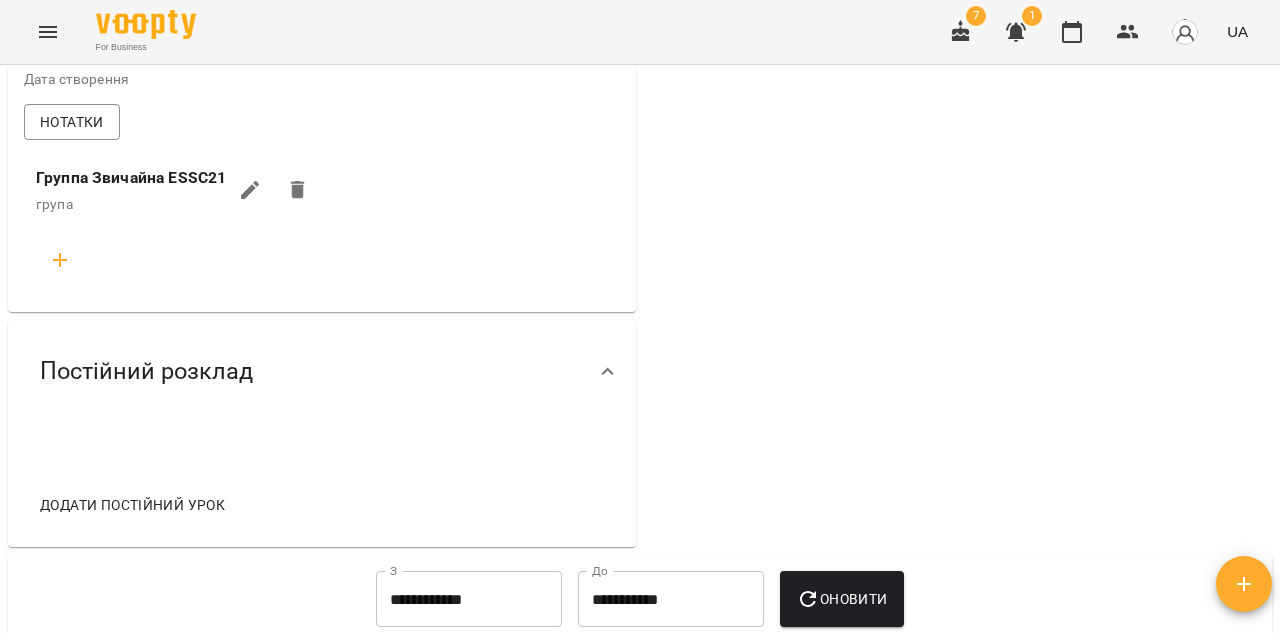 click 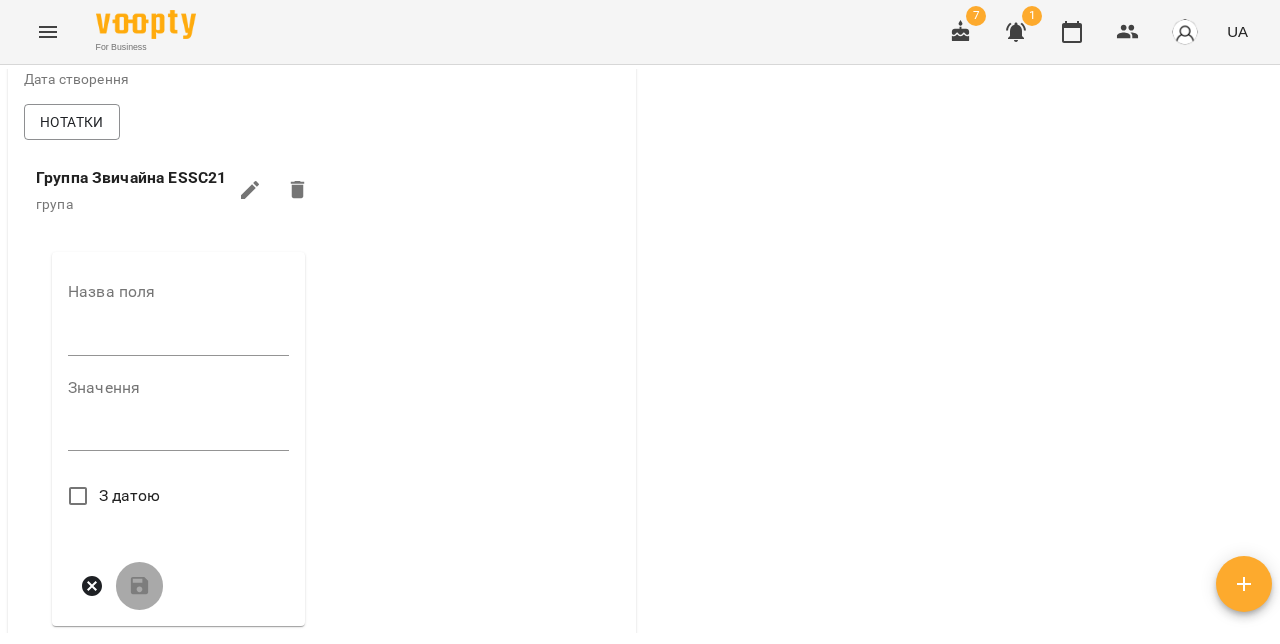 click at bounding box center [178, 340] 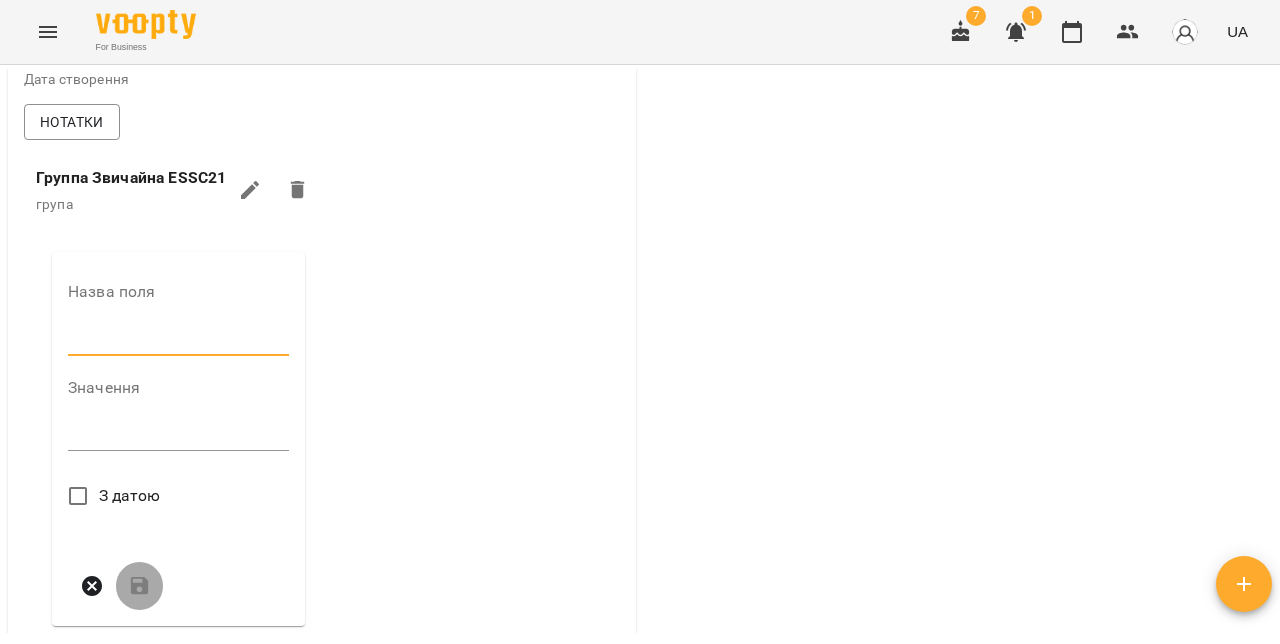 type on "**********" 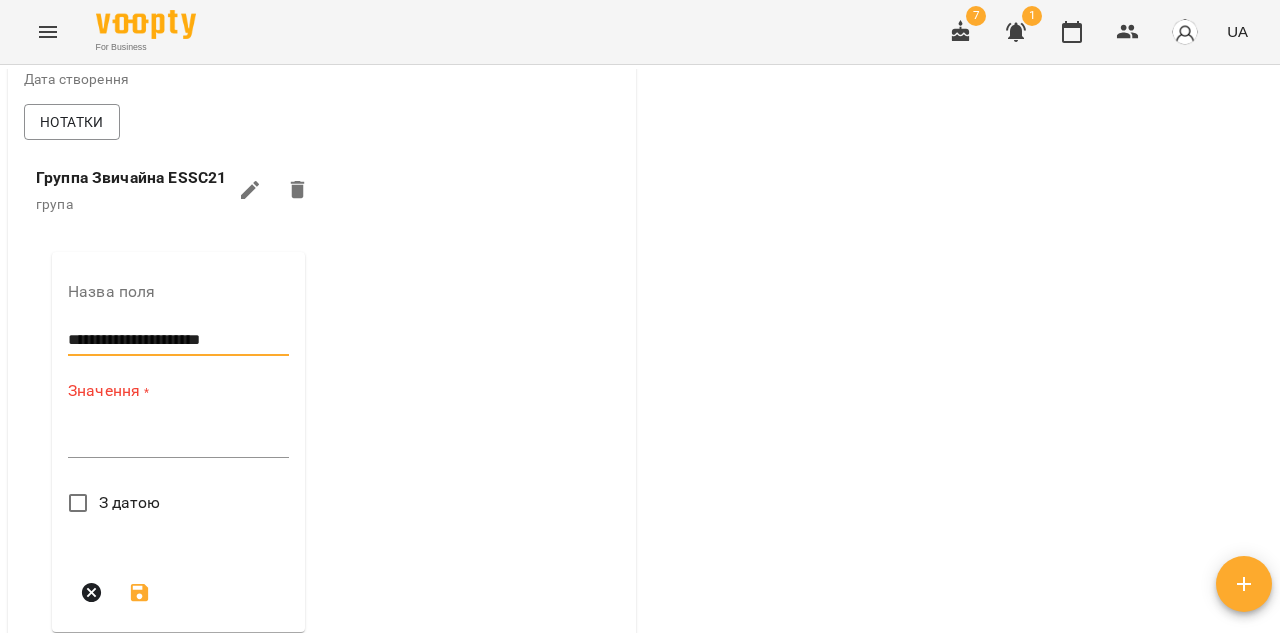 click at bounding box center (178, 441) 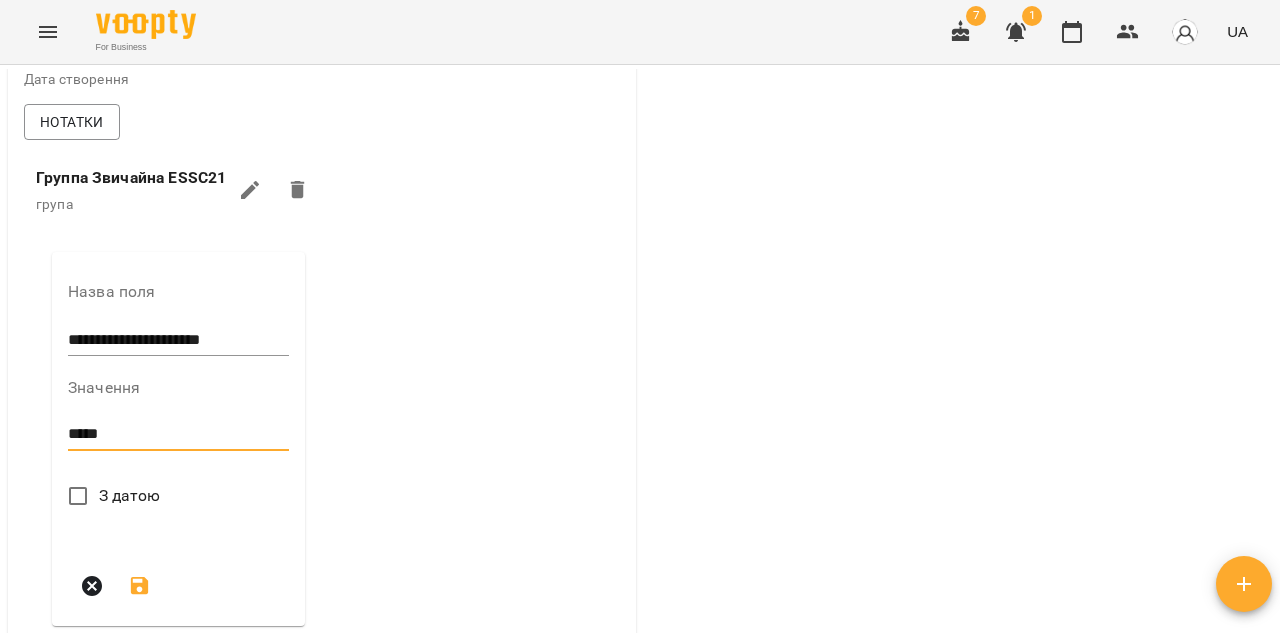 type on "*****" 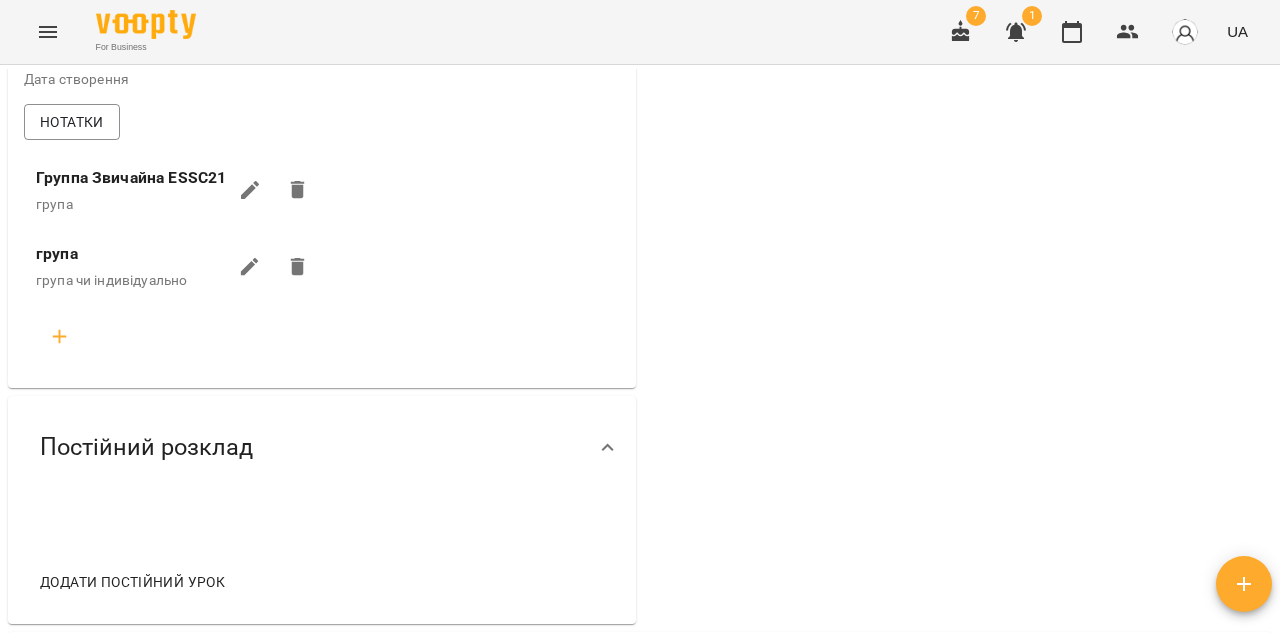 click at bounding box center [60, 337] 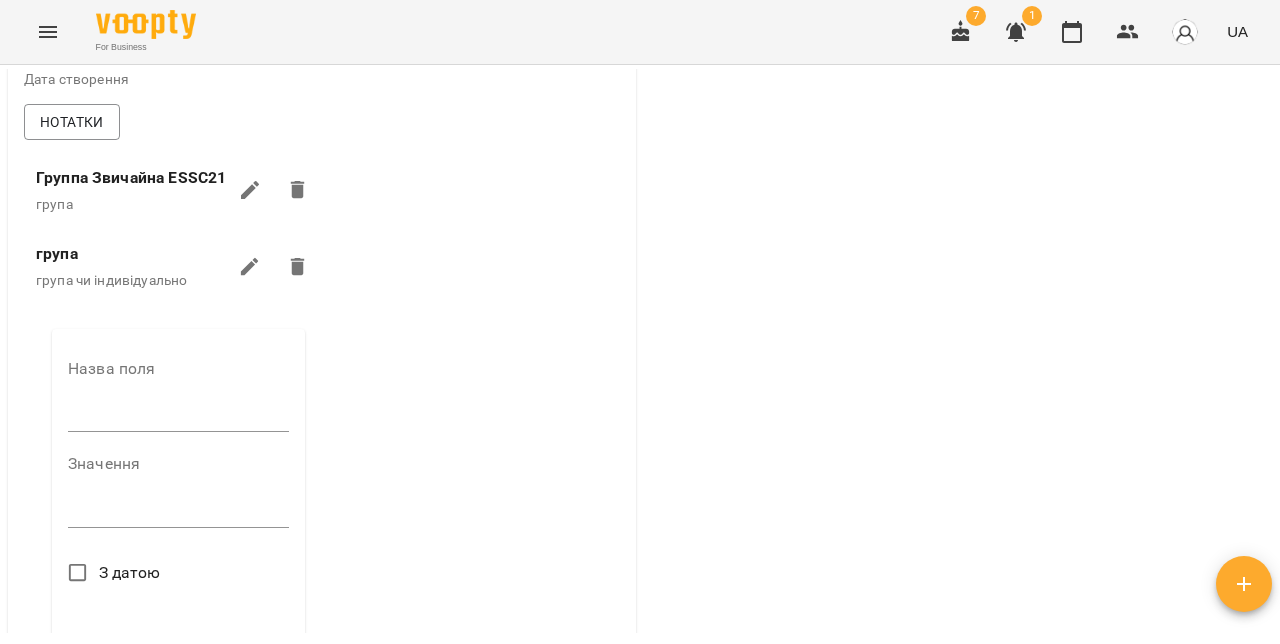 click at bounding box center (178, 416) 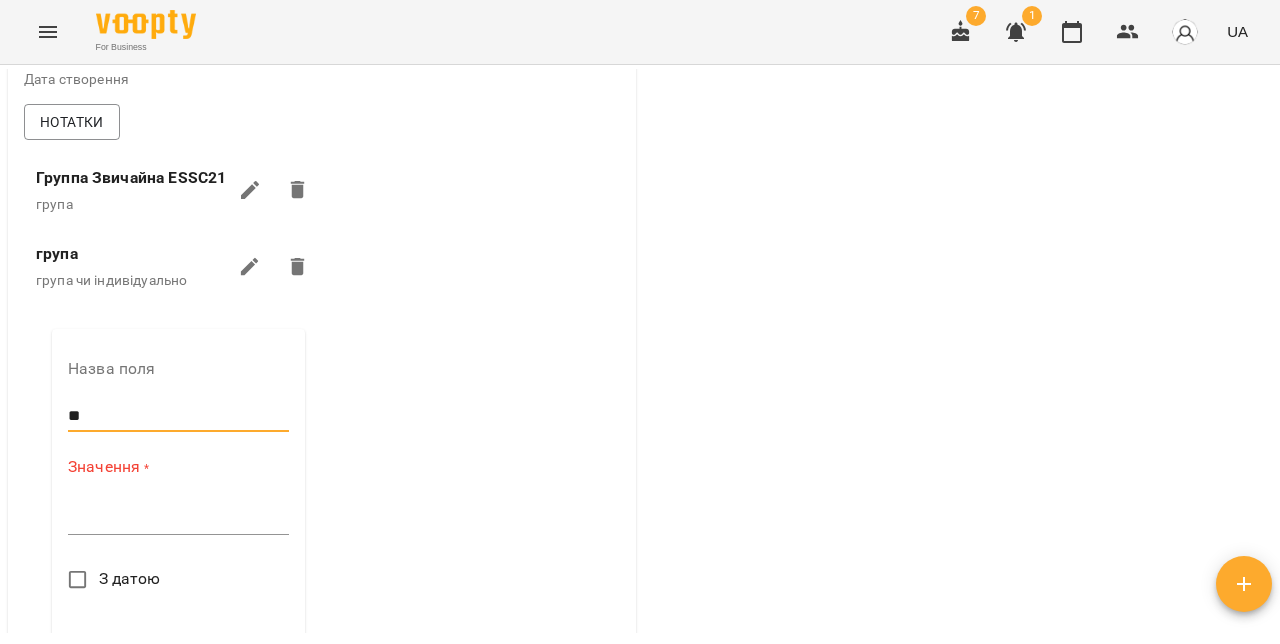 type on "*" 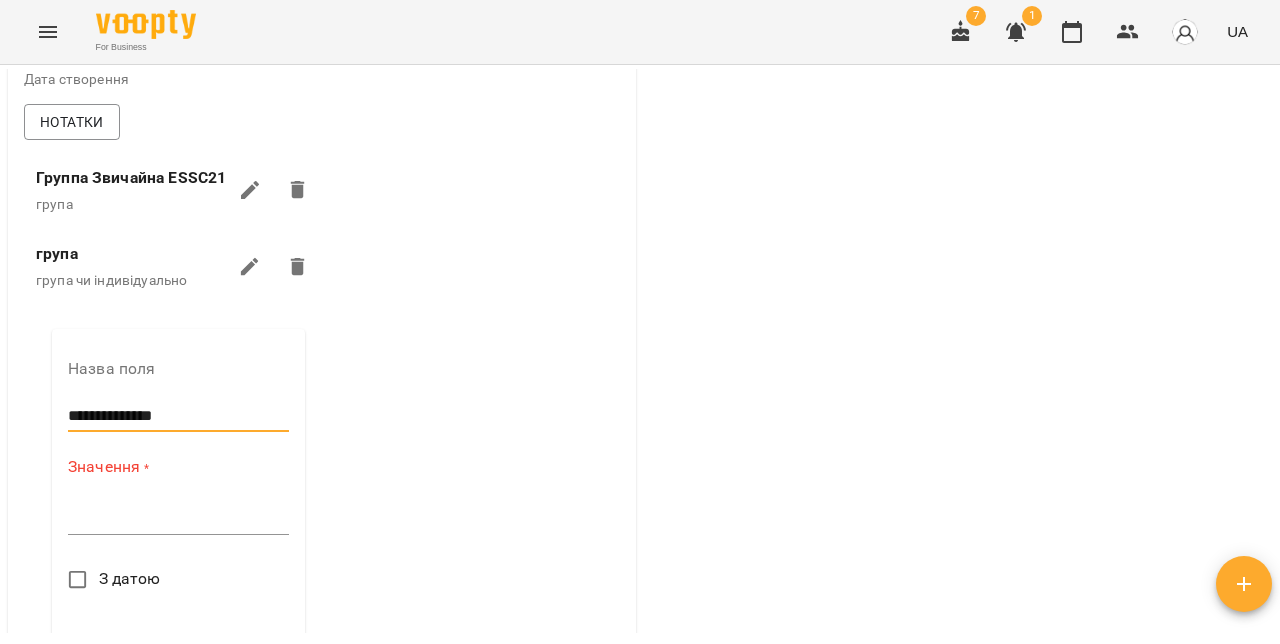 click on "*" at bounding box center [178, 519] 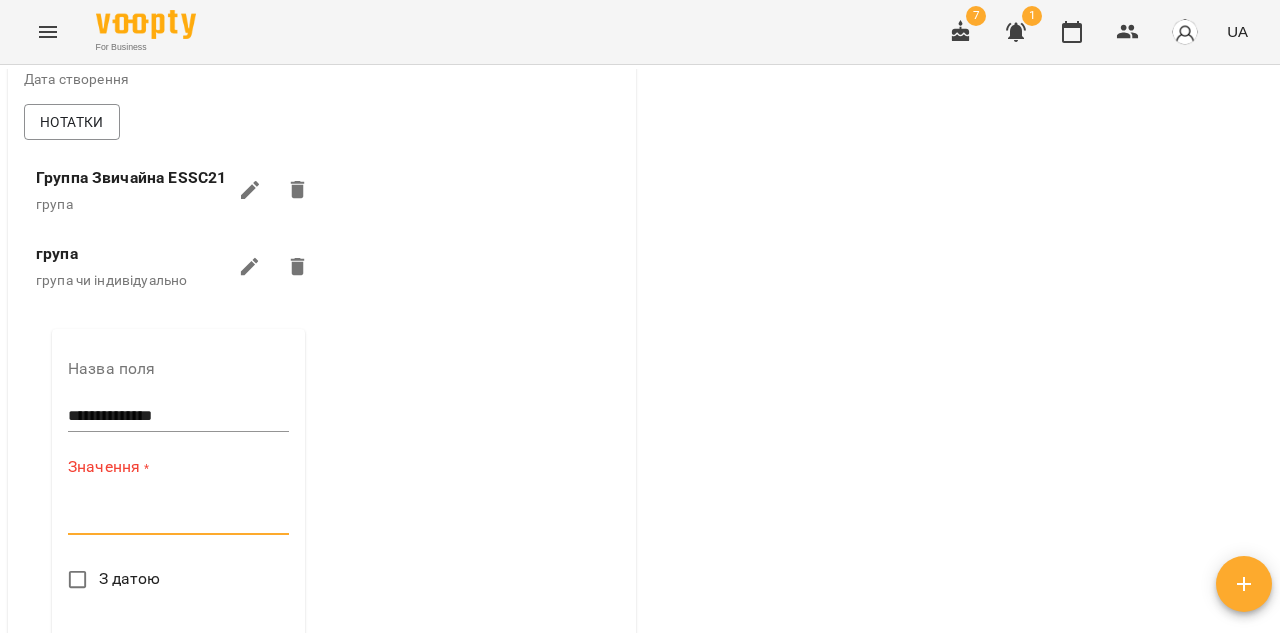 paste on "**********" 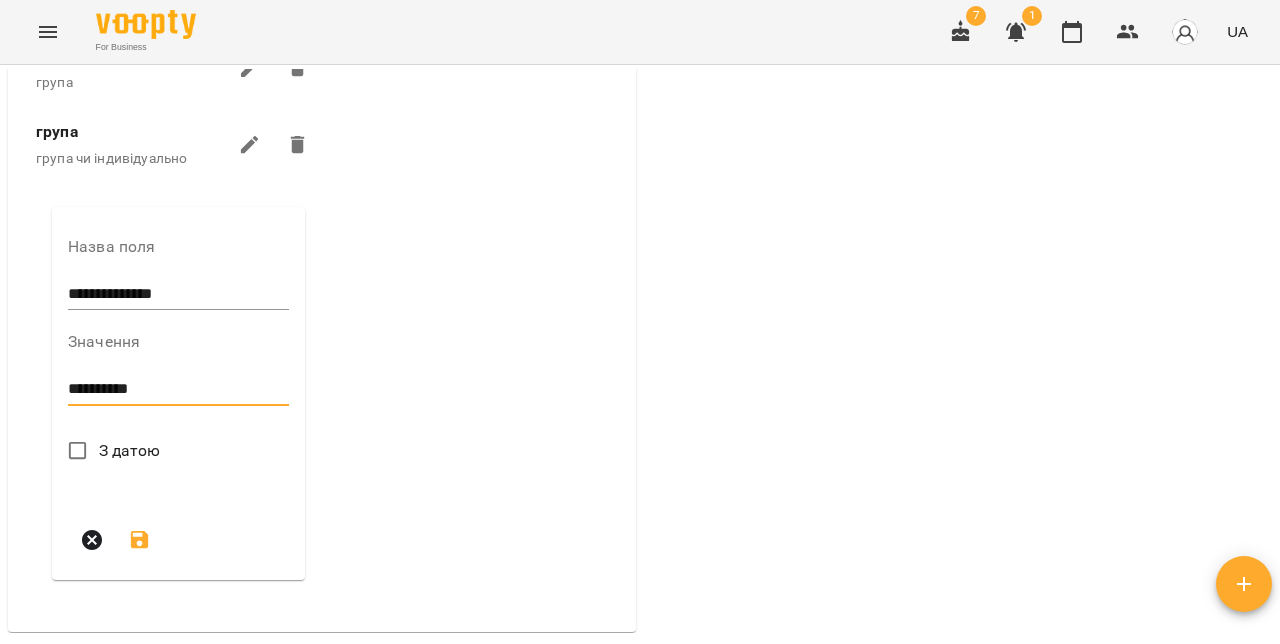 scroll, scrollTop: 819, scrollLeft: 0, axis: vertical 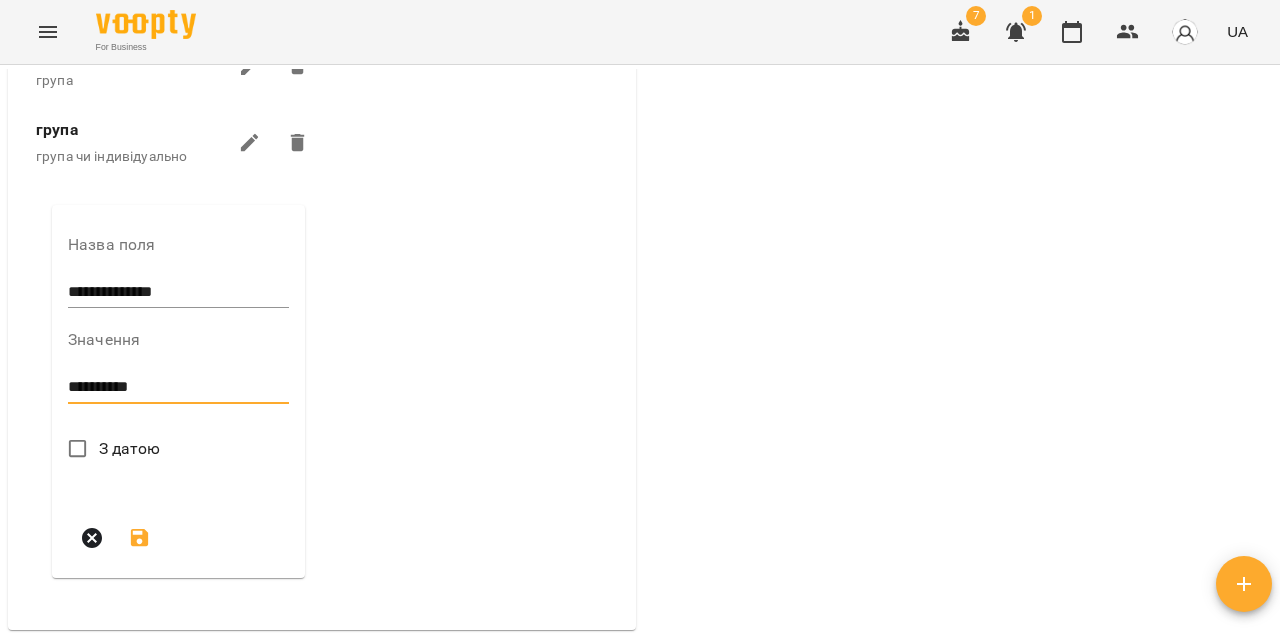 type on "**********" 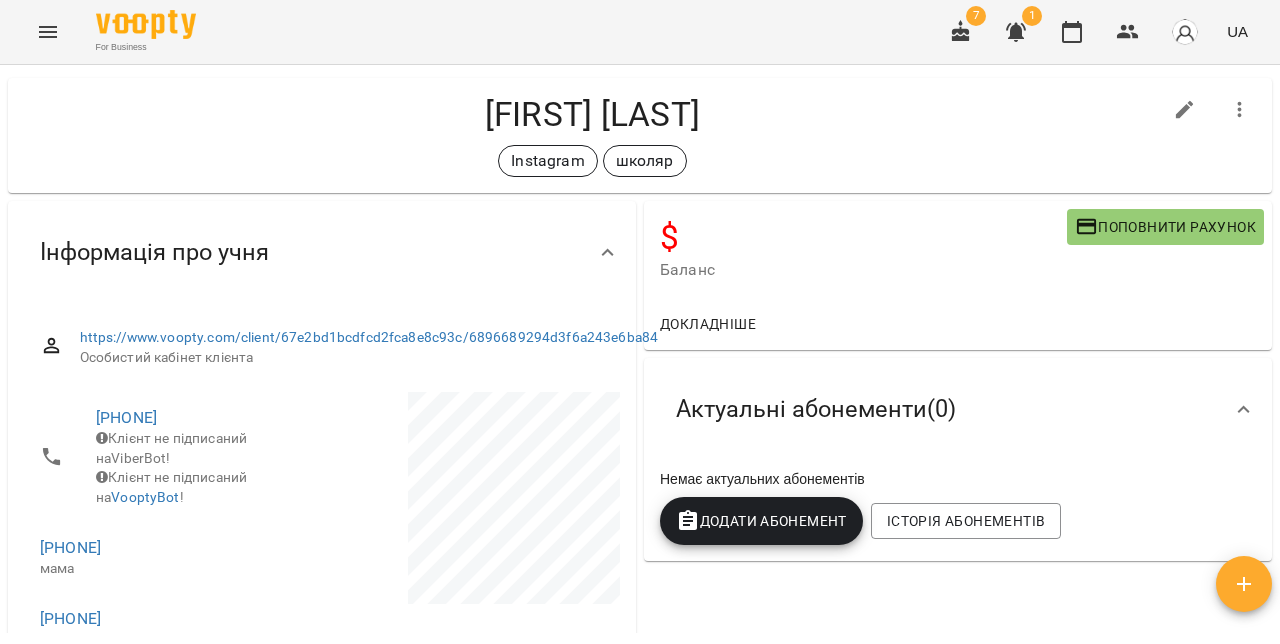 scroll, scrollTop: 0, scrollLeft: 0, axis: both 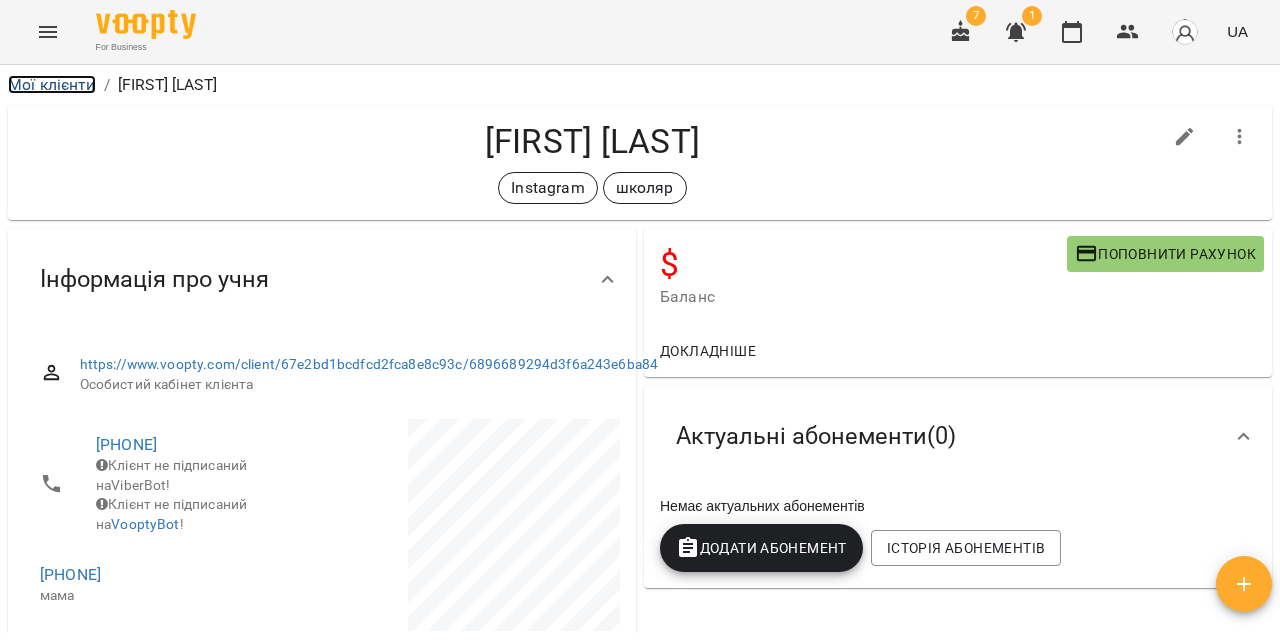 click on "Мої клієнти" at bounding box center [52, 84] 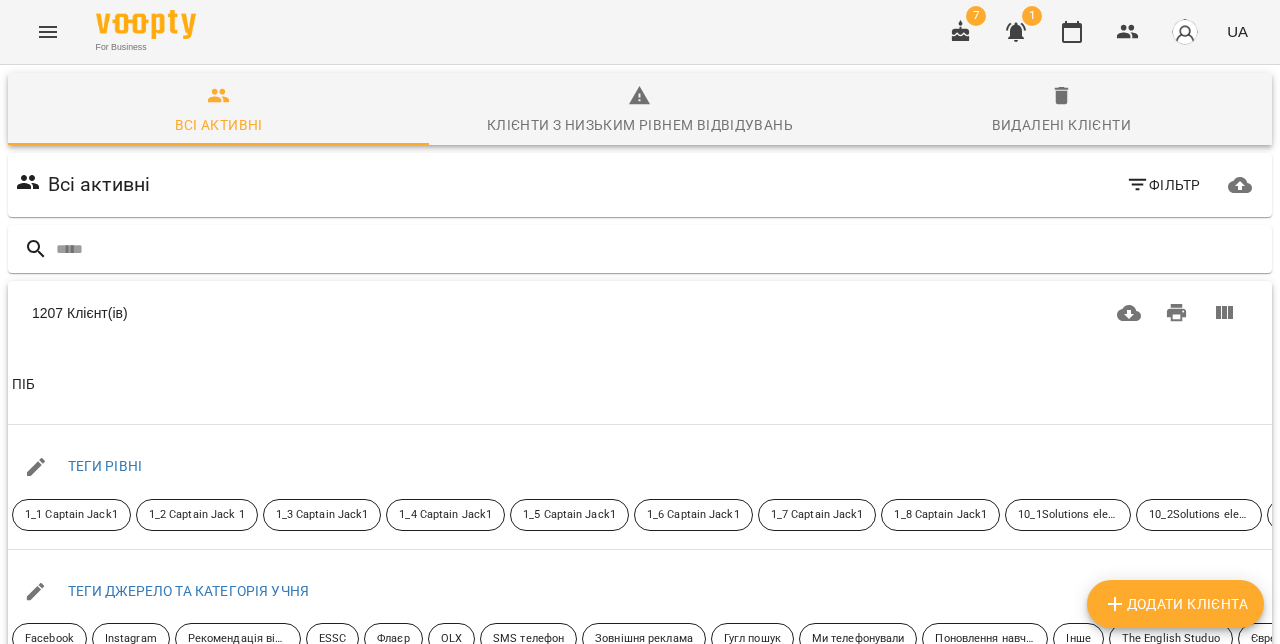 click 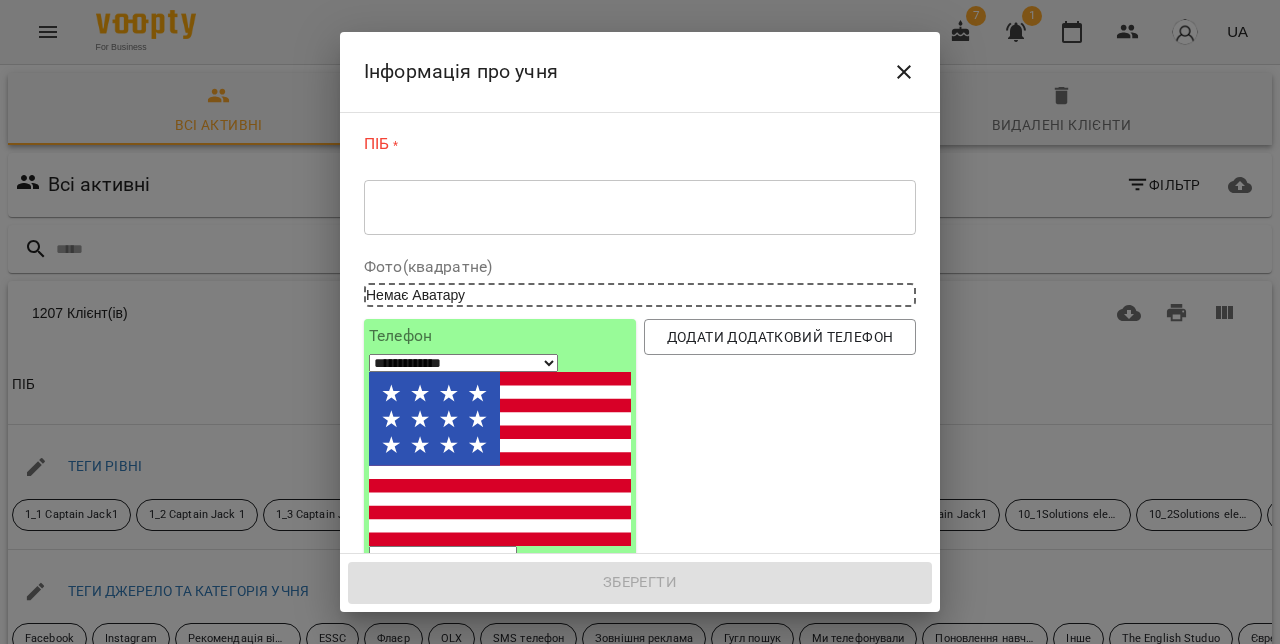 click on "* ​" at bounding box center (640, 207) 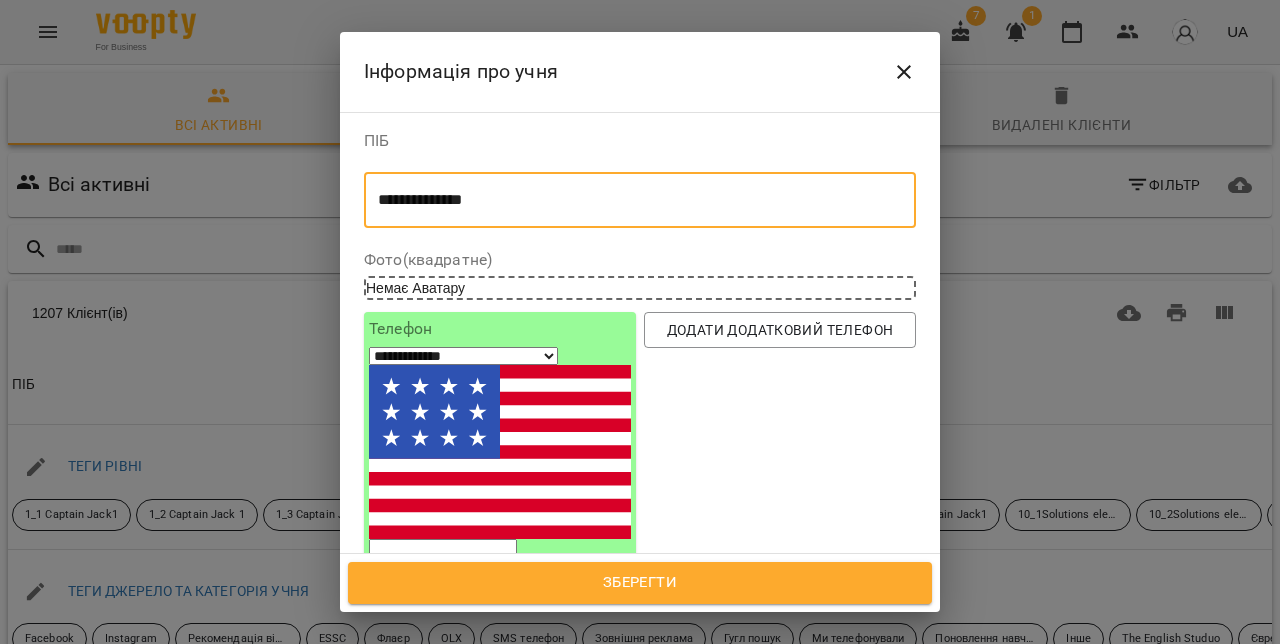 type on "**********" 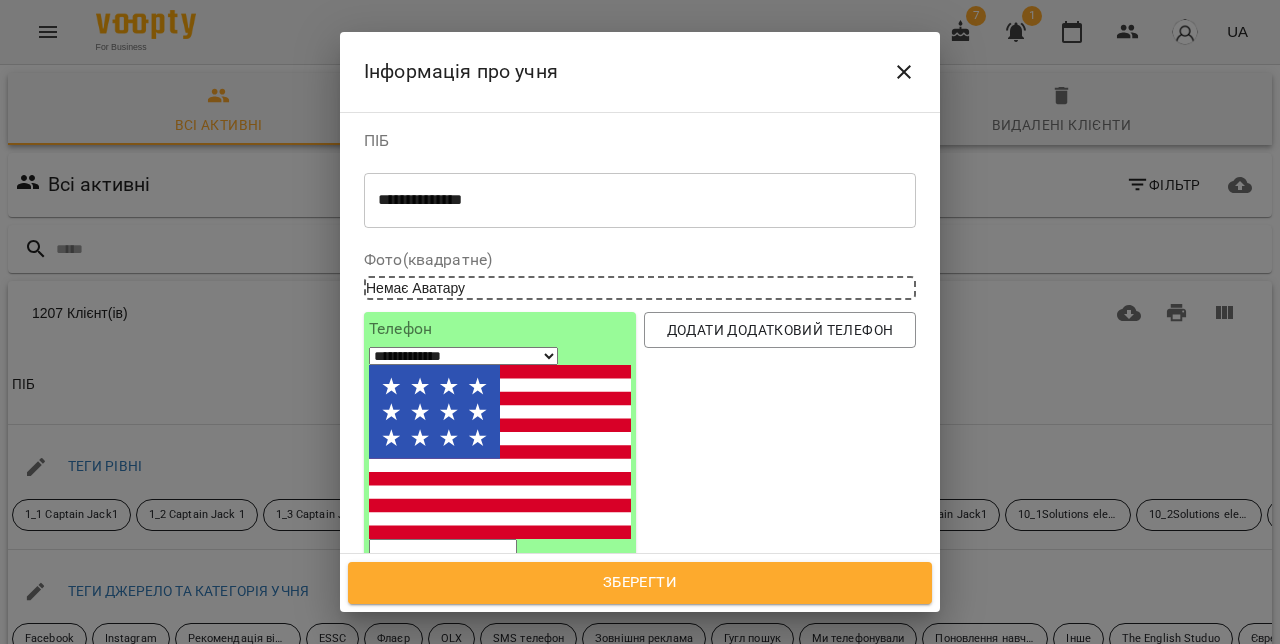select on "**" 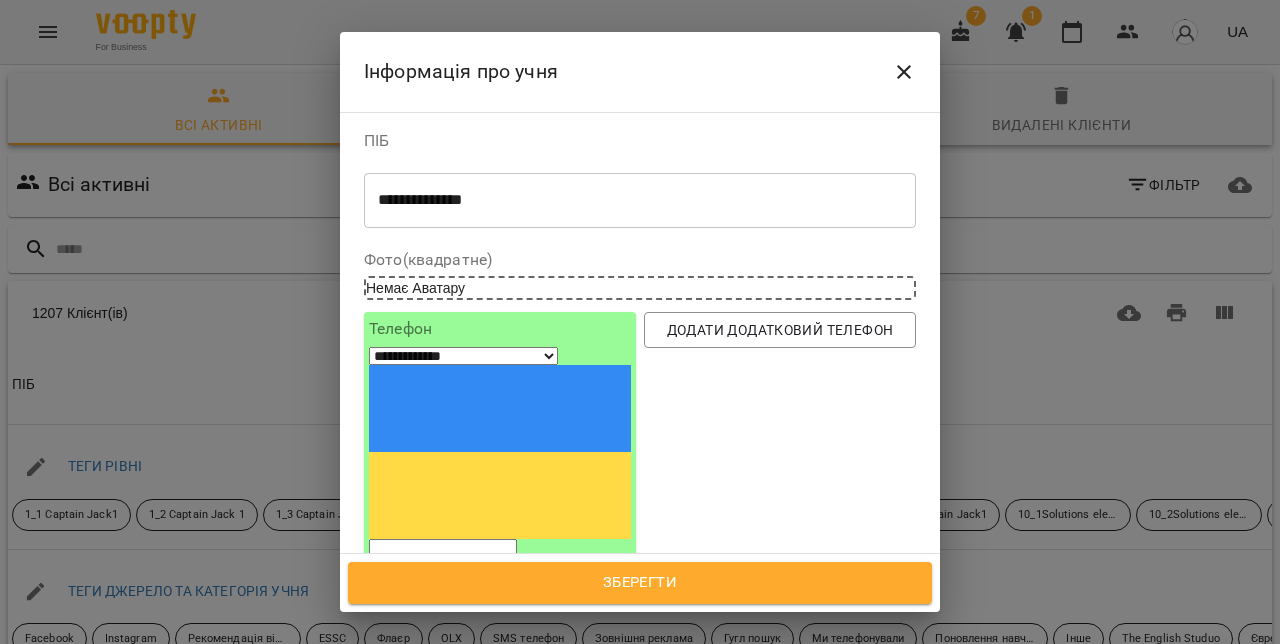 paste on "*********" 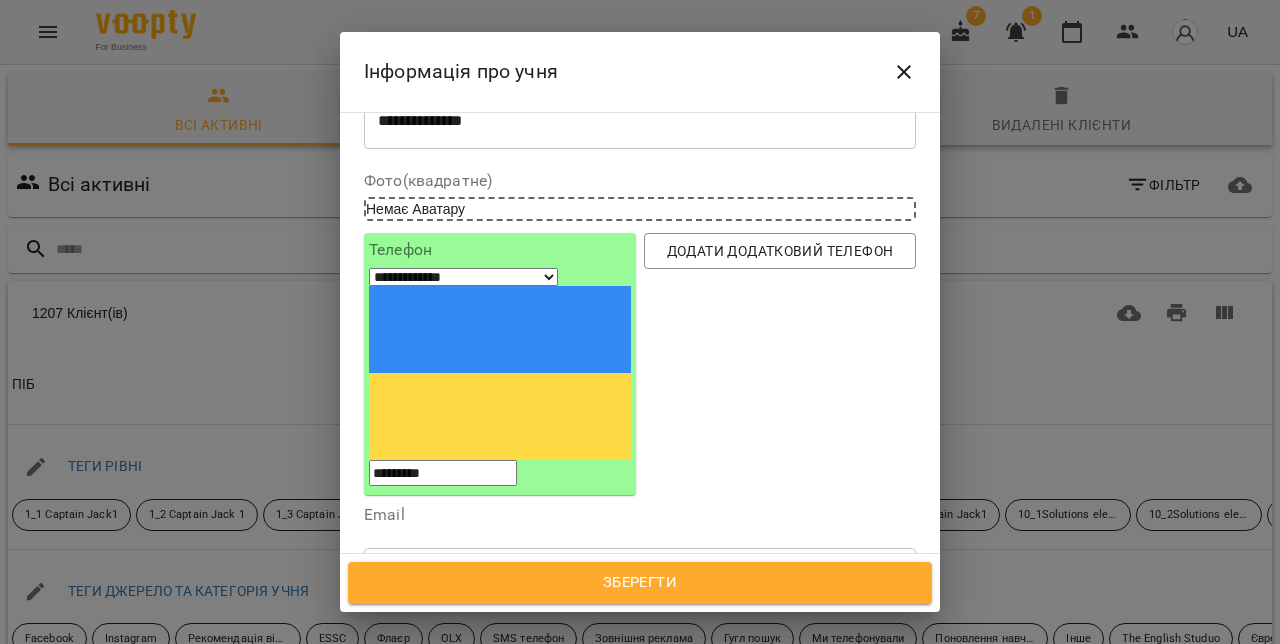 scroll, scrollTop: 82, scrollLeft: 0, axis: vertical 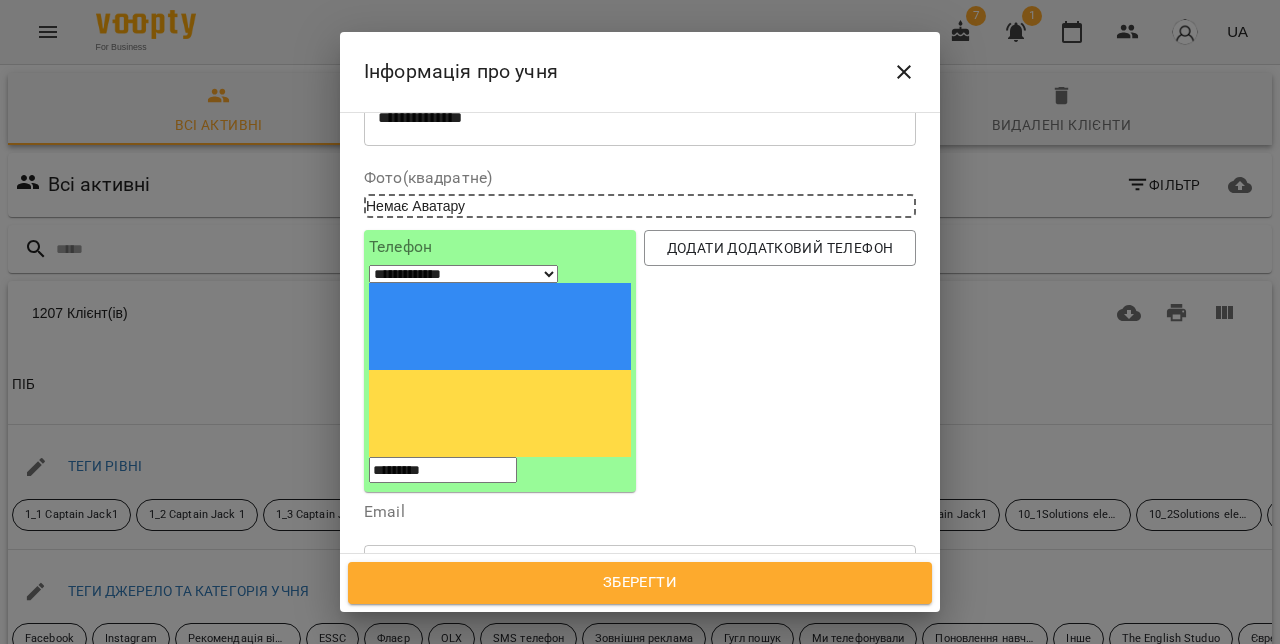 type on "*********" 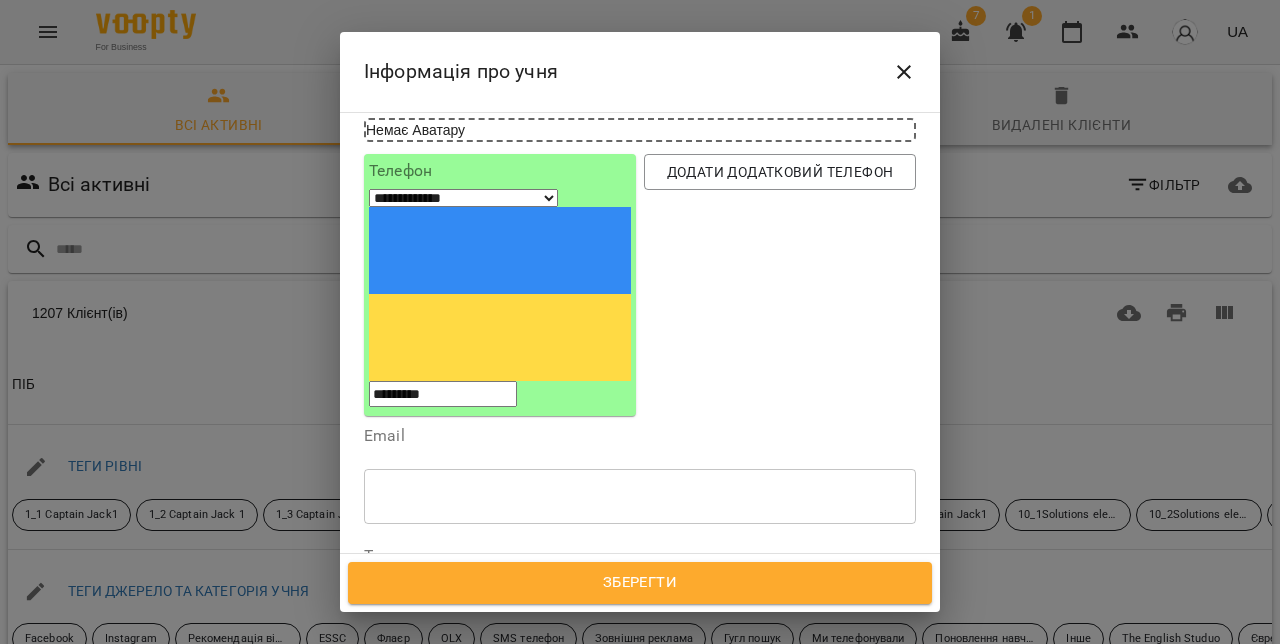 scroll, scrollTop: 159, scrollLeft: 0, axis: vertical 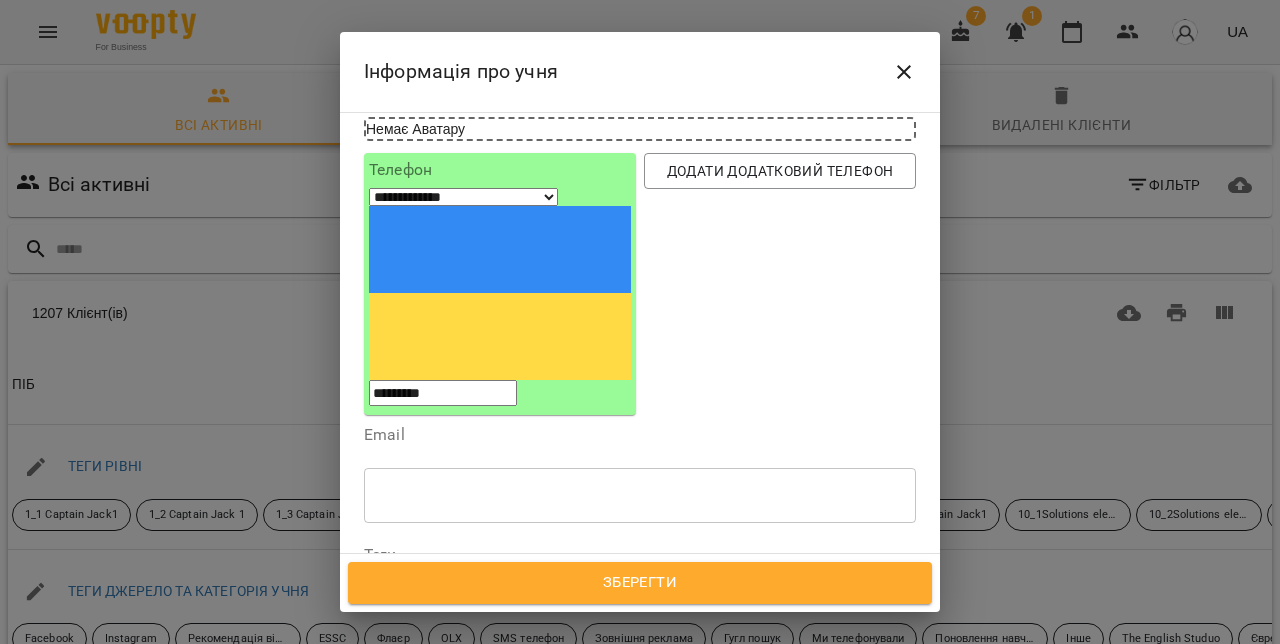 click at bounding box center [640, 495] 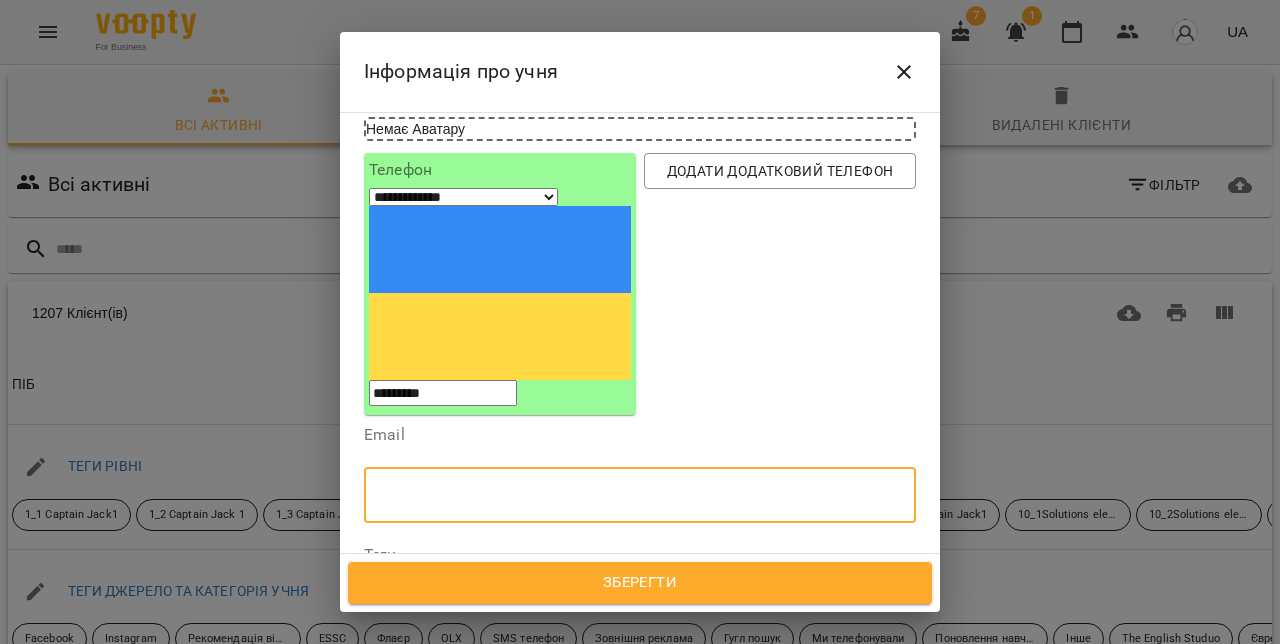 paste on "**********" 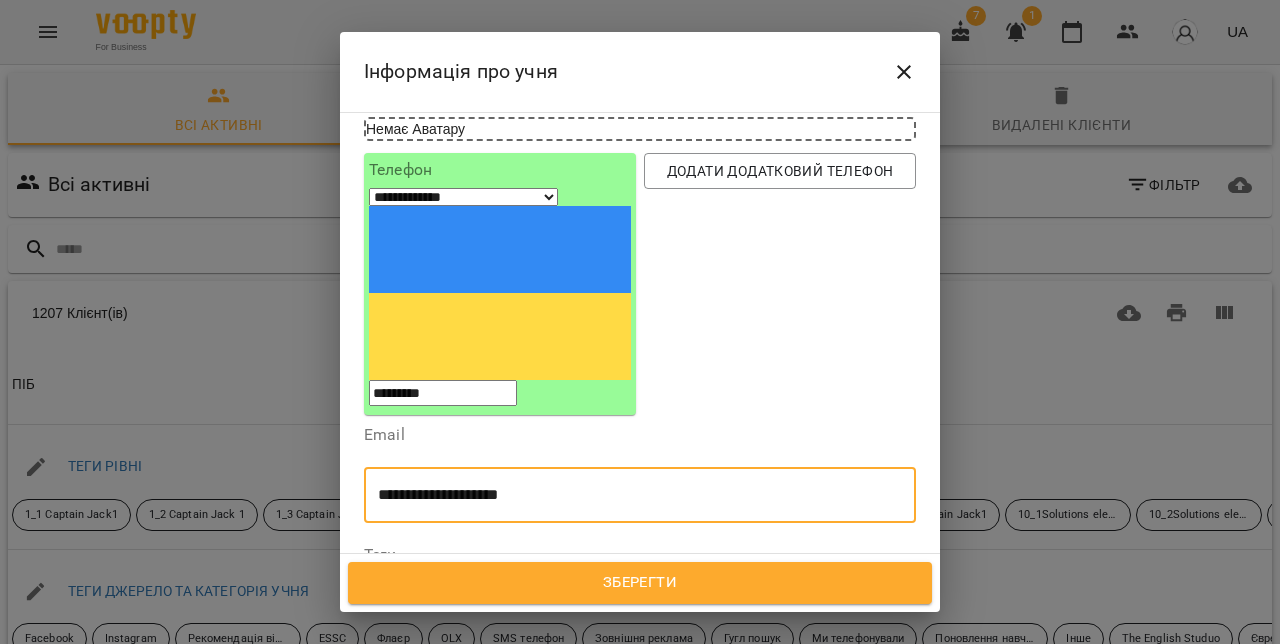 type on "**********" 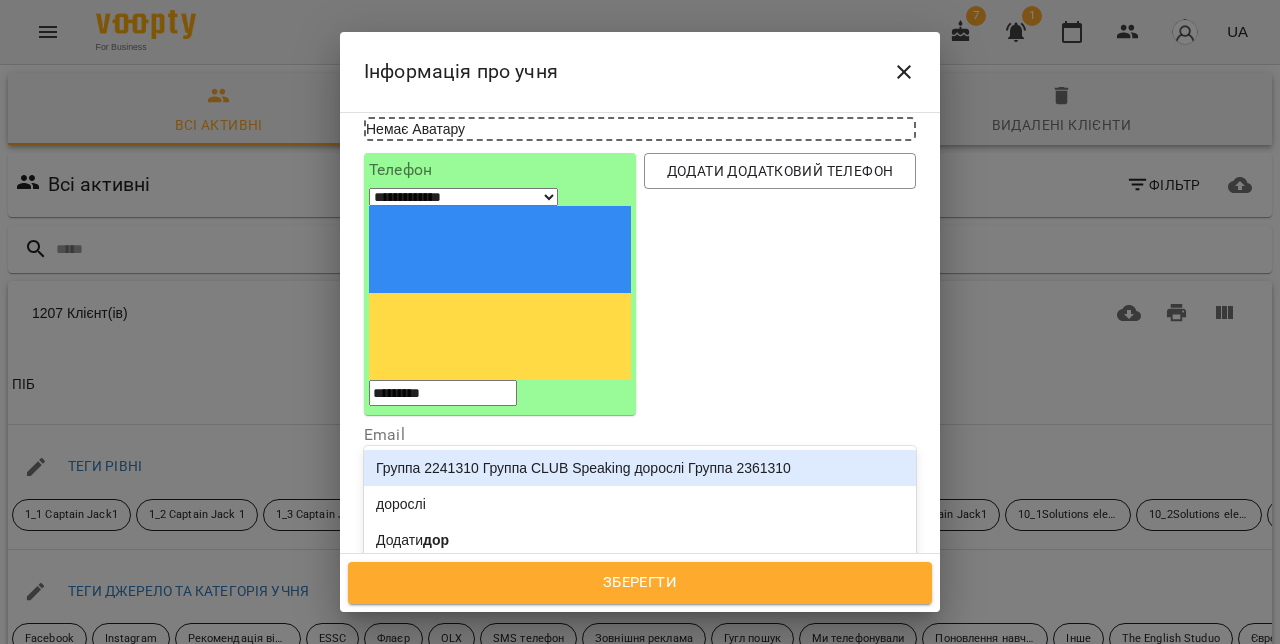type on "****" 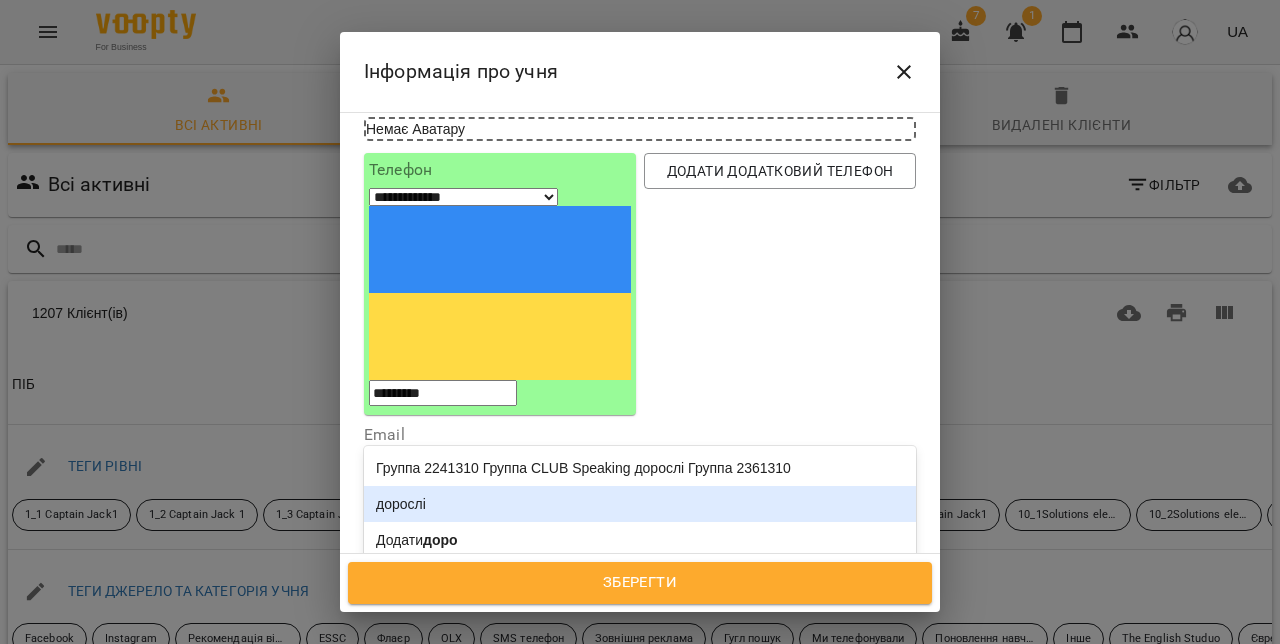 click on "дорослі" at bounding box center (640, 504) 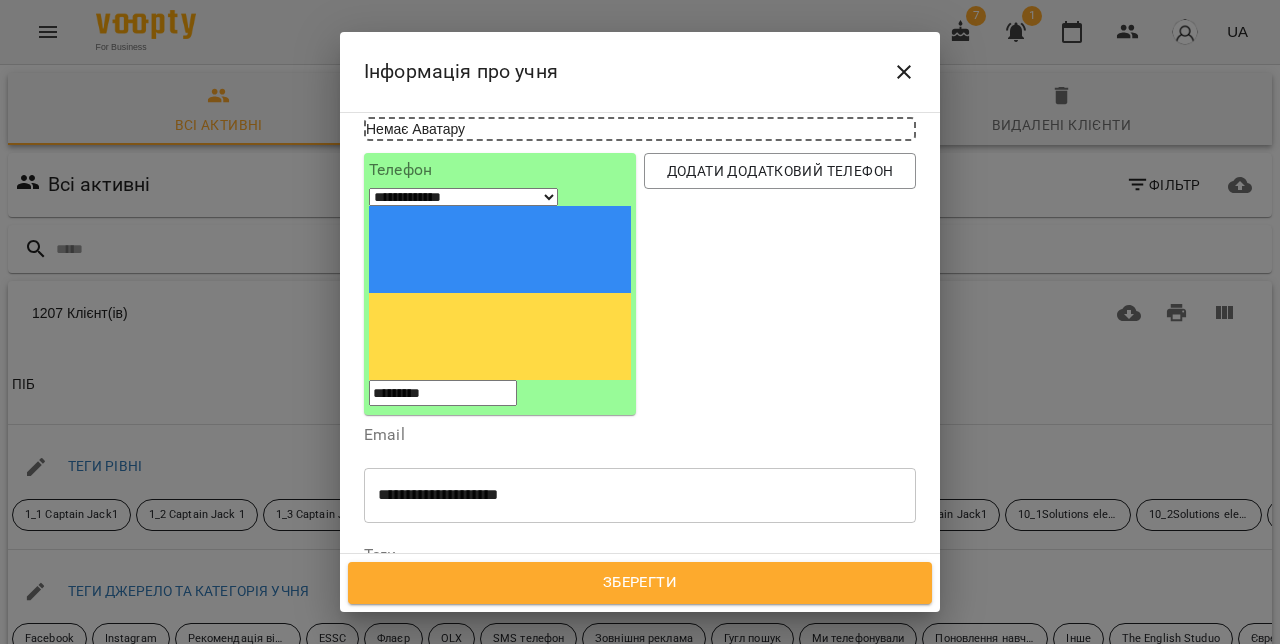 paste on "**********" 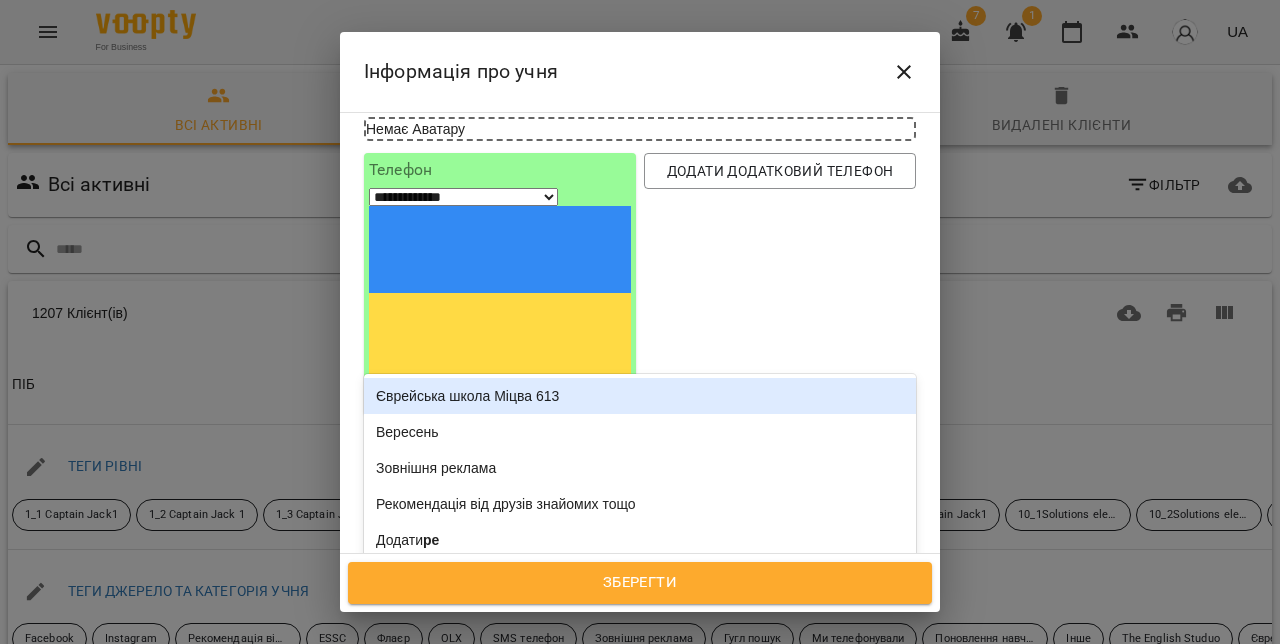 type on "***" 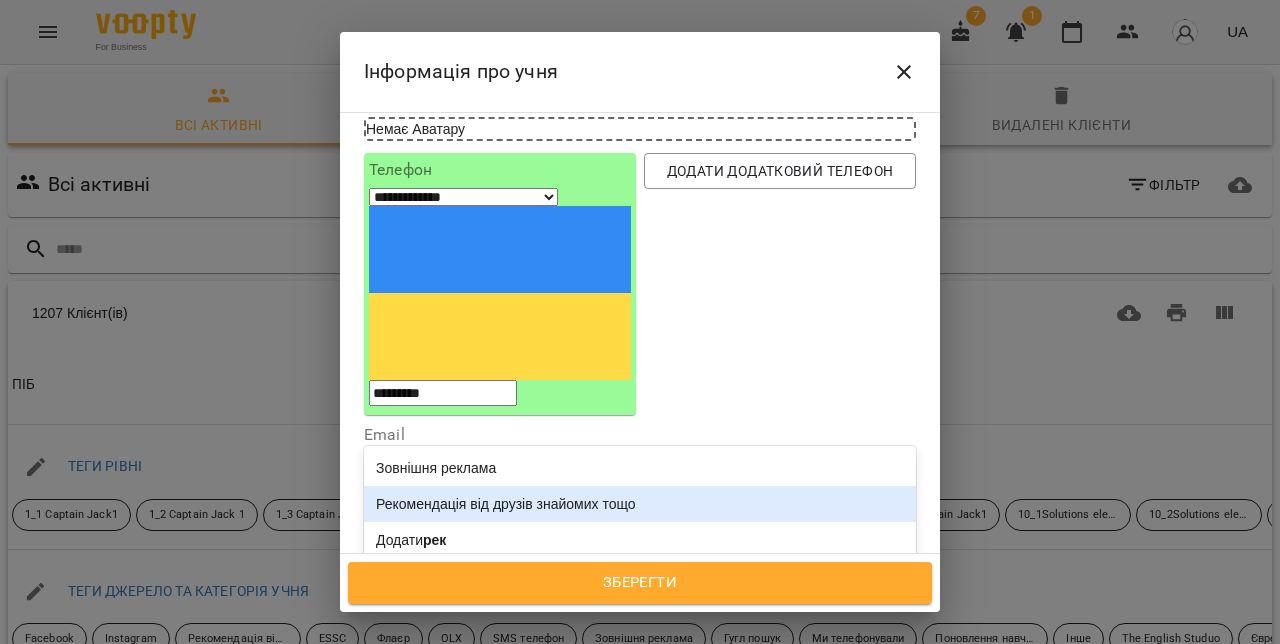 click on "Рекомендація від друзів знайомих тощо" at bounding box center [640, 504] 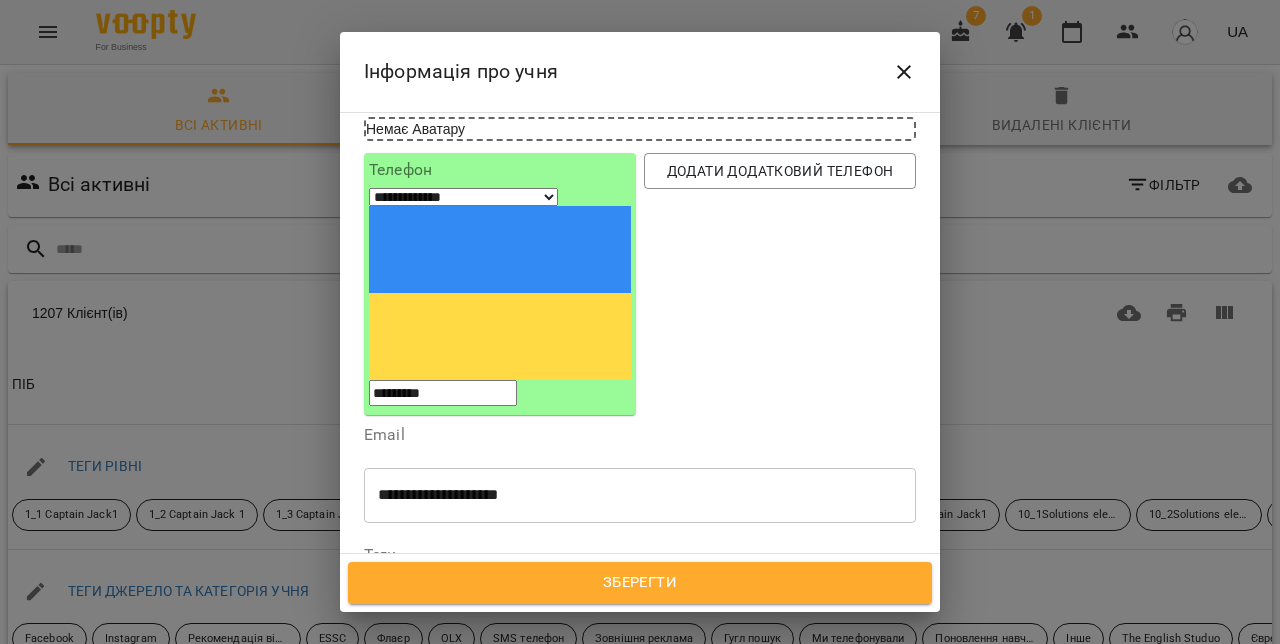 click on "Дата народження" at bounding box center (640, 662) 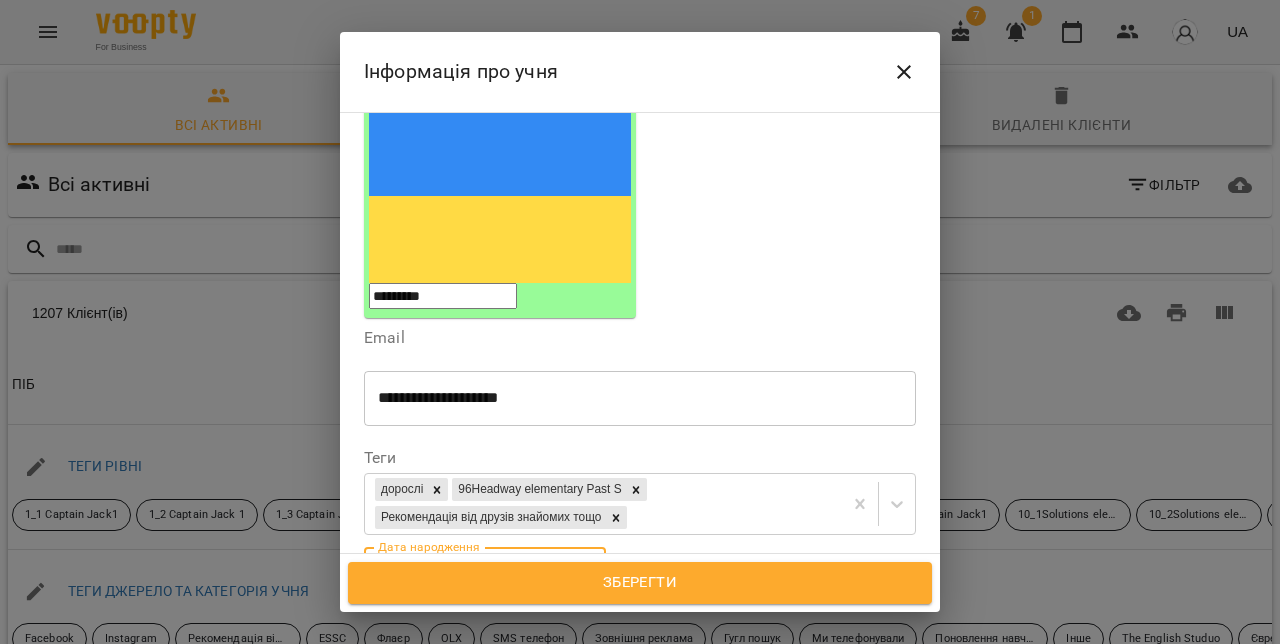 scroll, scrollTop: 272, scrollLeft: 0, axis: vertical 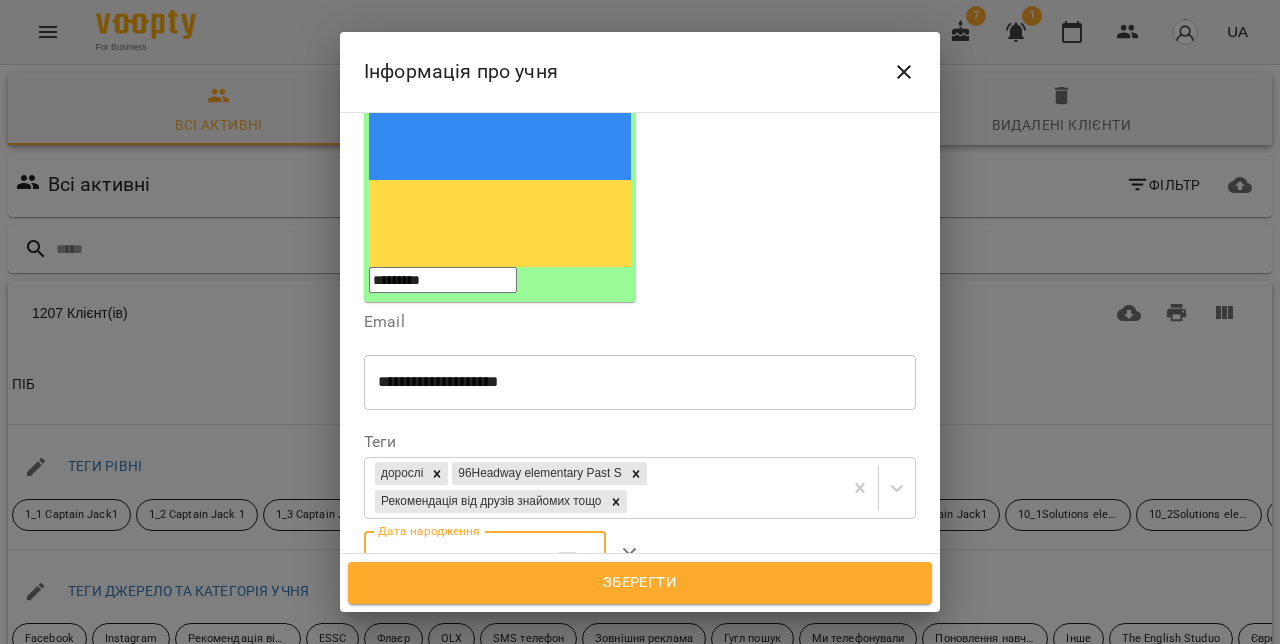 type on "**********" 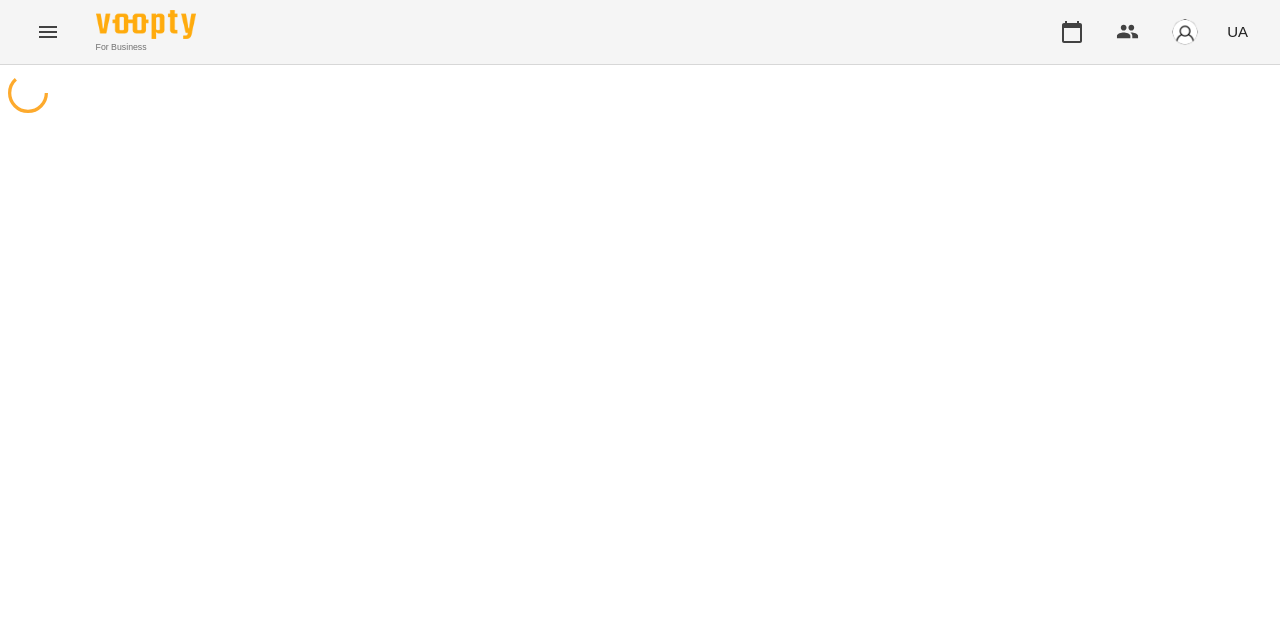 scroll, scrollTop: 0, scrollLeft: 0, axis: both 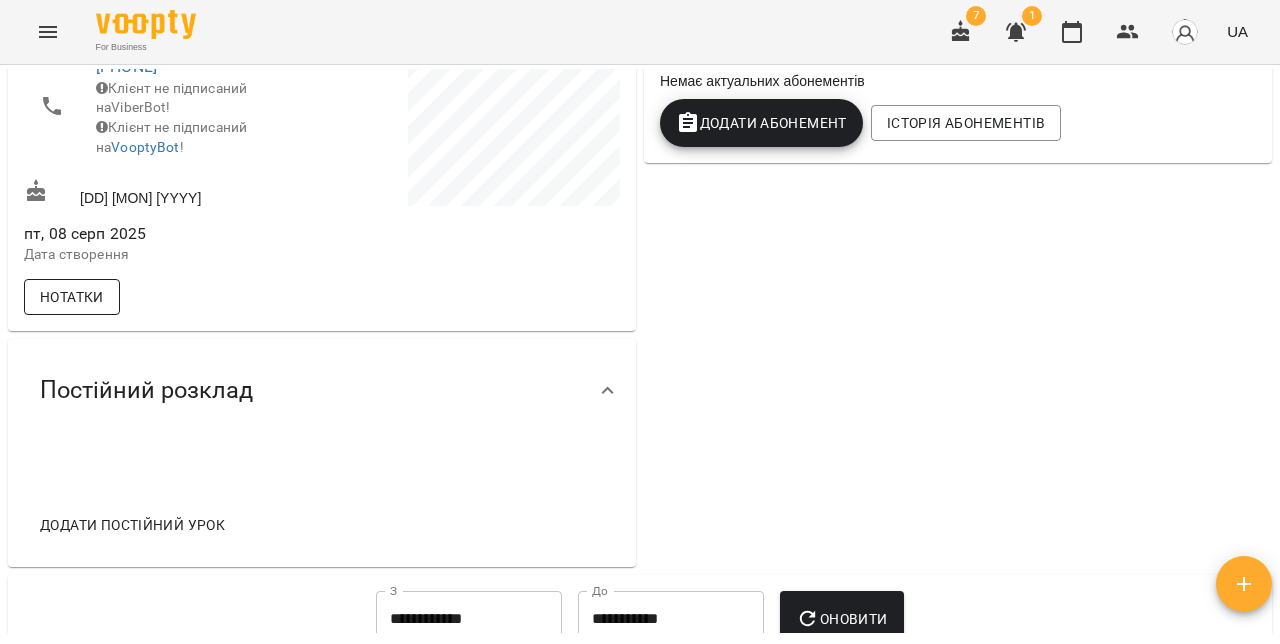 click on "Нотатки" at bounding box center [72, 297] 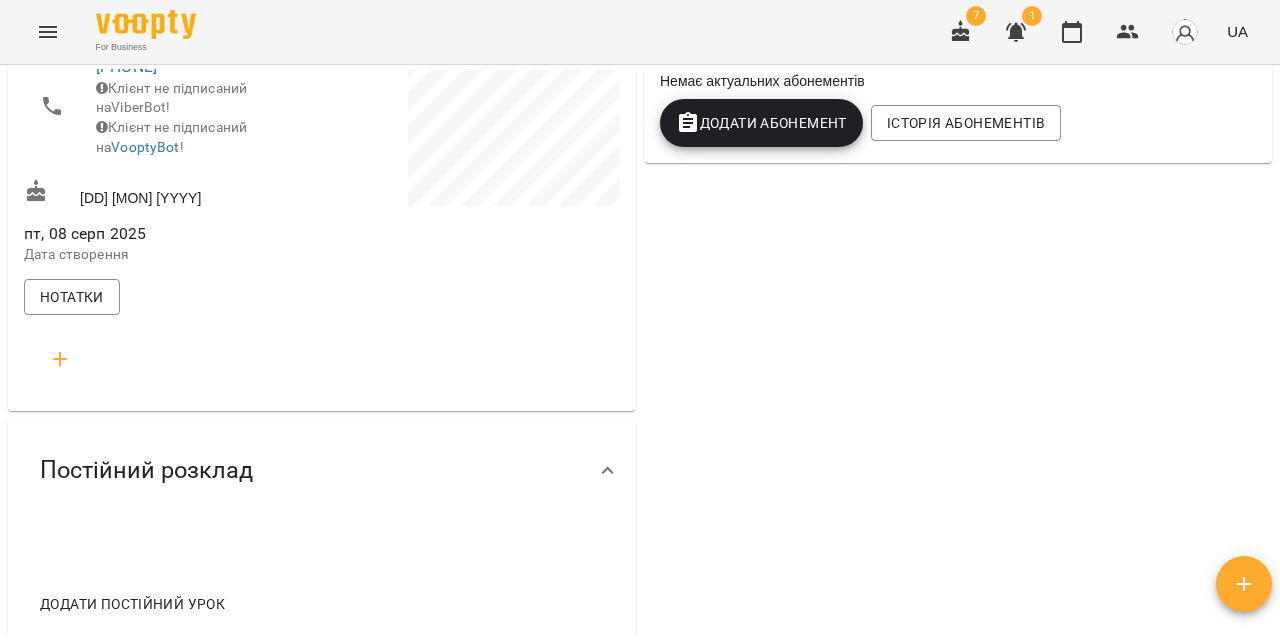 click at bounding box center (60, 359) 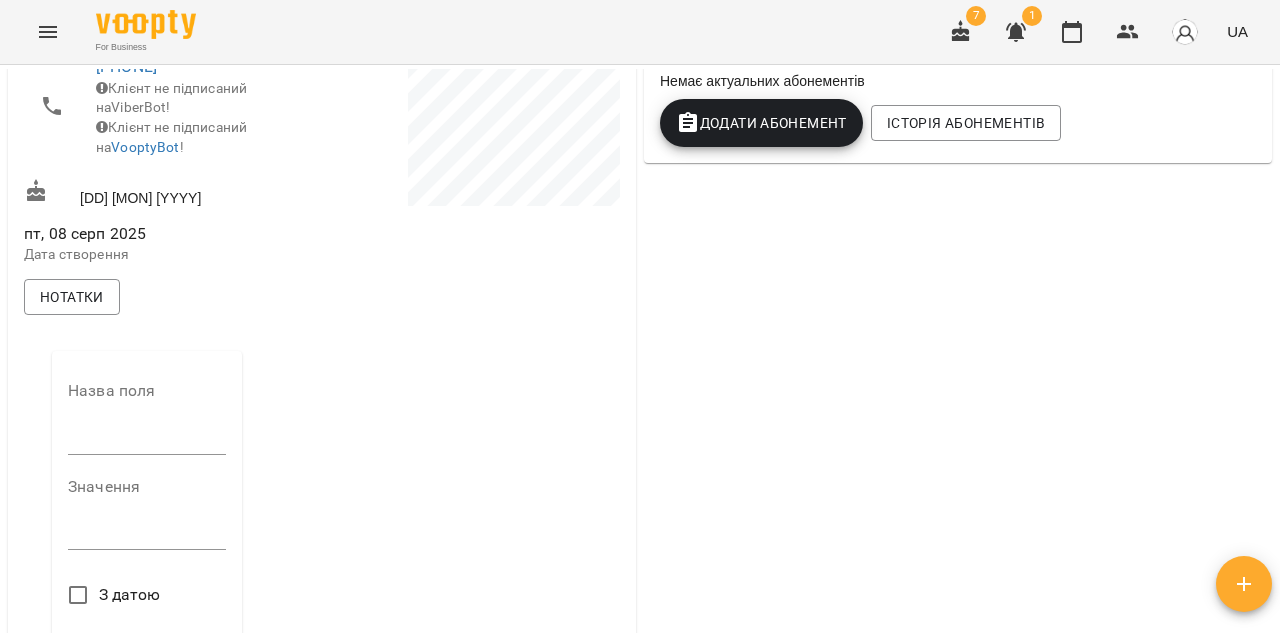 click on "Назва поля Значення * З датою" at bounding box center (147, 545) 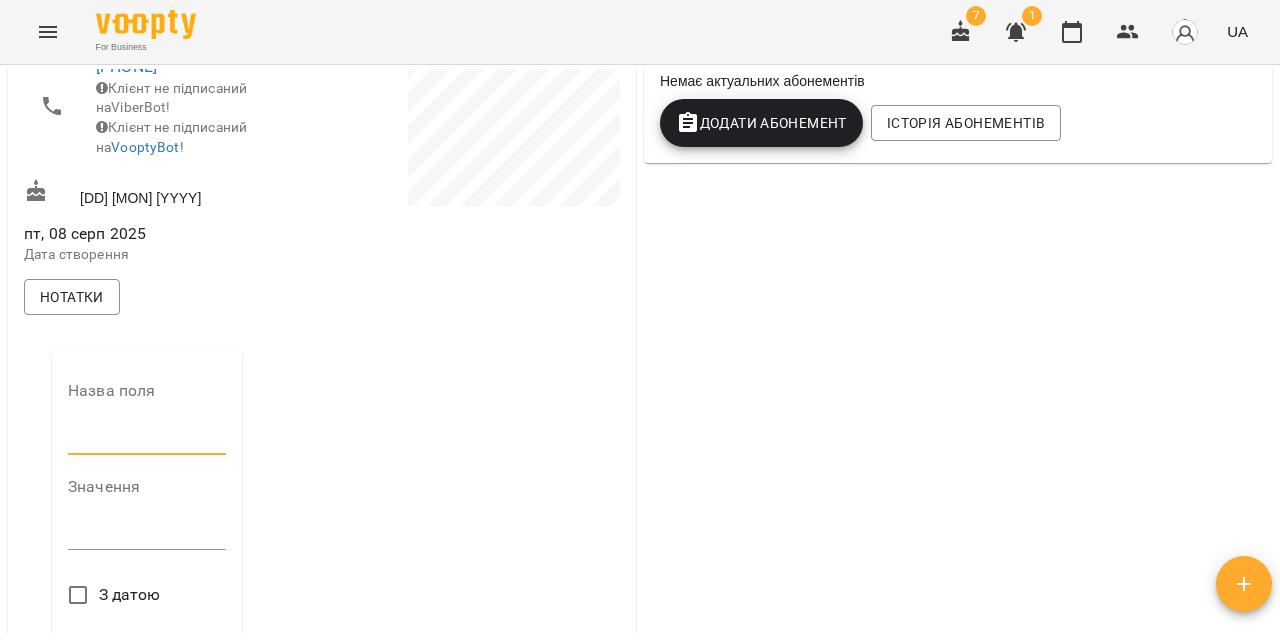type on "**********" 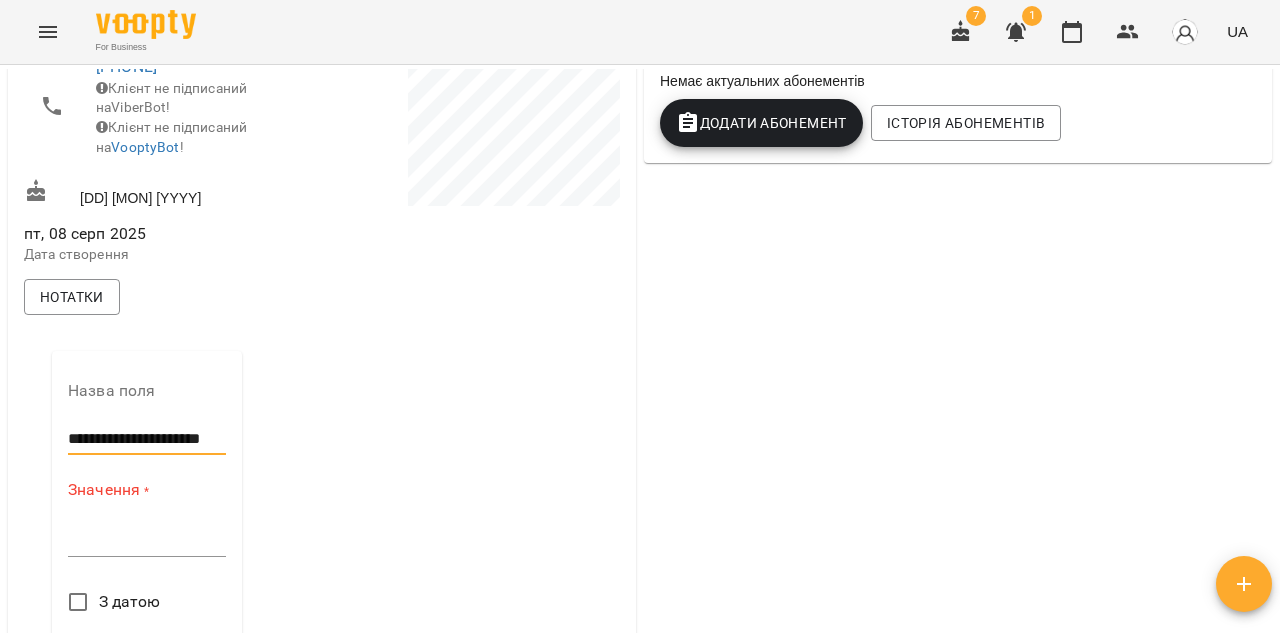 click at bounding box center [147, 540] 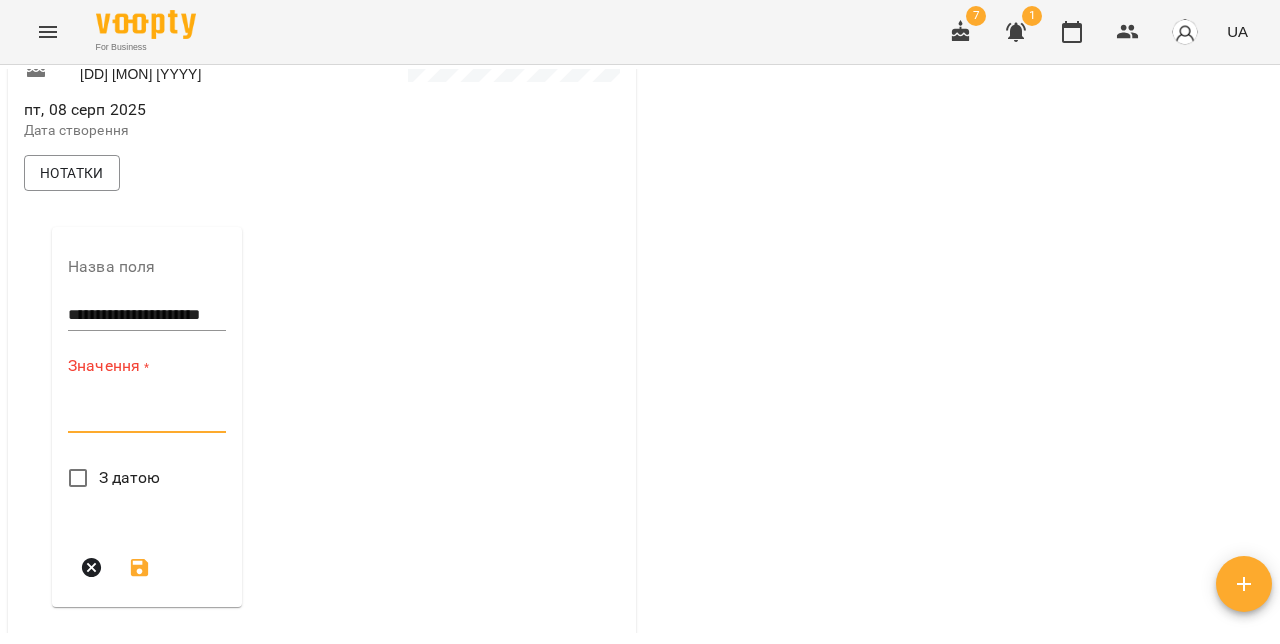 scroll, scrollTop: 616, scrollLeft: 0, axis: vertical 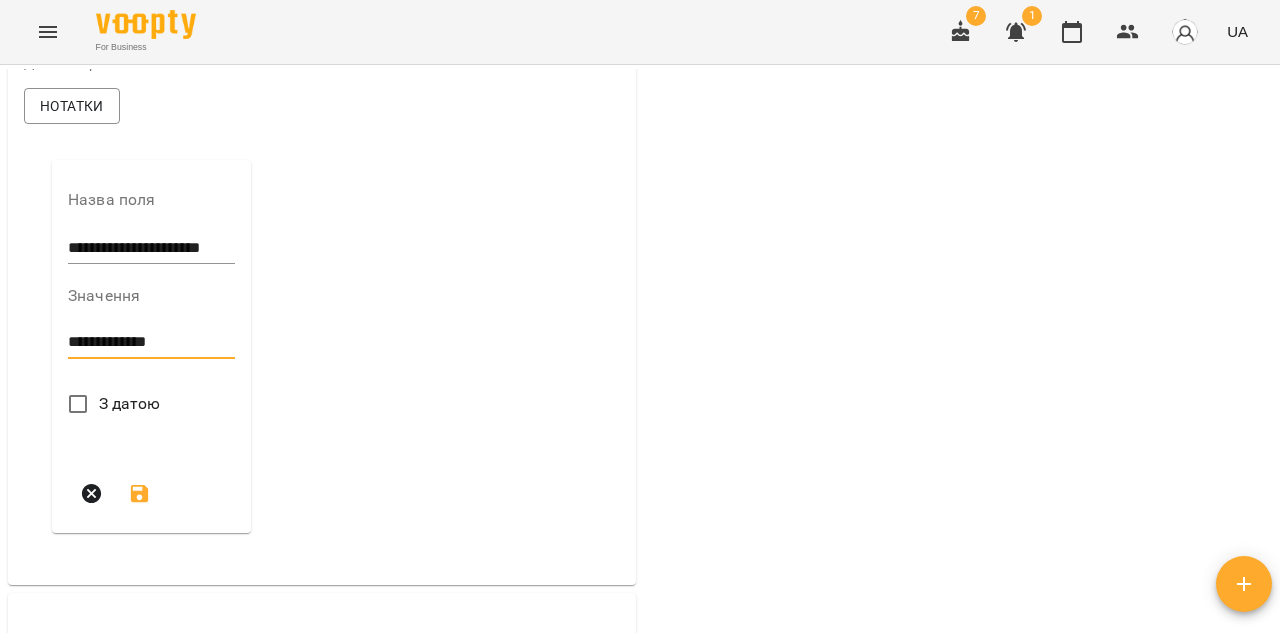 type on "**********" 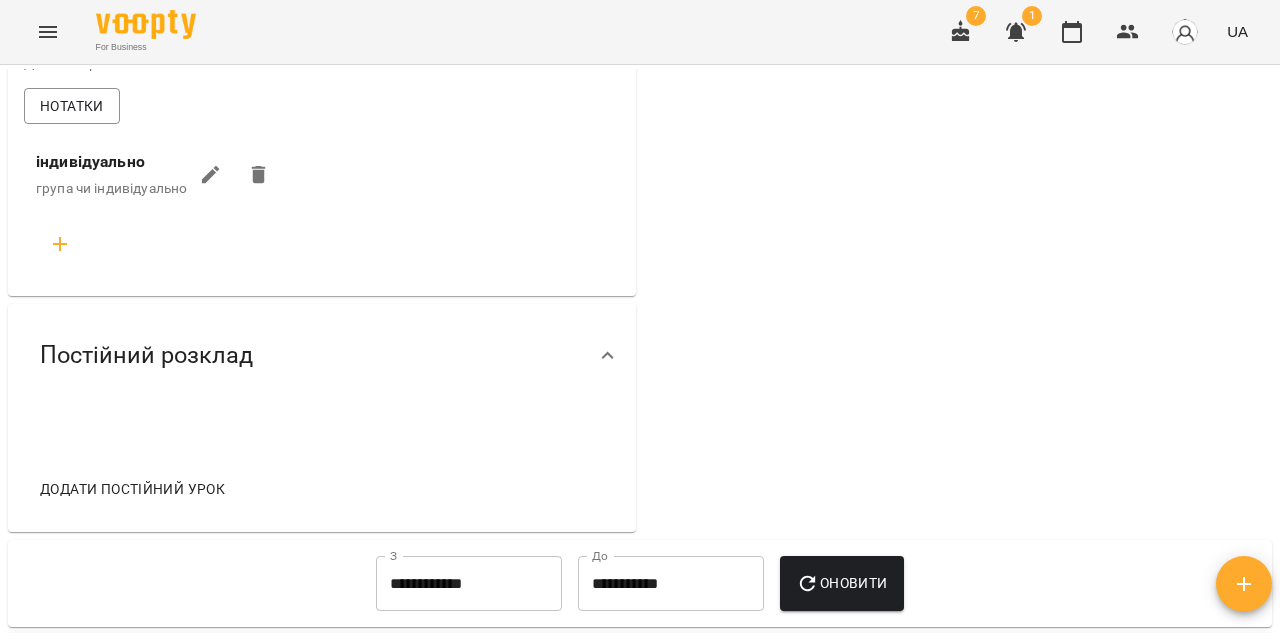 click 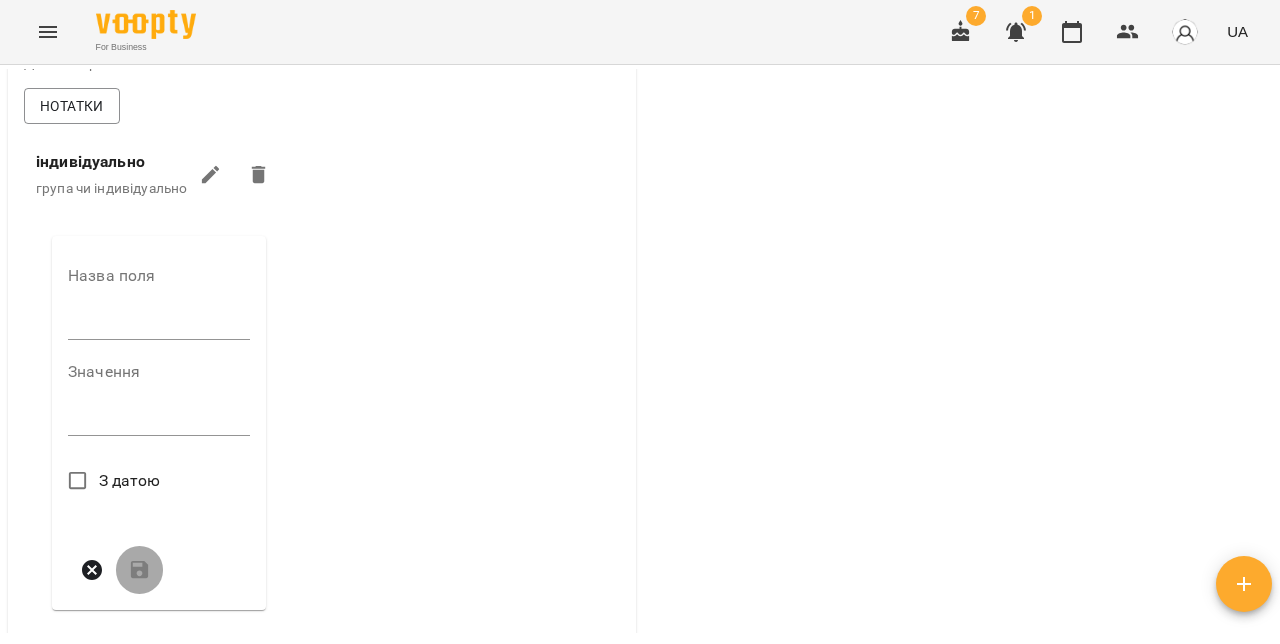 click at bounding box center (159, 324) 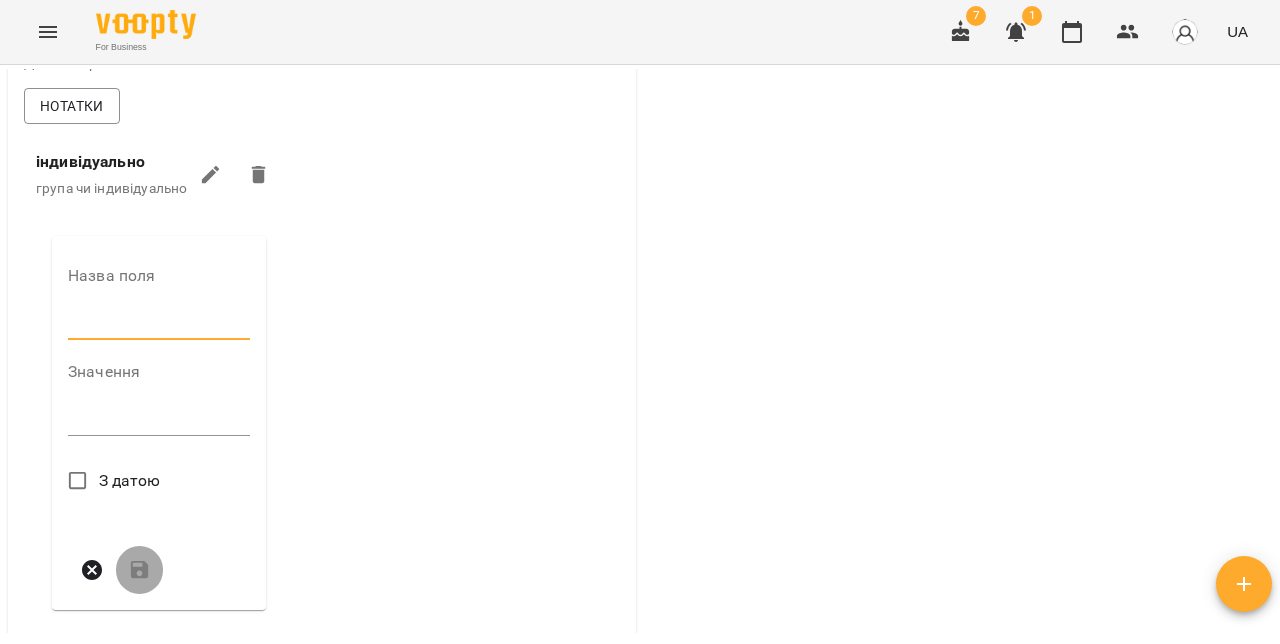 type on "**********" 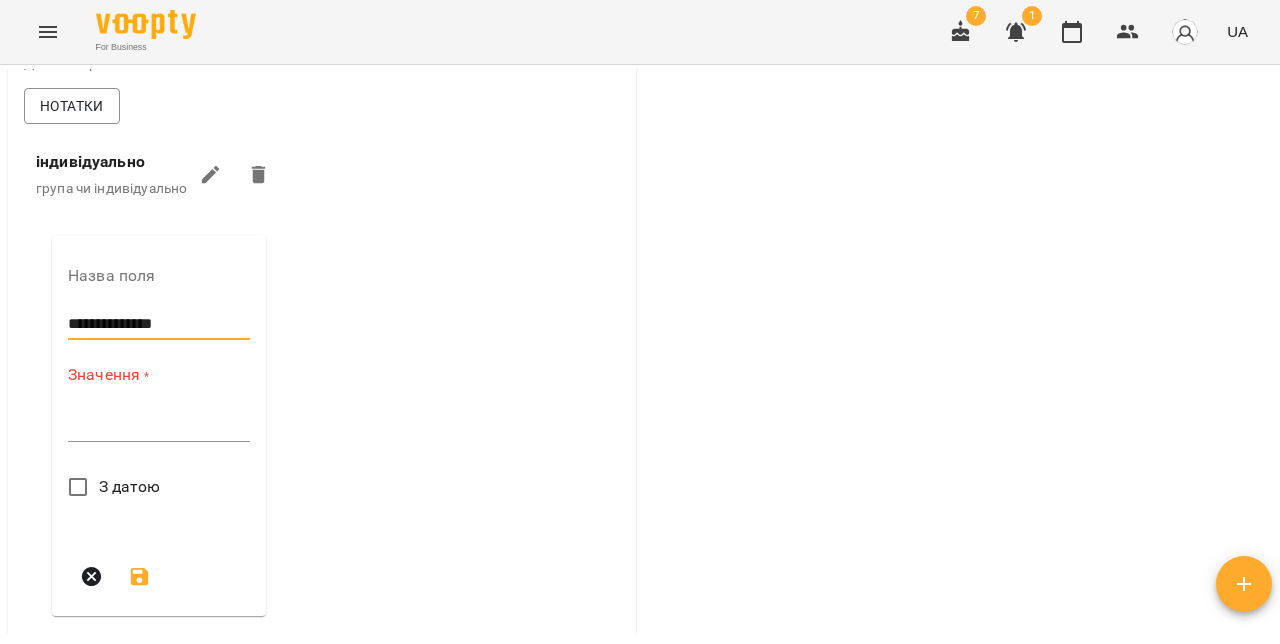 click at bounding box center [159, 425] 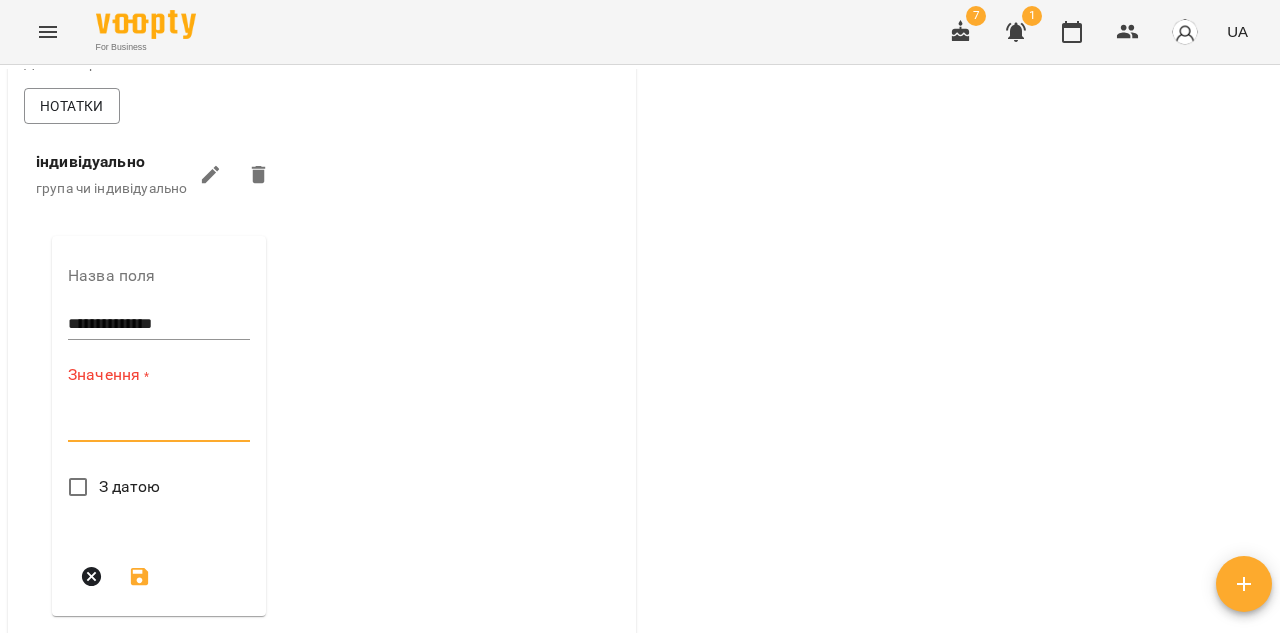 paste on "**********" 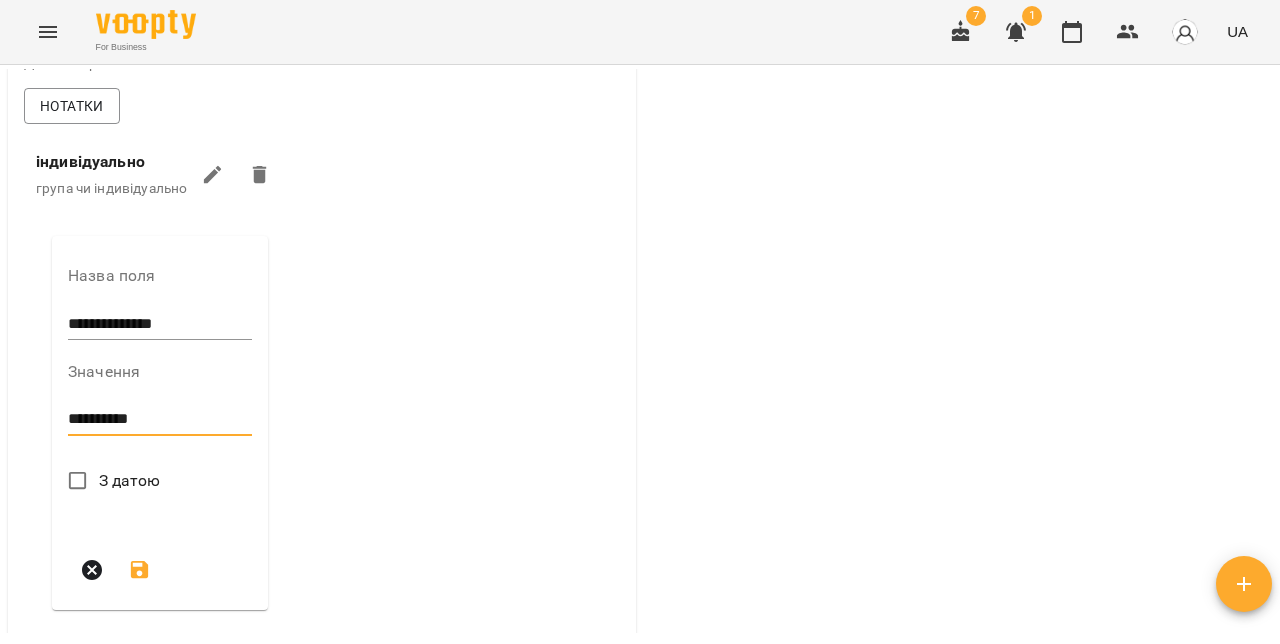 type on "**********" 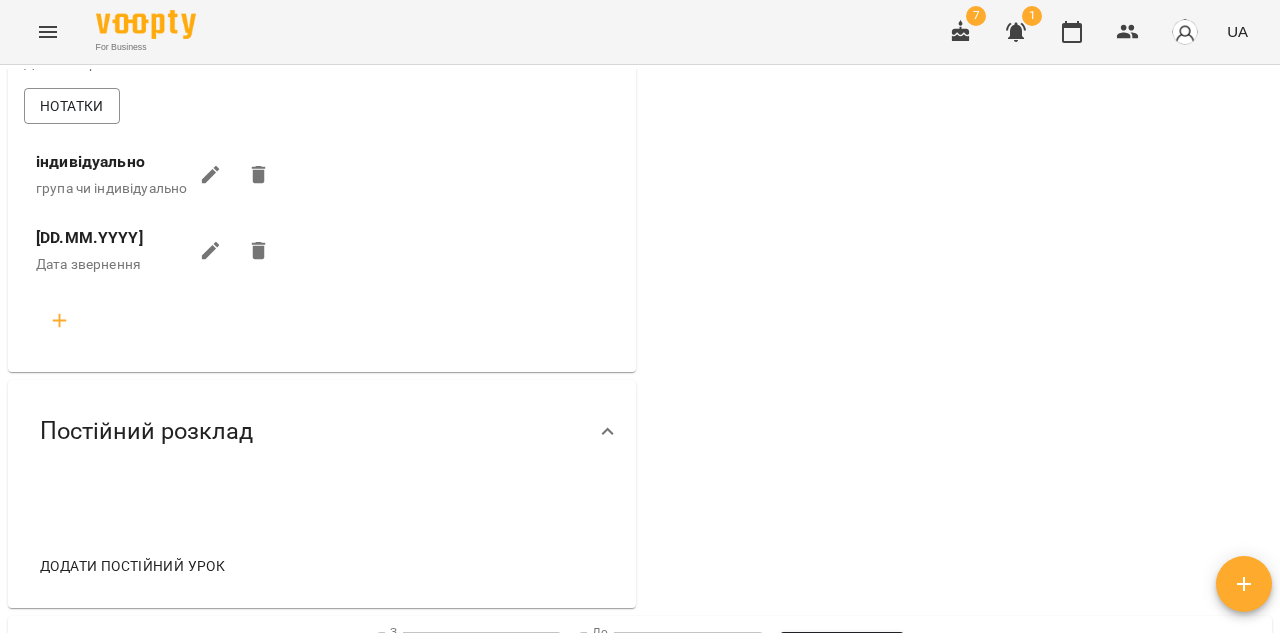 scroll, scrollTop: 0, scrollLeft: 0, axis: both 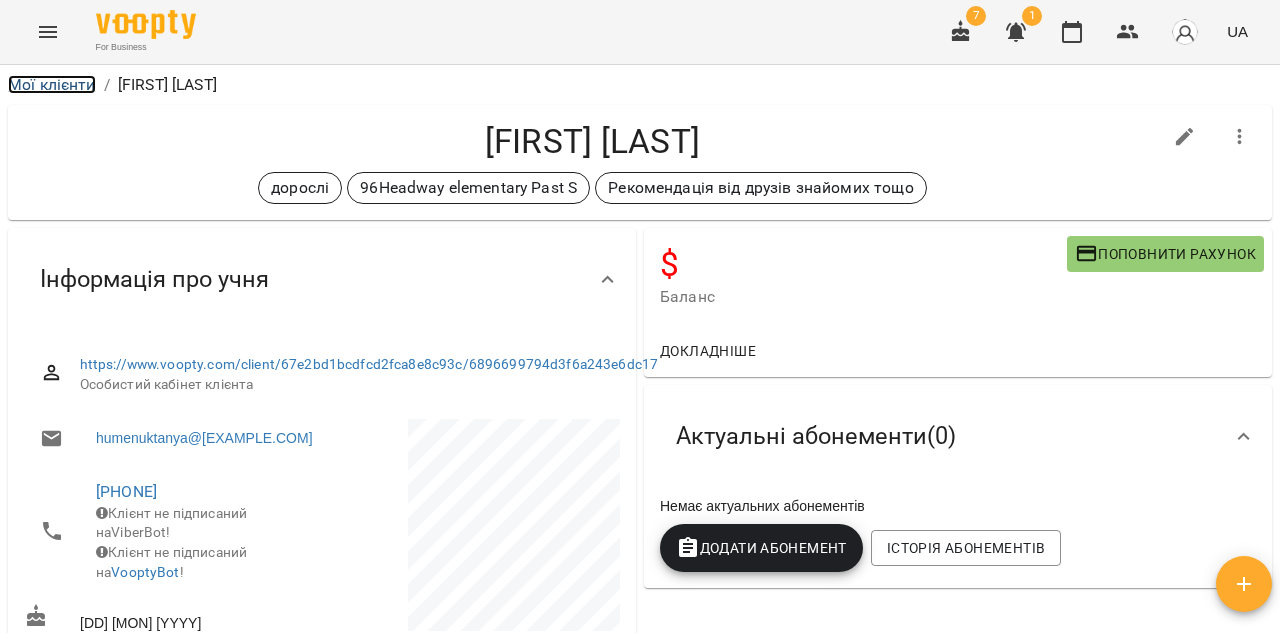 click on "Мої клієнти" at bounding box center [52, 84] 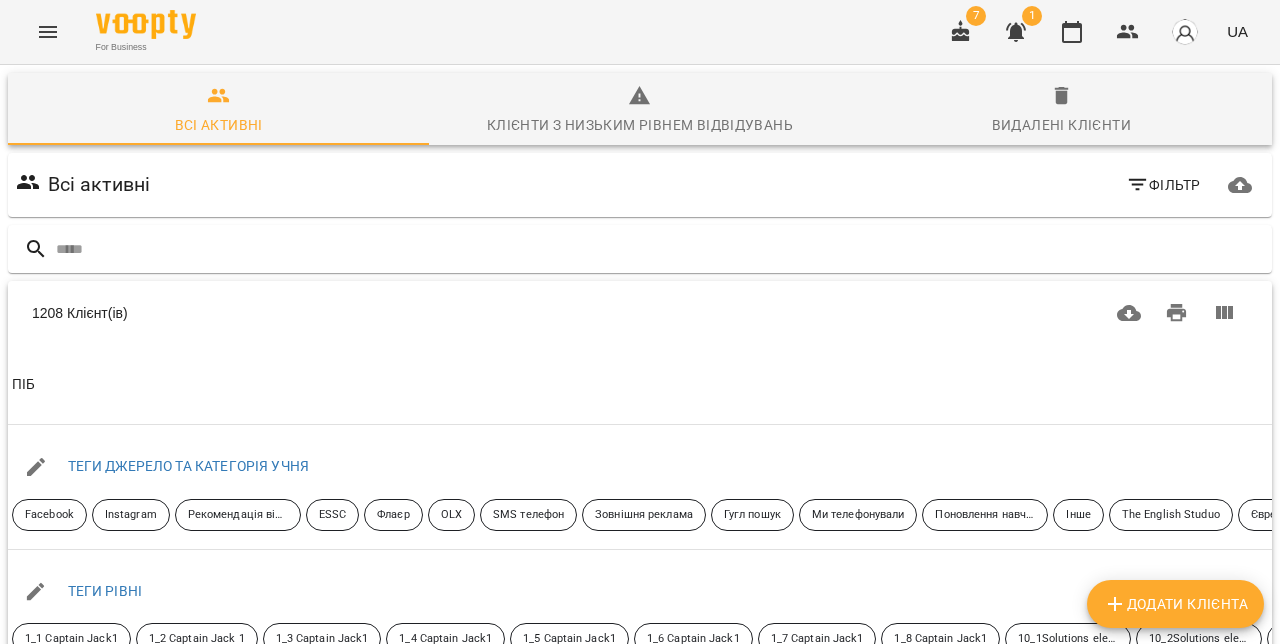 click on "Додати клієнта" at bounding box center [1175, 604] 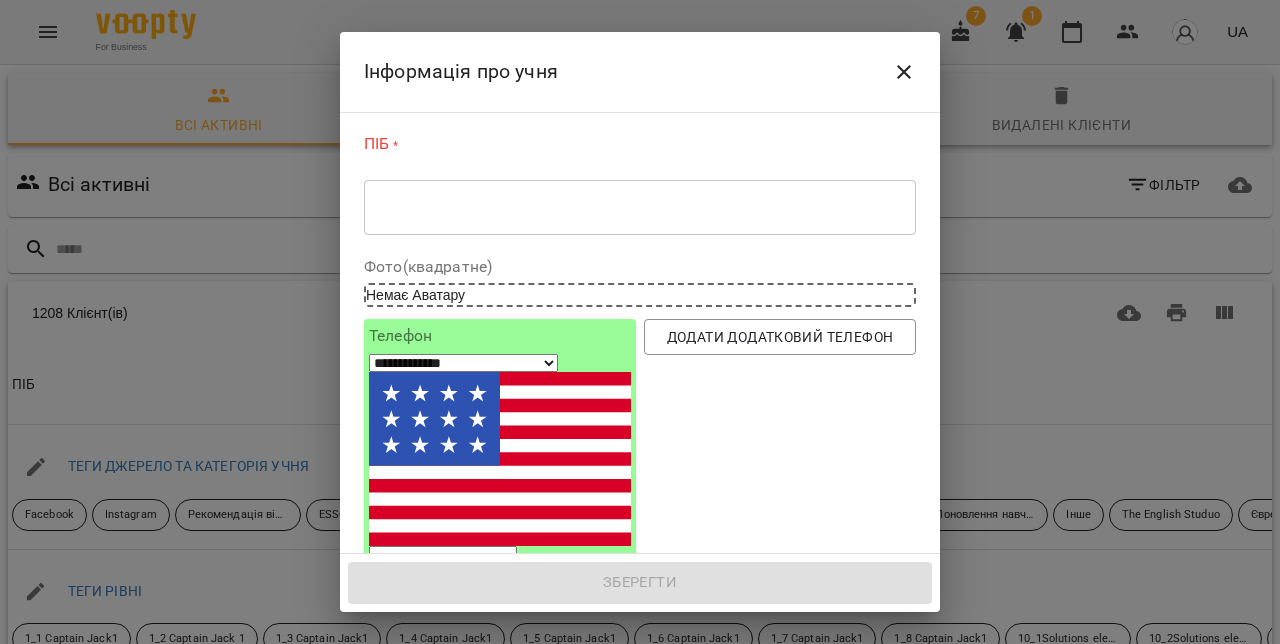 click at bounding box center [640, 207] 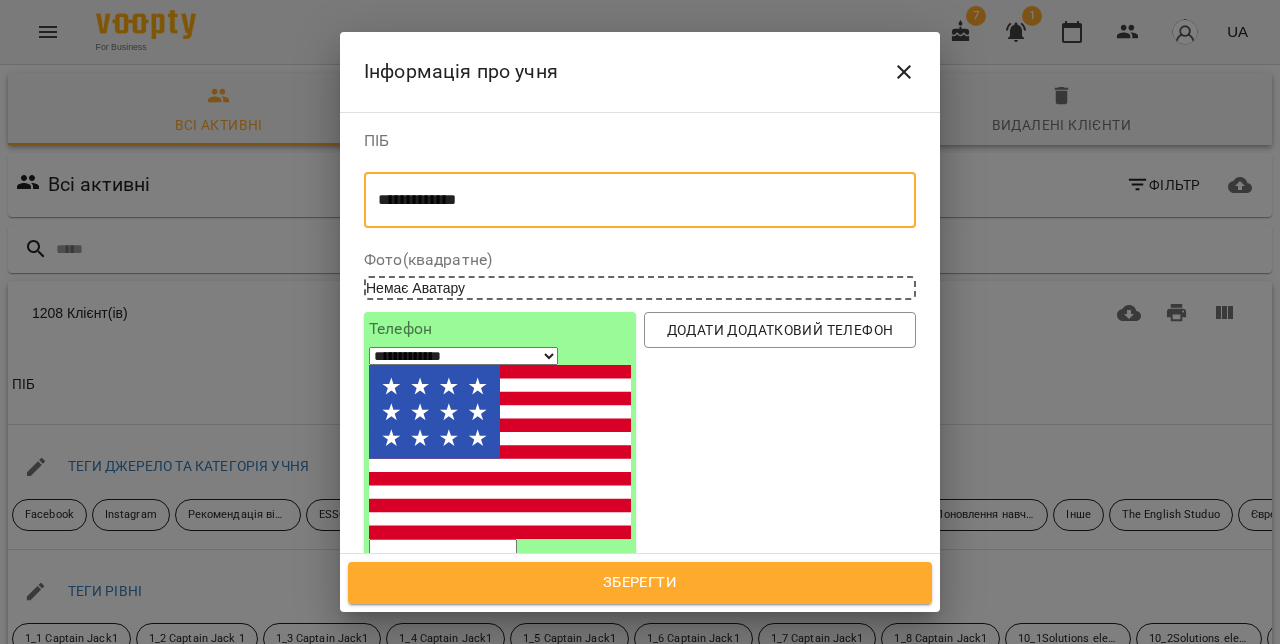 type on "**********" 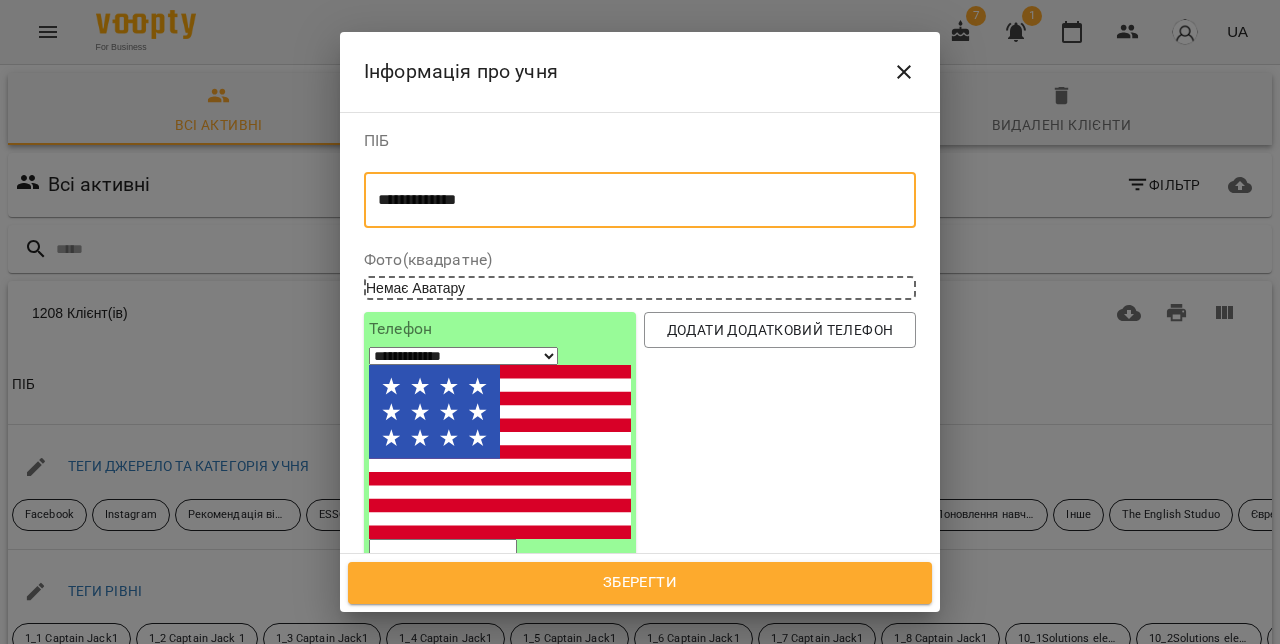 click on "**********" at bounding box center (463, 356) 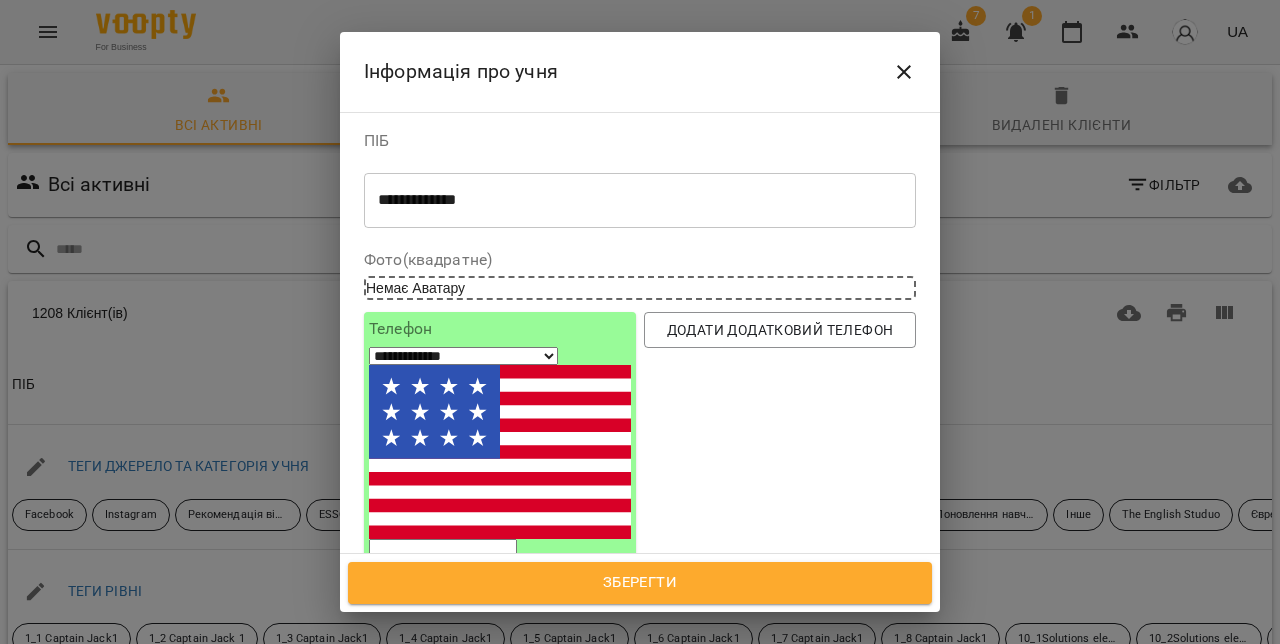 select on "**" 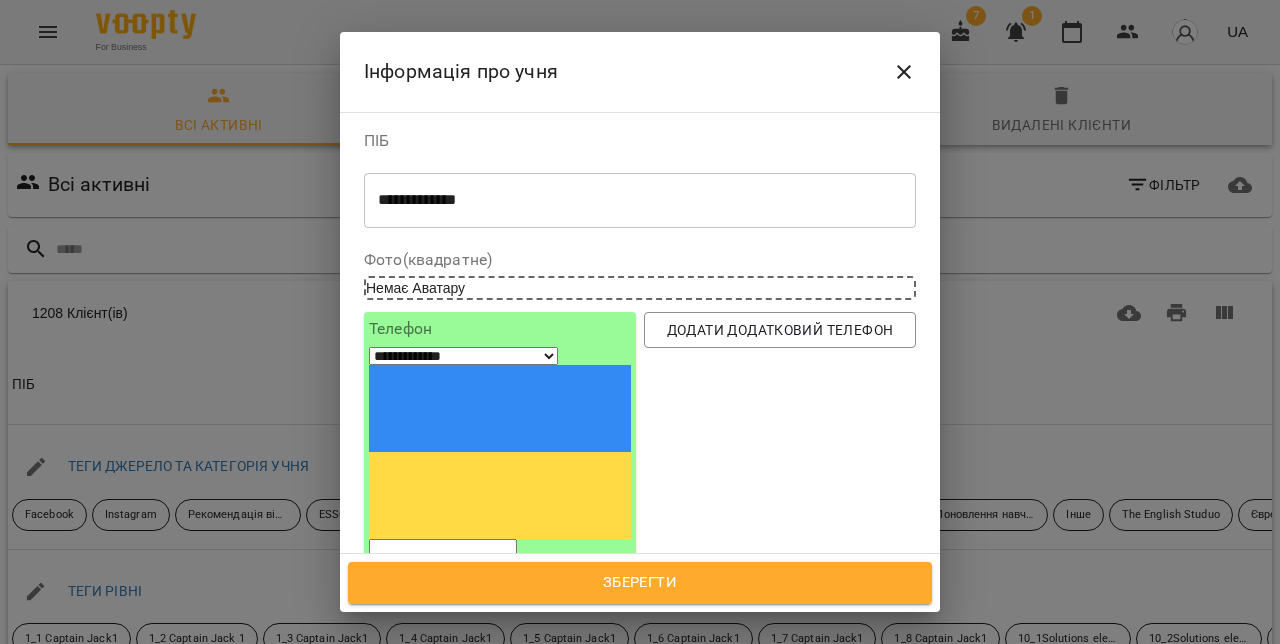 paste on "*********" 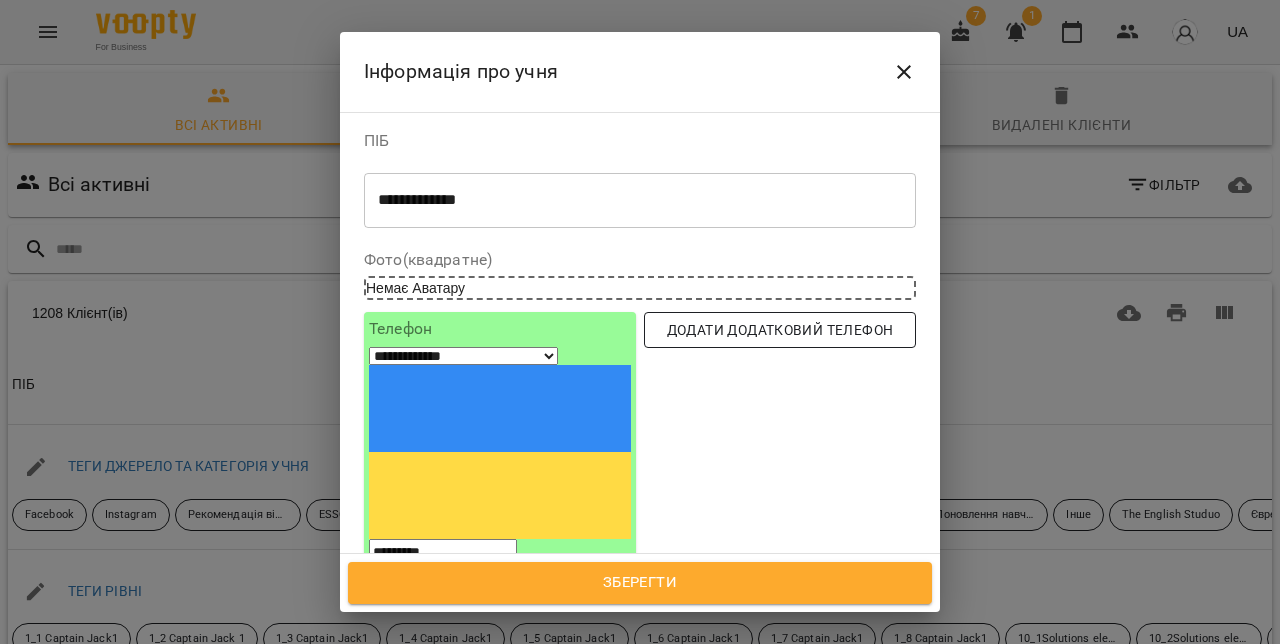 type on "*********" 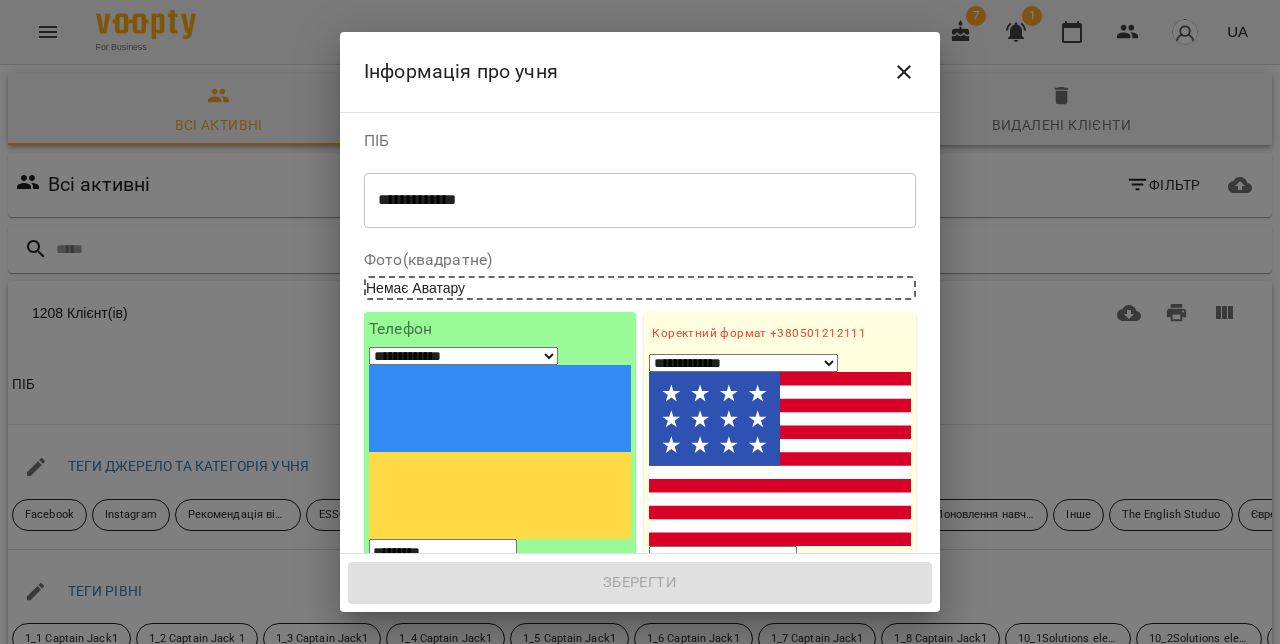 click on "1. Ім'я" at bounding box center [780, 636] 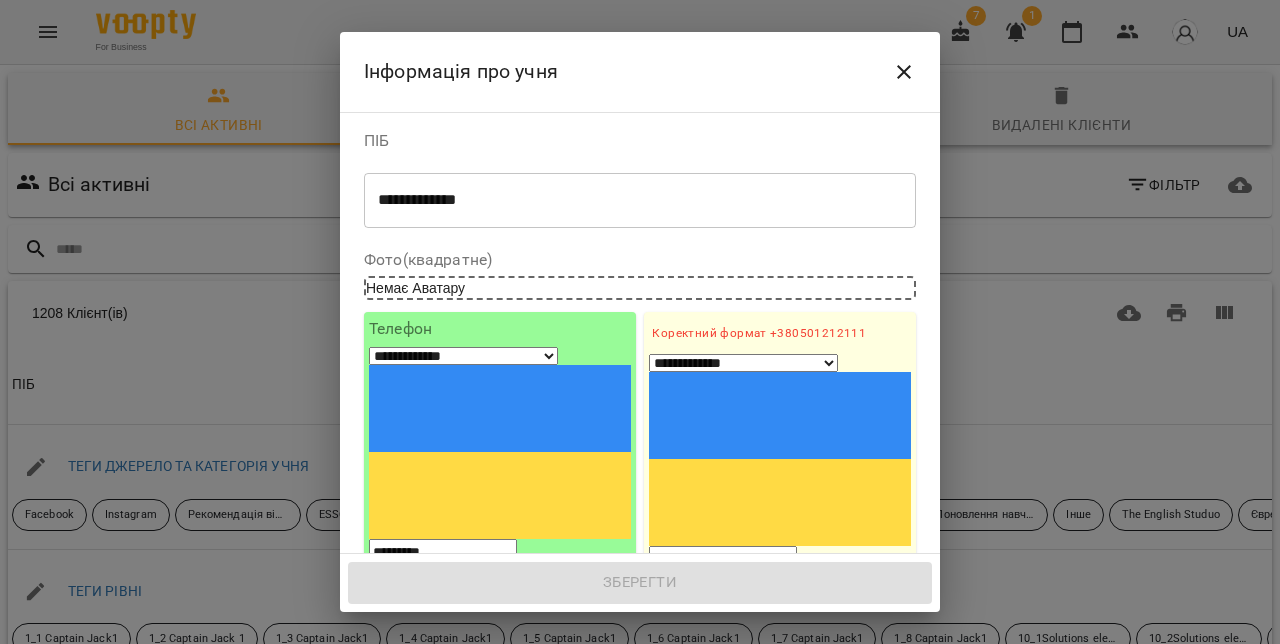 paste on "**********" 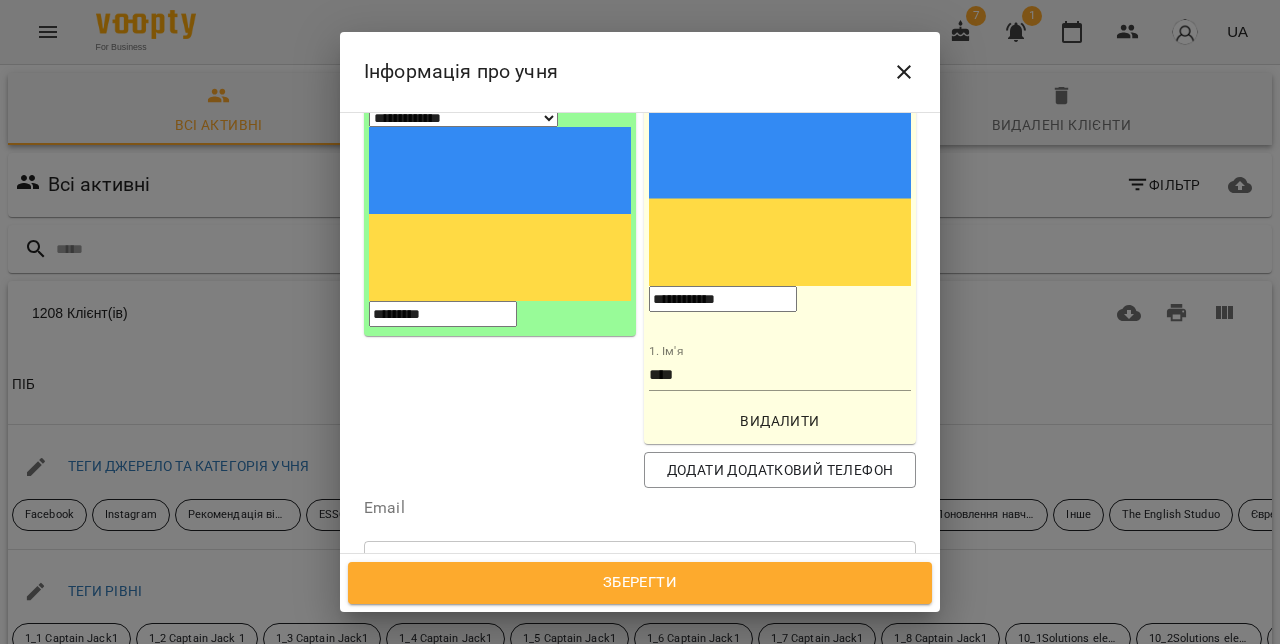 scroll, scrollTop: 326, scrollLeft: 0, axis: vertical 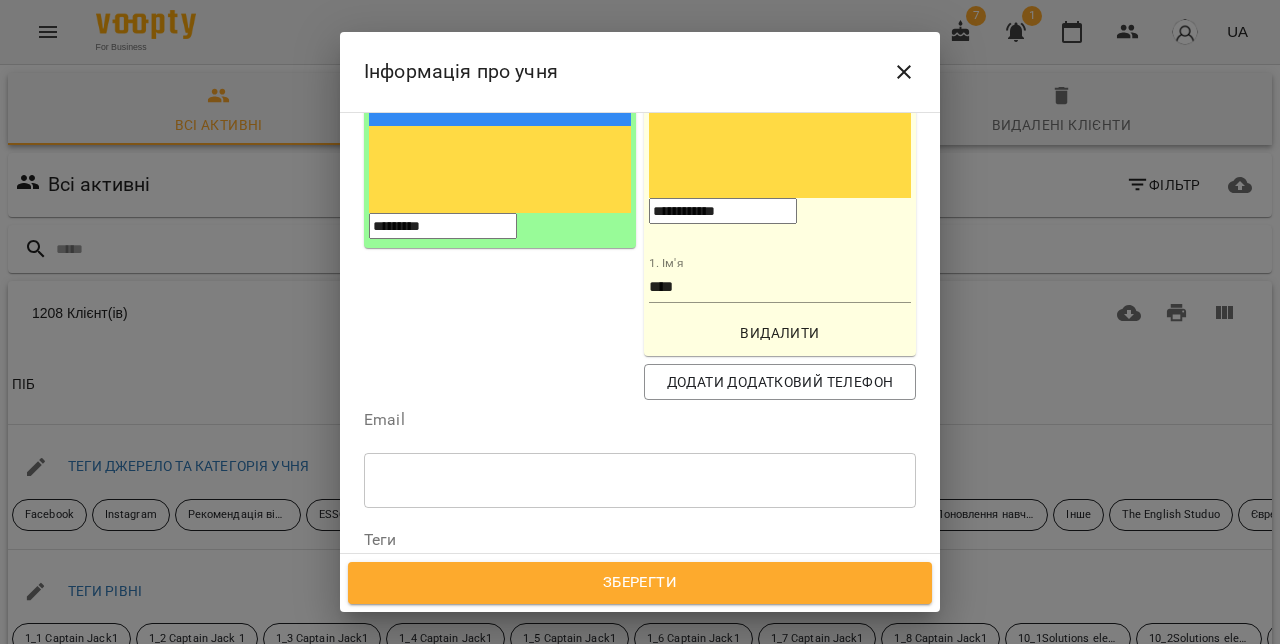 type on "**********" 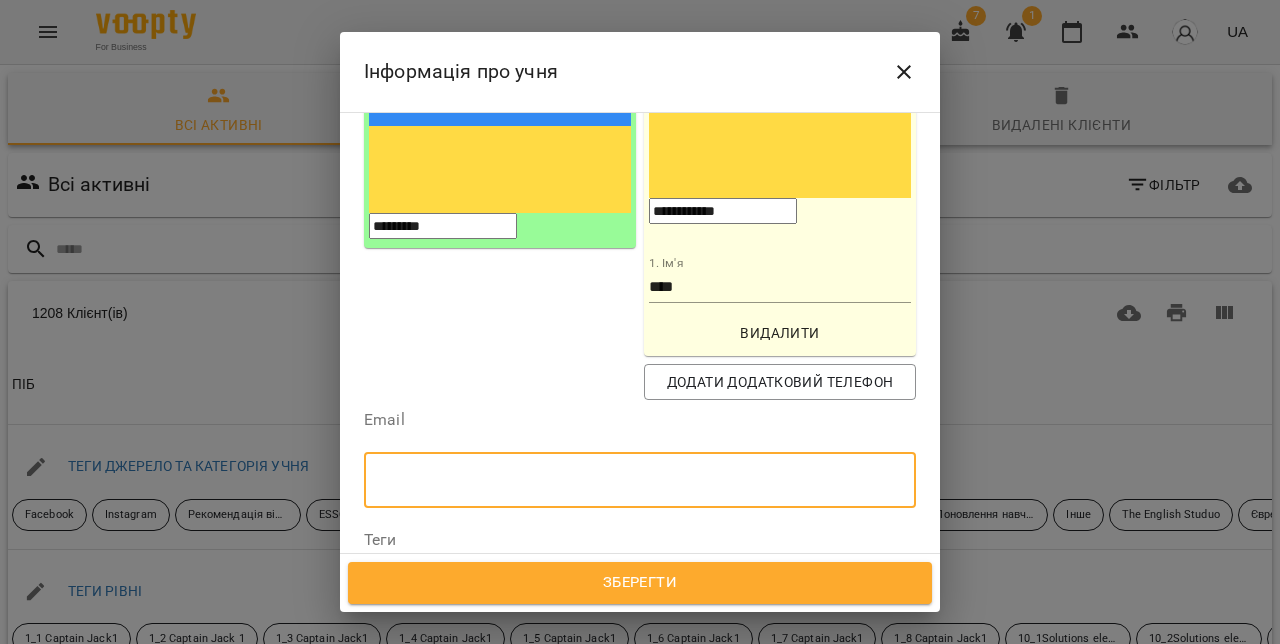 paste on "**********" 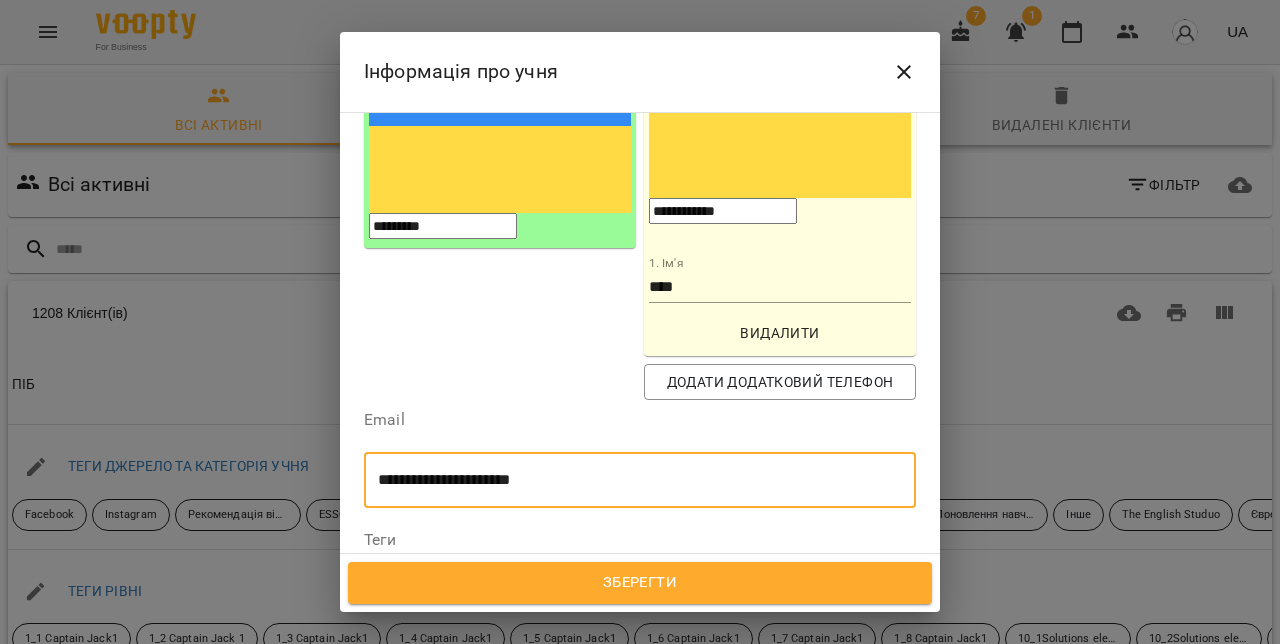 type on "**********" 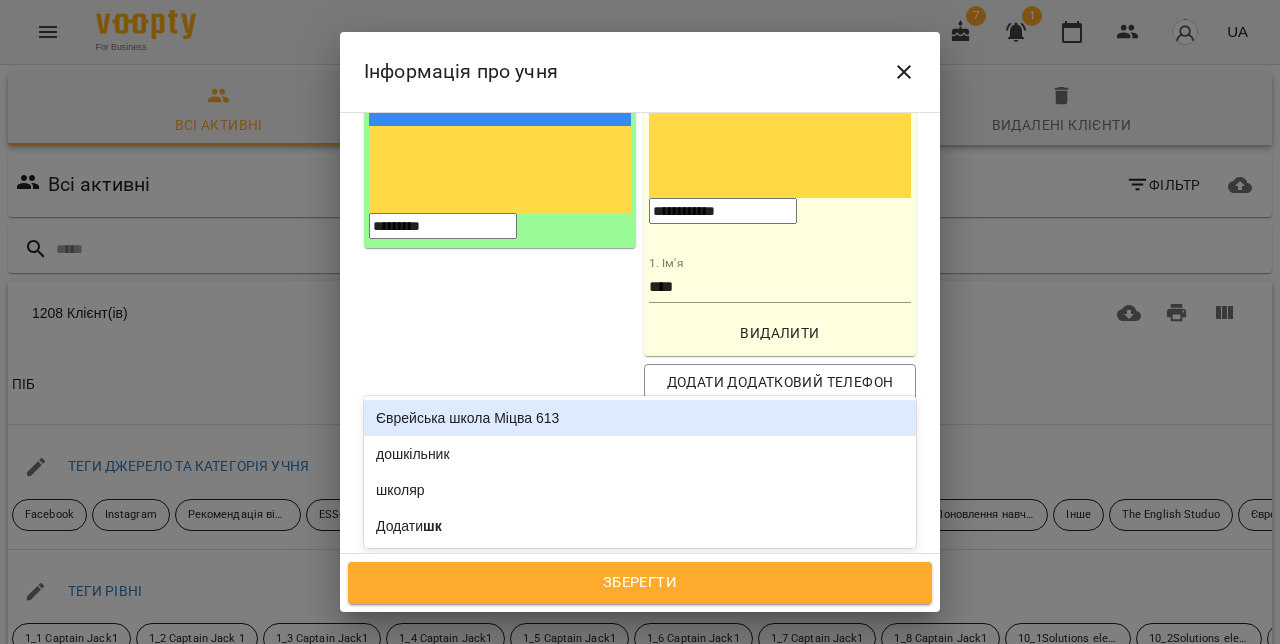 type on "***" 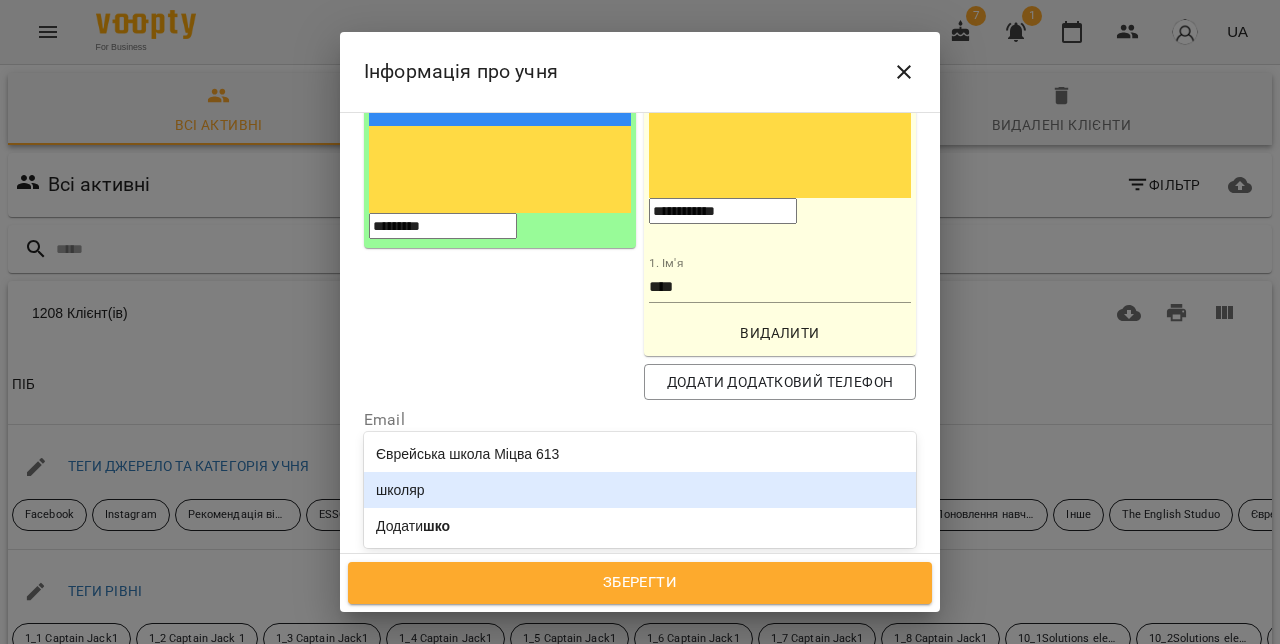 click on "школяр" at bounding box center (640, 490) 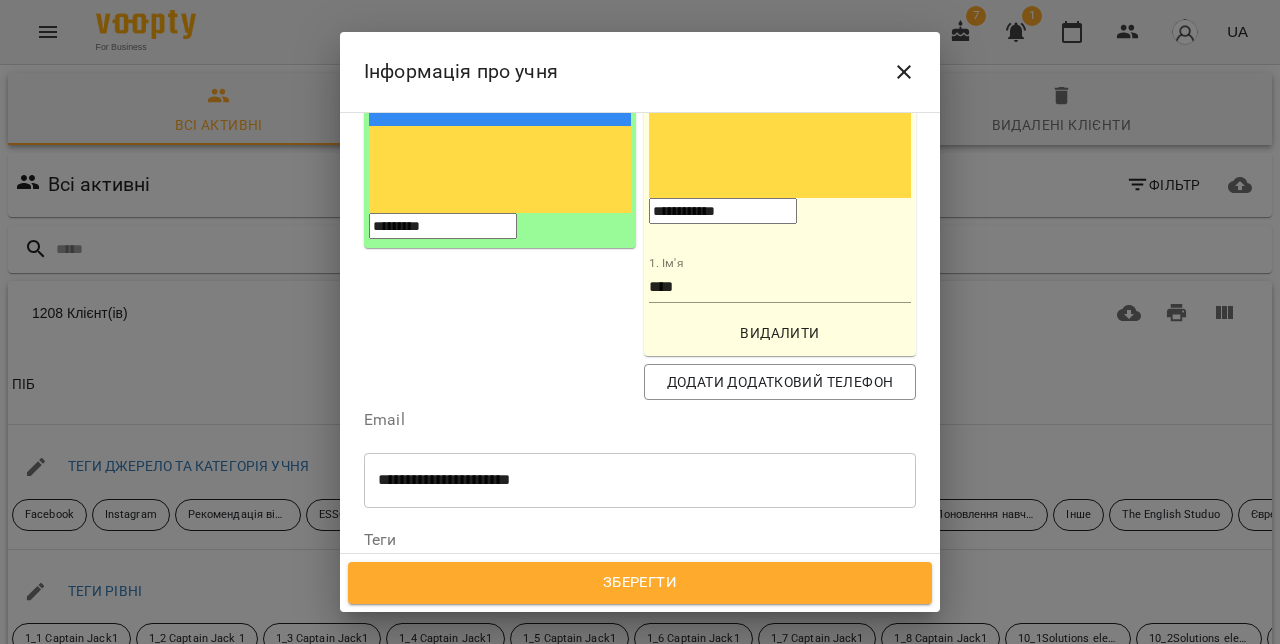 paste on "**********" 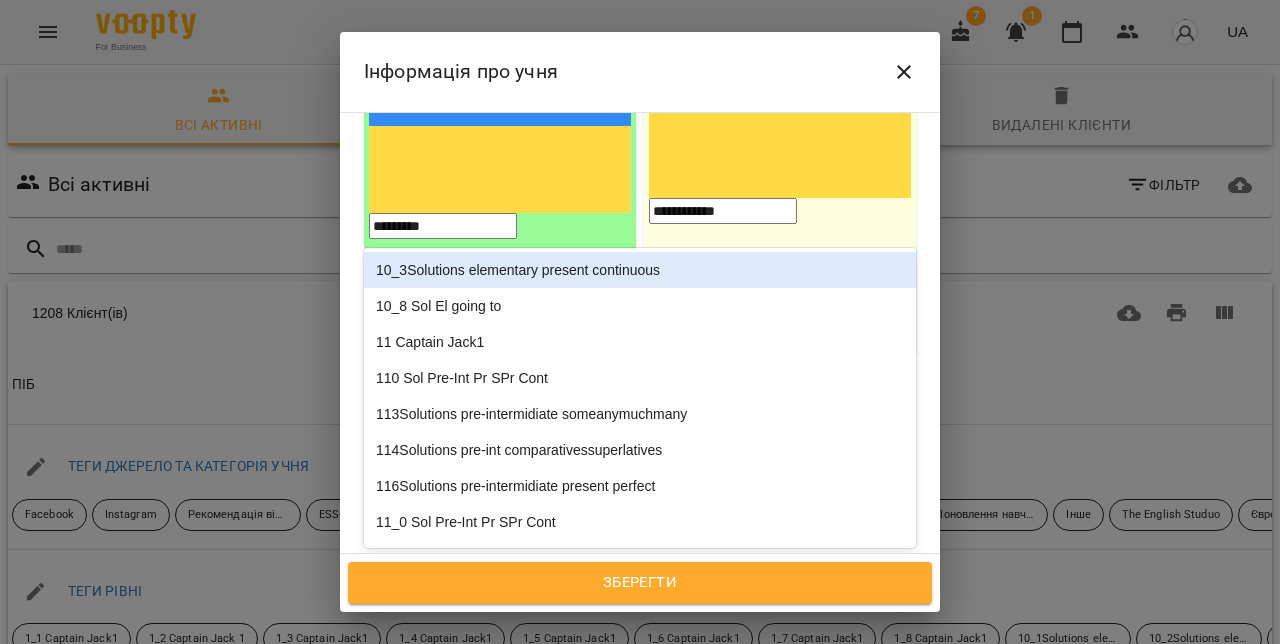 type on "***" 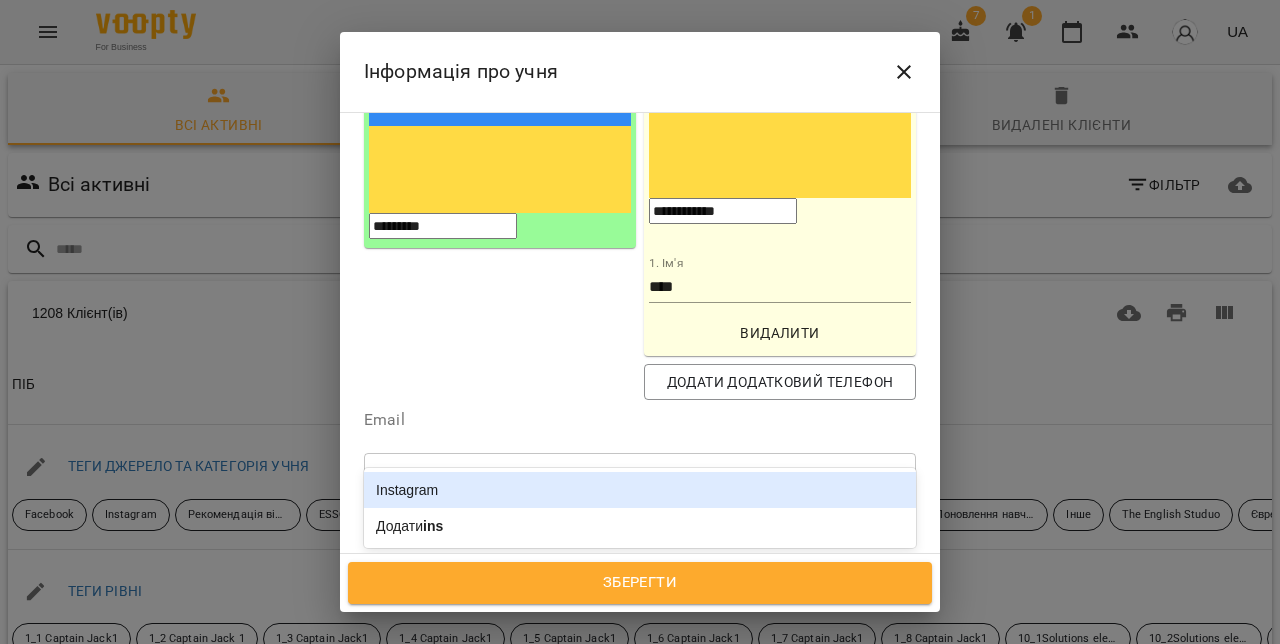 click on "Instagram" at bounding box center [640, 490] 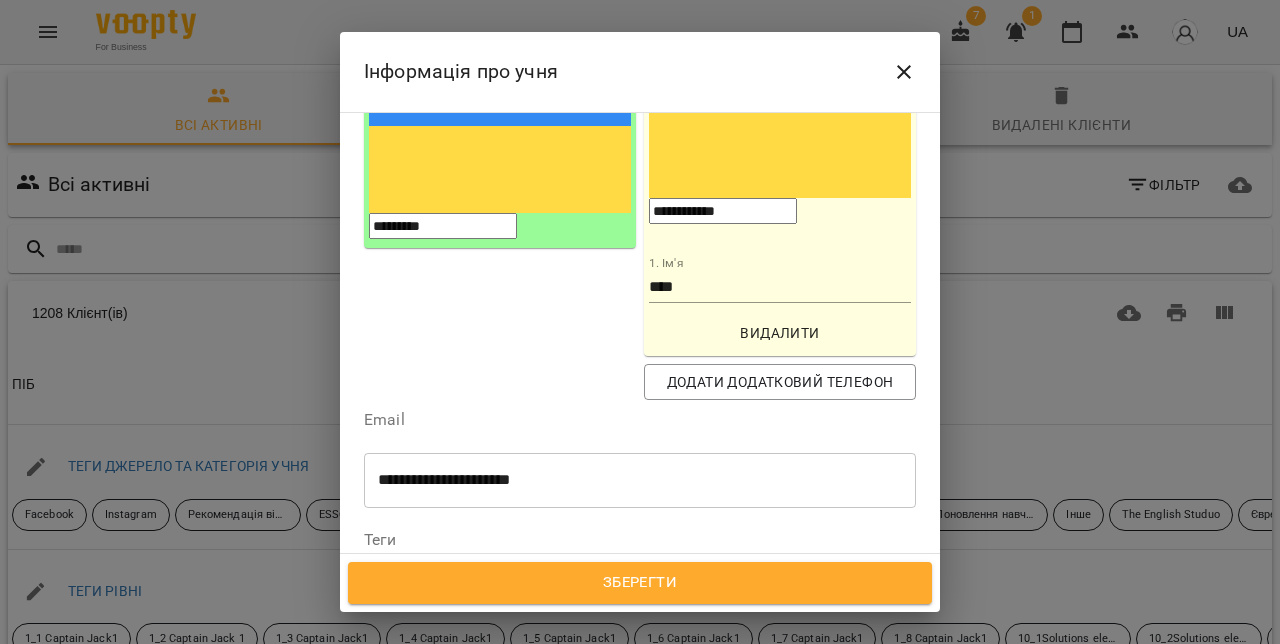click on "Дата народження" at bounding box center (640, 624) 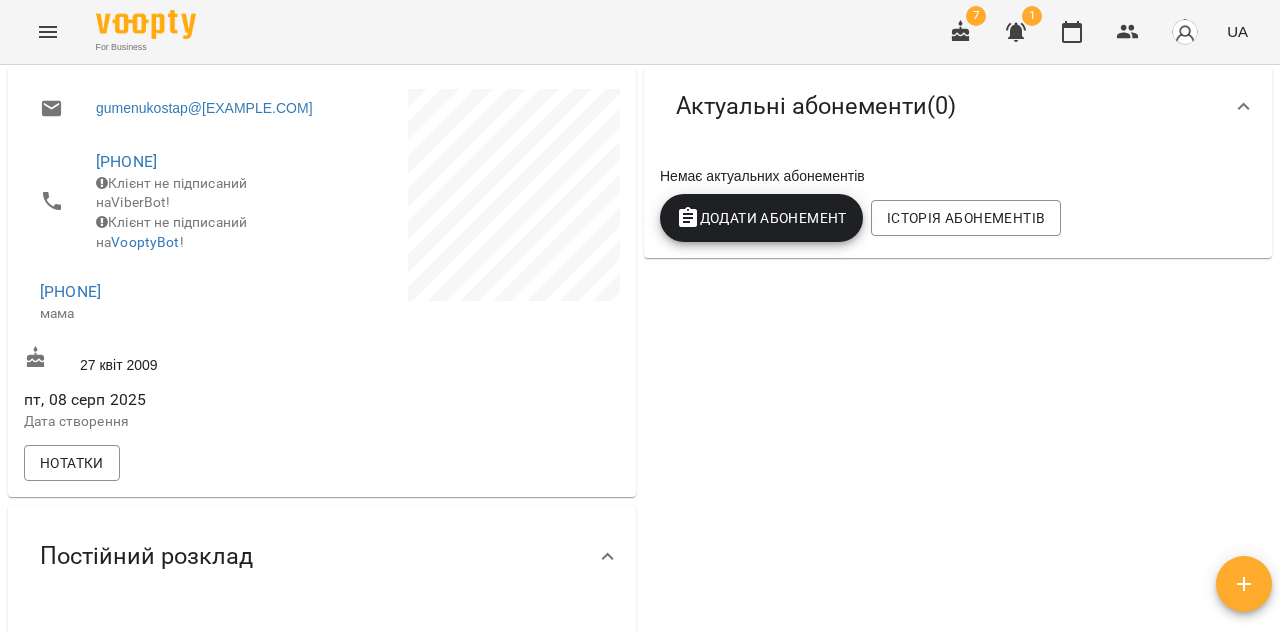 scroll, scrollTop: 350, scrollLeft: 0, axis: vertical 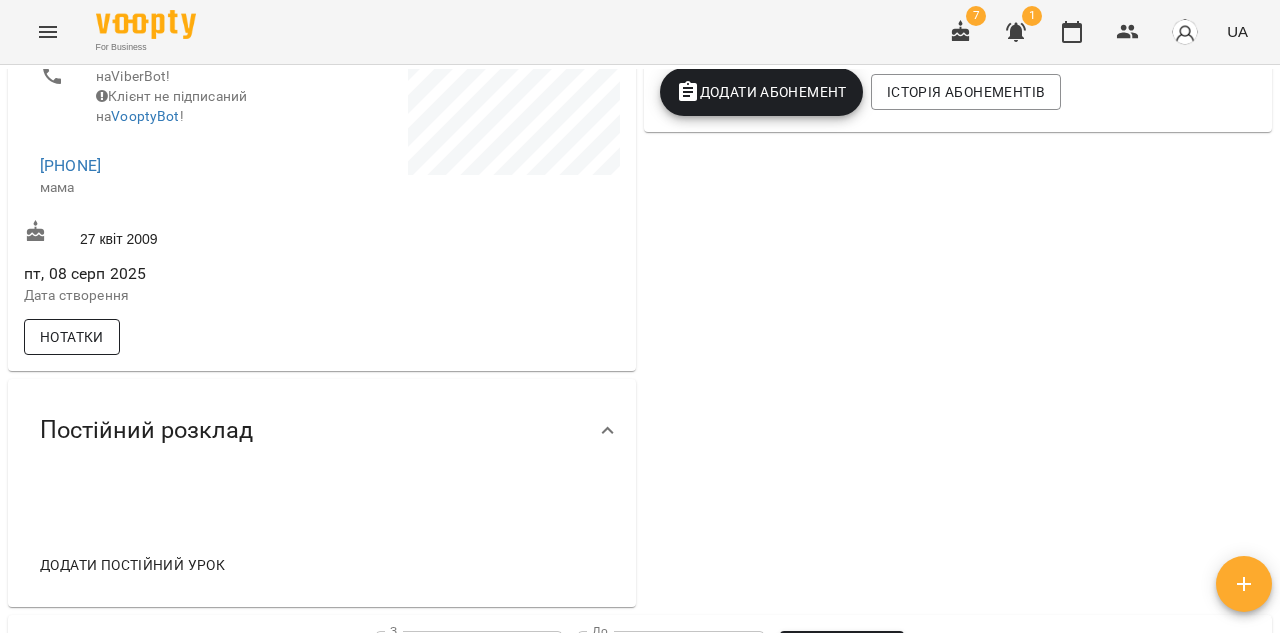 click on "Нотатки" at bounding box center [72, 337] 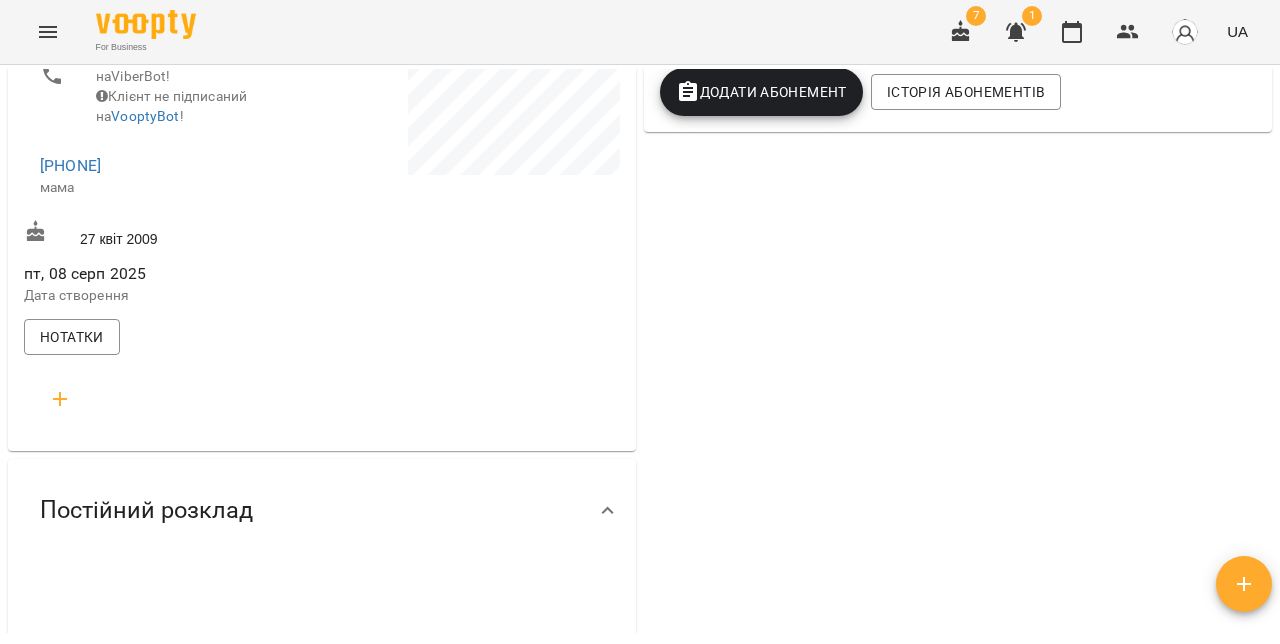 click at bounding box center [60, 399] 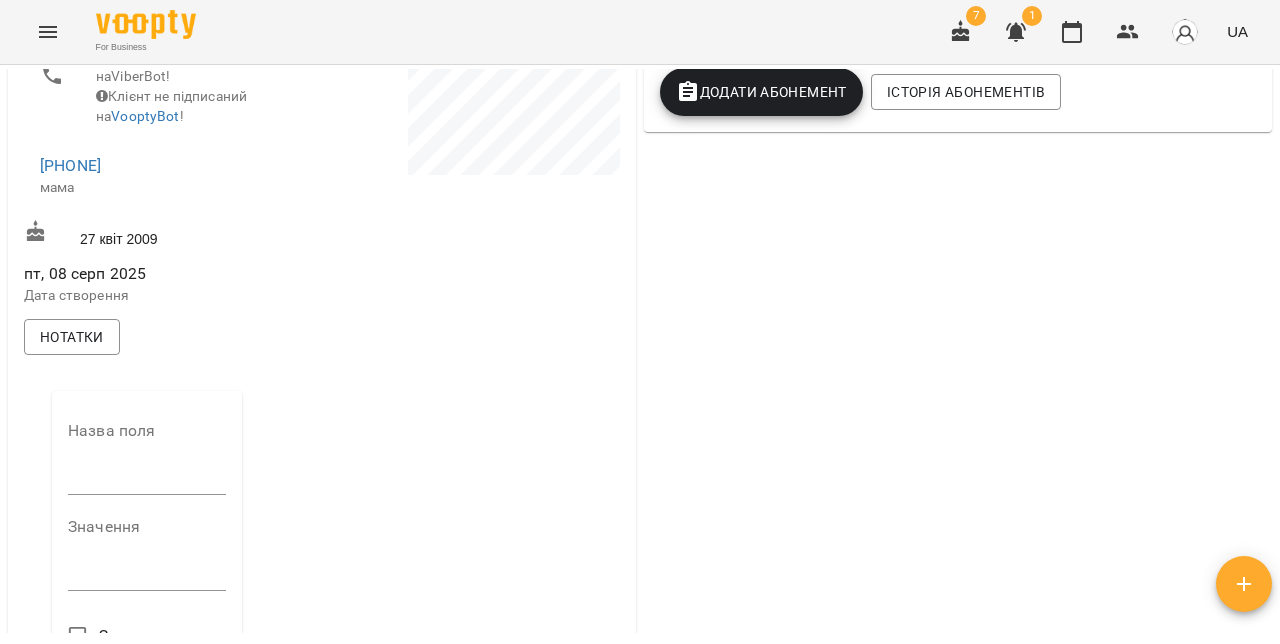 click at bounding box center [147, 479] 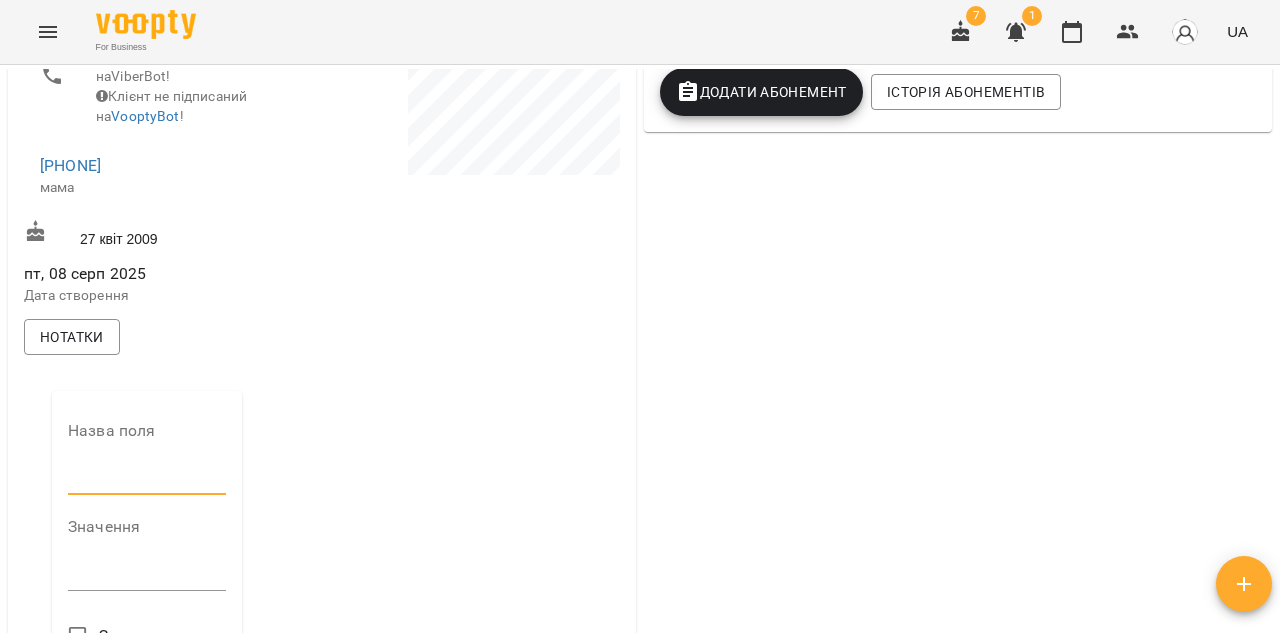 type on "**********" 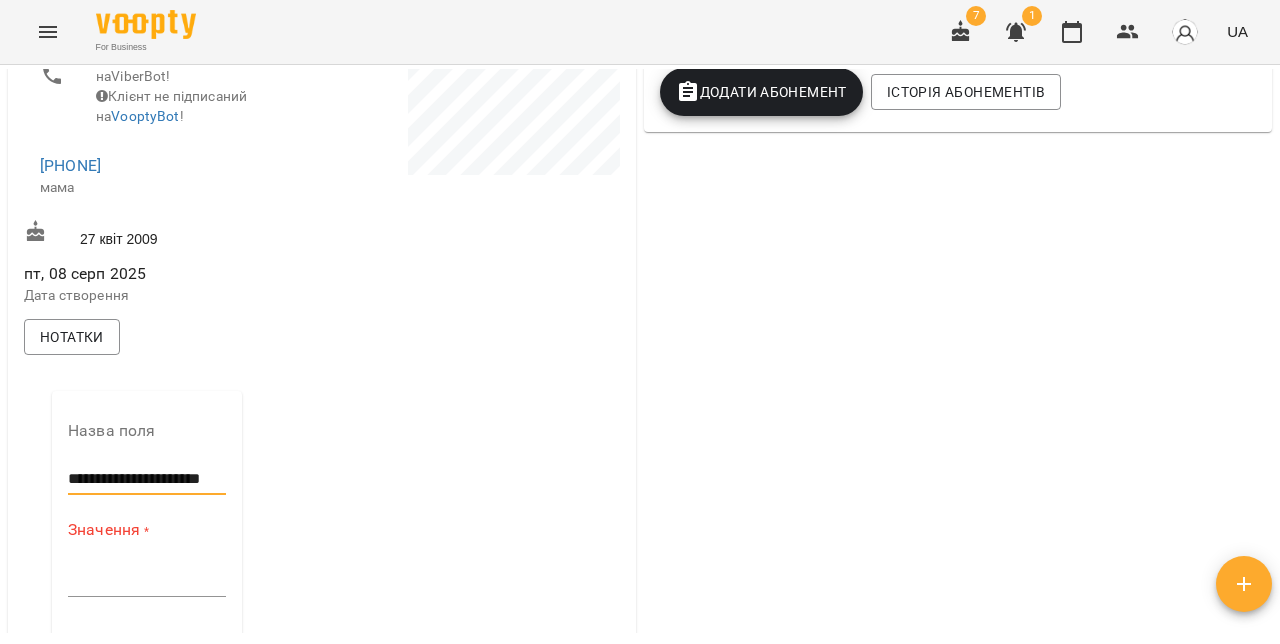click at bounding box center [147, 580] 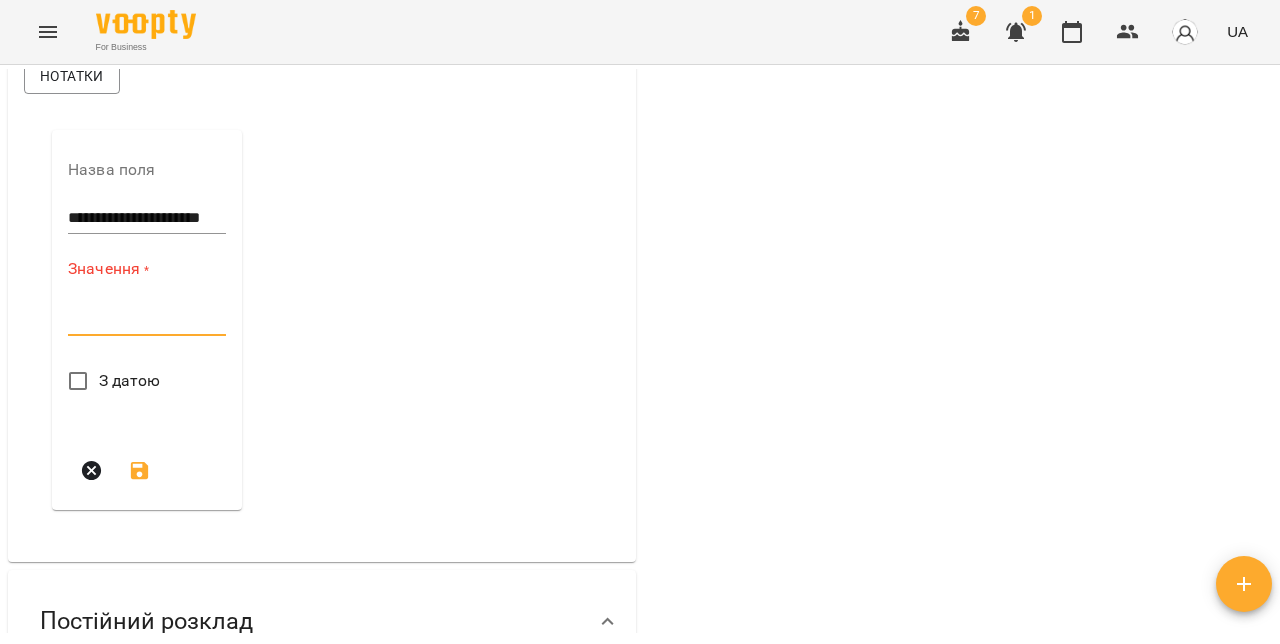 scroll, scrollTop: 733, scrollLeft: 0, axis: vertical 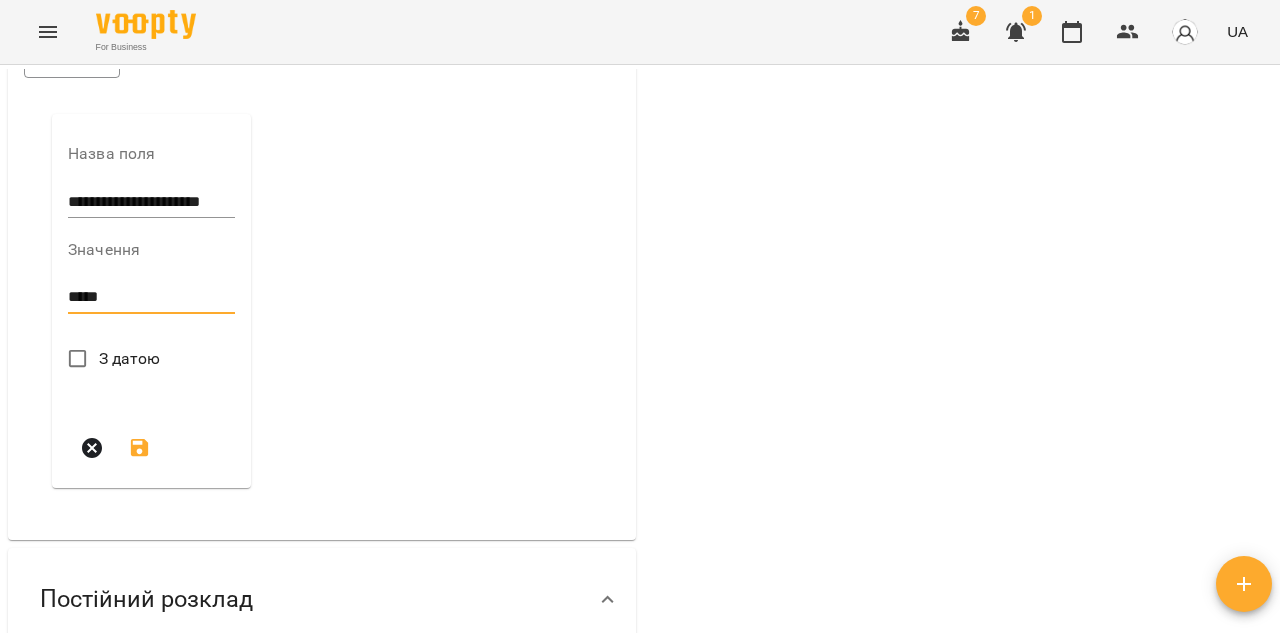 type on "*****" 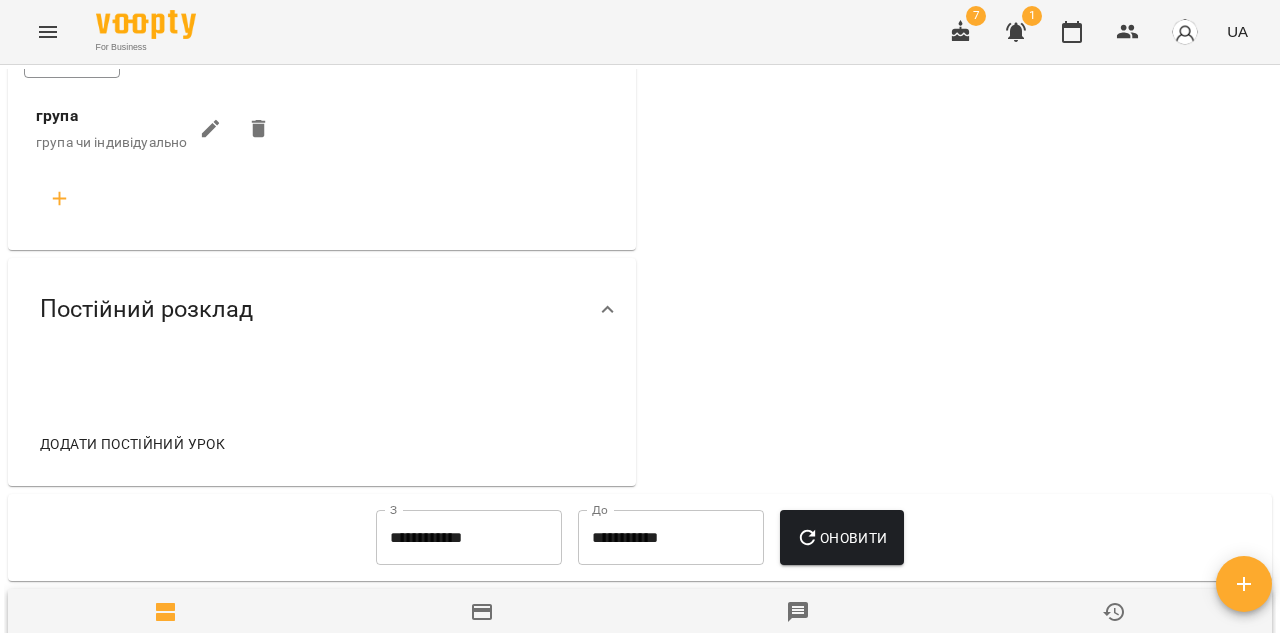 click at bounding box center [60, 199] 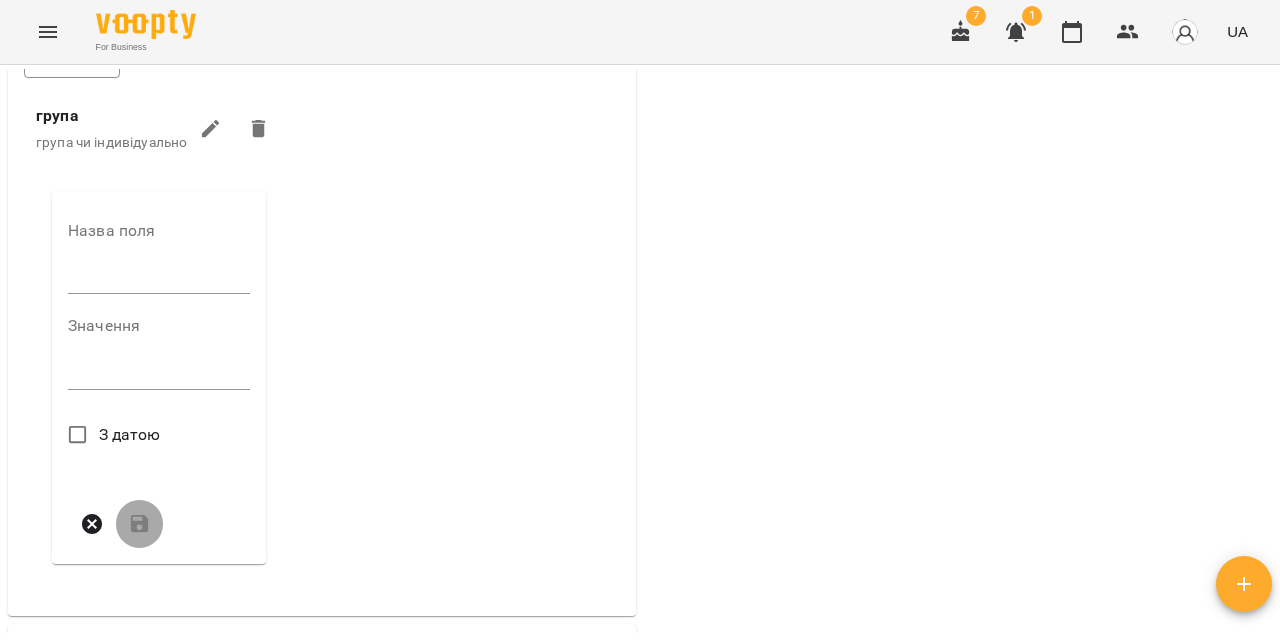 click at bounding box center (159, 278) 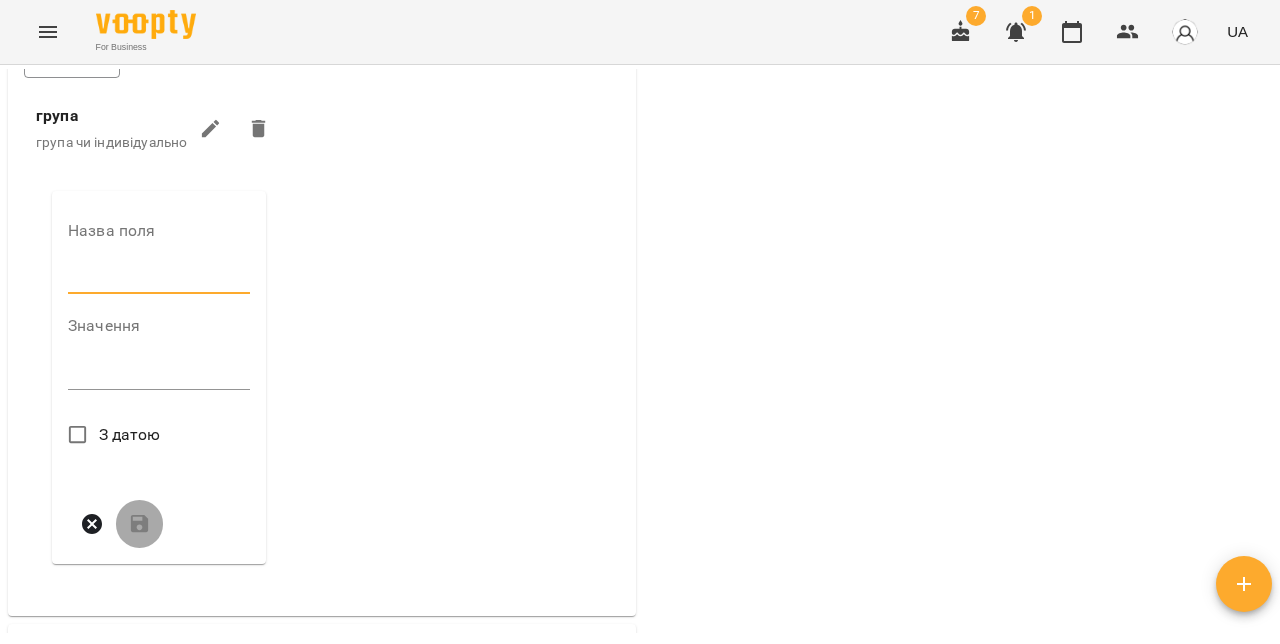type on "**********" 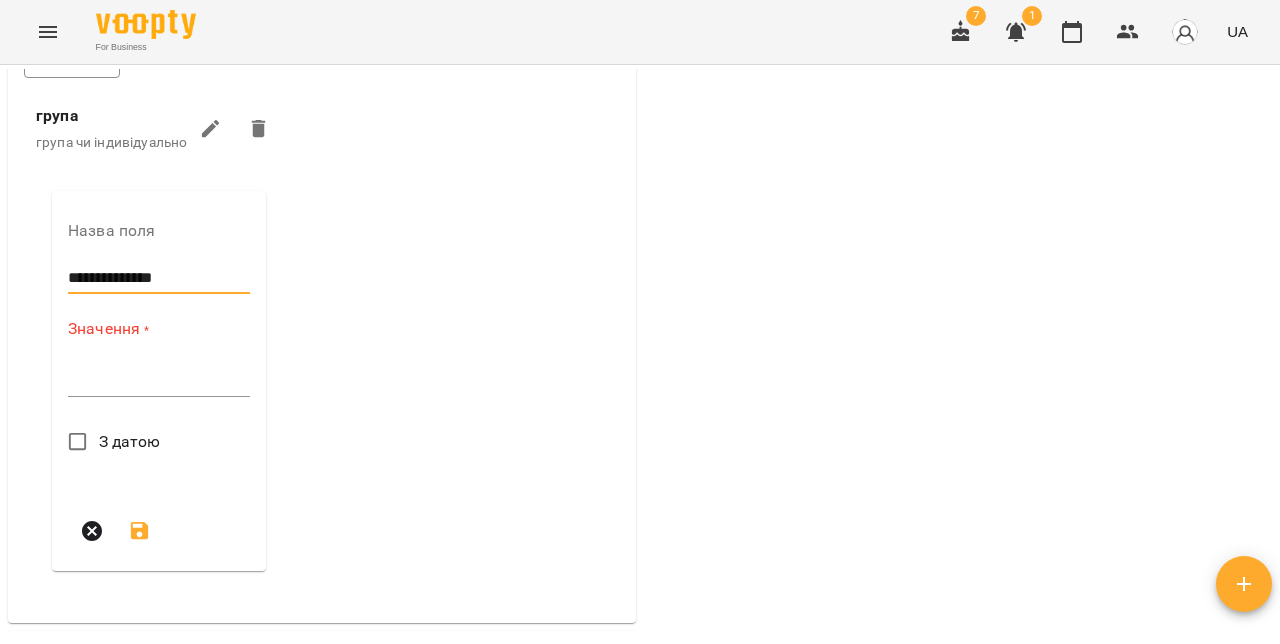 click at bounding box center [159, 380] 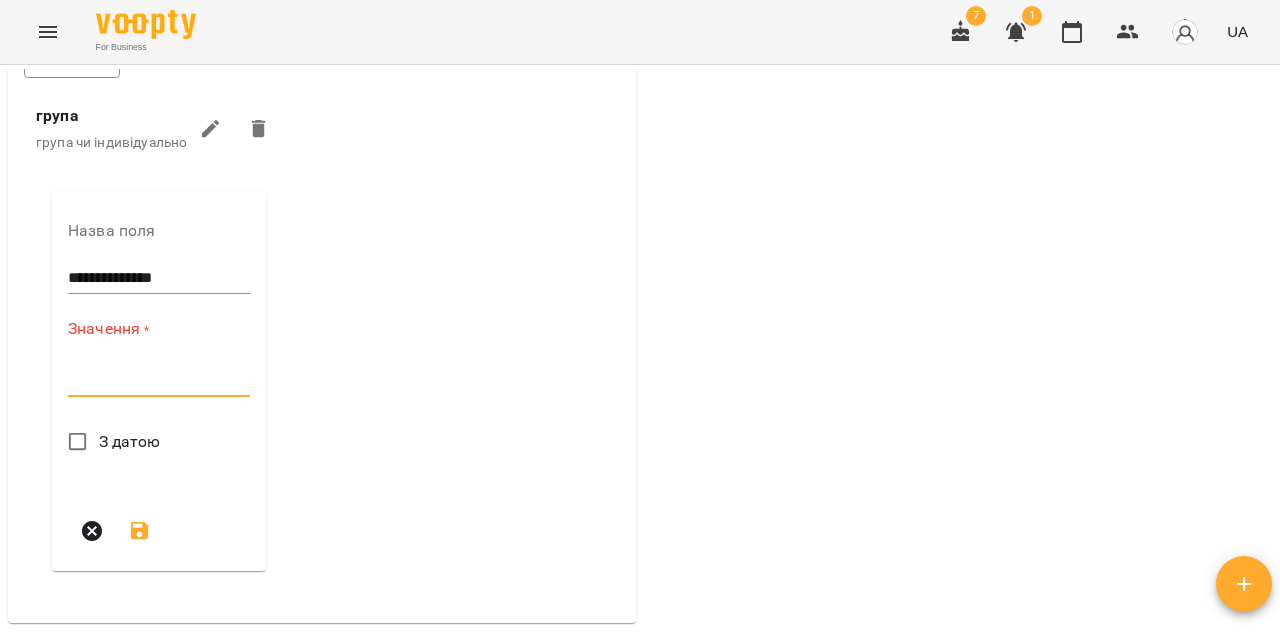 paste on "**********" 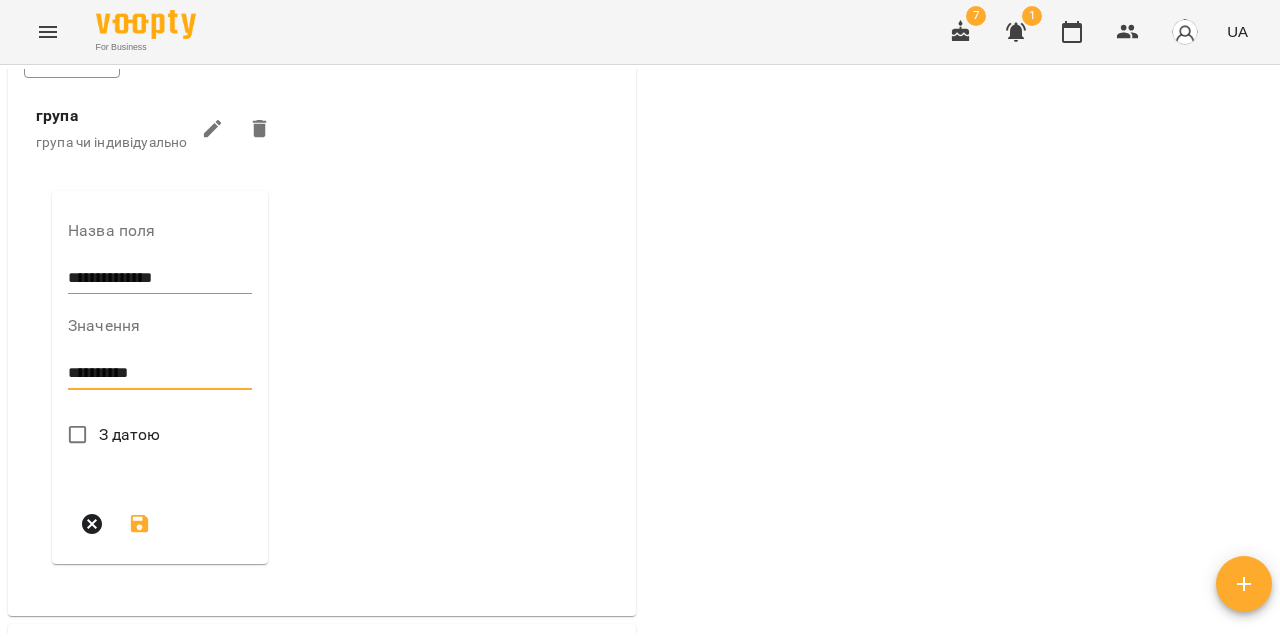 type on "**********" 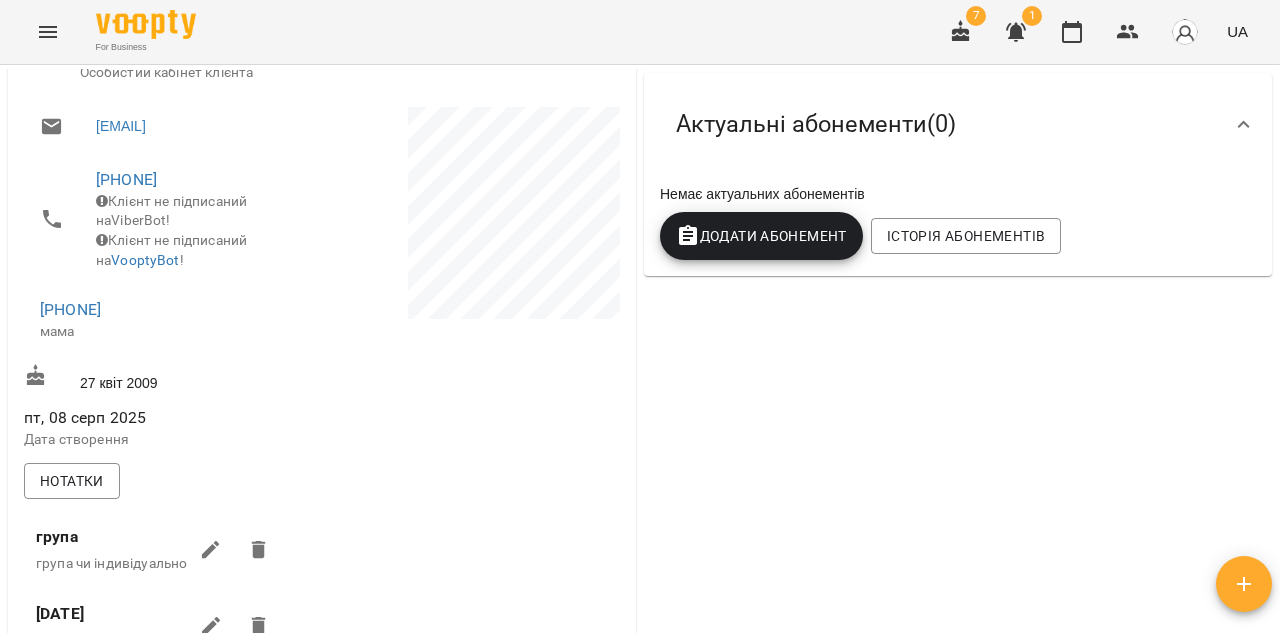 scroll, scrollTop: 0, scrollLeft: 0, axis: both 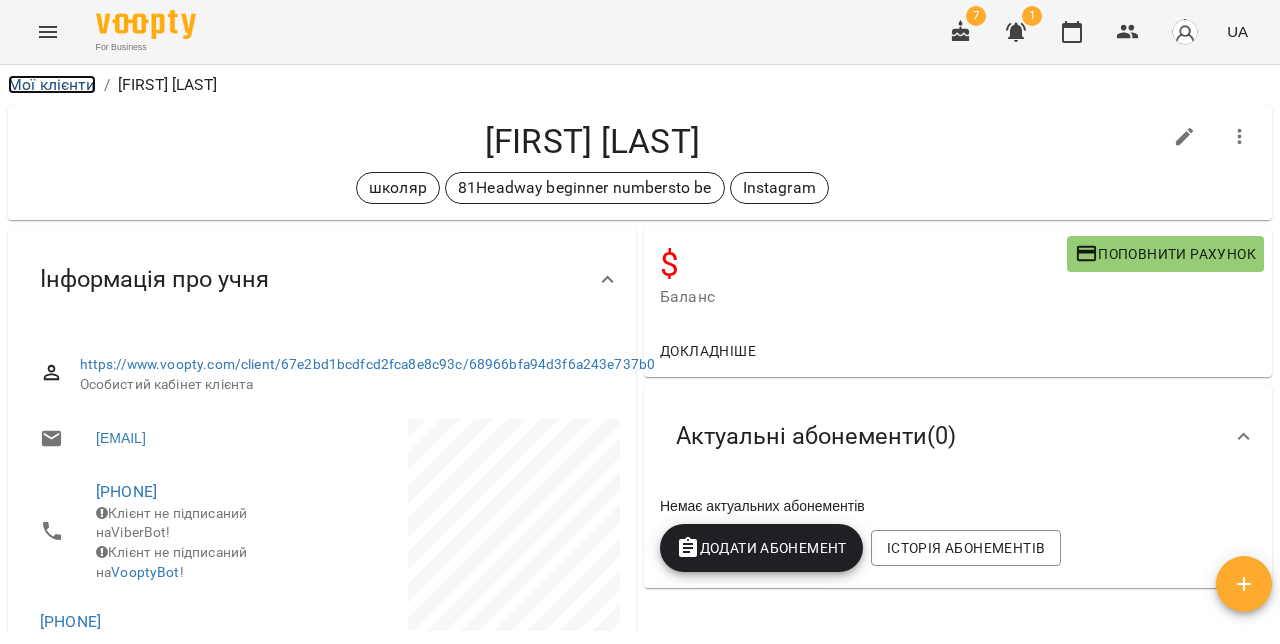 click on "Мої клієнти" at bounding box center (52, 84) 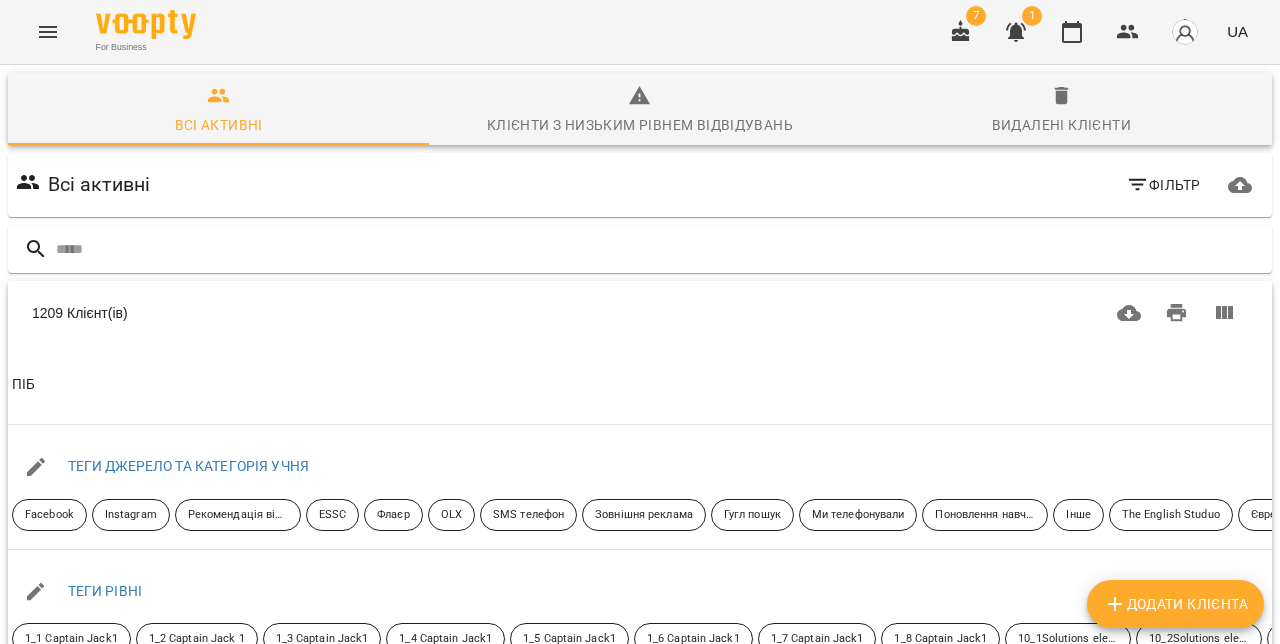 click 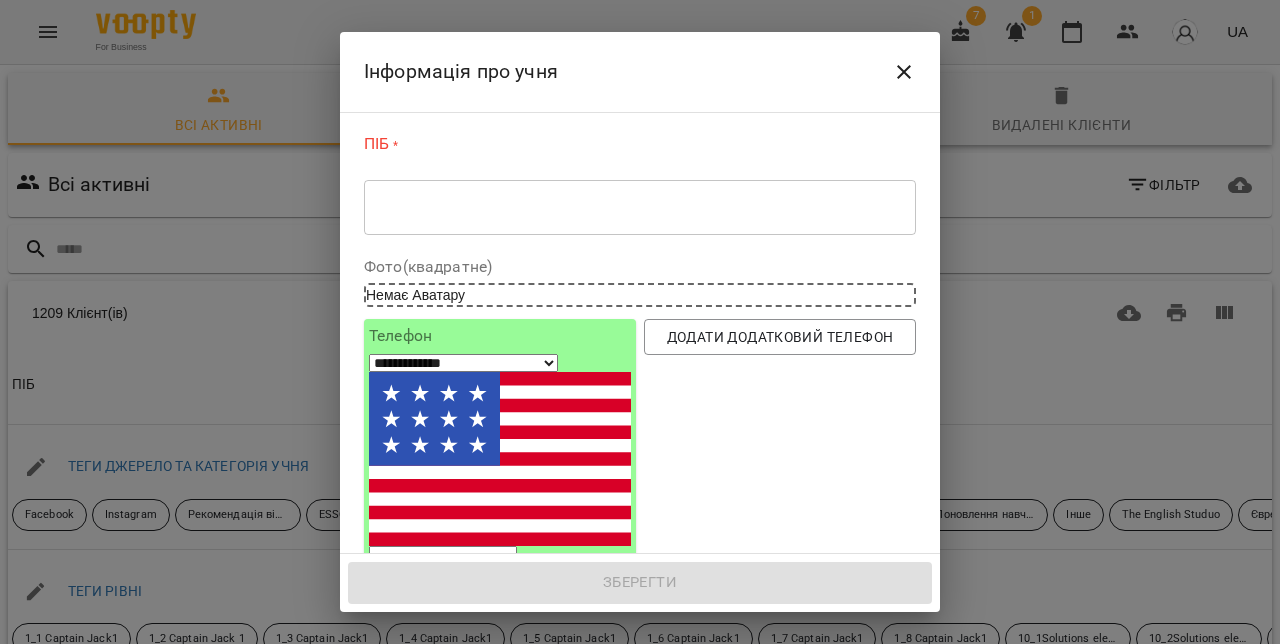 click on "* ​" at bounding box center (640, 207) 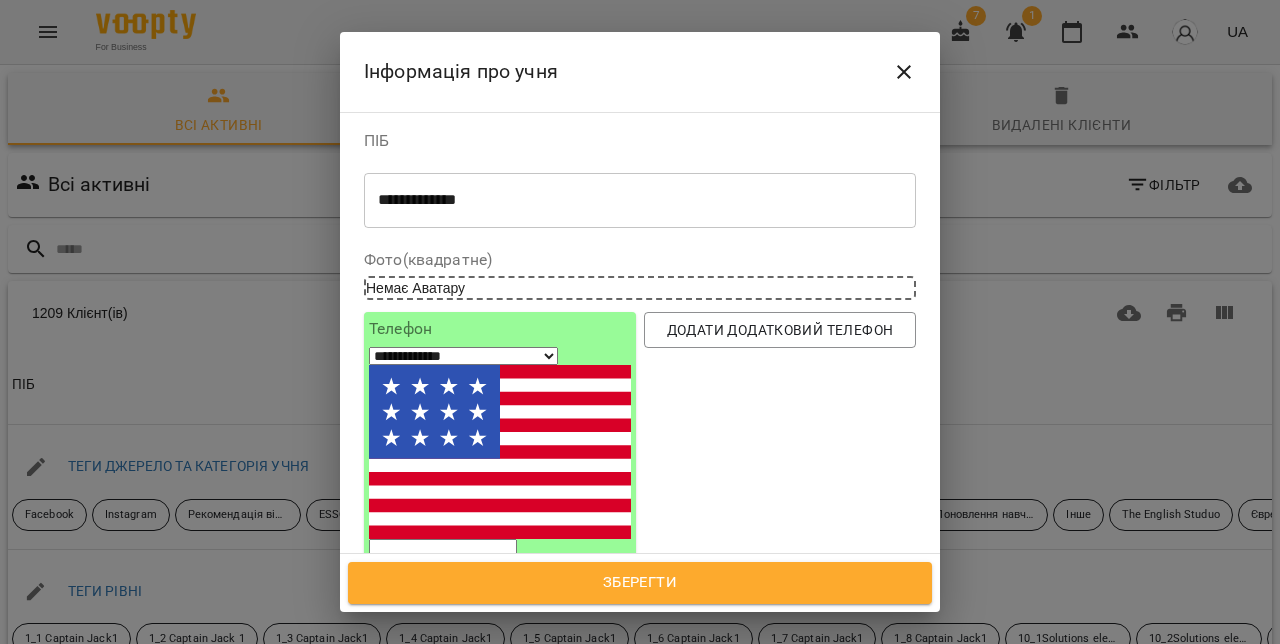 type on "**********" 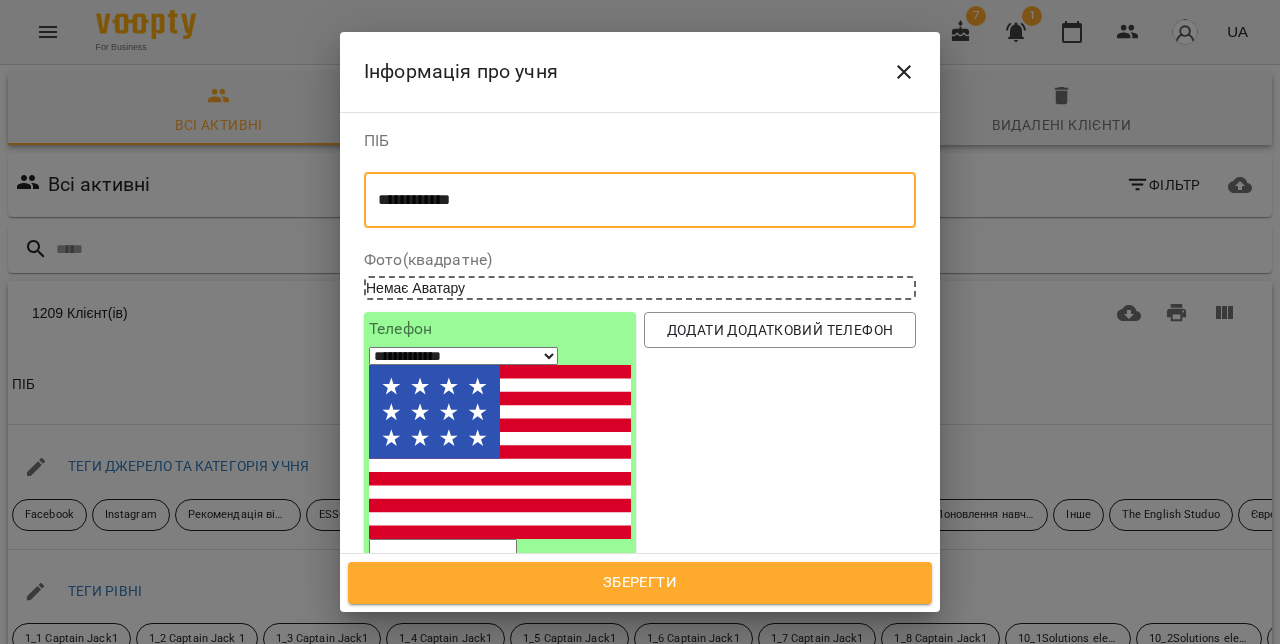 click on "**********" at bounding box center [463, 356] 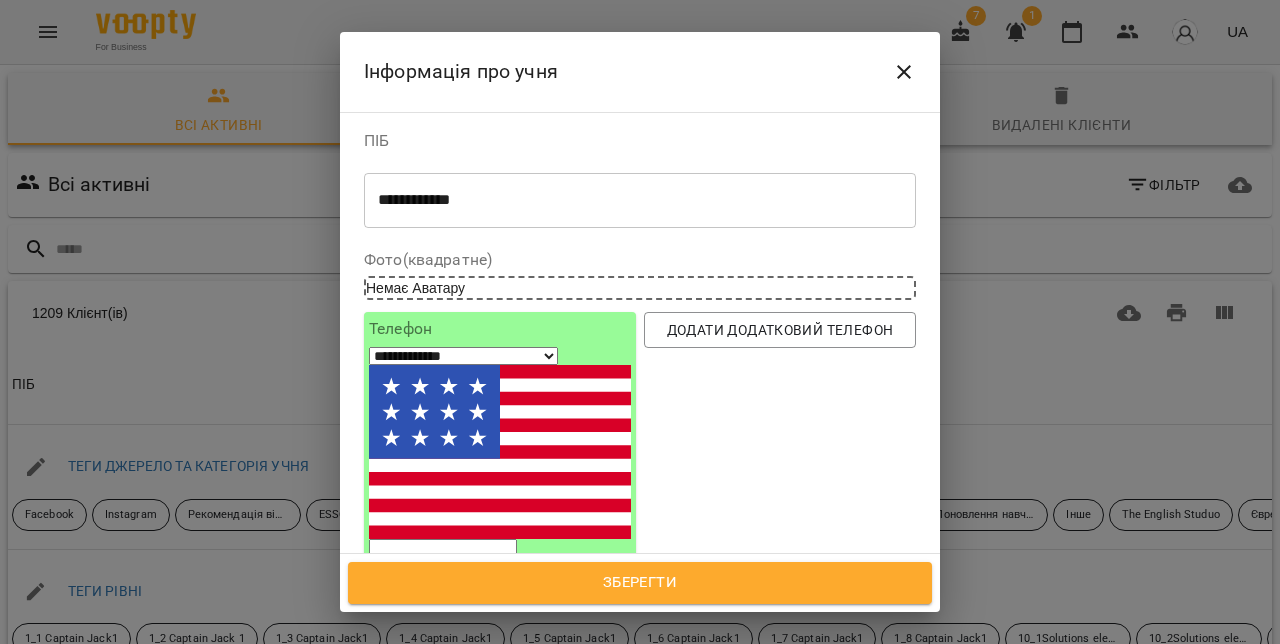 select on "**" 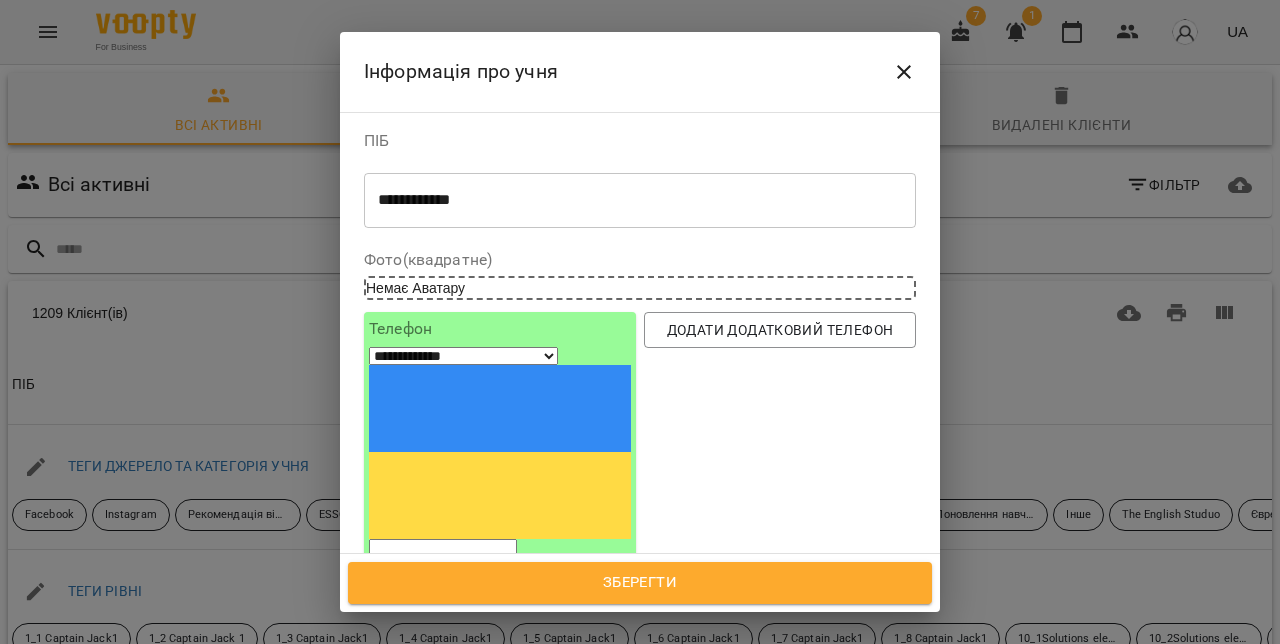 paste on "*********" 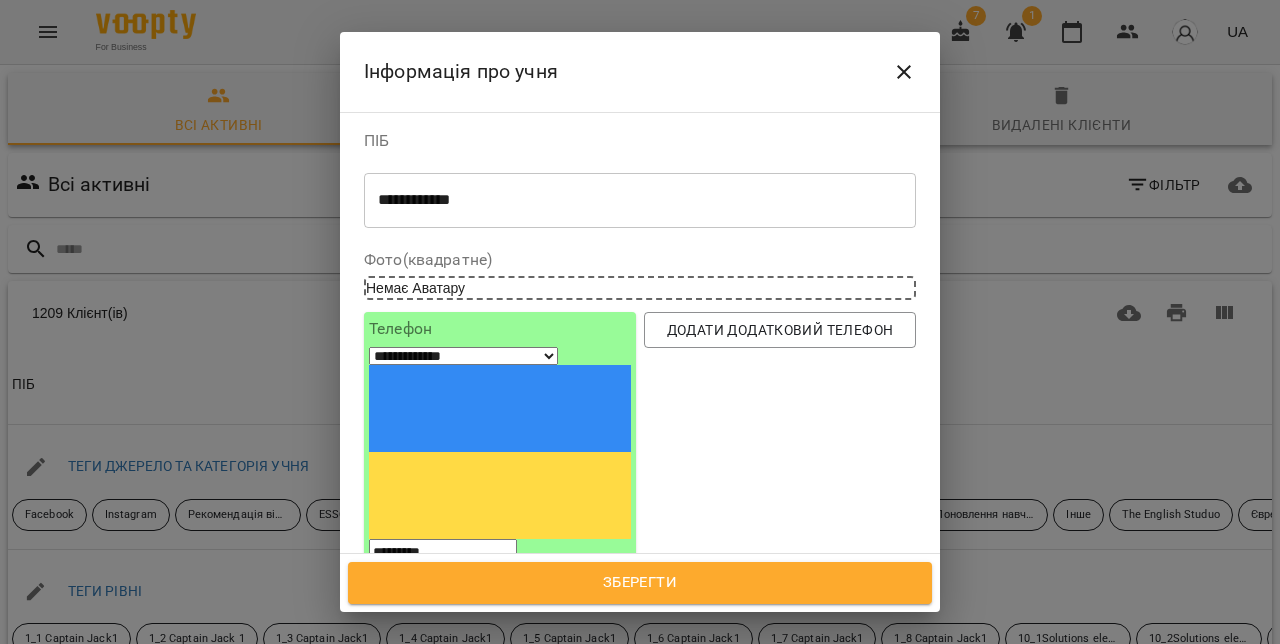type on "*********" 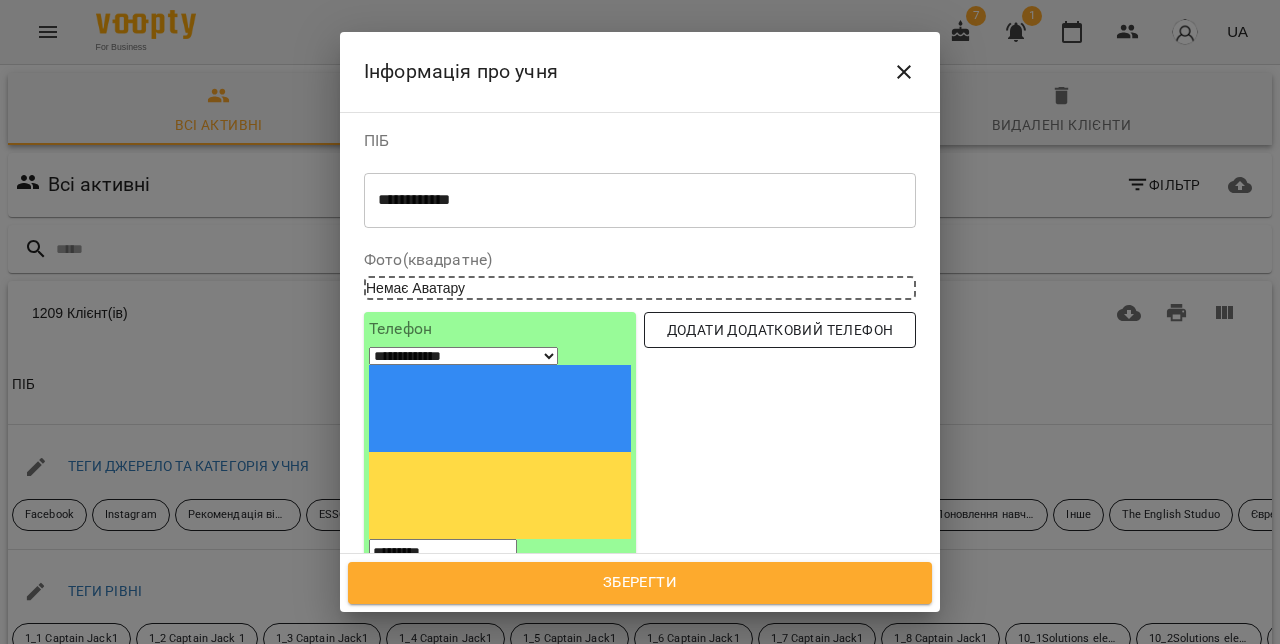 click on "Додати додатковий телефон" at bounding box center [780, 330] 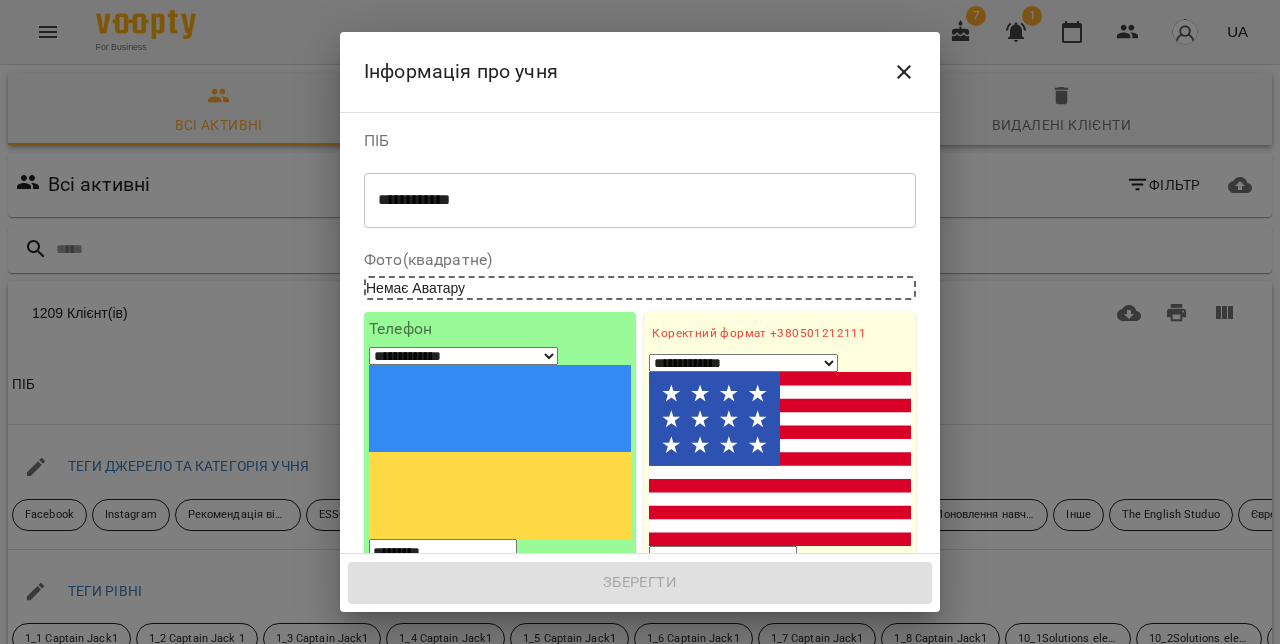 click on "**********" at bounding box center (743, 363) 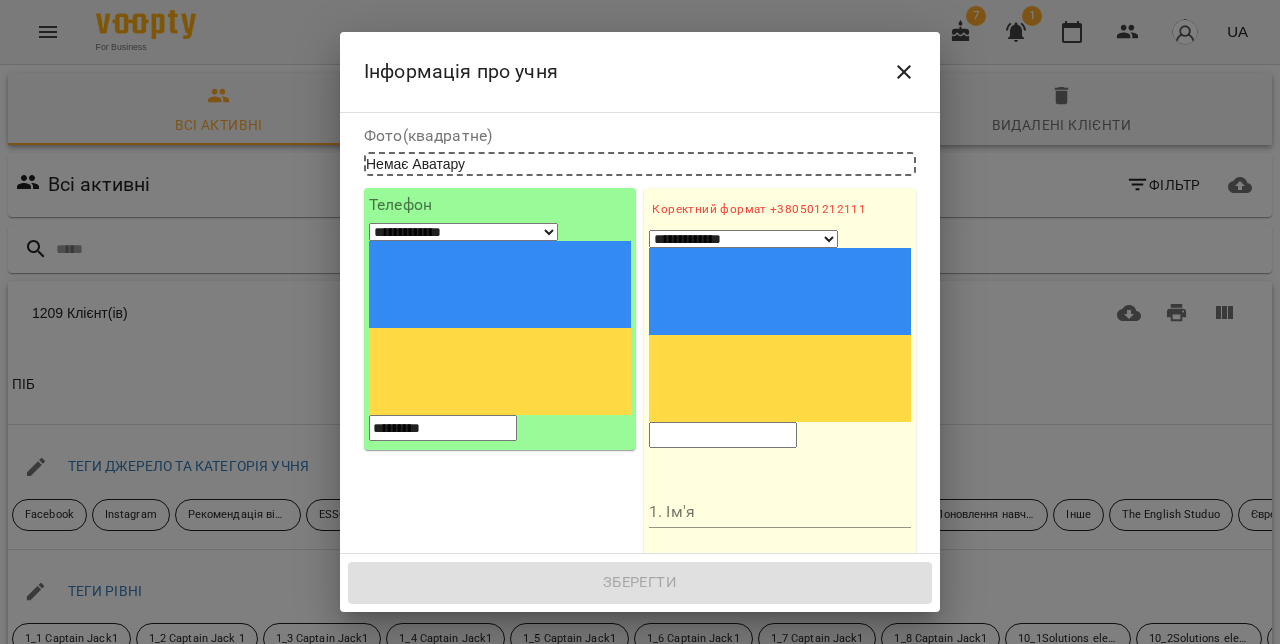 scroll, scrollTop: 149, scrollLeft: 0, axis: vertical 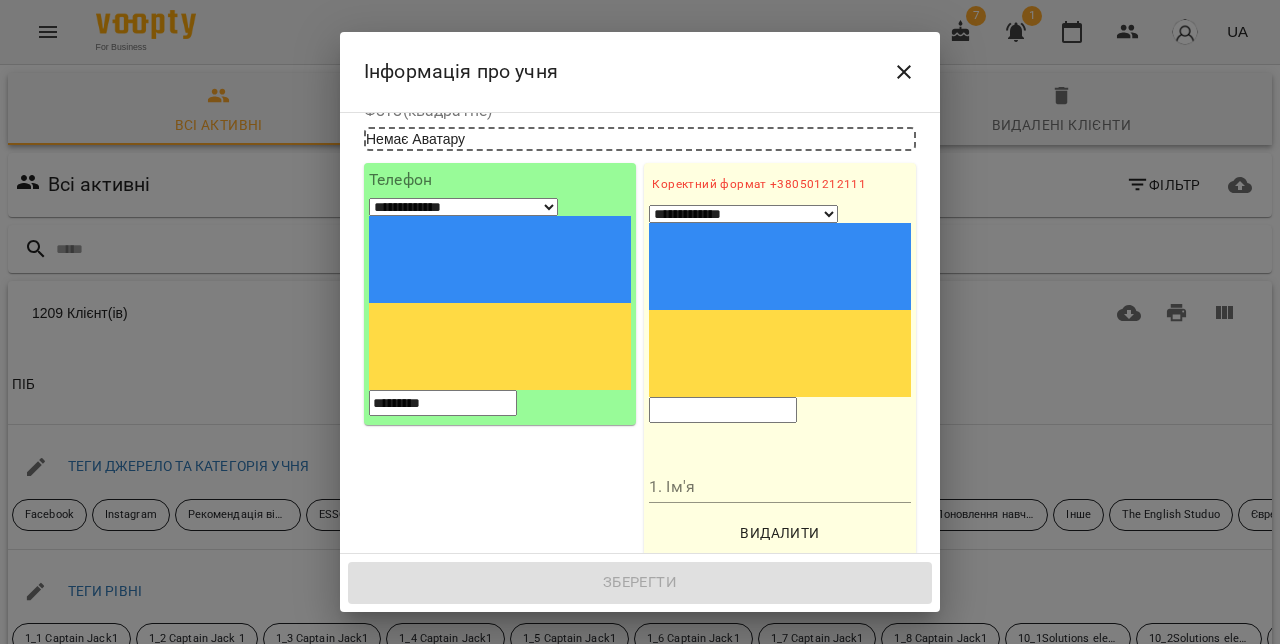 click on "Видалити" at bounding box center (780, 533) 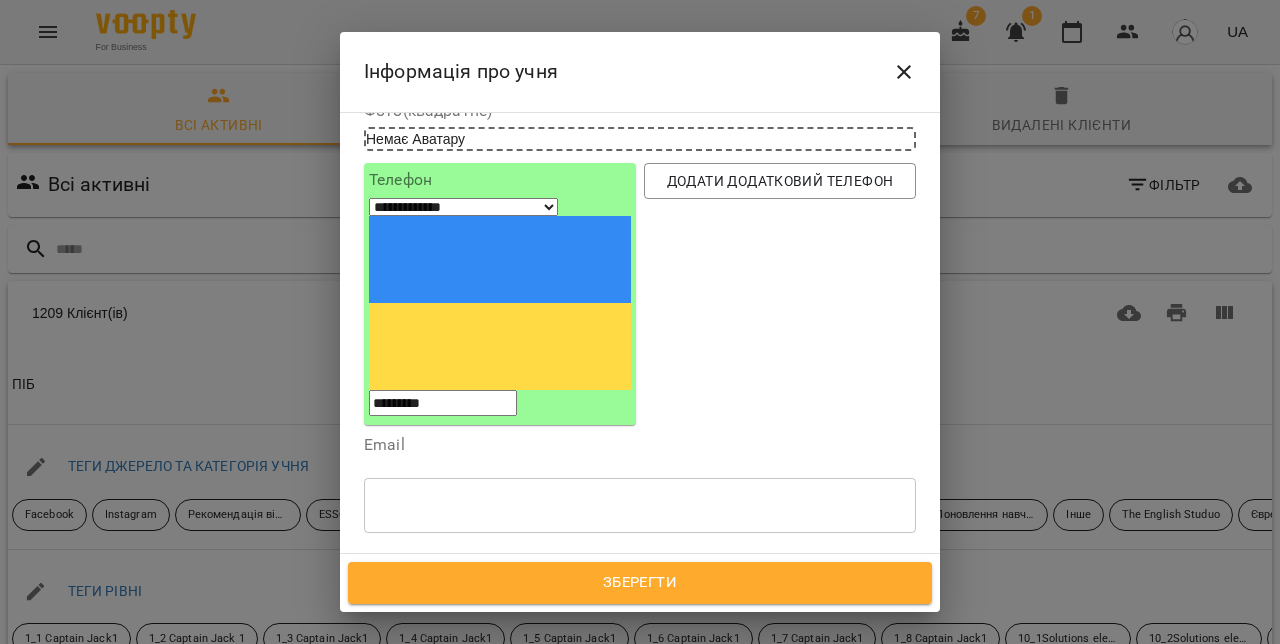 click at bounding box center [640, 505] 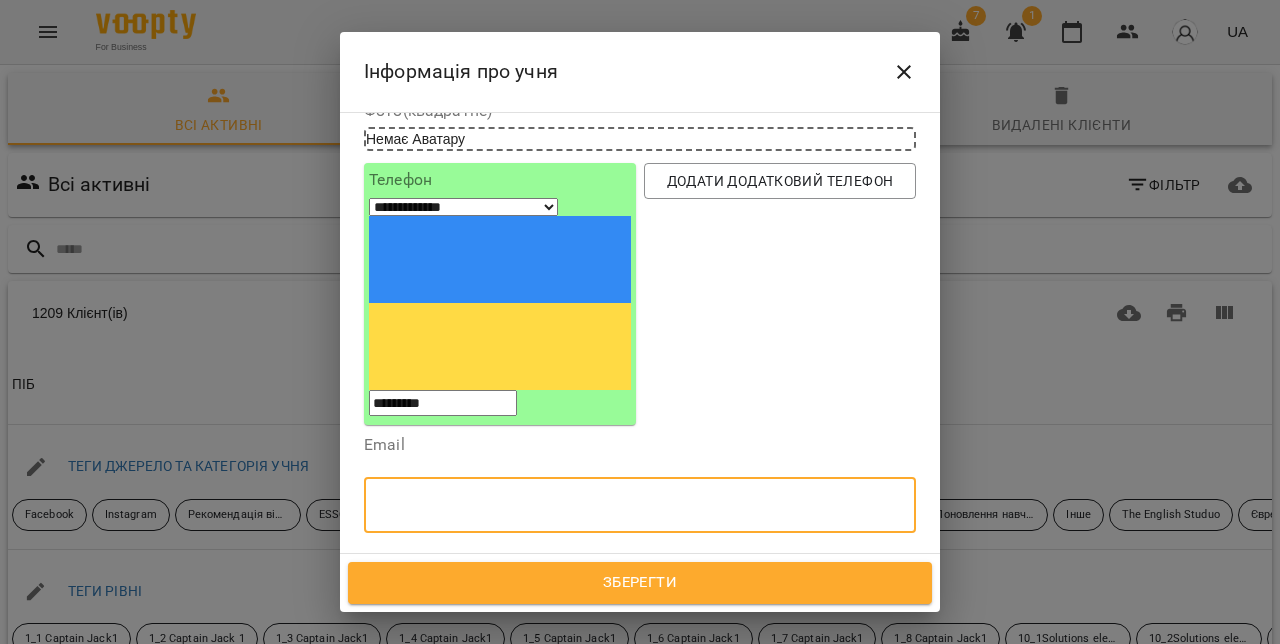 paste on "**********" 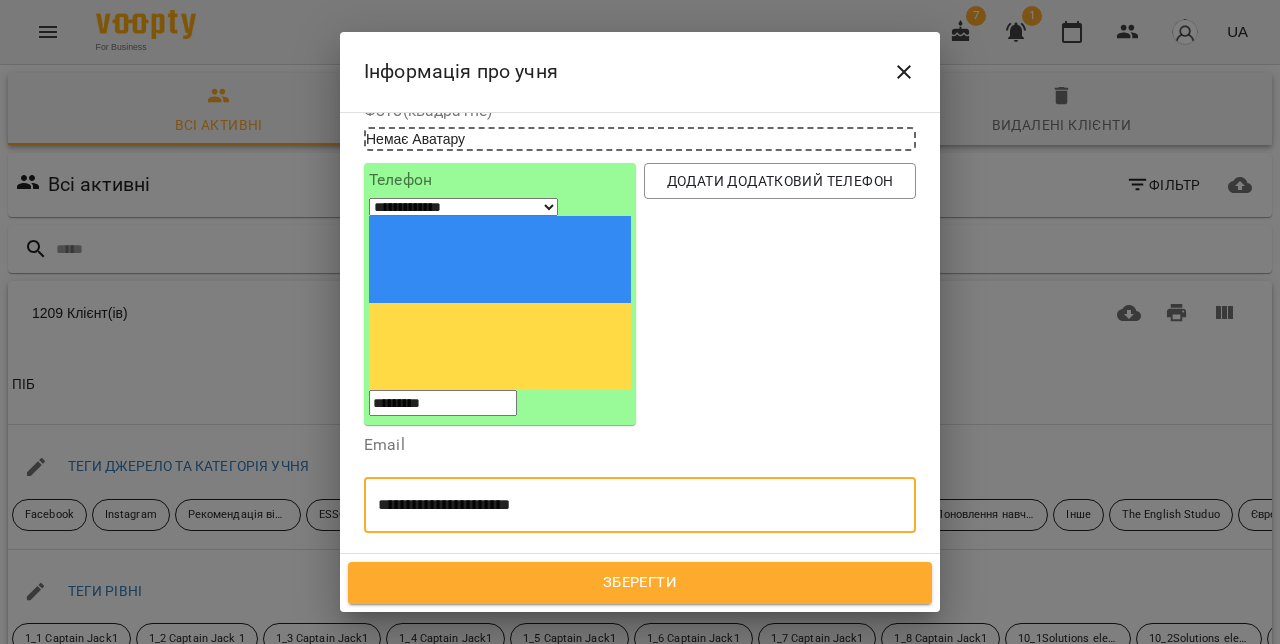 type on "**********" 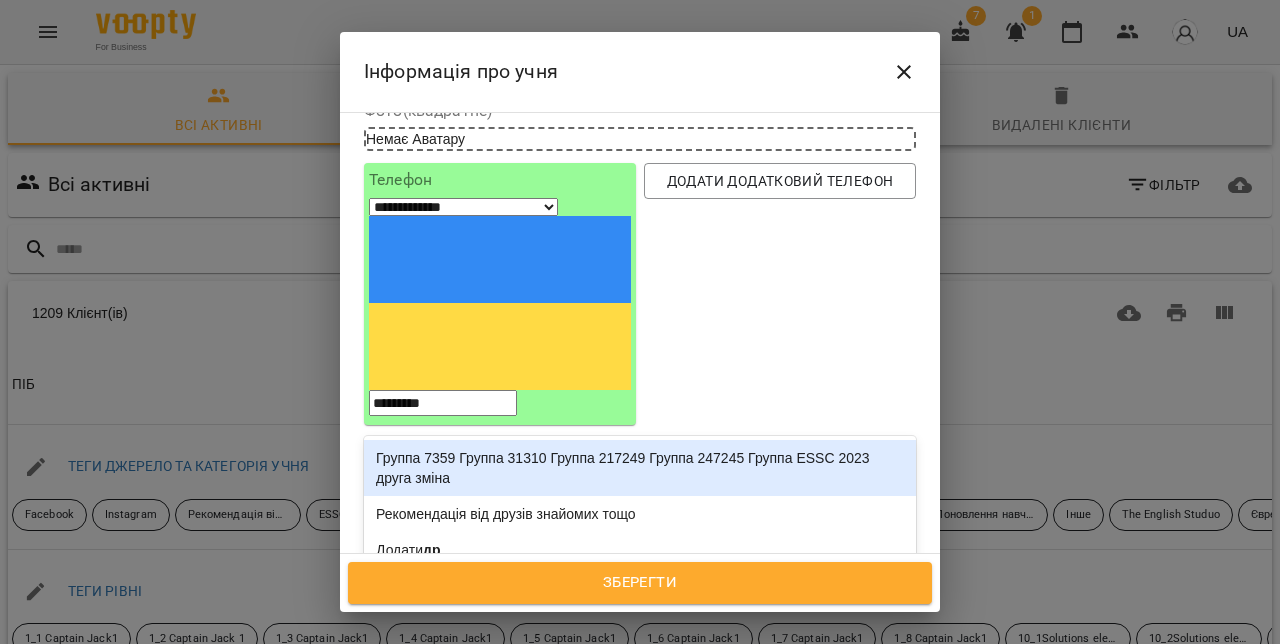 type on "*" 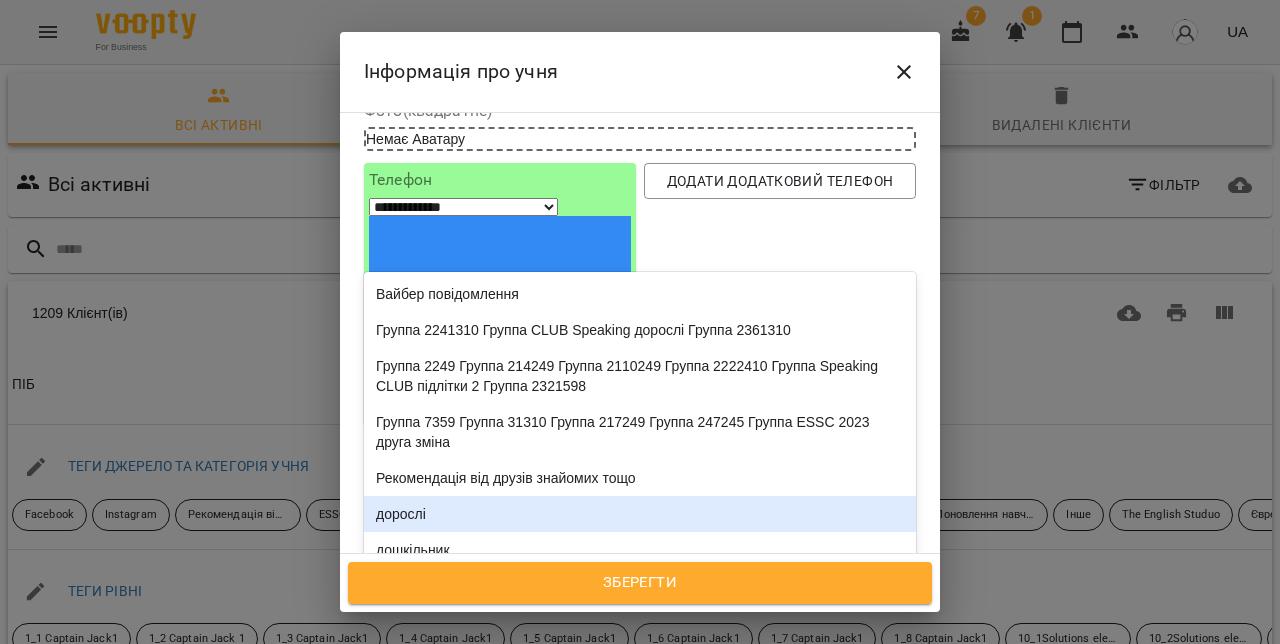 click on "дорослі" at bounding box center [640, 514] 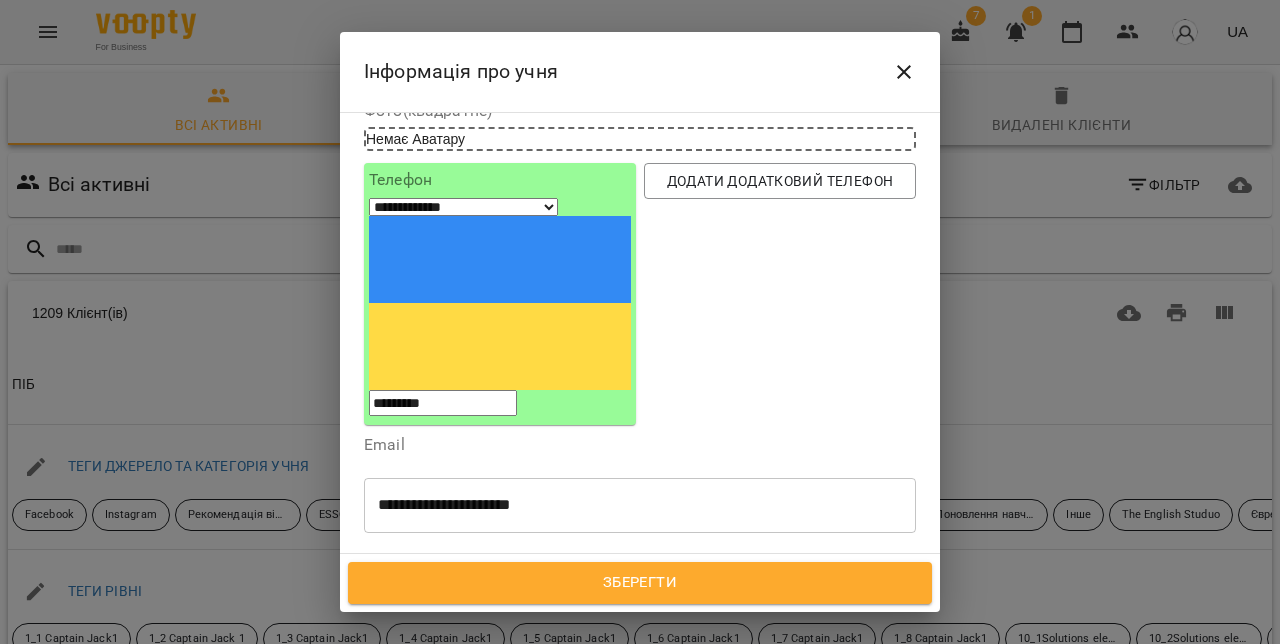 paste on "**********" 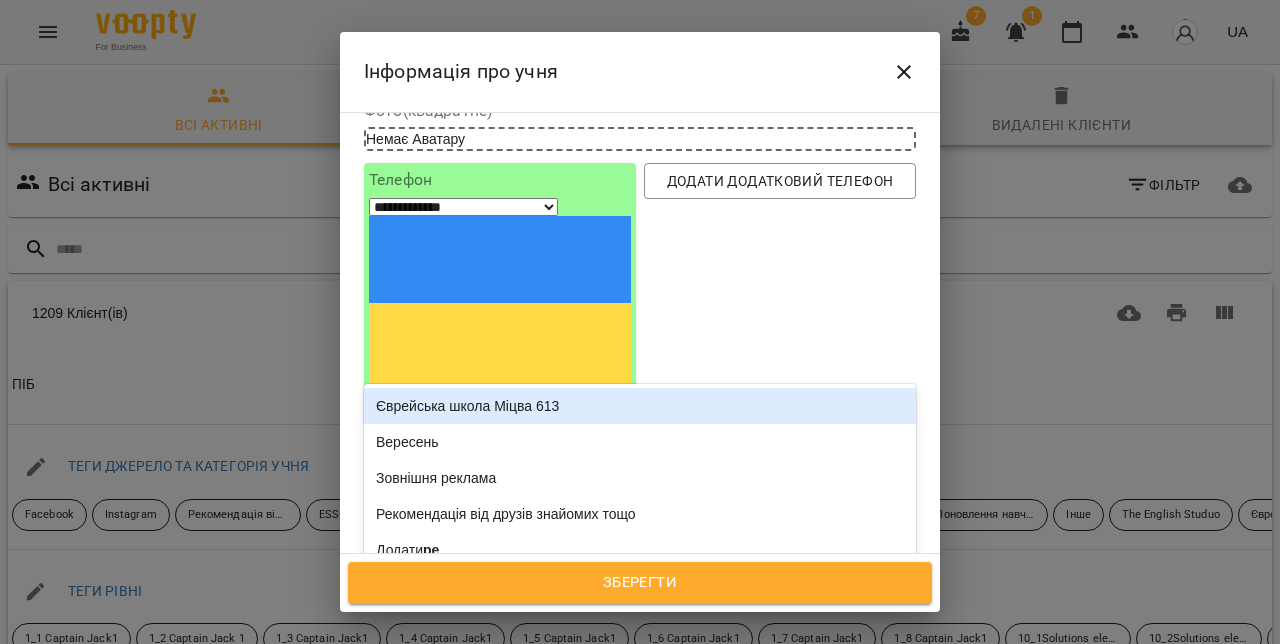 type on "****" 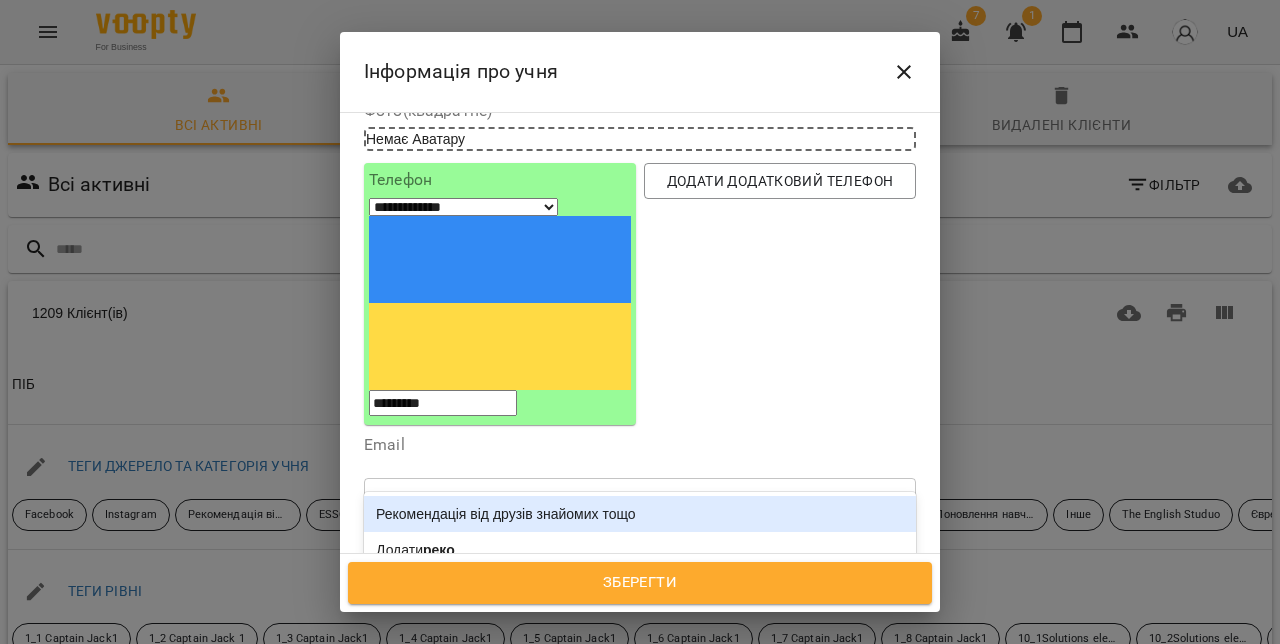 click on "Рекомендація від друзів знайомих тощо" at bounding box center [640, 514] 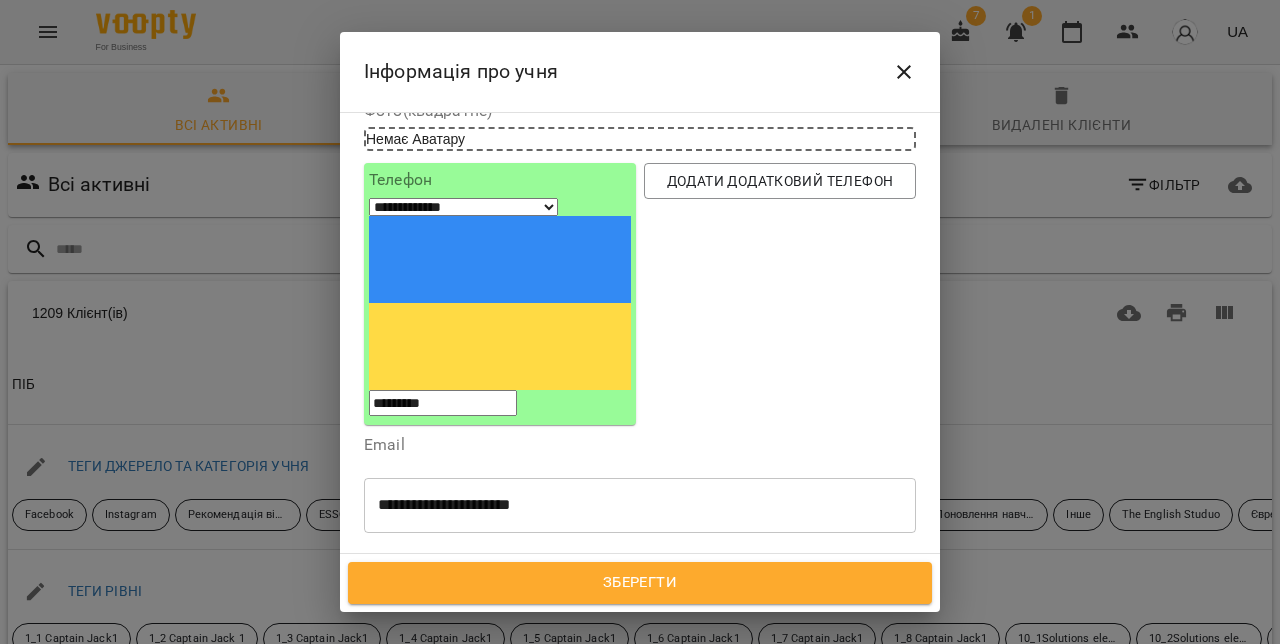 click on "Дата народження" at bounding box center [640, 672] 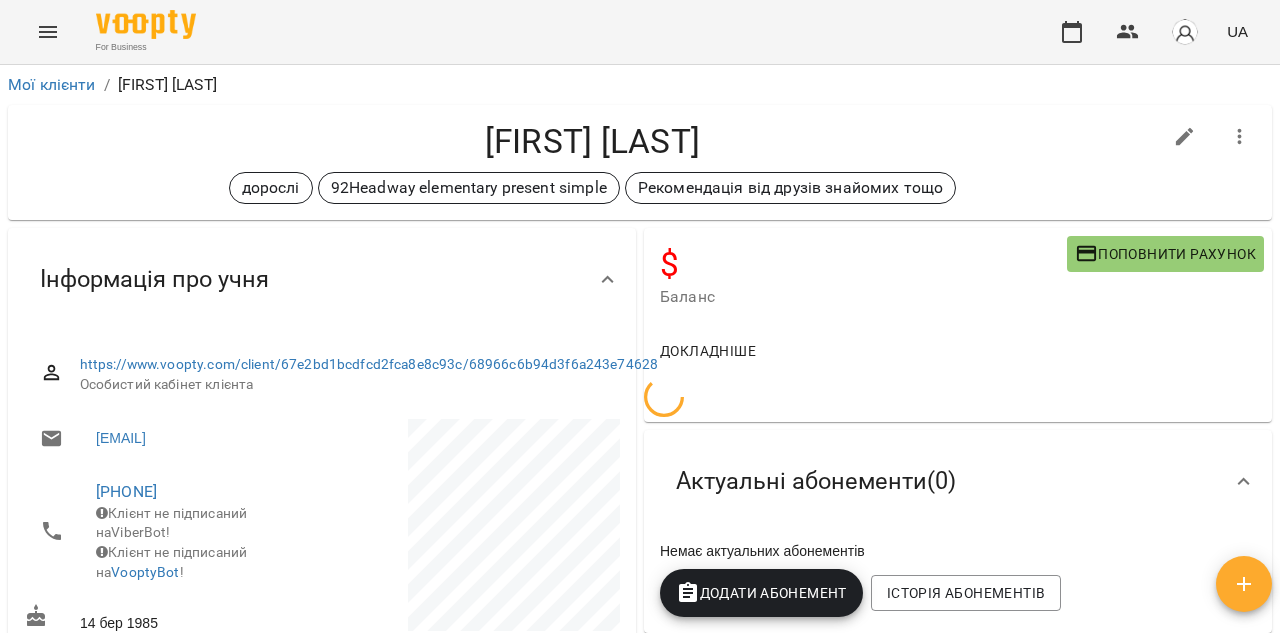 scroll, scrollTop: 0, scrollLeft: 0, axis: both 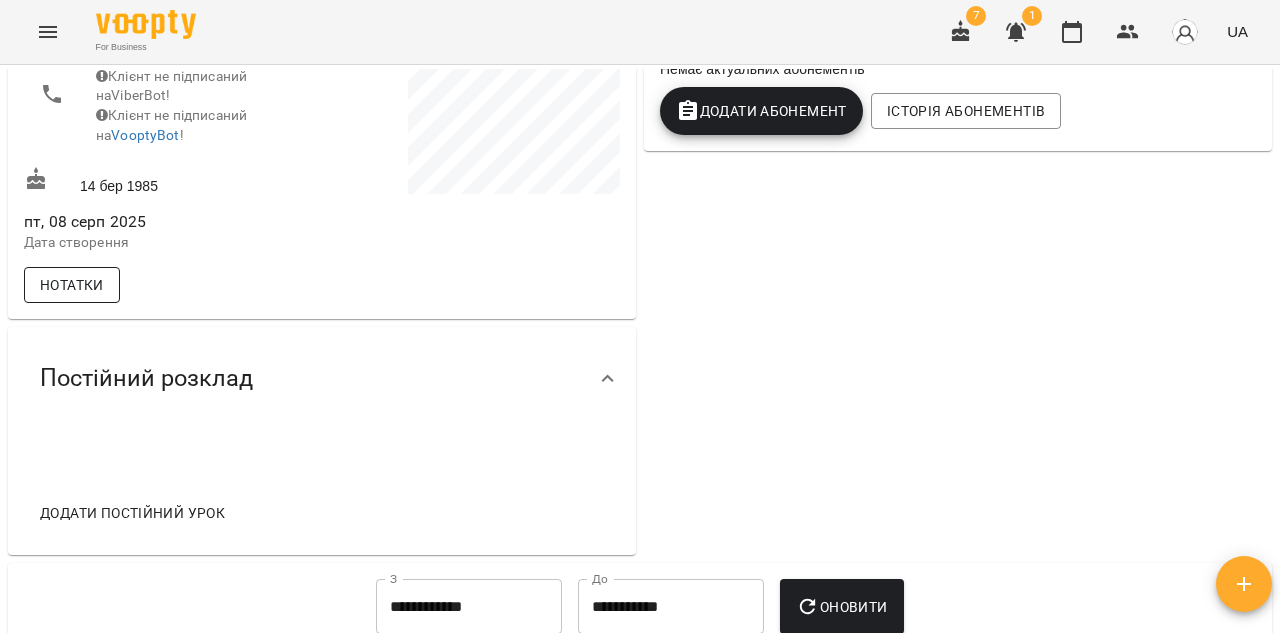 click on "Нотатки" at bounding box center [72, 285] 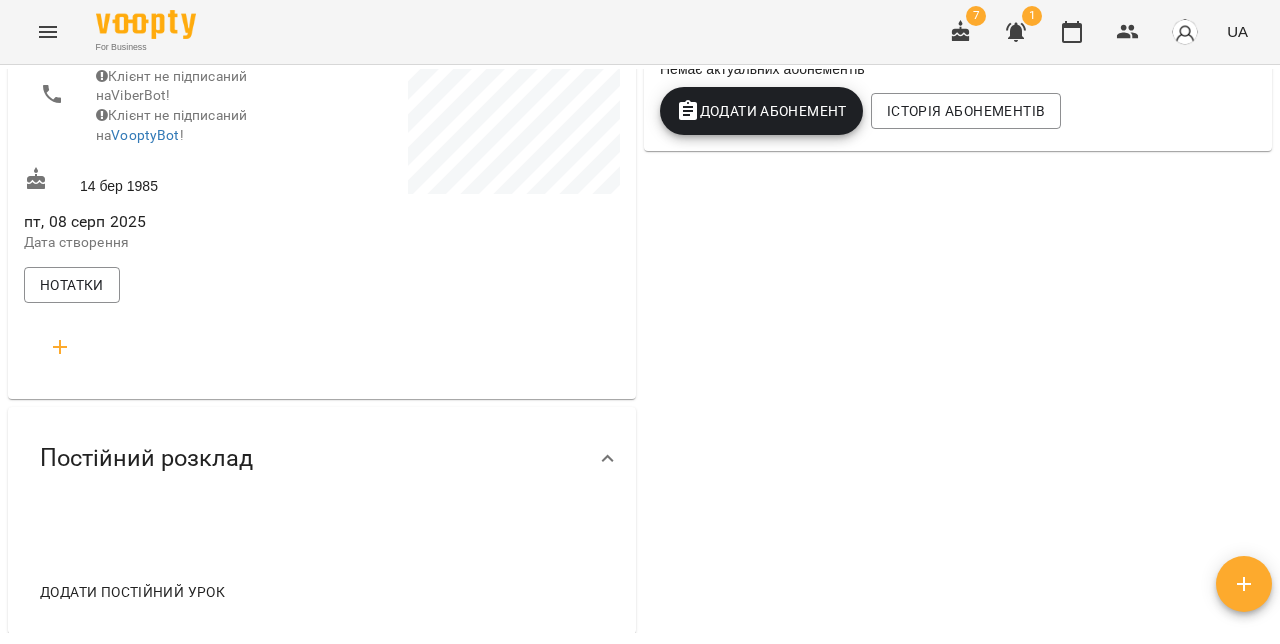 click at bounding box center [60, 347] 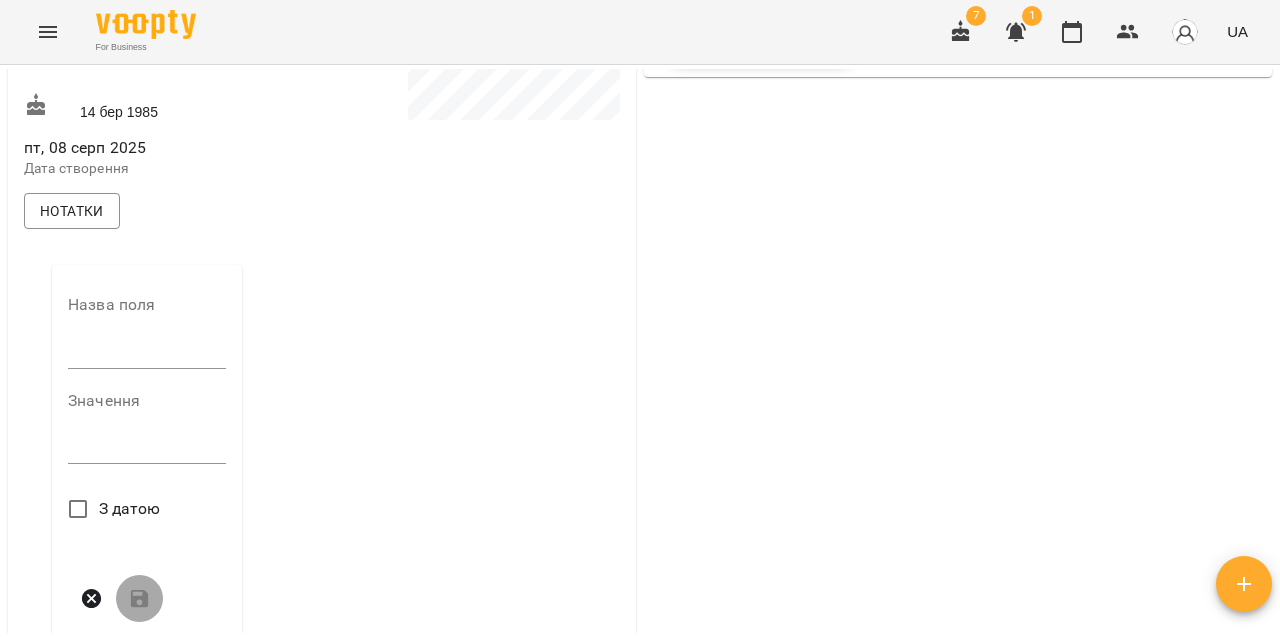 scroll, scrollTop: 519, scrollLeft: 0, axis: vertical 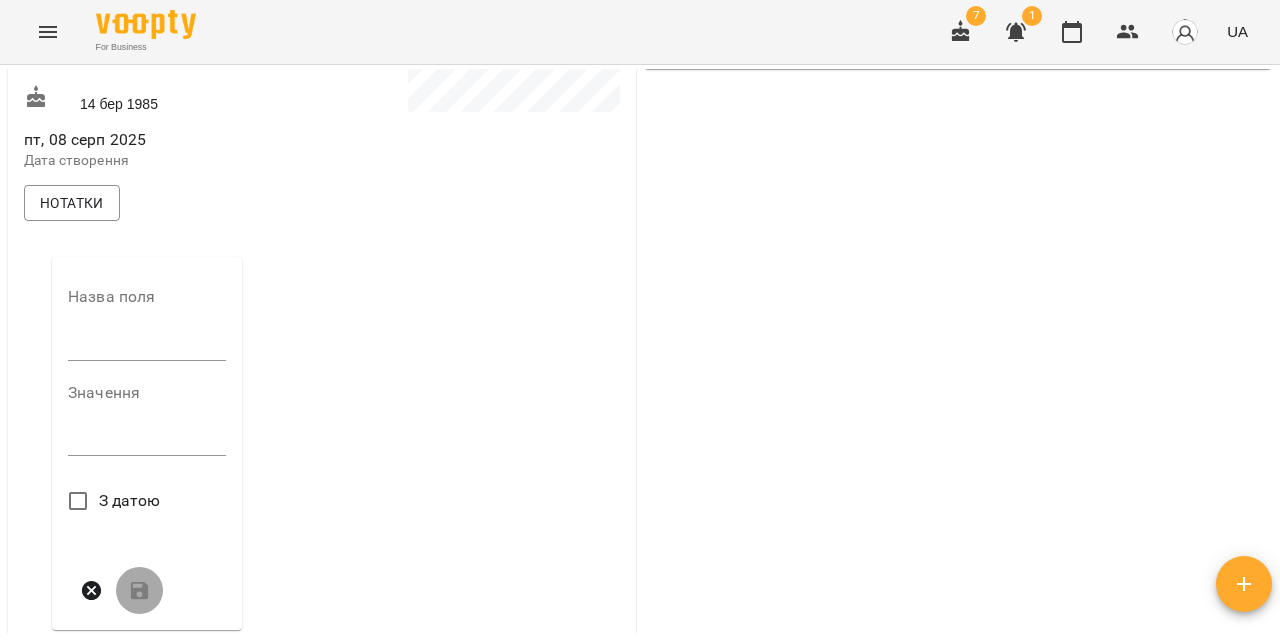 click on "Назва поля" at bounding box center (147, 328) 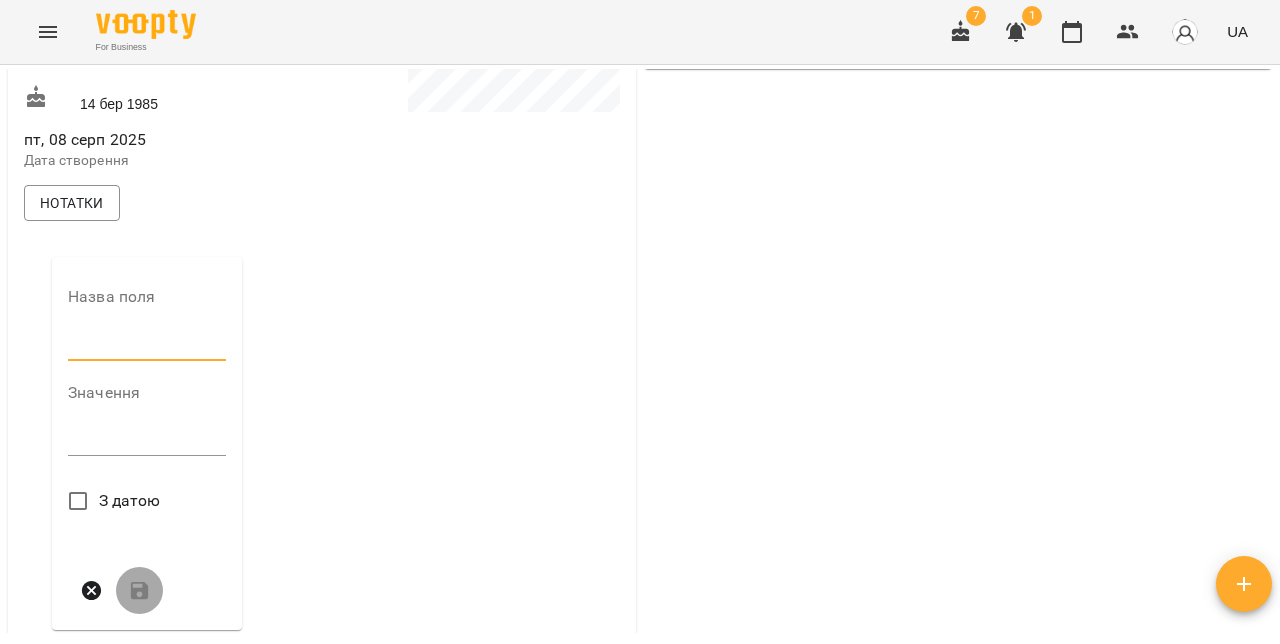 type on "**********" 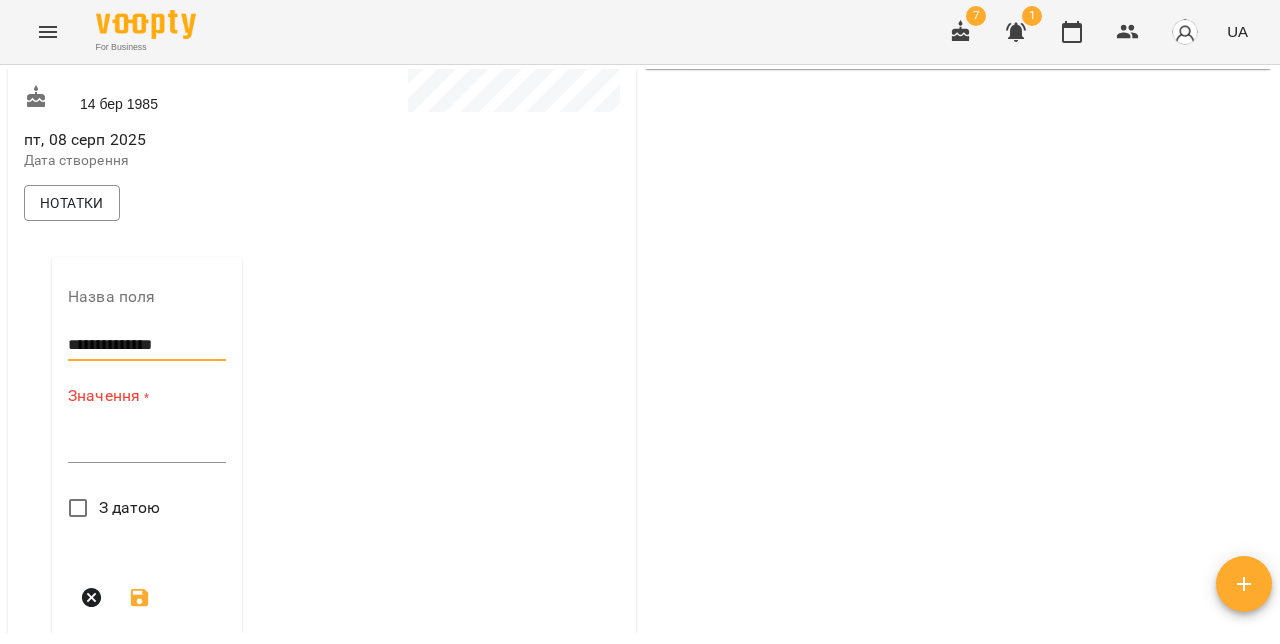 click at bounding box center (147, 446) 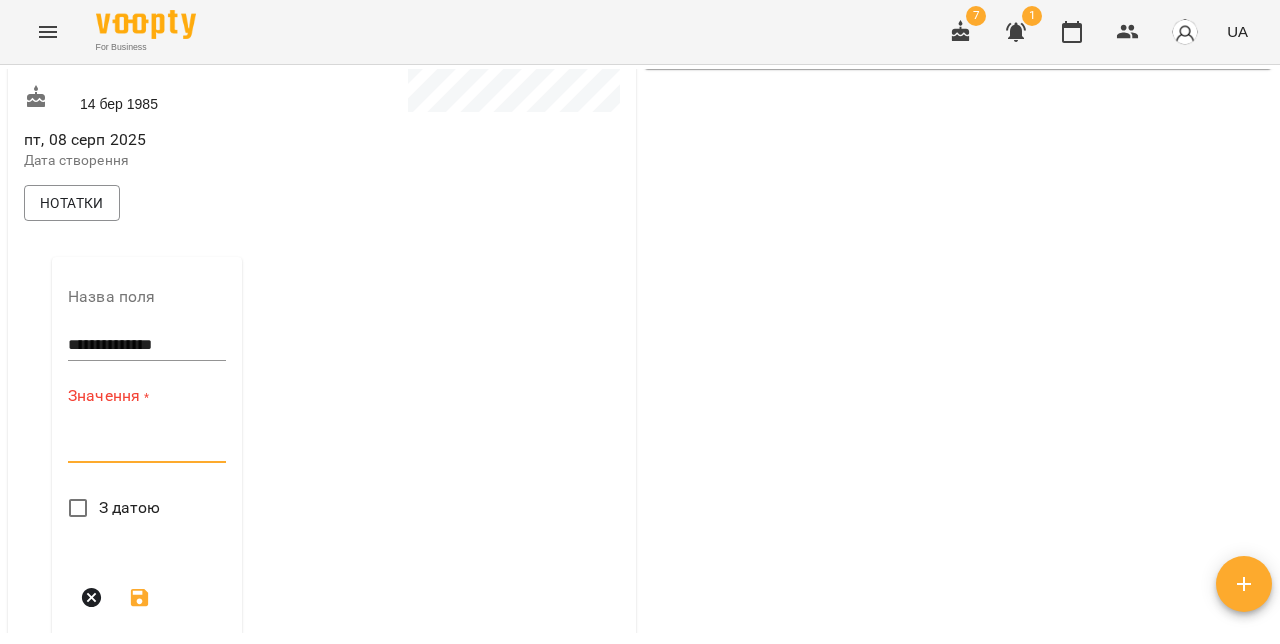 paste on "**********" 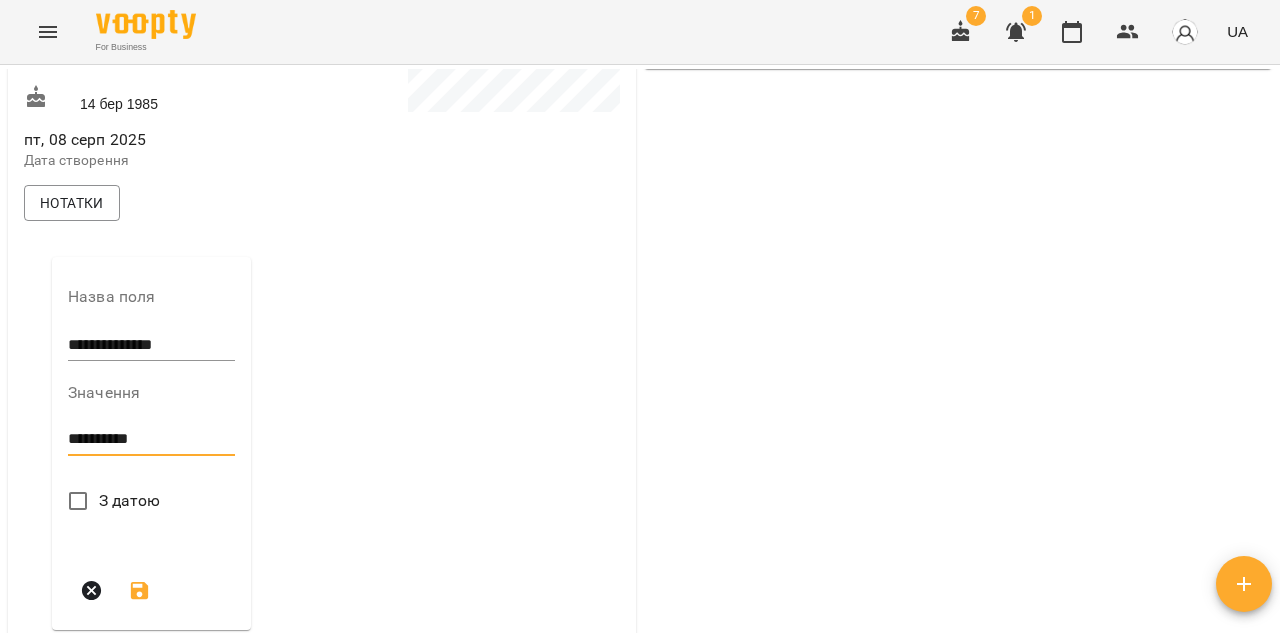 type on "**********" 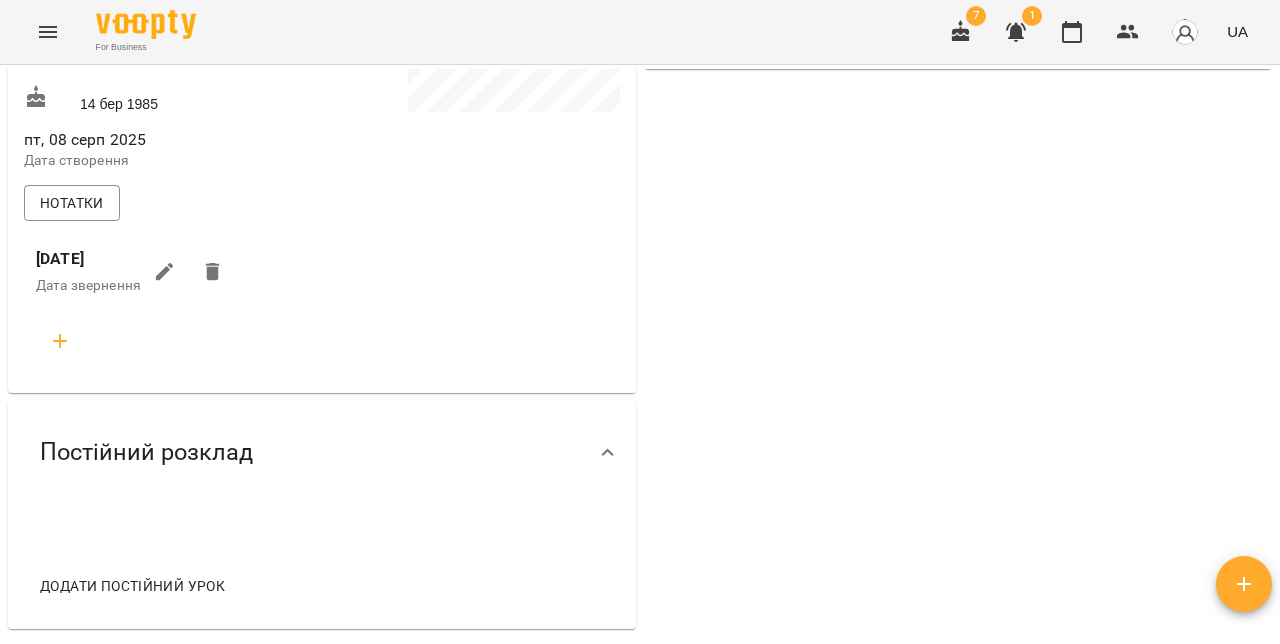 click 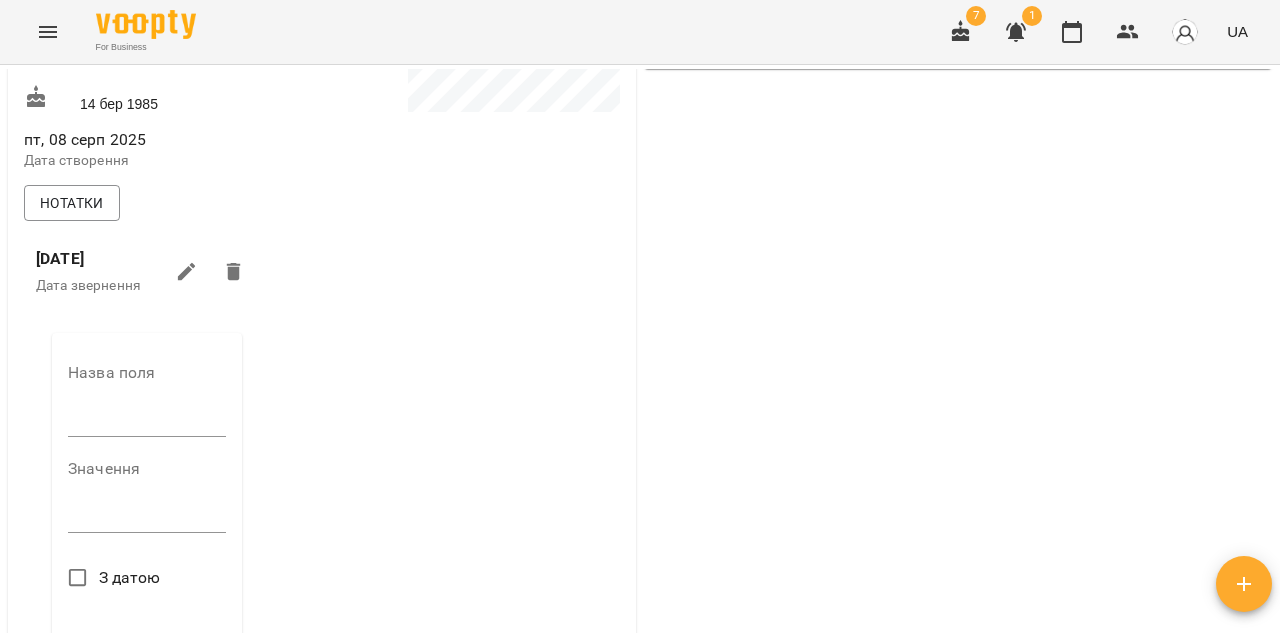 click at bounding box center [147, 421] 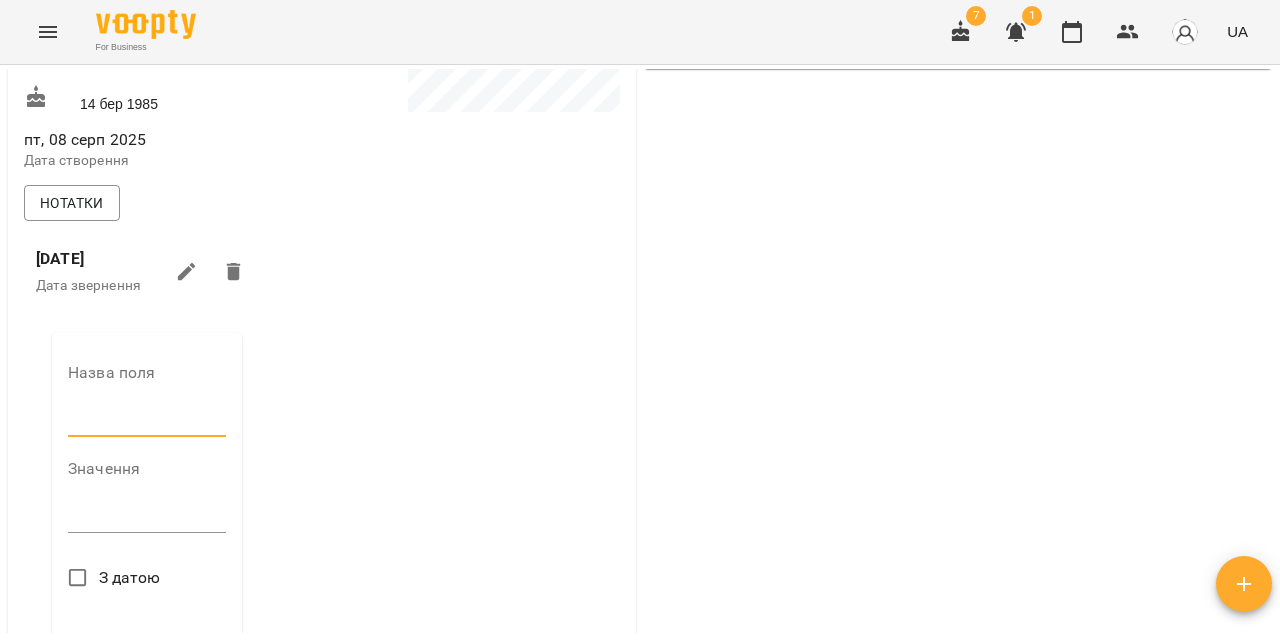 type on "*****" 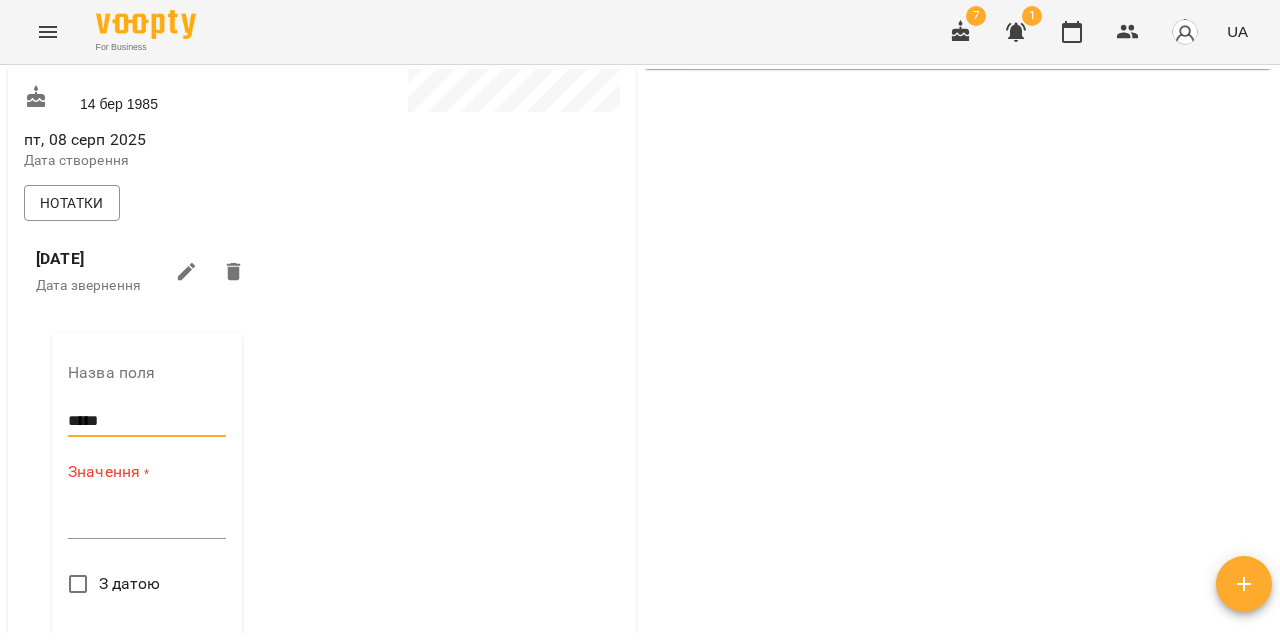click at bounding box center (147, 522) 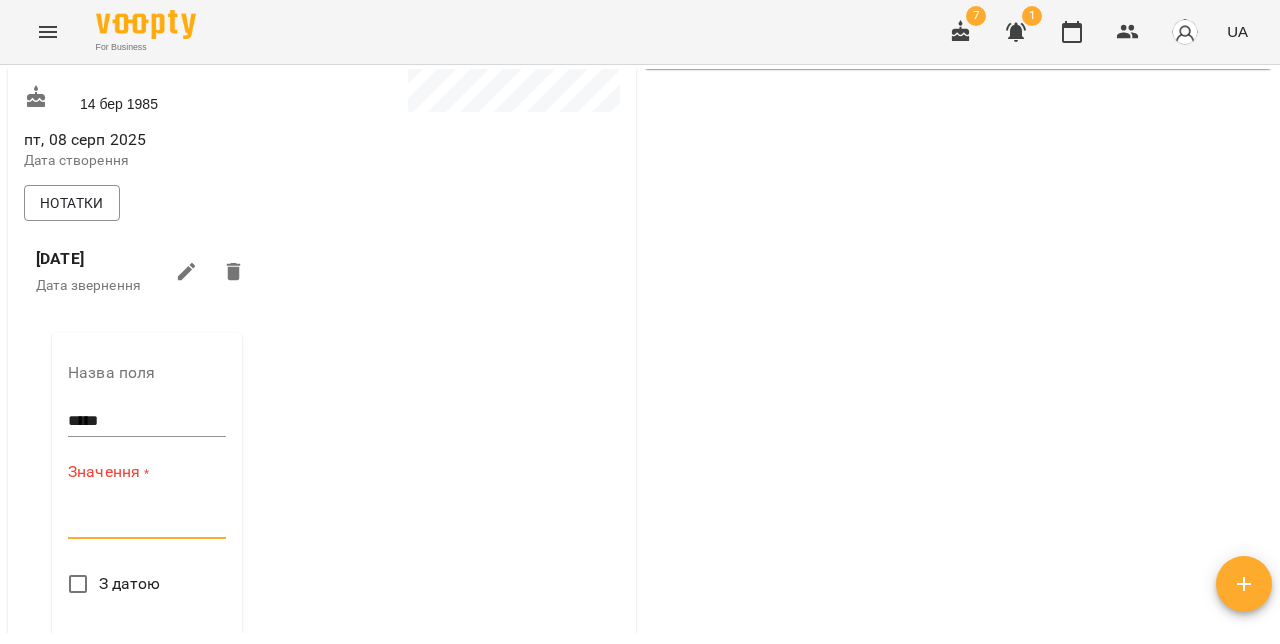 paste on "**********" 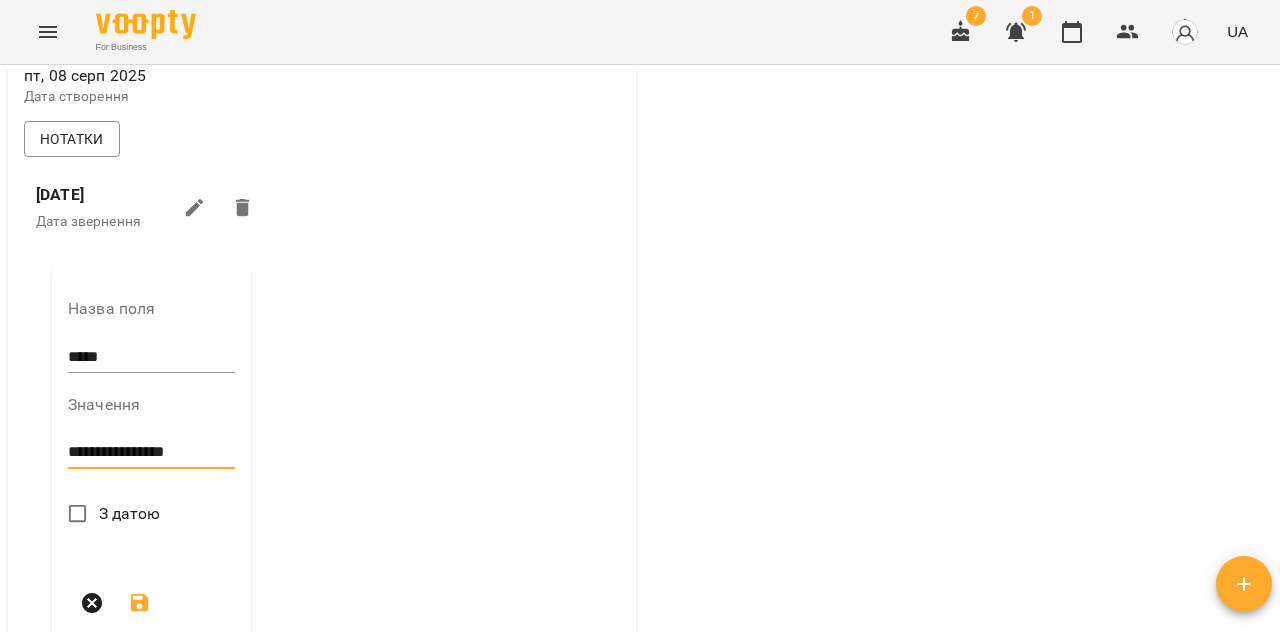 scroll, scrollTop: 607, scrollLeft: 0, axis: vertical 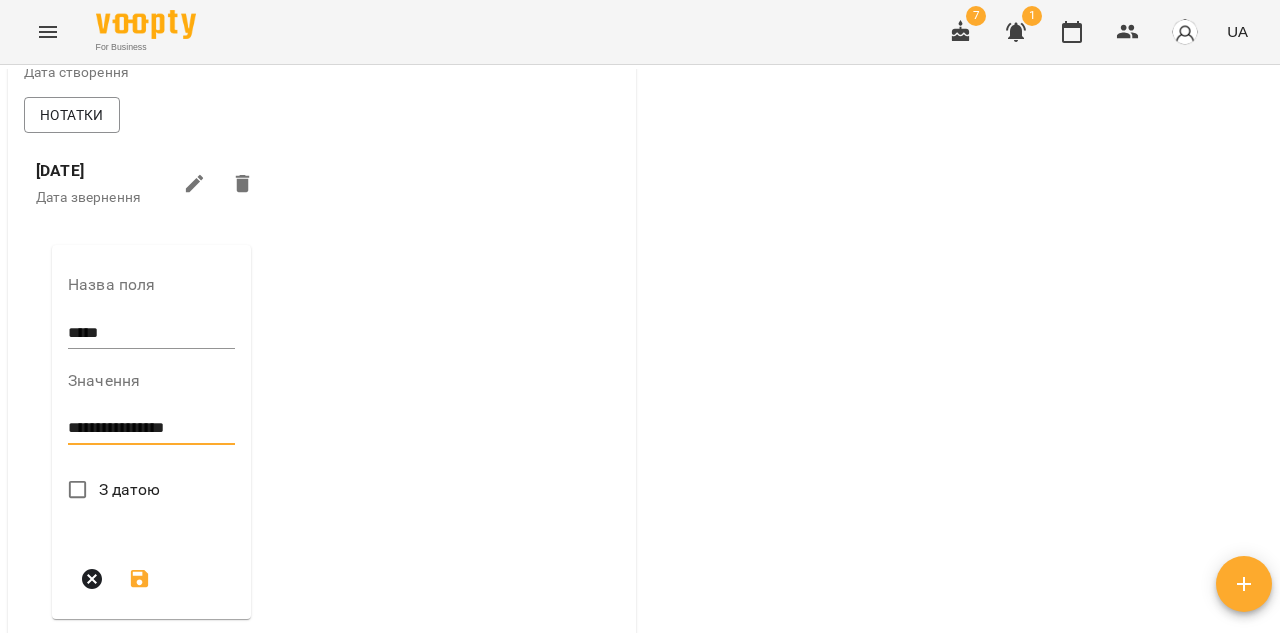type on "**********" 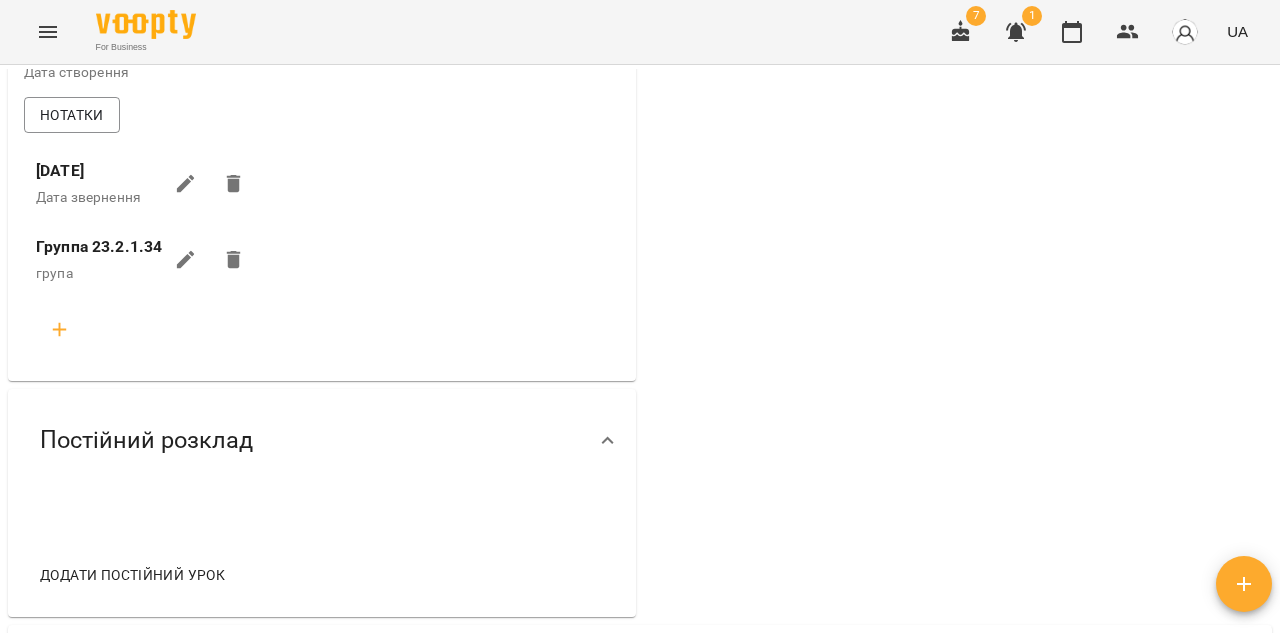 click 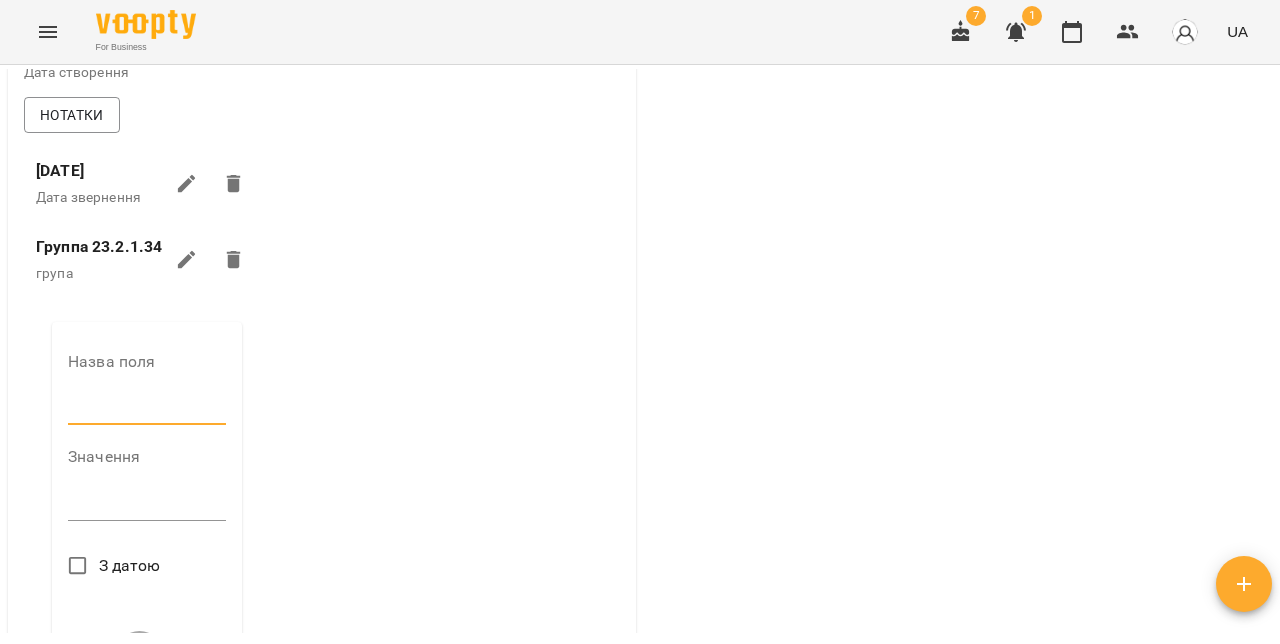 click at bounding box center (147, 409) 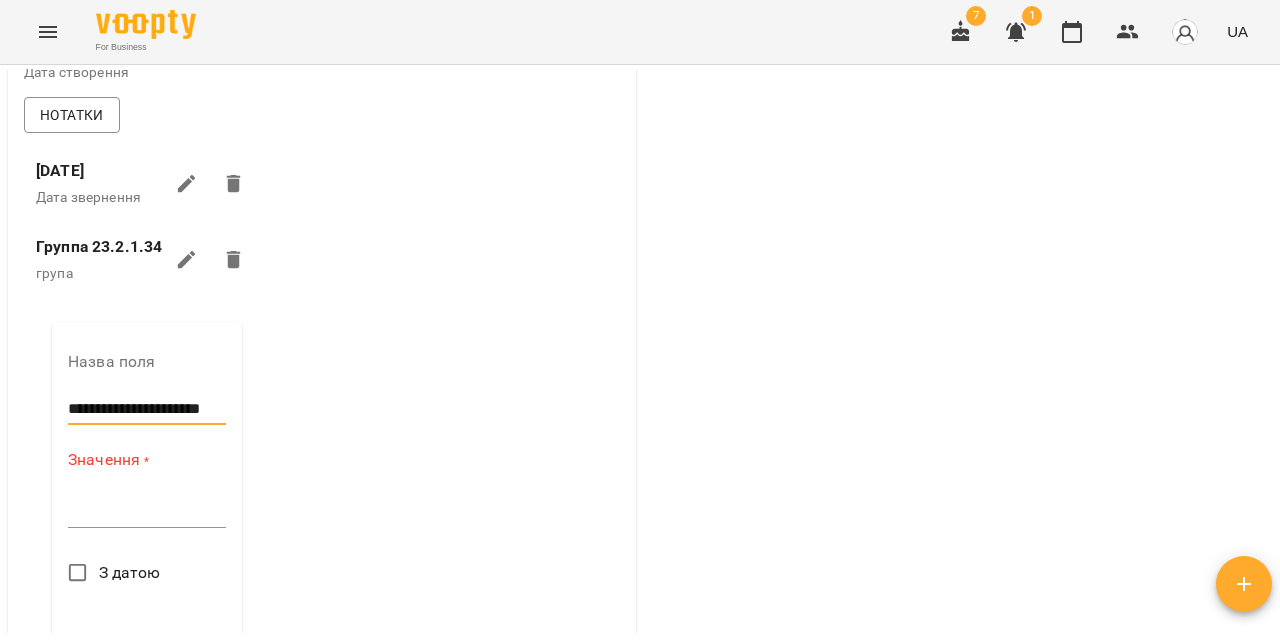 click at bounding box center [147, 511] 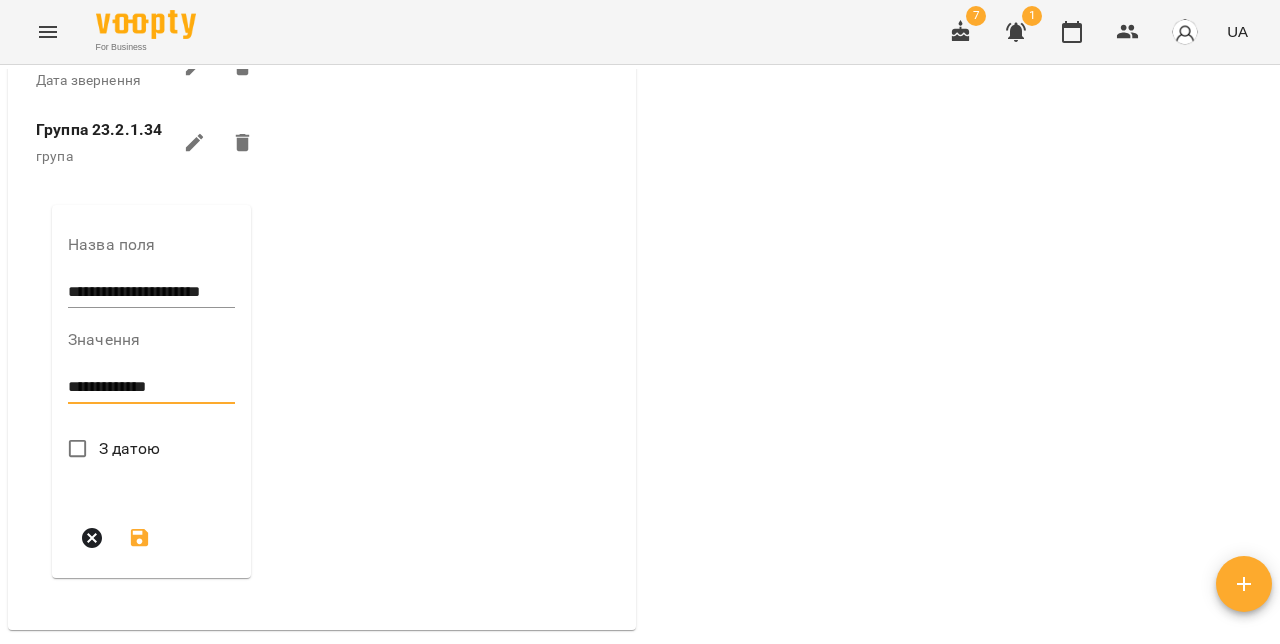 scroll, scrollTop: 737, scrollLeft: 0, axis: vertical 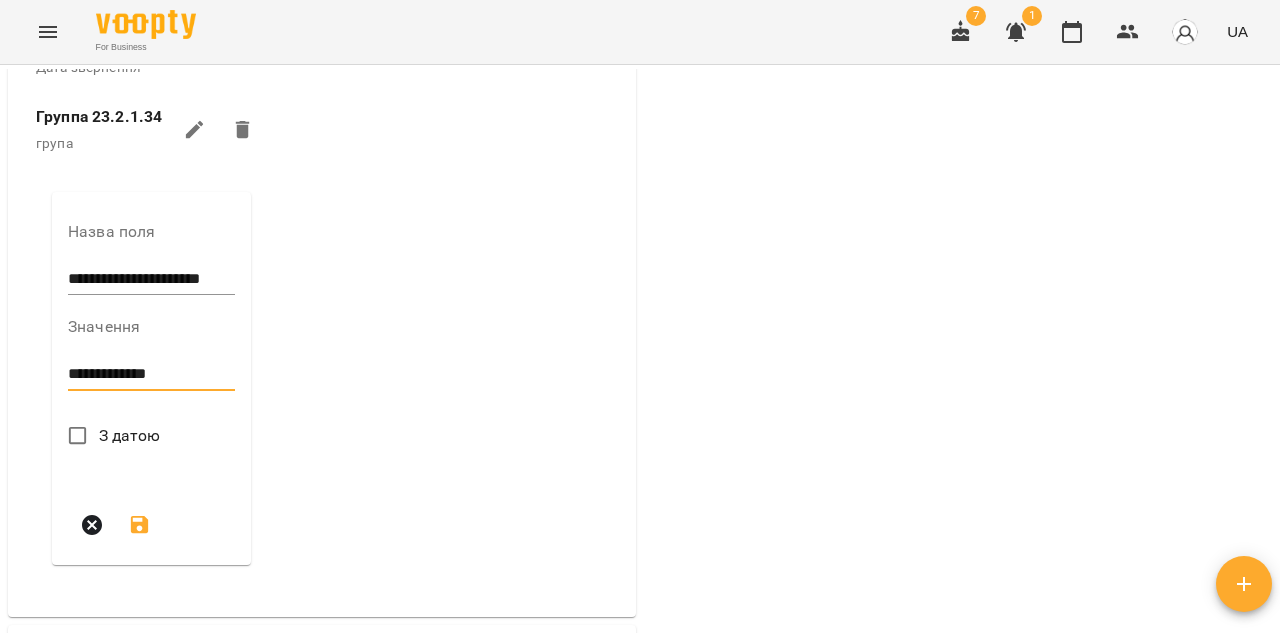 type on "**********" 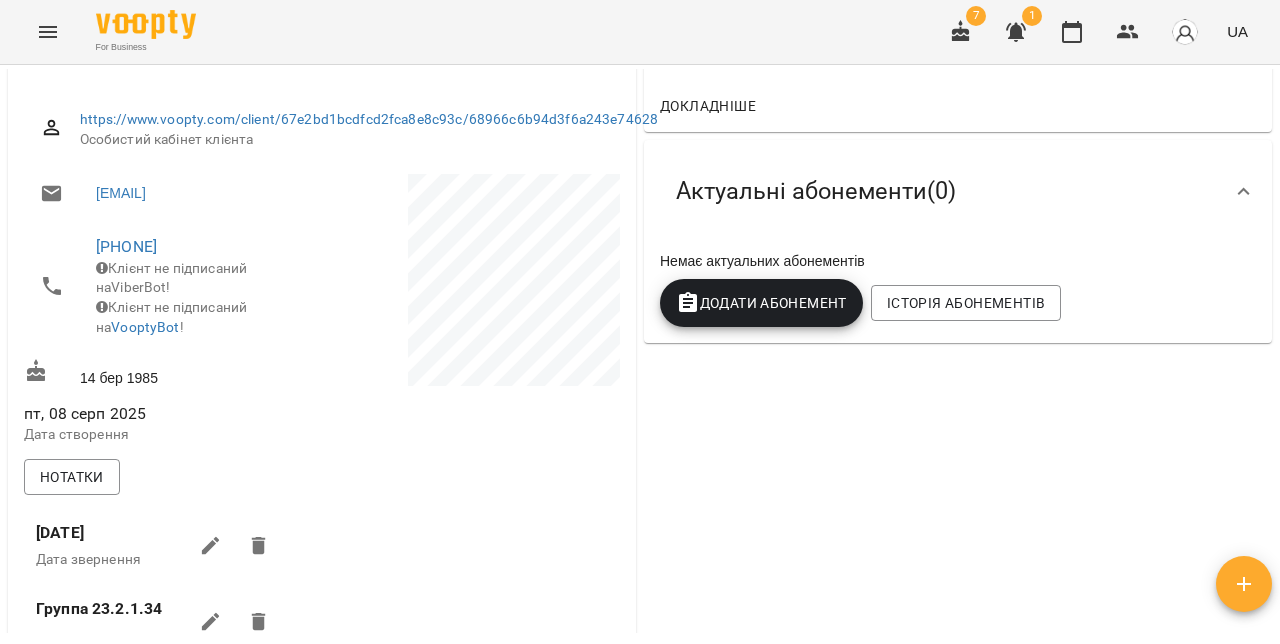 scroll, scrollTop: 0, scrollLeft: 0, axis: both 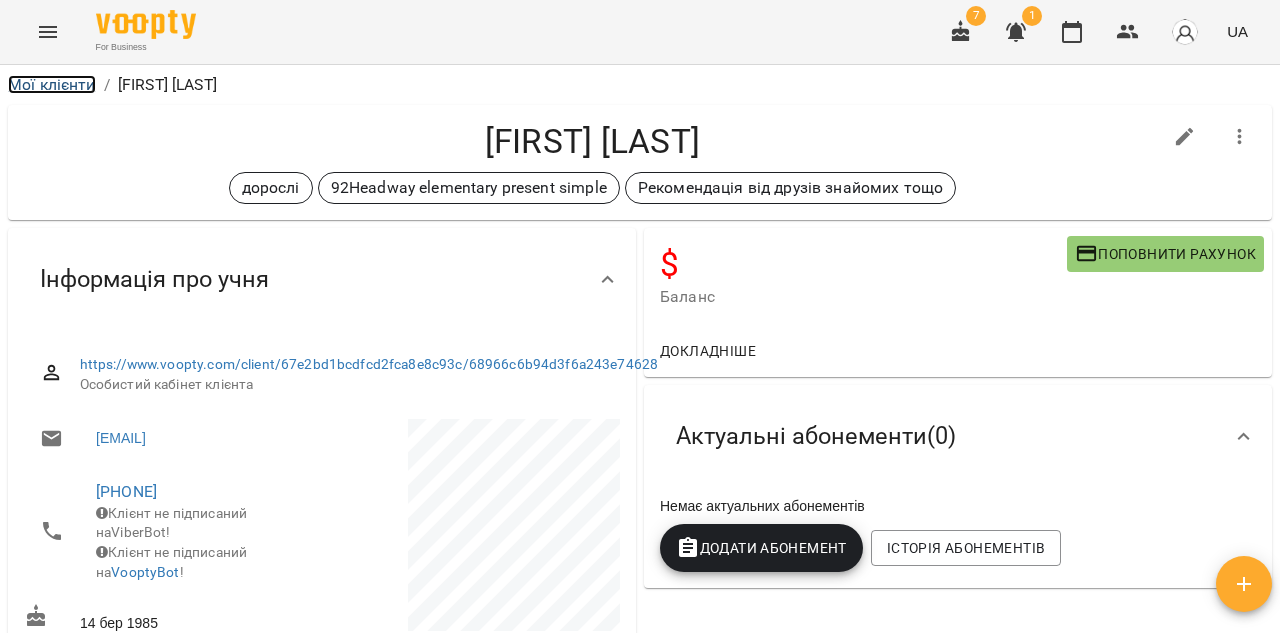 click on "Мої клієнти" at bounding box center [52, 84] 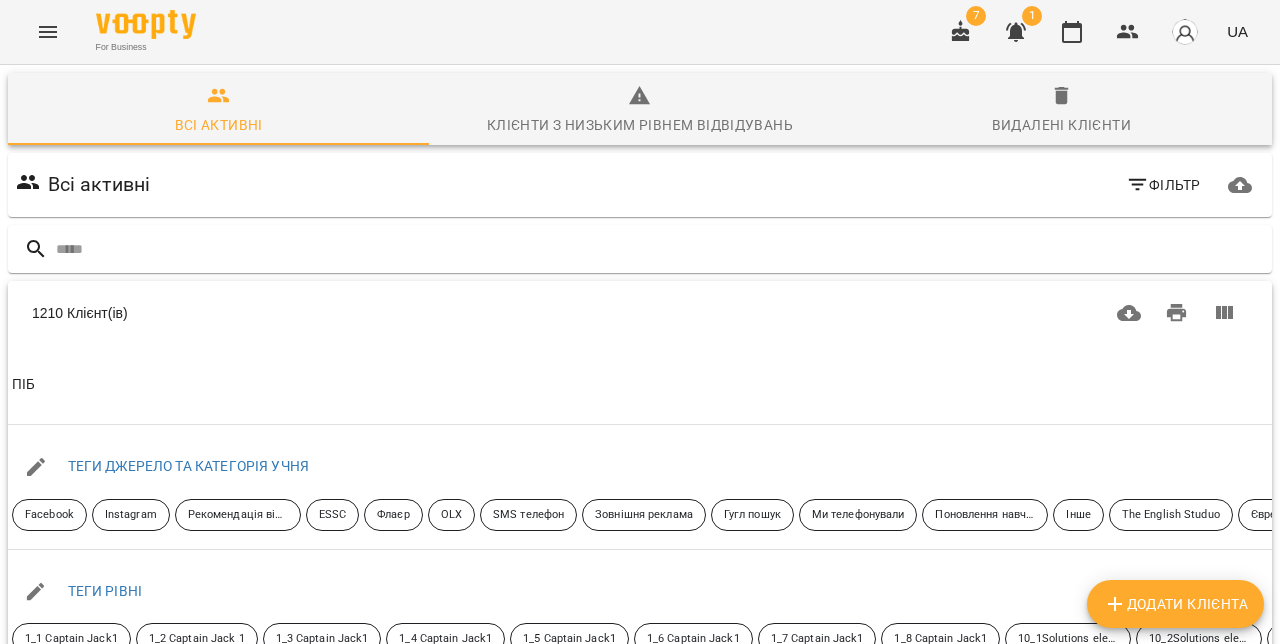 click on "Додати клієнта" at bounding box center [1175, 604] 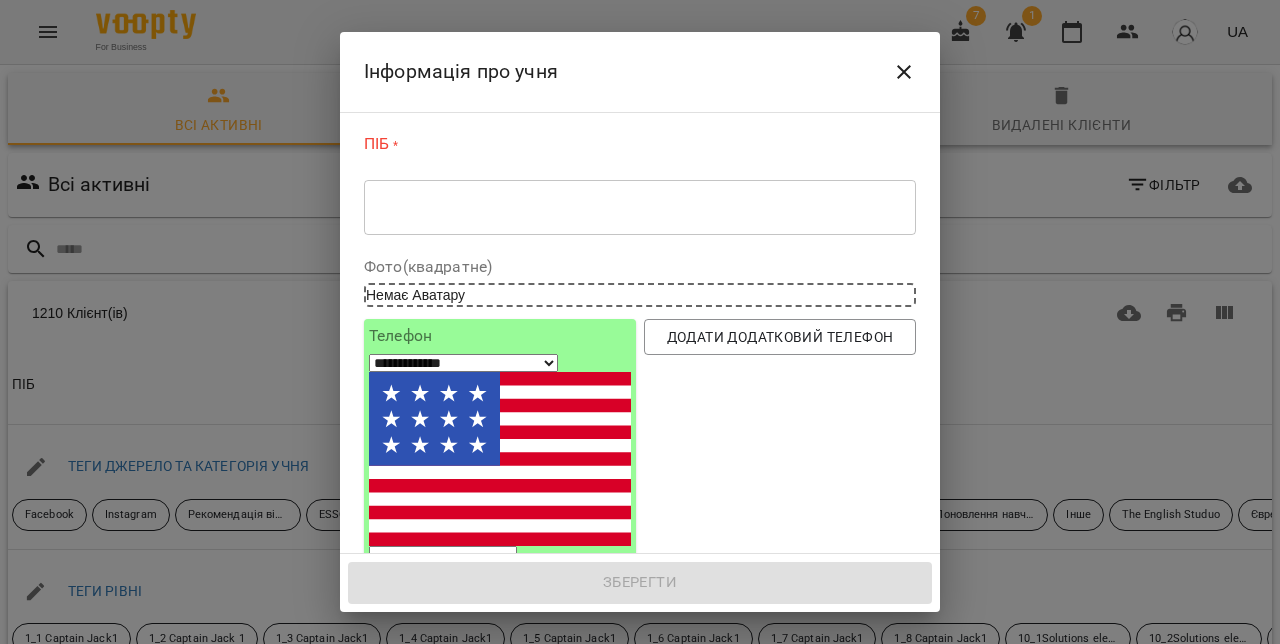 click at bounding box center (640, 207) 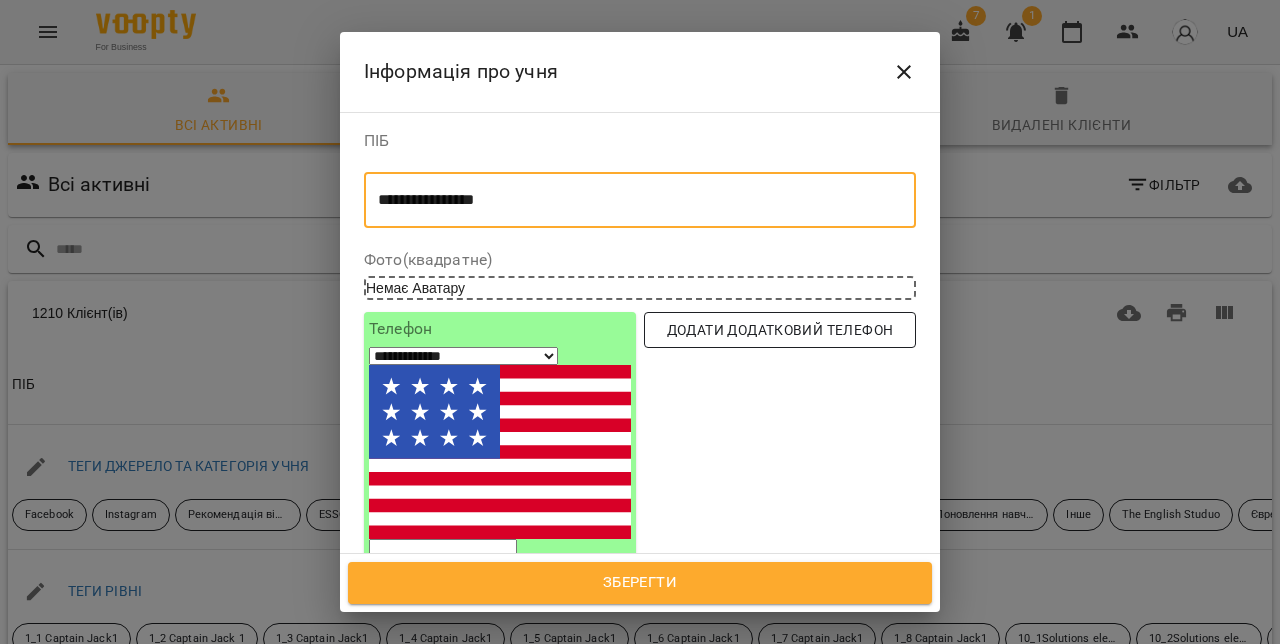 click on "Додати додатковий телефон" at bounding box center [780, 330] 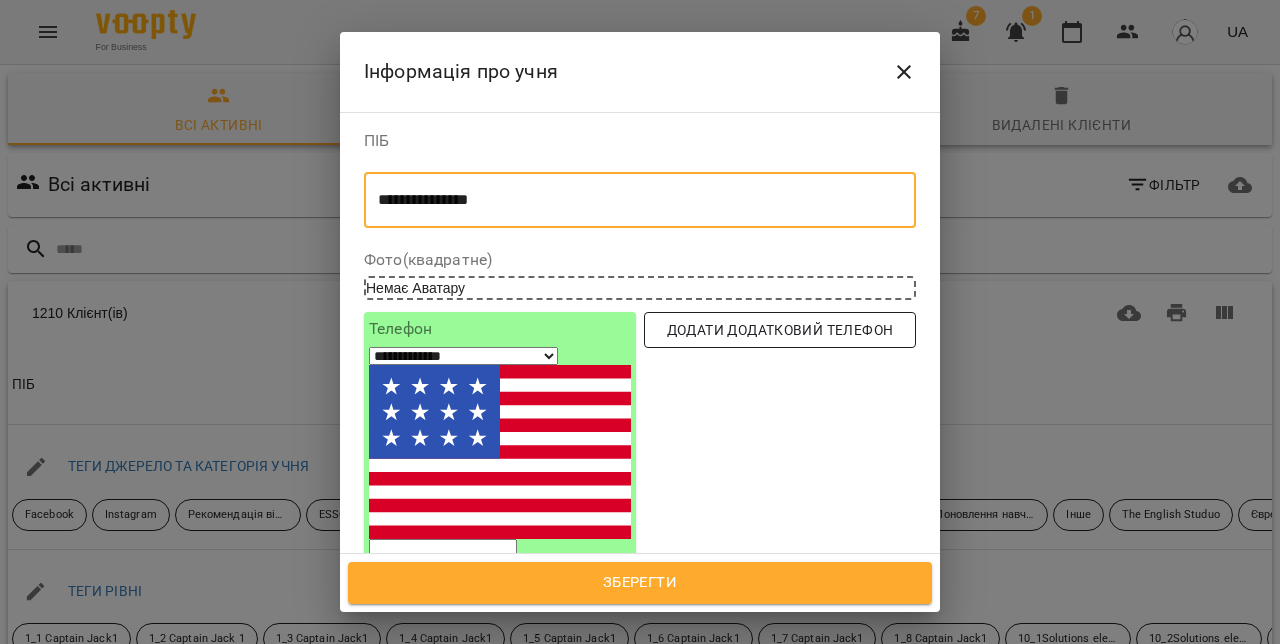 select on "**" 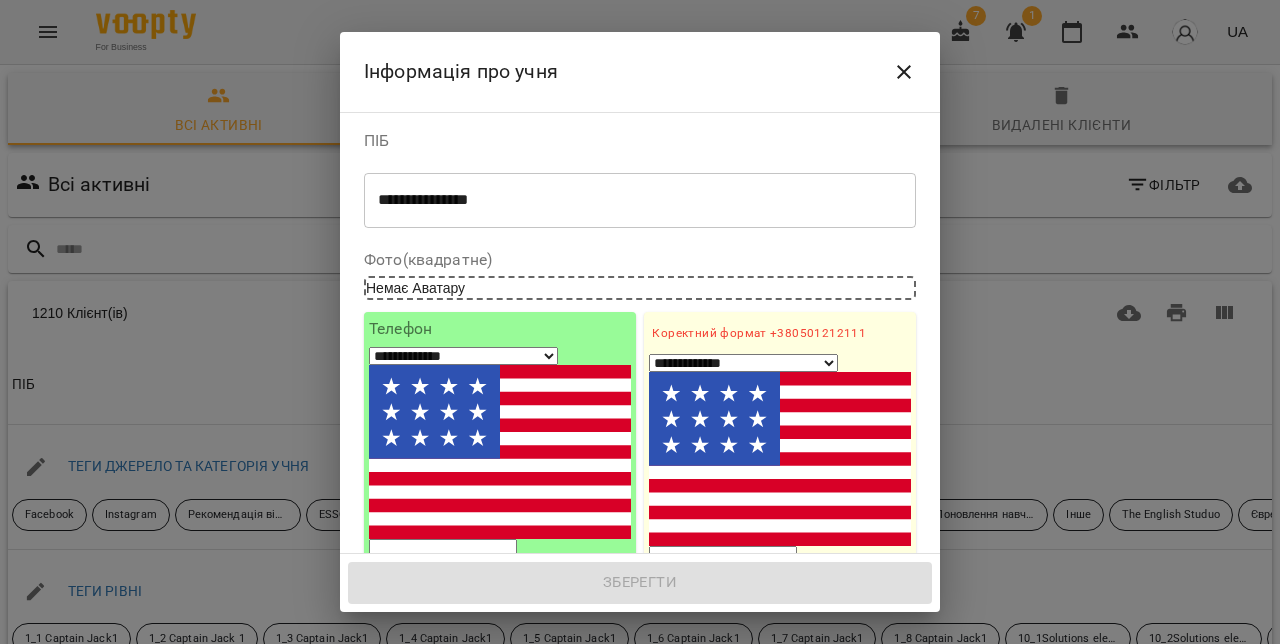 click on "1. Ім'я" at bounding box center (780, 636) 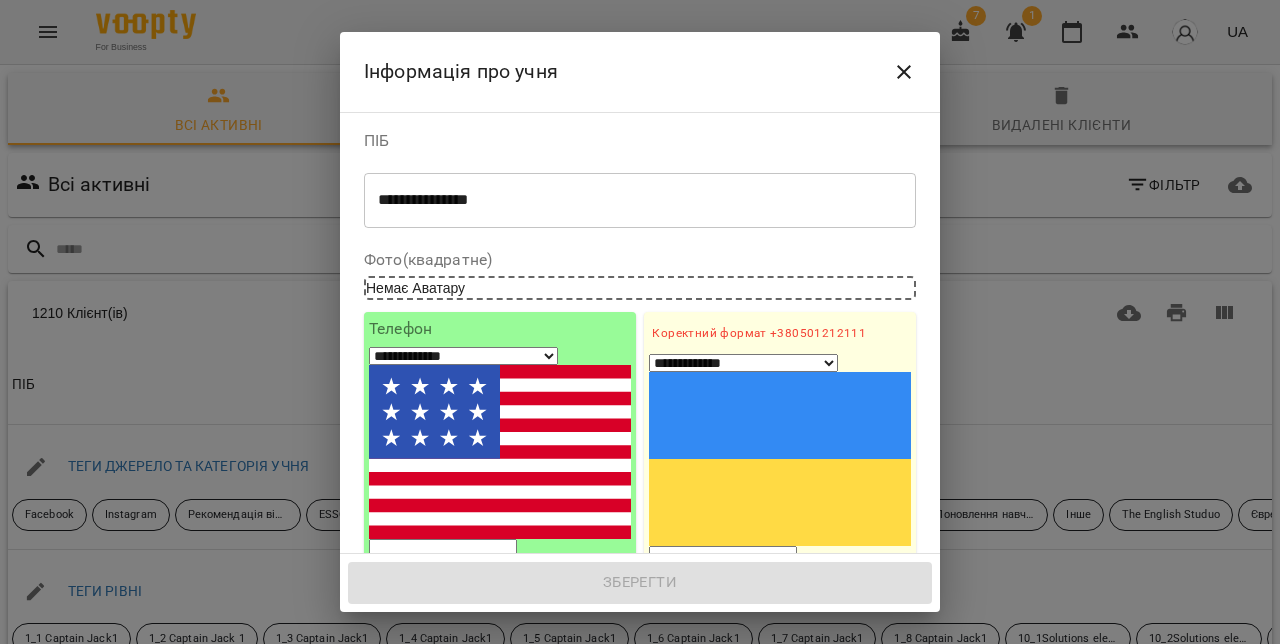 paste on "**********" 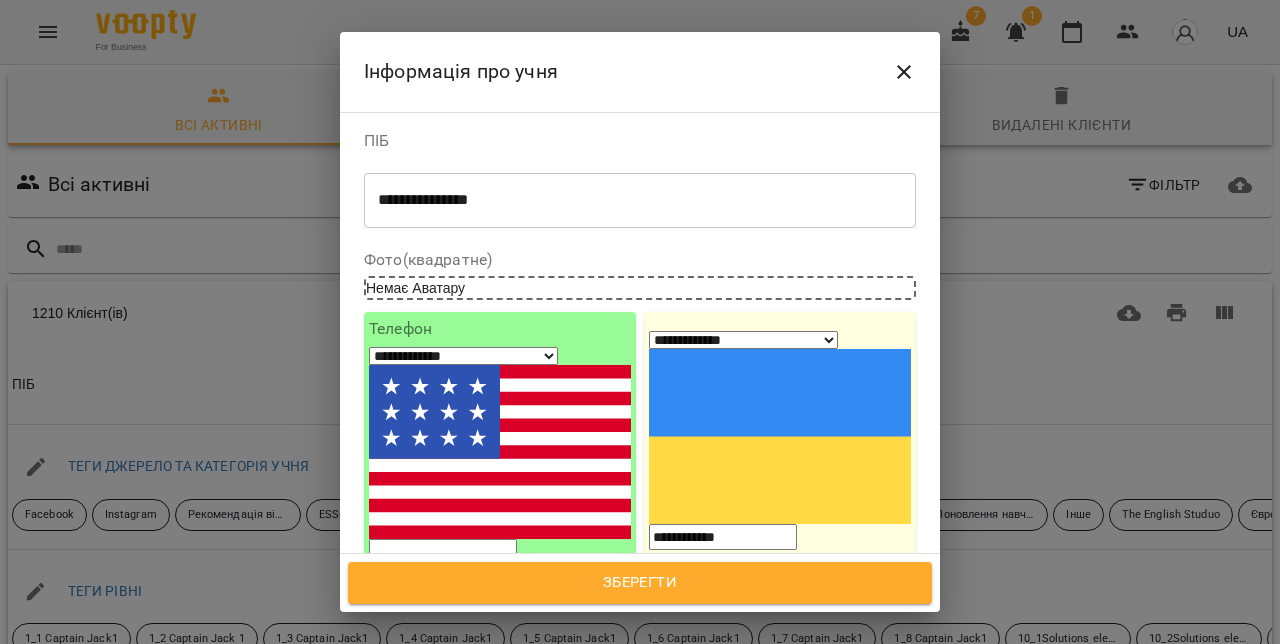 type on "**********" 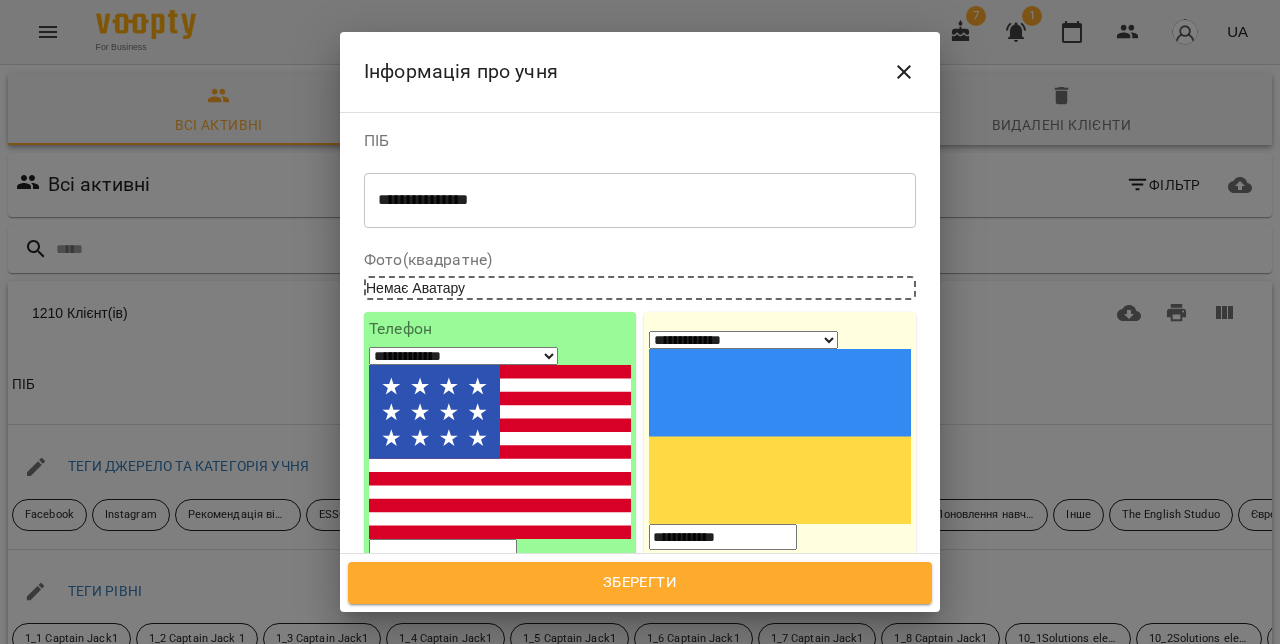 click on "Додати додатковий телефон" at bounding box center (780, 708) 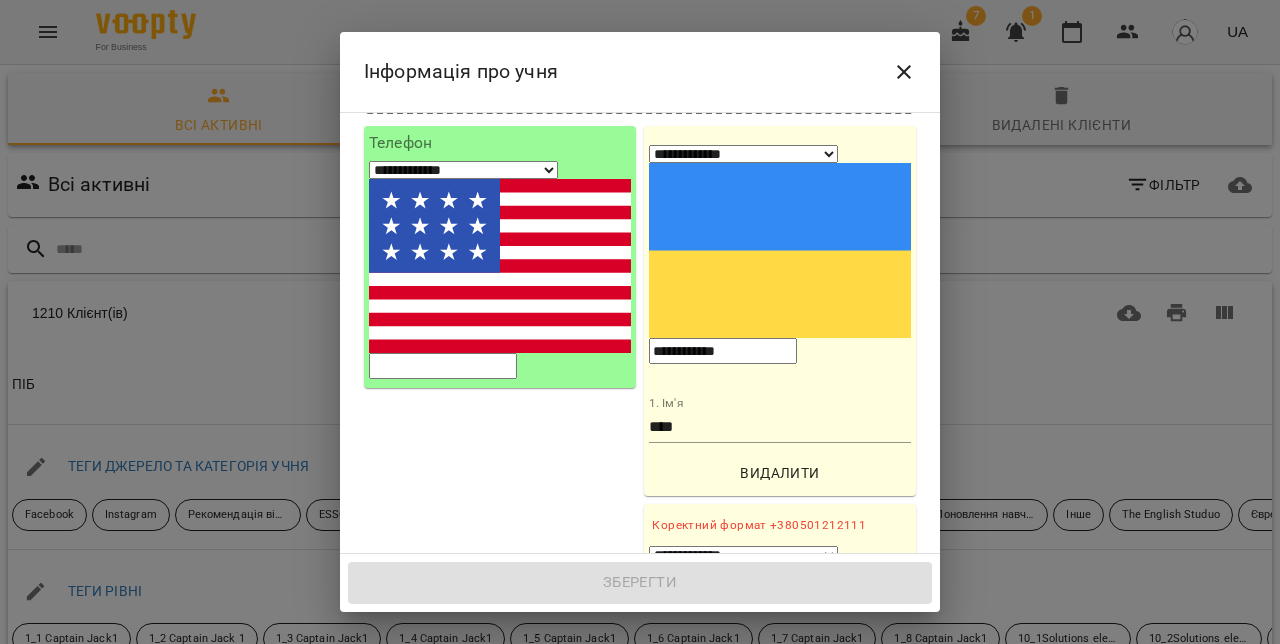 scroll, scrollTop: 206, scrollLeft: 0, axis: vertical 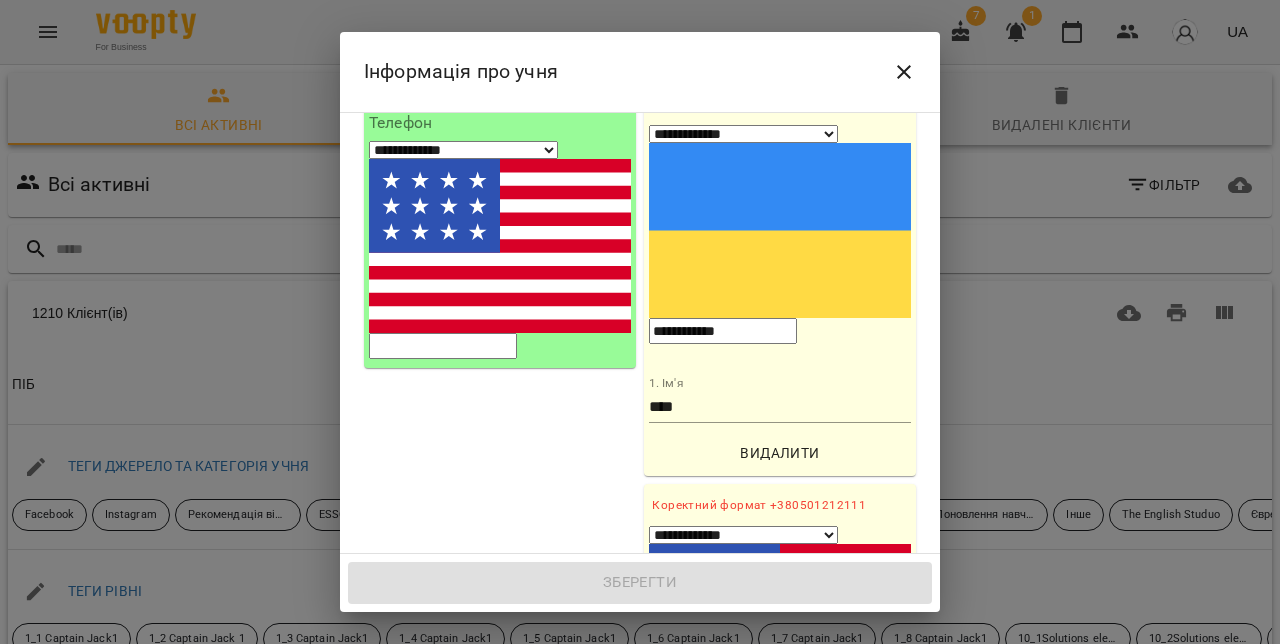 click on "2. Ім'я" at bounding box center (780, 809) 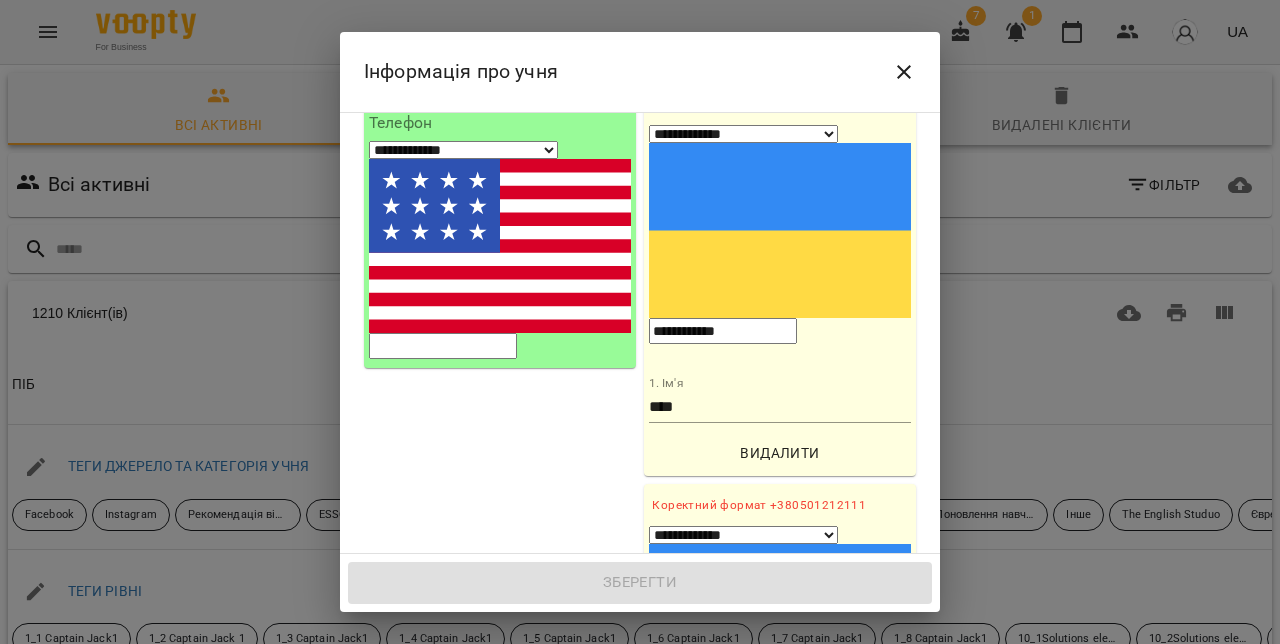 paste on "**********" 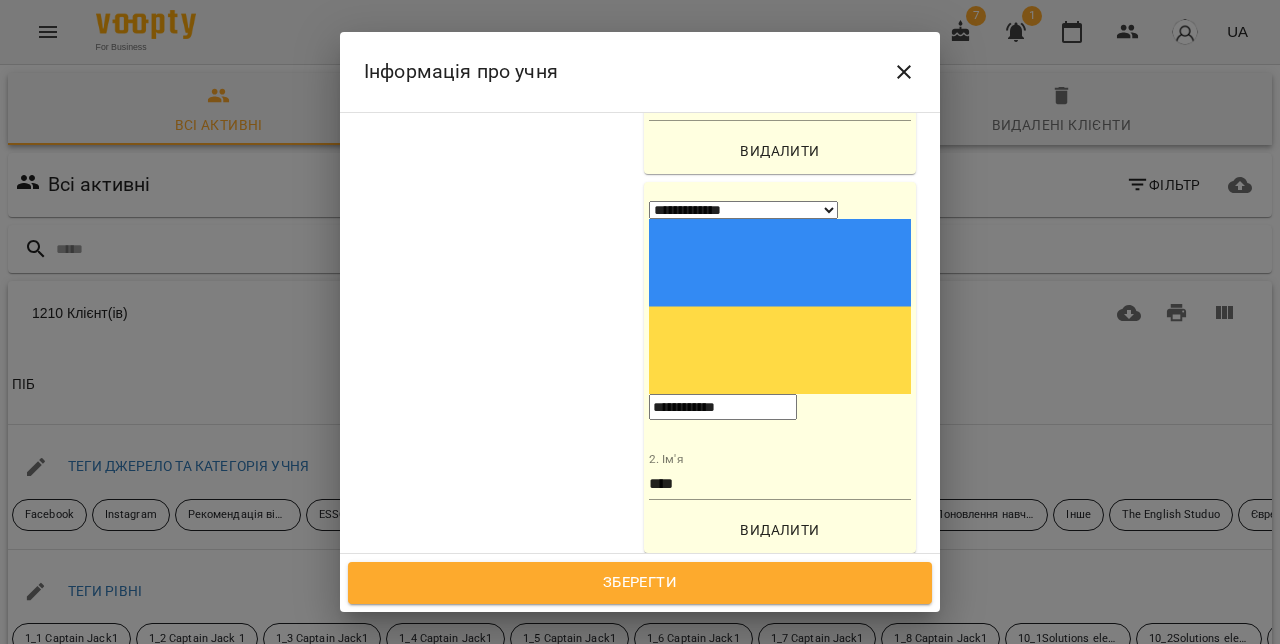 scroll, scrollTop: 529, scrollLeft: 0, axis: vertical 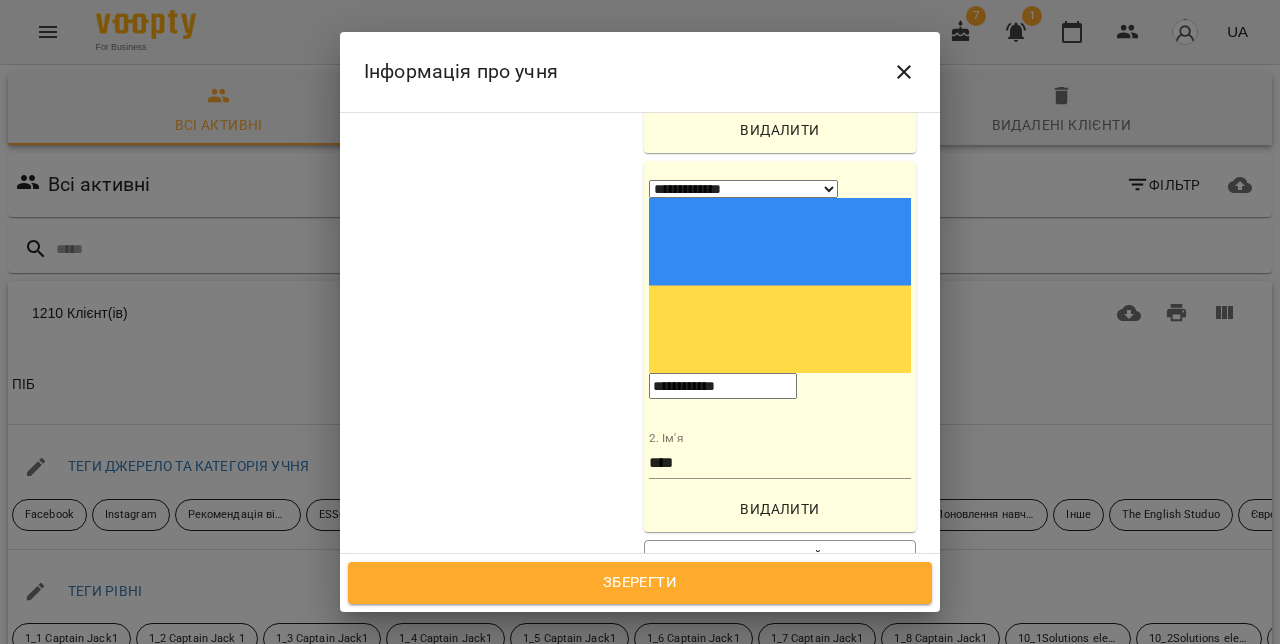 type on "**********" 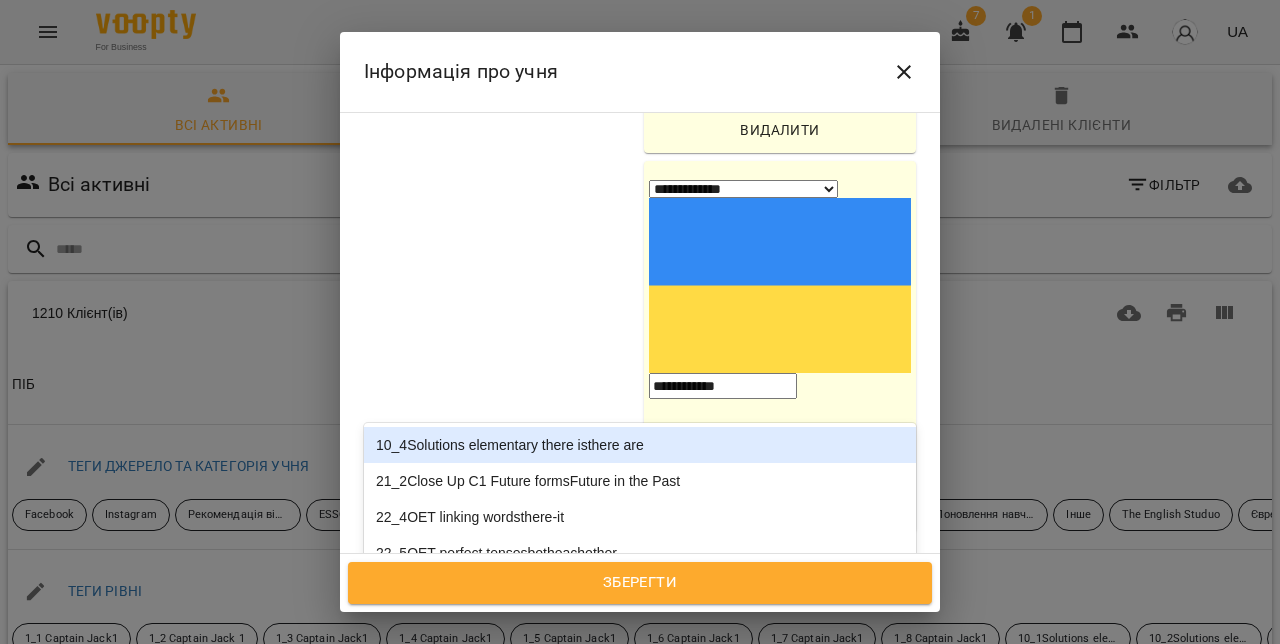 type on "*****" 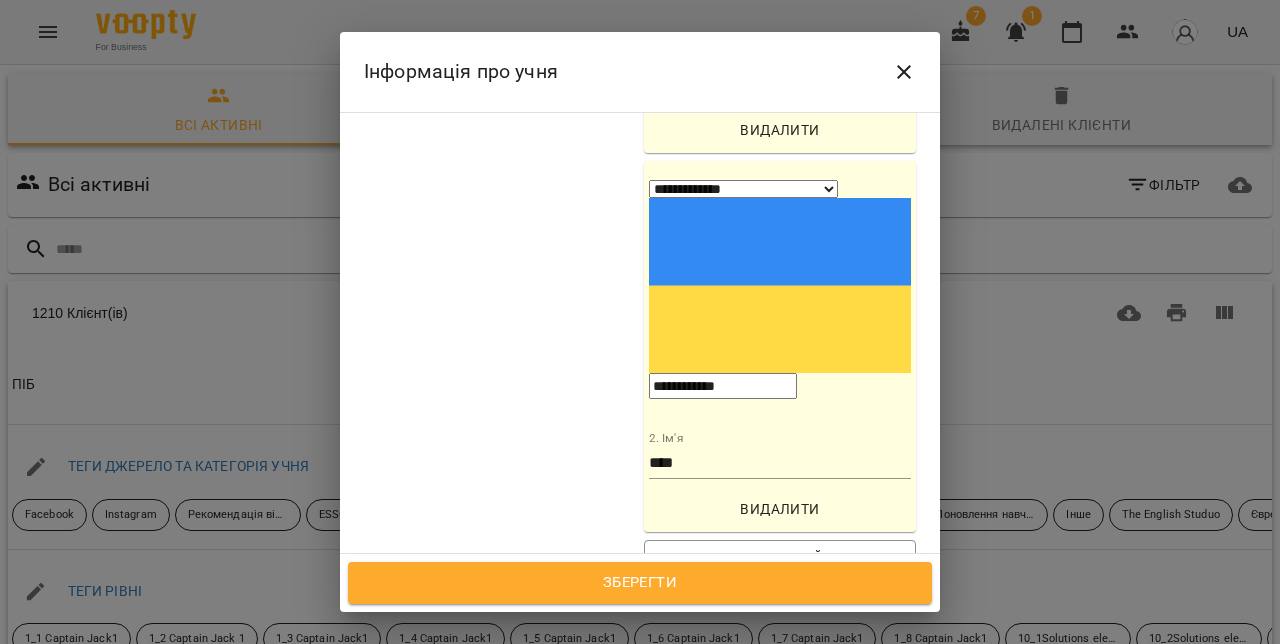 click on "The English Studuo" at bounding box center [640, 665] 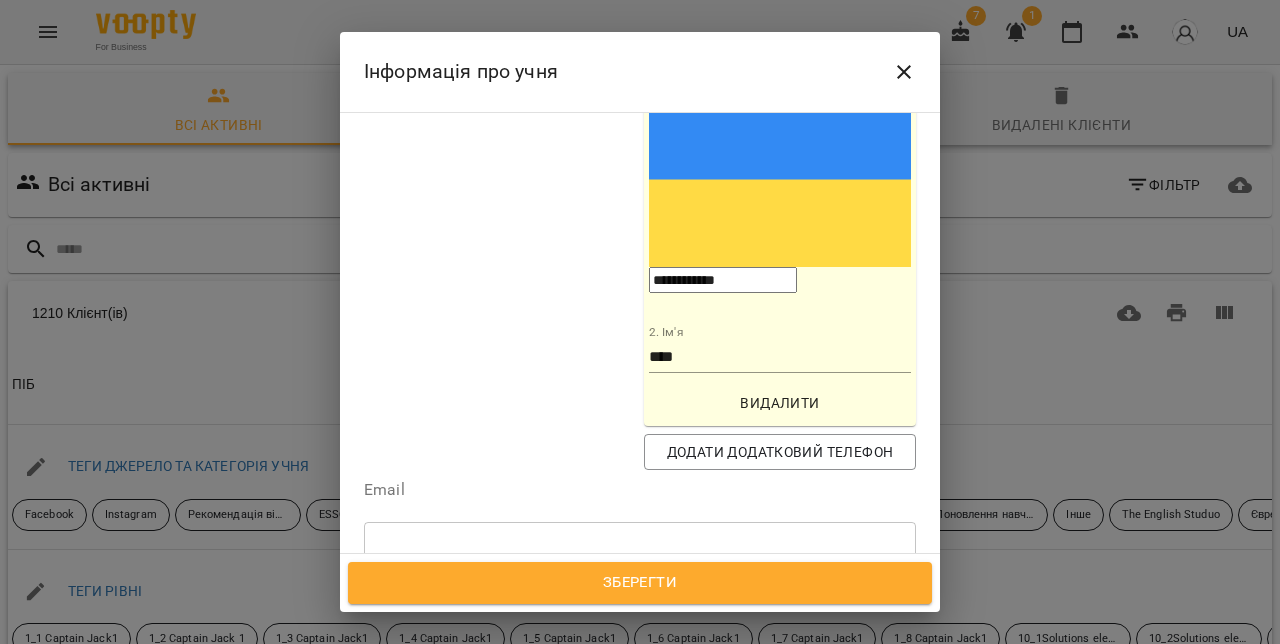 scroll, scrollTop: 688, scrollLeft: 0, axis: vertical 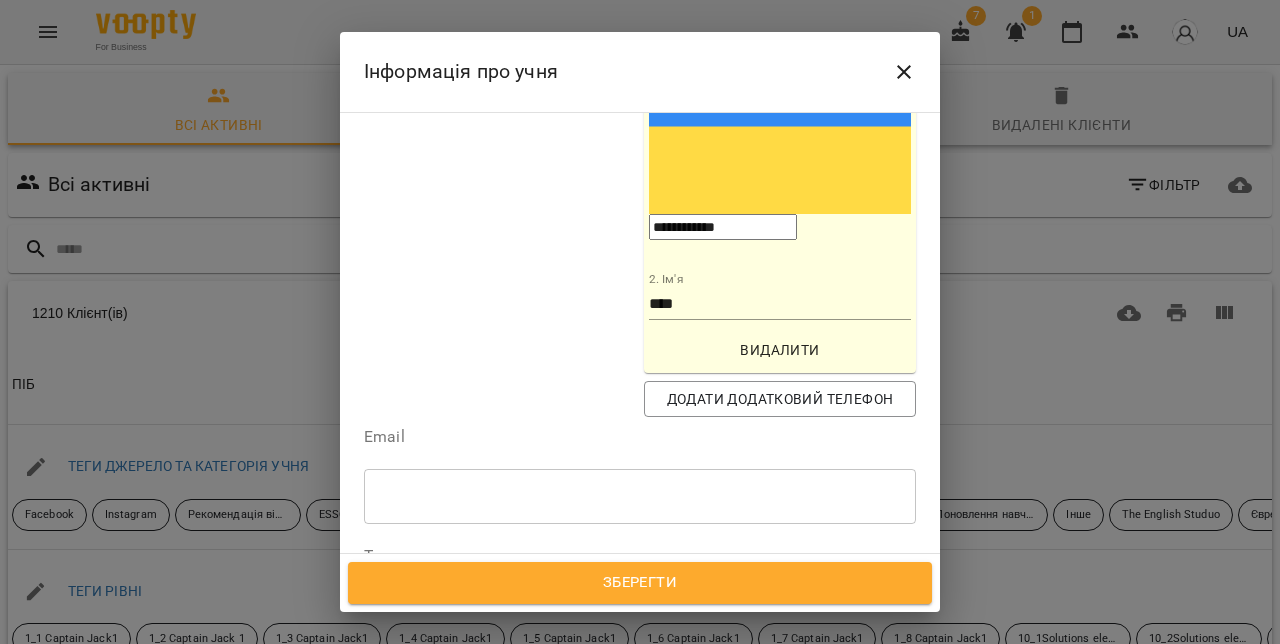 type on "**********" 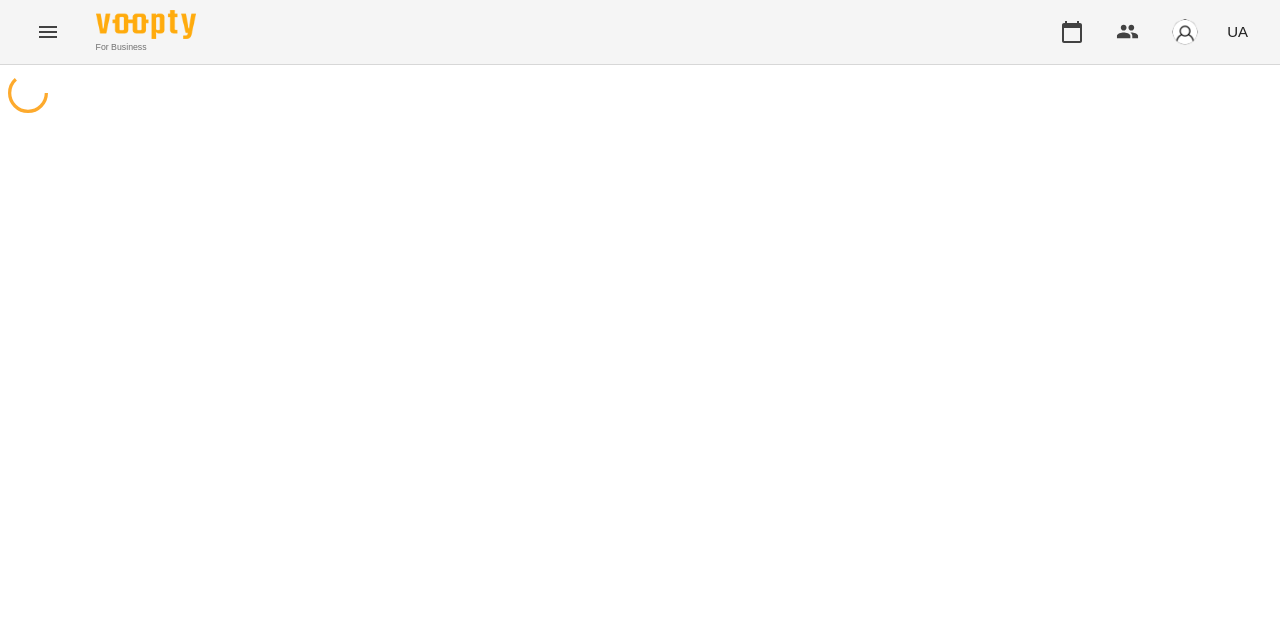 scroll, scrollTop: 0, scrollLeft: 0, axis: both 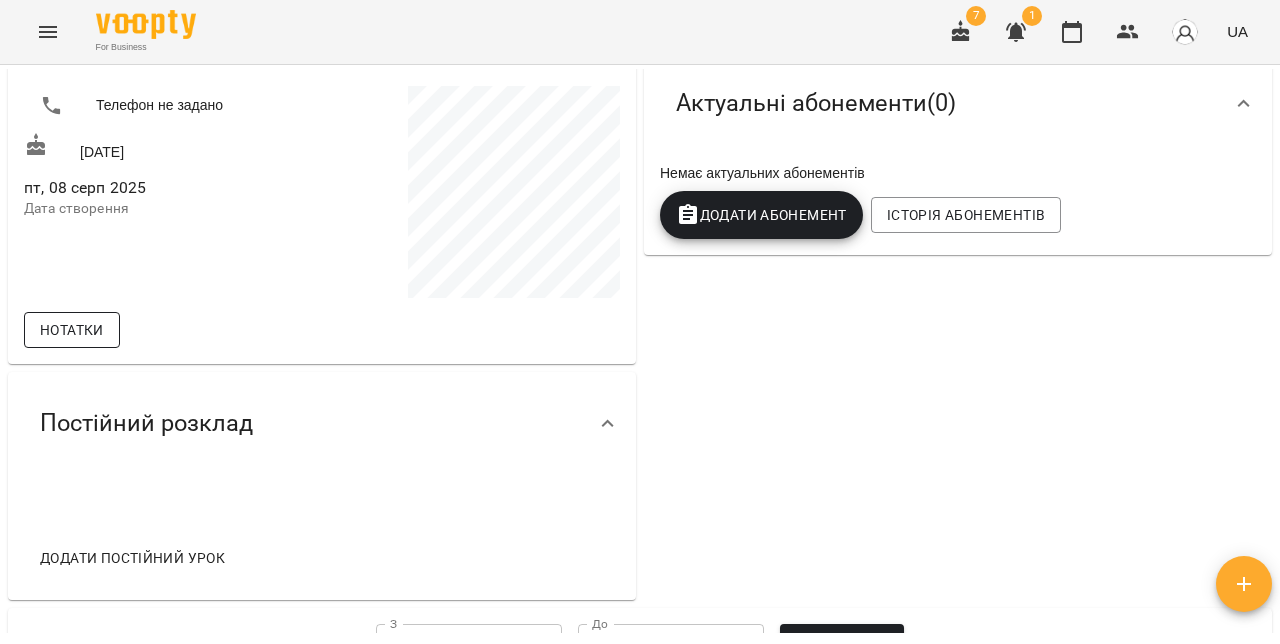 click on "Нотатки" at bounding box center [72, 330] 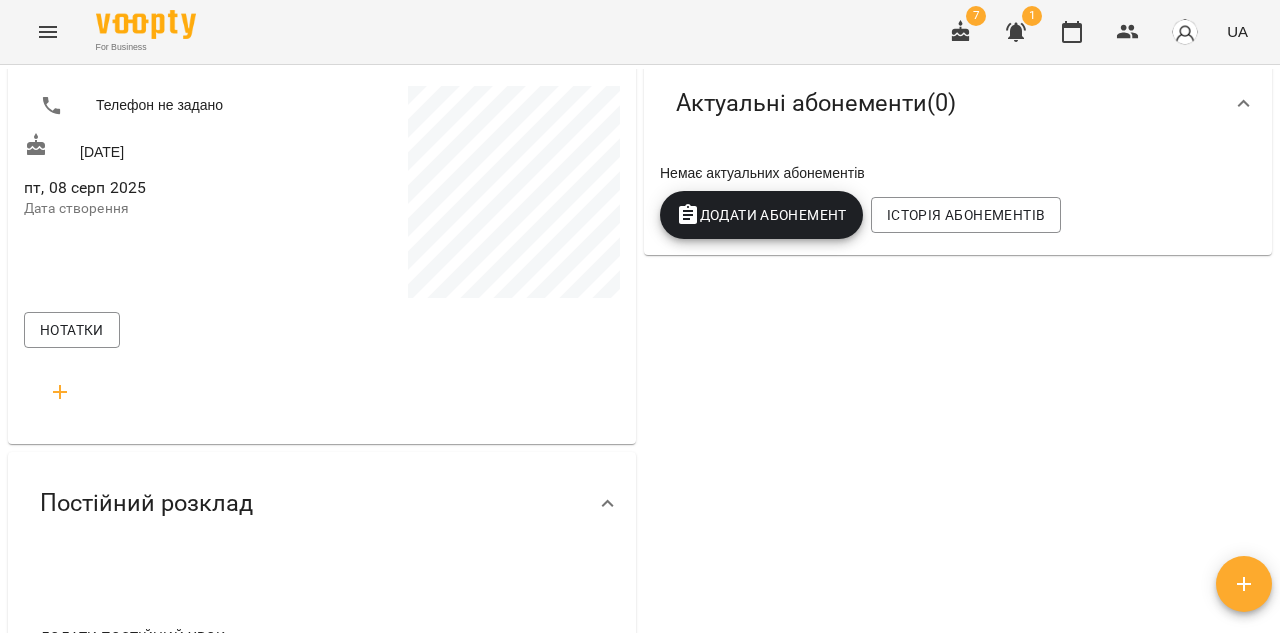 click 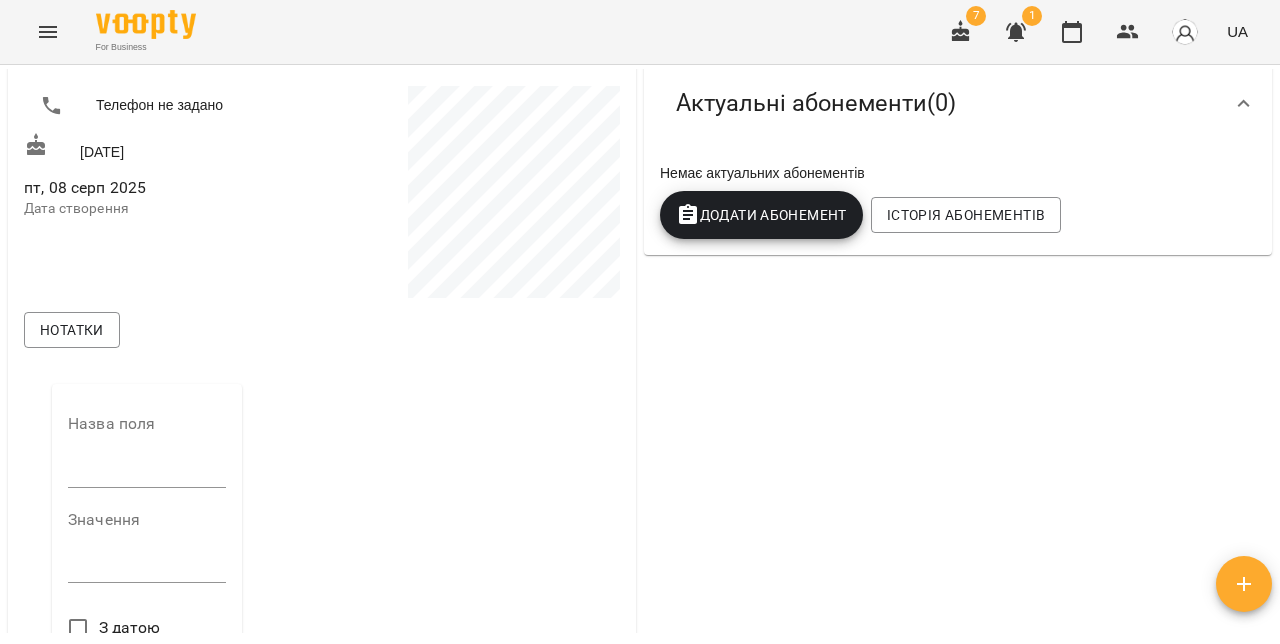 click at bounding box center (147, 472) 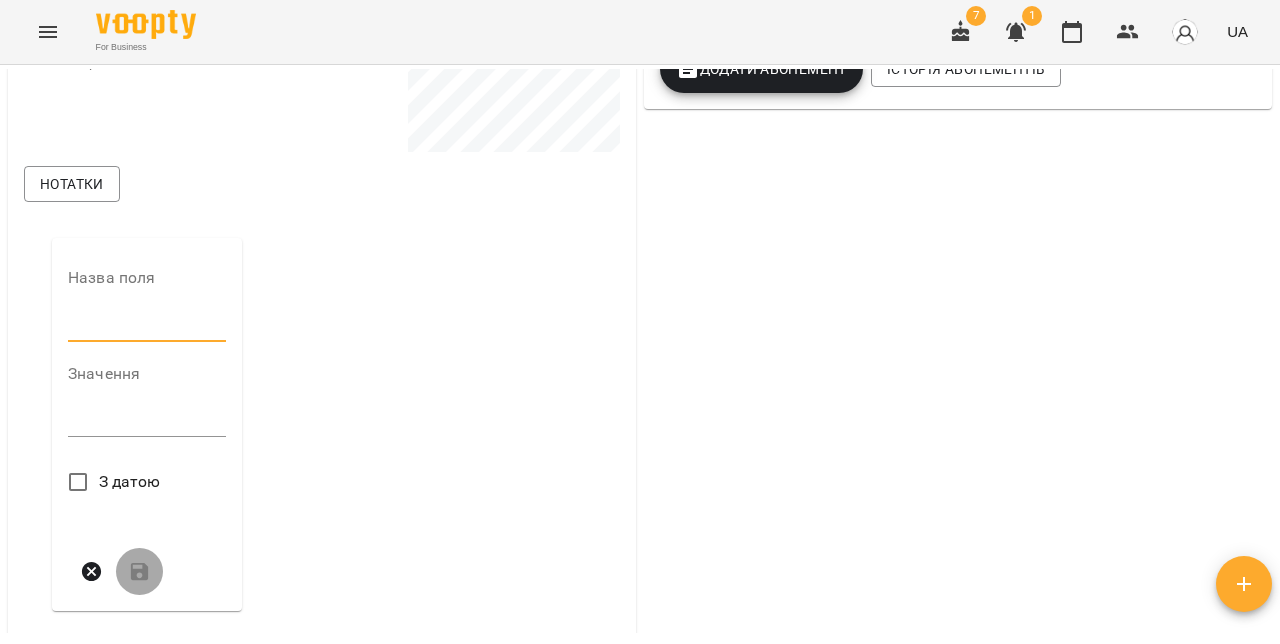 scroll, scrollTop: 512, scrollLeft: 0, axis: vertical 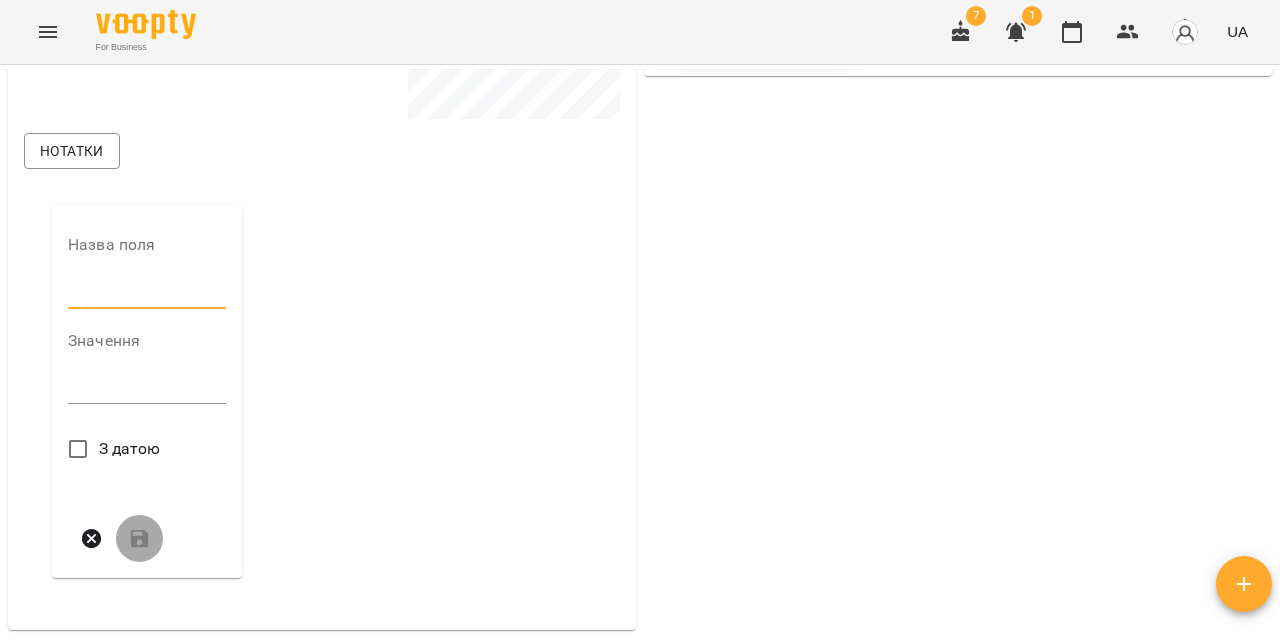 type on "**********" 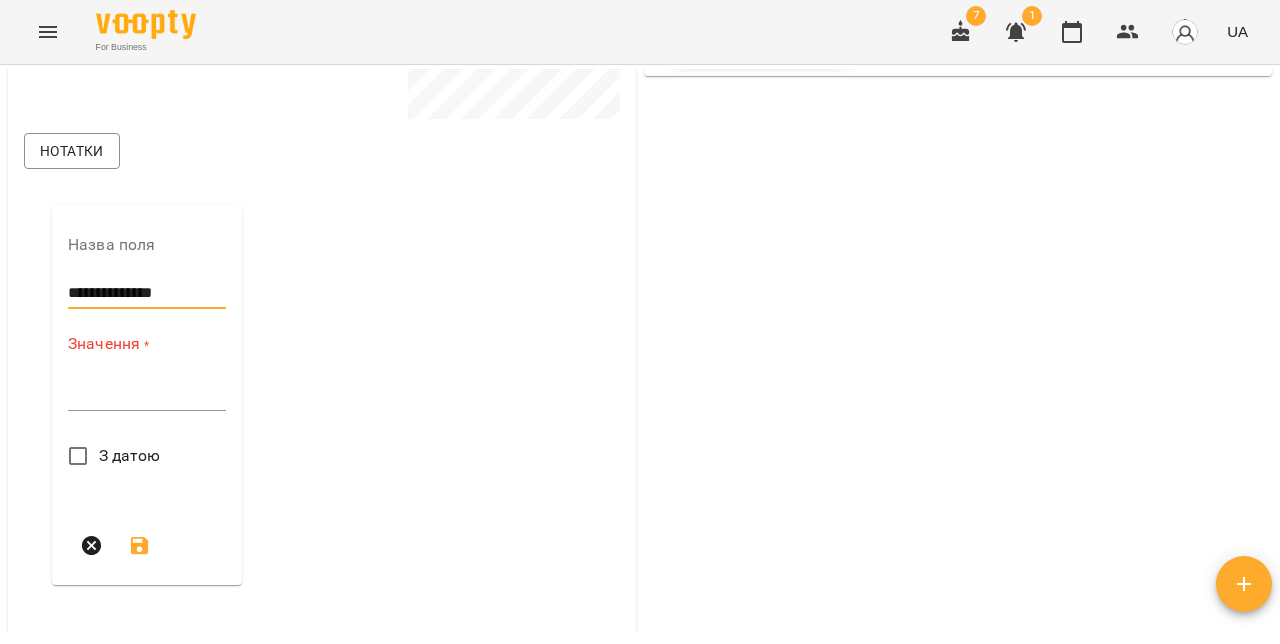 click at bounding box center [147, 394] 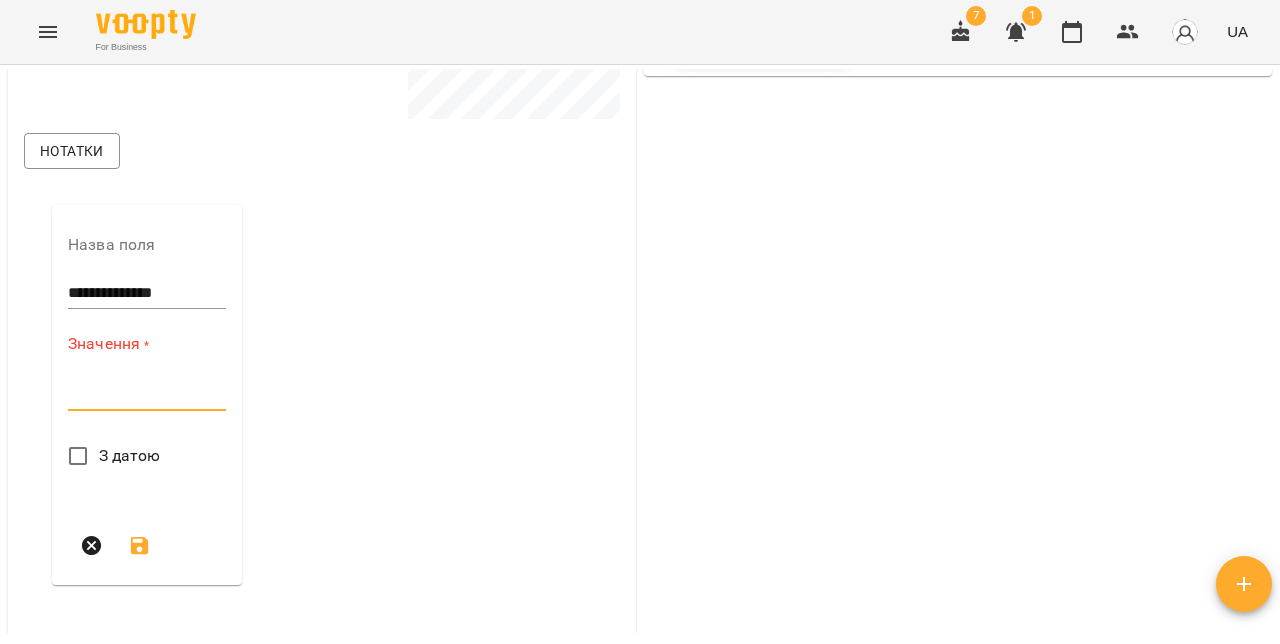 paste on "**********" 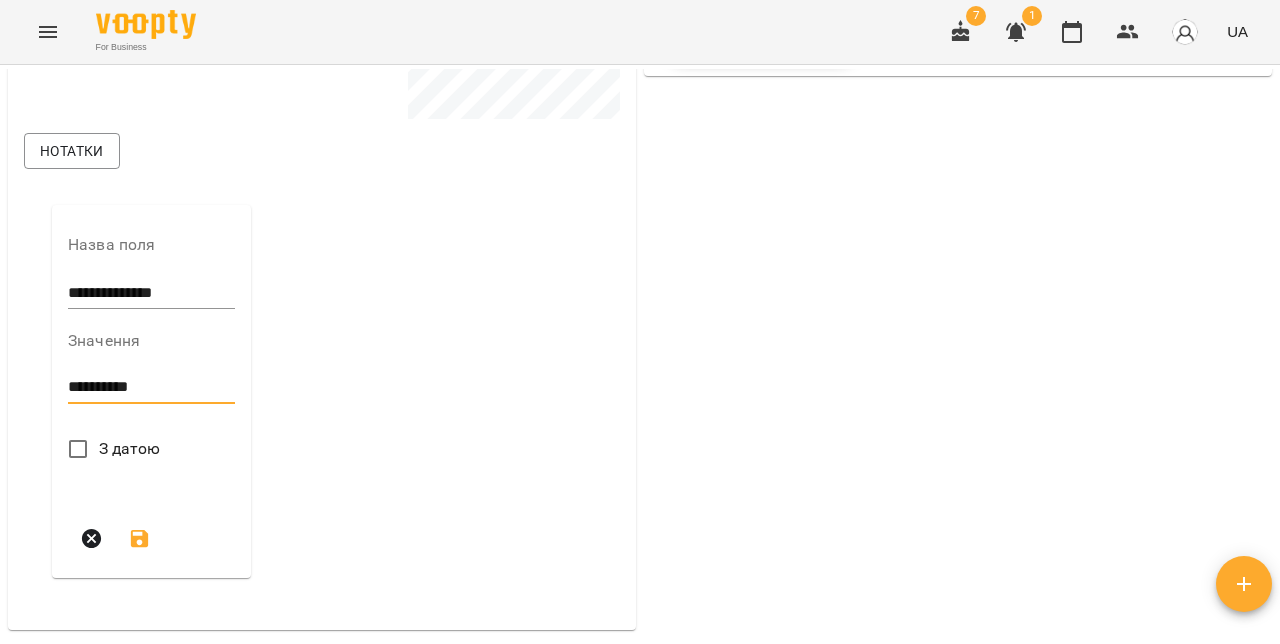 type on "**********" 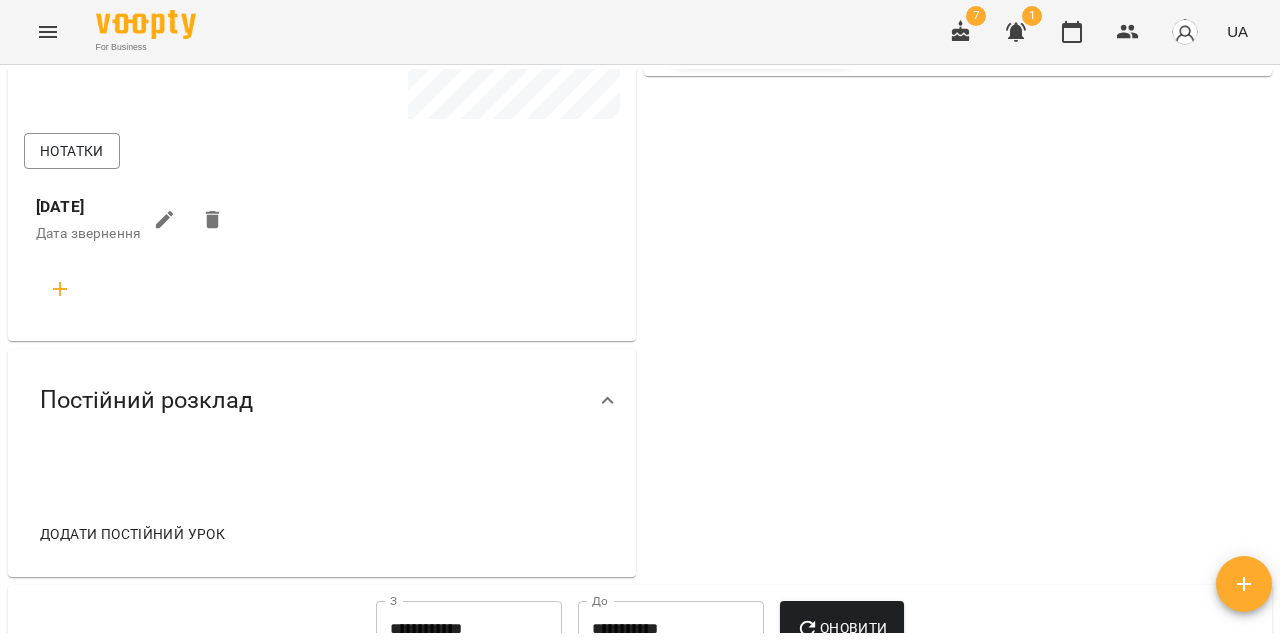 click 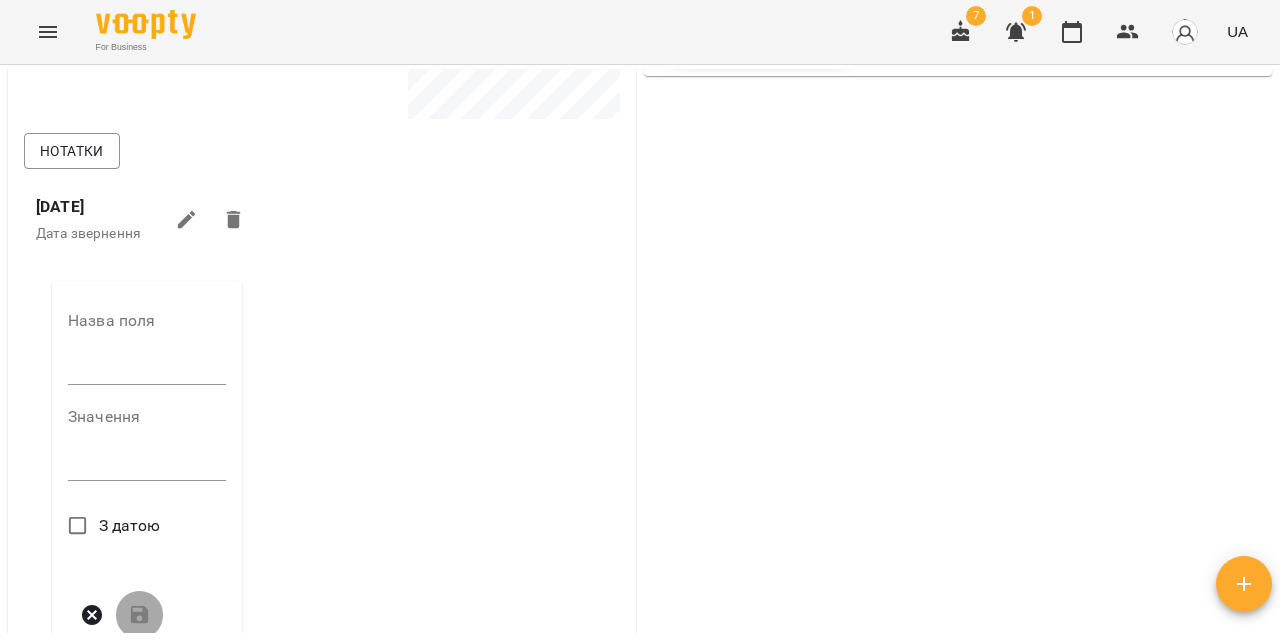 click at bounding box center [147, 369] 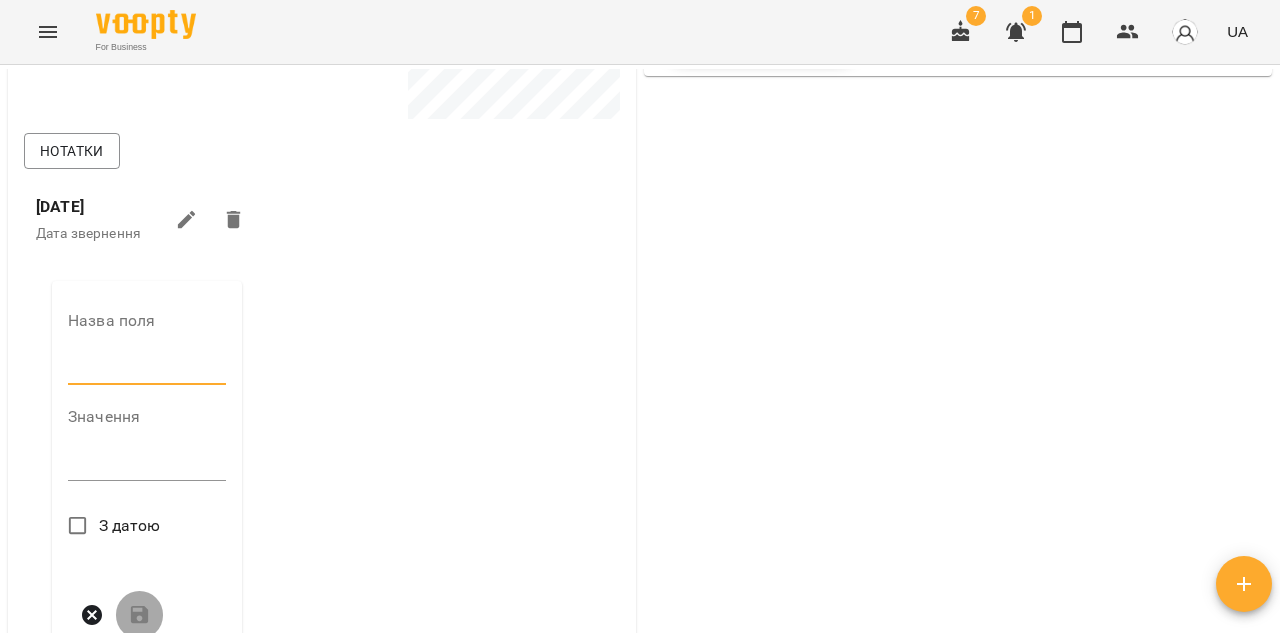 type on "**********" 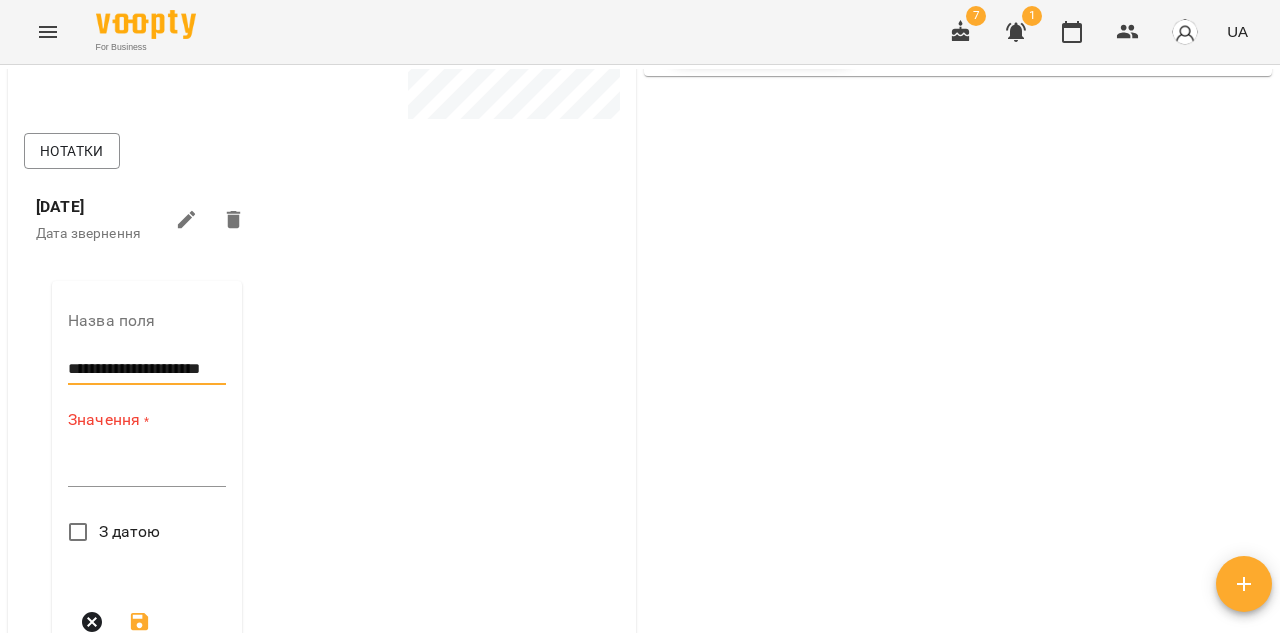 click at bounding box center (147, 470) 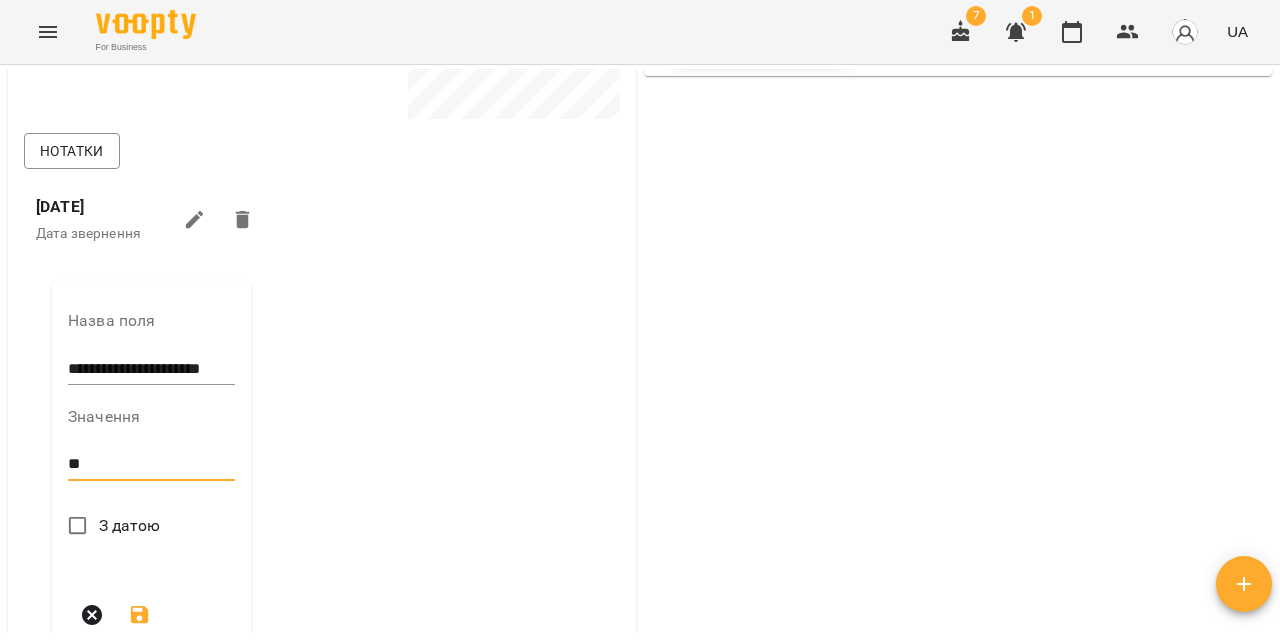type on "*" 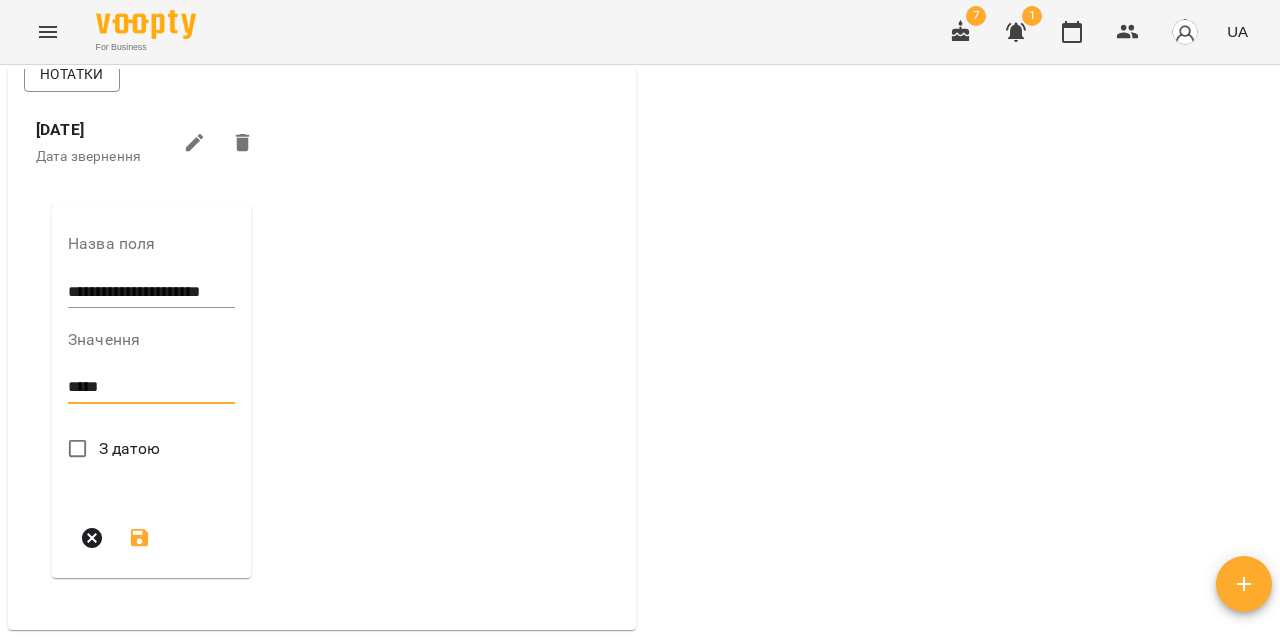 scroll, scrollTop: 599, scrollLeft: 0, axis: vertical 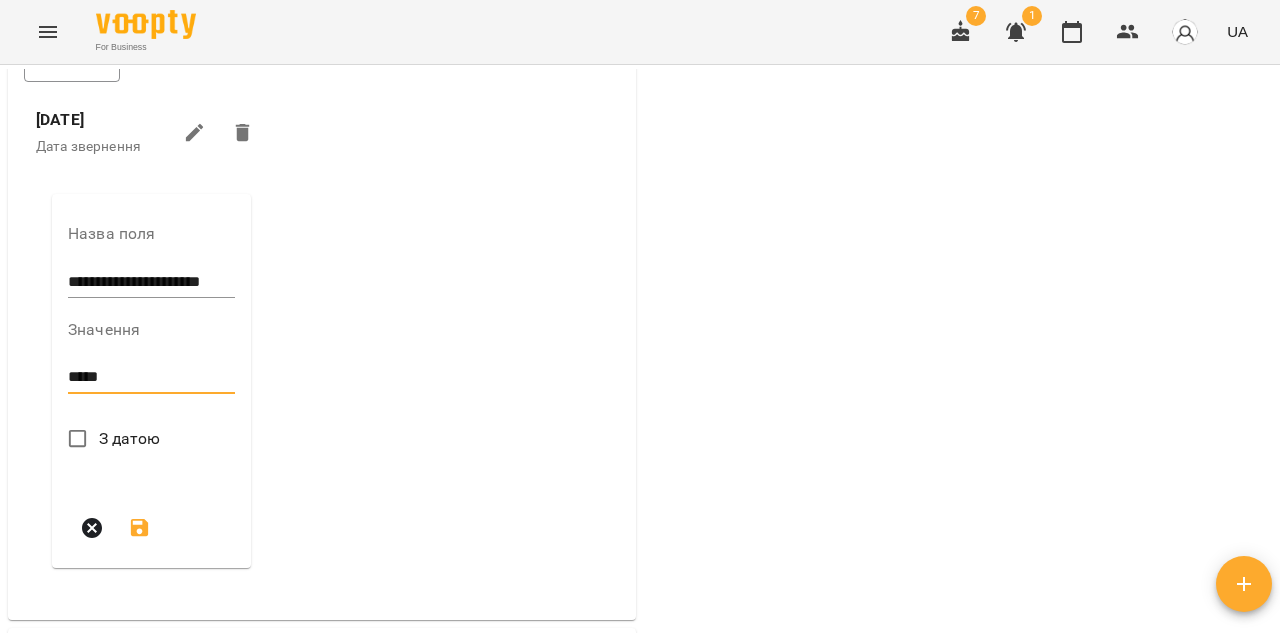 type on "*****" 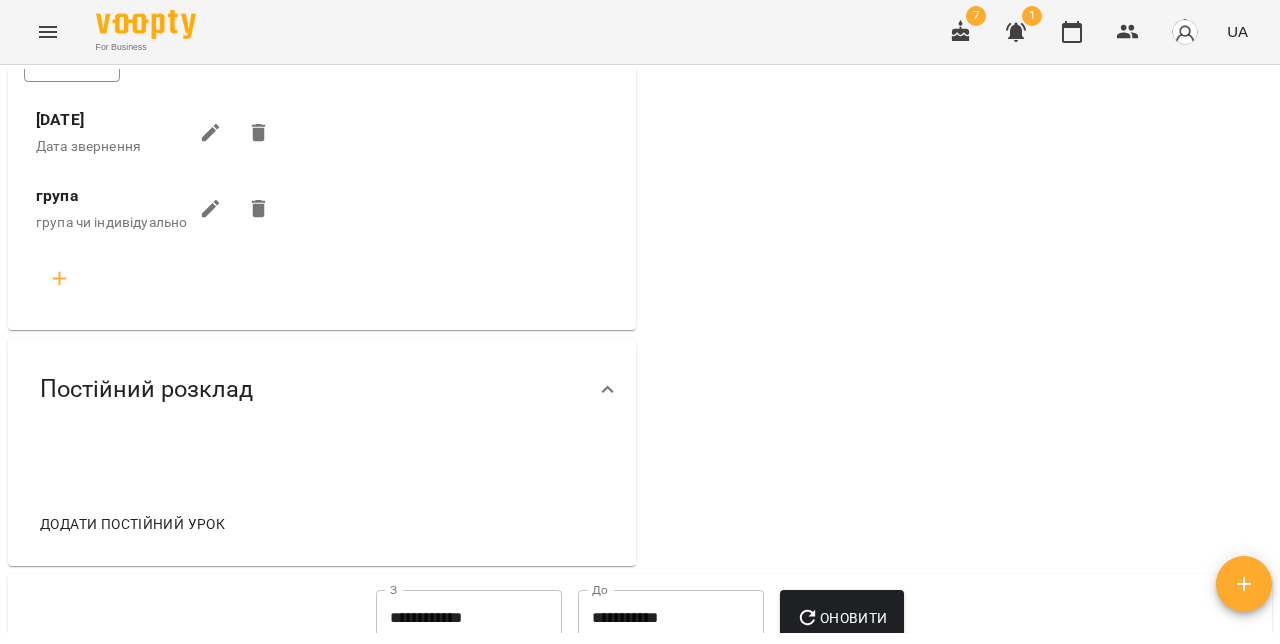 click 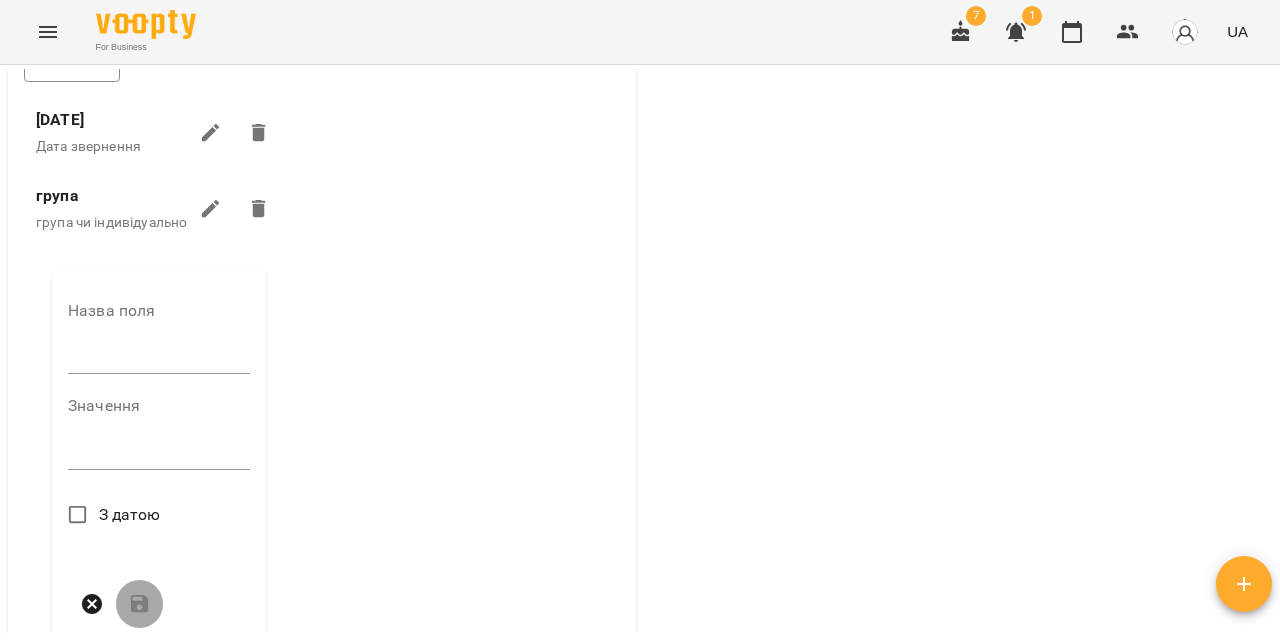 click at bounding box center [159, 358] 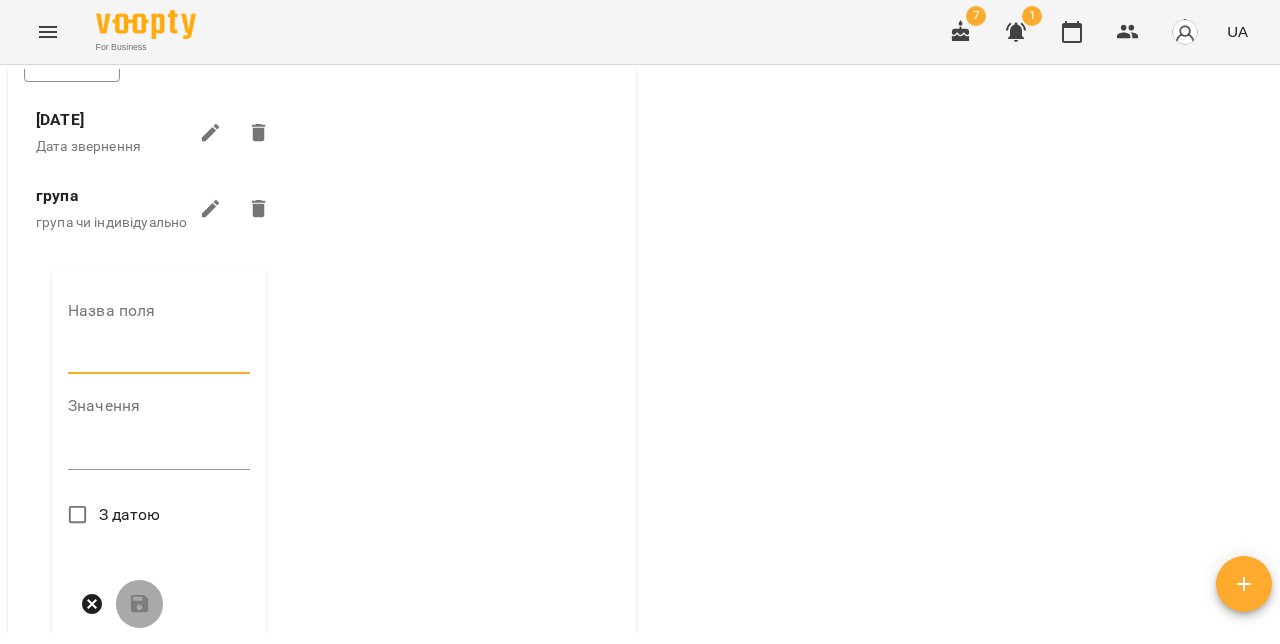 type on "*****" 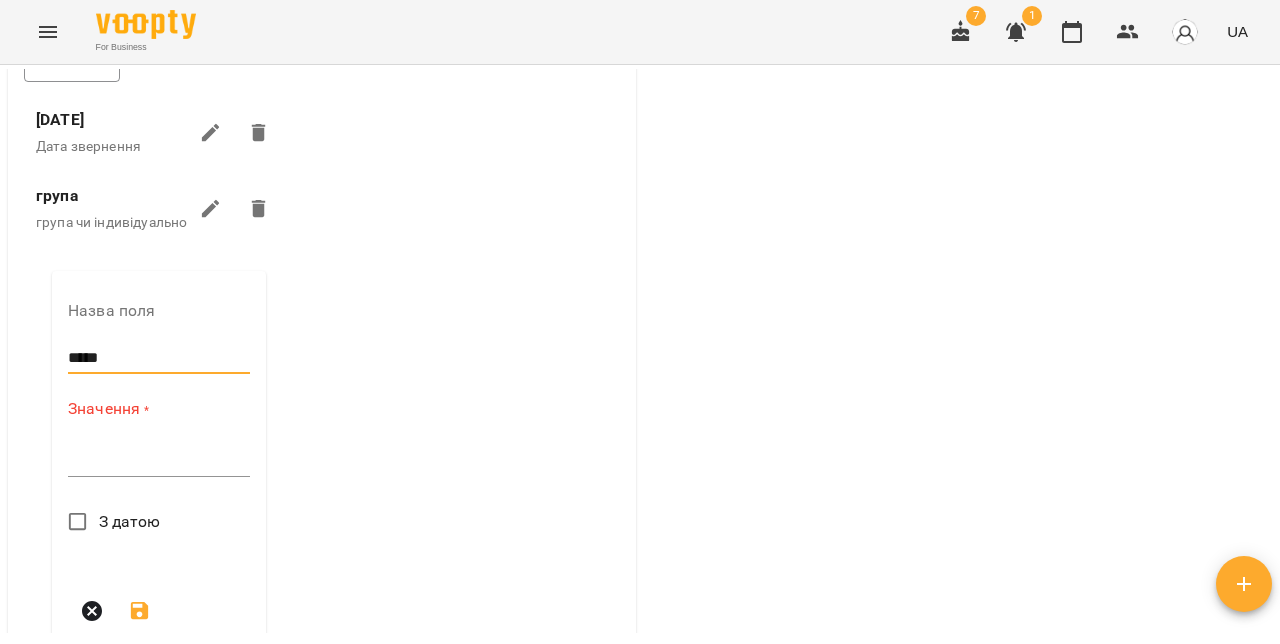 click on "Значення   * *" at bounding box center [159, 441] 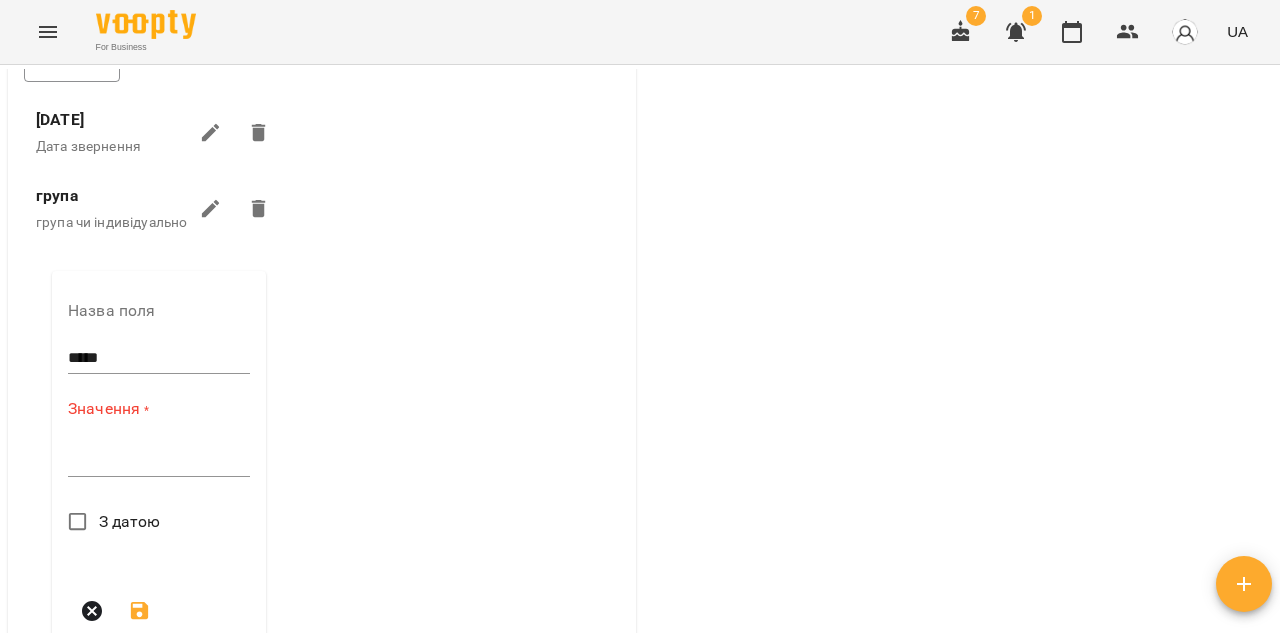 click on "*" at bounding box center (159, 461) 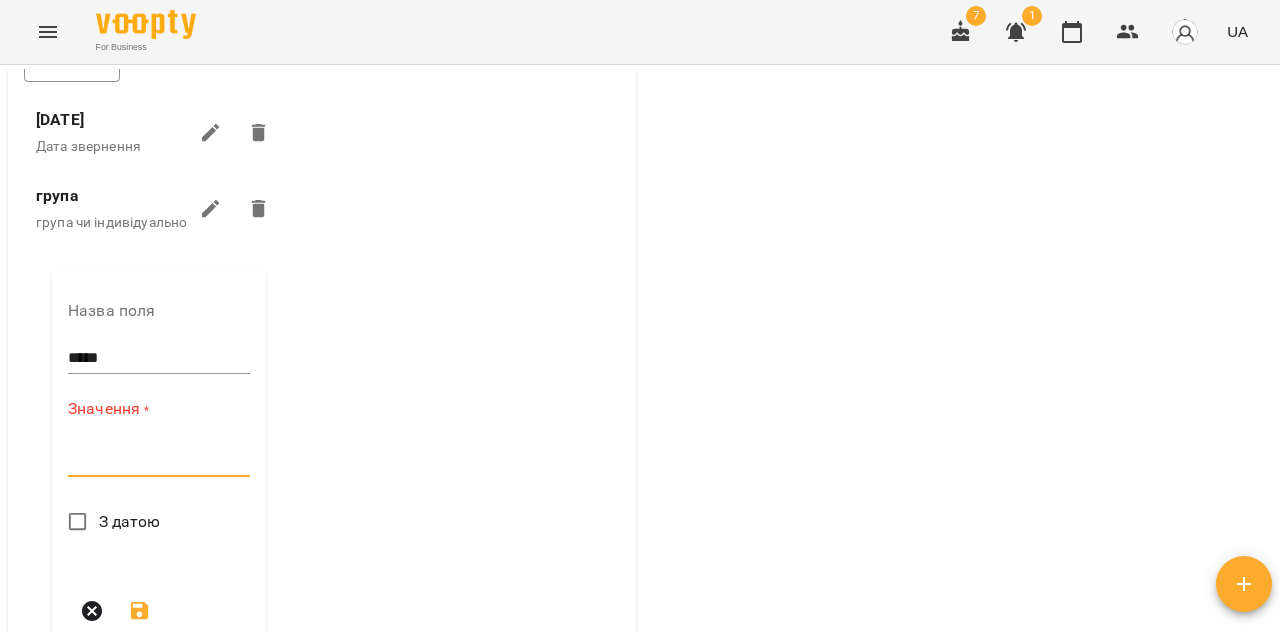 paste on "**********" 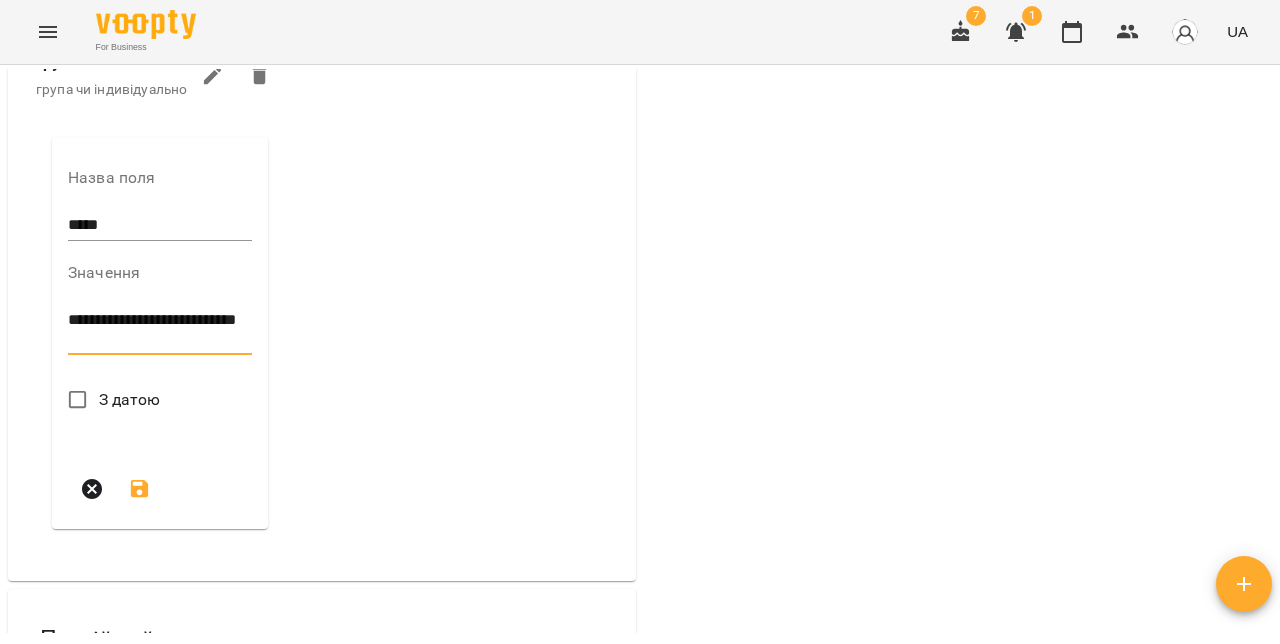 scroll, scrollTop: 755, scrollLeft: 0, axis: vertical 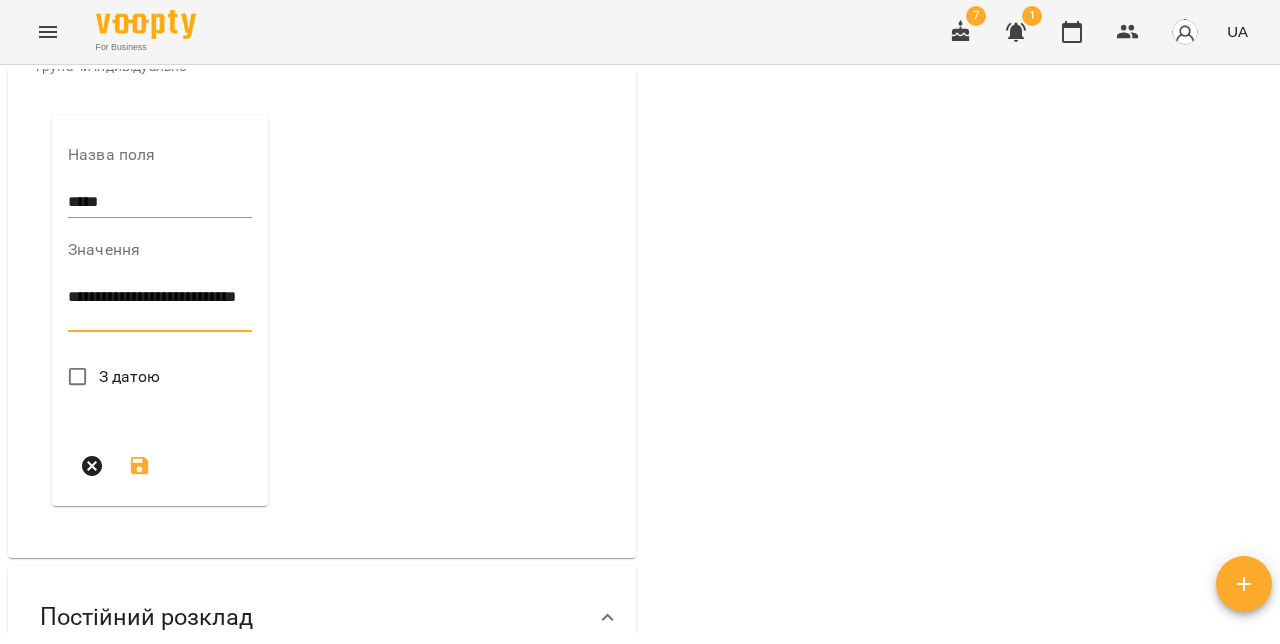 type on "**********" 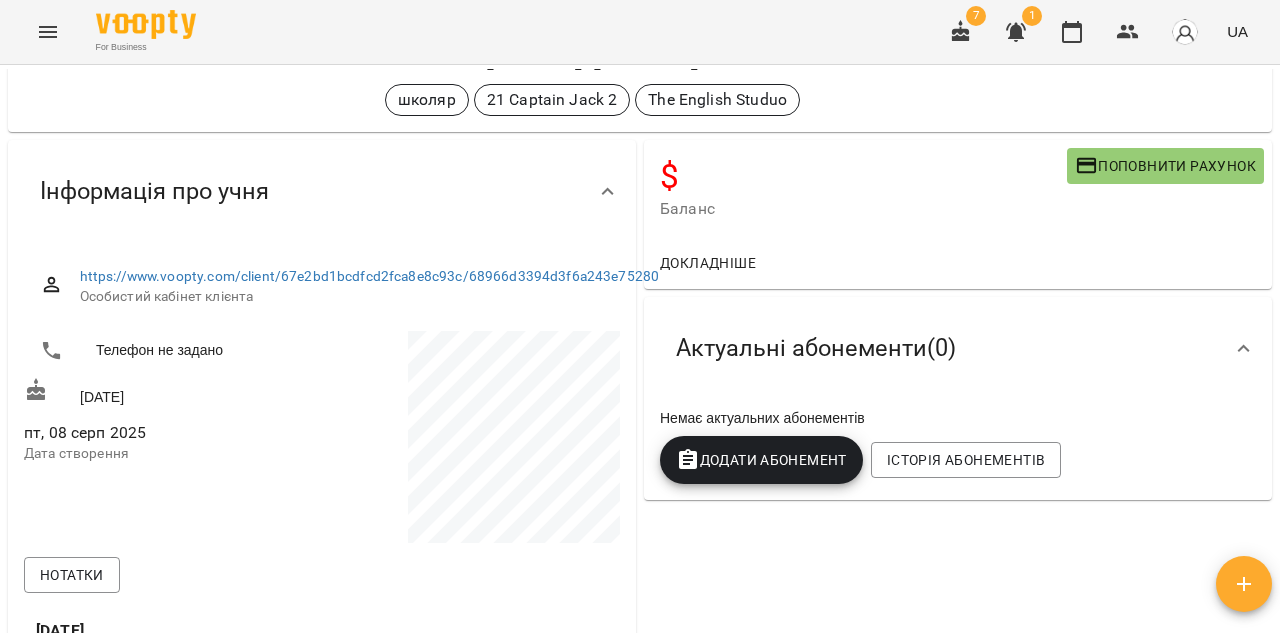 scroll, scrollTop: 0, scrollLeft: 0, axis: both 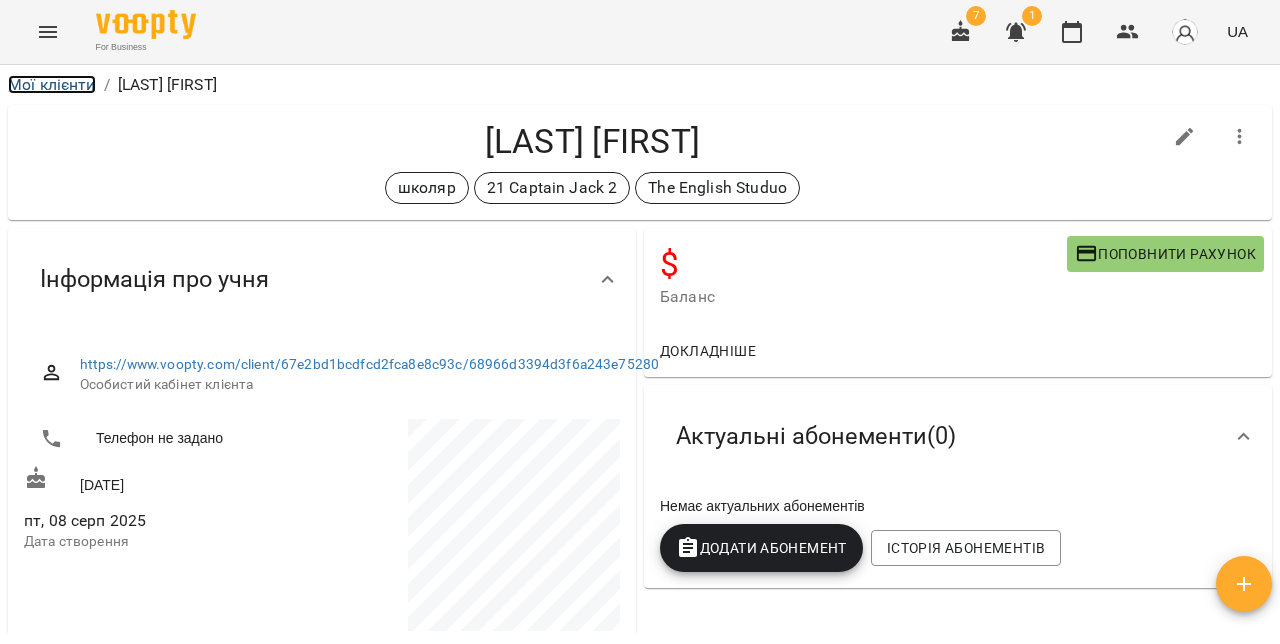 click on "Мої клієнти" at bounding box center (52, 84) 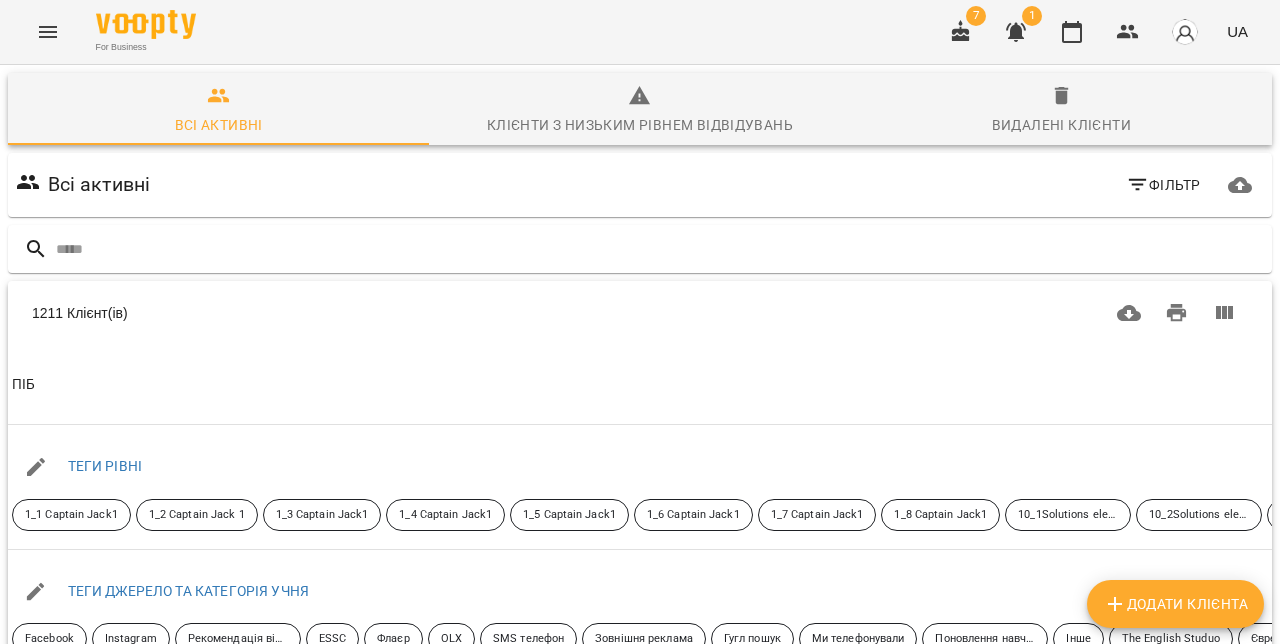 click on "Додати клієнта" at bounding box center [1175, 604] 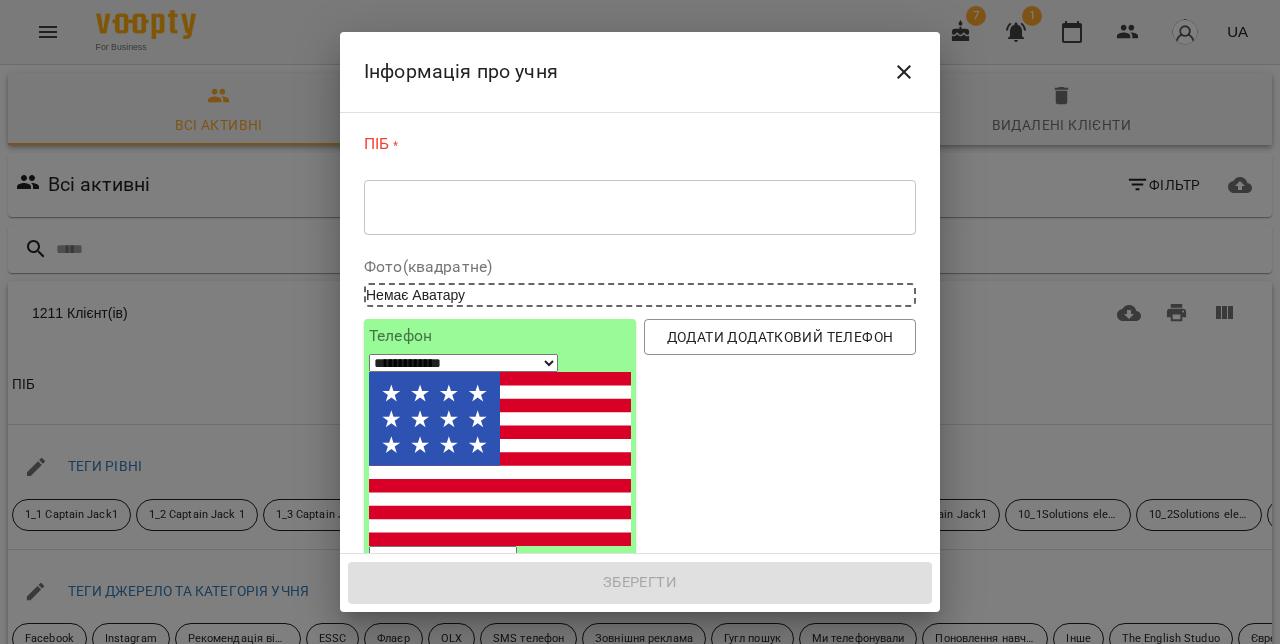 click at bounding box center (640, 207) 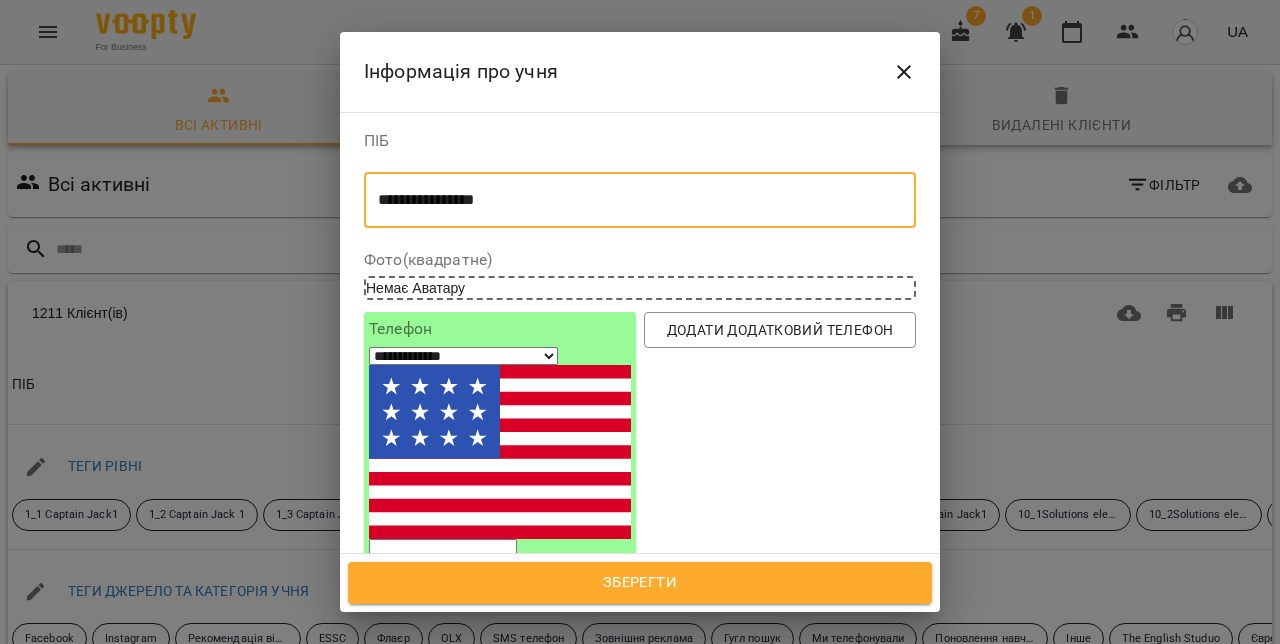 type on "**********" 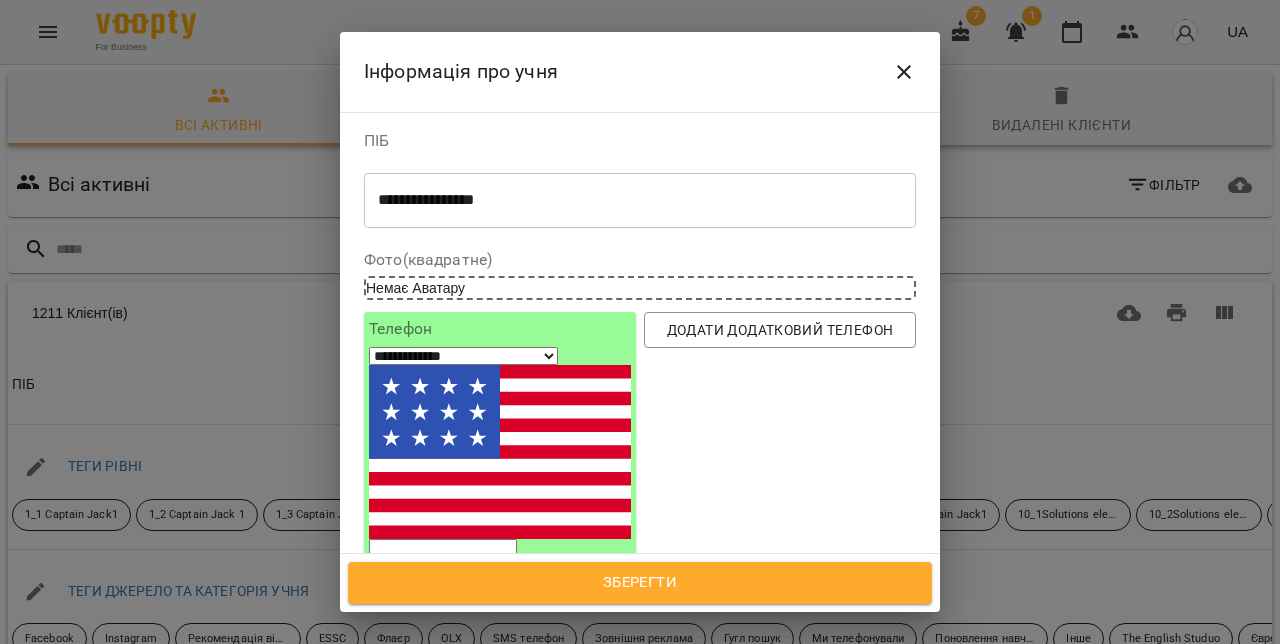 select on "**" 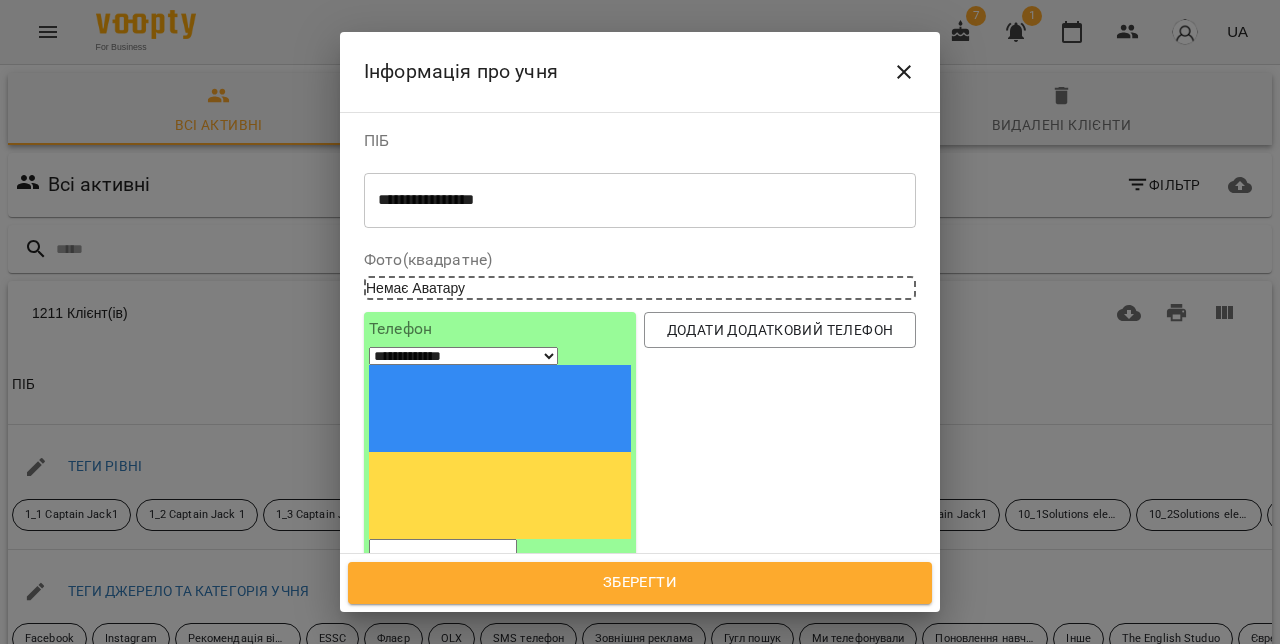 paste on "**********" 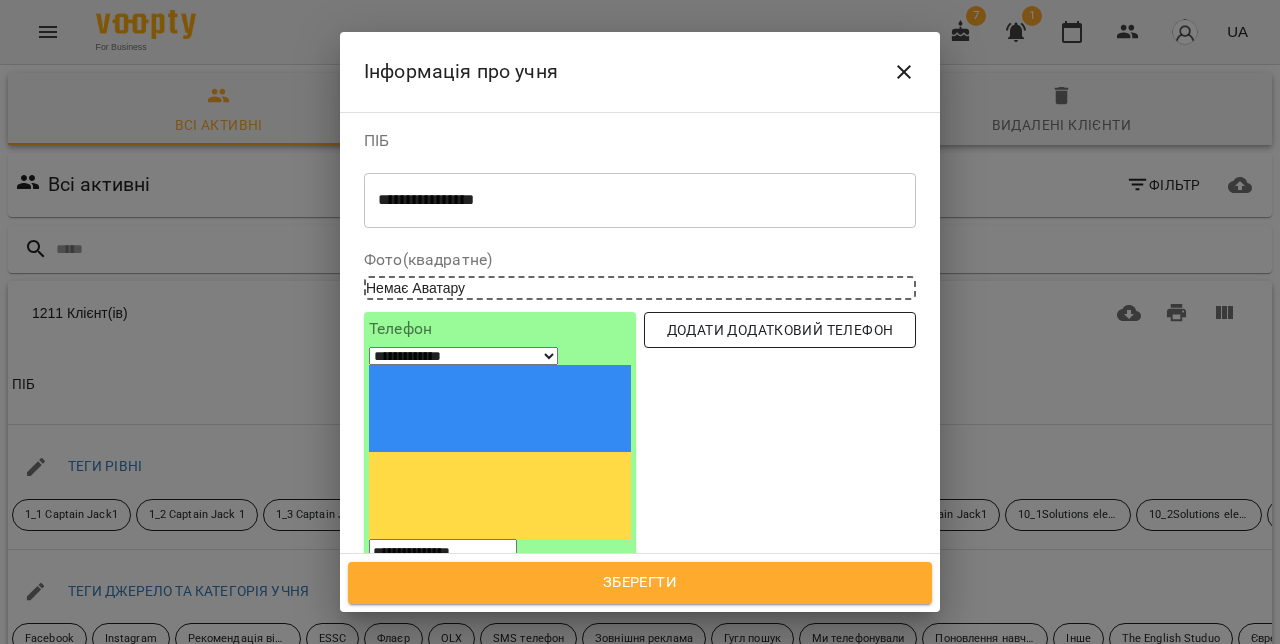 type on "**********" 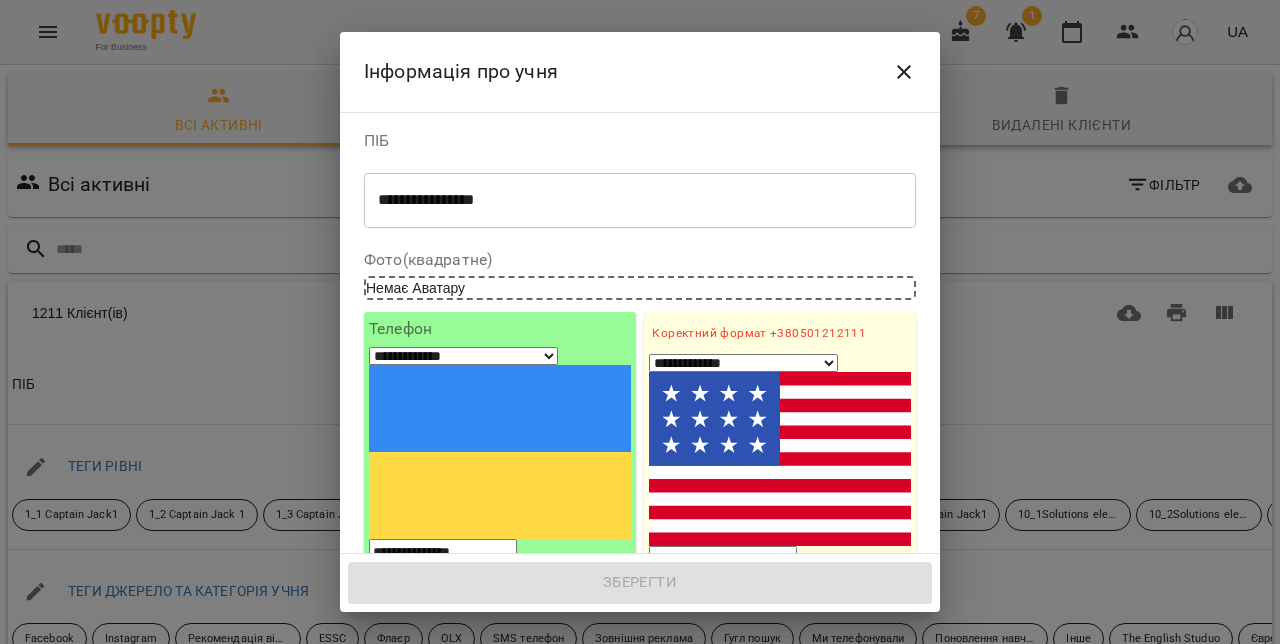 click on "1. Ім'я" at bounding box center [780, 636] 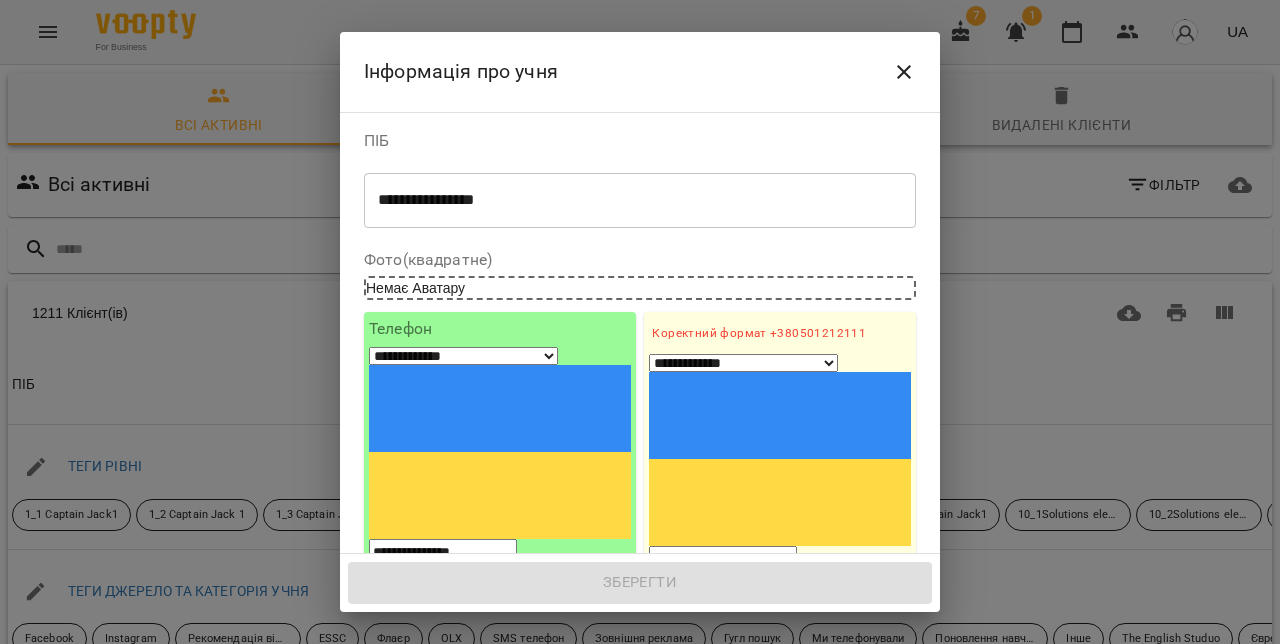 paste on "**********" 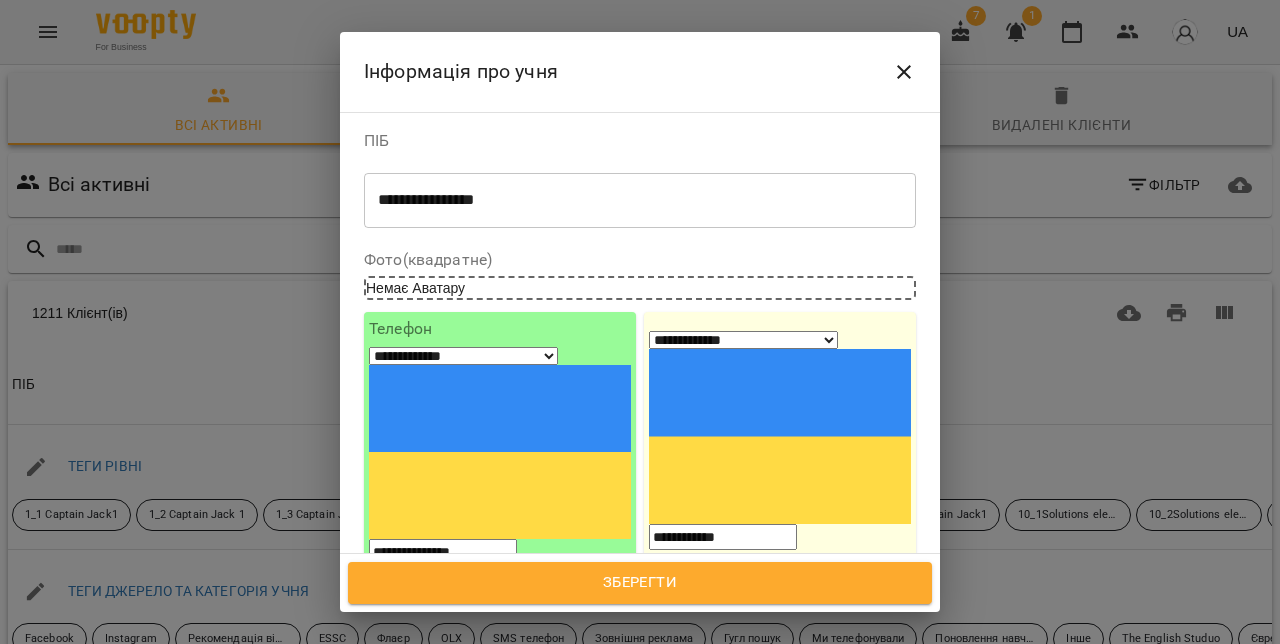scroll, scrollTop: 97, scrollLeft: 0, axis: vertical 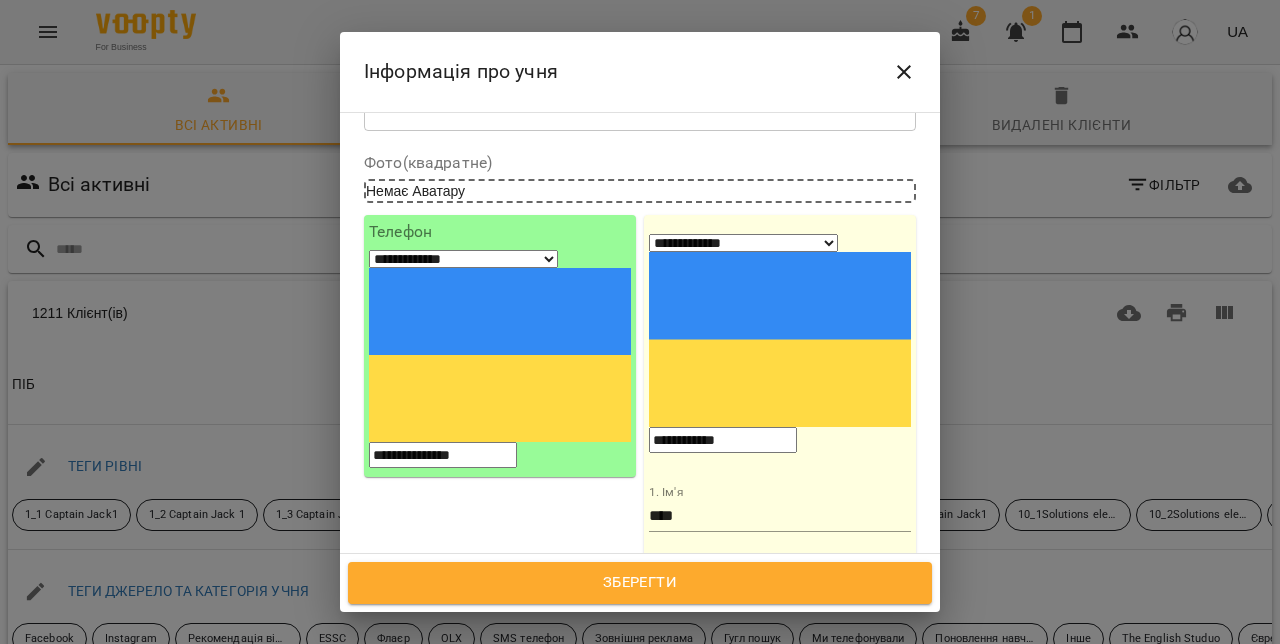 type on "**********" 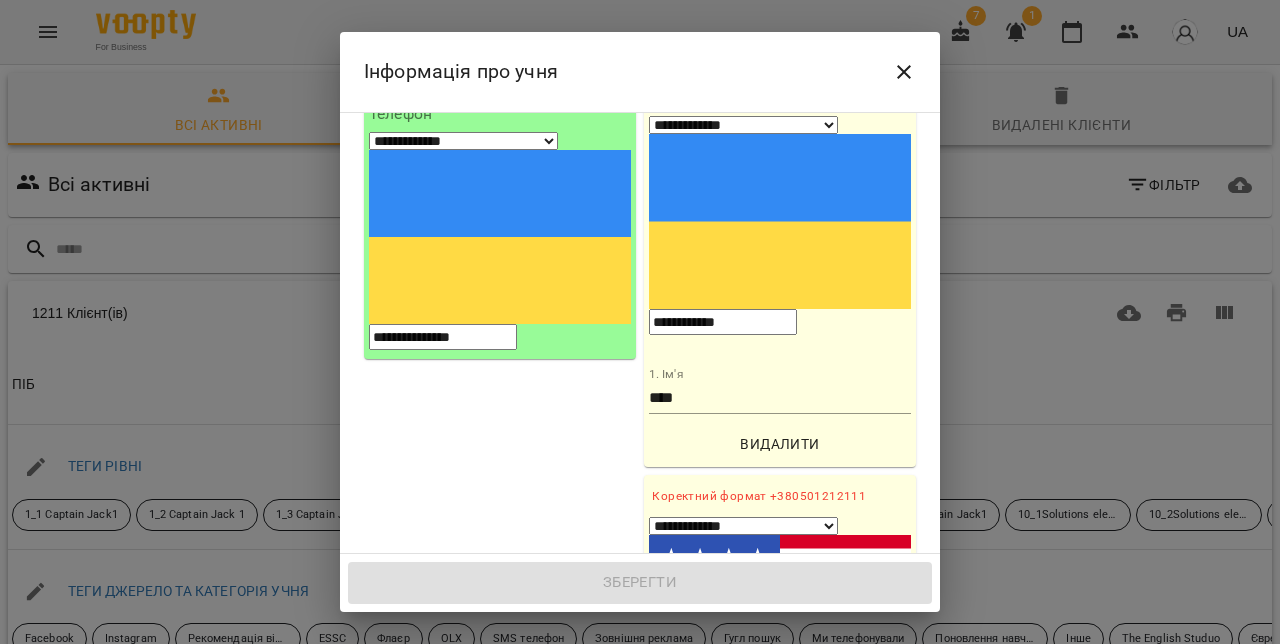scroll, scrollTop: 241, scrollLeft: 0, axis: vertical 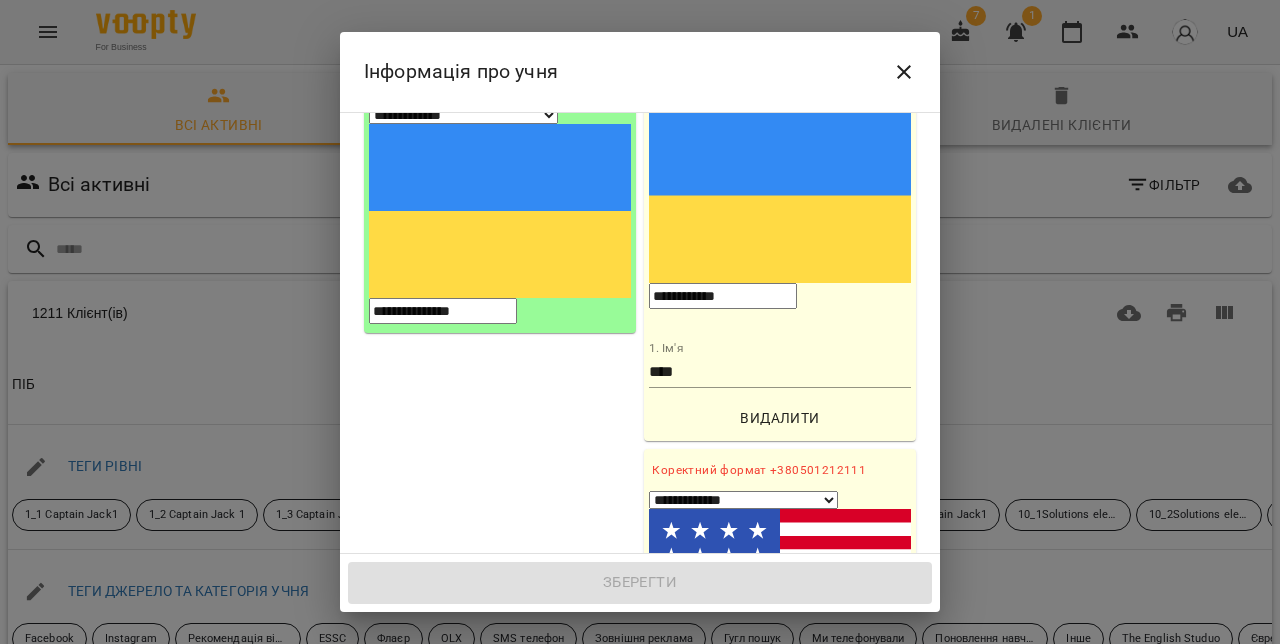 click on "2. Ім'я" at bounding box center (780, 758) 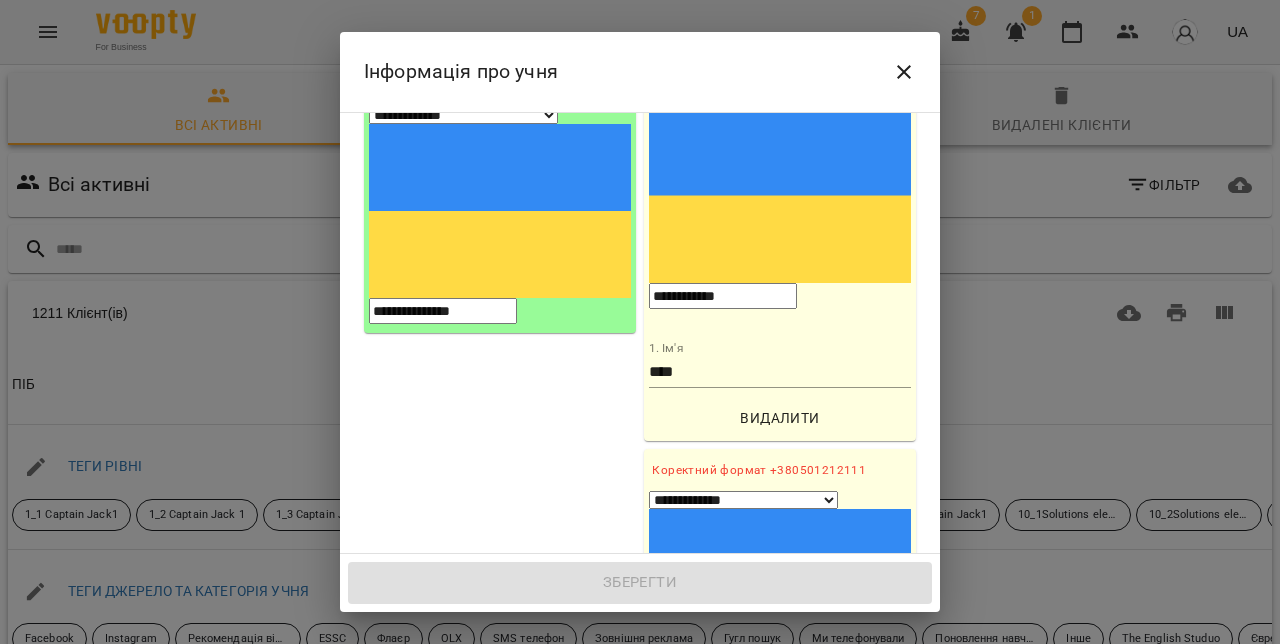 paste on "**********" 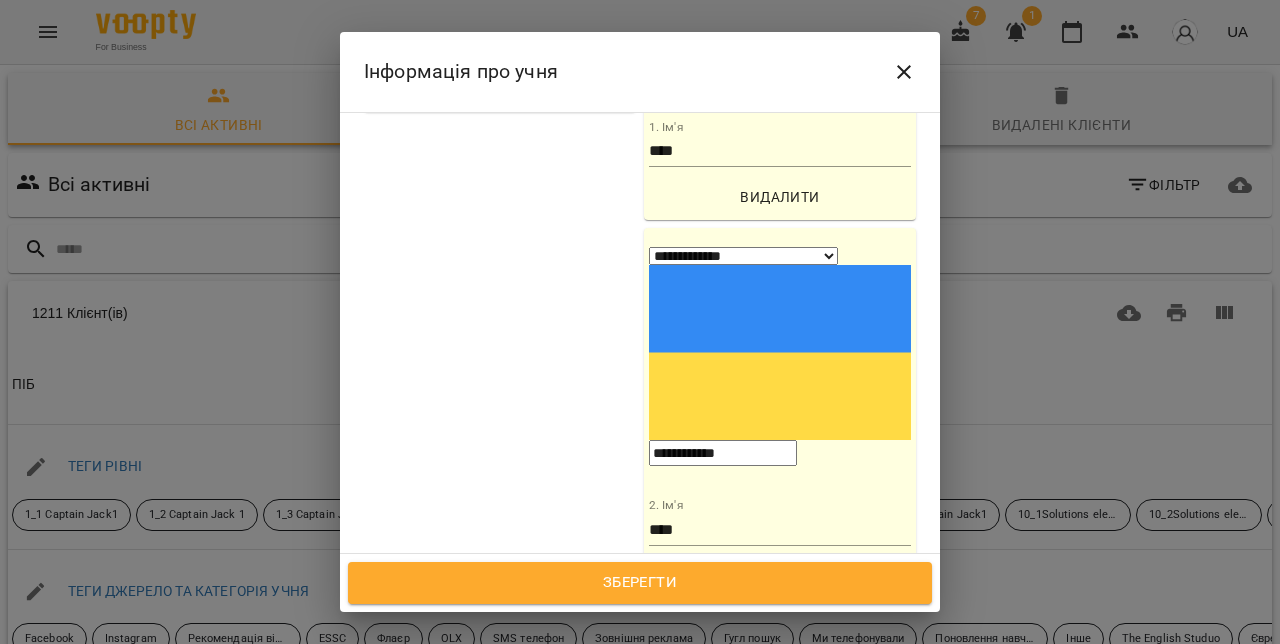 scroll, scrollTop: 505, scrollLeft: 0, axis: vertical 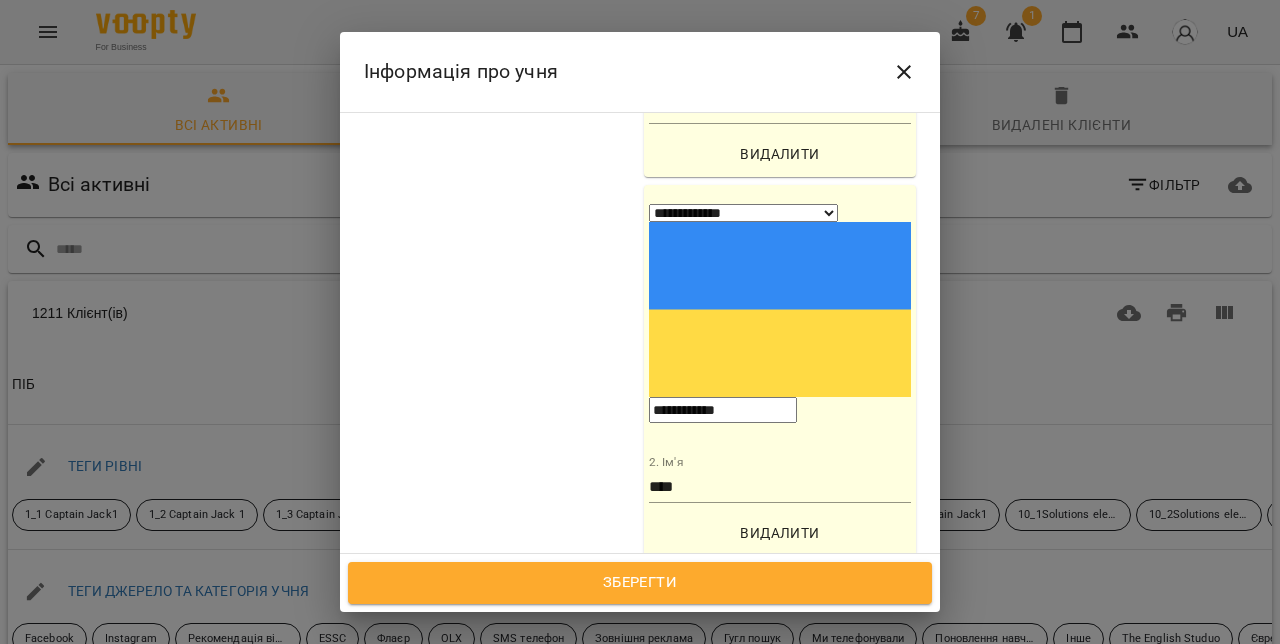 type on "**********" 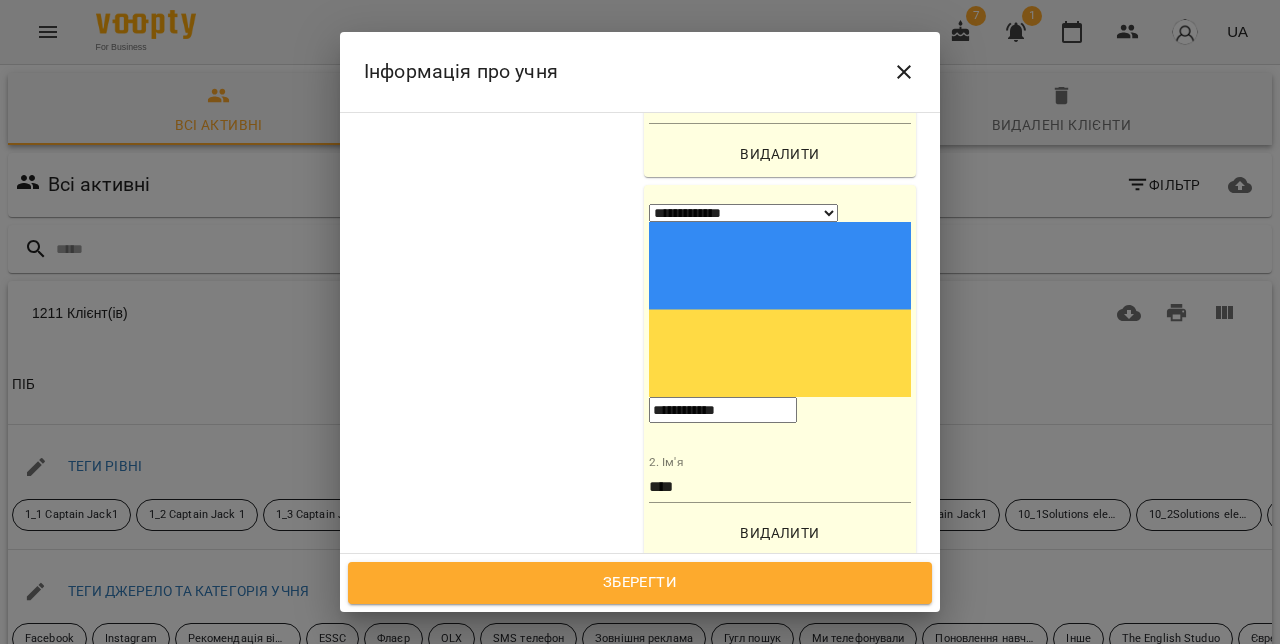 click at bounding box center (640, 680) 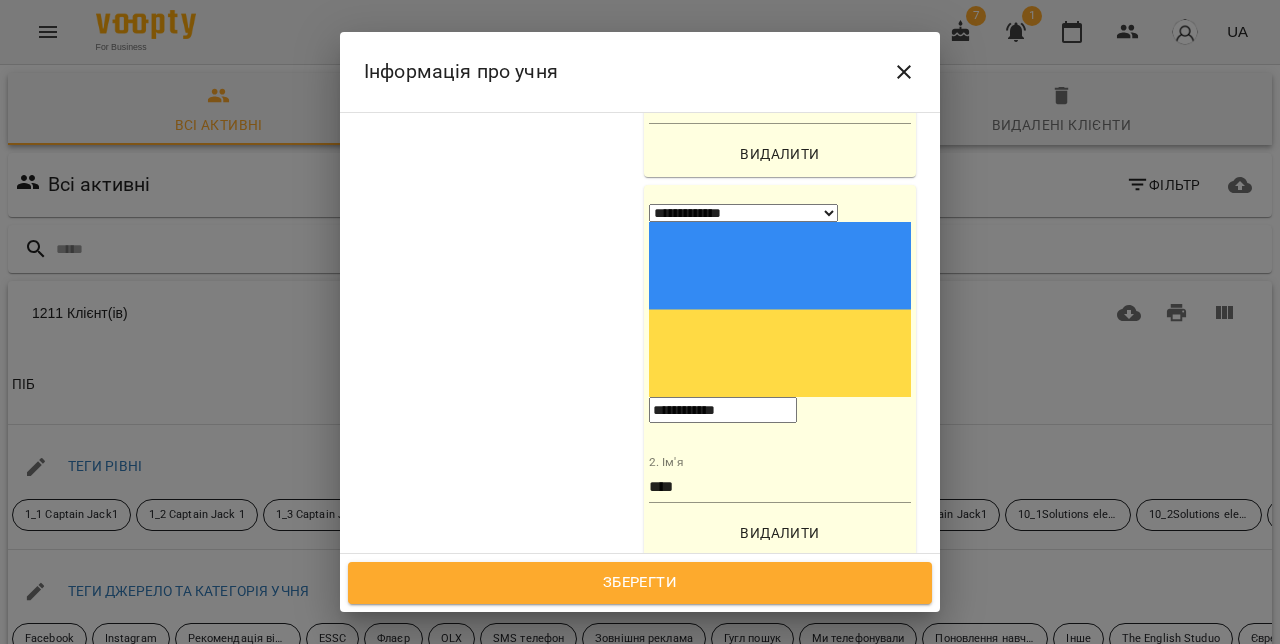 type on "**********" 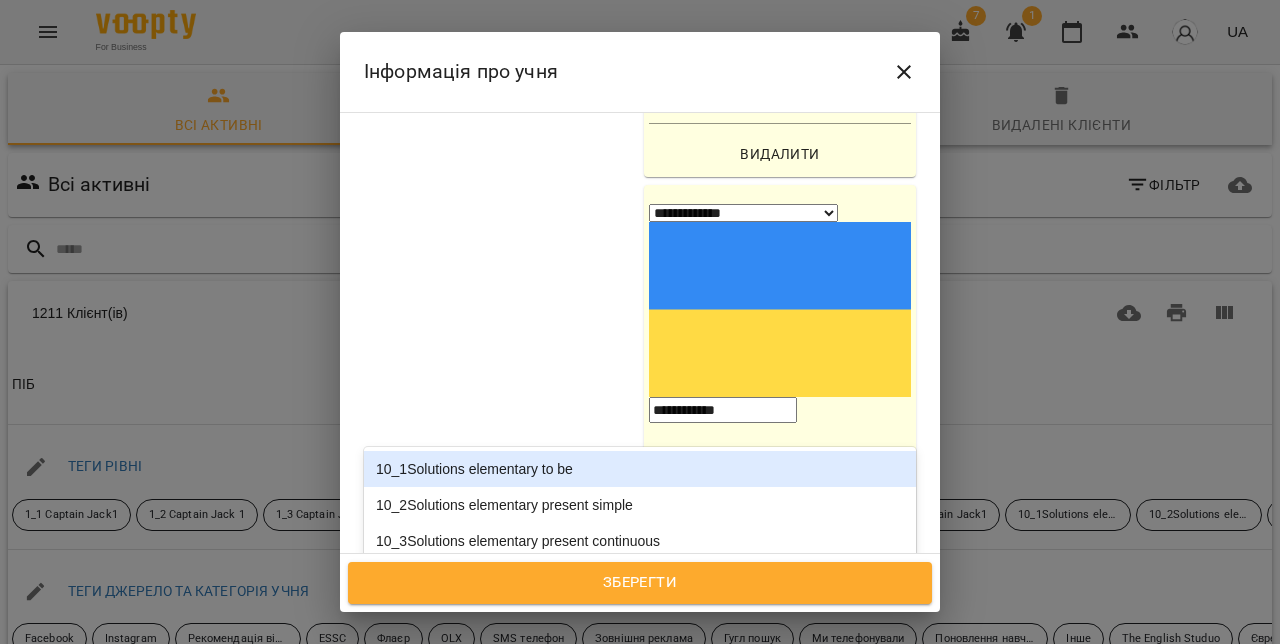 paste on "**********" 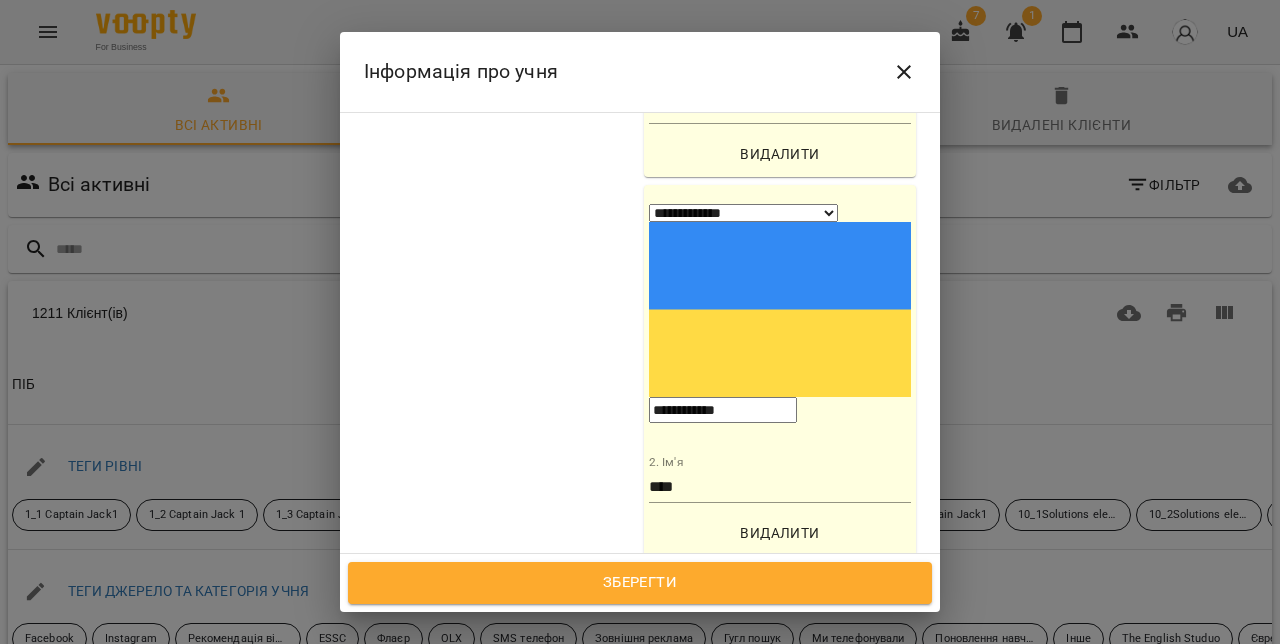 type on "***" 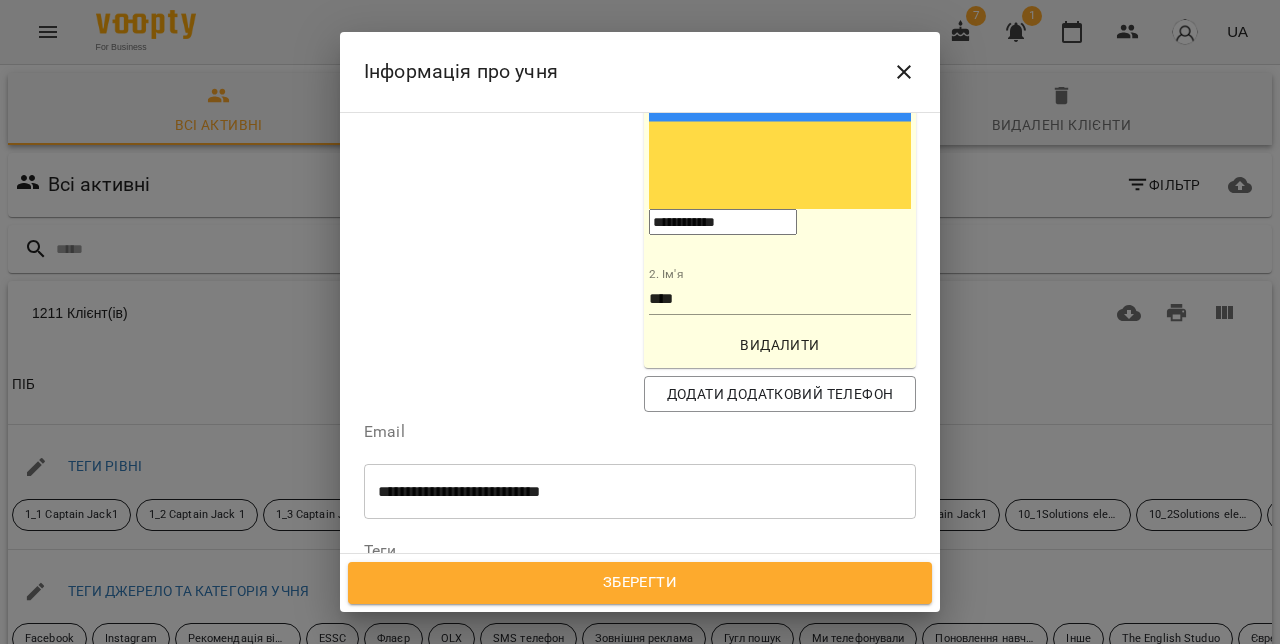 click on "Дата народження" at bounding box center [640, 635] 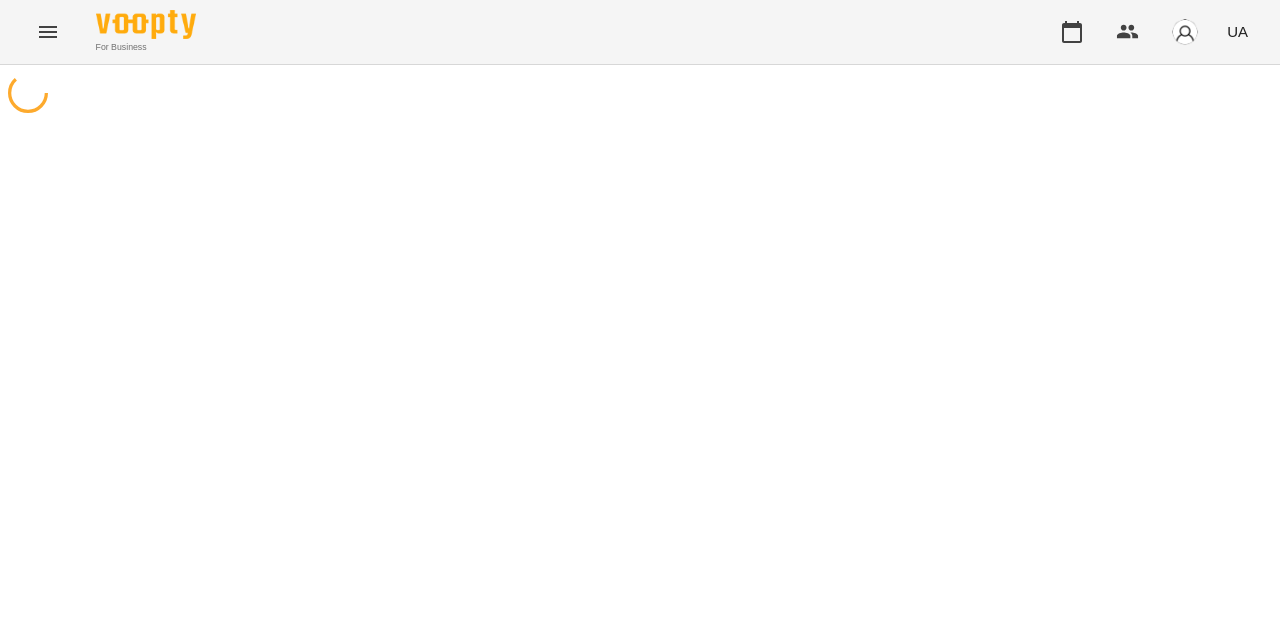 scroll, scrollTop: 0, scrollLeft: 0, axis: both 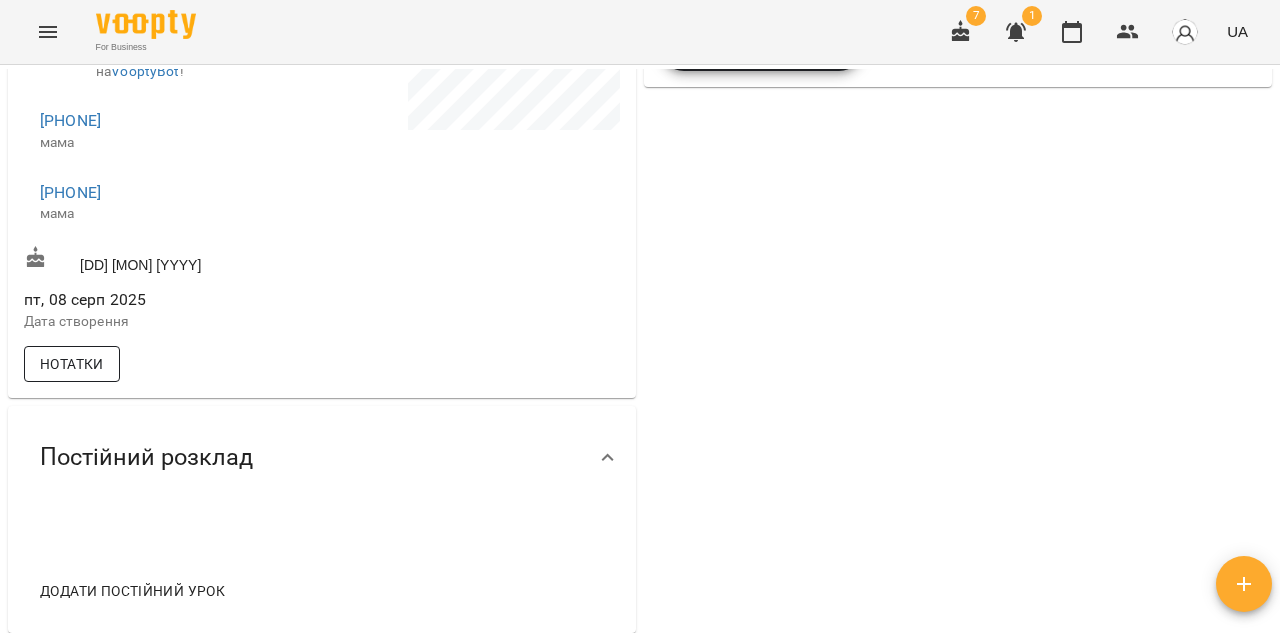 click on "Нотатки" at bounding box center [72, 364] 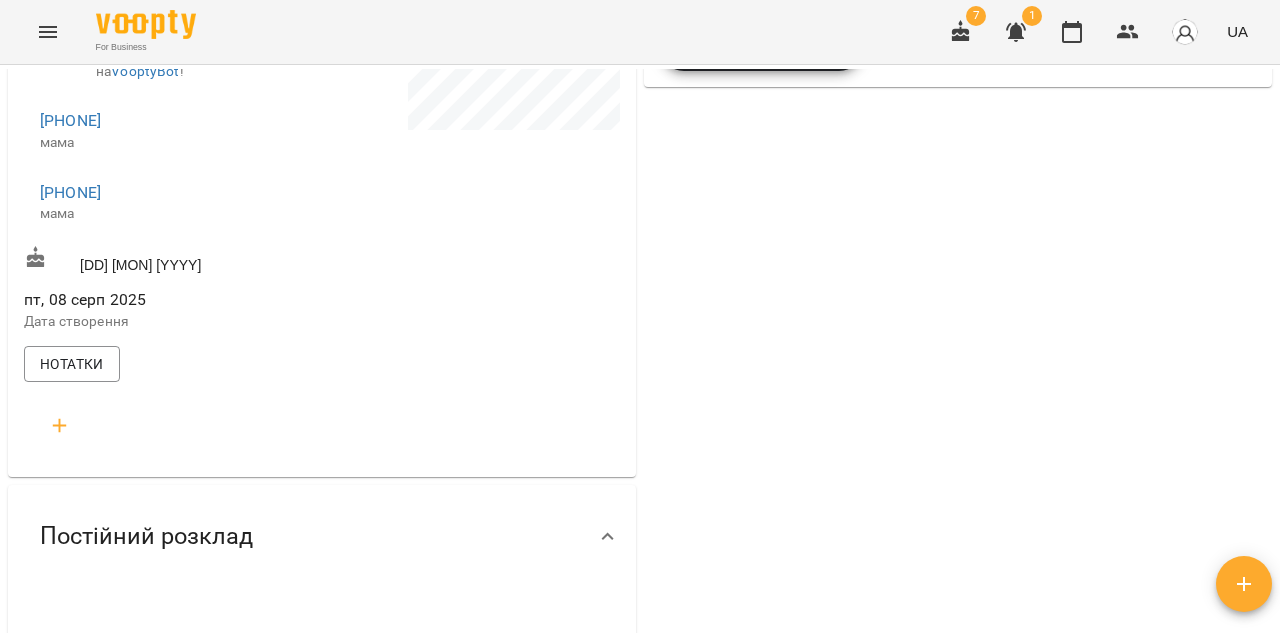 click at bounding box center (60, 426) 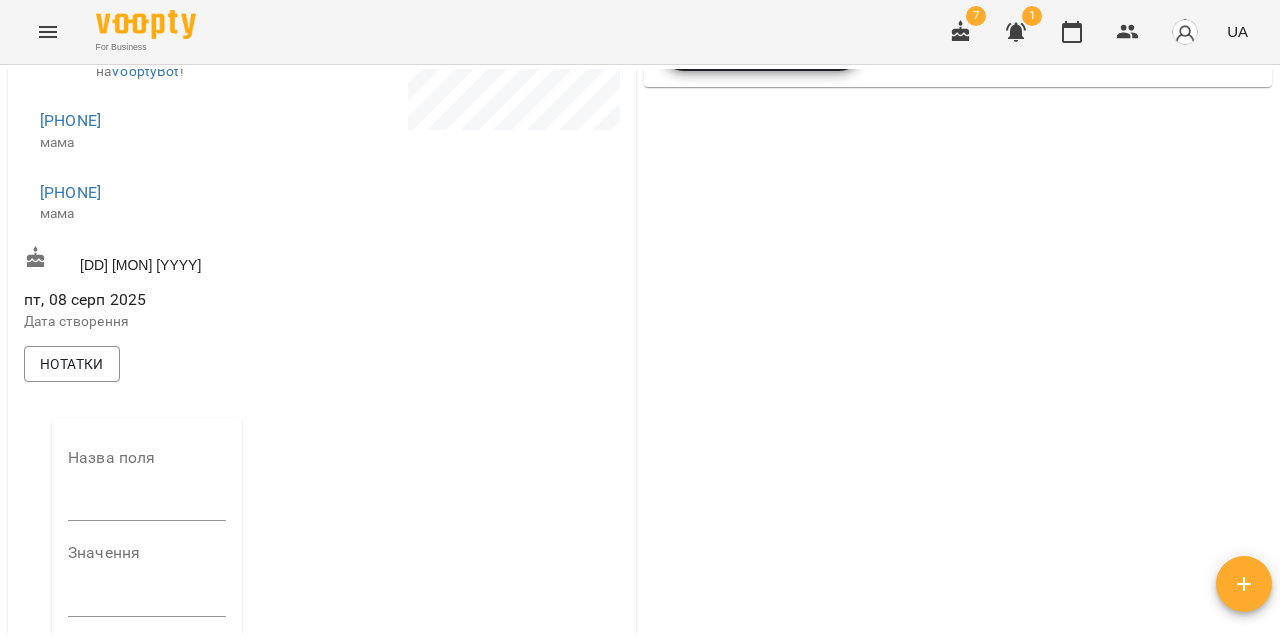 click at bounding box center [147, 505] 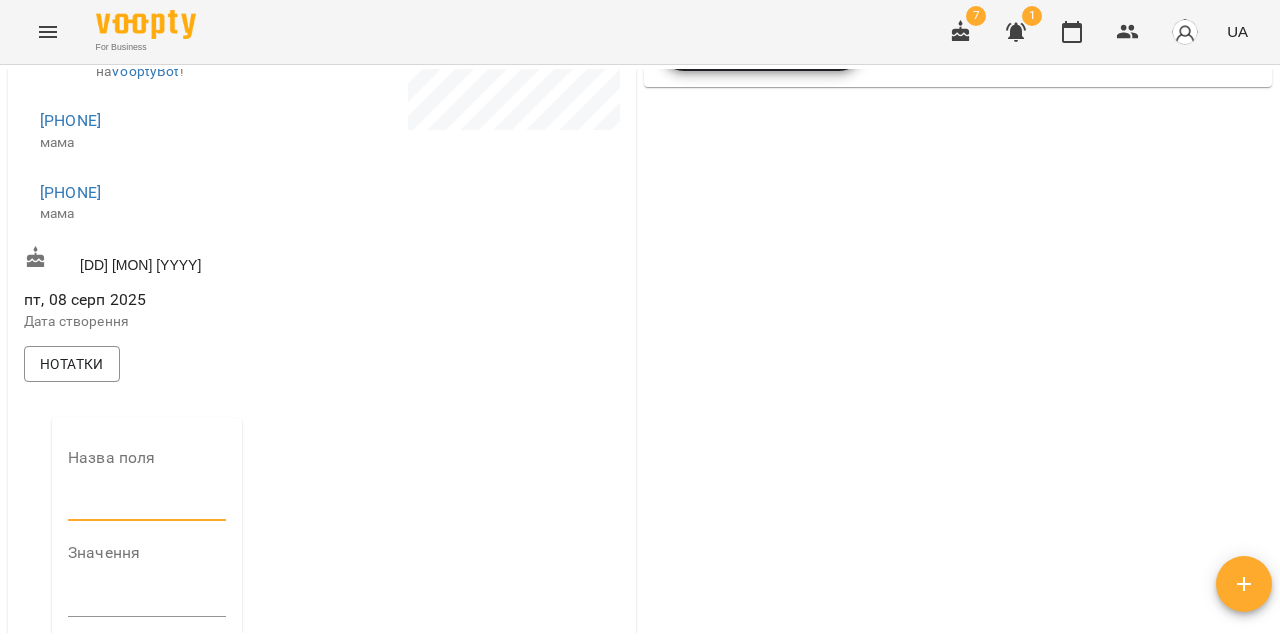 type on "**********" 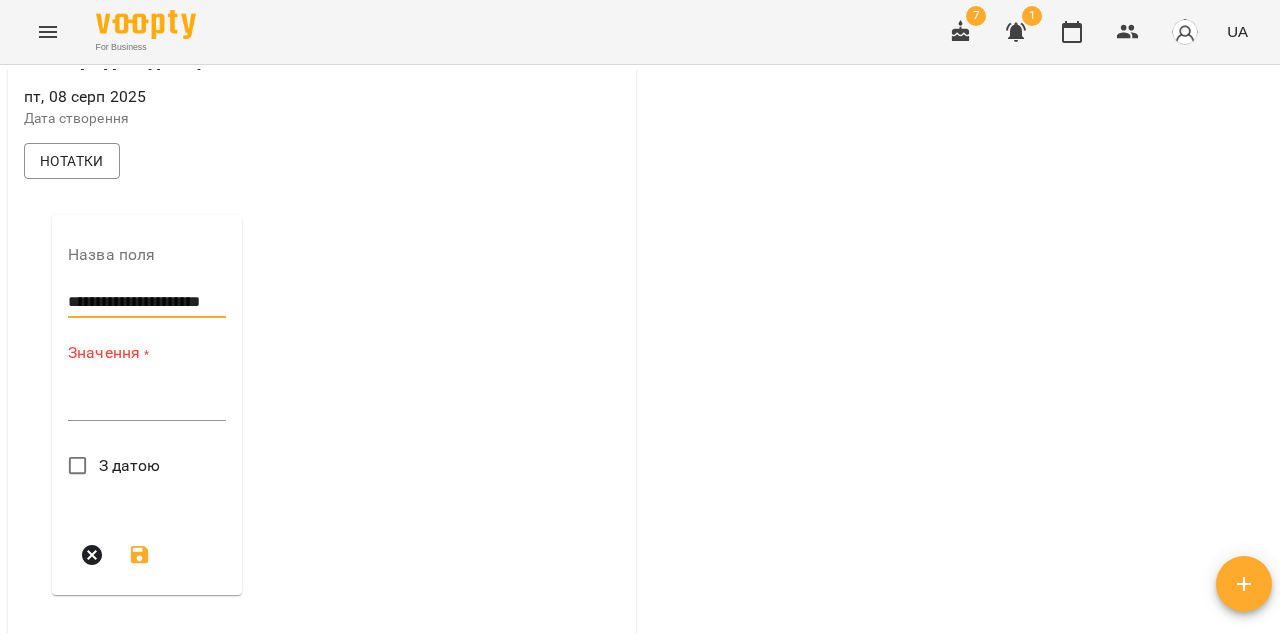 scroll, scrollTop: 710, scrollLeft: 0, axis: vertical 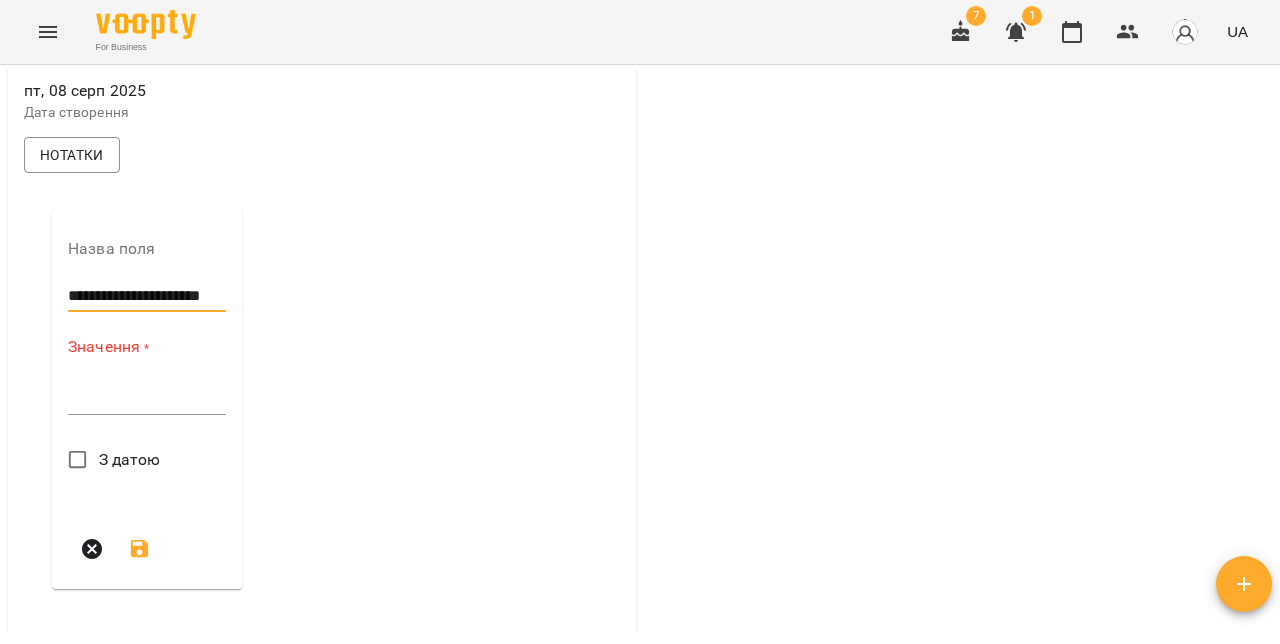 click at bounding box center (147, 398) 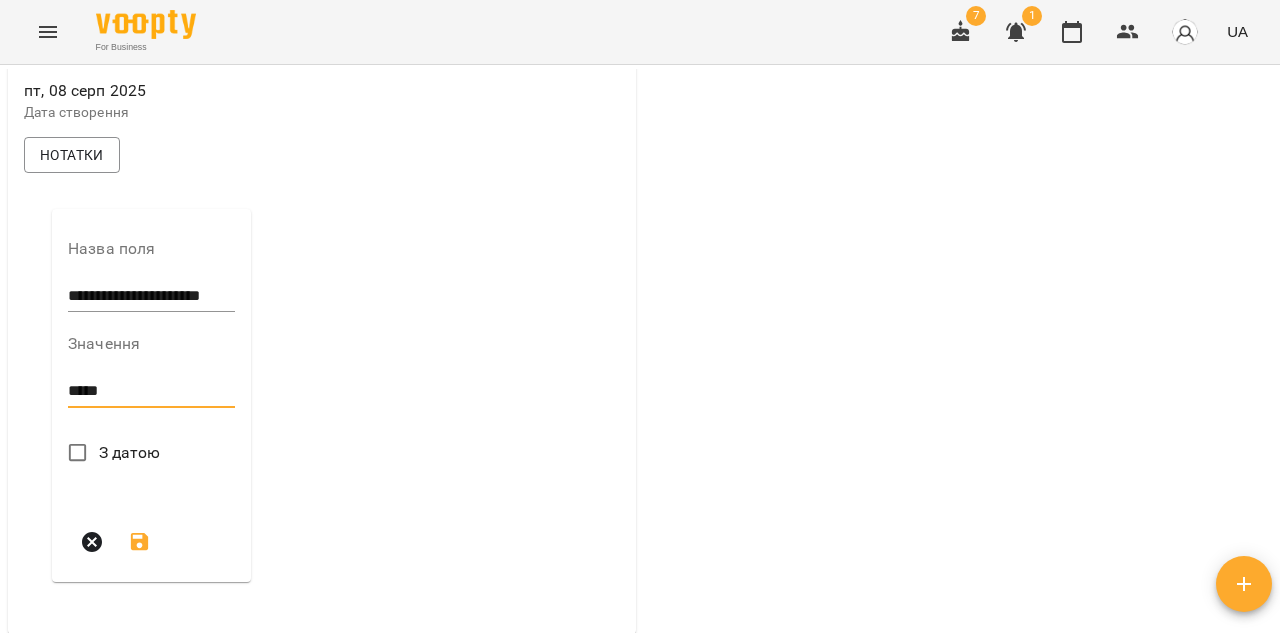 type on "*****" 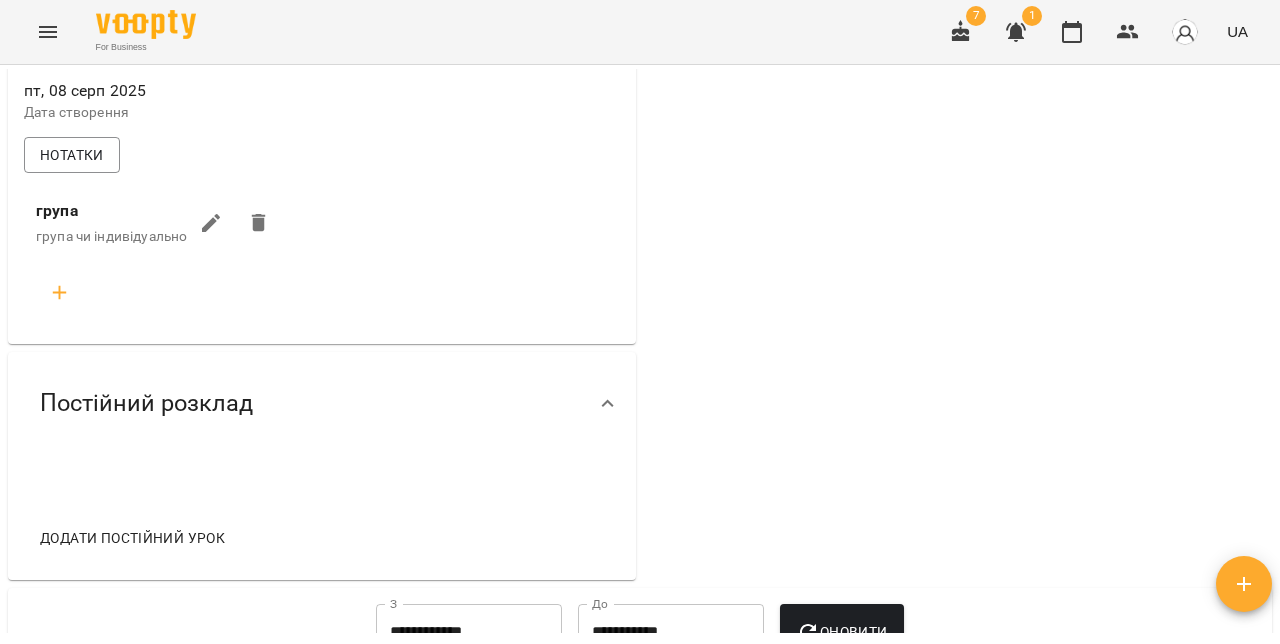 click at bounding box center (159, 293) 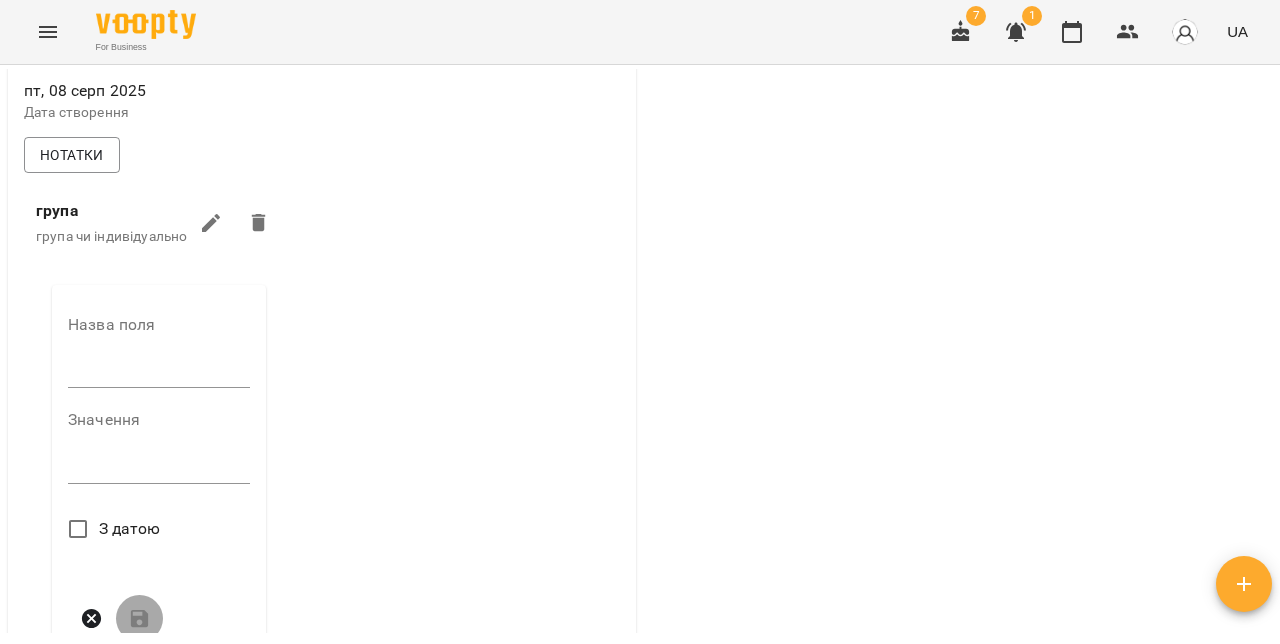 click at bounding box center [159, 373] 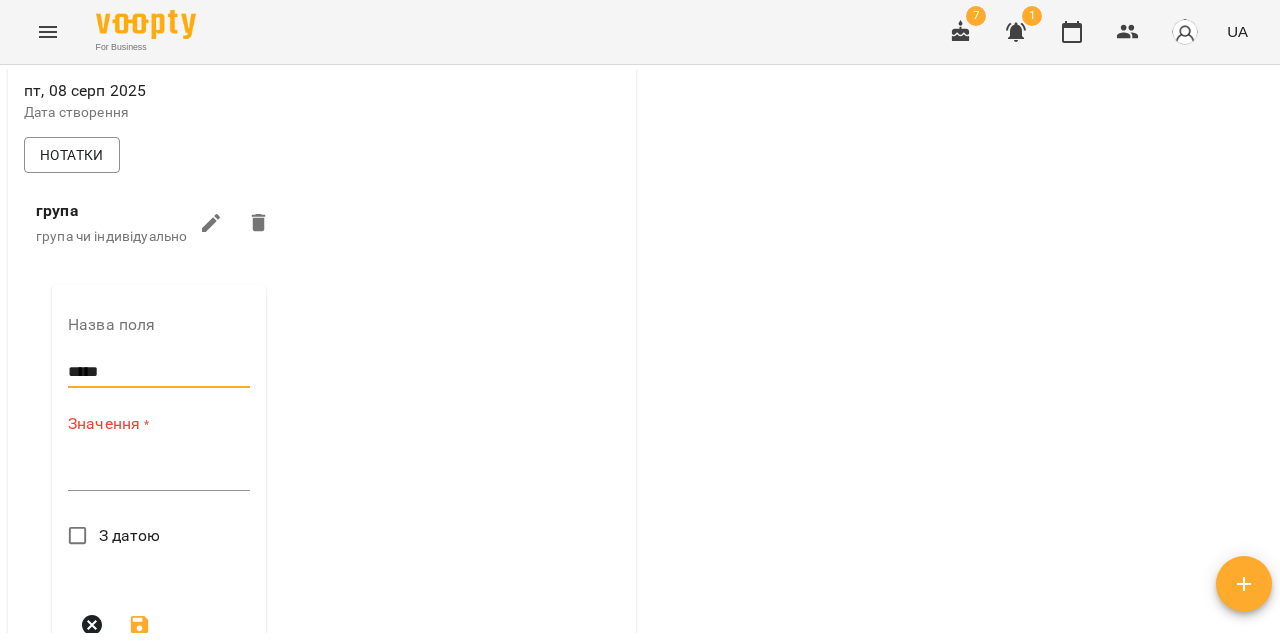 type on "*****" 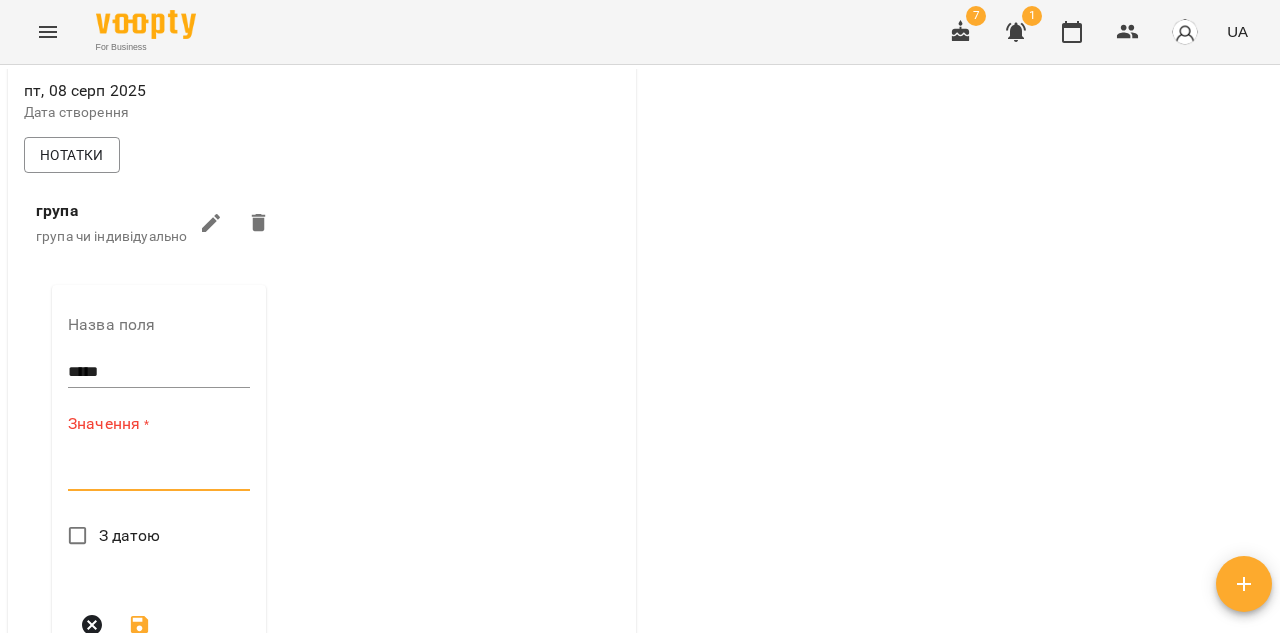 paste on "**********" 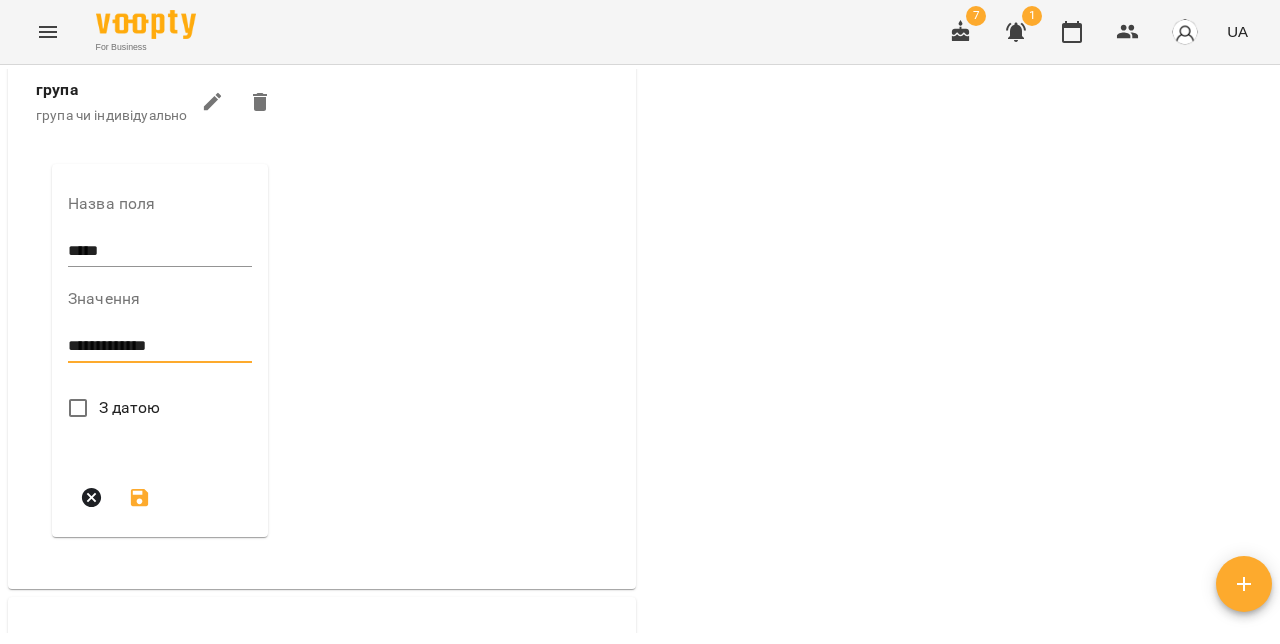 scroll, scrollTop: 847, scrollLeft: 0, axis: vertical 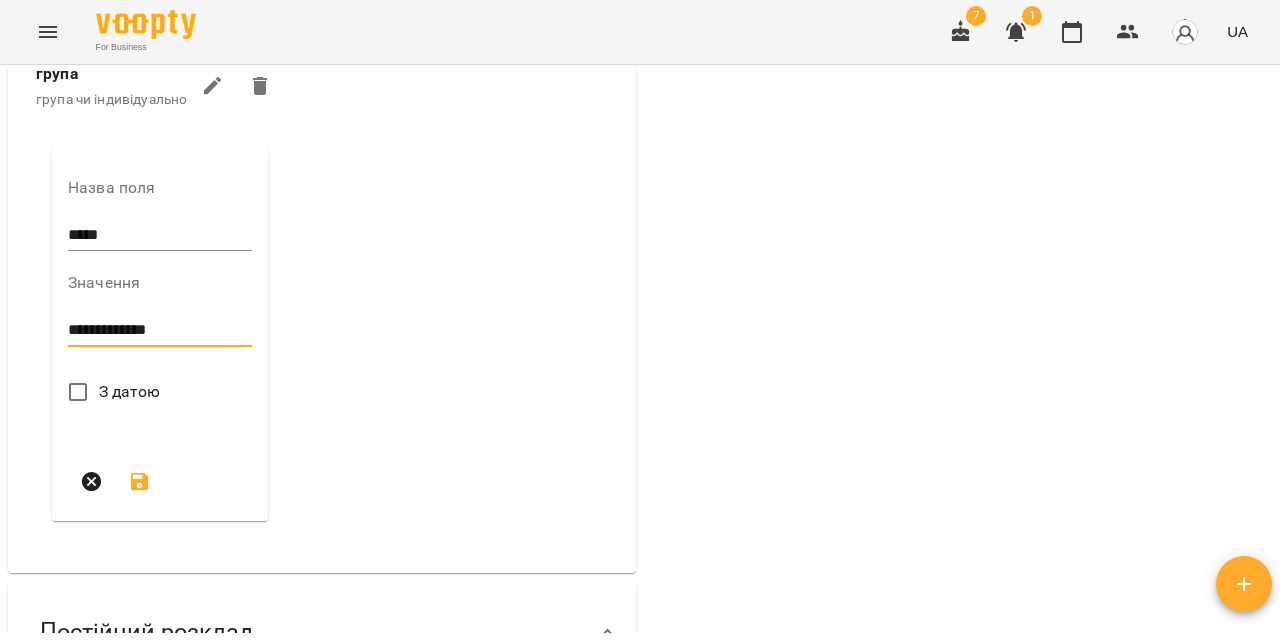 type on "**********" 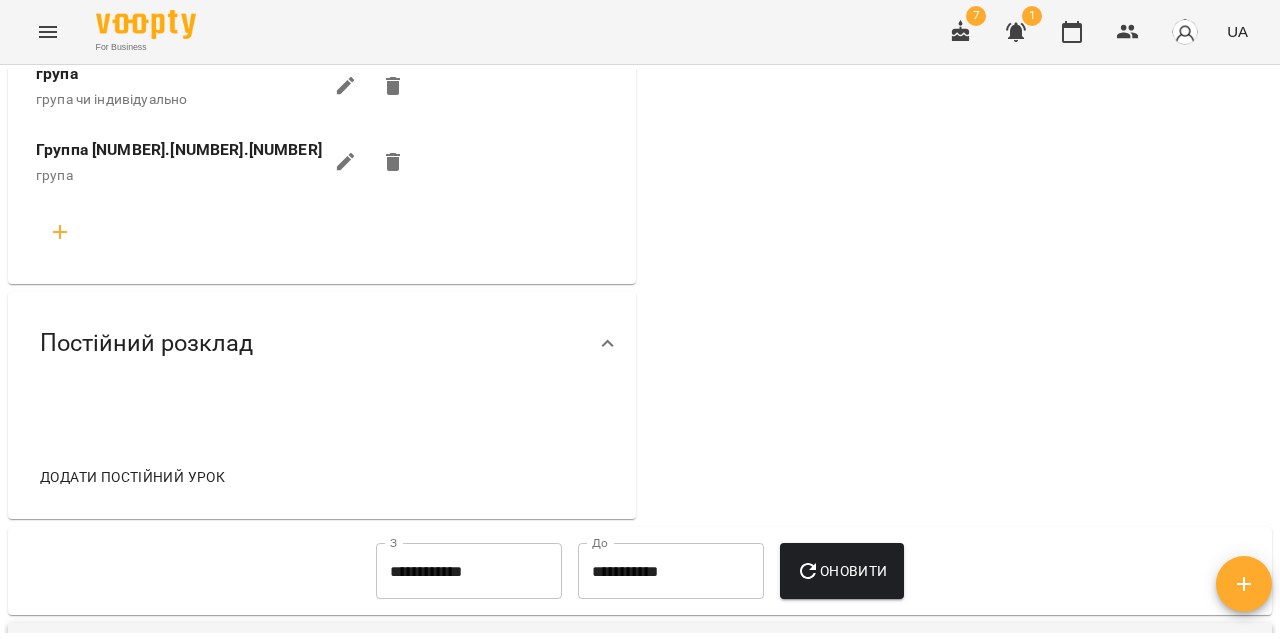 click 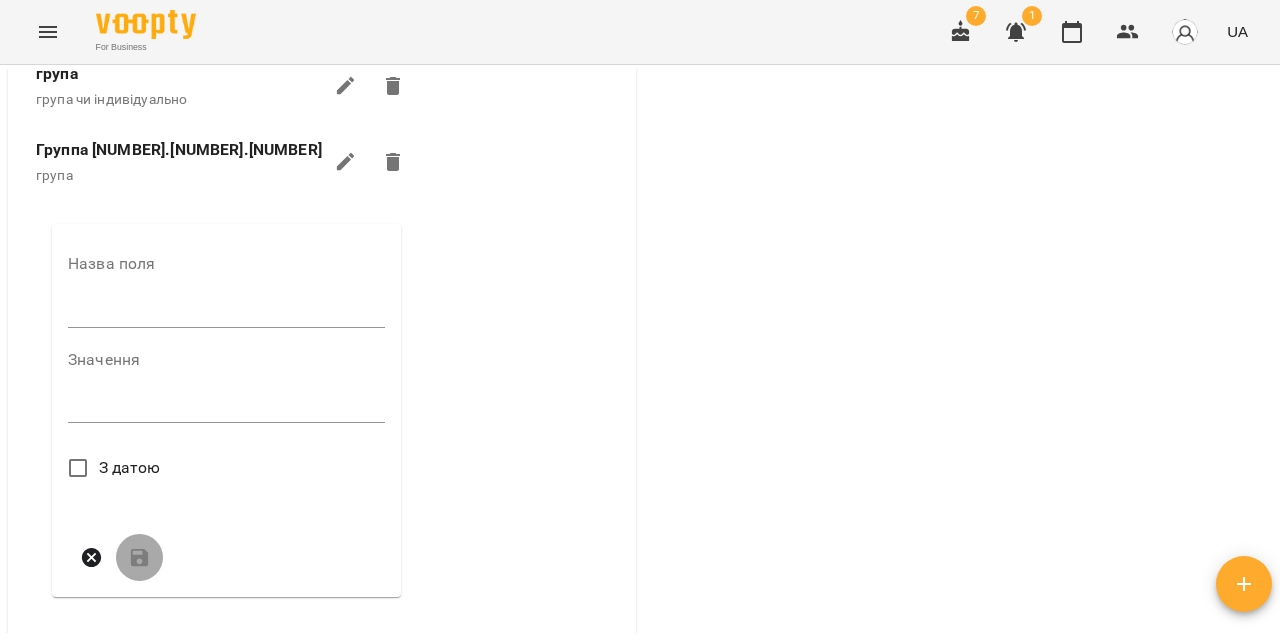 click on "Назва поля" at bounding box center [226, 295] 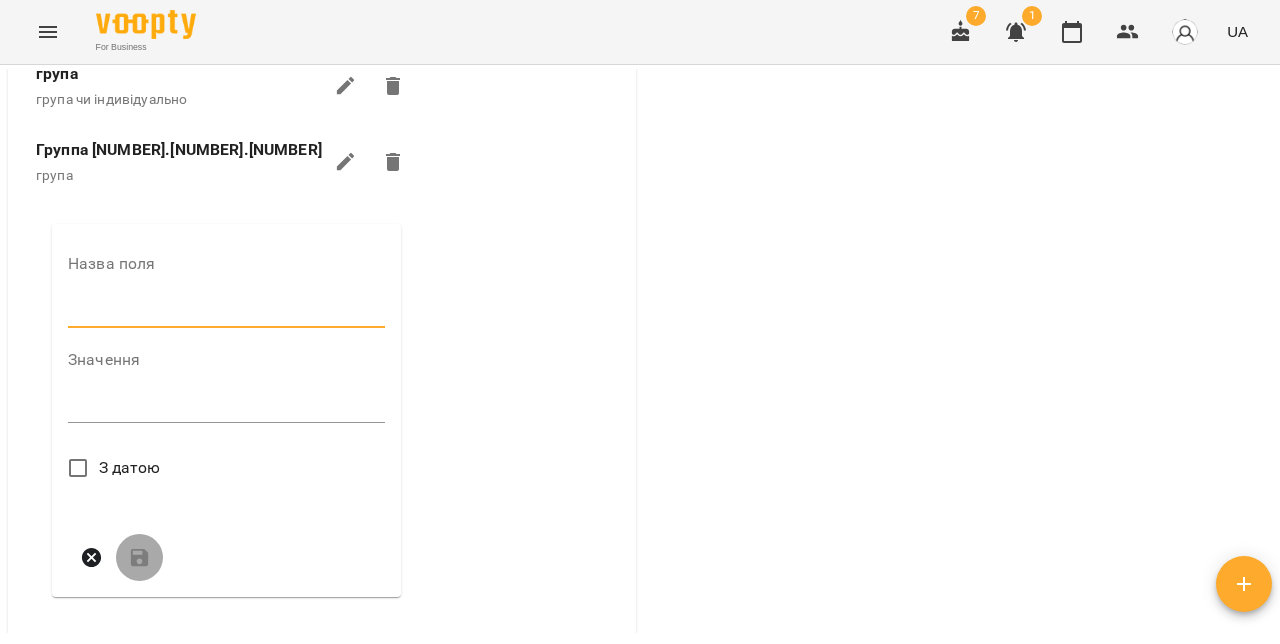 type on "**********" 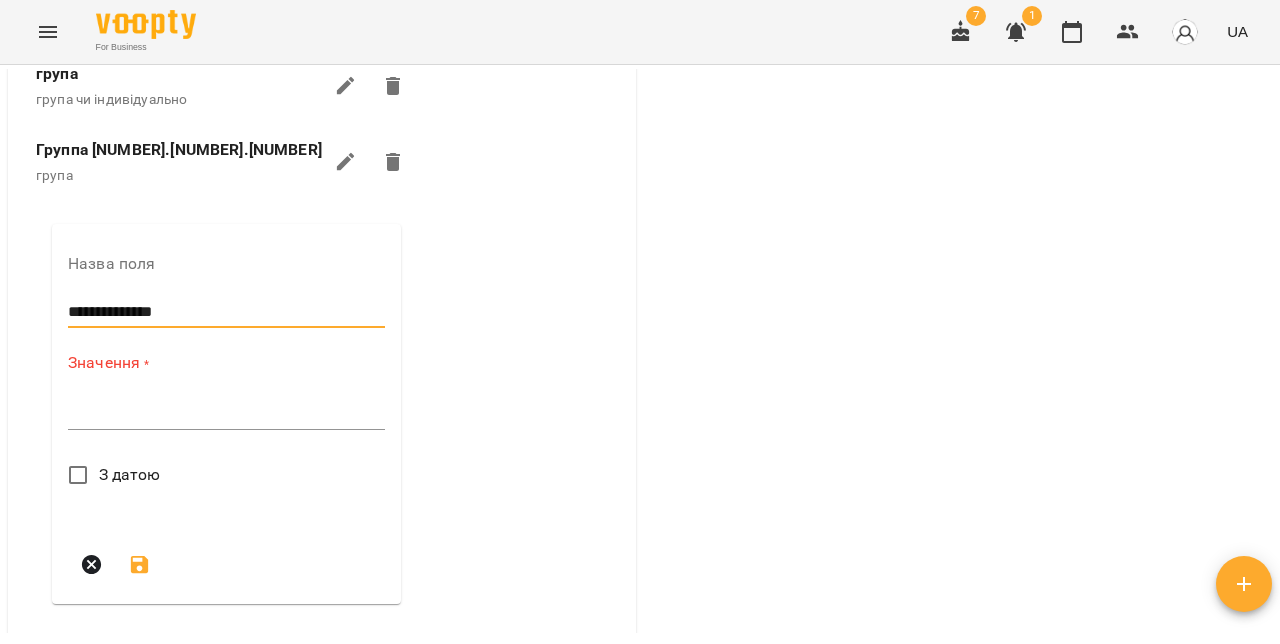click on "Значення   * *" at bounding box center [226, 395] 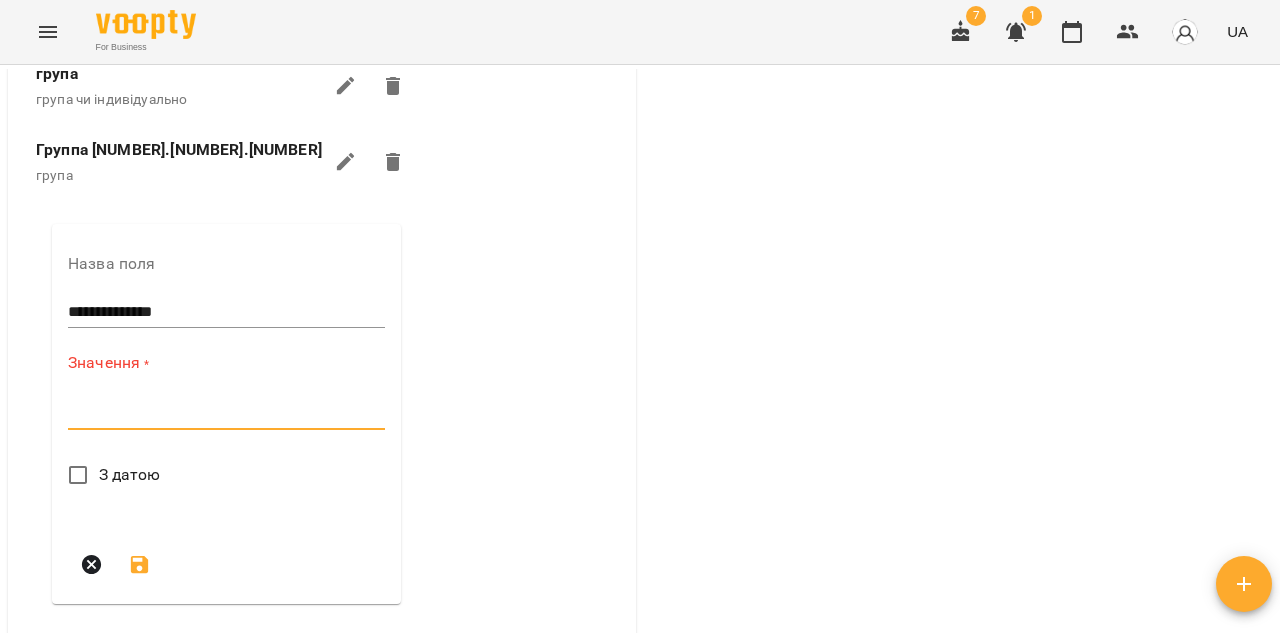 click at bounding box center [226, 413] 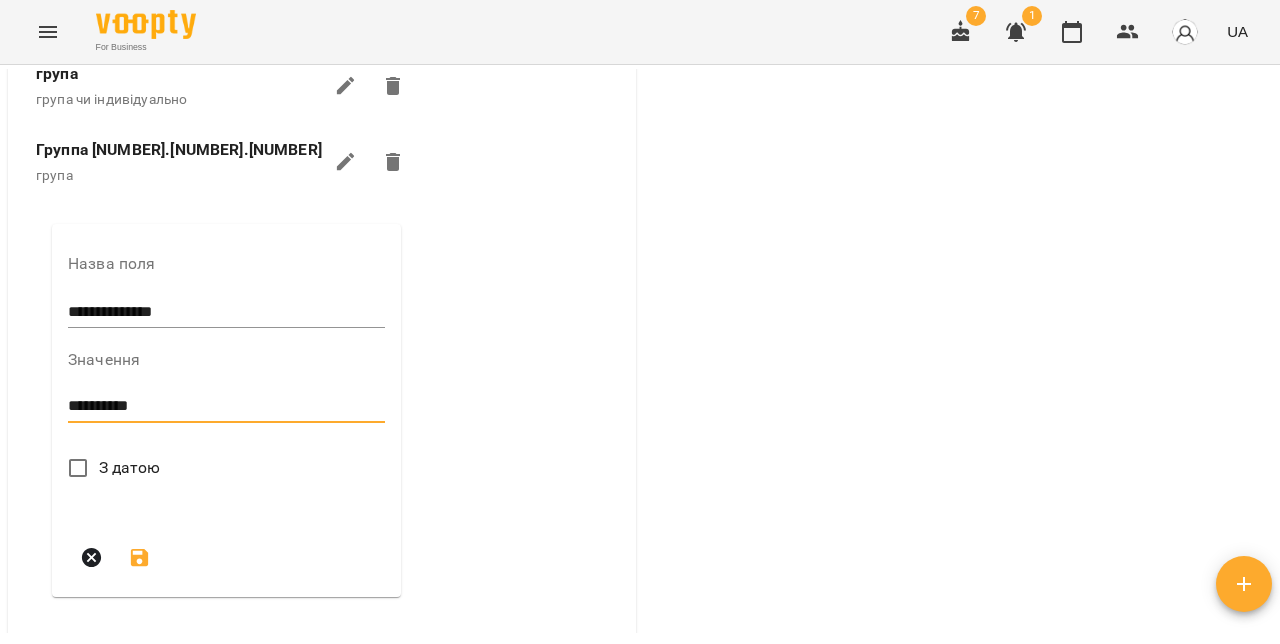type on "**********" 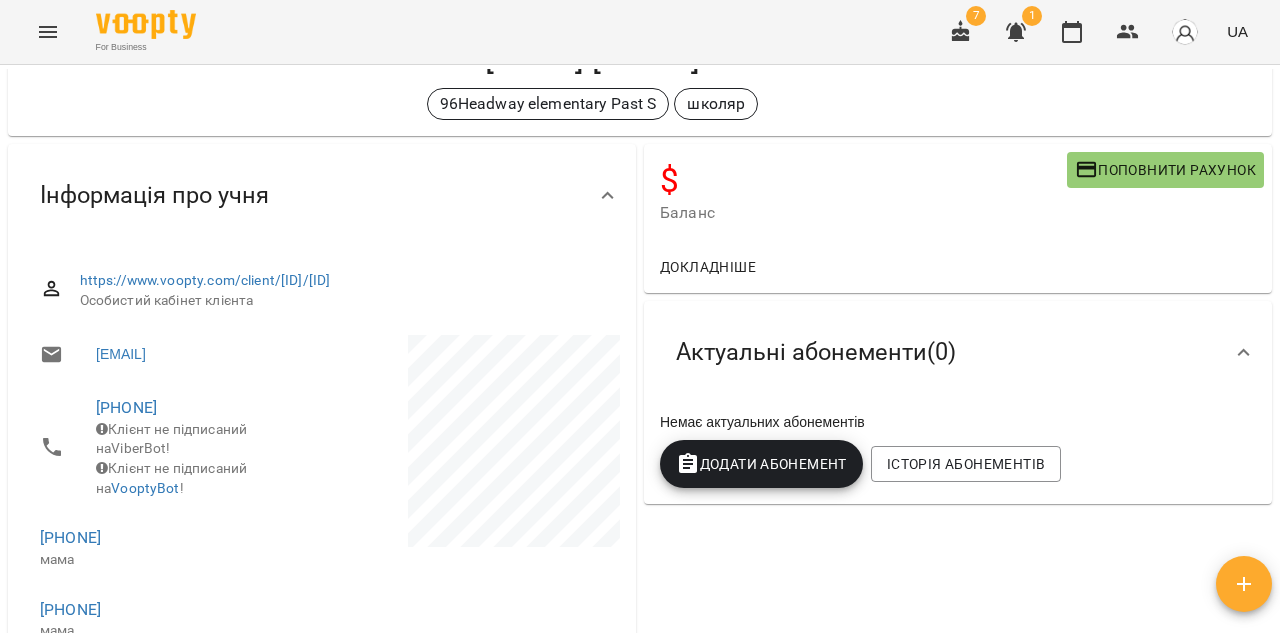 scroll, scrollTop: 0, scrollLeft: 0, axis: both 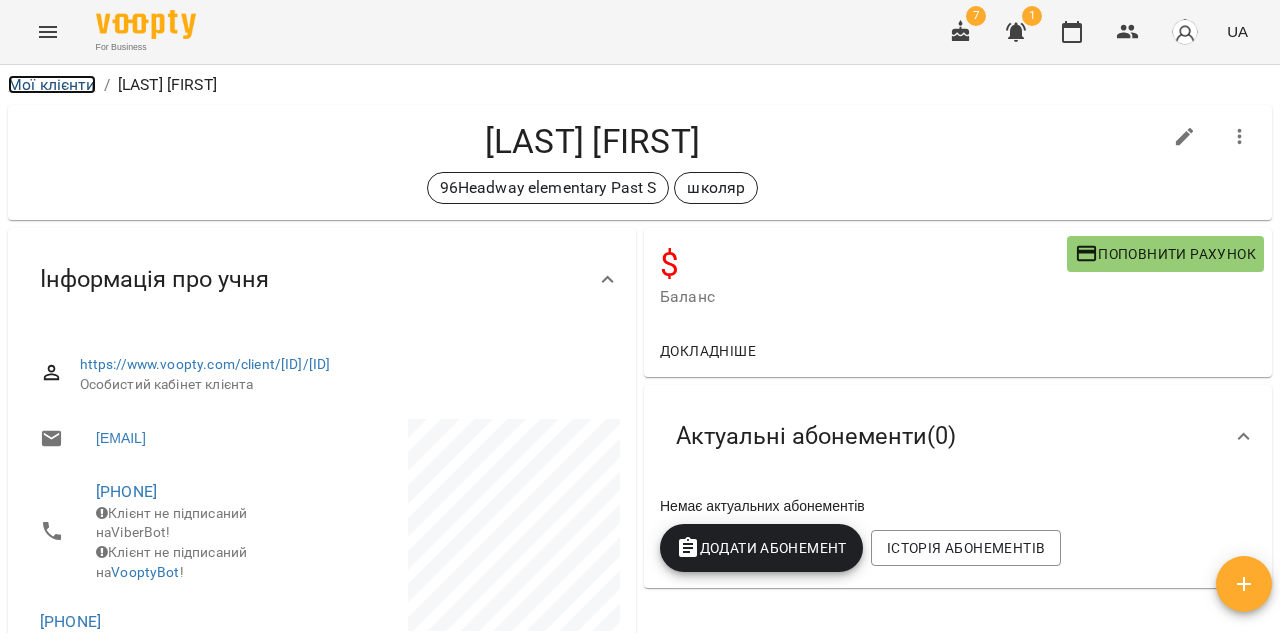 click on "Мої клієнти" at bounding box center [52, 84] 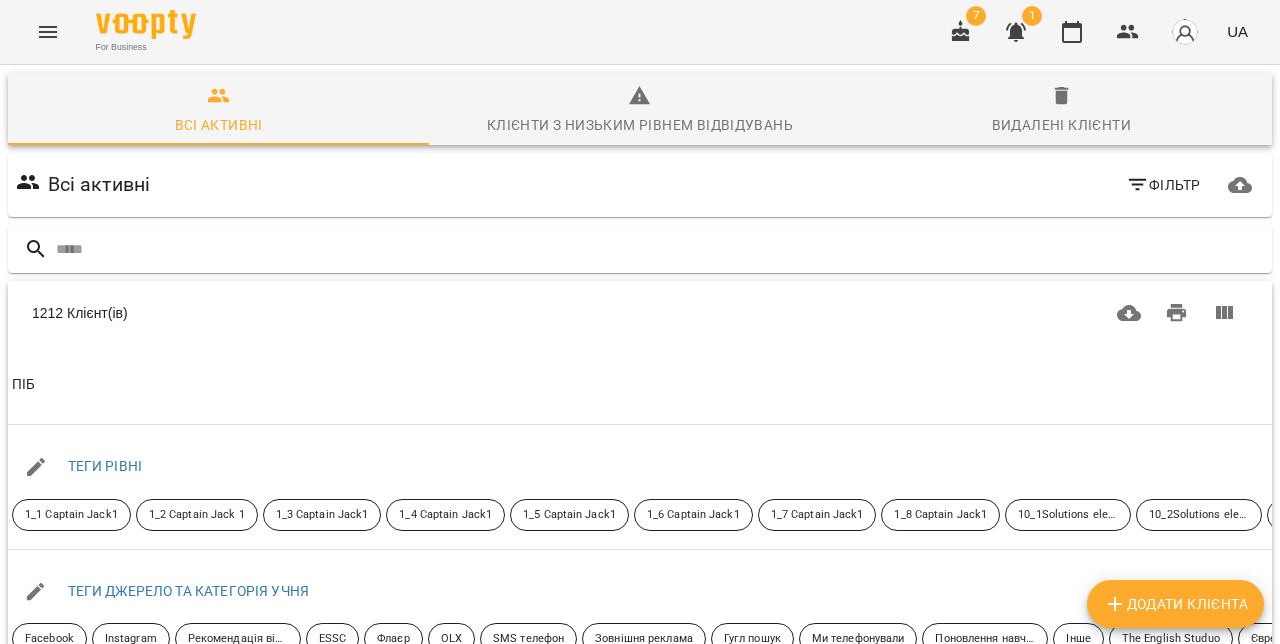 drag, startPoint x: 1163, startPoint y: 628, endPoint x: 1154, endPoint y: 602, distance: 27.513634 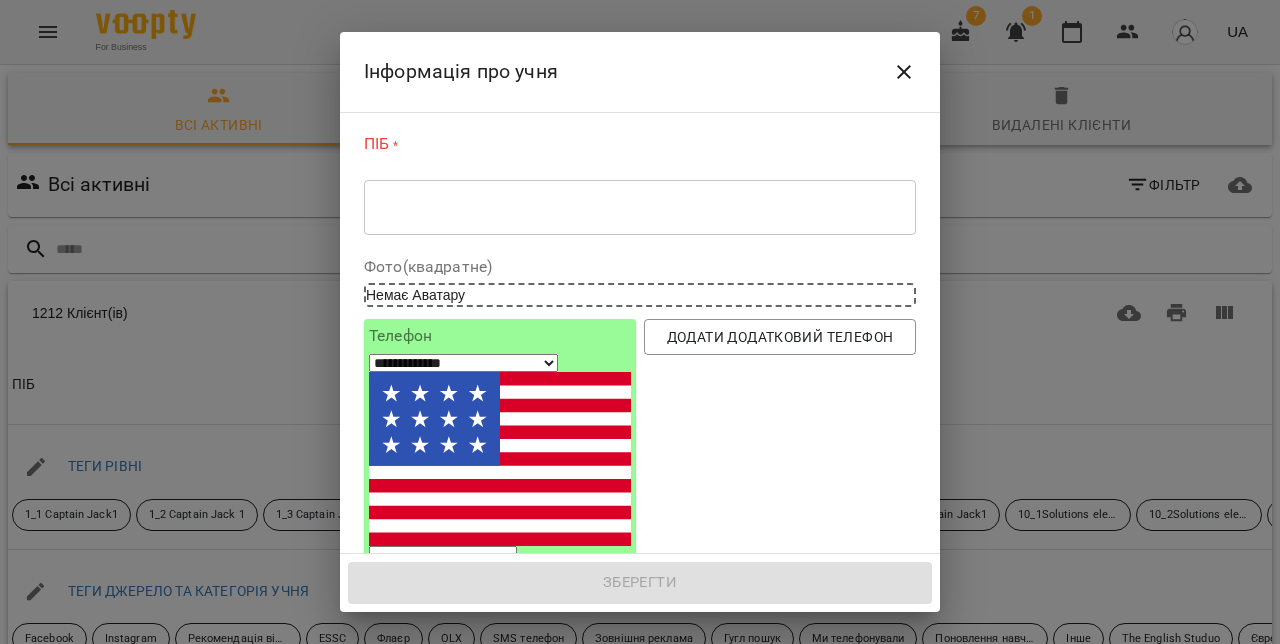 click on "* ​" at bounding box center [640, 207] 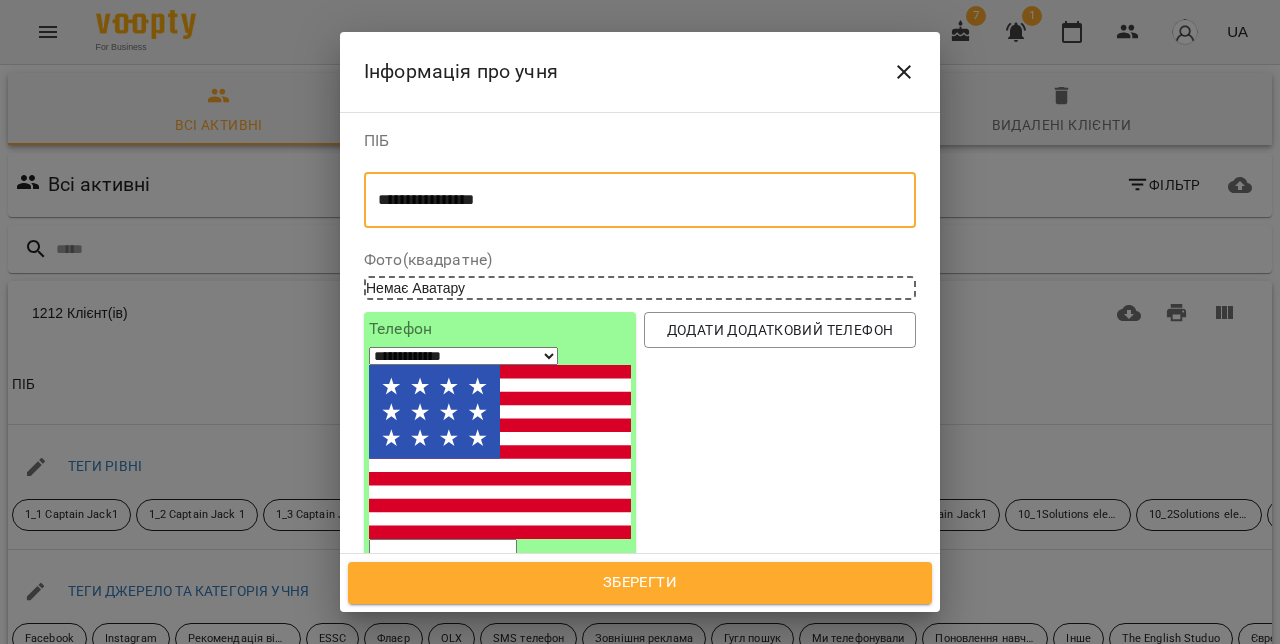 type on "**********" 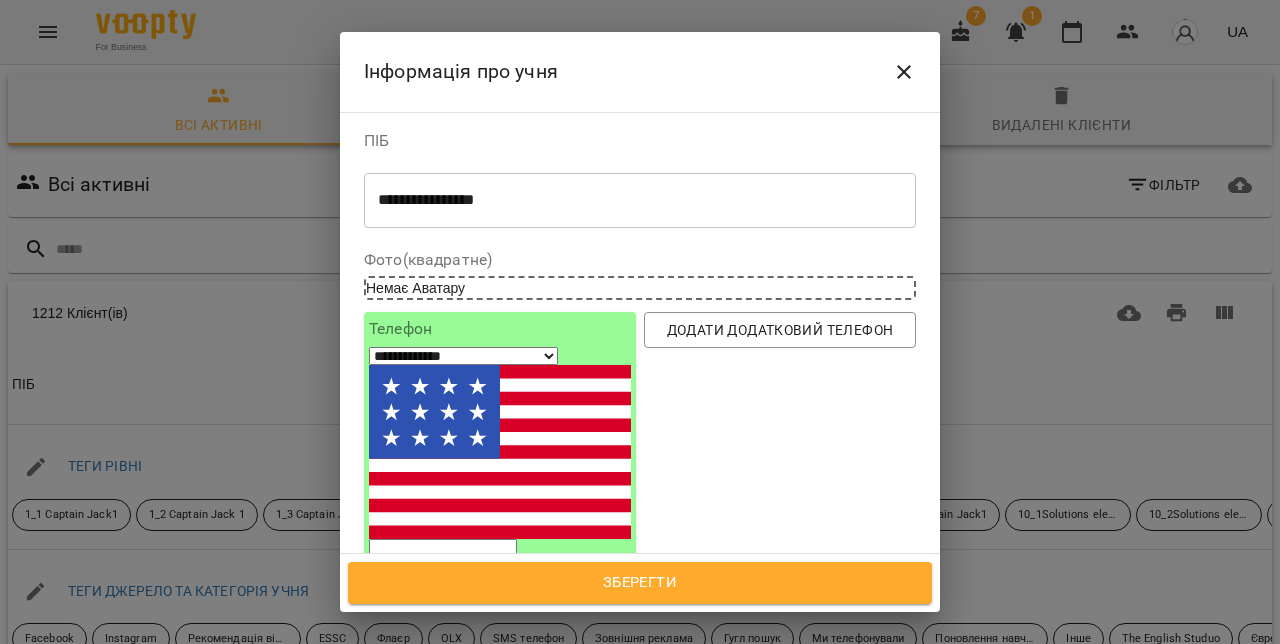 select on "**" 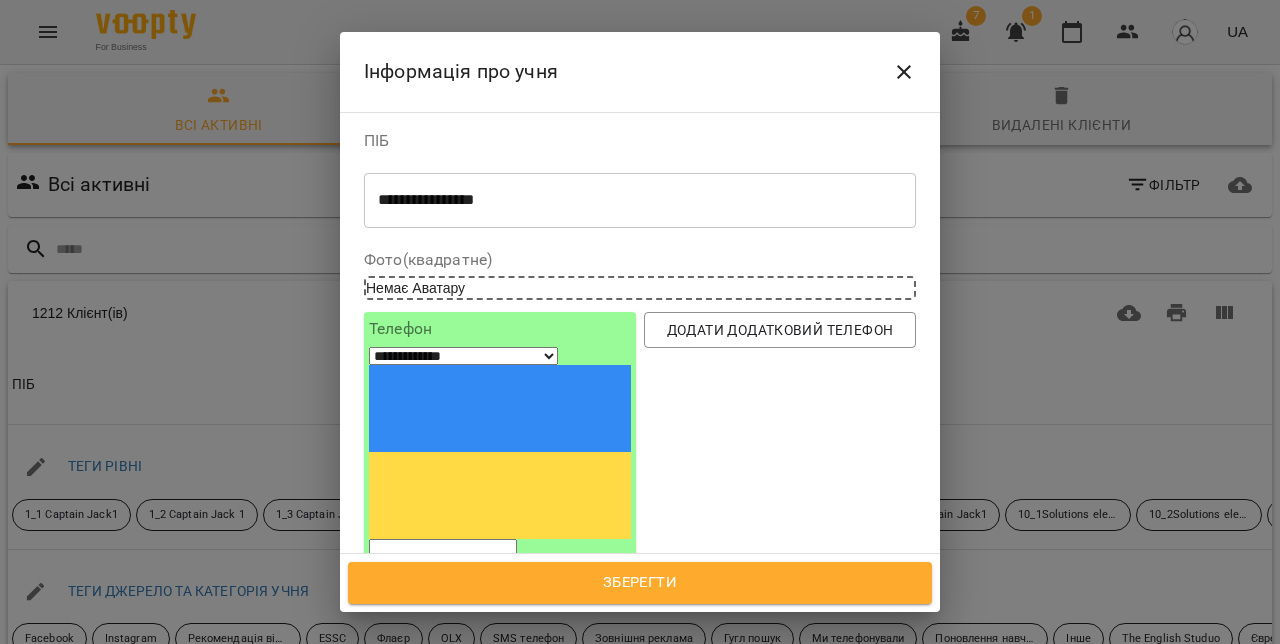 paste on "*********" 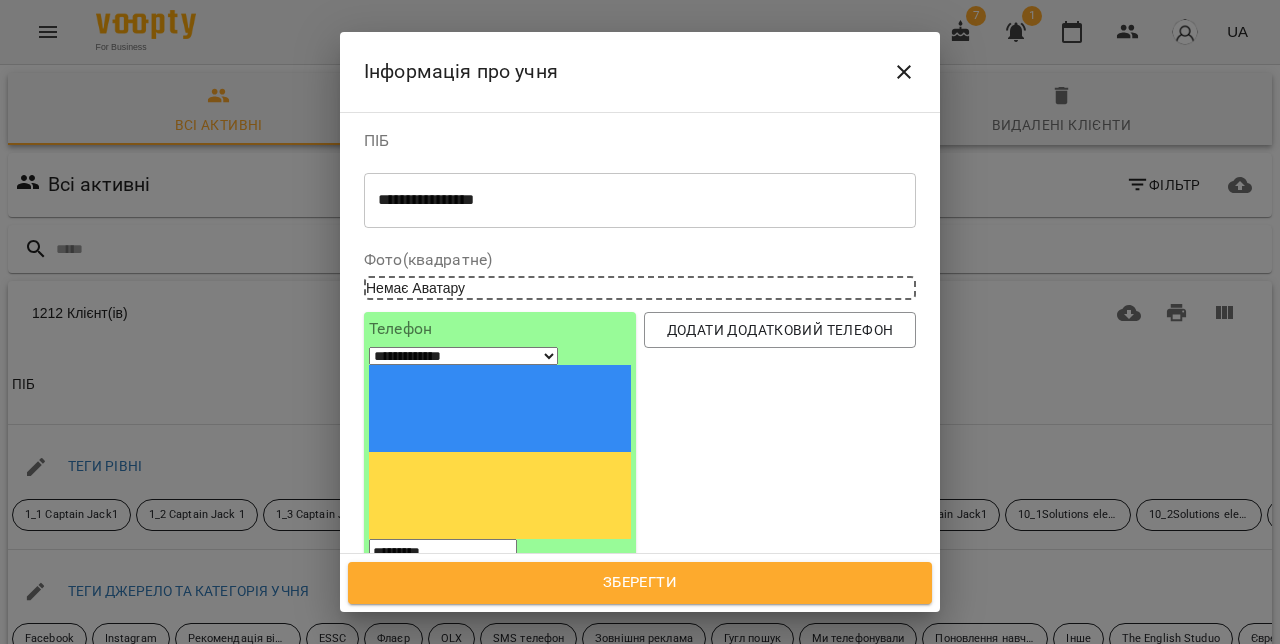 type on "*********" 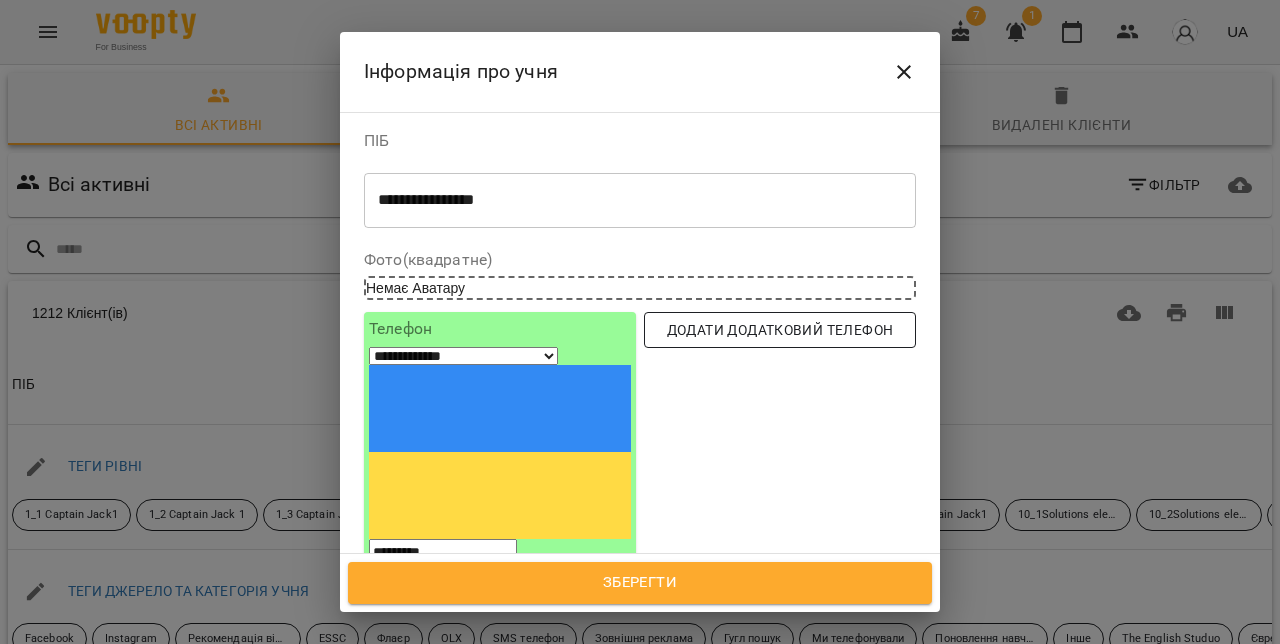 click on "Додати додатковий телефон" at bounding box center (780, 330) 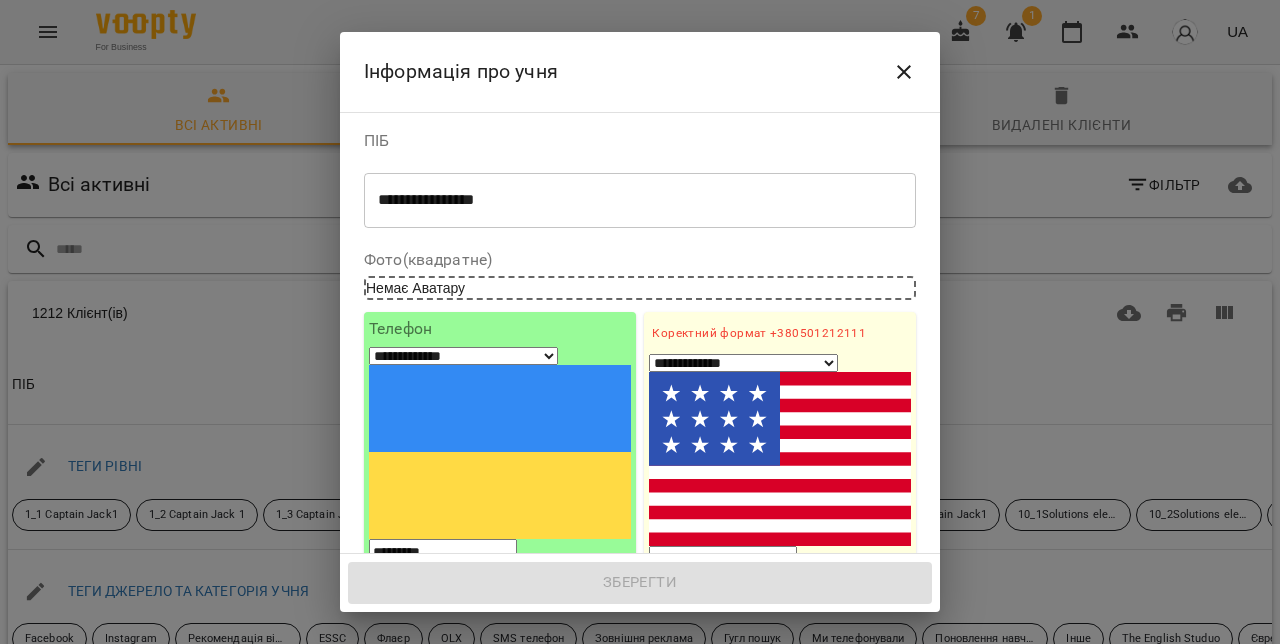click on "1. Ім'я" at bounding box center (780, 636) 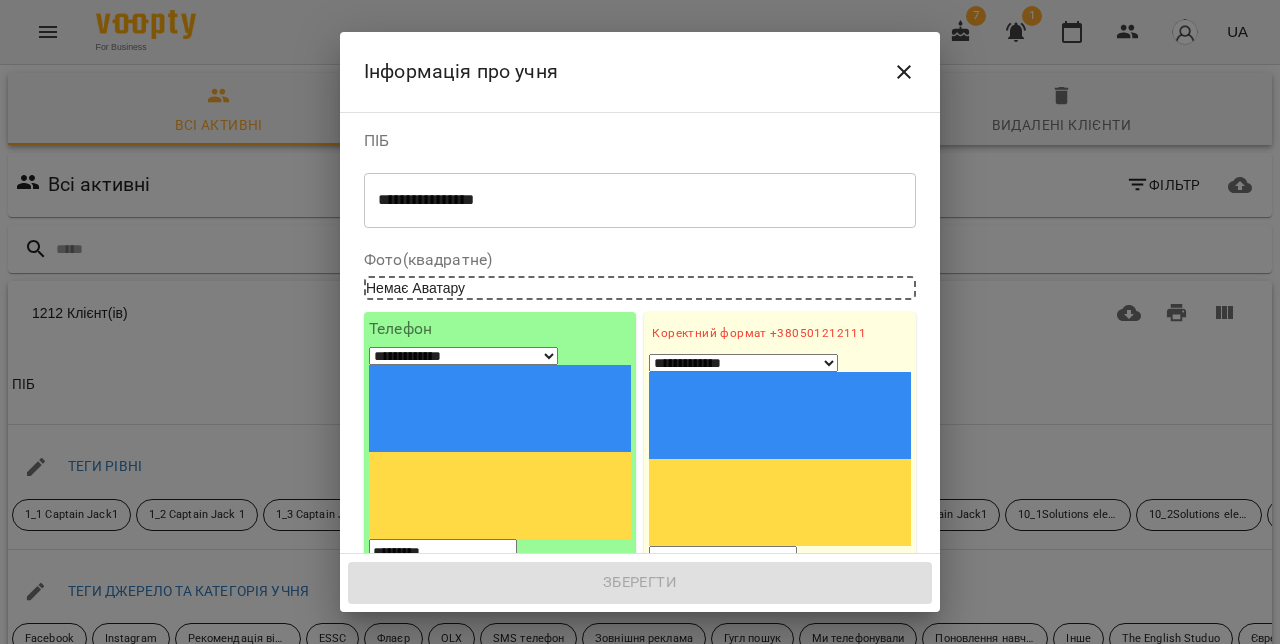 paste on "**********" 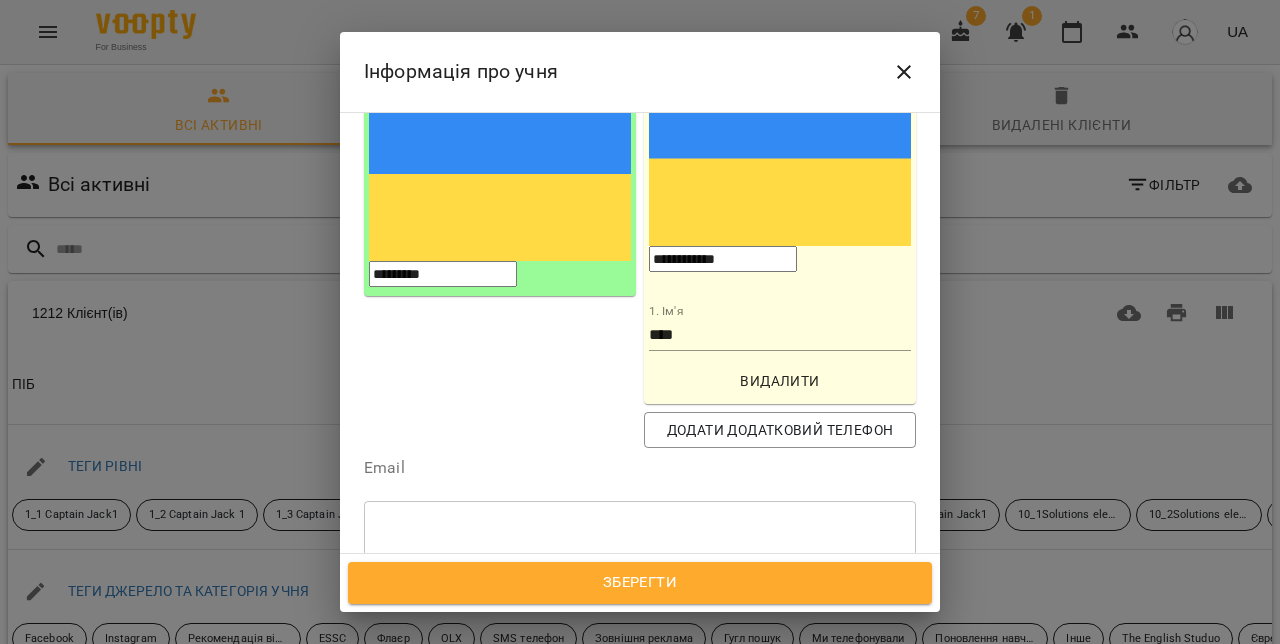 scroll, scrollTop: 290, scrollLeft: 0, axis: vertical 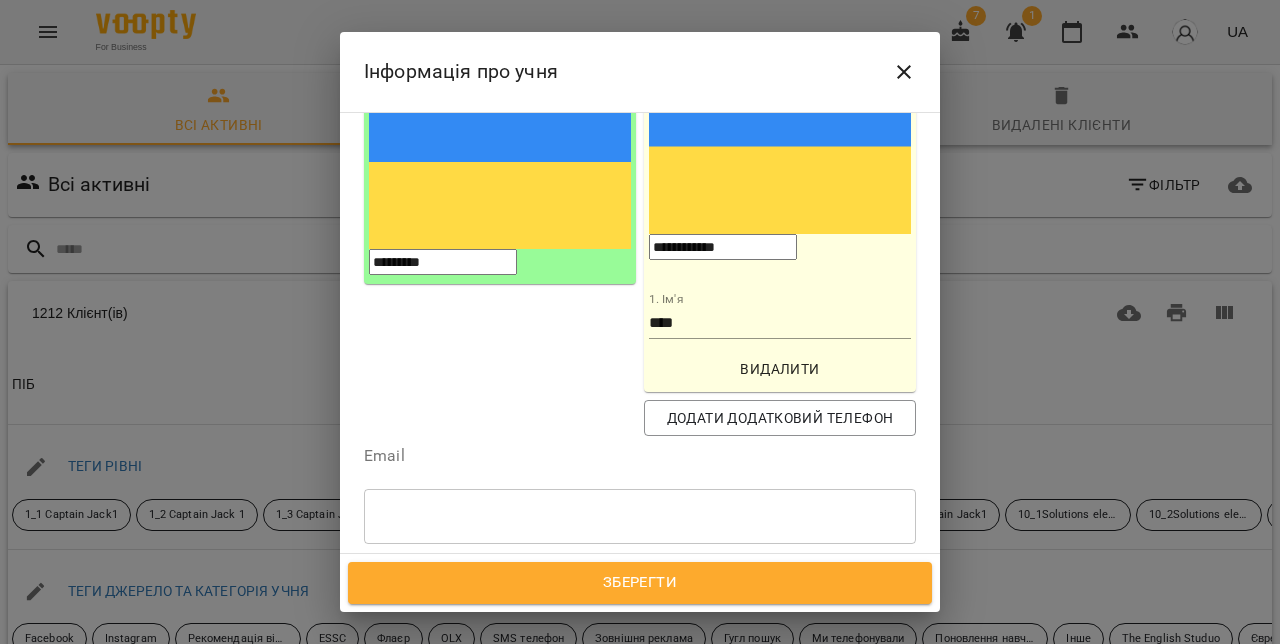 type on "**********" 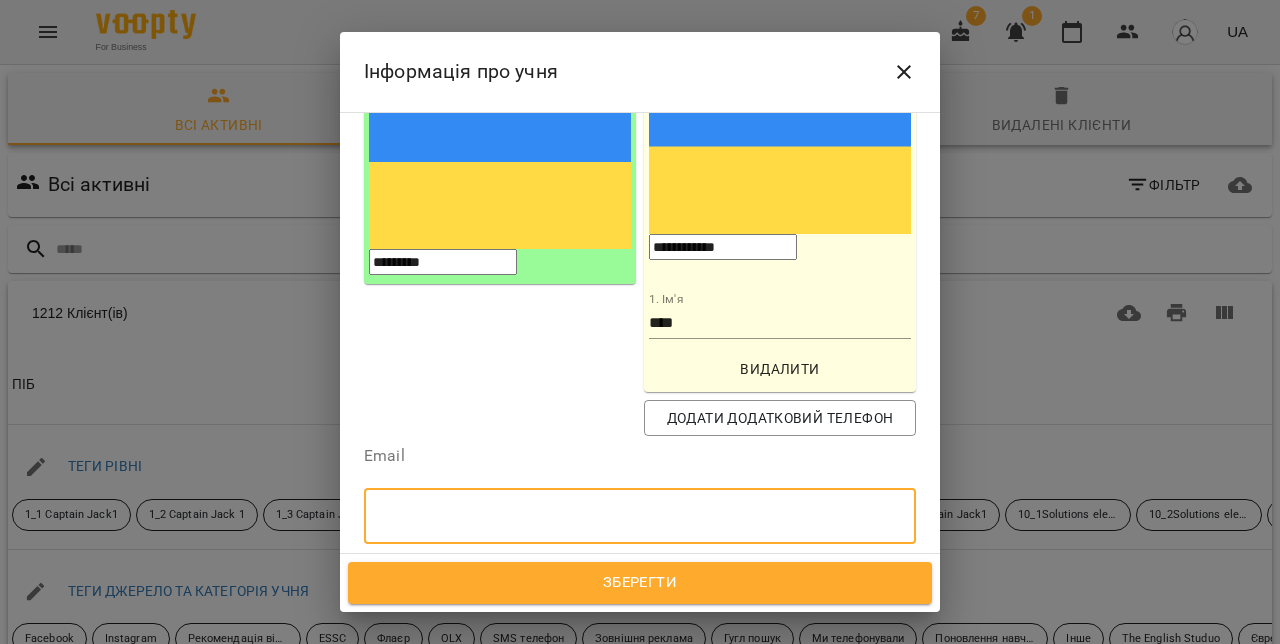 paste on "**********" 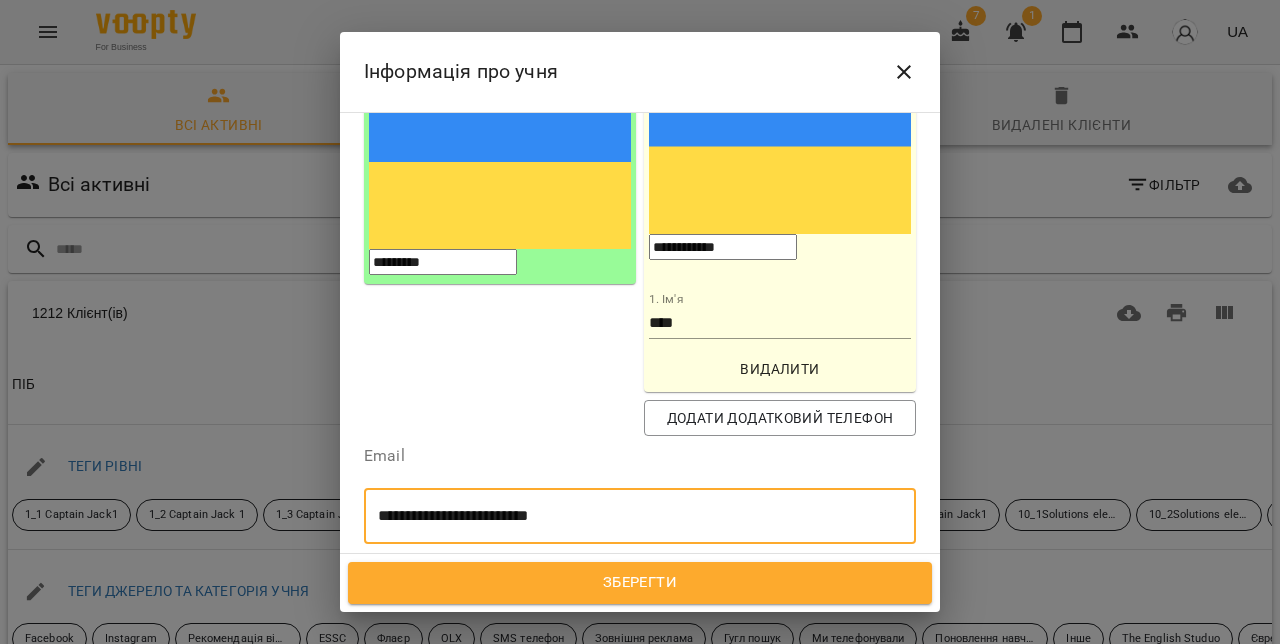 type on "**********" 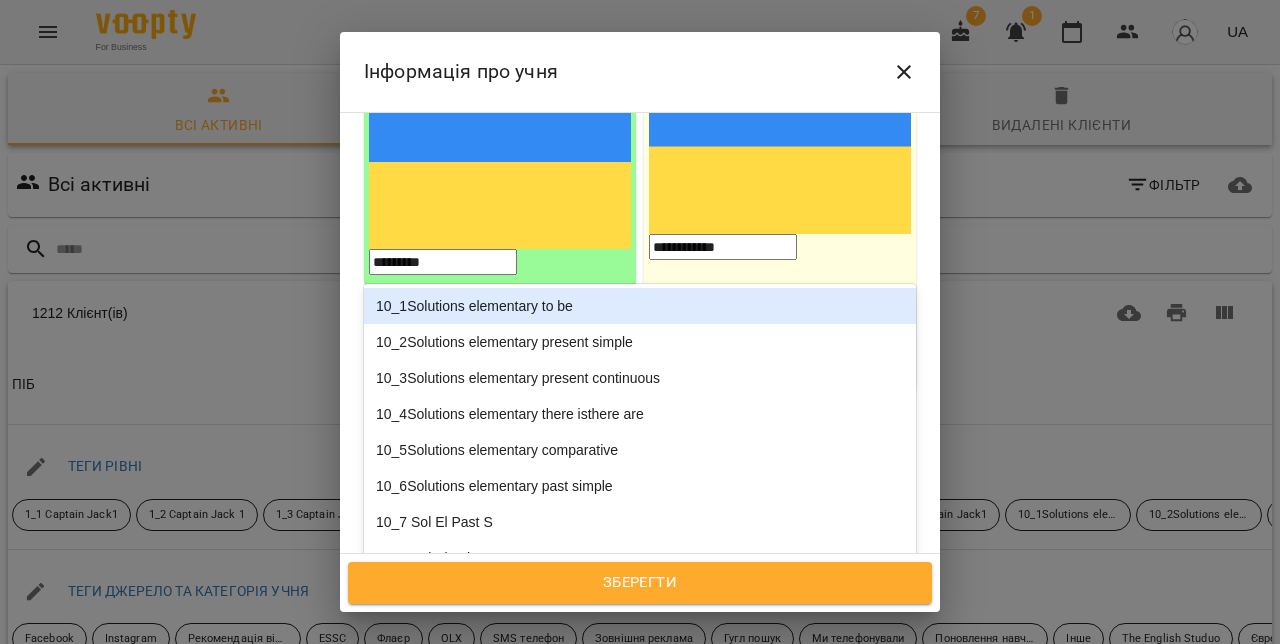 paste on "**********" 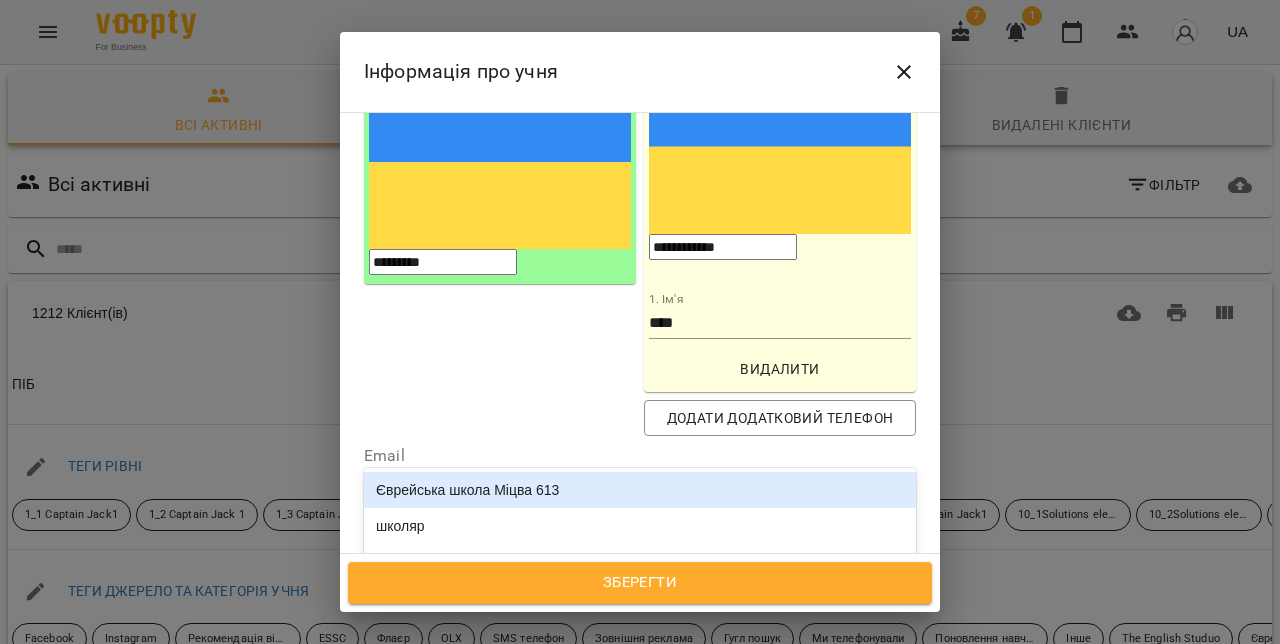 type on "***" 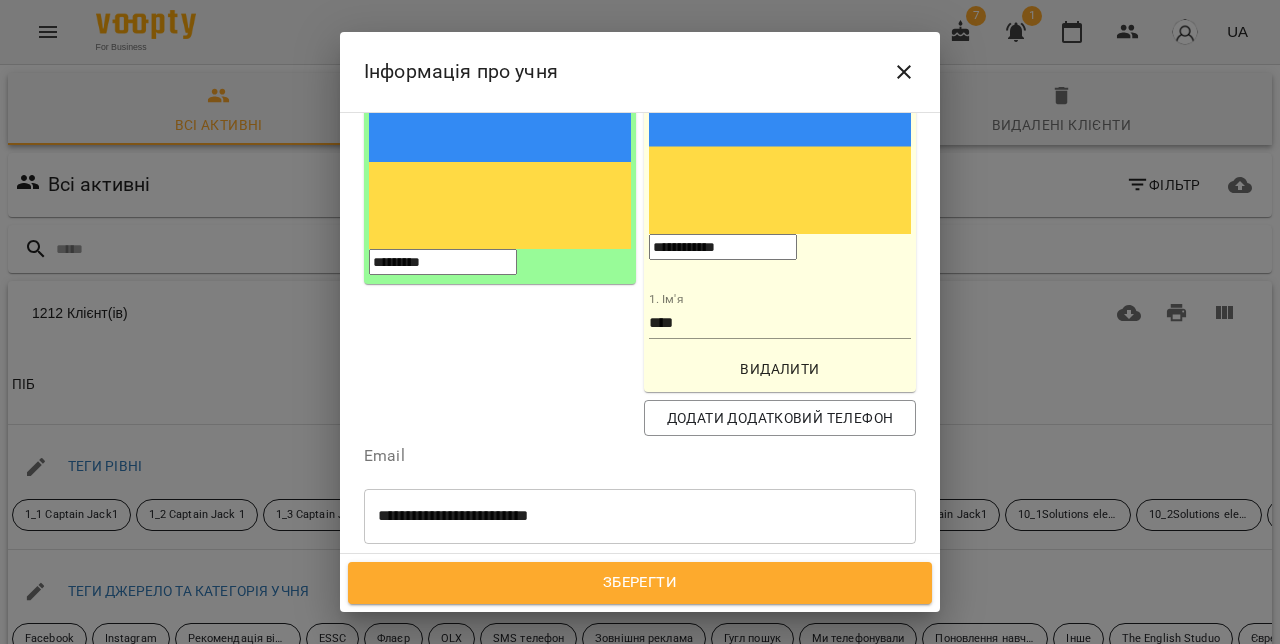 click on "110 Sol Pre-Int Pr SPr Cont" at bounding box center (603, 610) 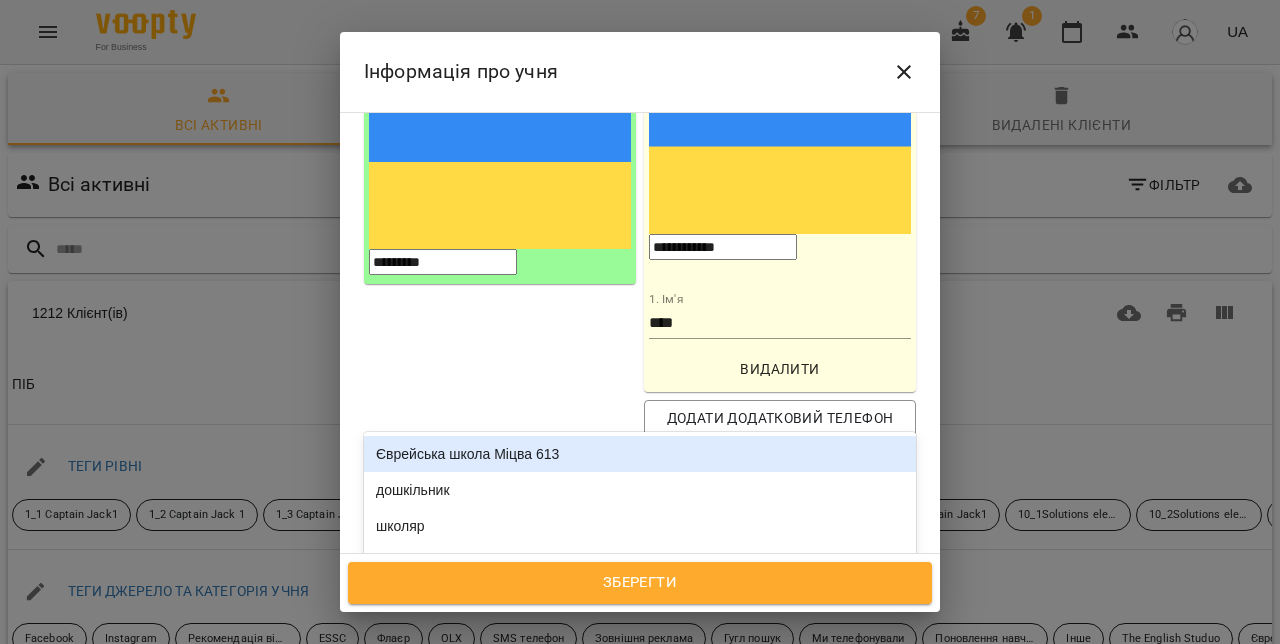 type on "***" 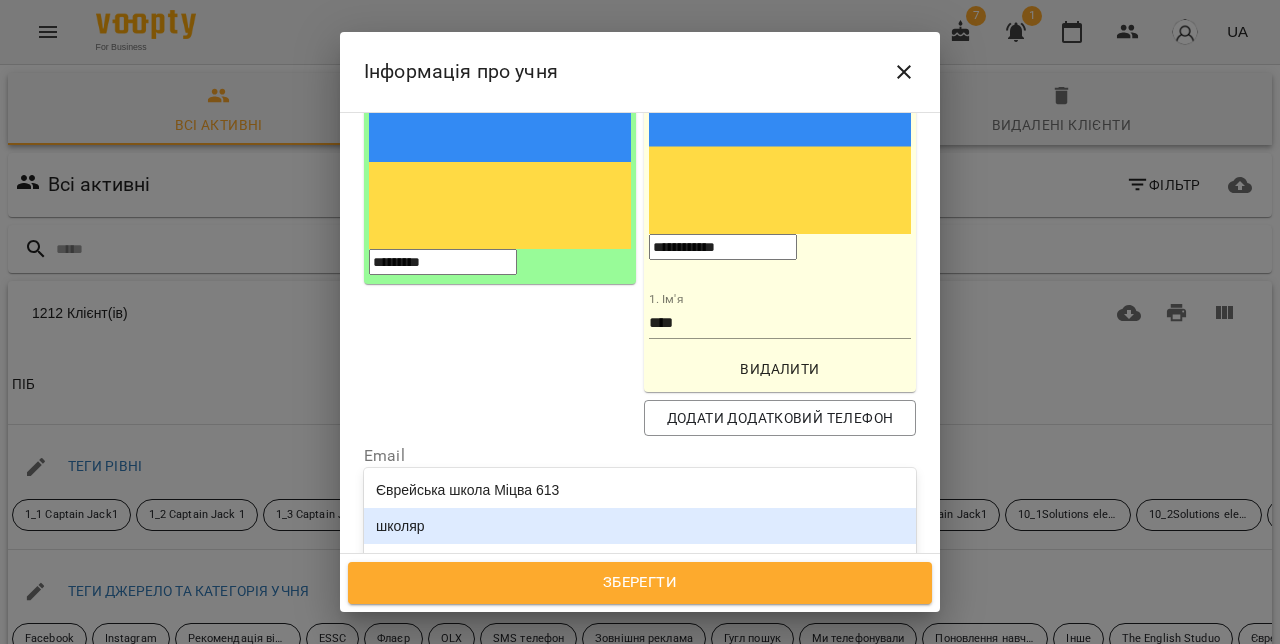 click on "школяр" at bounding box center [640, 526] 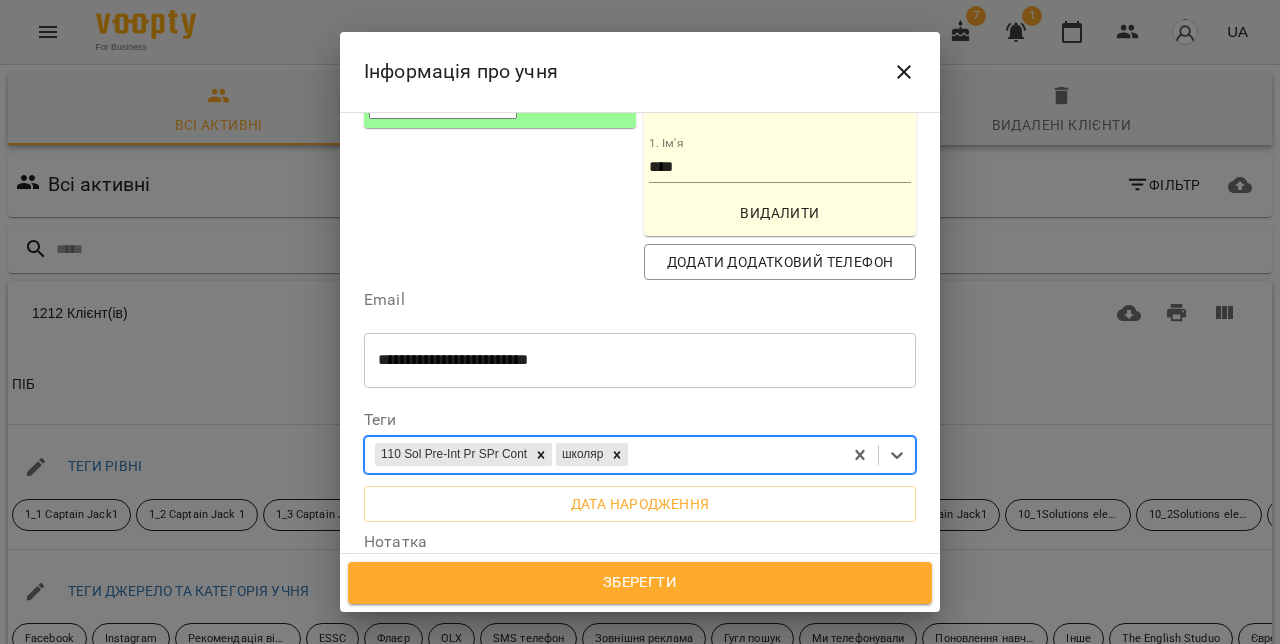 scroll, scrollTop: 460, scrollLeft: 0, axis: vertical 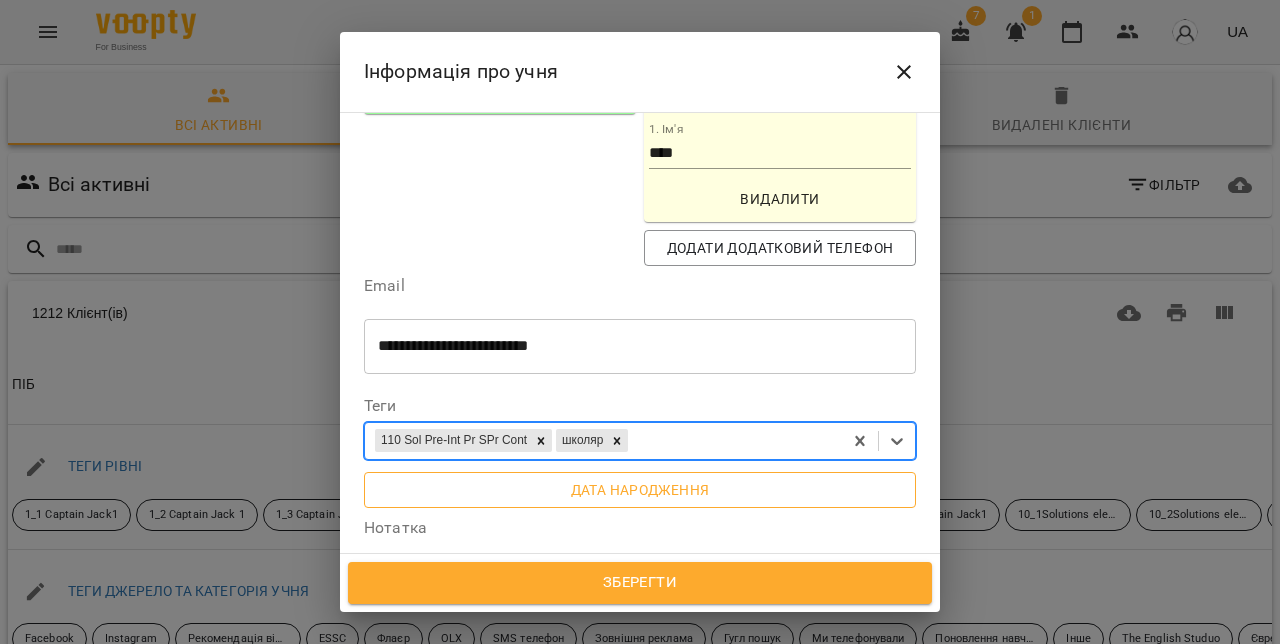 click on "Дата народження" at bounding box center [640, 490] 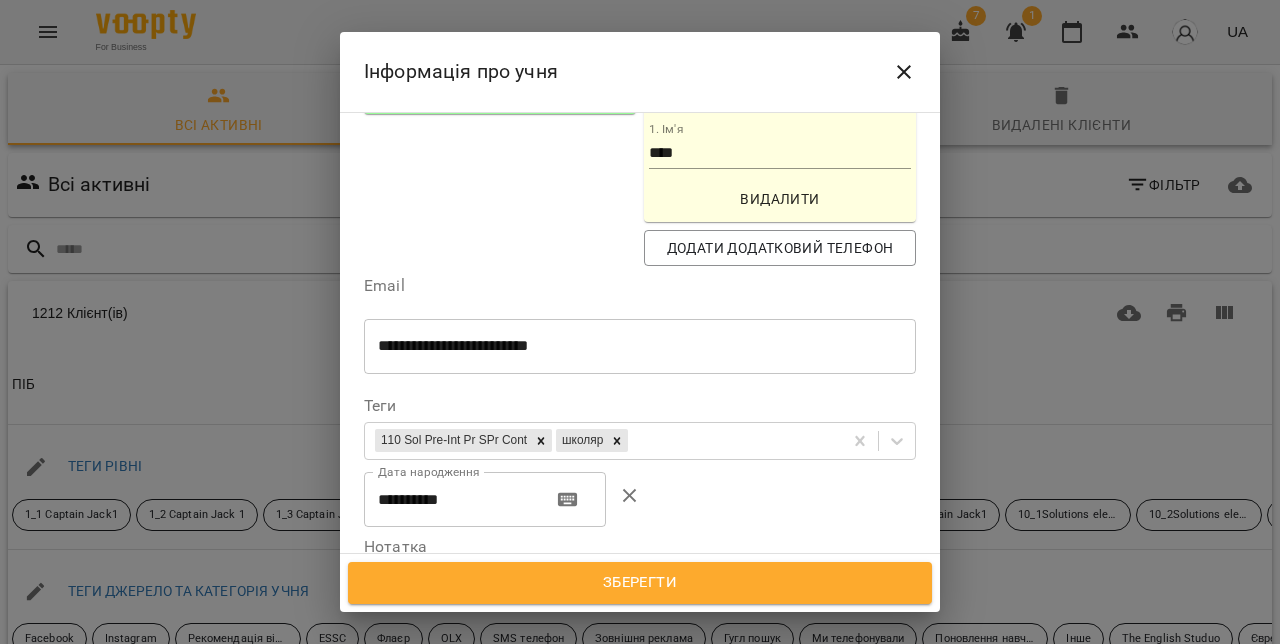 click on "**********" at bounding box center [450, 500] 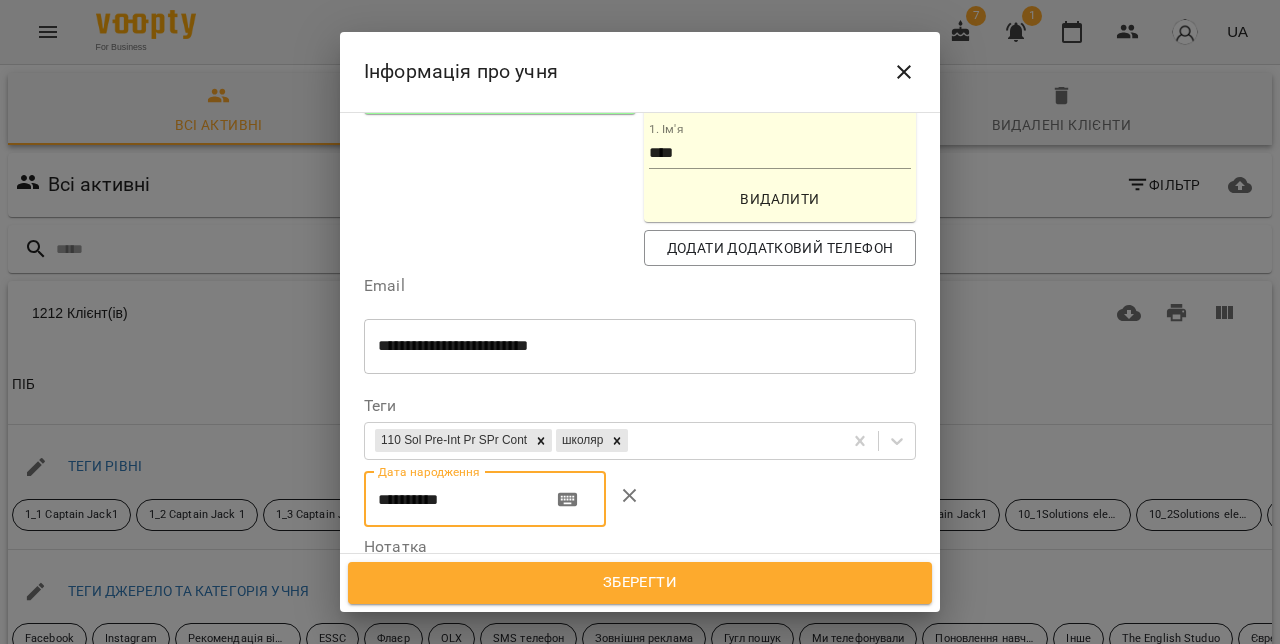 paste 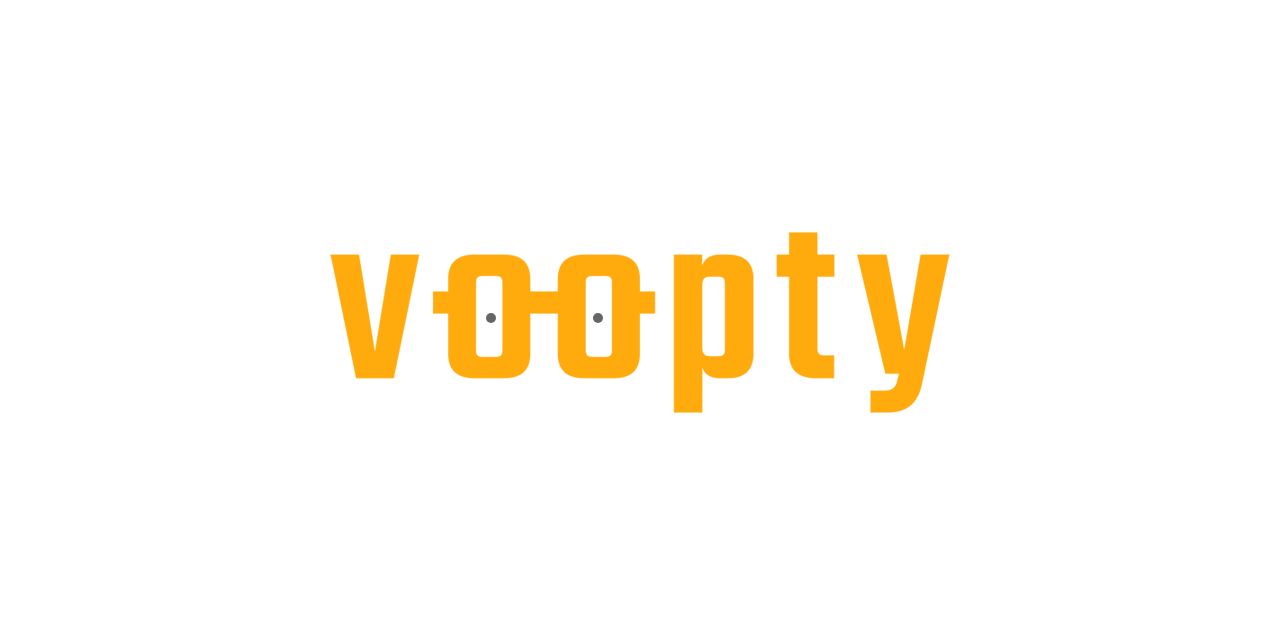 scroll, scrollTop: 0, scrollLeft: 0, axis: both 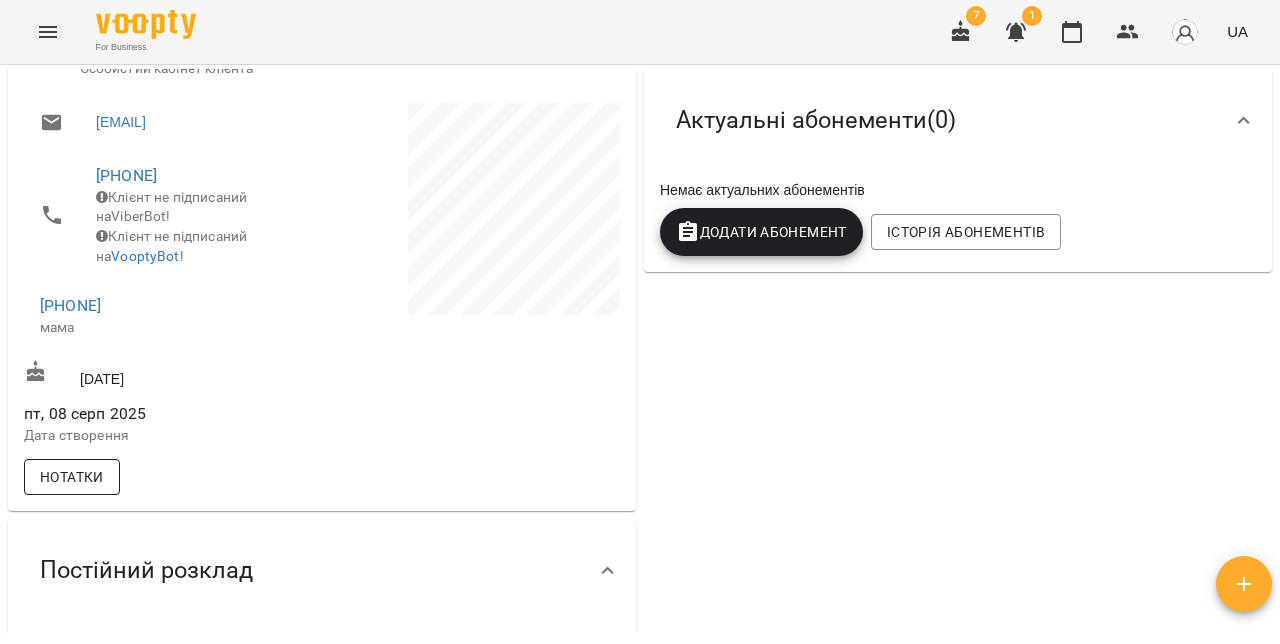 click on "Нотатки" at bounding box center (72, 477) 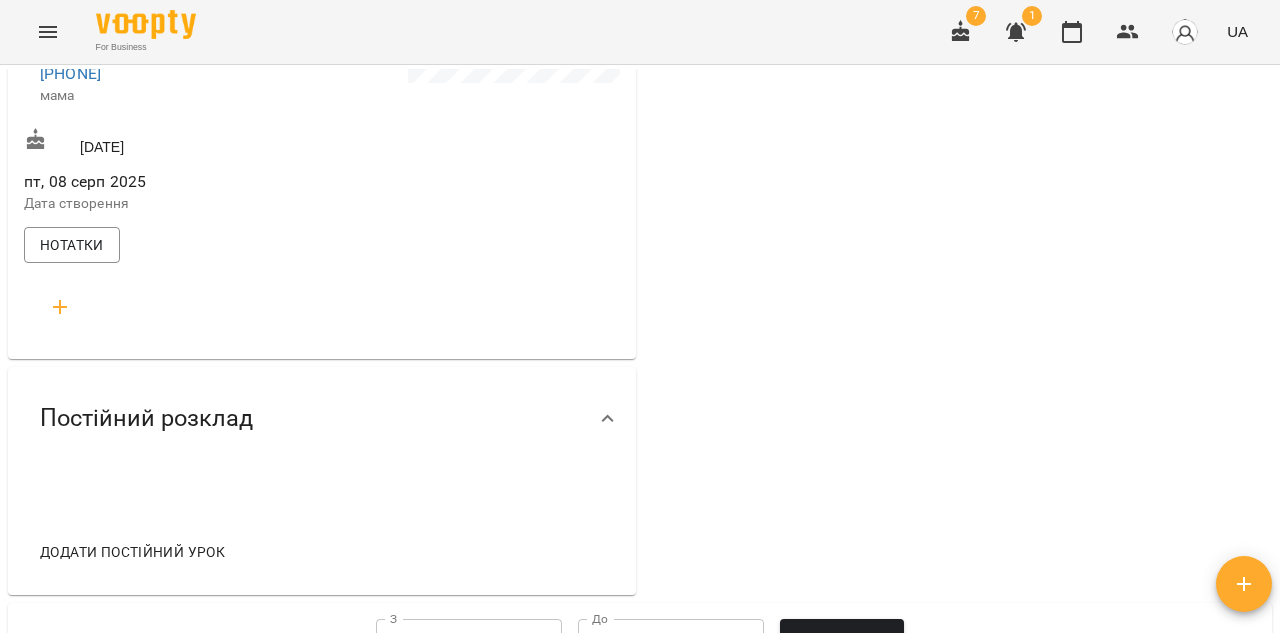 scroll, scrollTop: 561, scrollLeft: 0, axis: vertical 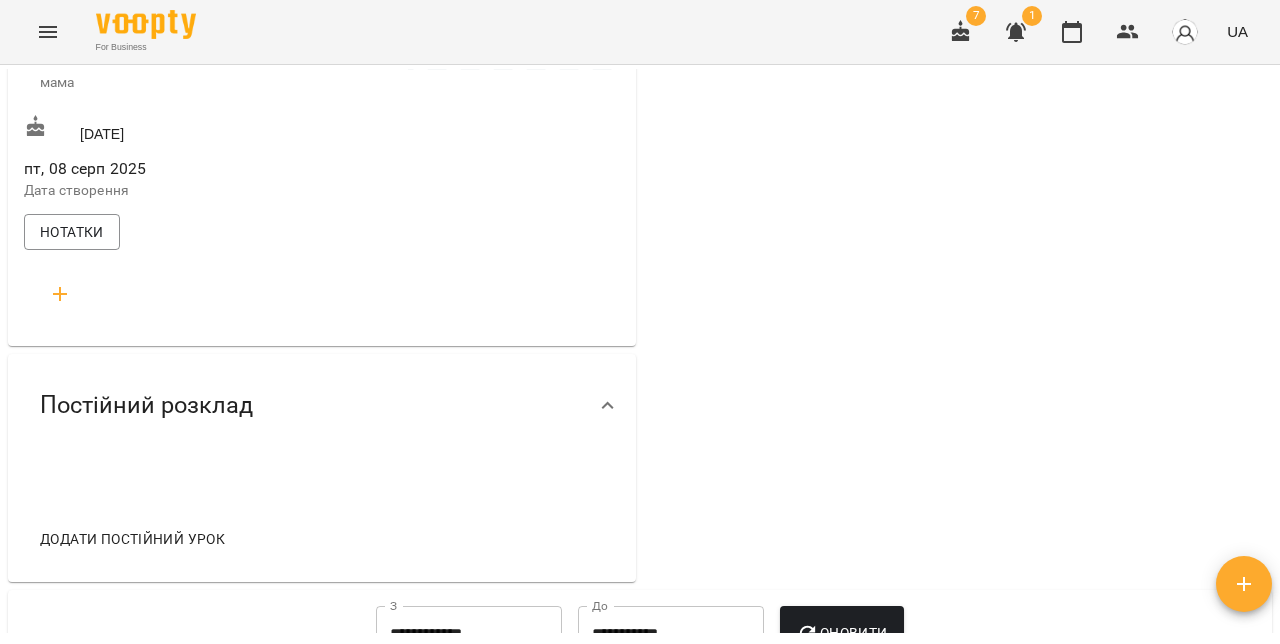 click at bounding box center (60, 294) 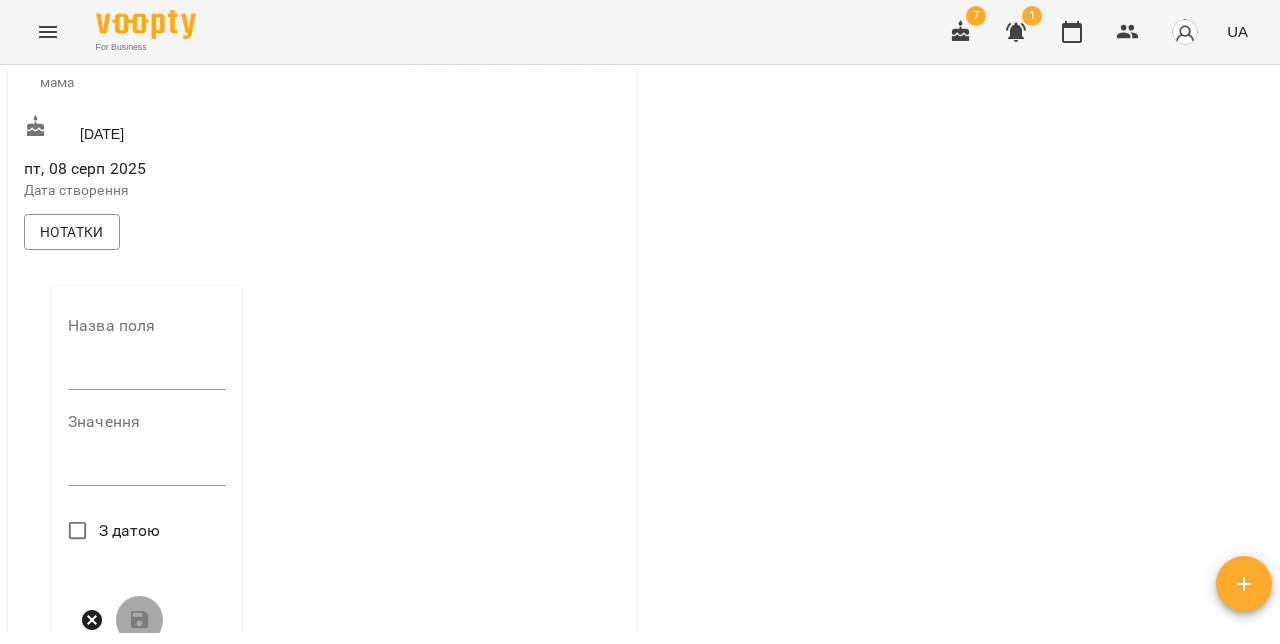 click at bounding box center [147, 374] 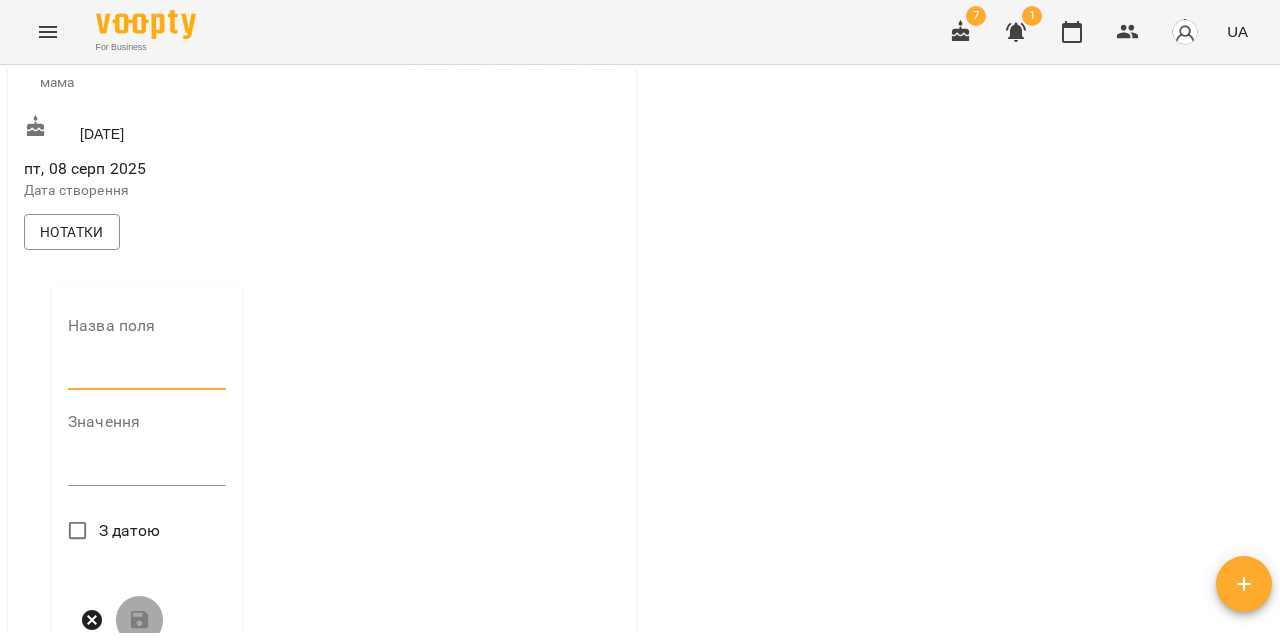 type on "**********" 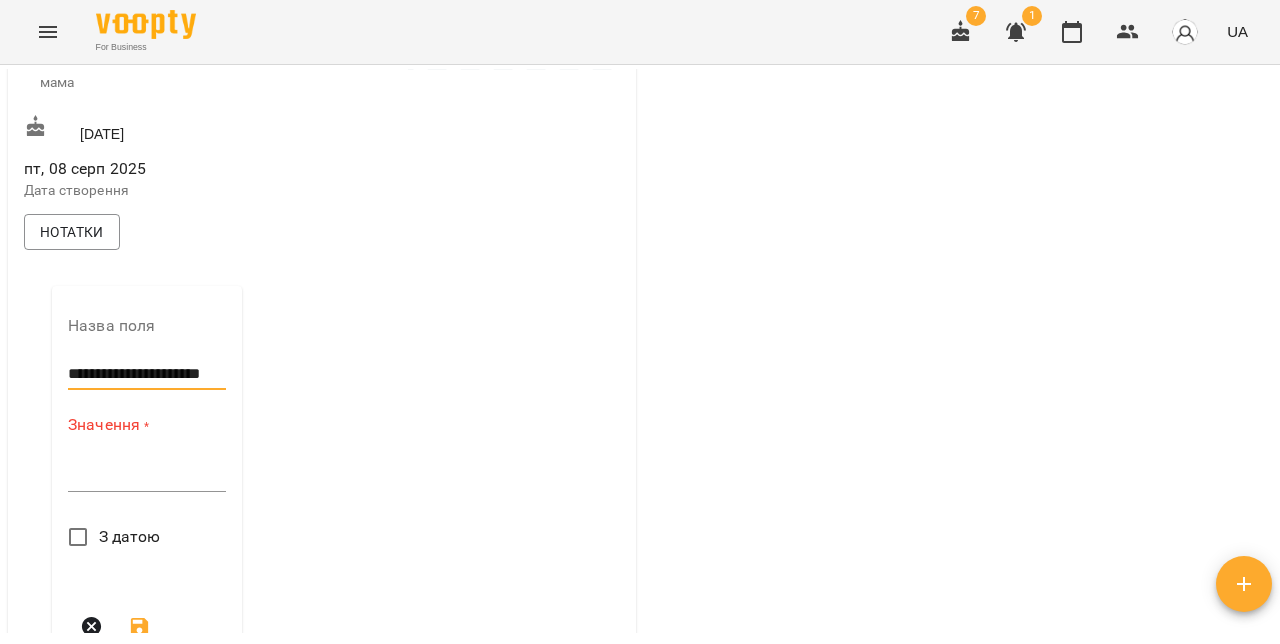 click at bounding box center (147, 475) 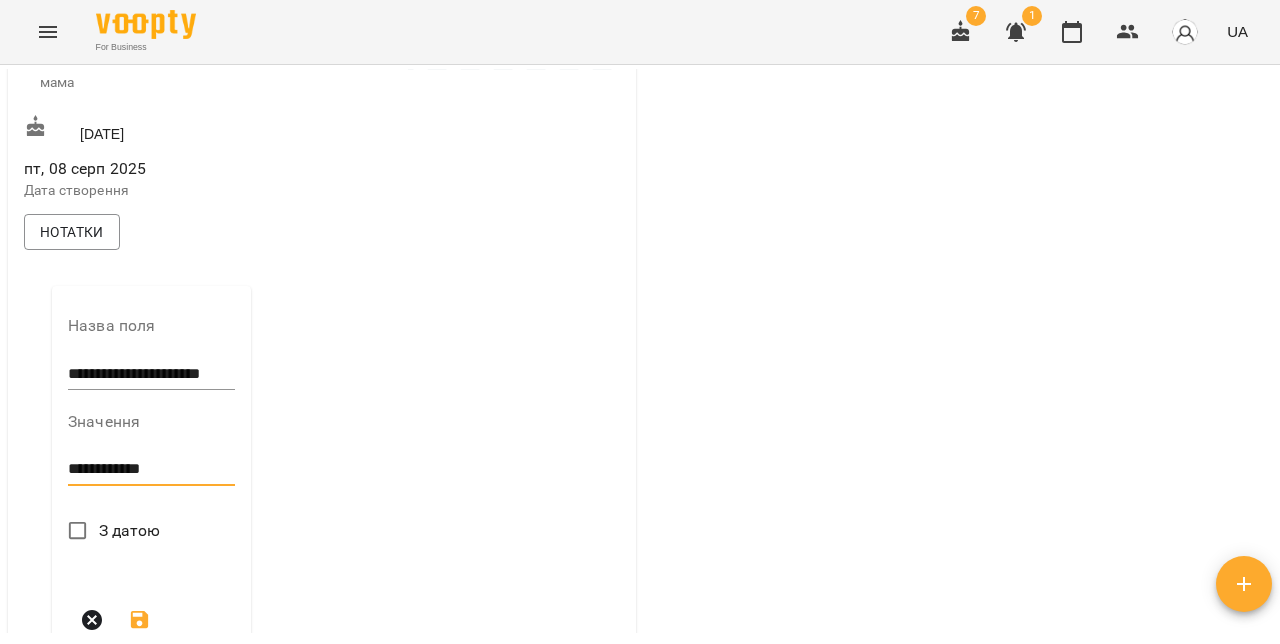 click on "**********" at bounding box center (151, 469) 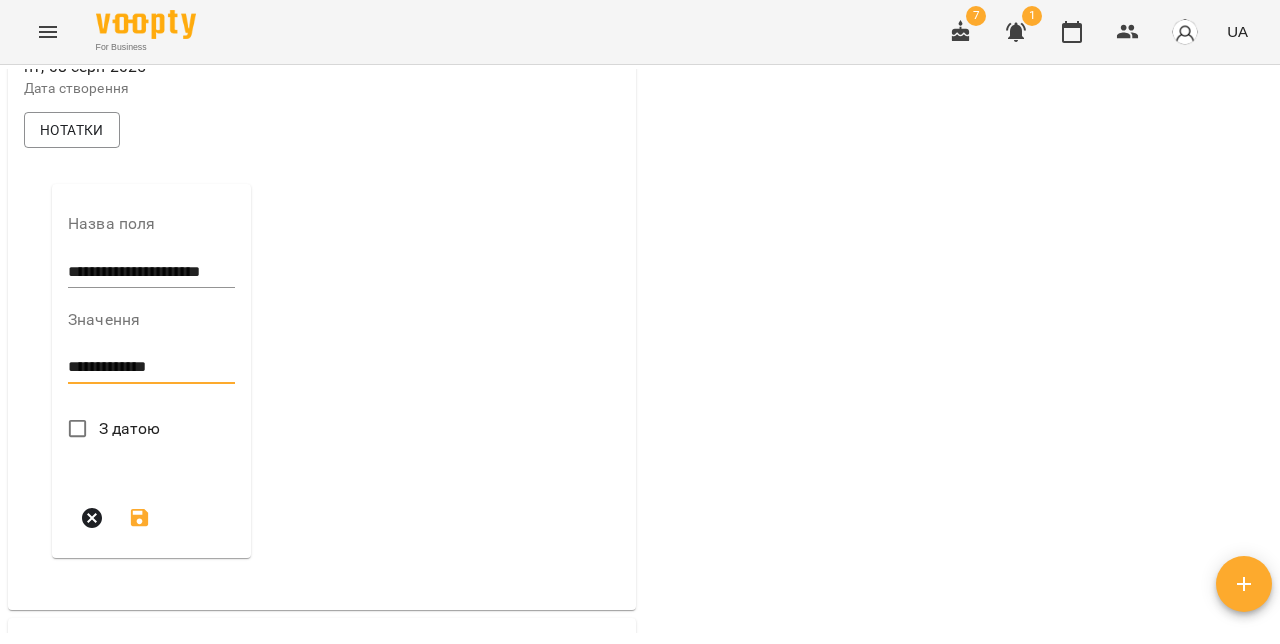 scroll, scrollTop: 726, scrollLeft: 0, axis: vertical 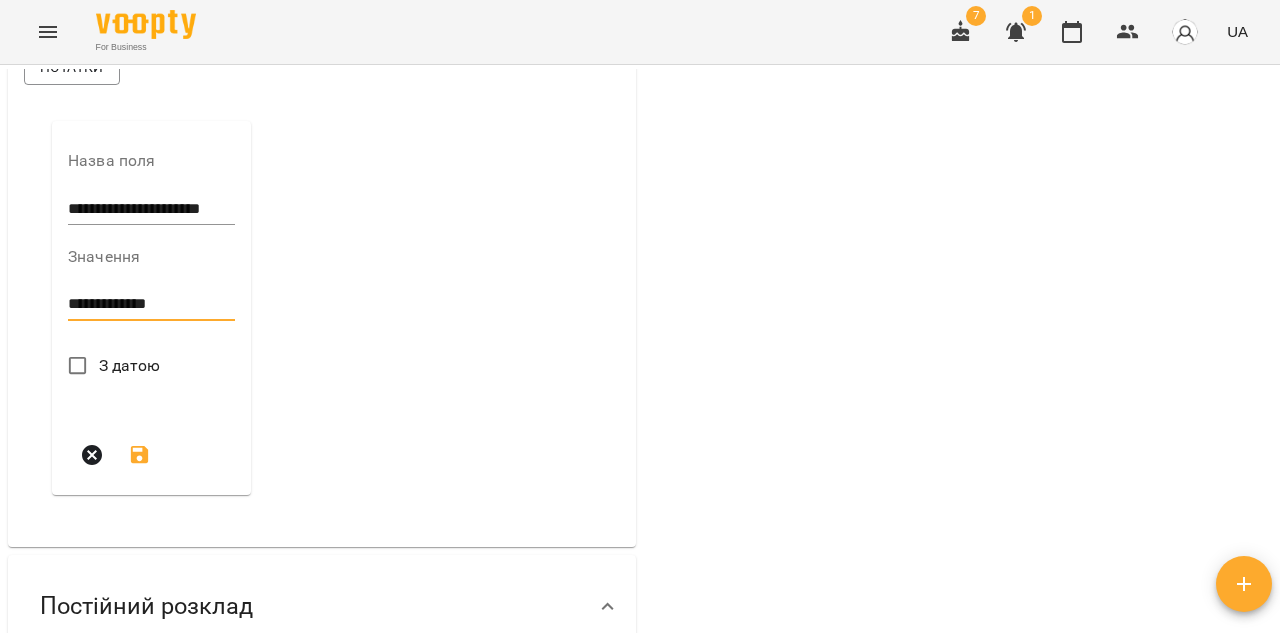 type on "**********" 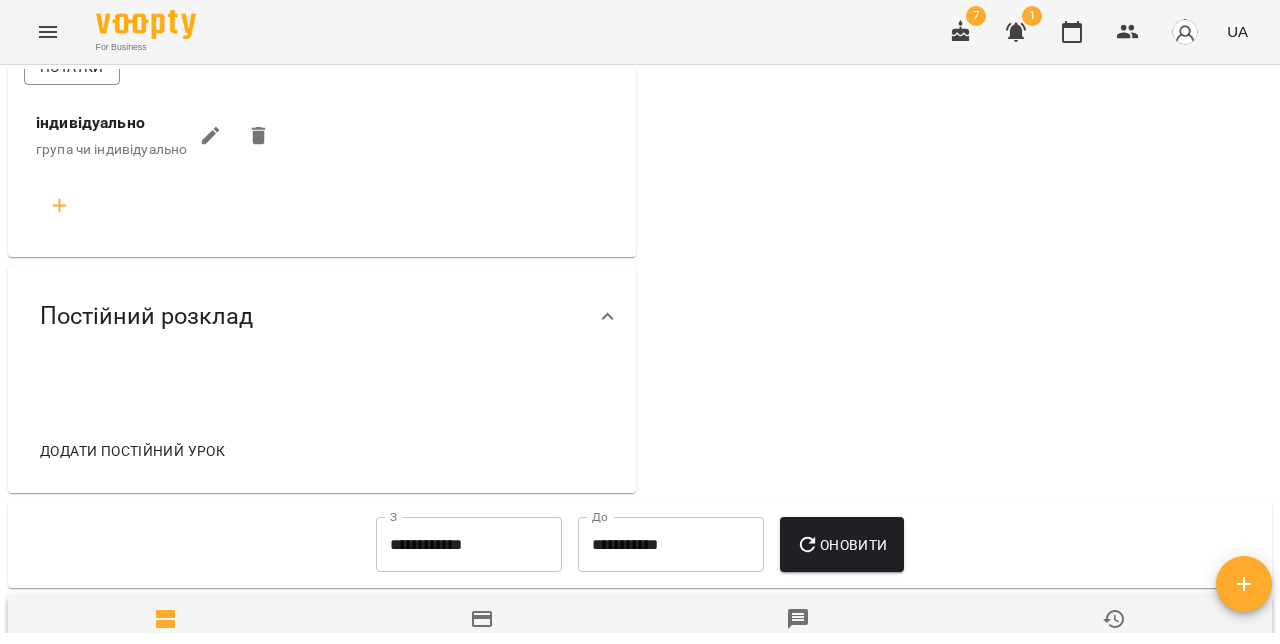 click 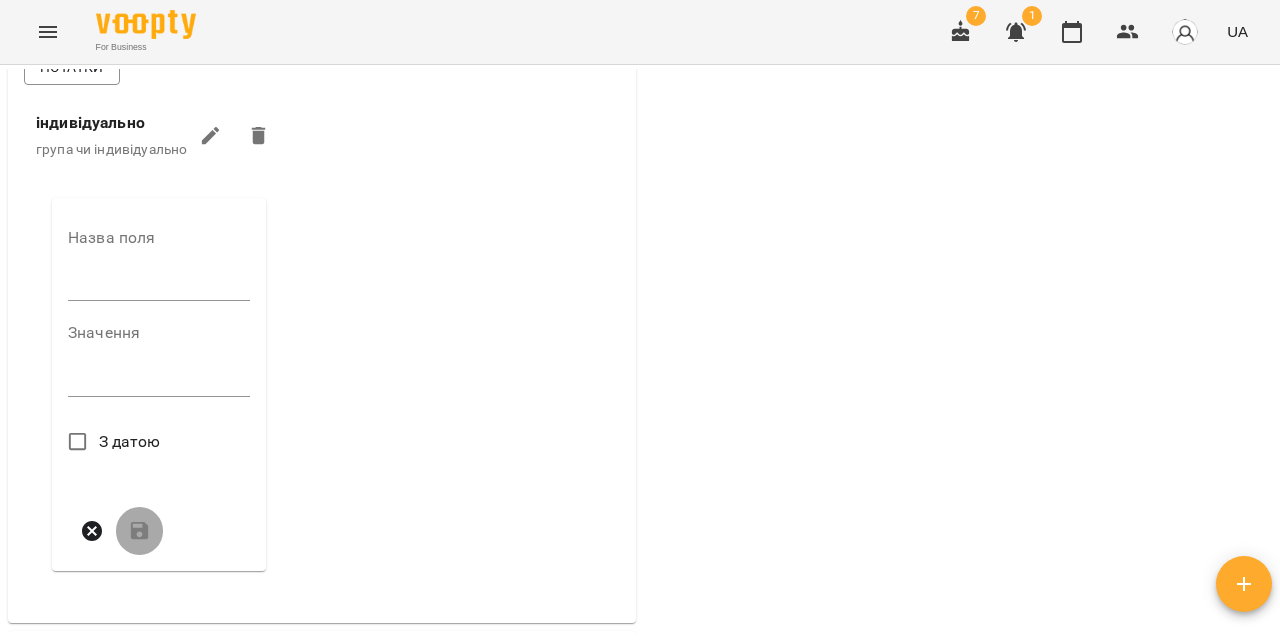 click at bounding box center [159, 285] 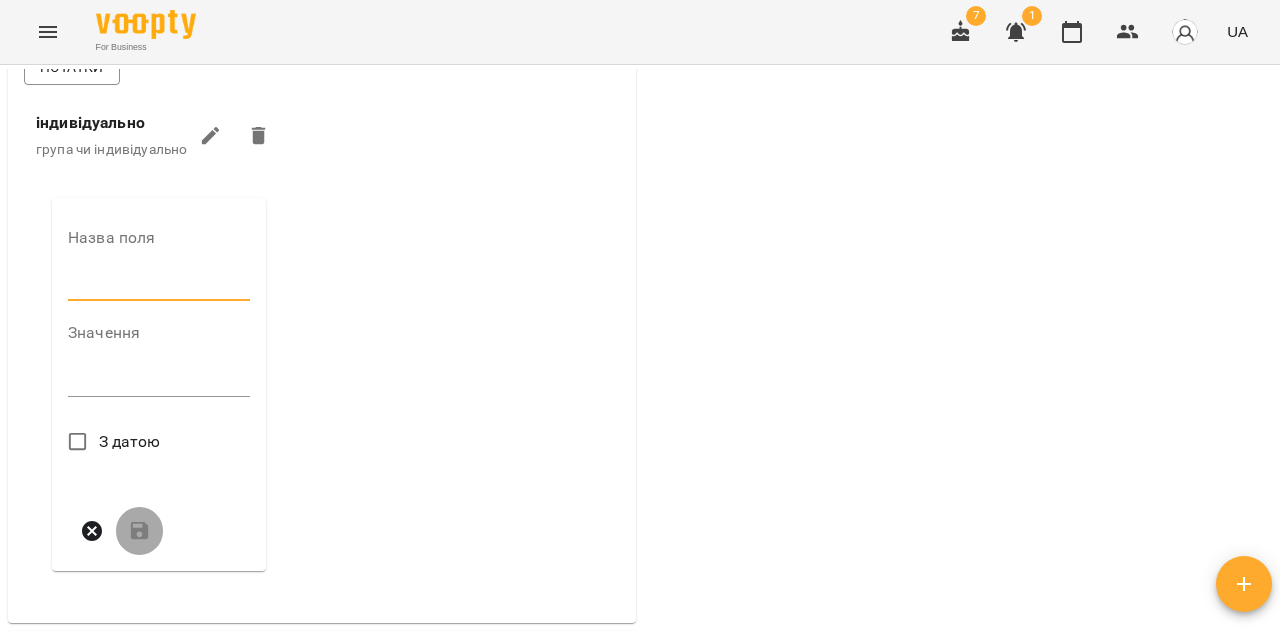 type on "**********" 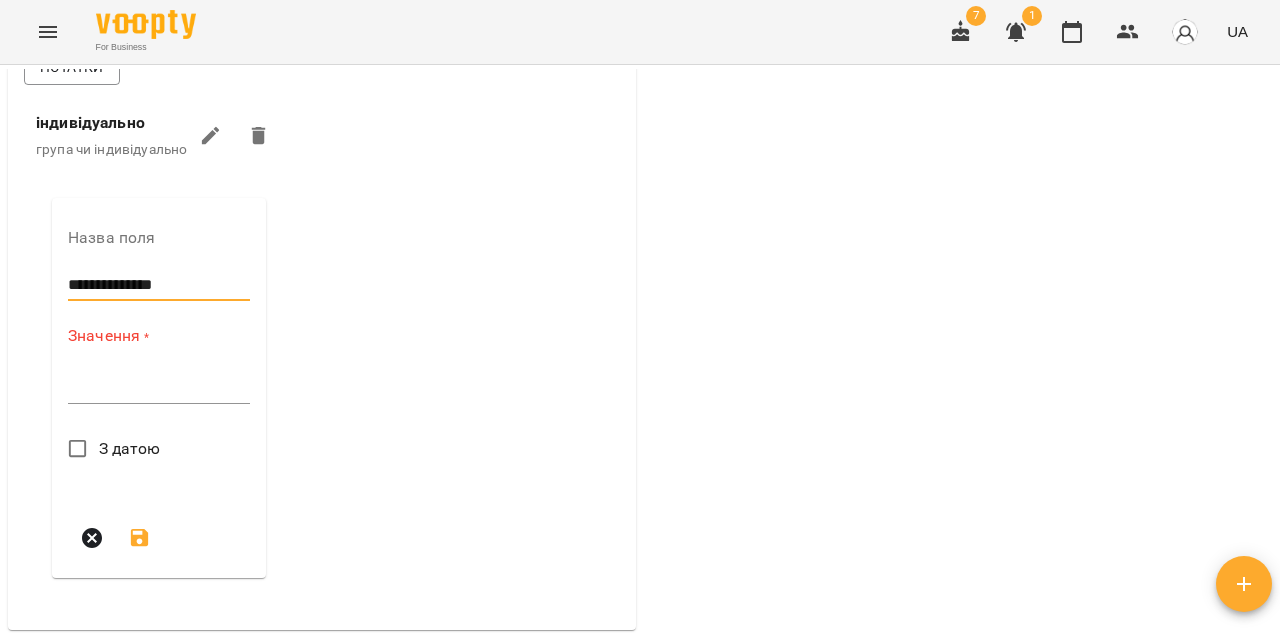 click at bounding box center [159, 387] 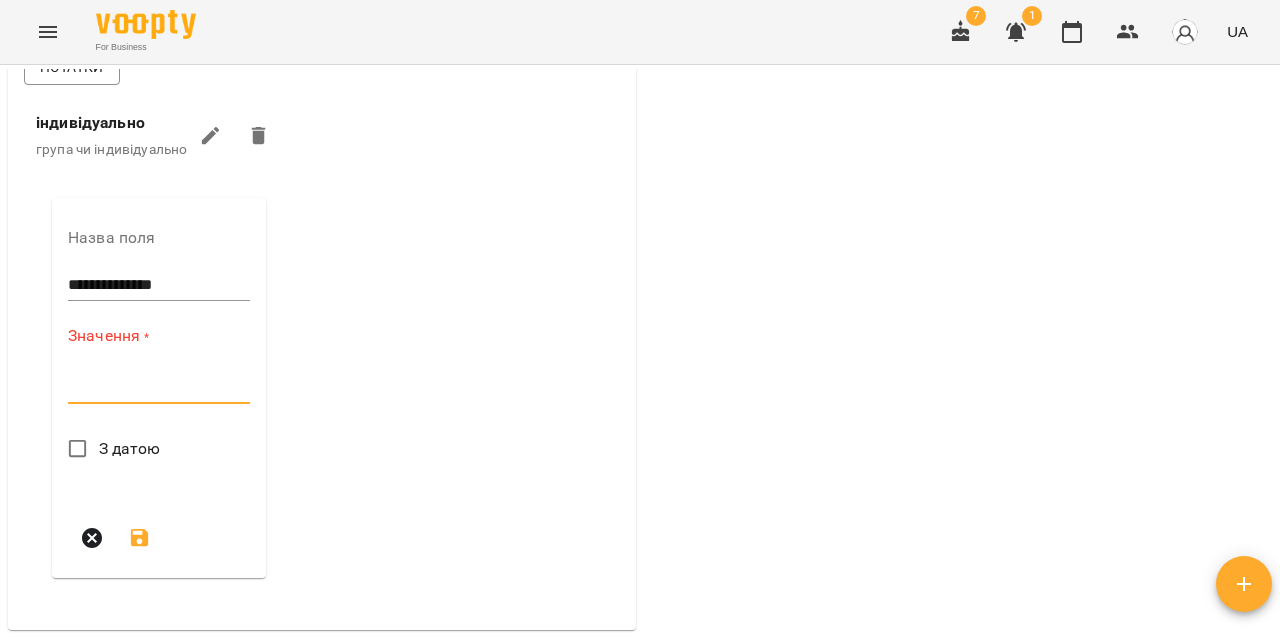 paste on "**********" 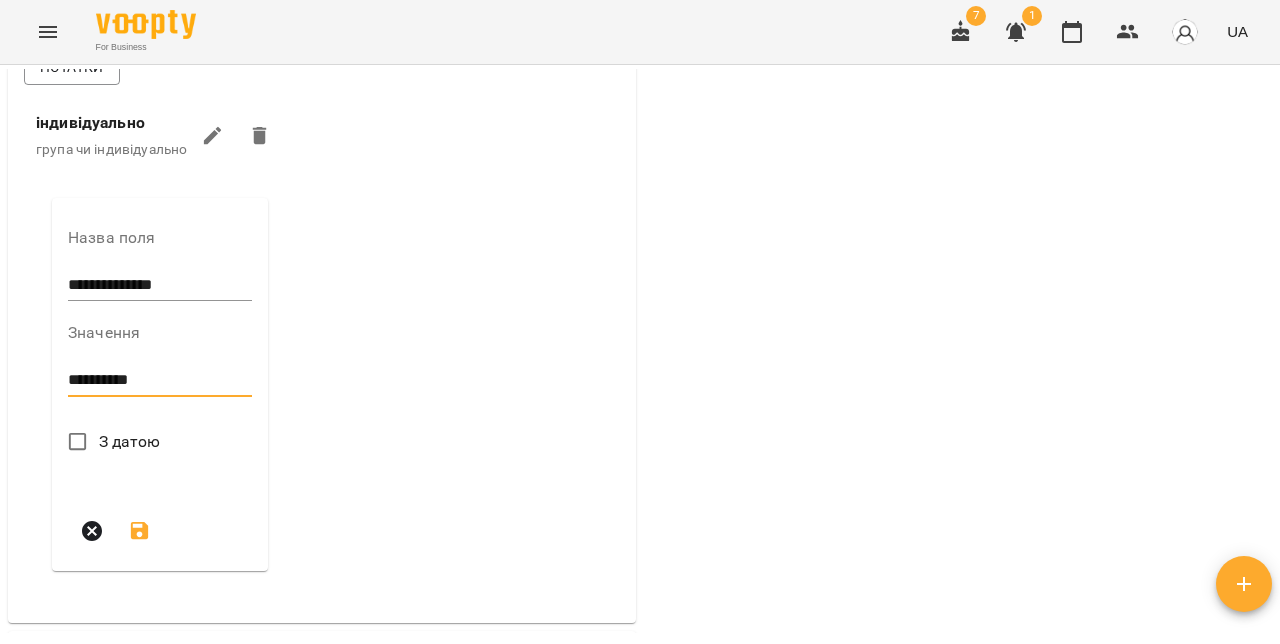 type on "**********" 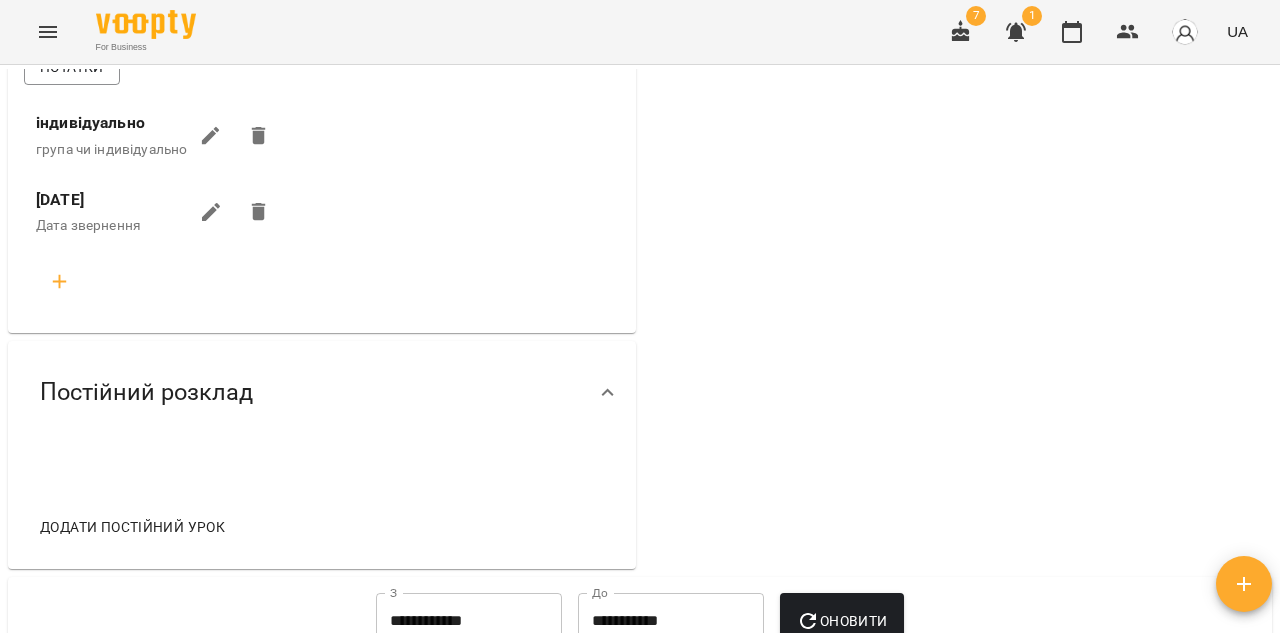 click 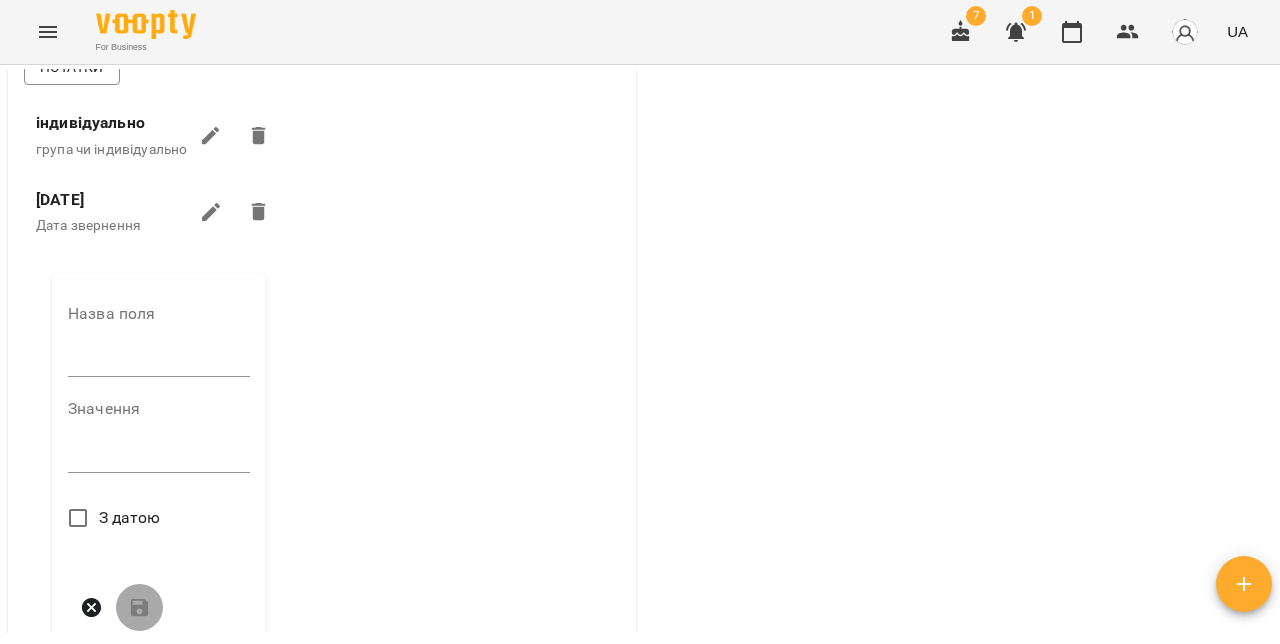 click on "Назва поля" at bounding box center (159, 345) 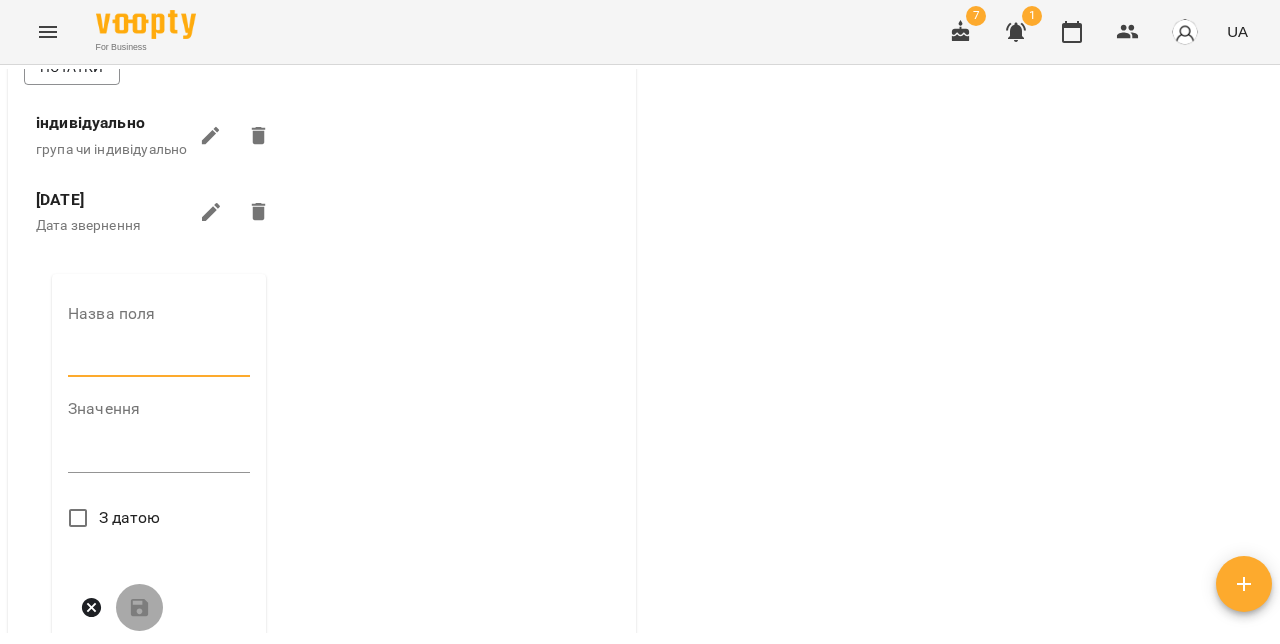 type on "*****" 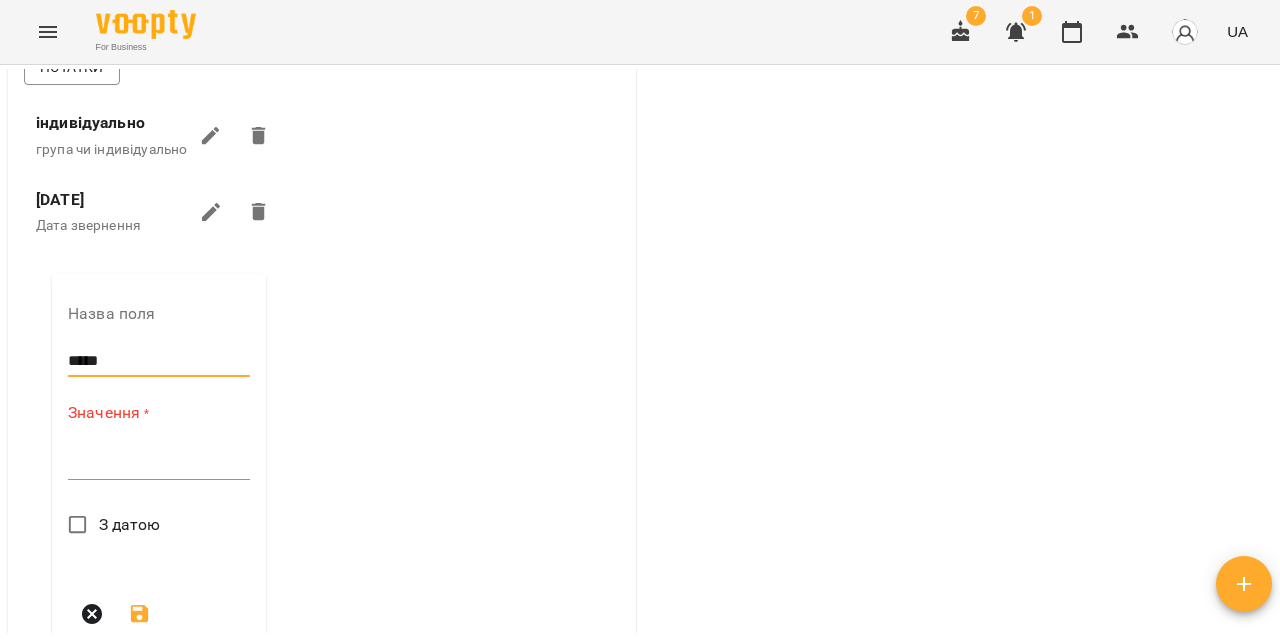 click at bounding box center [159, 463] 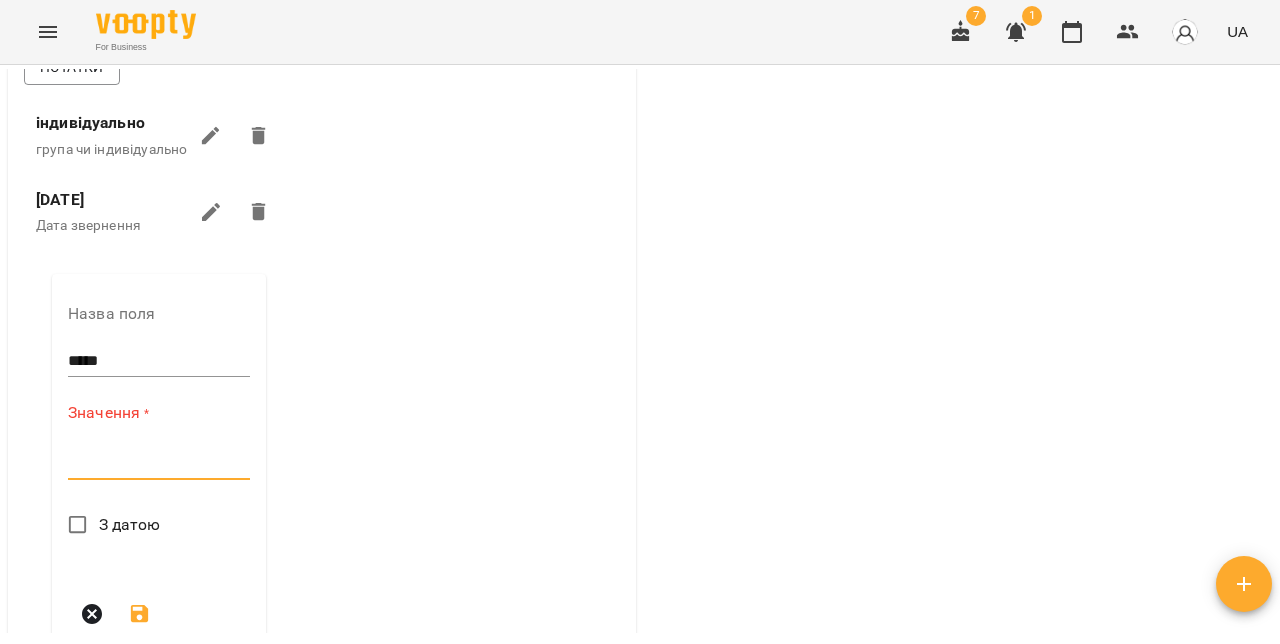 paste on "**********" 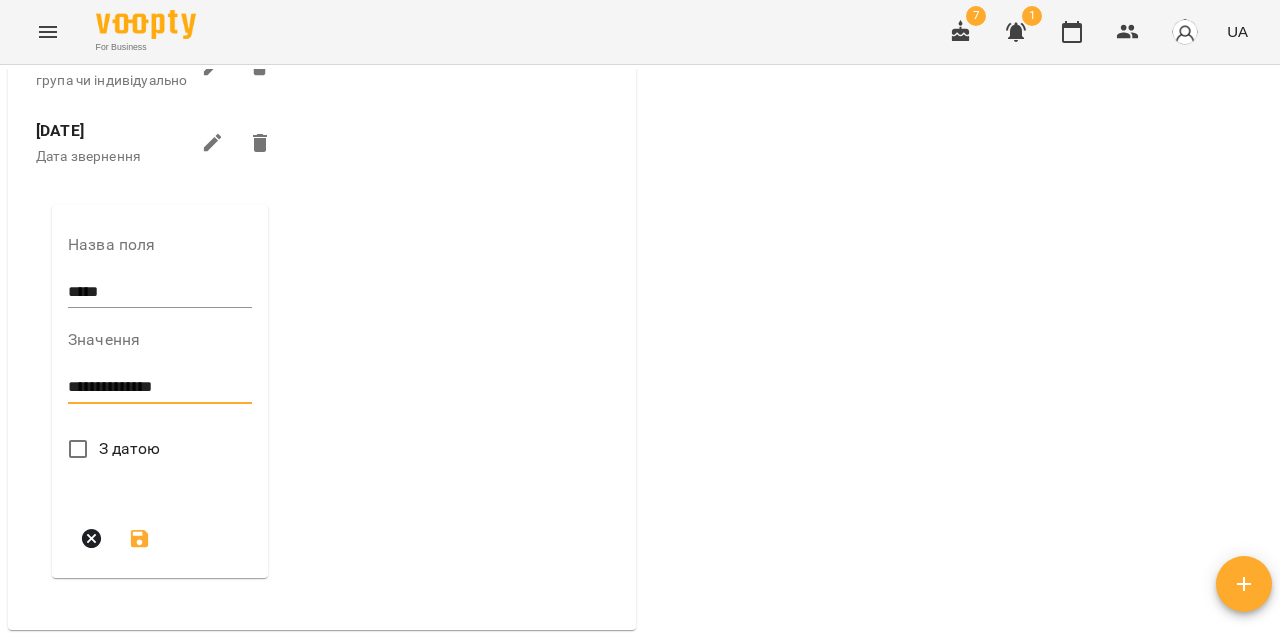 scroll, scrollTop: 827, scrollLeft: 0, axis: vertical 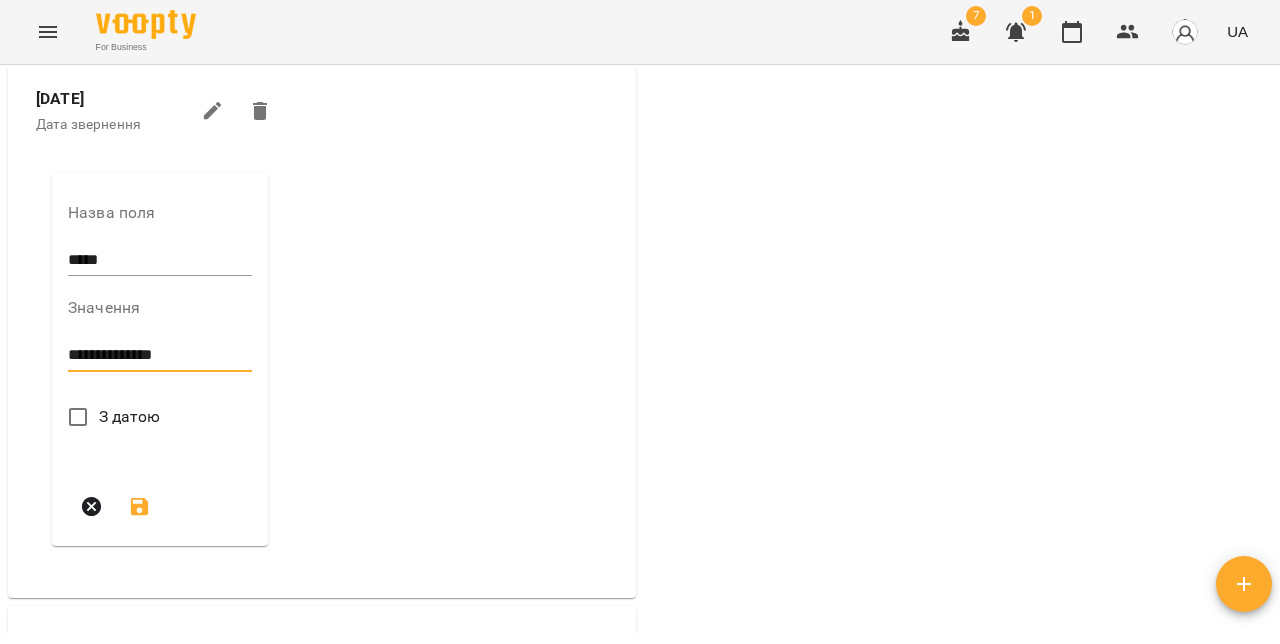 type on "**********" 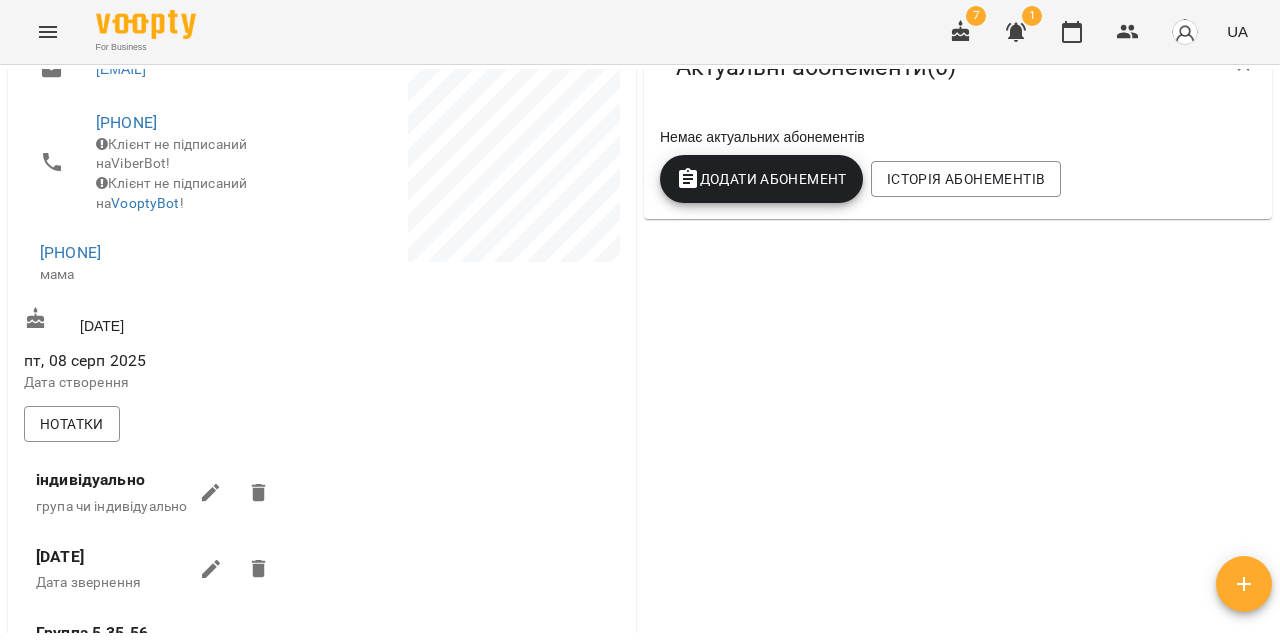 scroll, scrollTop: 0, scrollLeft: 0, axis: both 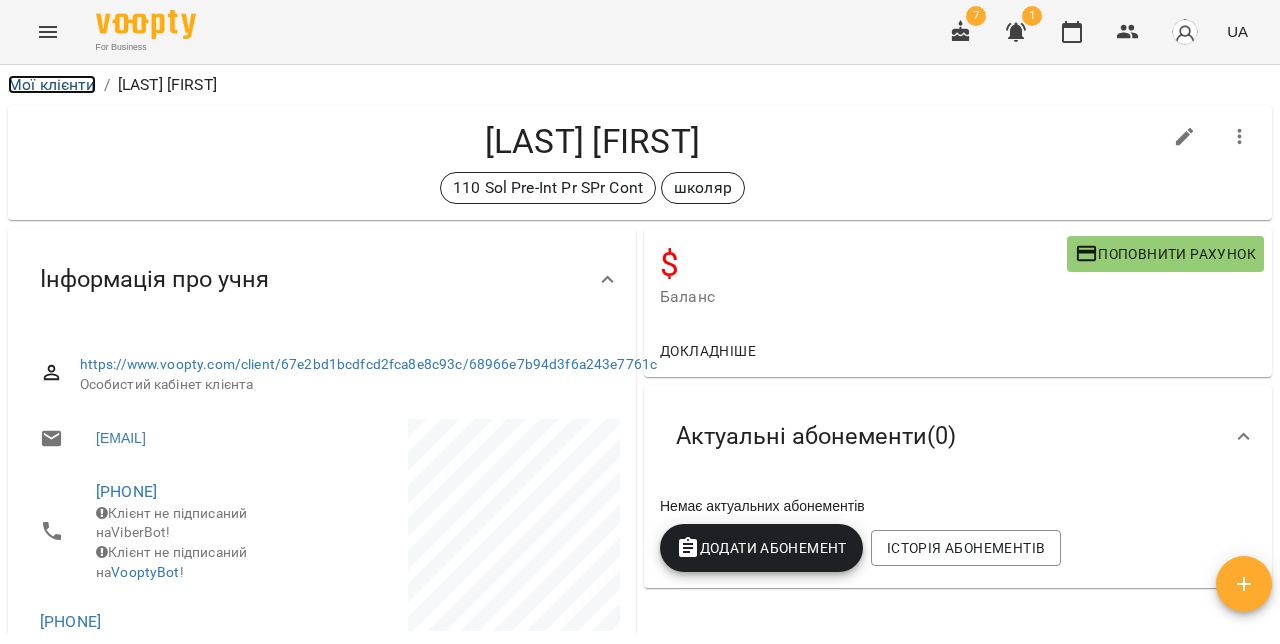 click on "Мої клієнти" at bounding box center [52, 84] 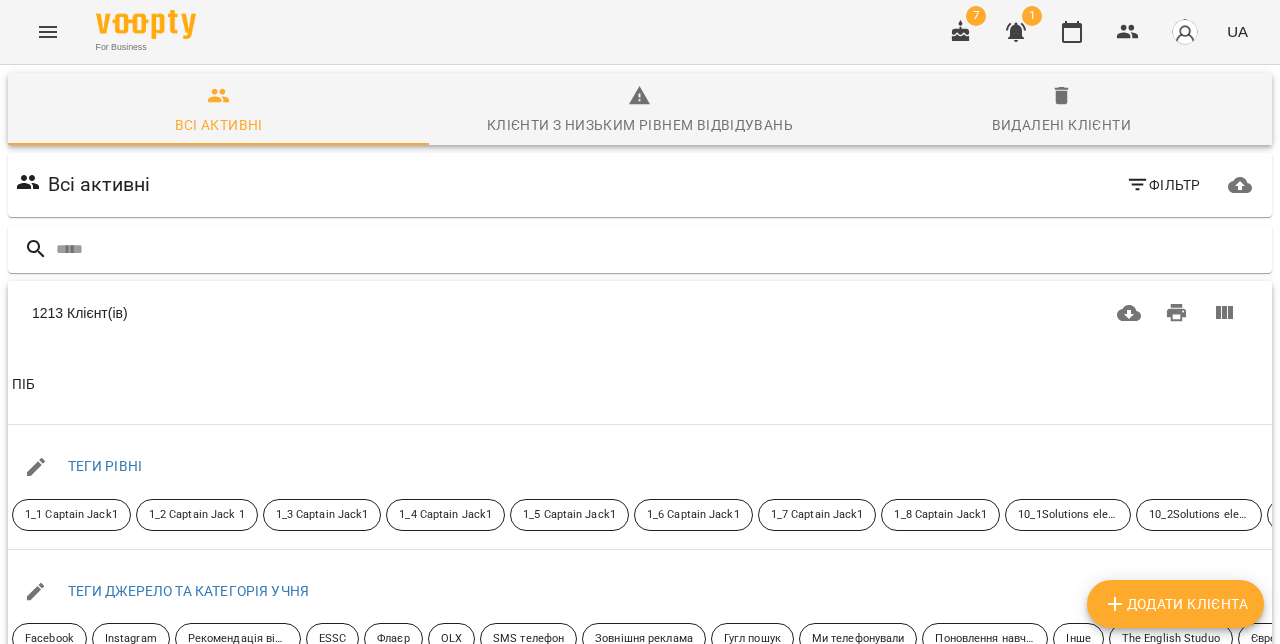 click on "Додати клієнта" at bounding box center (1175, 604) 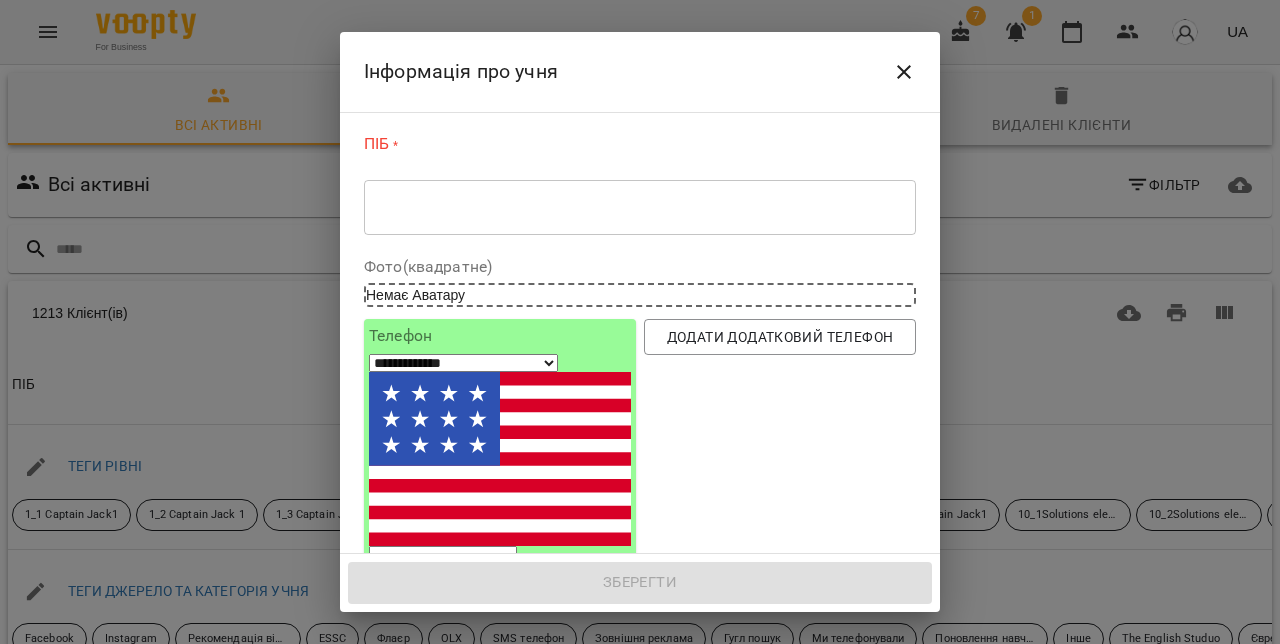 click at bounding box center (640, 207) 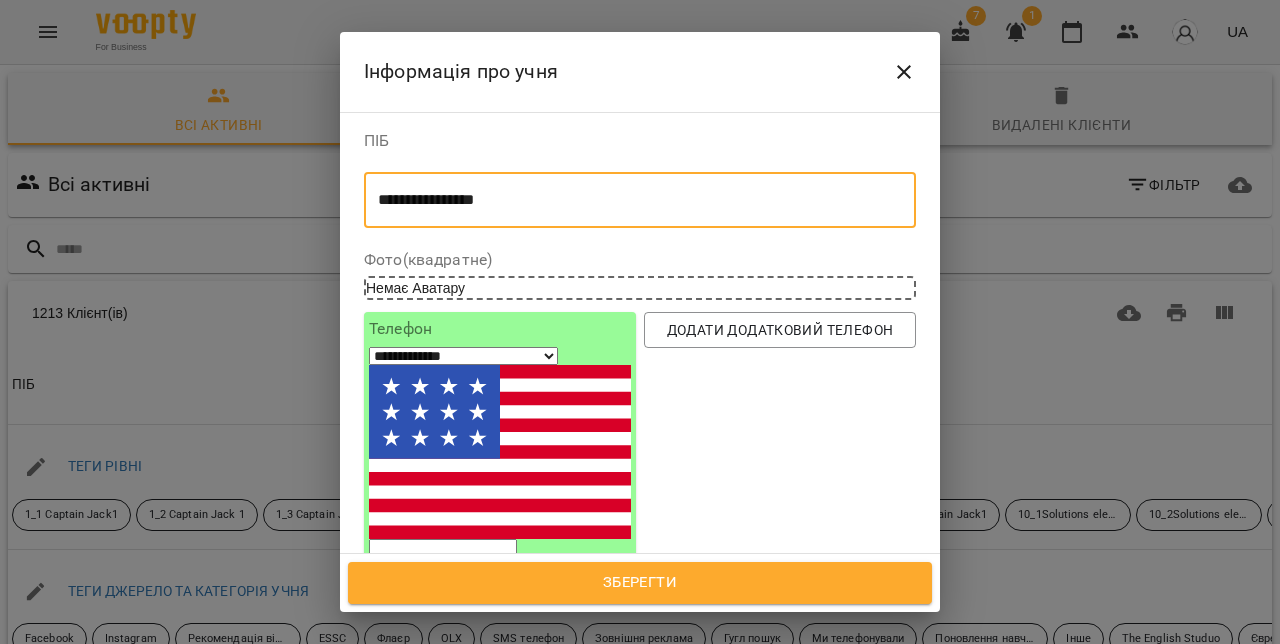 click on "**********" at bounding box center [463, 356] 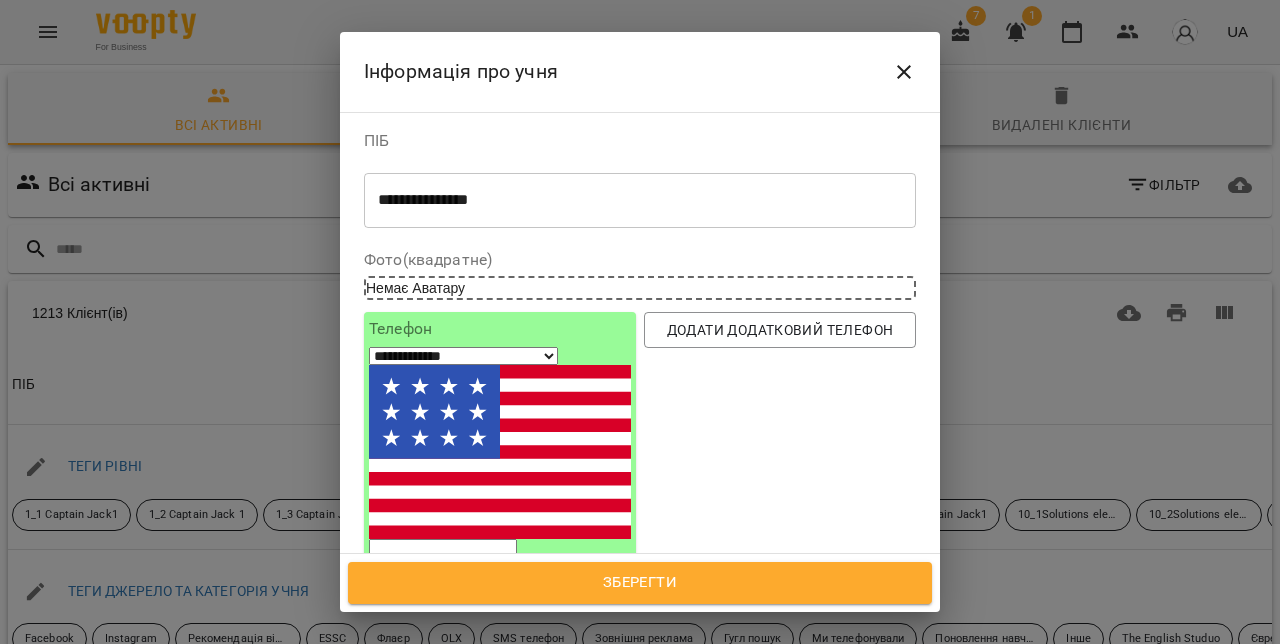 select on "**" 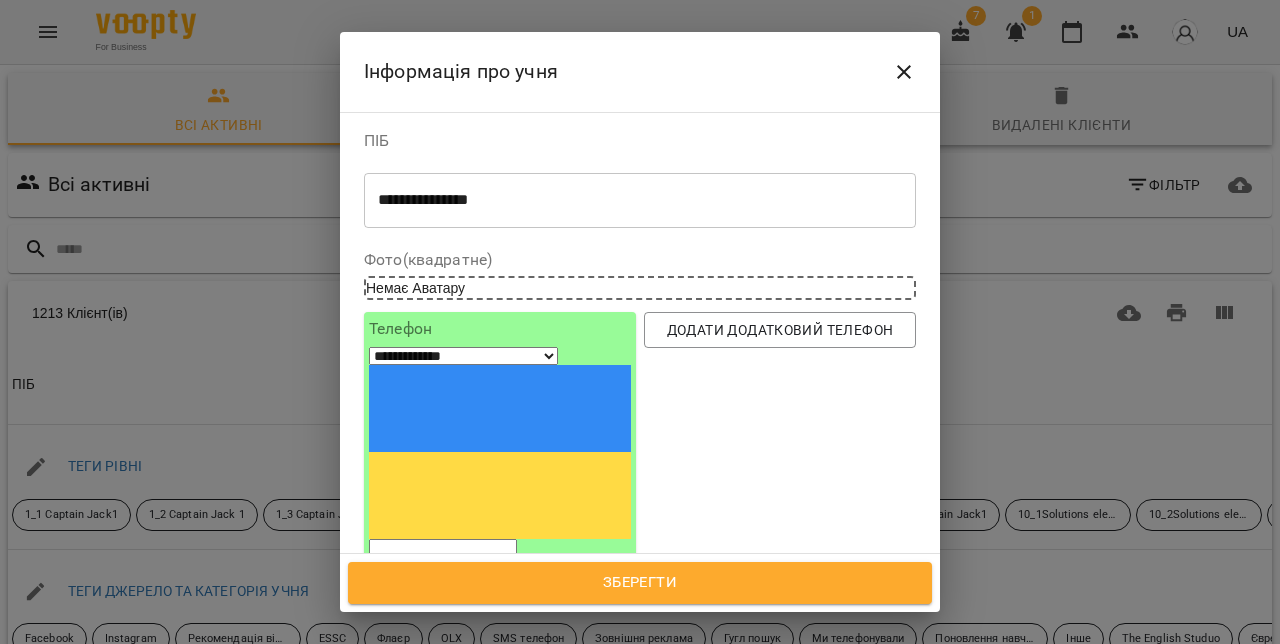 paste on "*********" 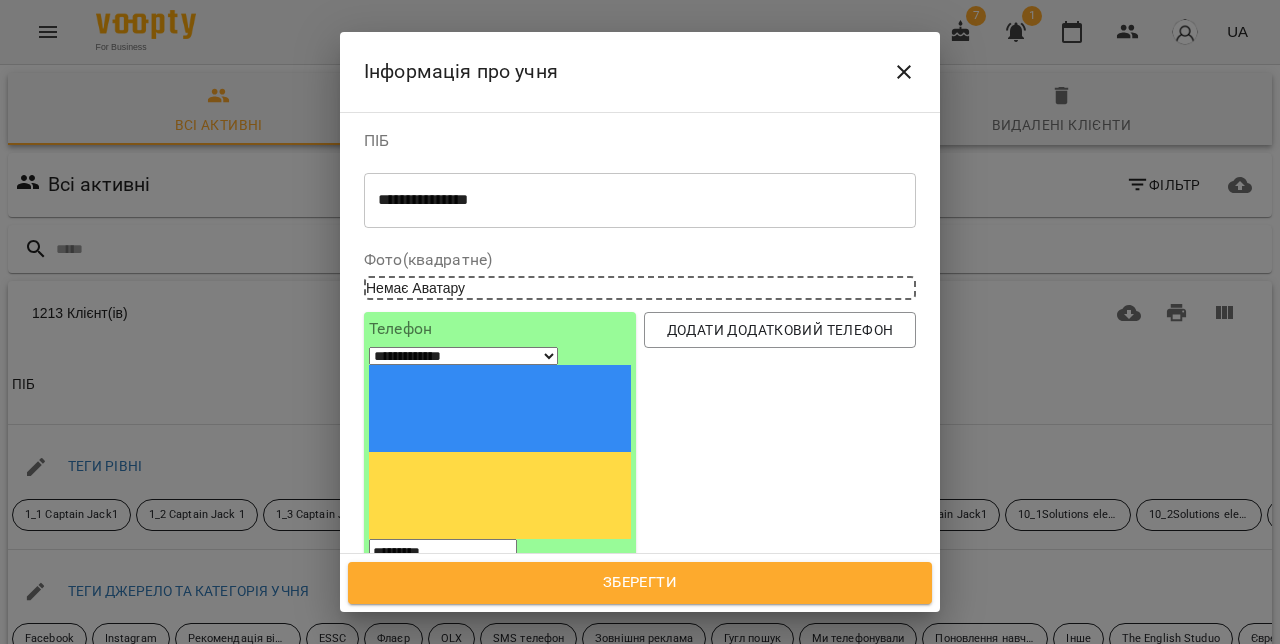 type on "*********" 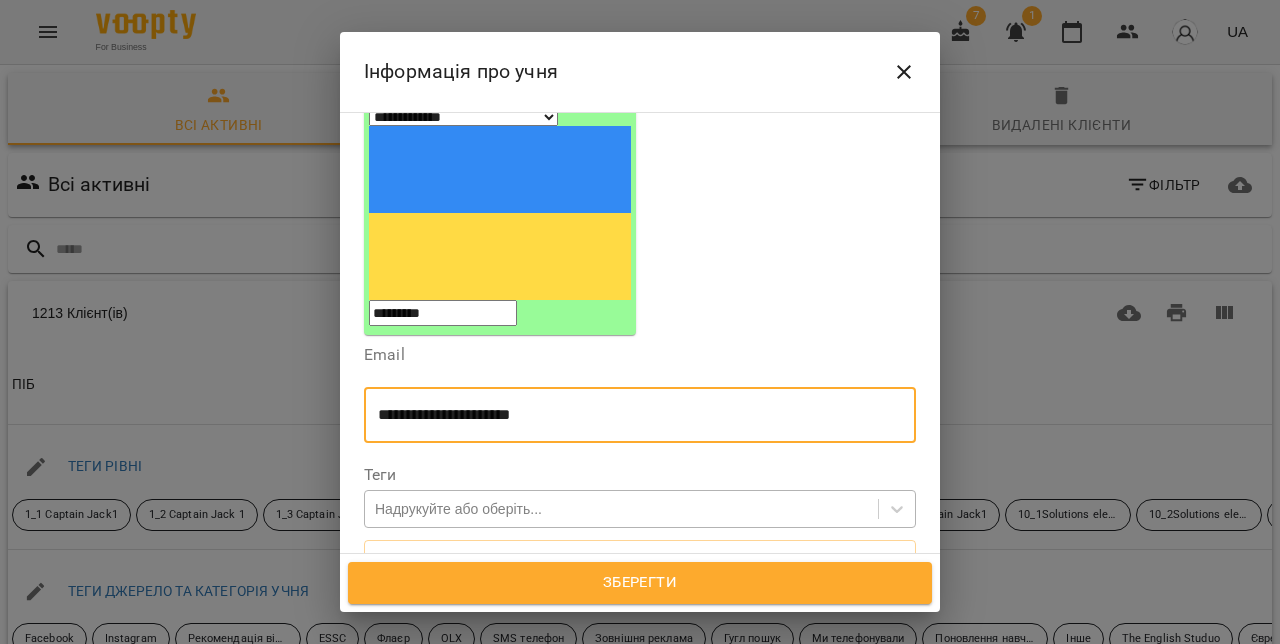 scroll, scrollTop: 303, scrollLeft: 0, axis: vertical 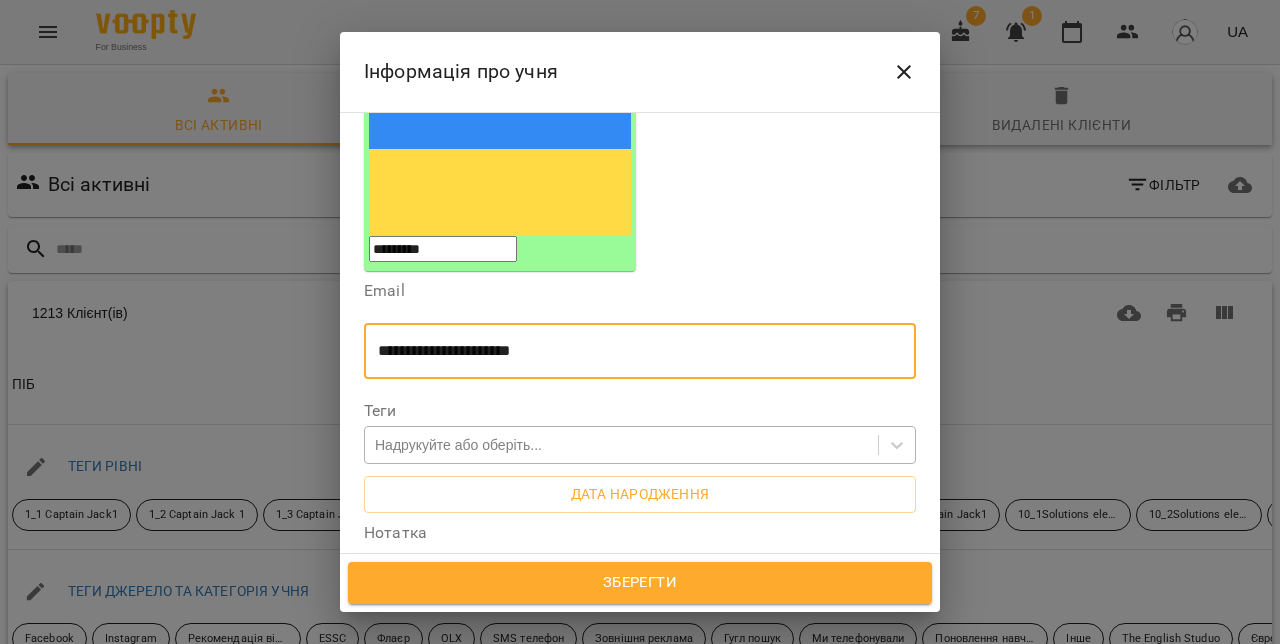 type on "**********" 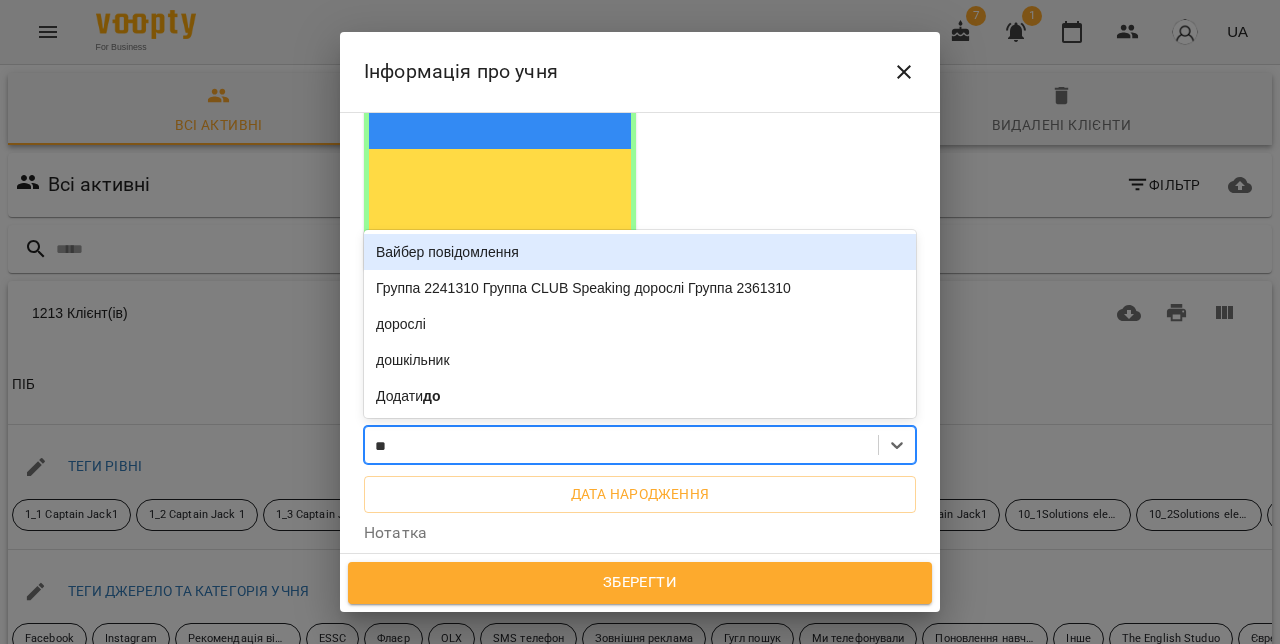 type on "***" 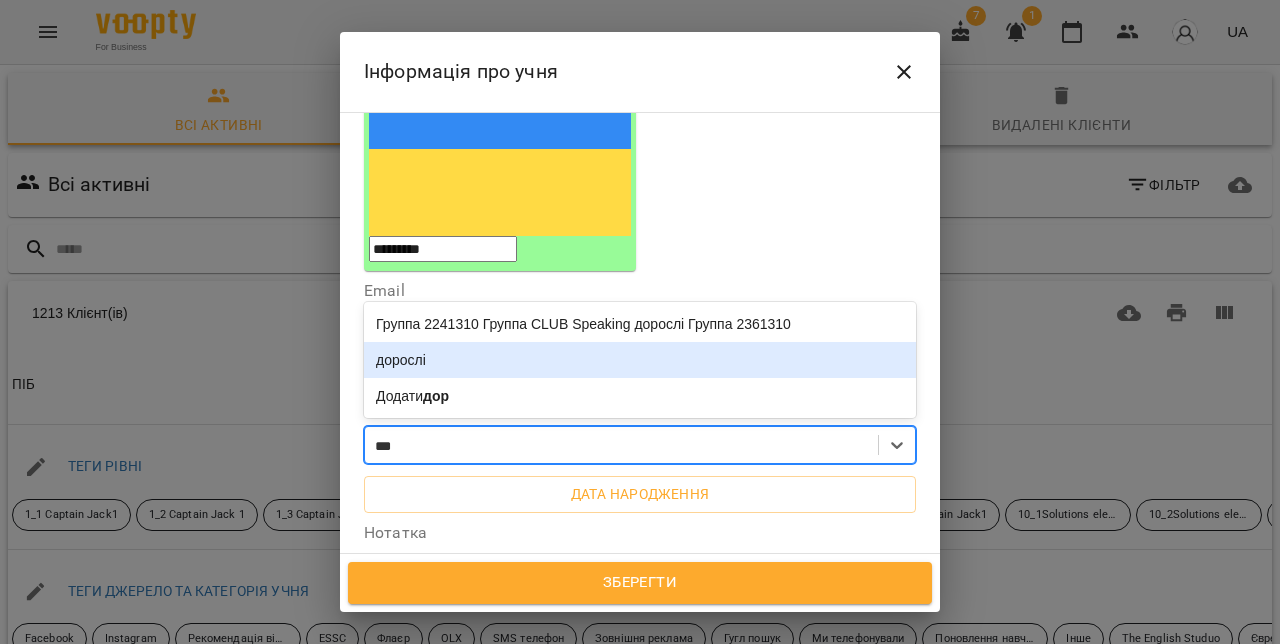 click on "дорослі" at bounding box center (640, 360) 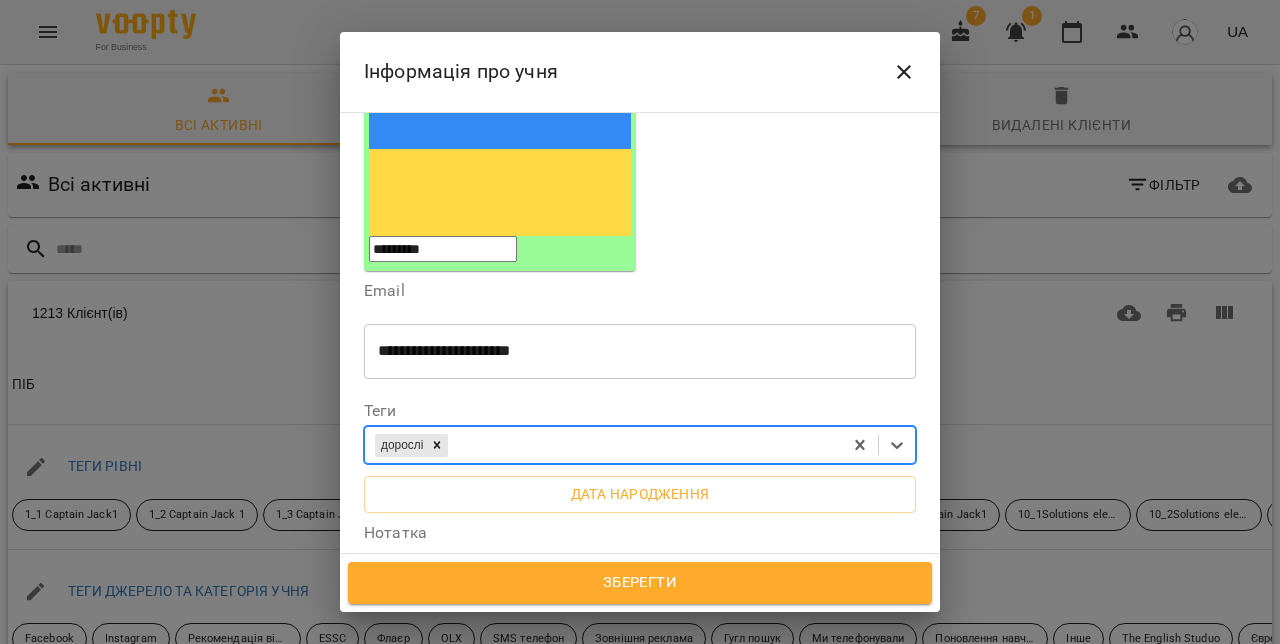 paste on "**********" 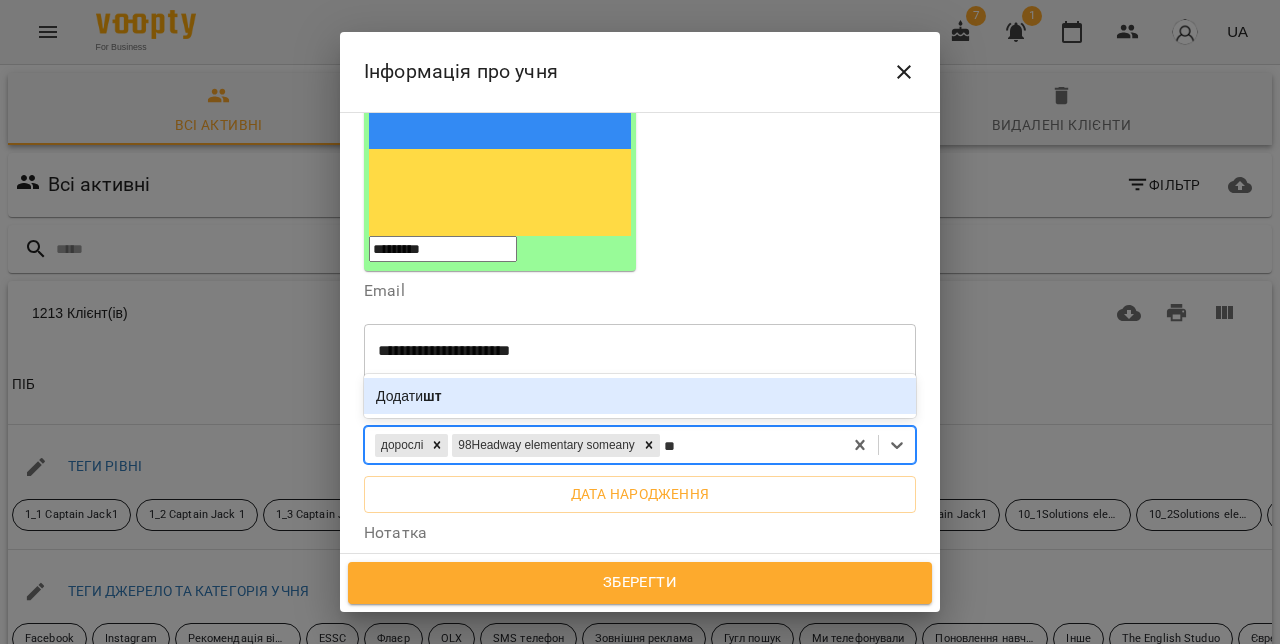 type on "*" 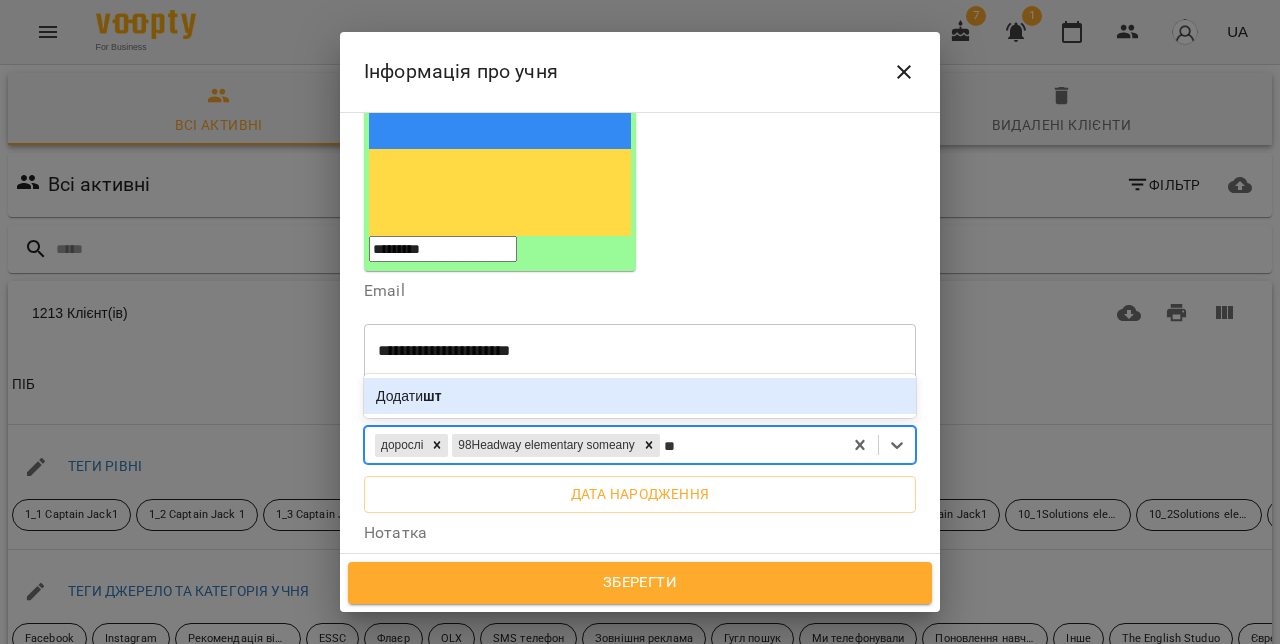 type on "*" 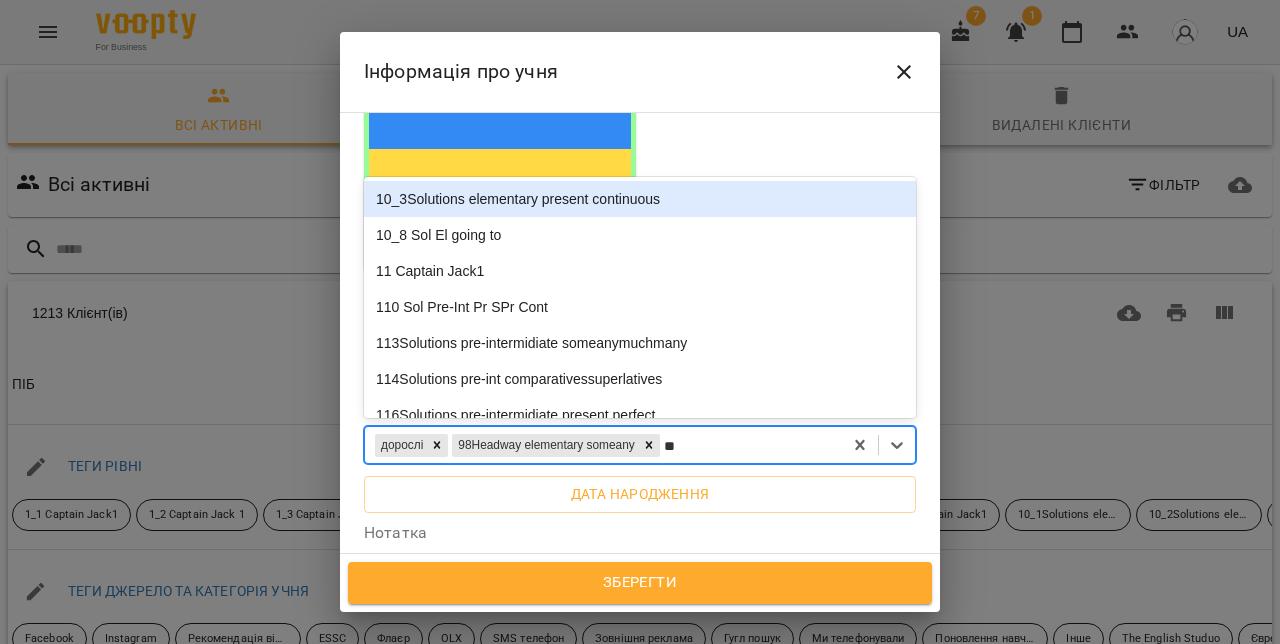 type on "***" 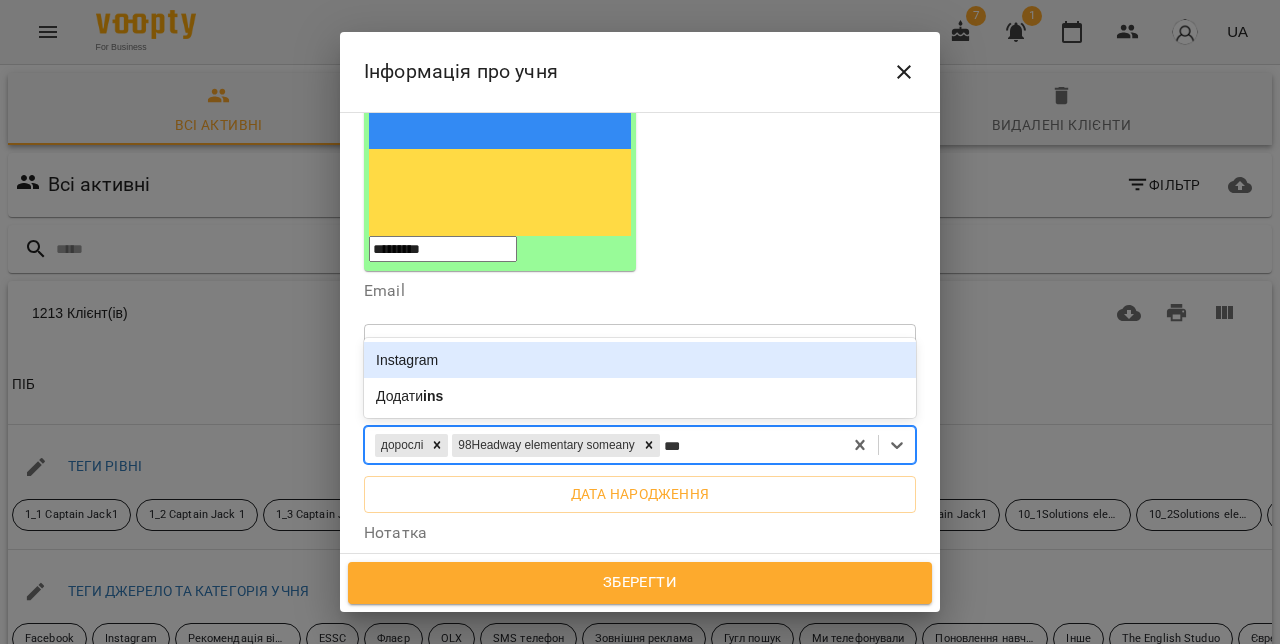click on "Instagram" at bounding box center (640, 360) 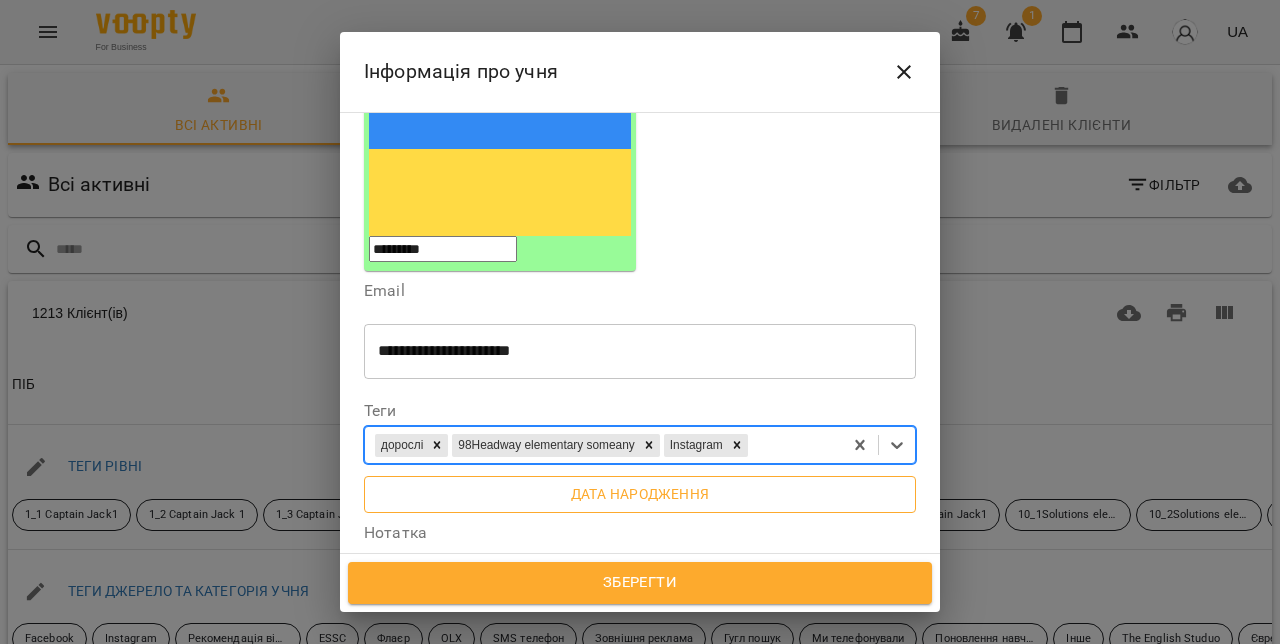 click on "Дата народження" at bounding box center [640, 494] 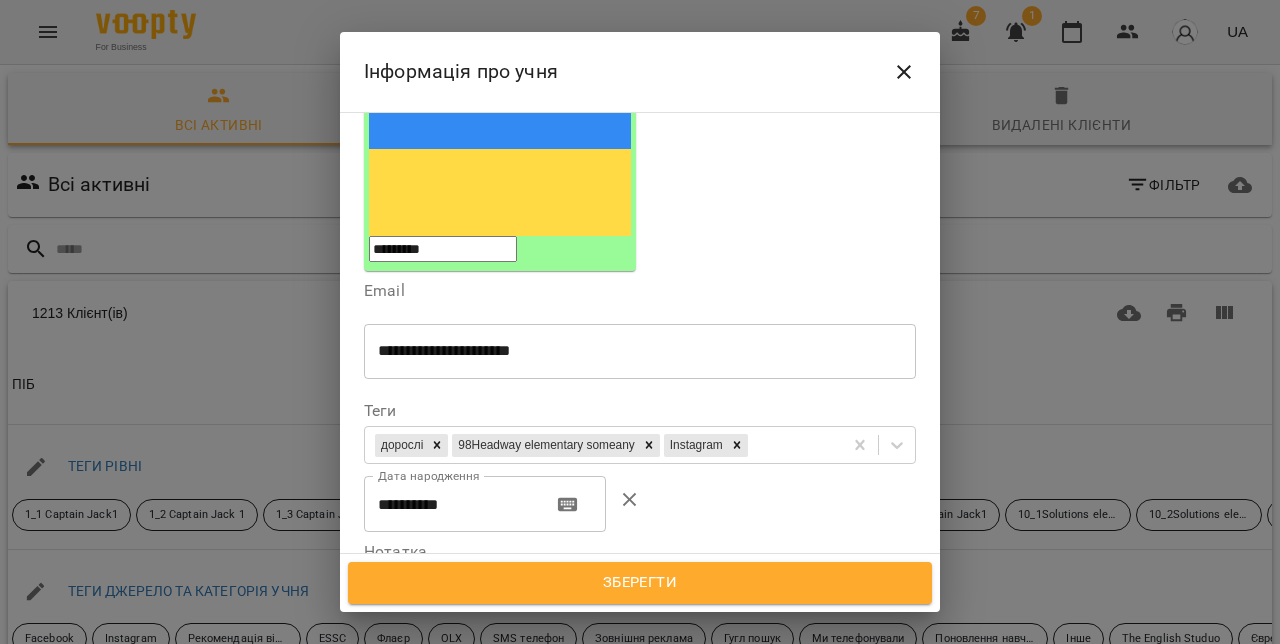 click on "**********" at bounding box center (450, 504) 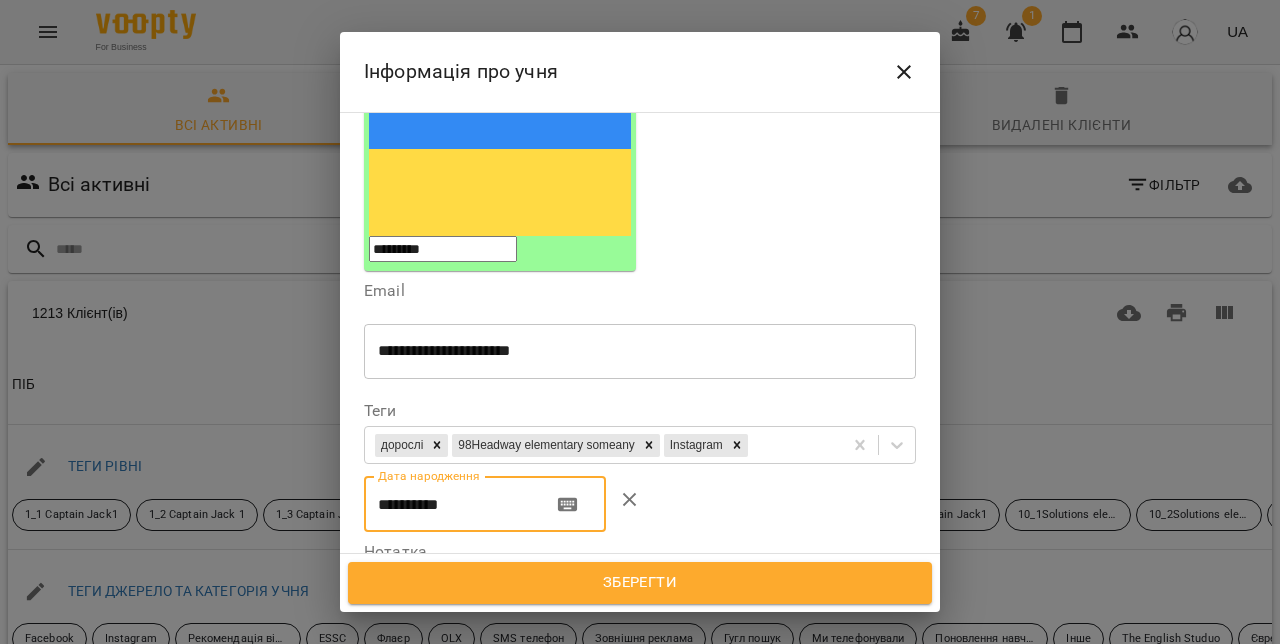 paste 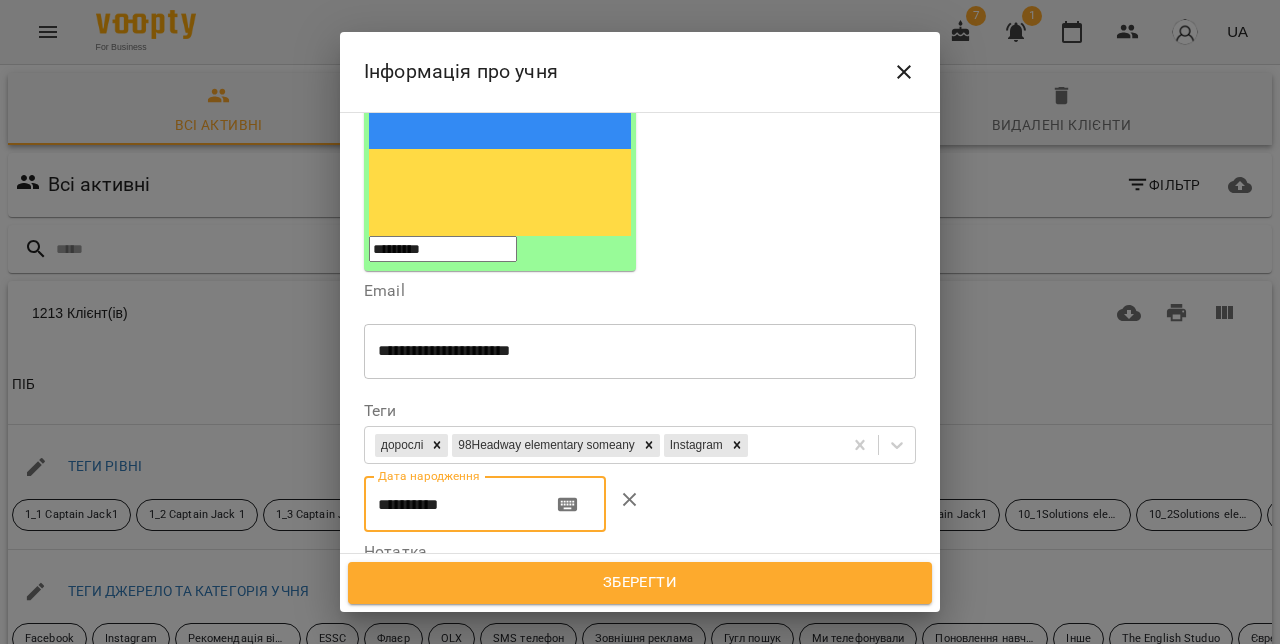 type on "**********" 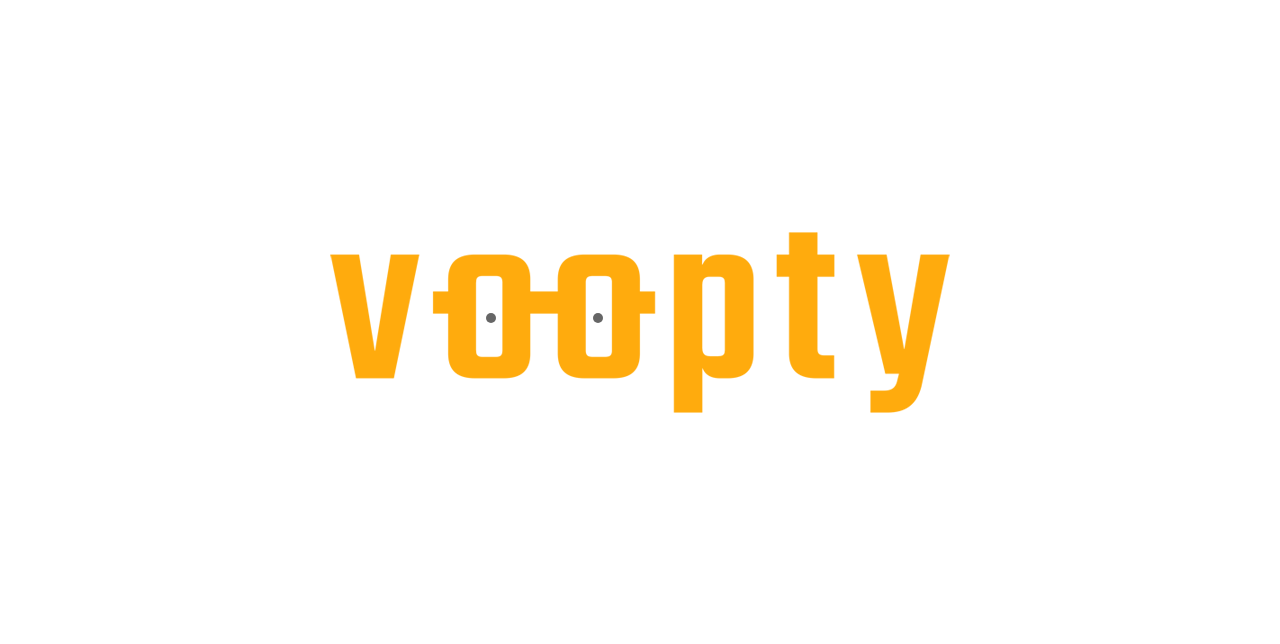 scroll, scrollTop: 0, scrollLeft: 0, axis: both 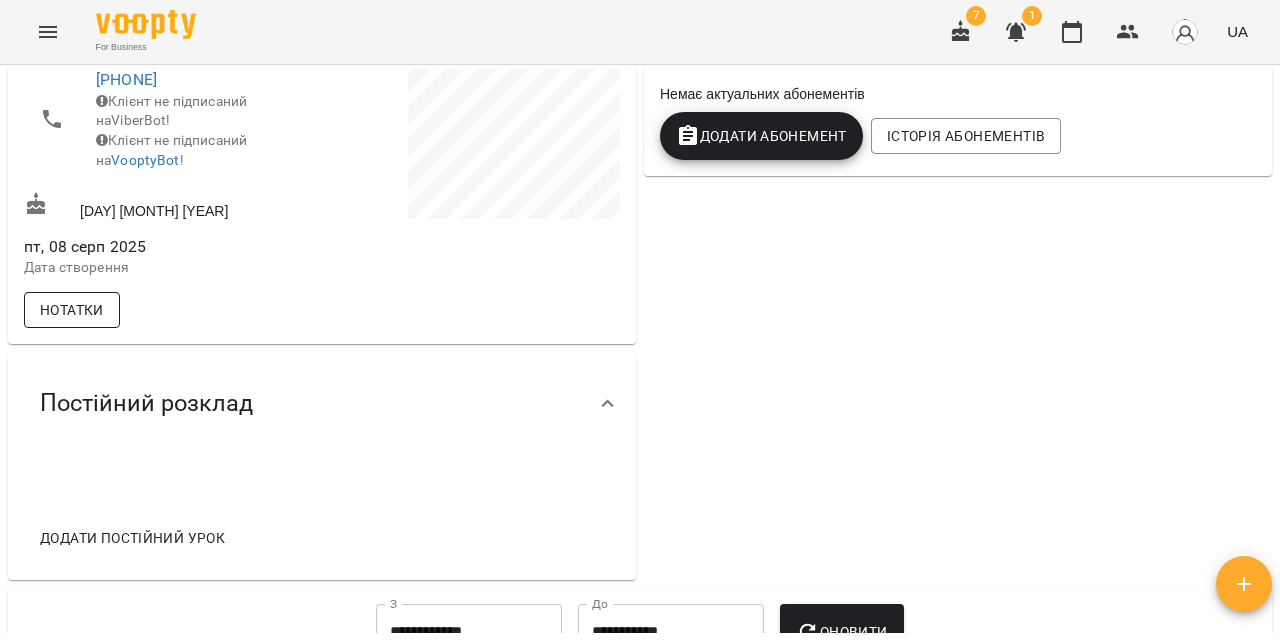 click on "Нотатки" at bounding box center [72, 310] 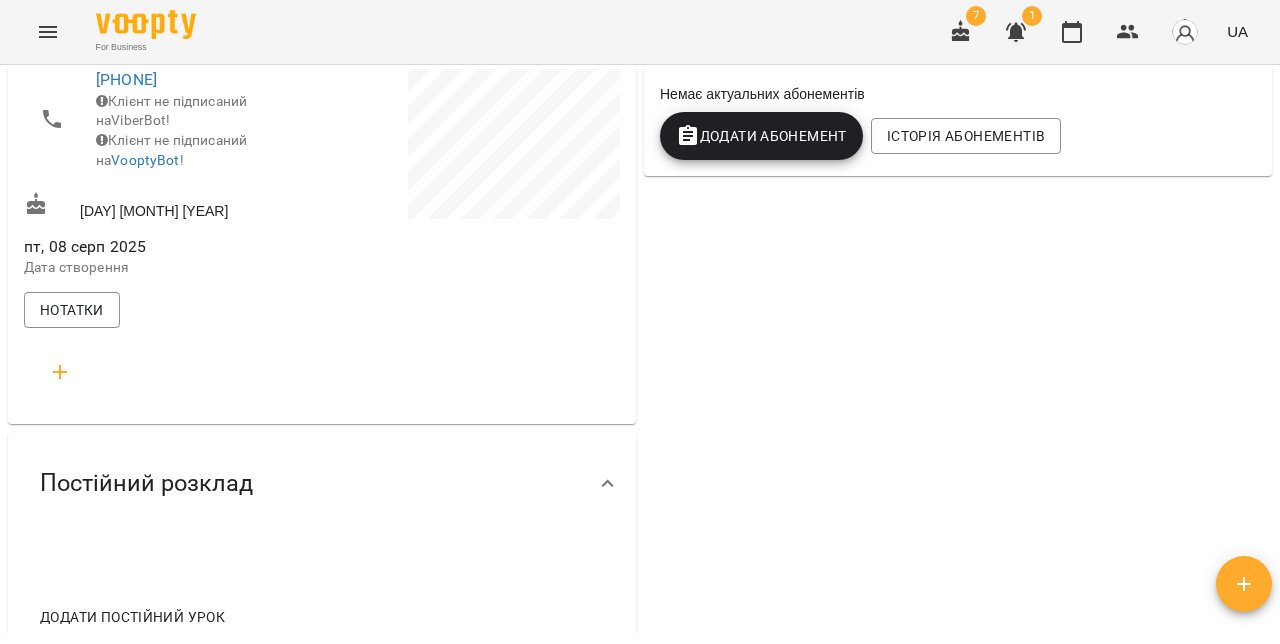 click 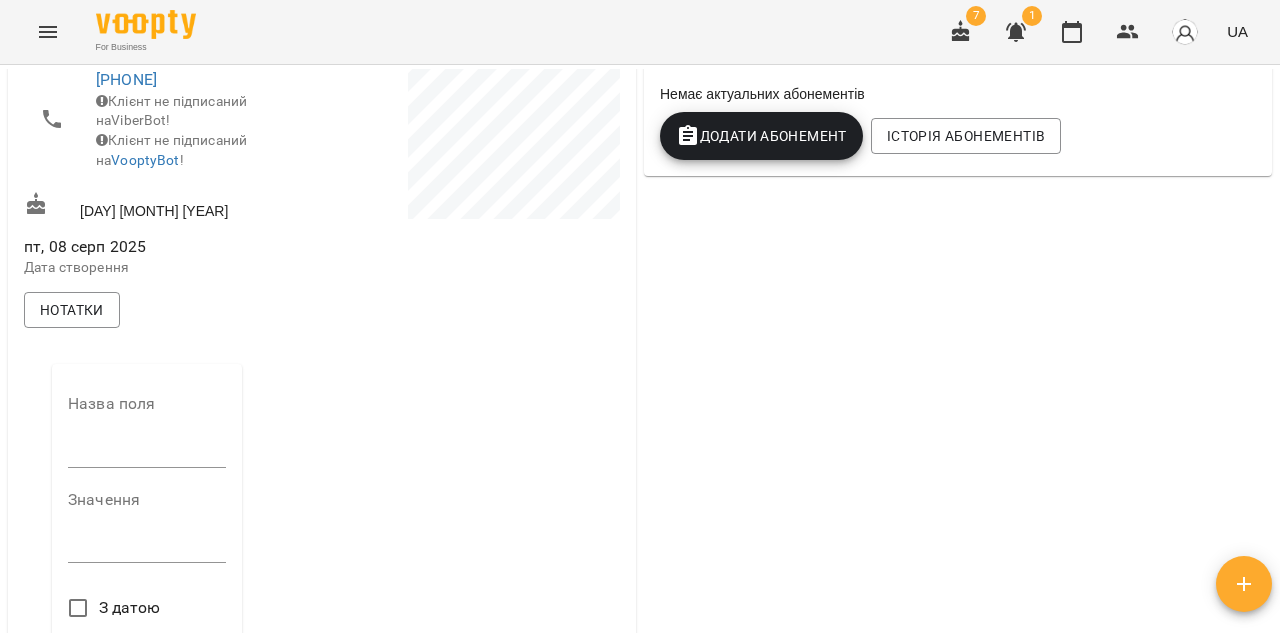 click at bounding box center [147, 452] 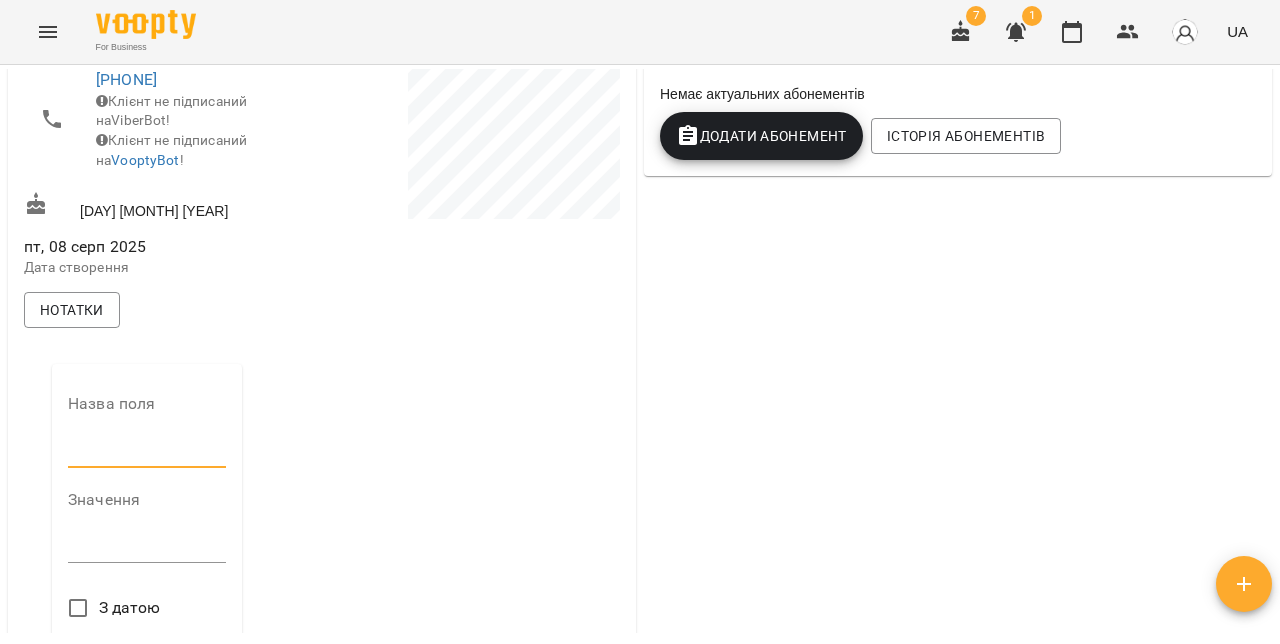 type on "**********" 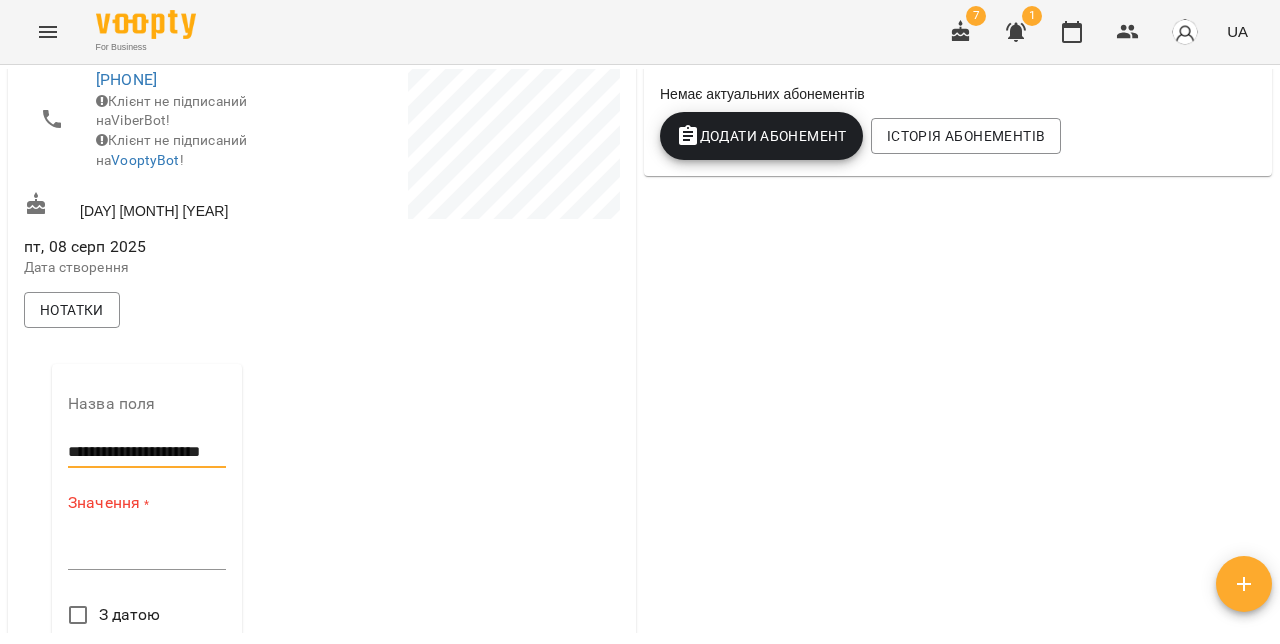 click at bounding box center [147, 553] 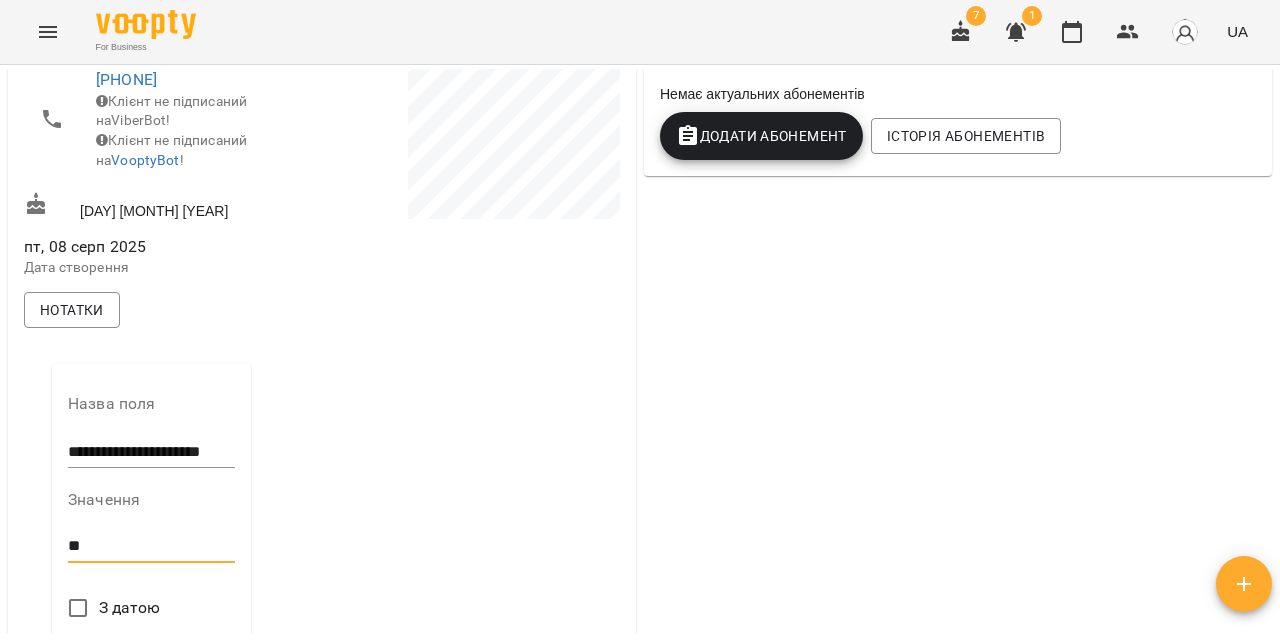 type on "*" 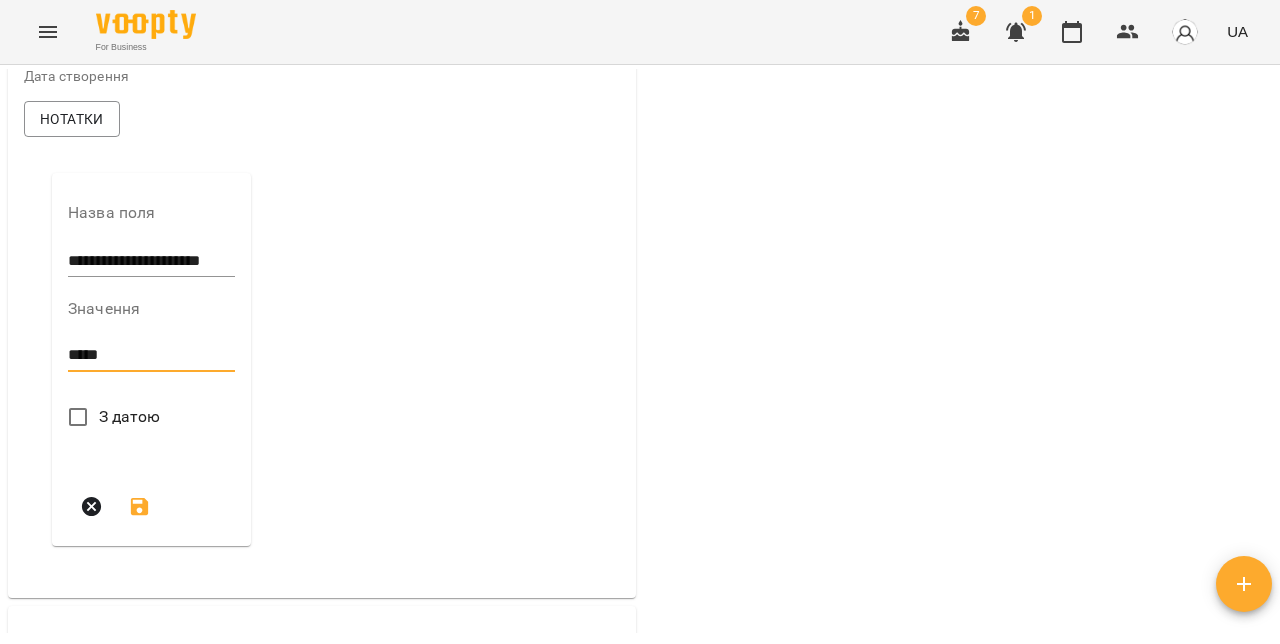 scroll, scrollTop: 645, scrollLeft: 0, axis: vertical 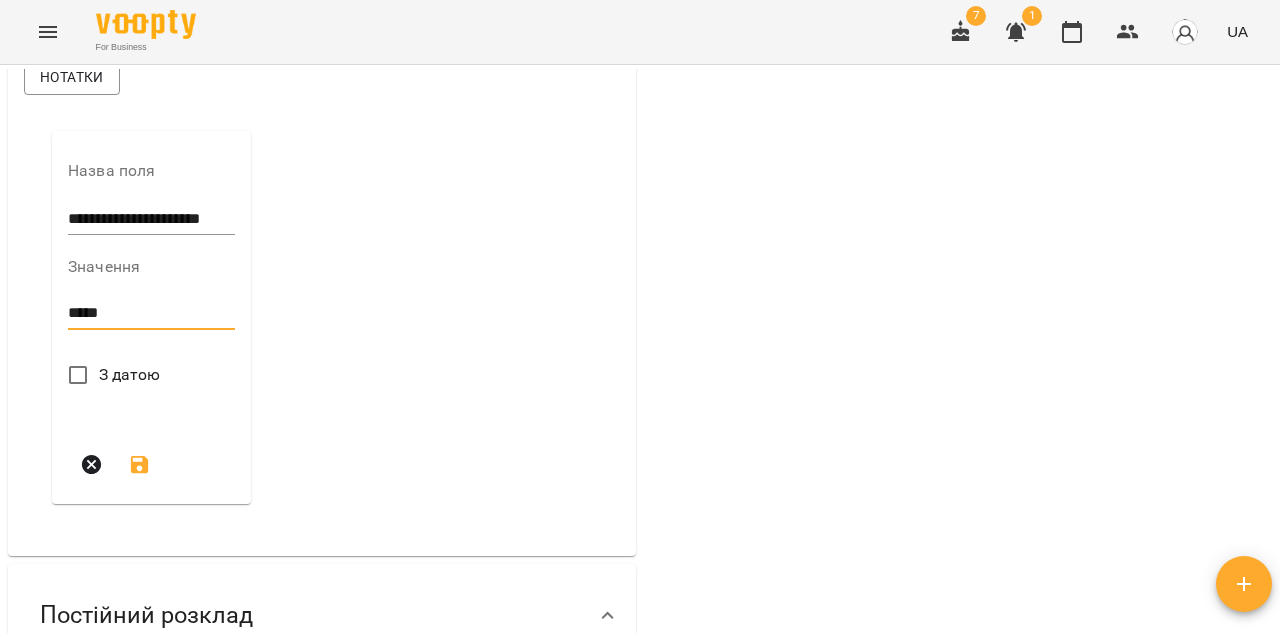 type on "*****" 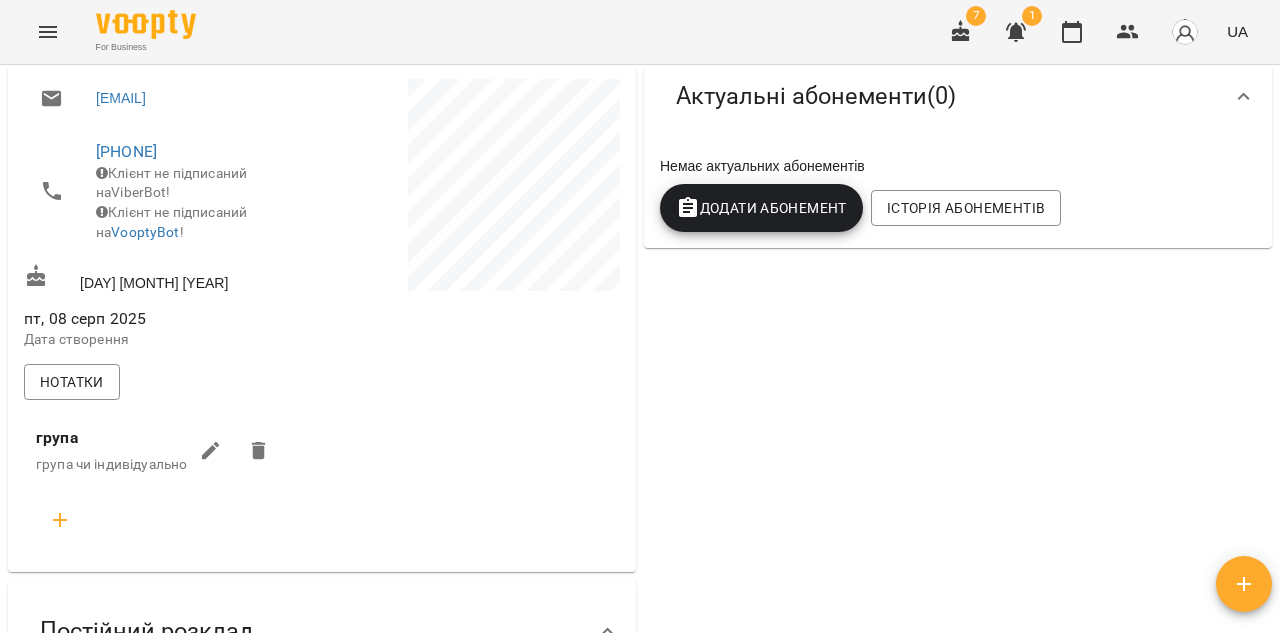 scroll, scrollTop: 367, scrollLeft: 0, axis: vertical 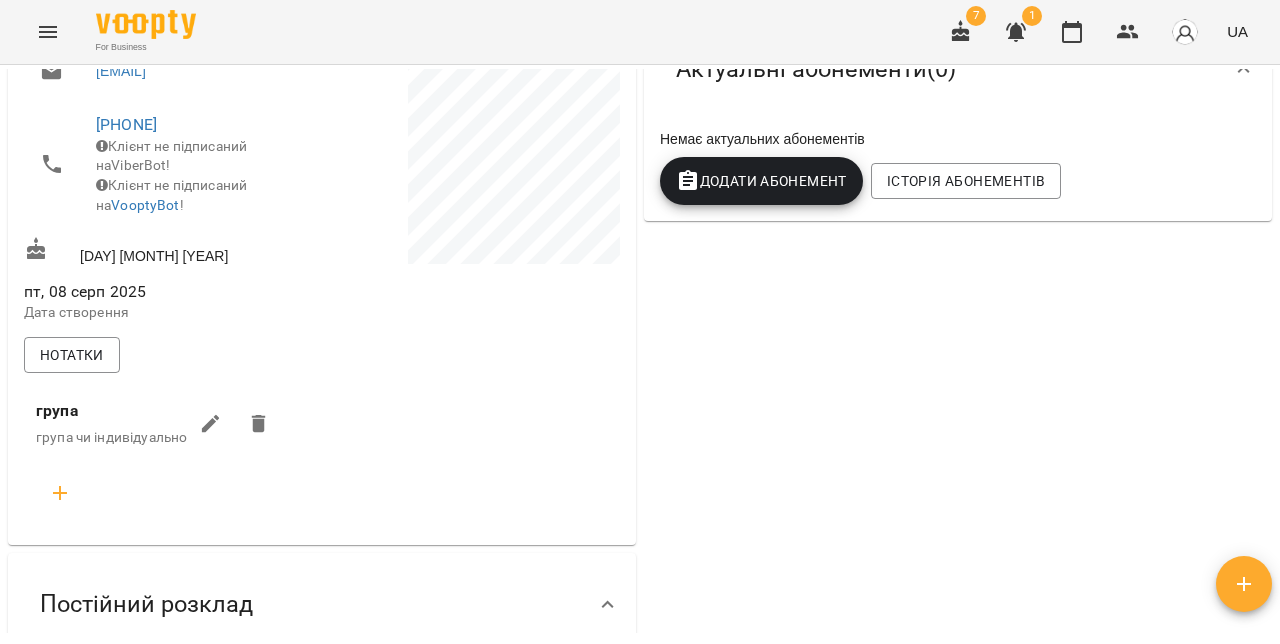 click at bounding box center [60, 493] 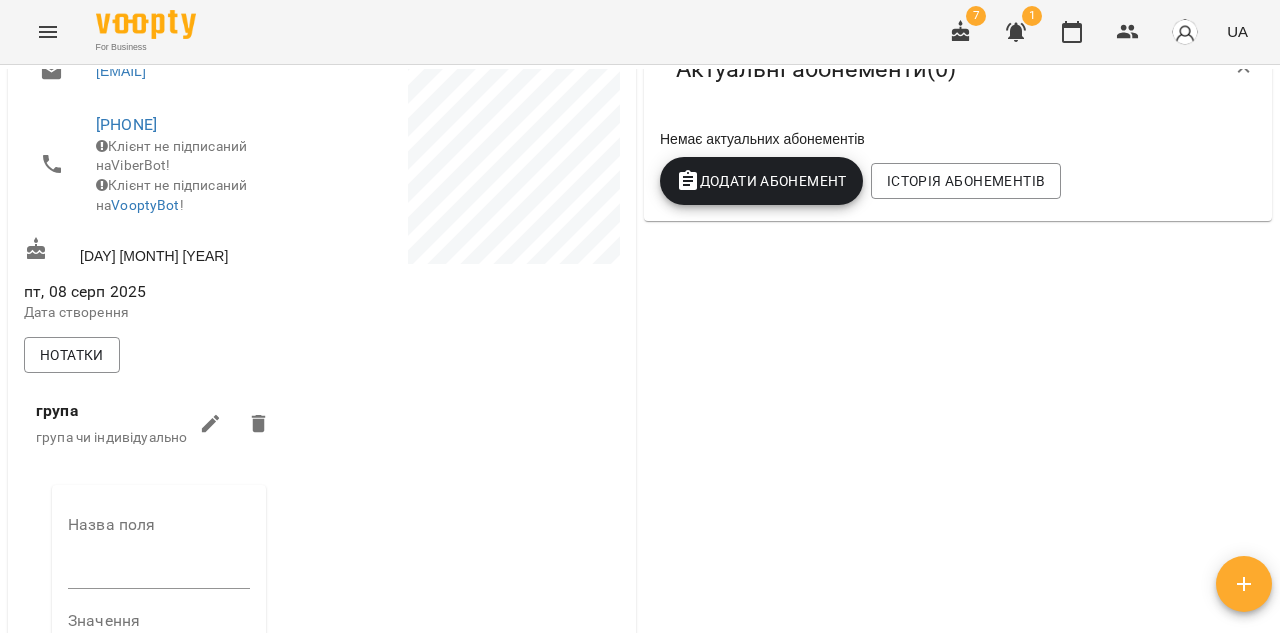 click at bounding box center (159, 573) 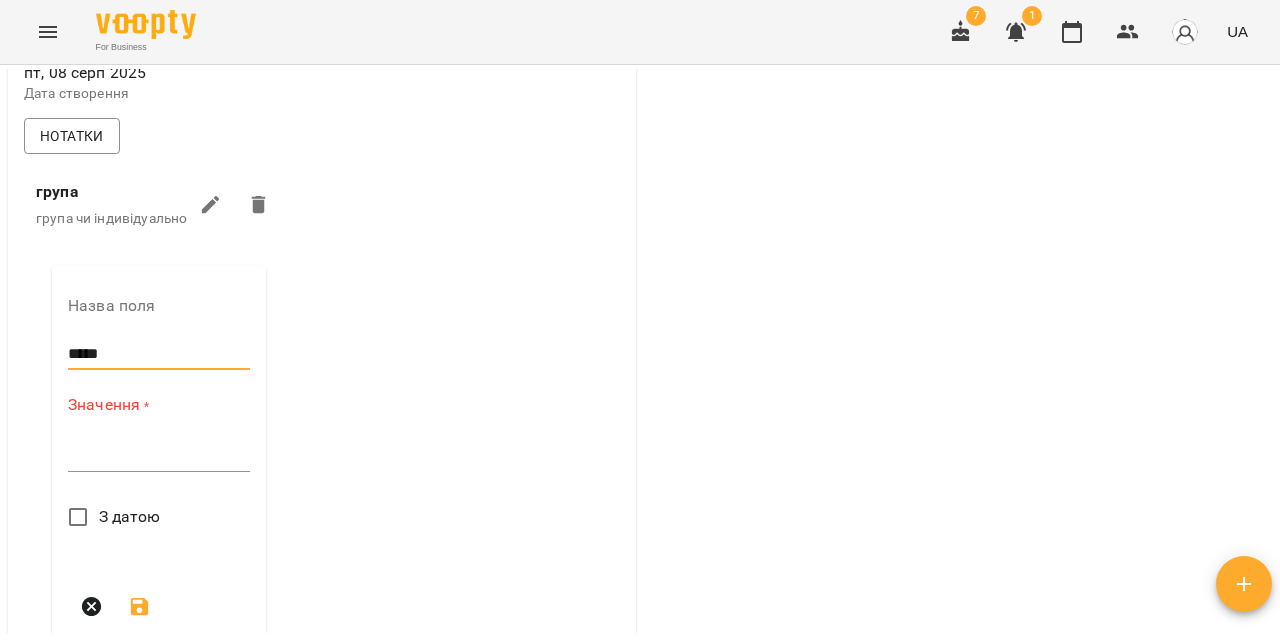 scroll, scrollTop: 611, scrollLeft: 0, axis: vertical 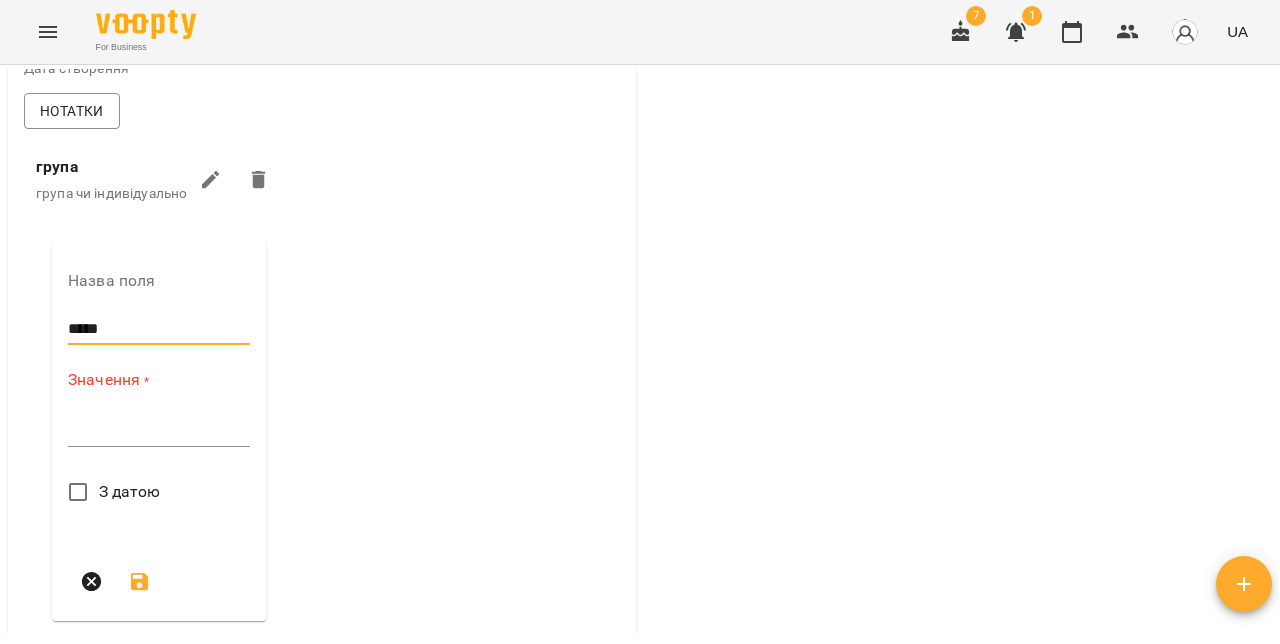 type on "*****" 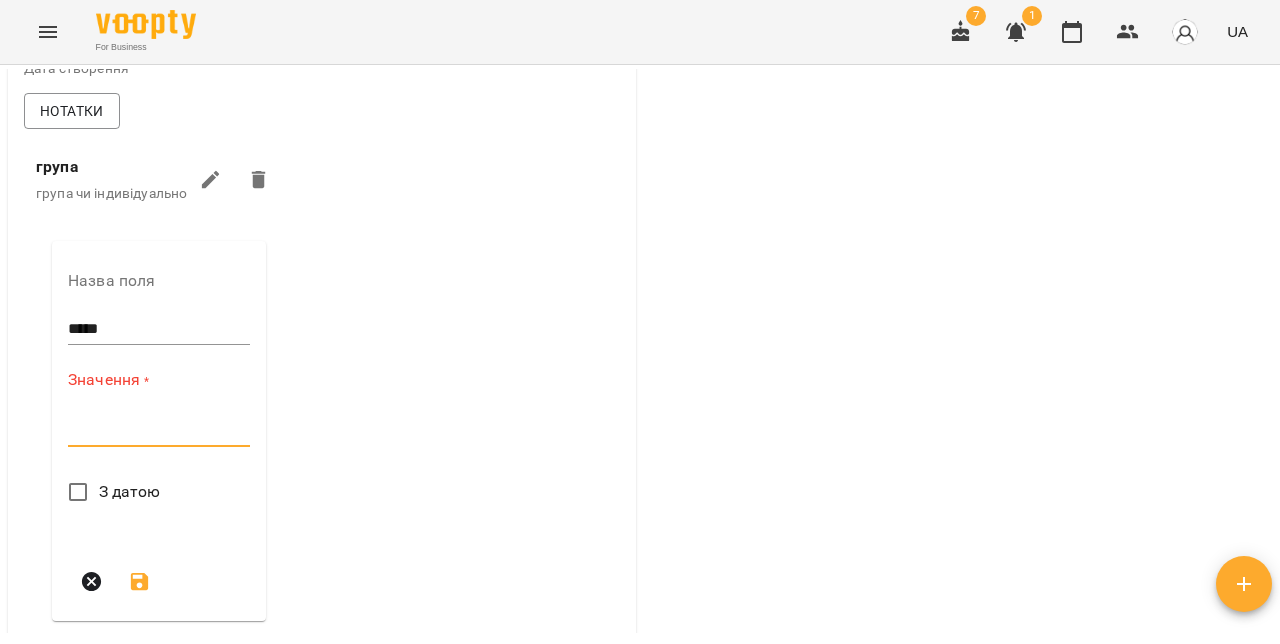 paste on "**********" 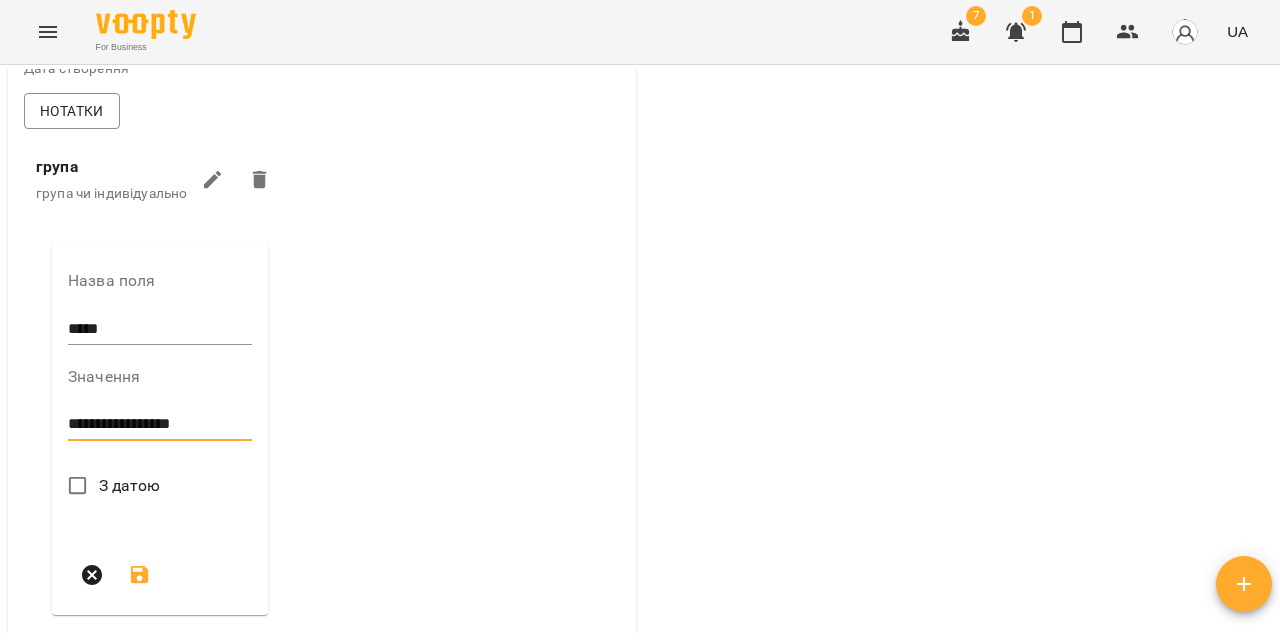 type on "**********" 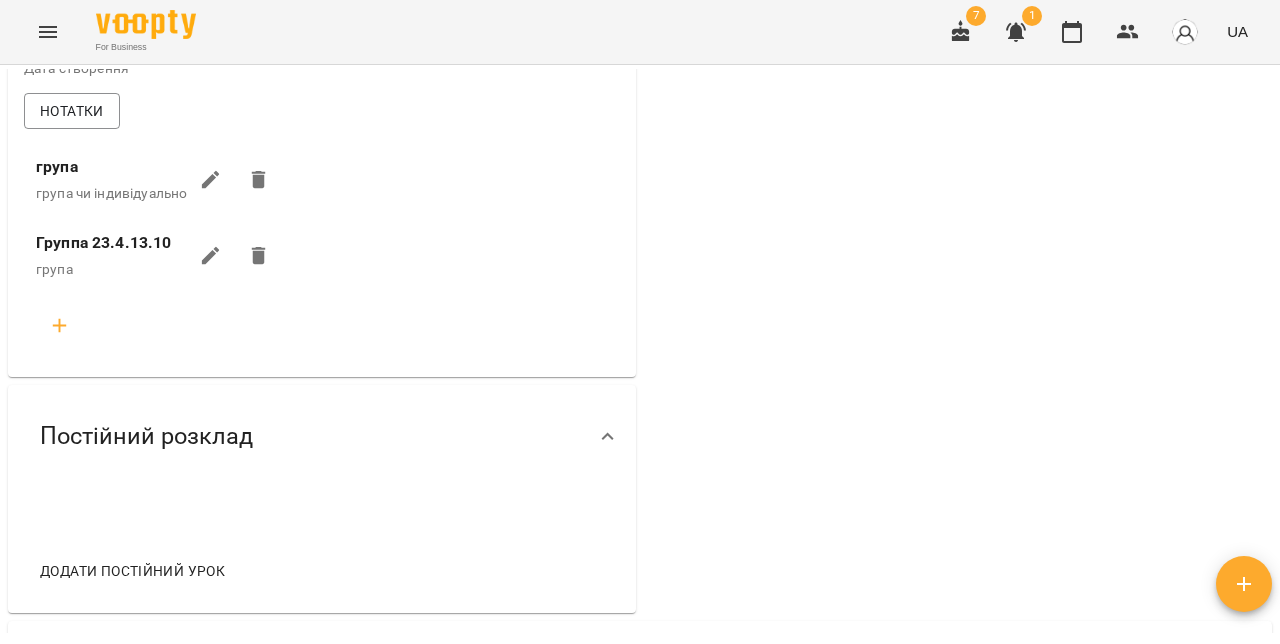 click 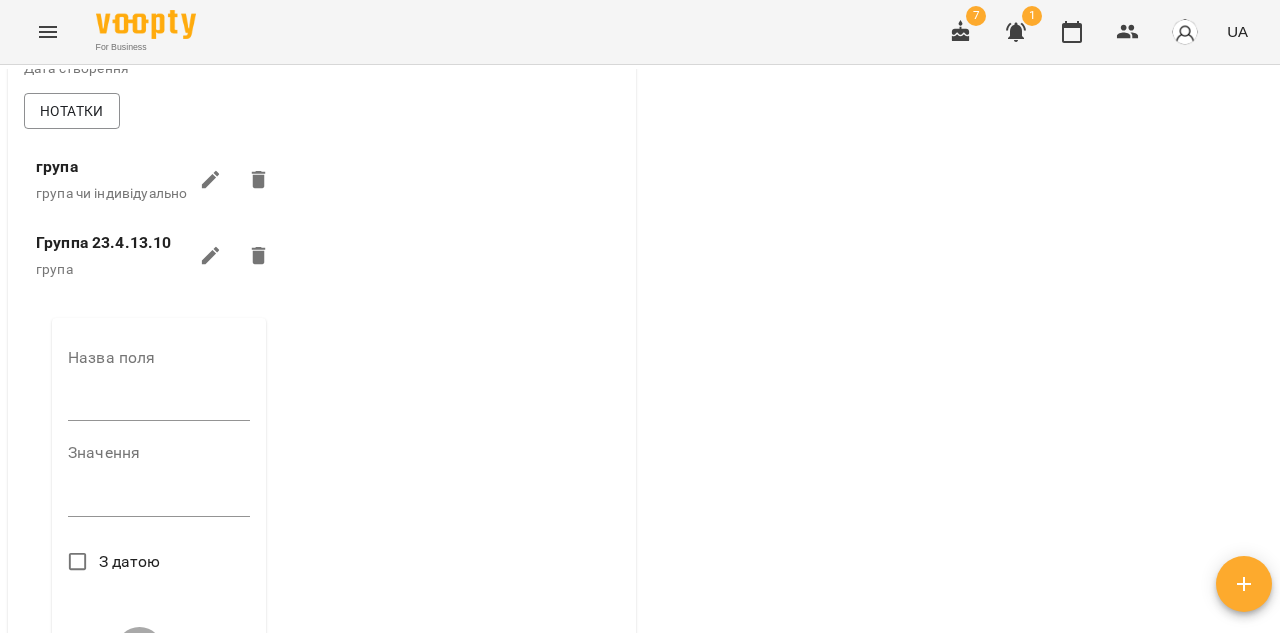 click at bounding box center (159, 405) 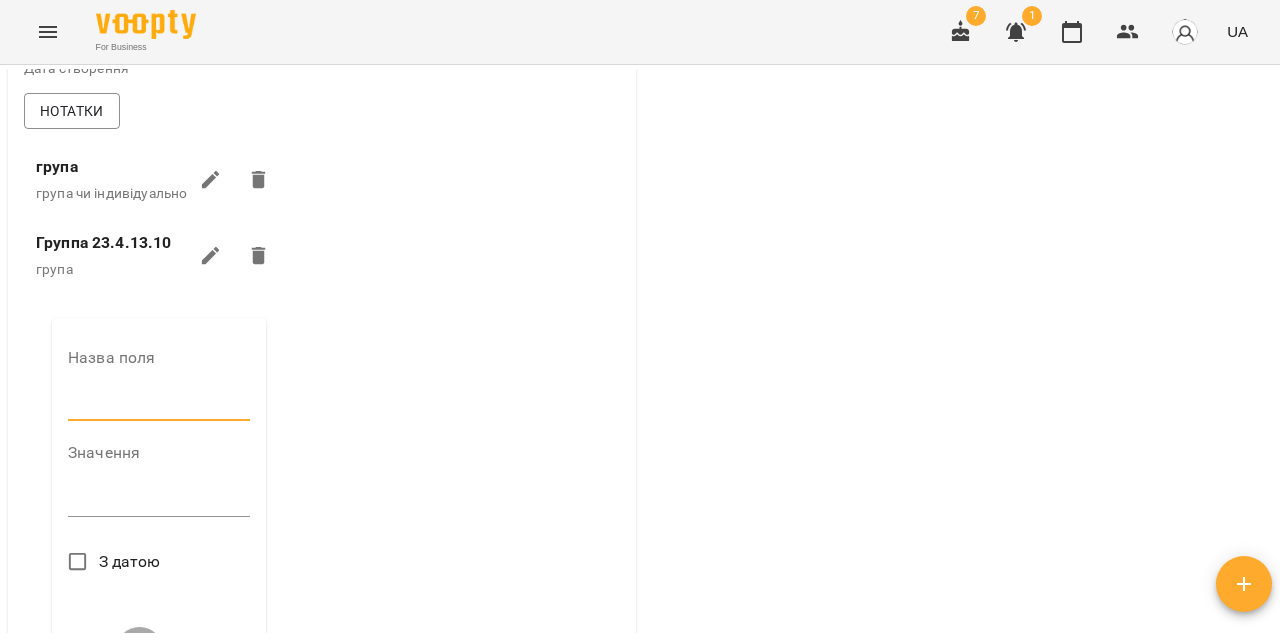 type on "**********" 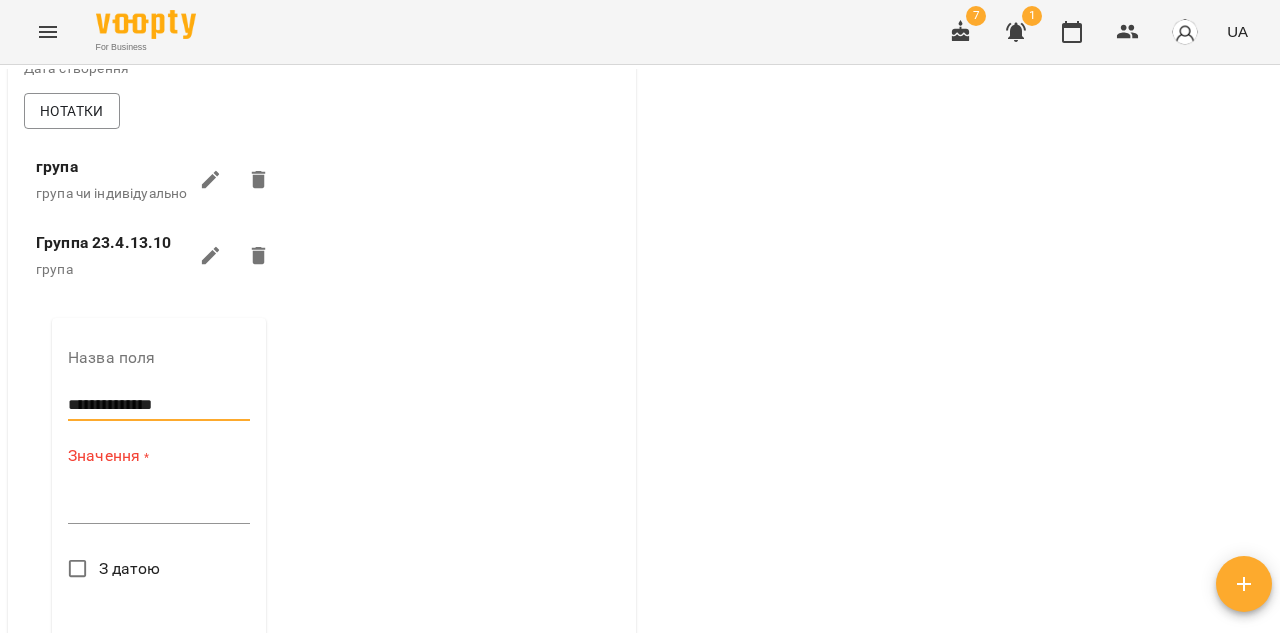 click at bounding box center (159, 507) 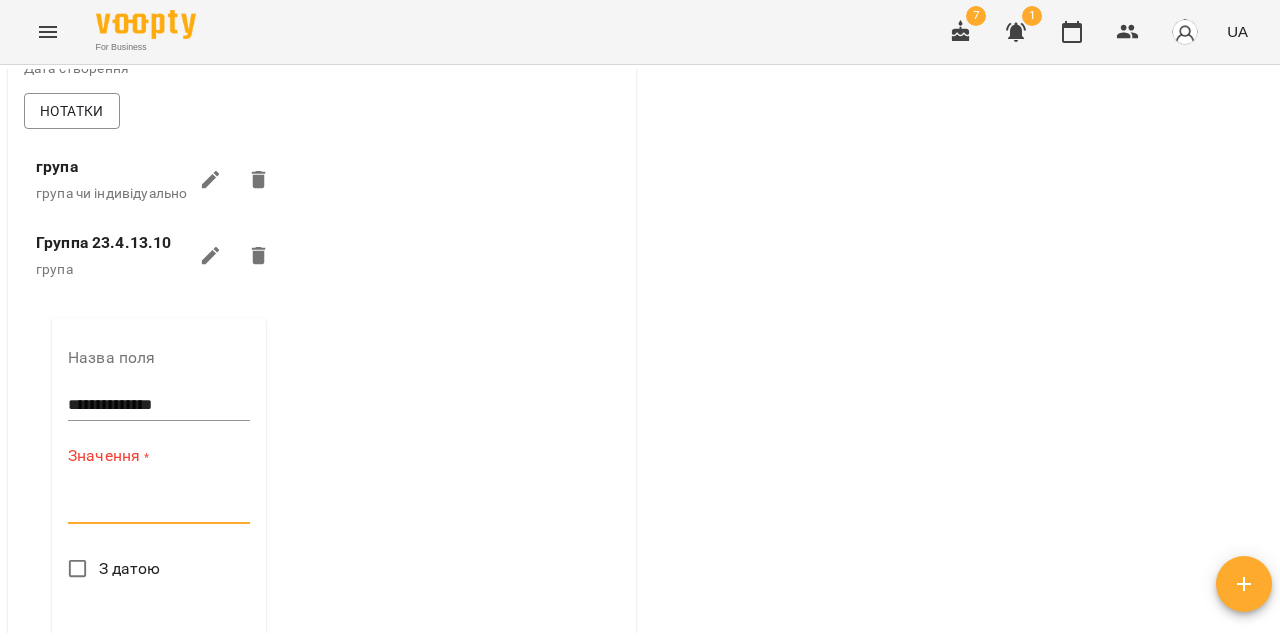 paste on "**********" 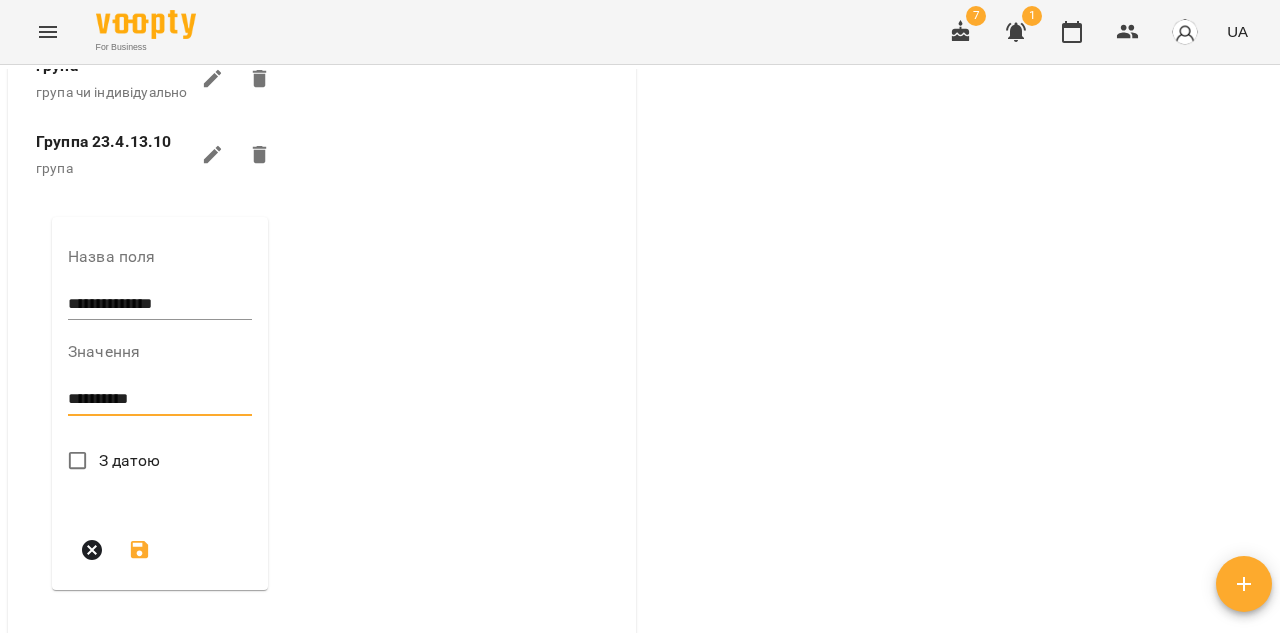 scroll, scrollTop: 724, scrollLeft: 0, axis: vertical 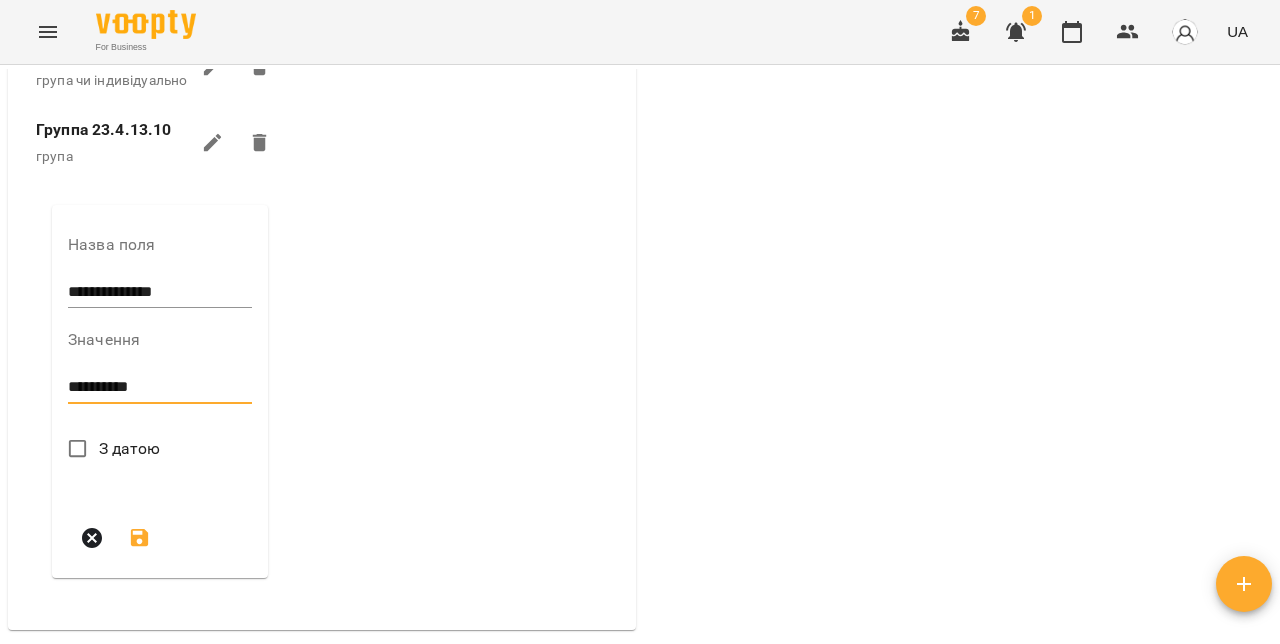 type on "**********" 